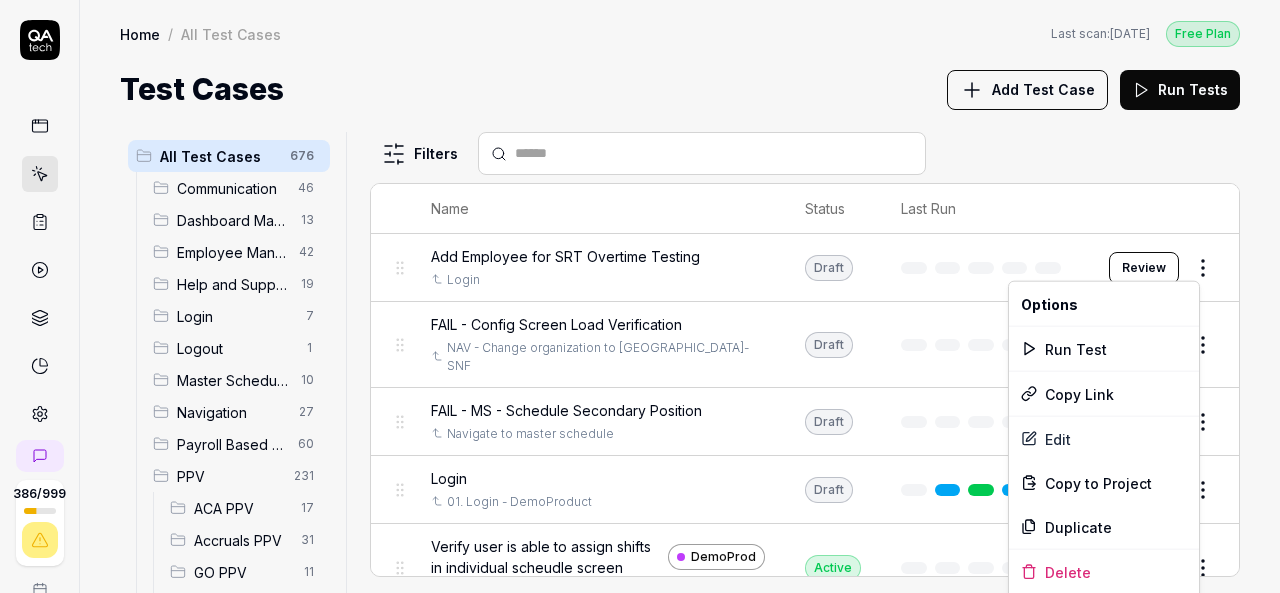 scroll, scrollTop: 0, scrollLeft: 0, axis: both 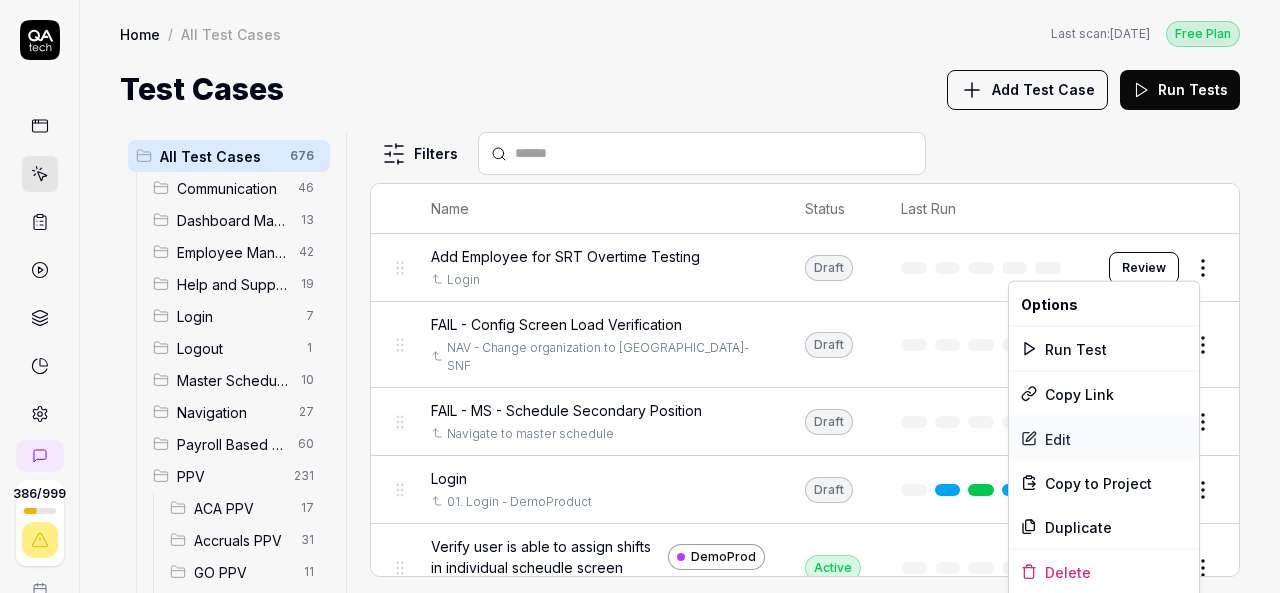 click on "Edit" at bounding box center [1104, 439] 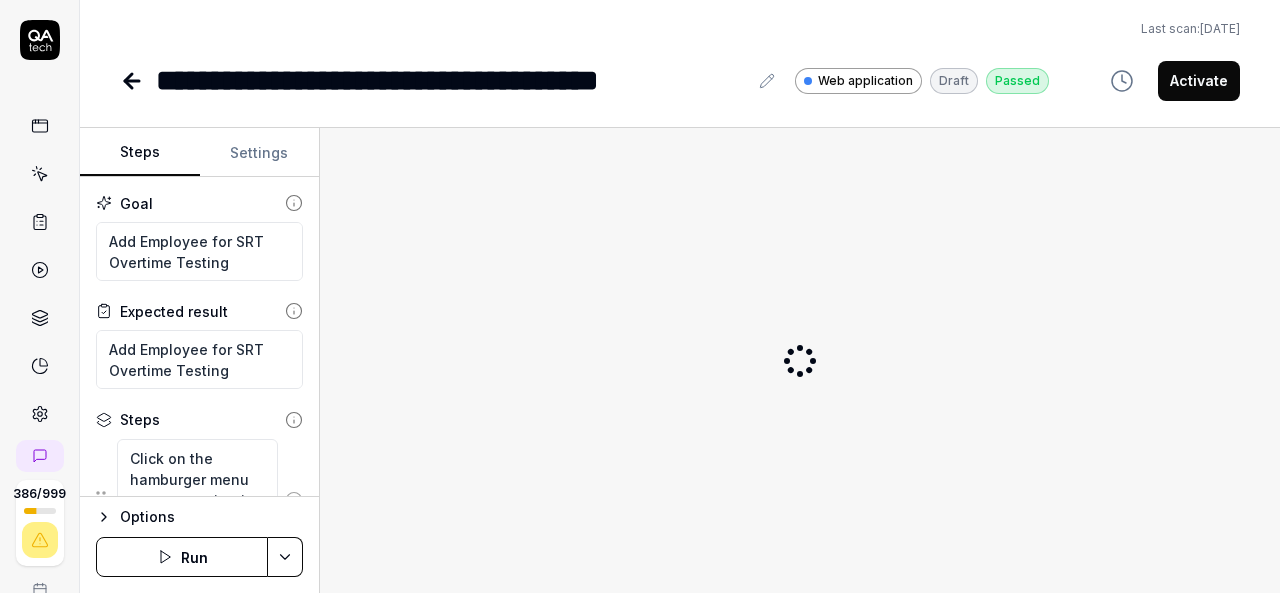 scroll, scrollTop: 101, scrollLeft: 0, axis: vertical 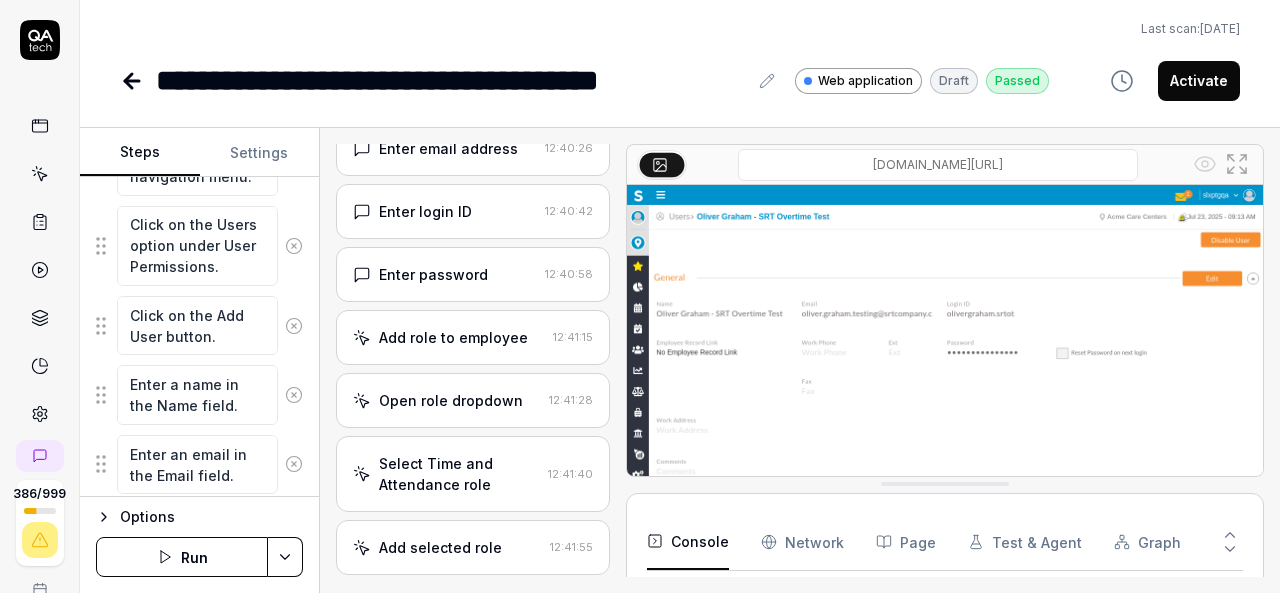 click on "Enter password 12:40:58" at bounding box center (473, 274) 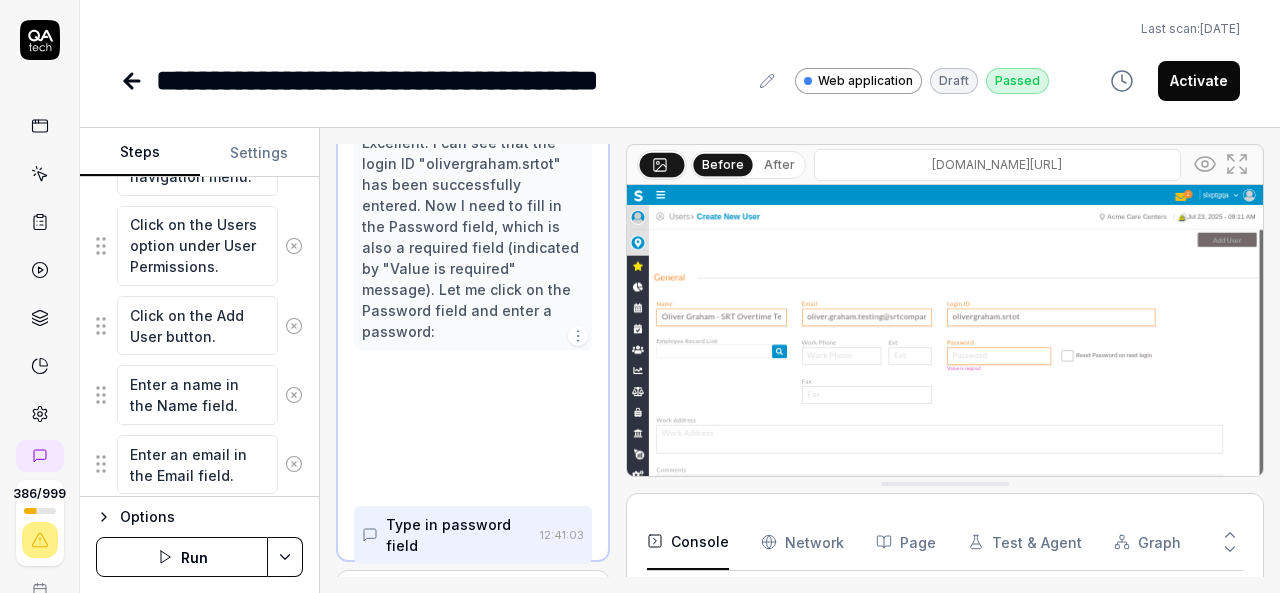 scroll, scrollTop: 1602, scrollLeft: 0, axis: vertical 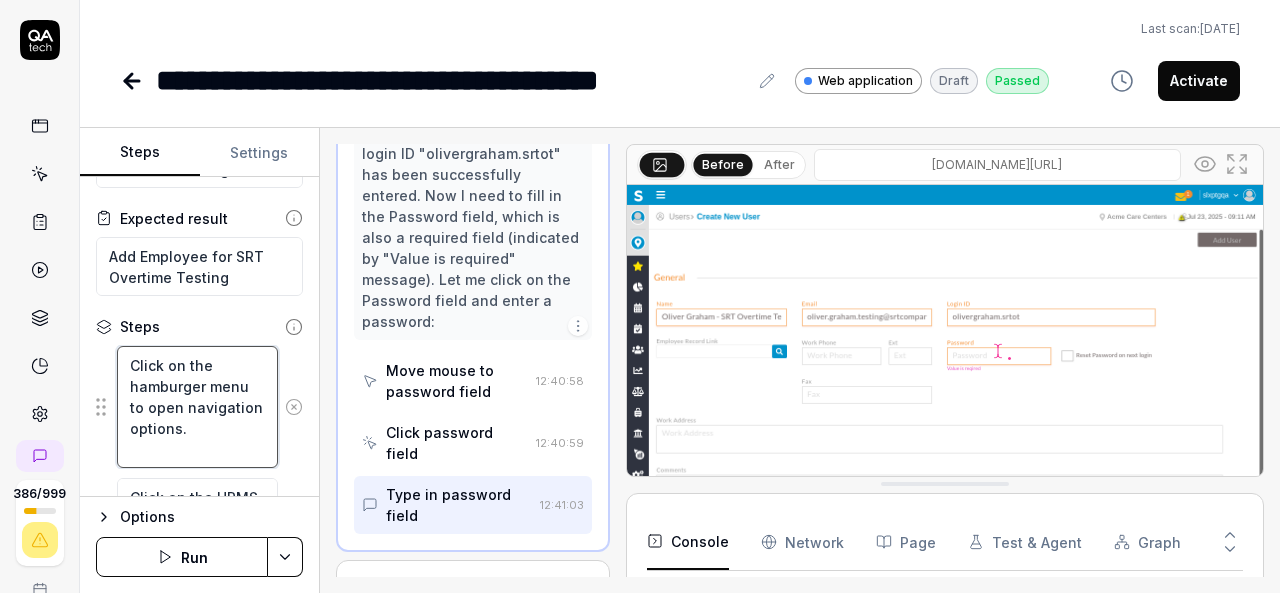 click on "Click on the hamburger menu to open navigation options." at bounding box center [197, 407] 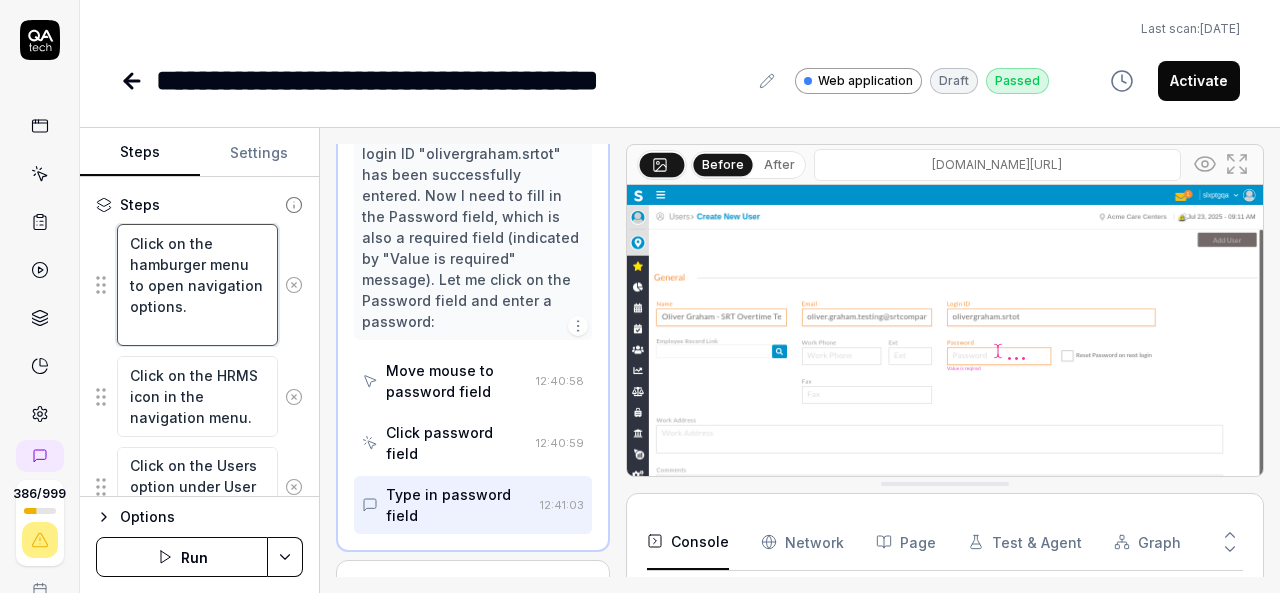 scroll, scrollTop: 216, scrollLeft: 0, axis: vertical 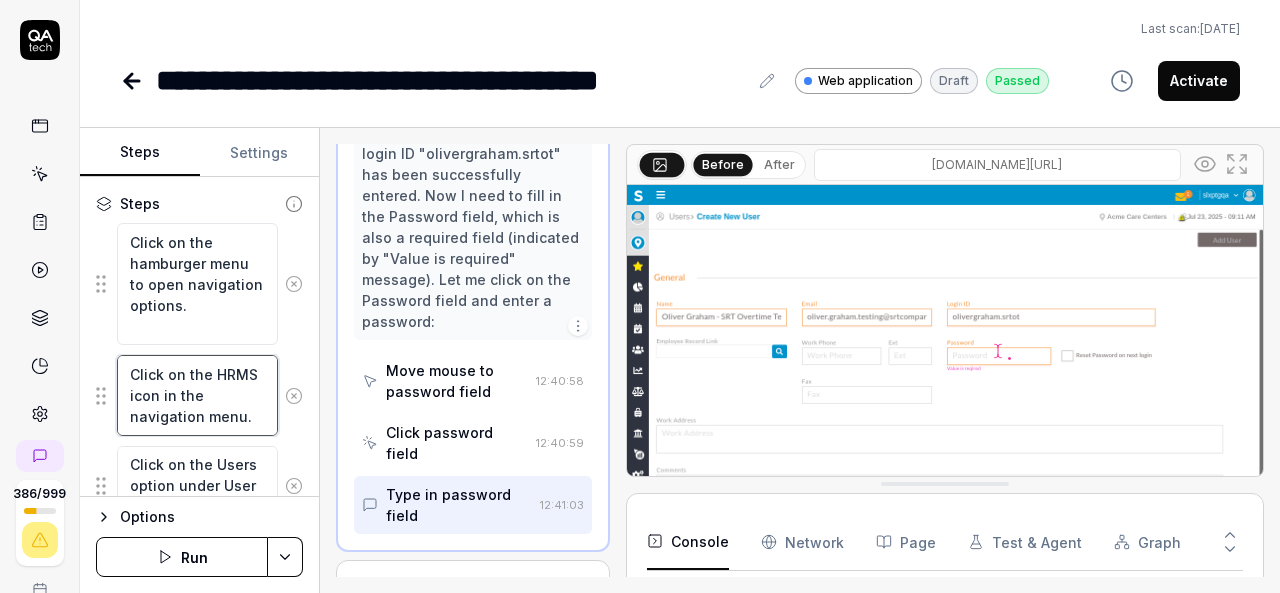 click on "Click on the HRMS icon in the navigation menu." at bounding box center [197, 395] 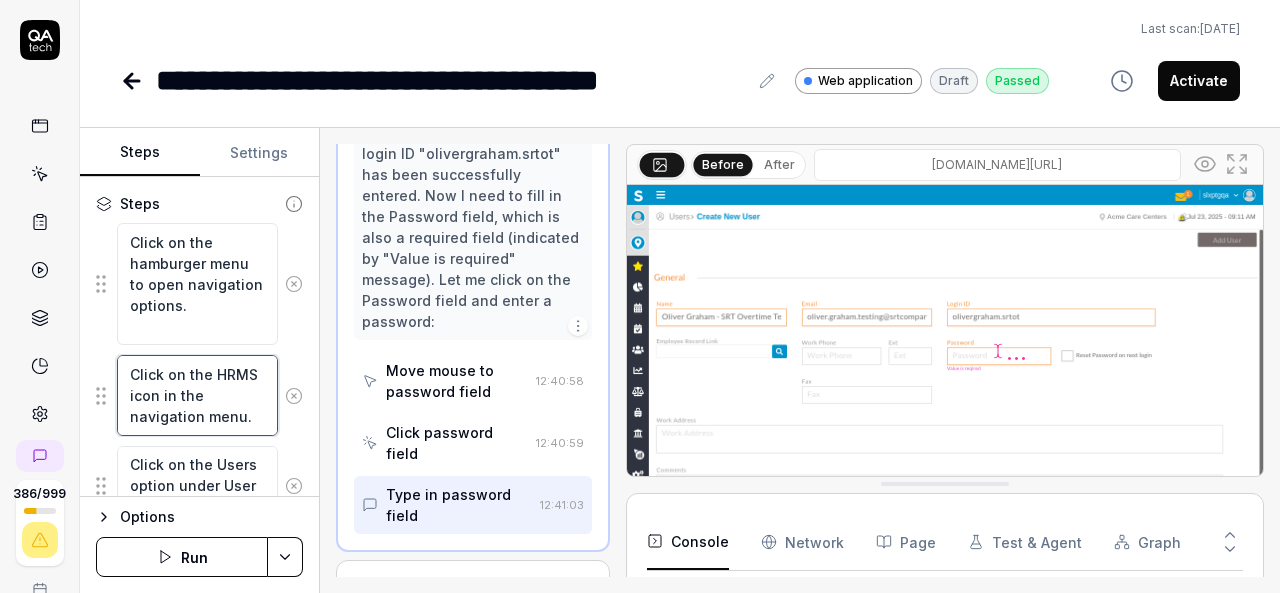 scroll, scrollTop: 20, scrollLeft: 0, axis: vertical 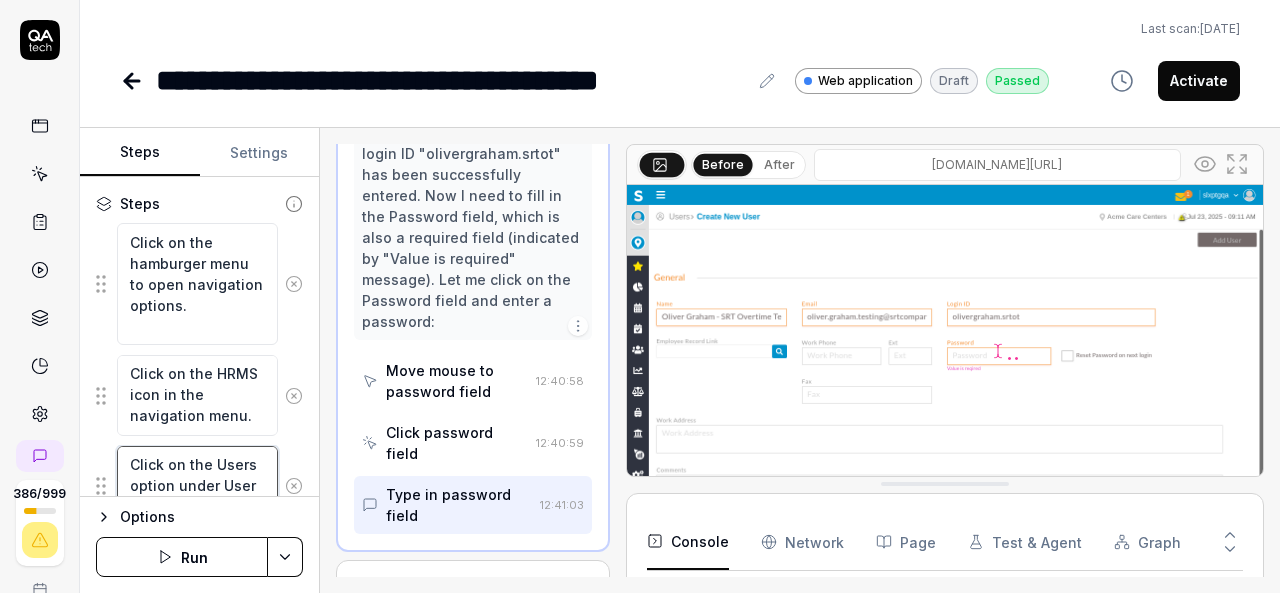 click on "Click on the Users option under User Permissions." at bounding box center (197, 486) 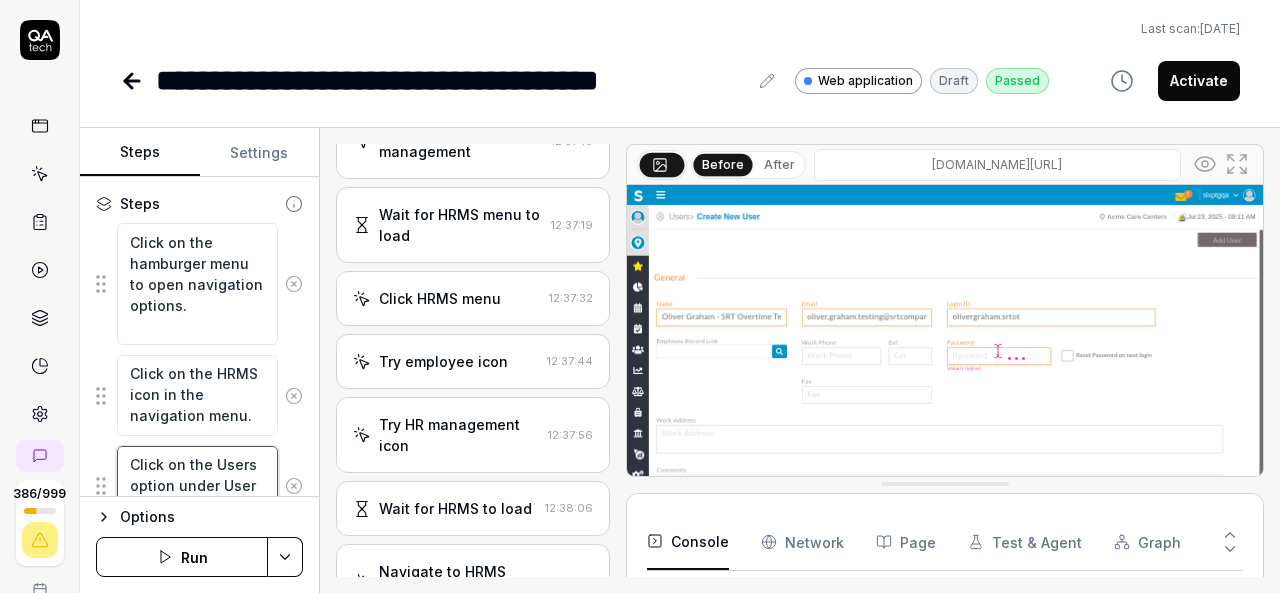 scroll, scrollTop: 0, scrollLeft: 0, axis: both 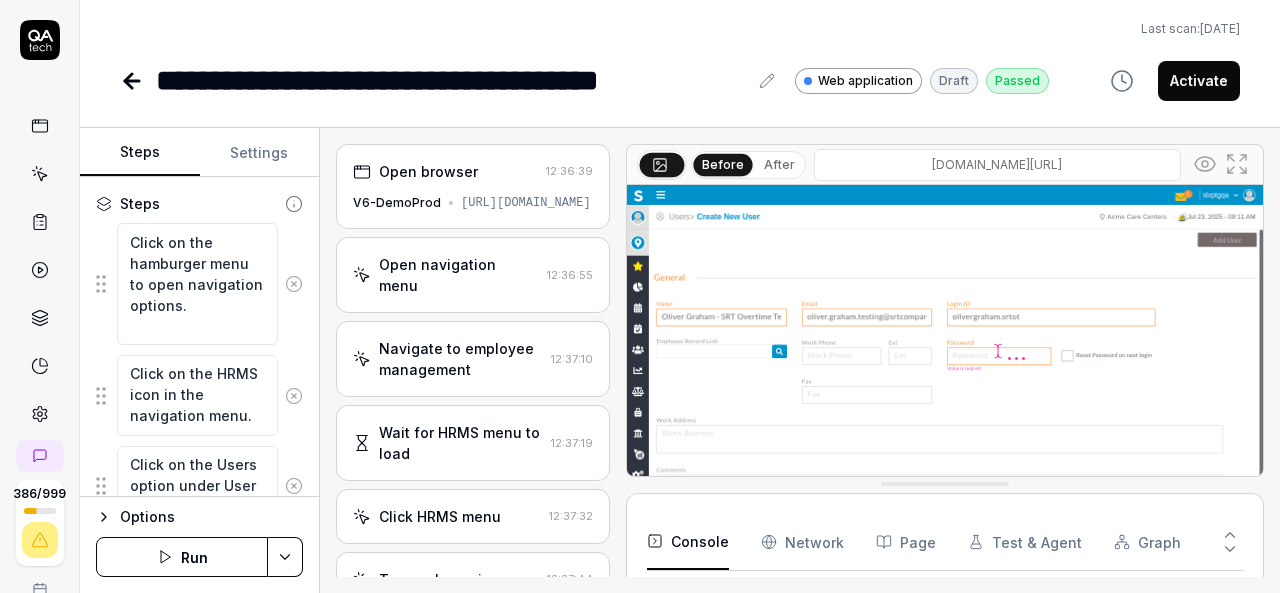 click on "Wait for HRMS menu to load" at bounding box center [461, 443] 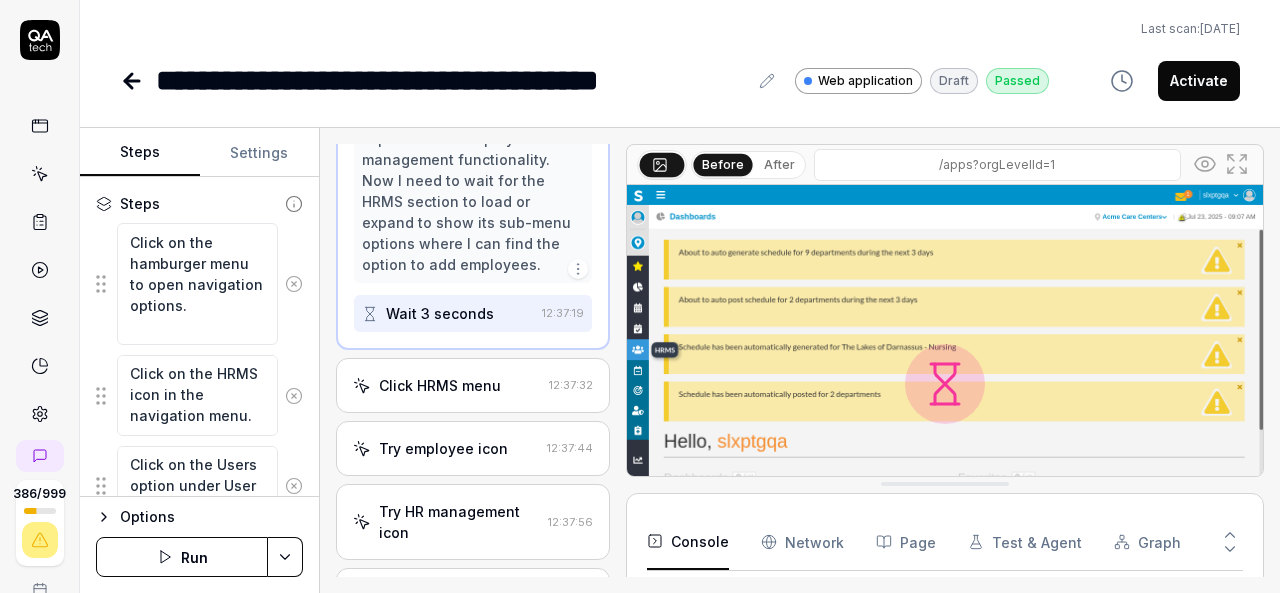 scroll, scrollTop: 486, scrollLeft: 0, axis: vertical 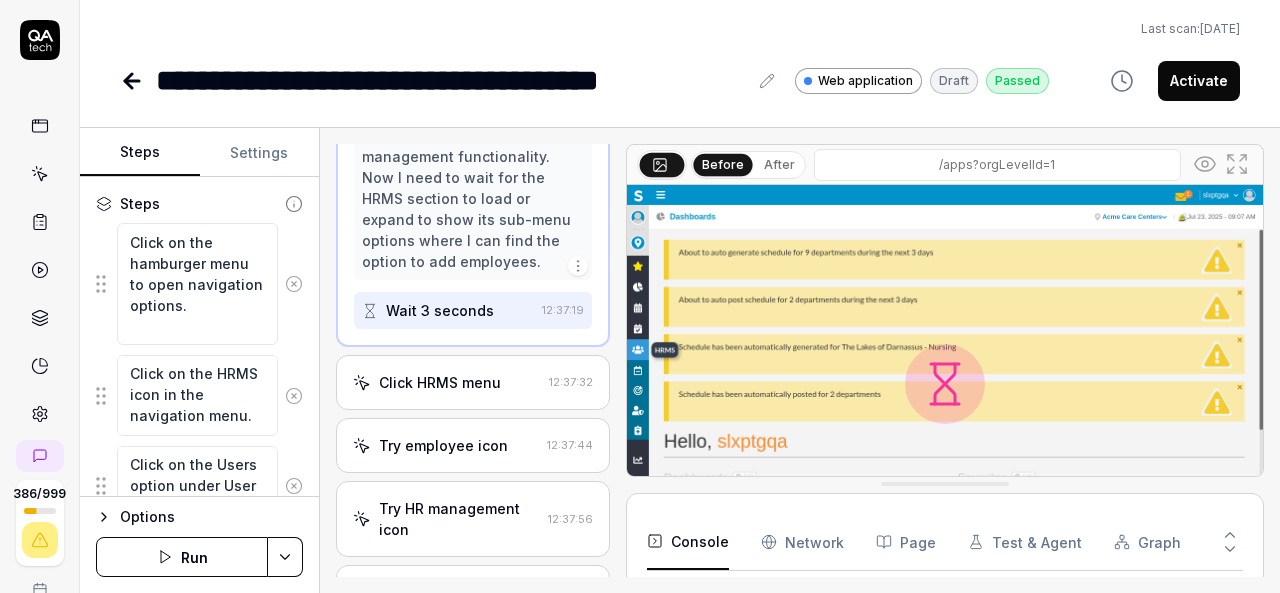 click on "Click HRMS menu" at bounding box center [440, 382] 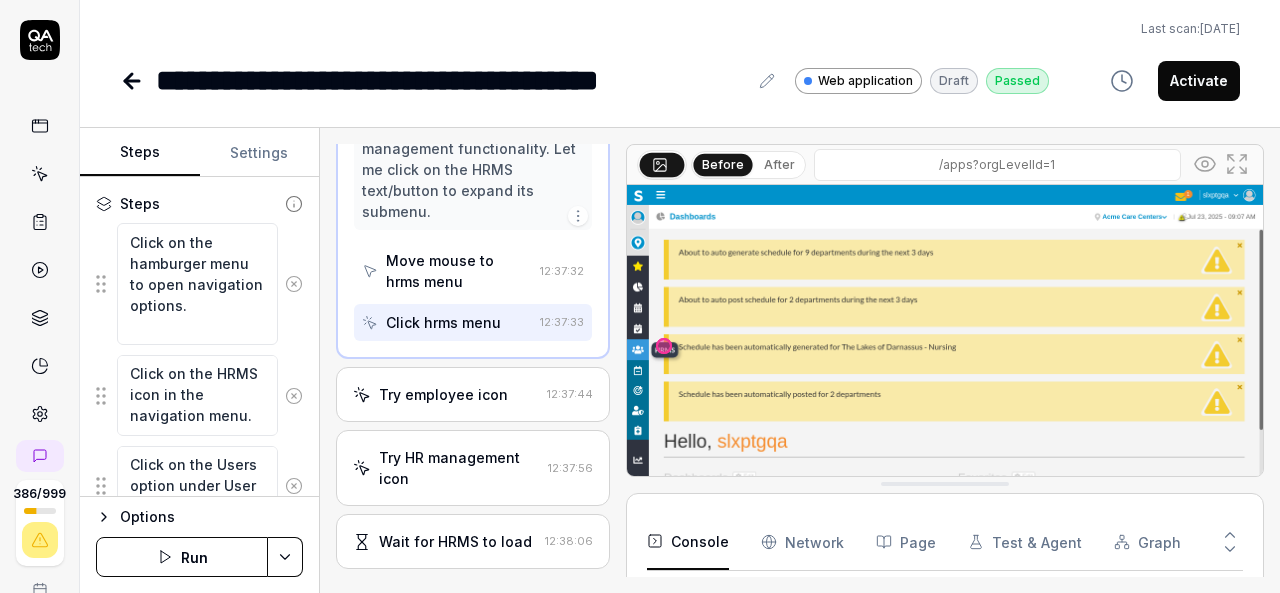 scroll, scrollTop: 574, scrollLeft: 0, axis: vertical 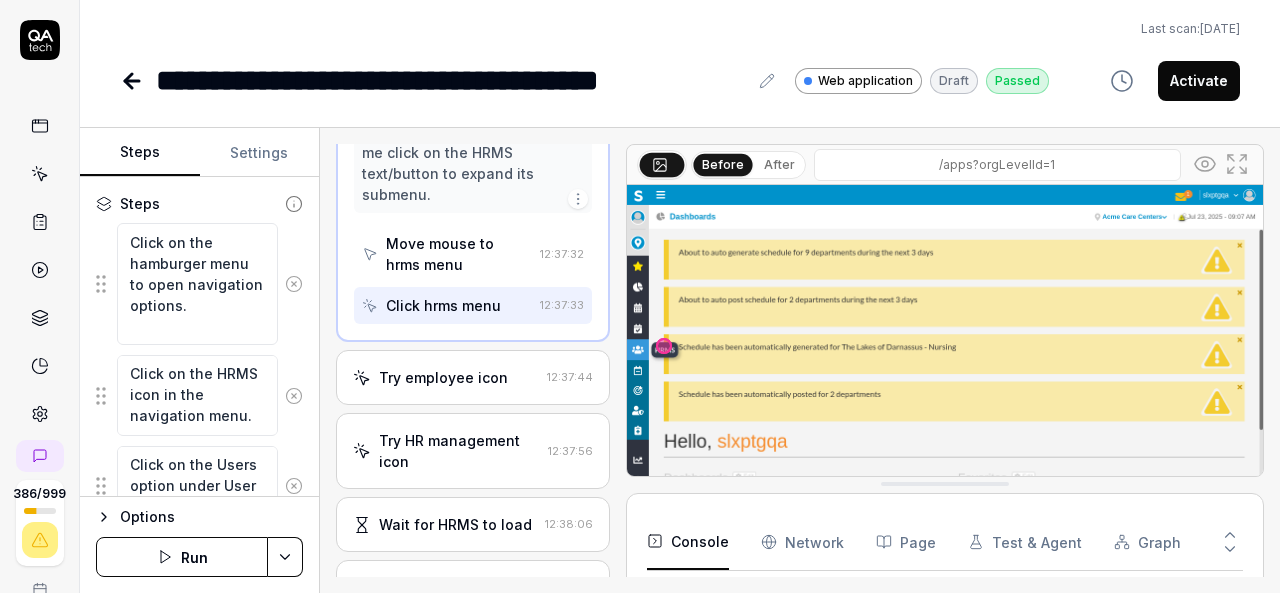 click on "Try employee icon" at bounding box center [443, 377] 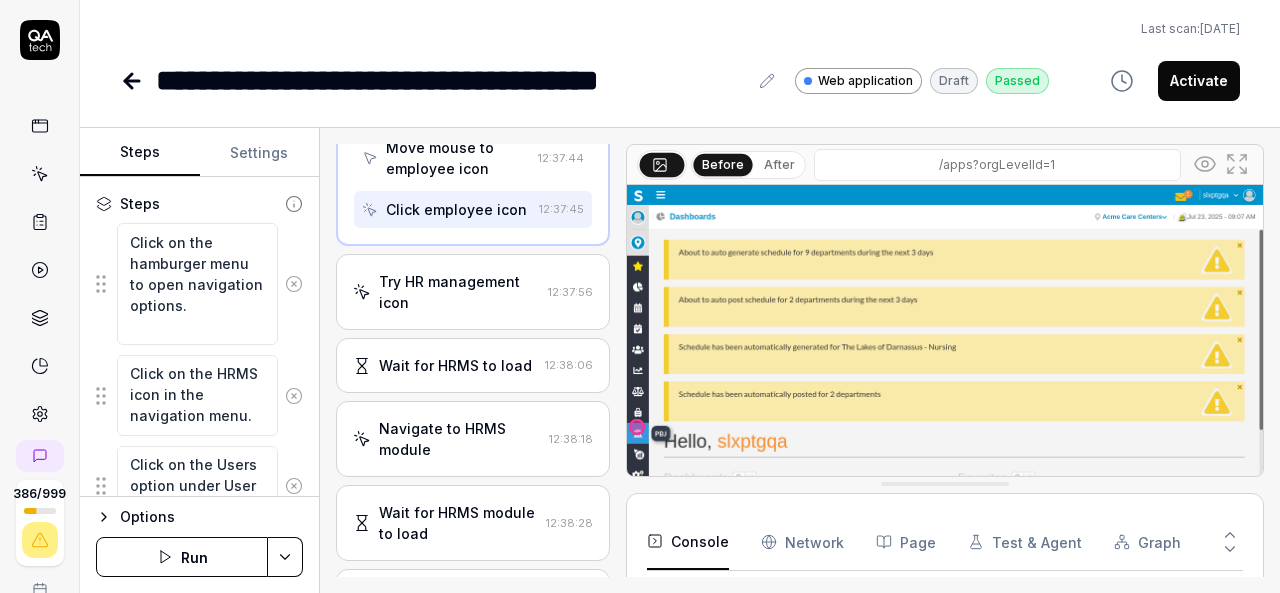 scroll, scrollTop: 986, scrollLeft: 0, axis: vertical 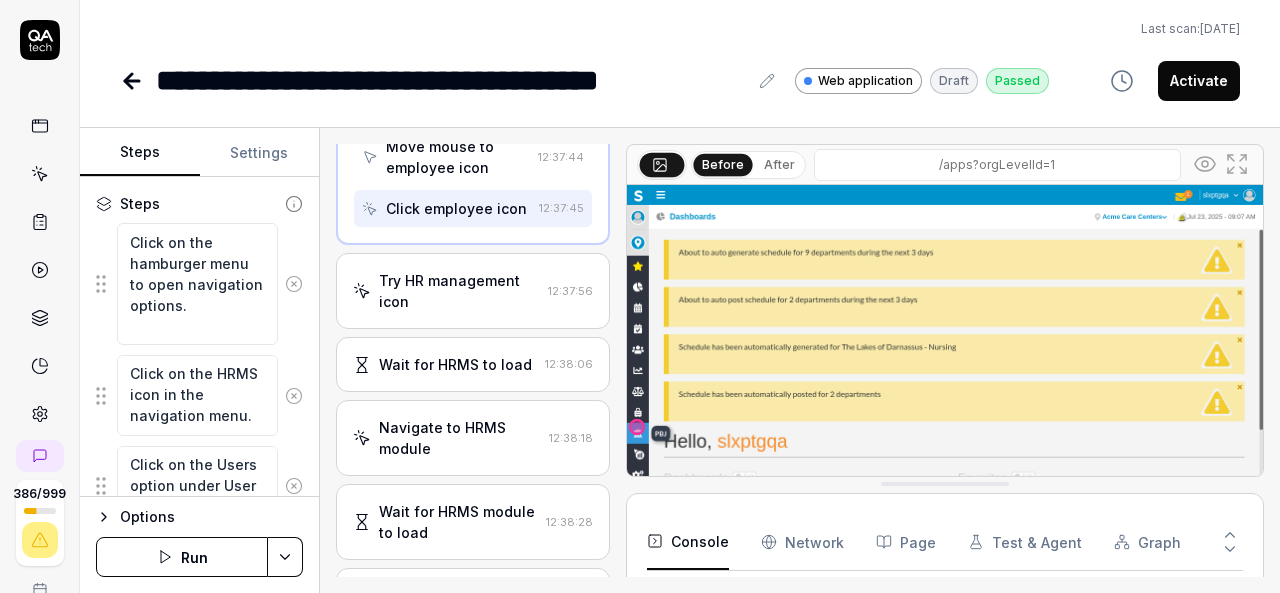 click on "Wait for HRMS to load" at bounding box center (455, 364) 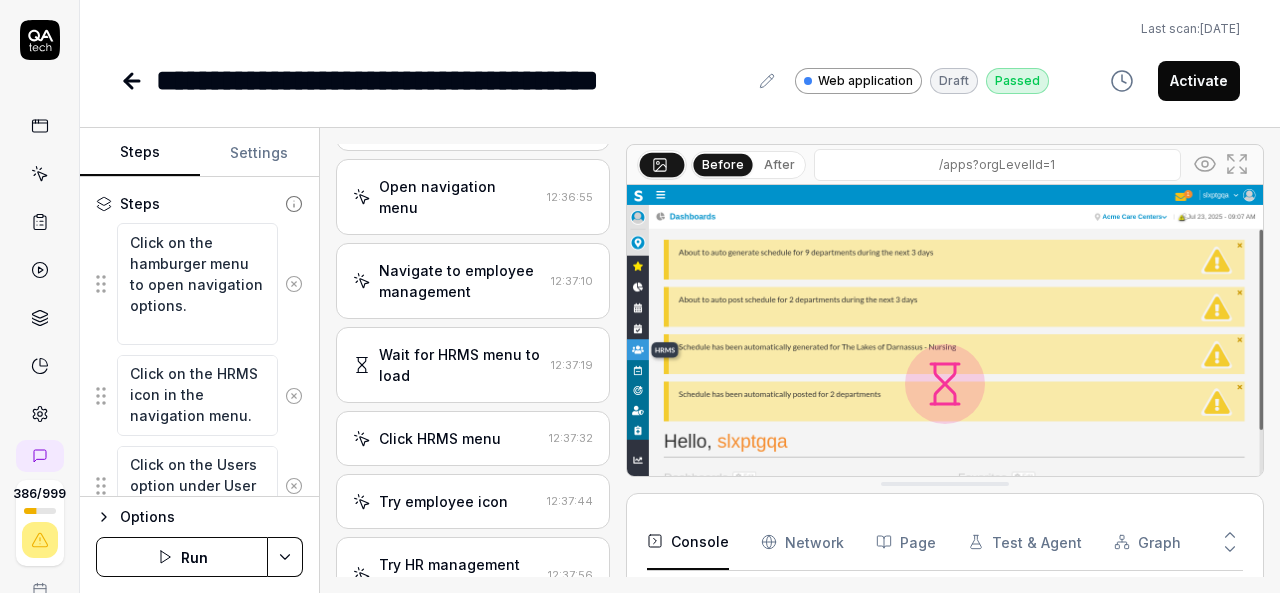 scroll, scrollTop: 0, scrollLeft: 0, axis: both 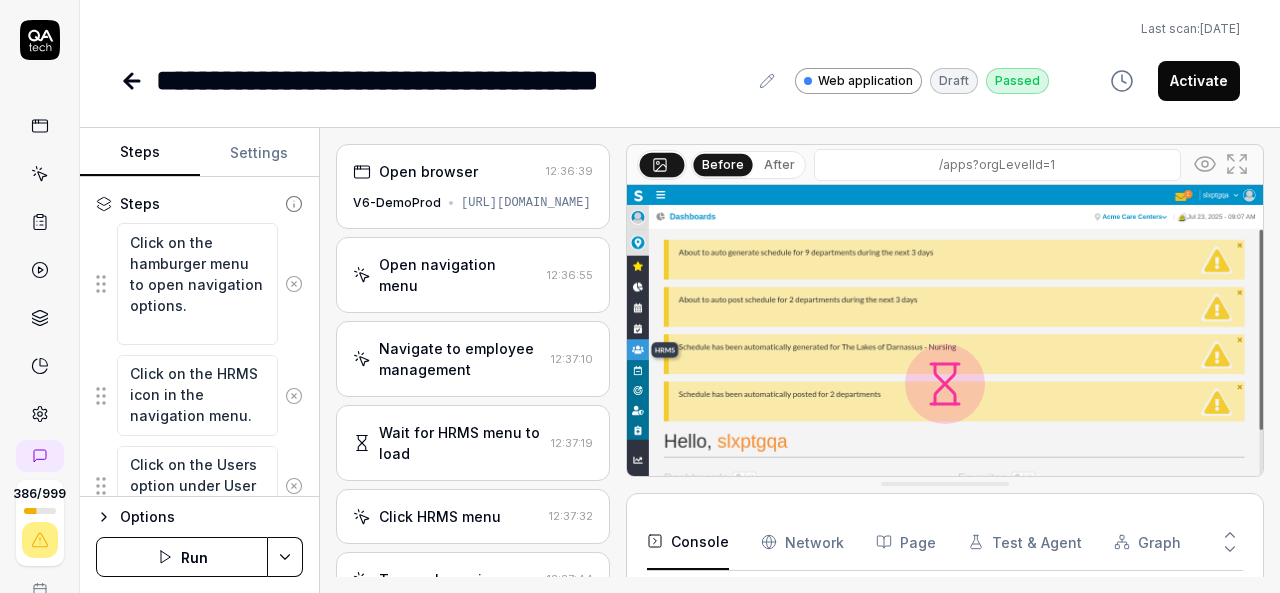 click on "**********" at bounding box center (680, 51) 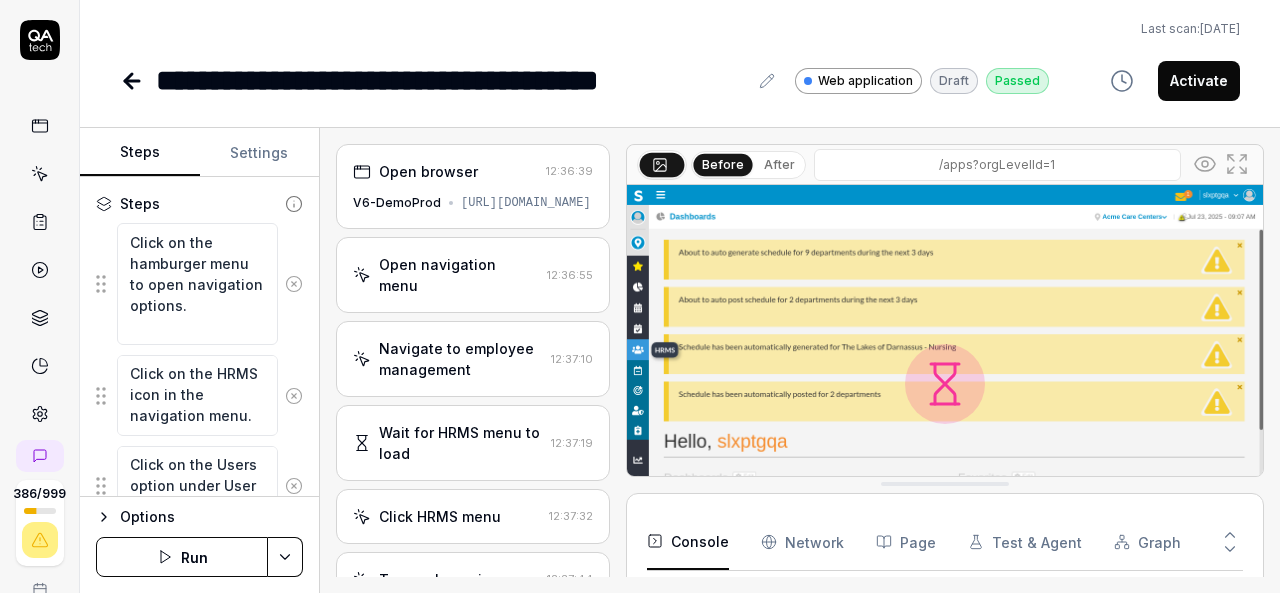scroll, scrollTop: 0, scrollLeft: 0, axis: both 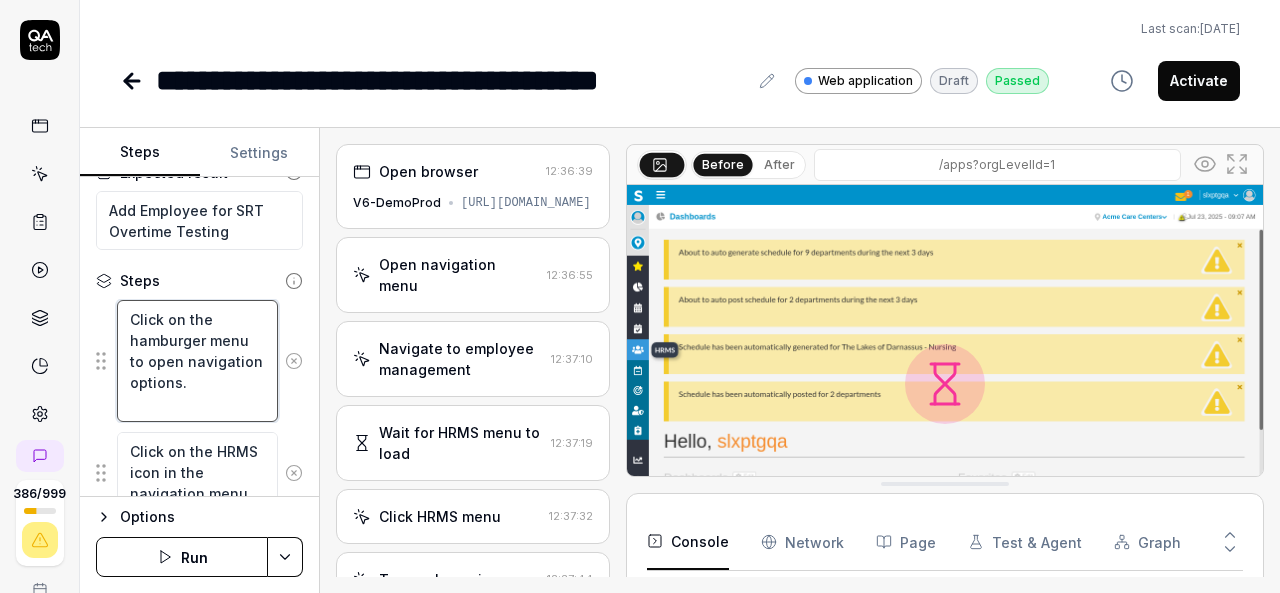 click on "Click on the hamburger menu to open navigation options." at bounding box center (197, 361) 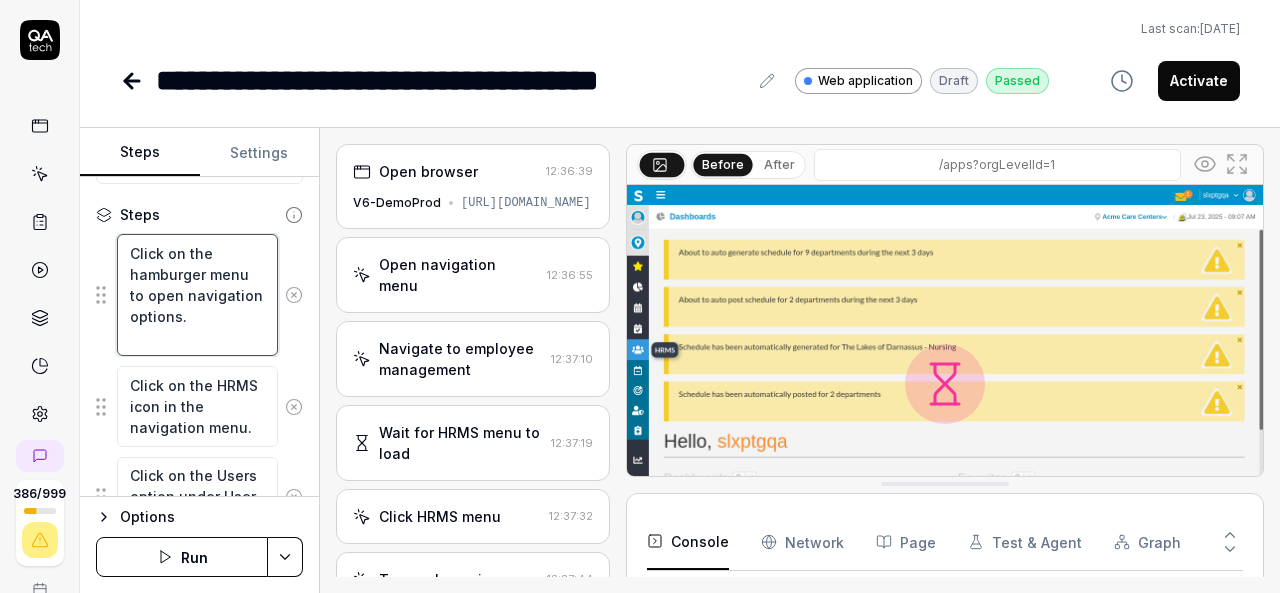 scroll, scrollTop: 206, scrollLeft: 0, axis: vertical 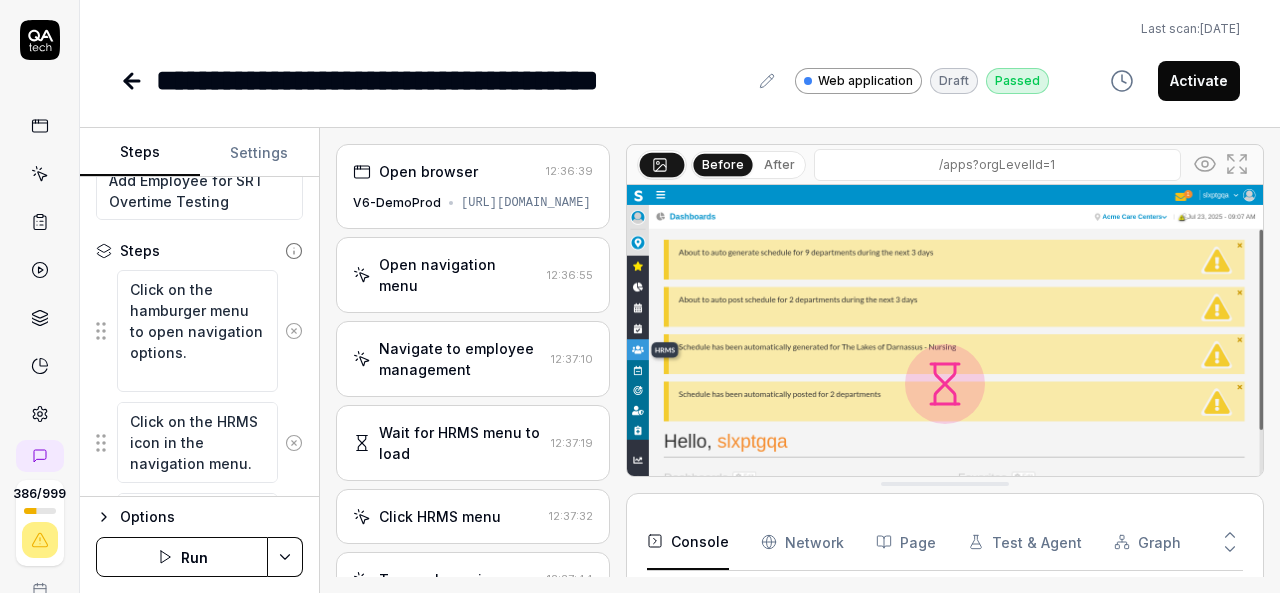 click 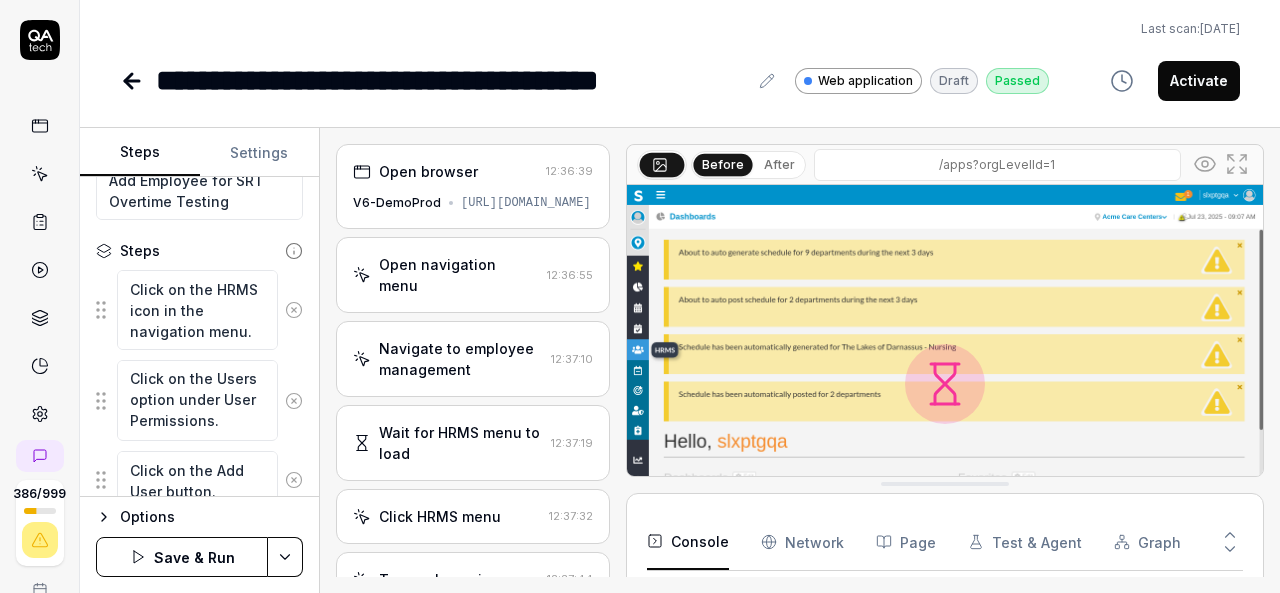 click at bounding box center [294, 310] 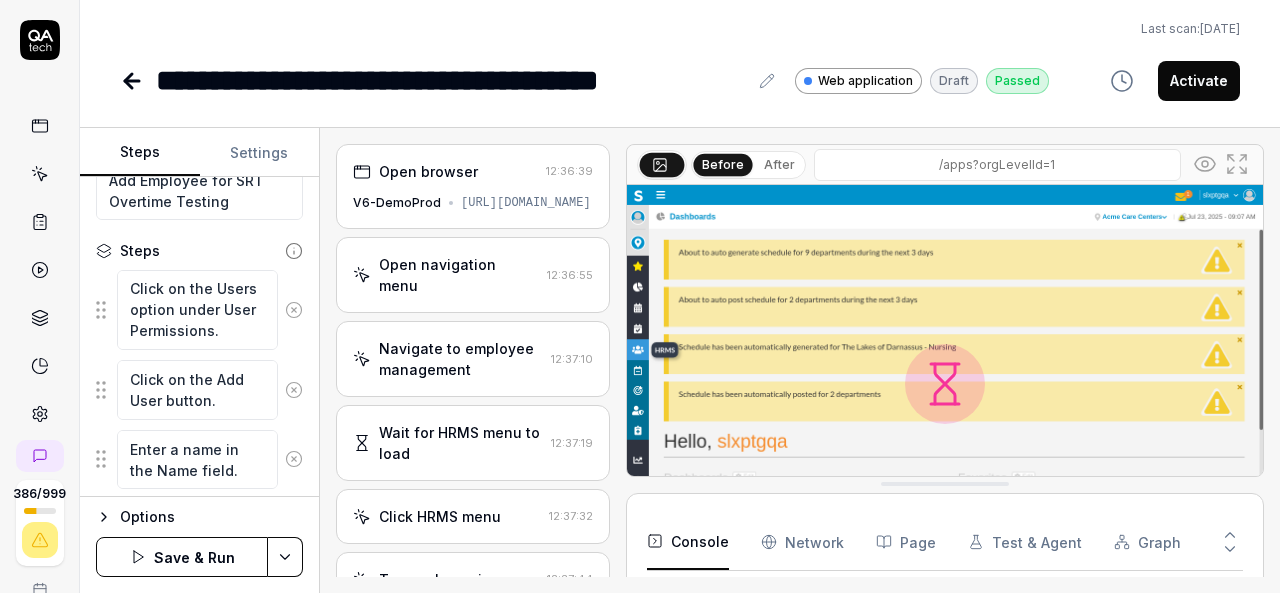 click at bounding box center (294, 310) 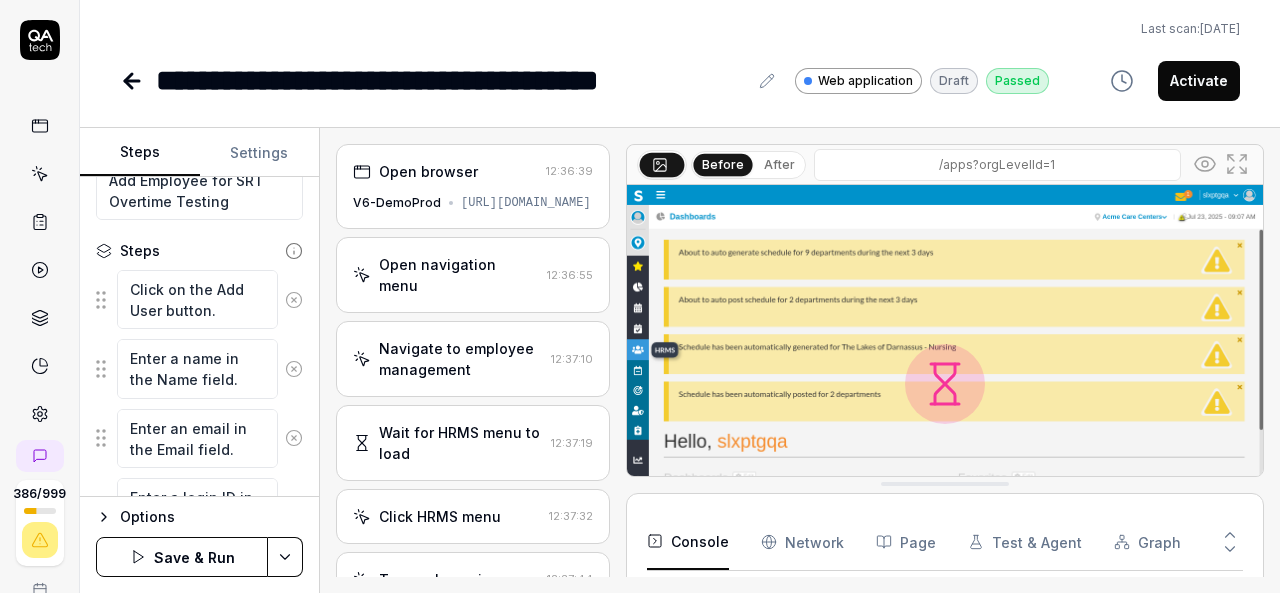 click on "Click on the Add User button." at bounding box center (199, 299) 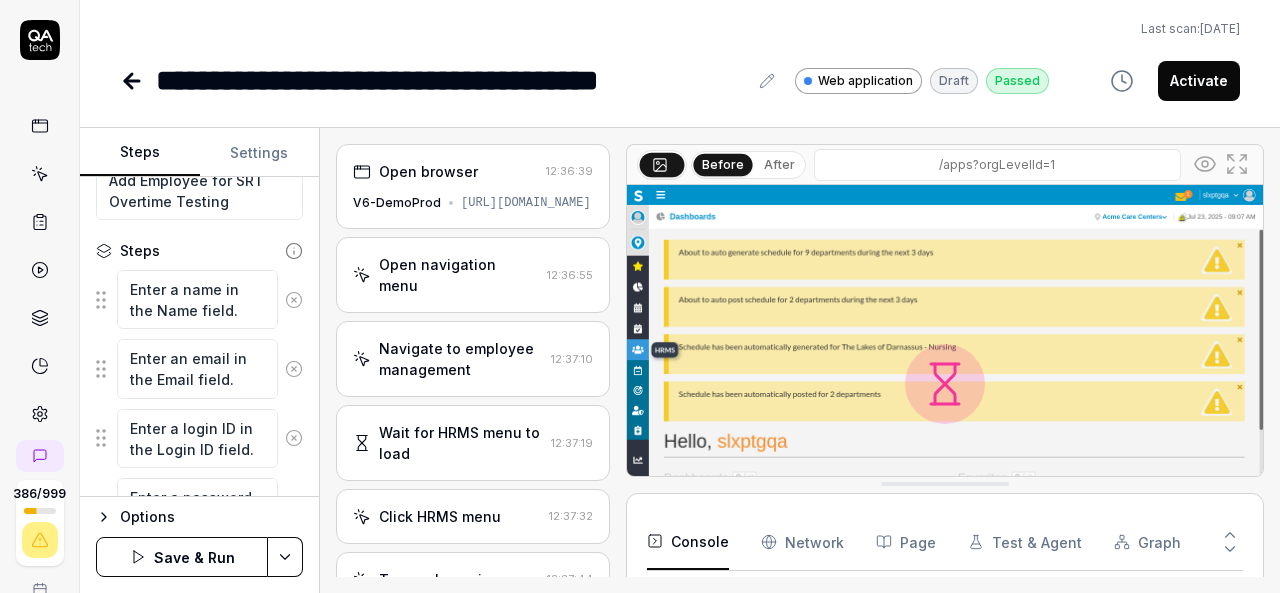 click 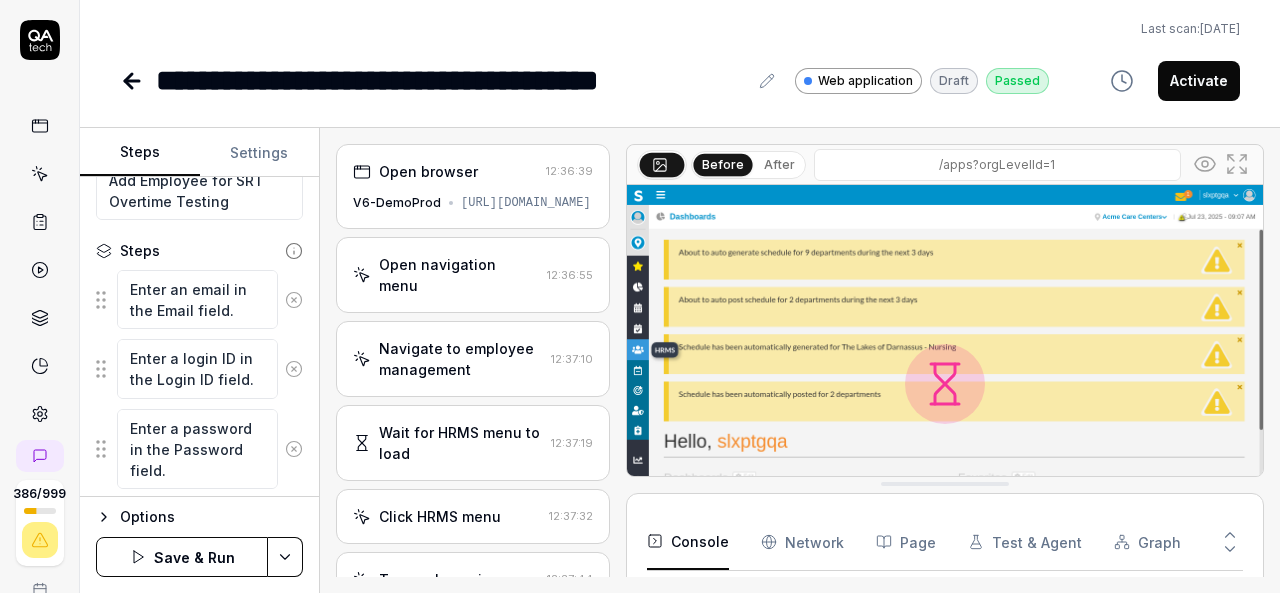 click 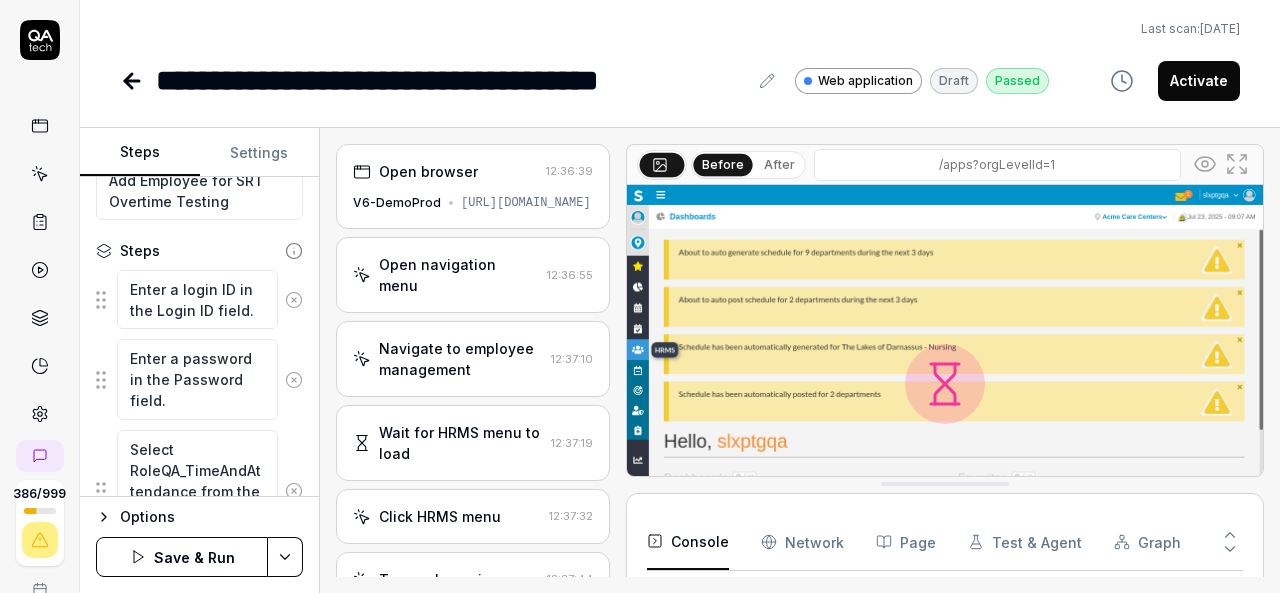 click 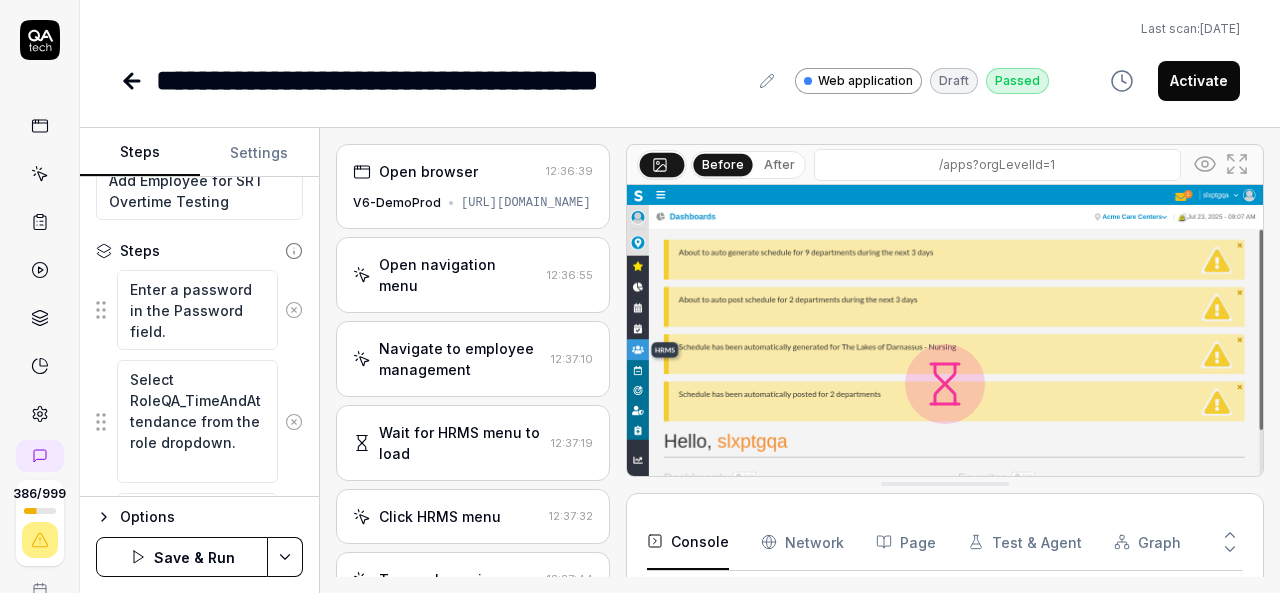 click 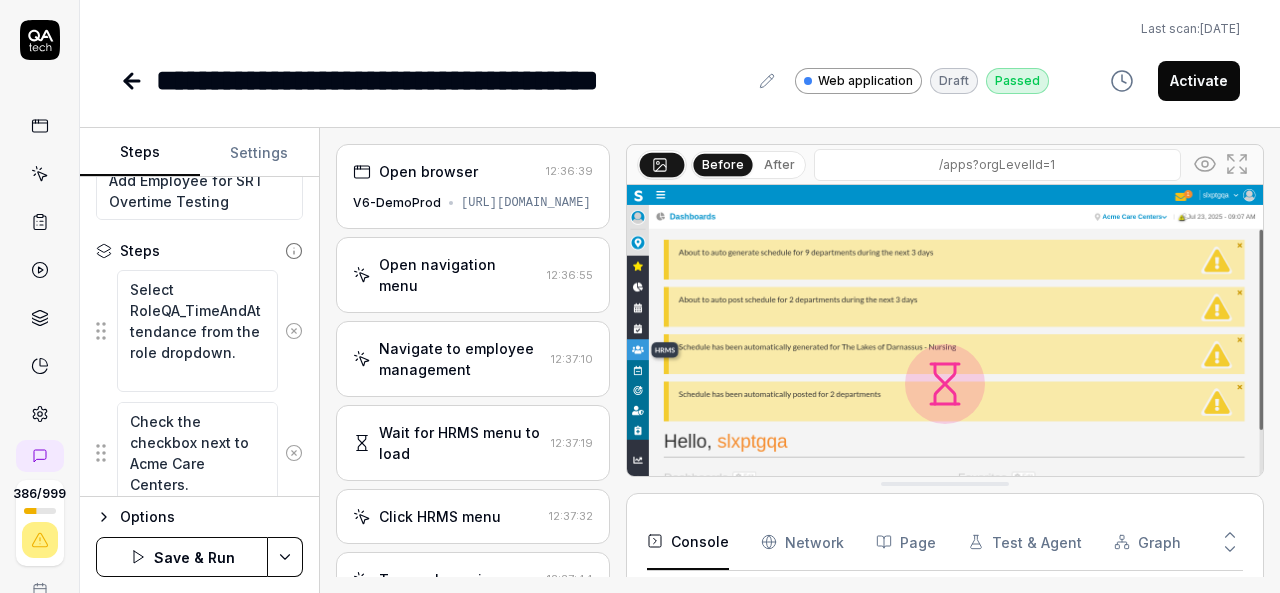 drag, startPoint x: 280, startPoint y: 301, endPoint x: 278, endPoint y: 325, distance: 24.083189 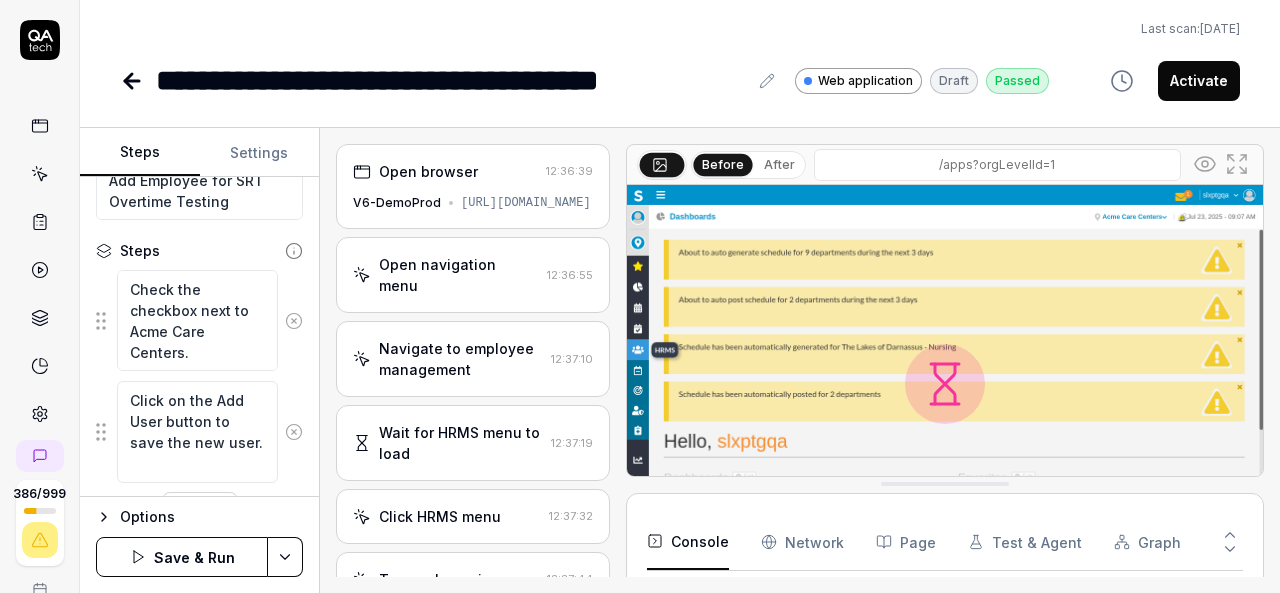 click 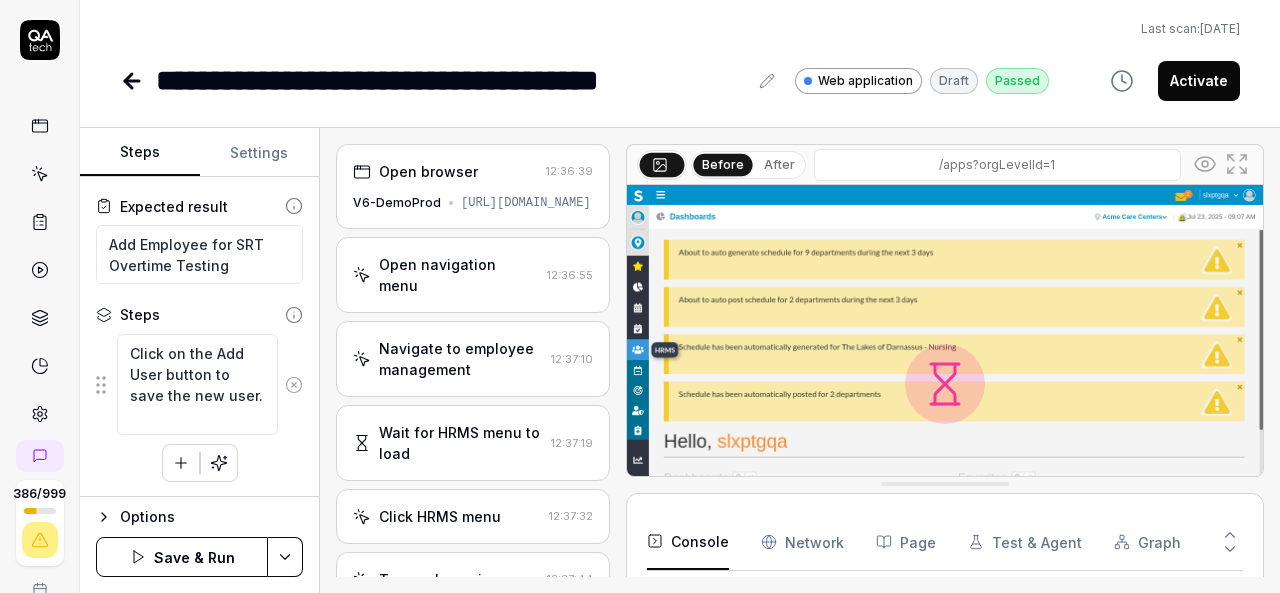 scroll, scrollTop: 104, scrollLeft: 0, axis: vertical 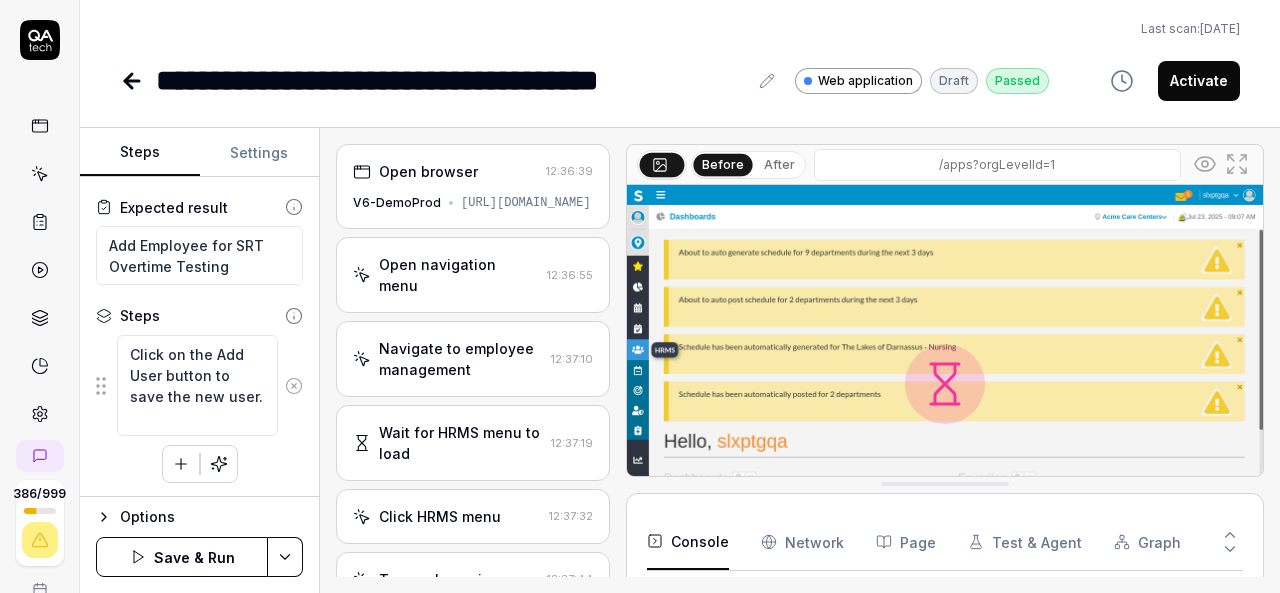 click 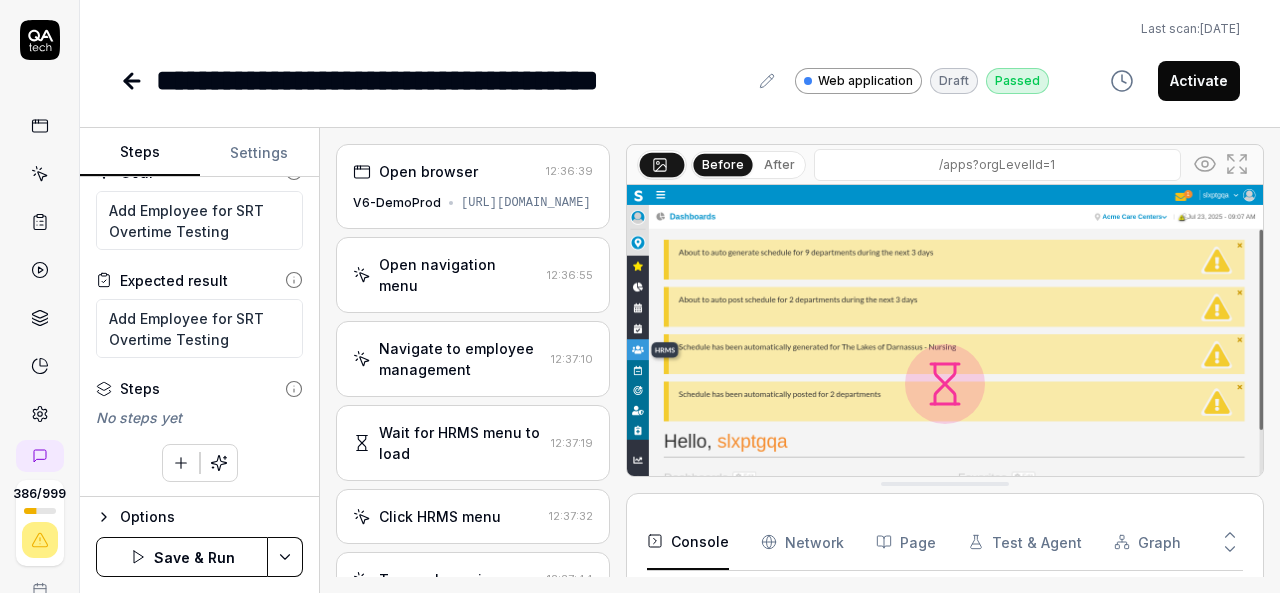 click 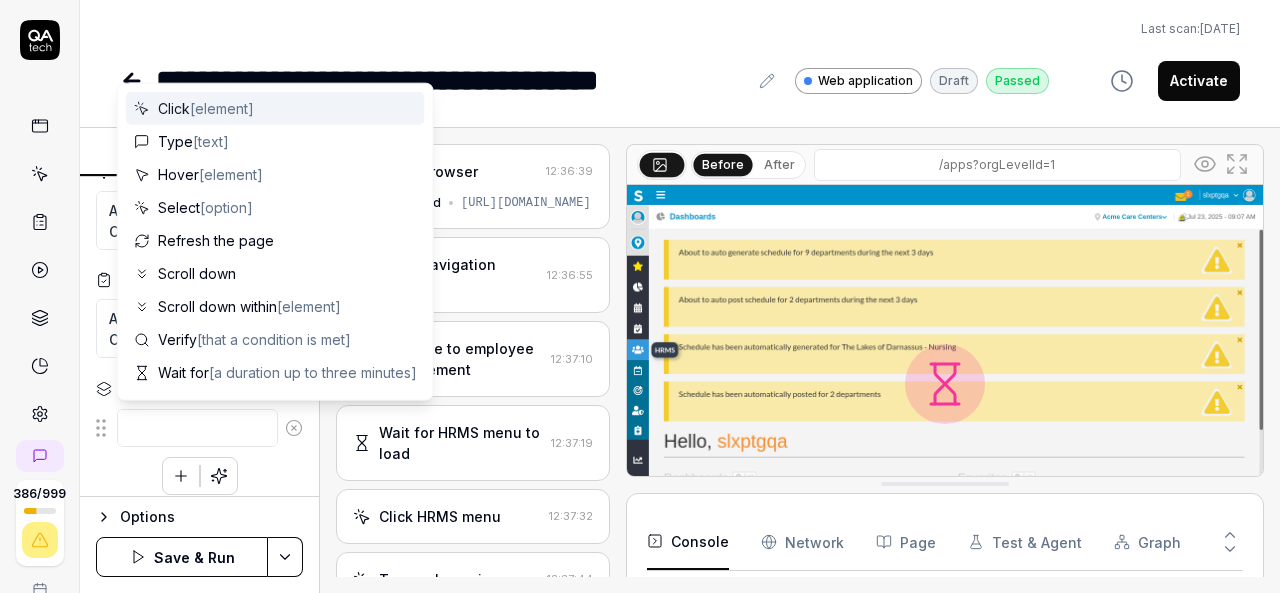 click at bounding box center [197, 428] 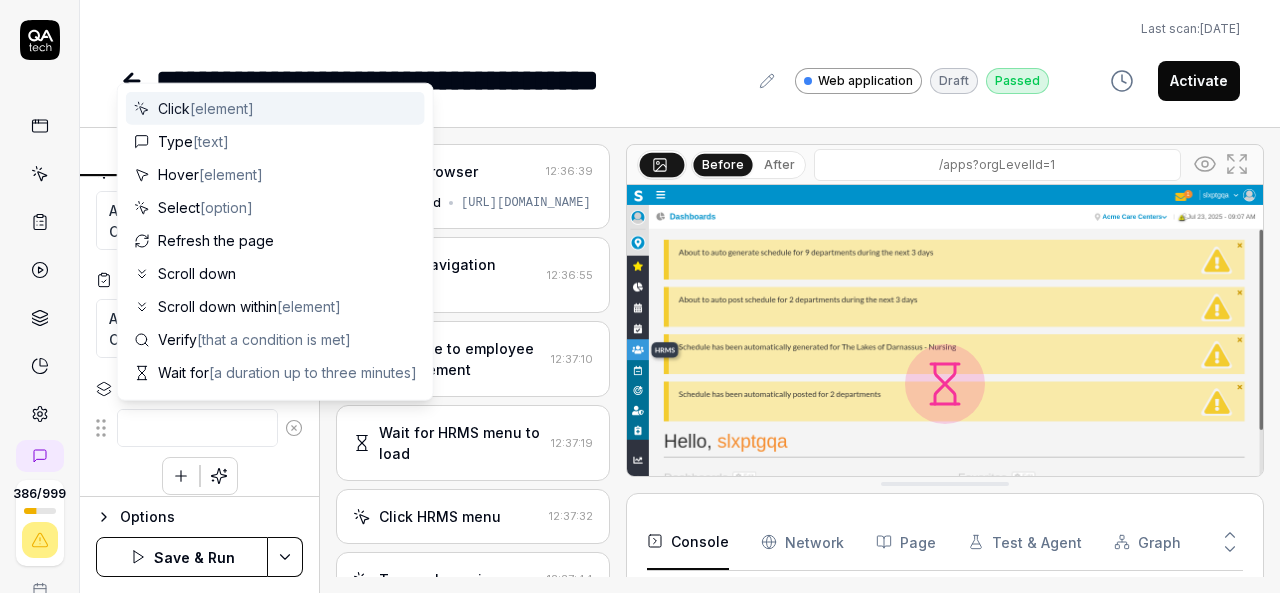 type on "M" 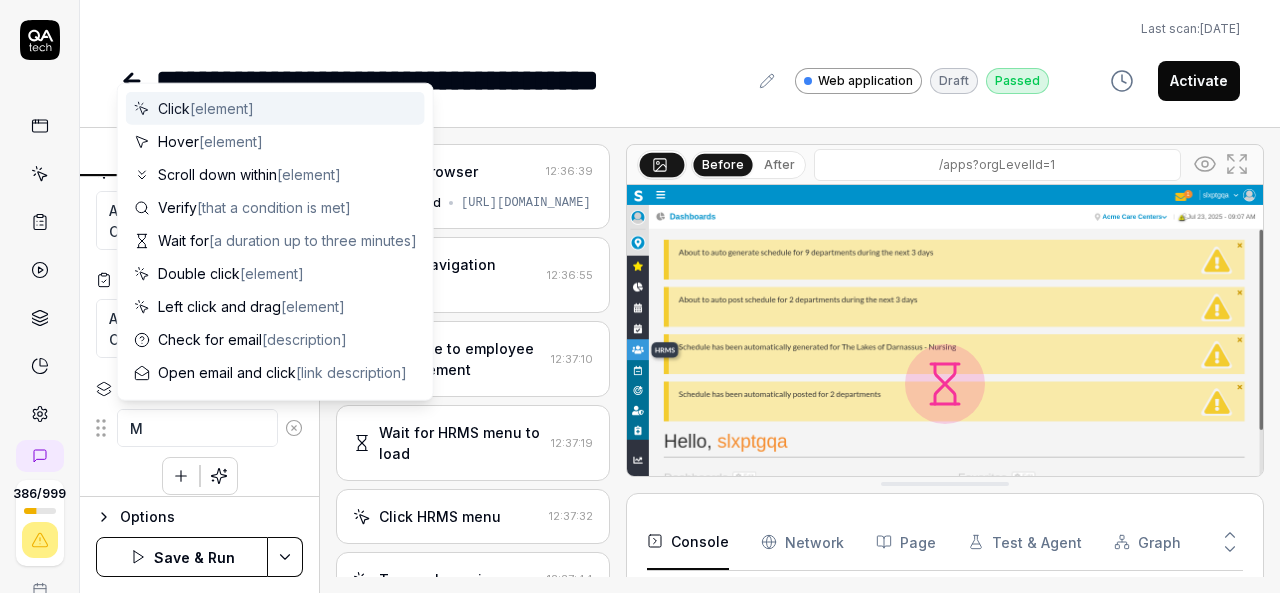 type on "*" 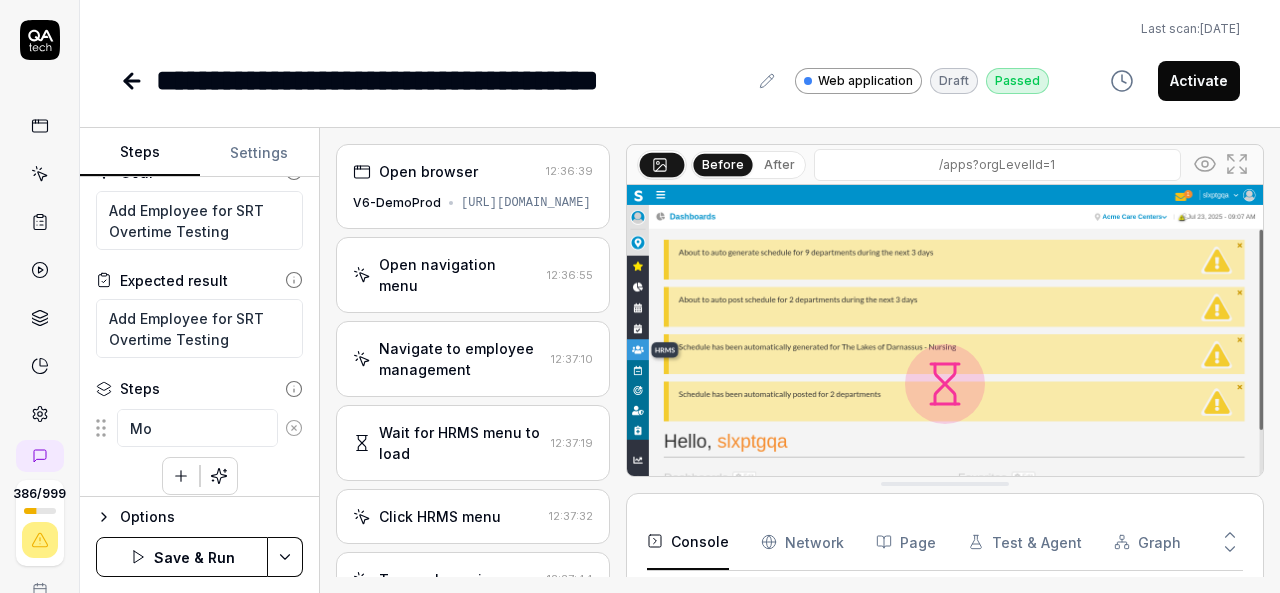 type on "*" 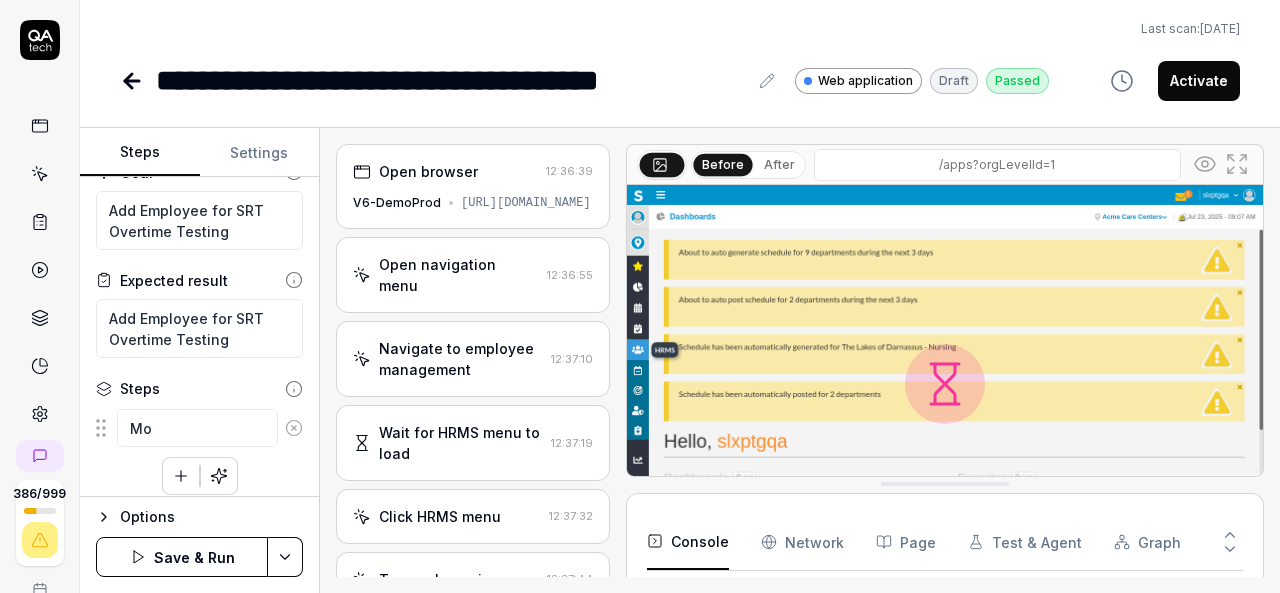 type on "Mou" 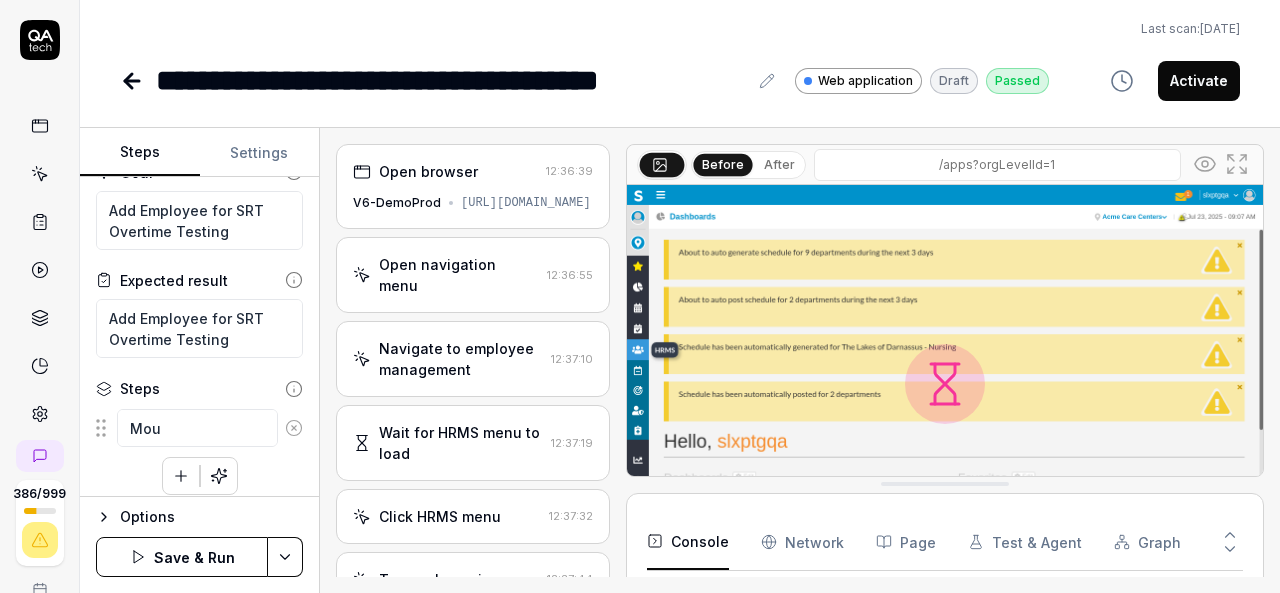 type on "*" 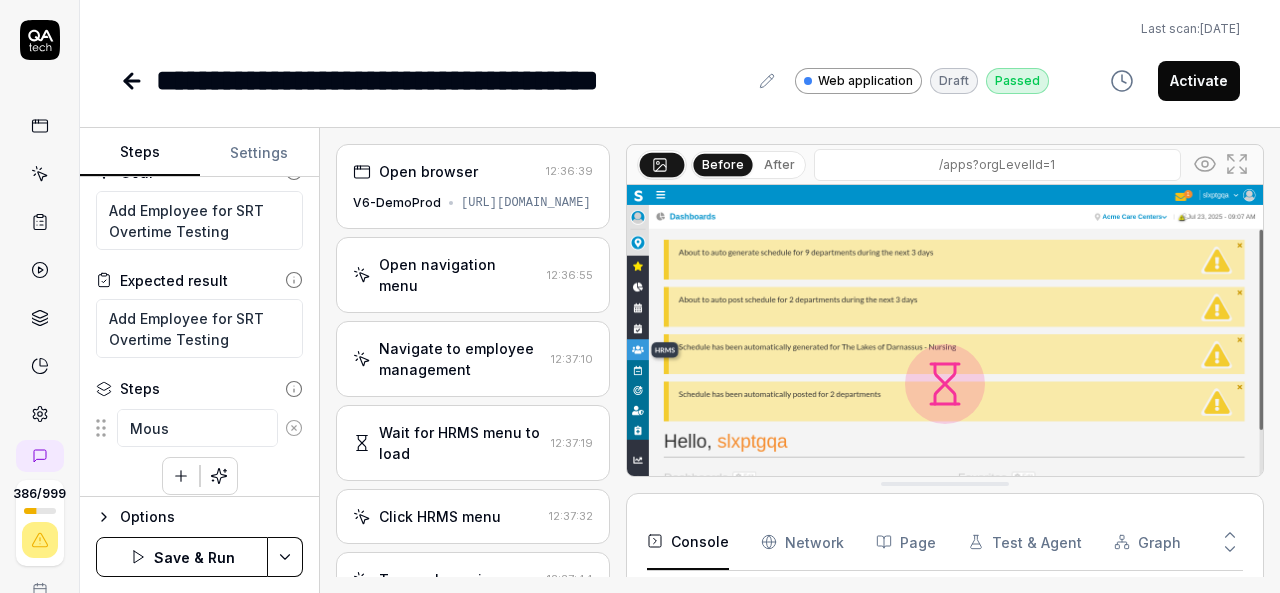 type on "*" 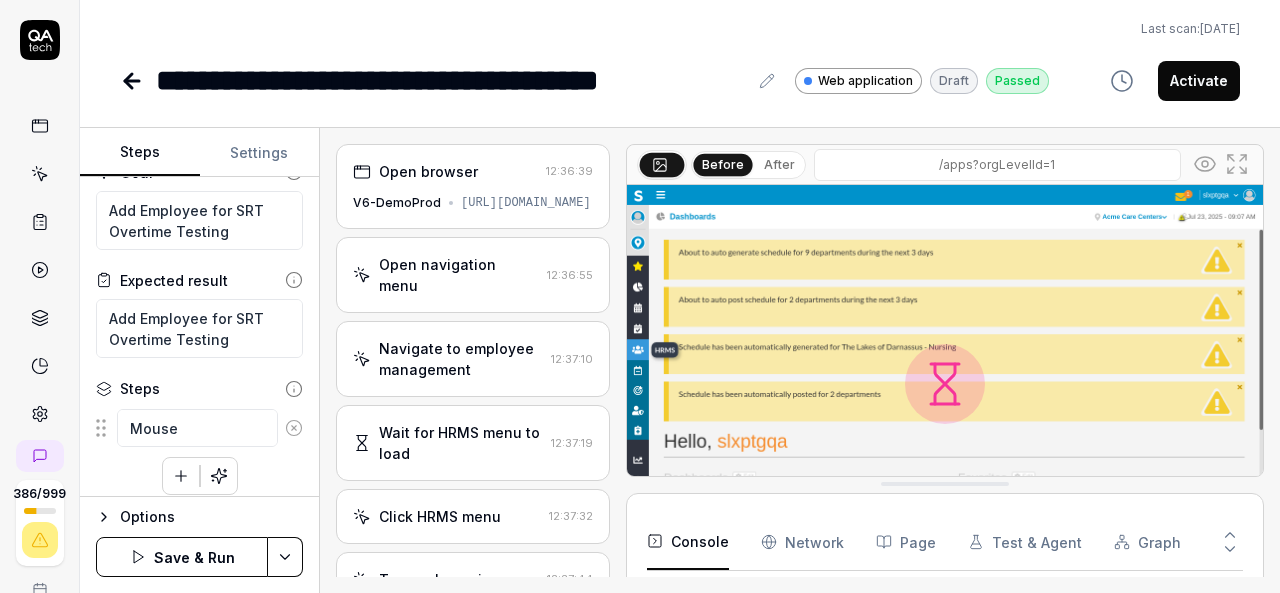 type on "*" 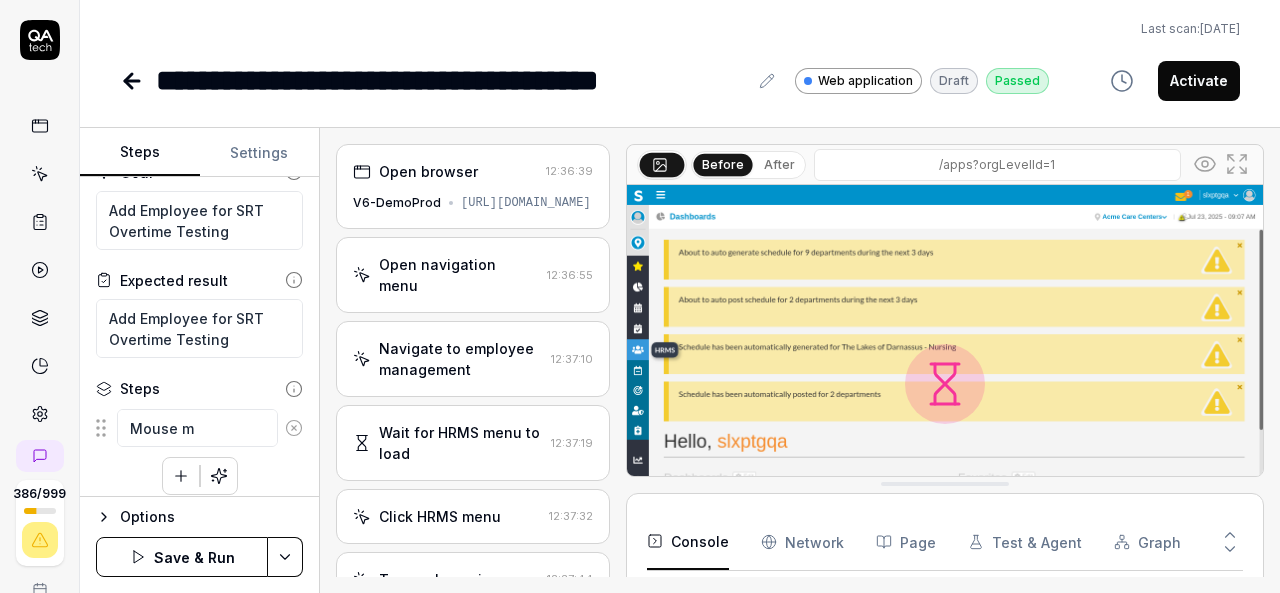 type on "*" 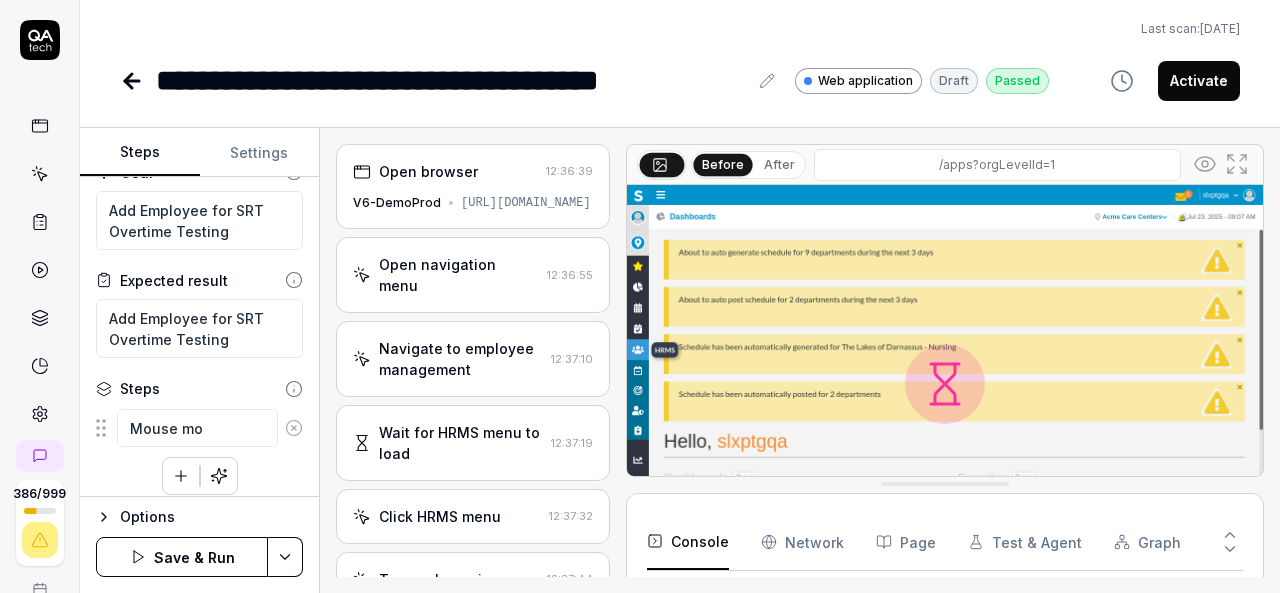 type on "*" 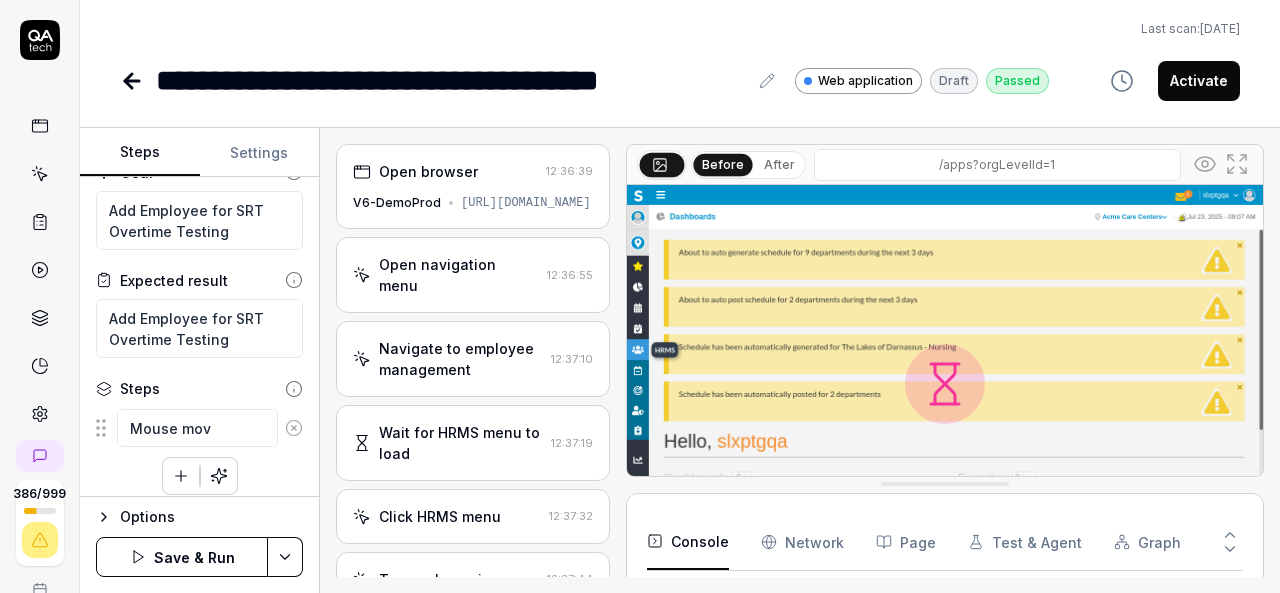 type on "*" 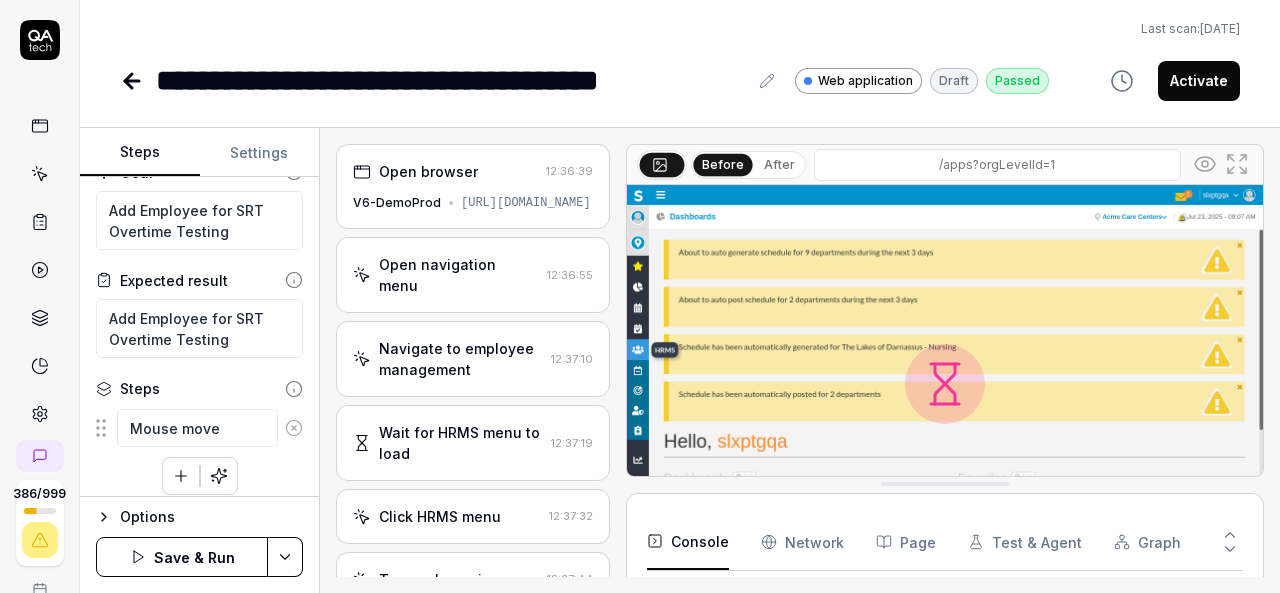 type on "*" 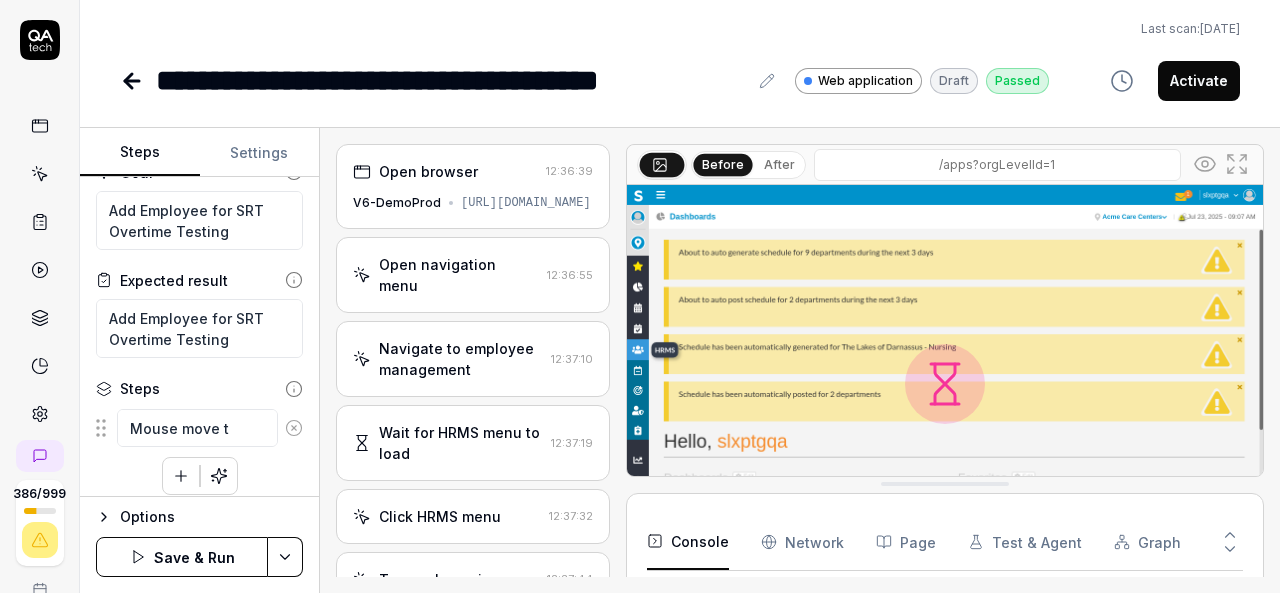 type on "*" 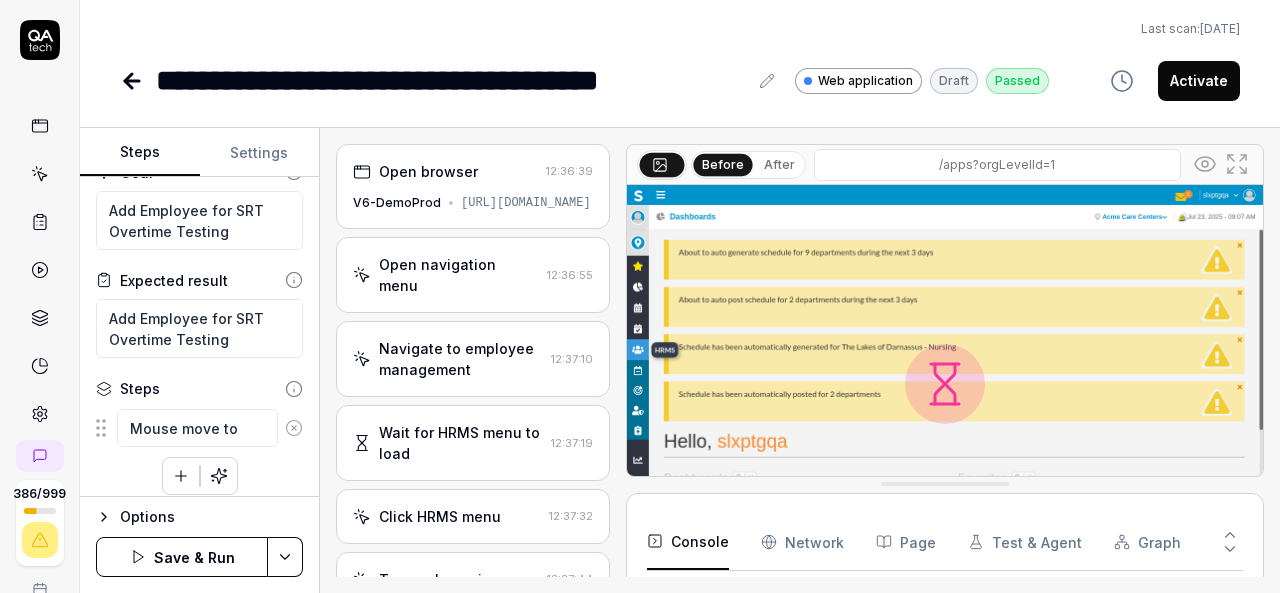 type on "*" 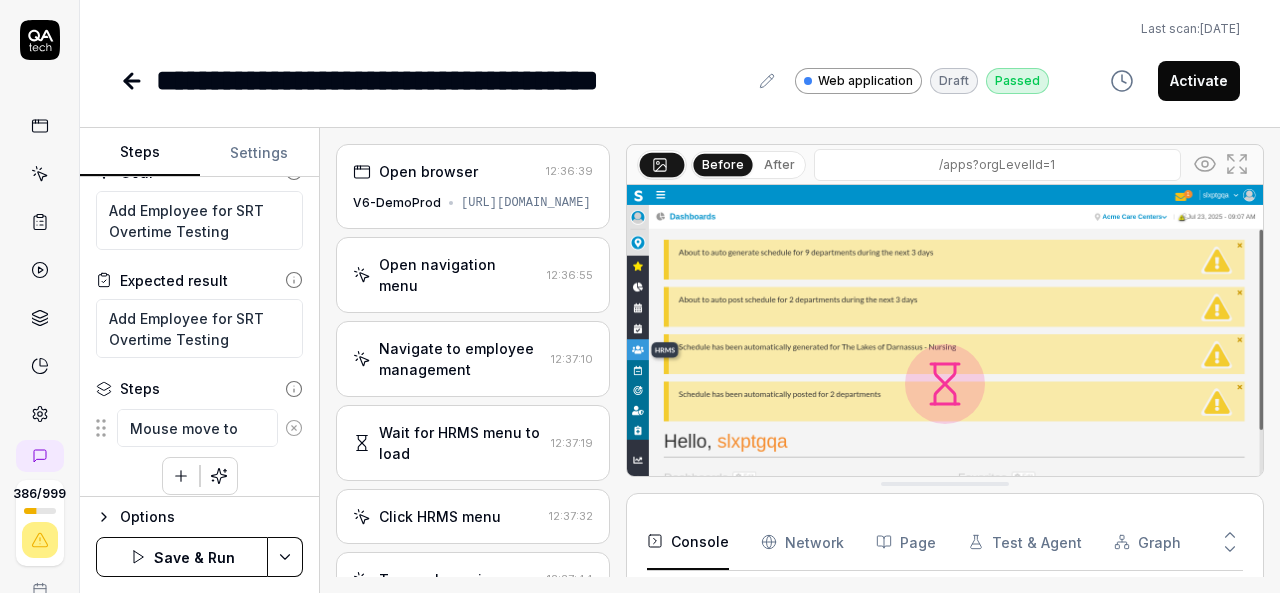 type on "*" 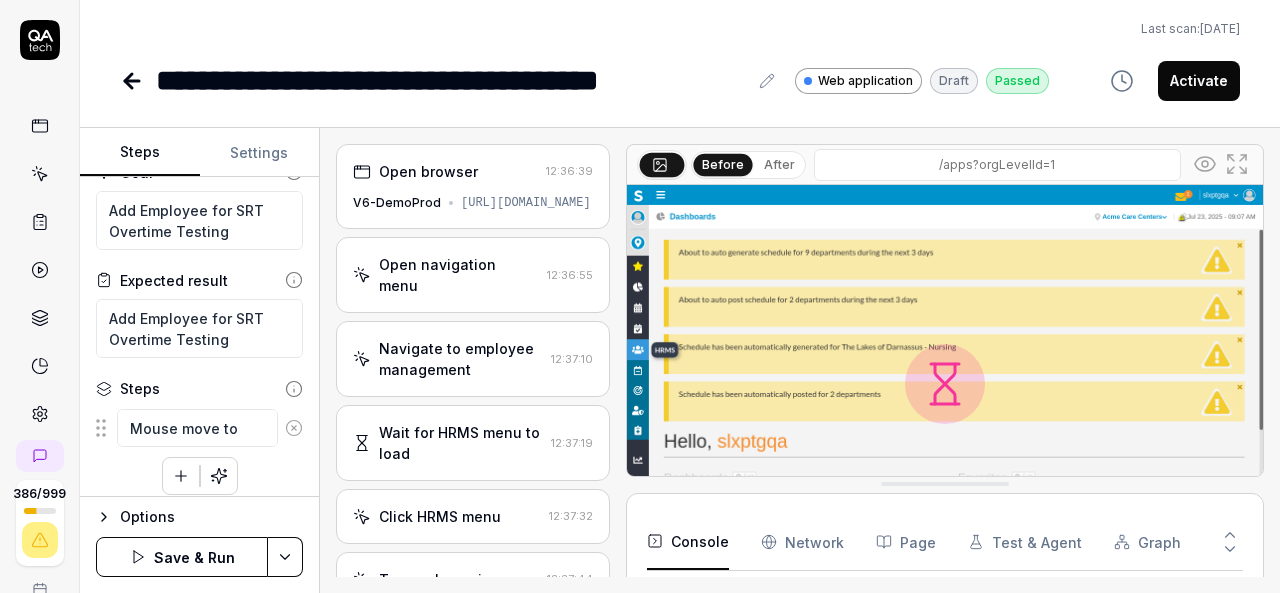 type on "Mouse move to O" 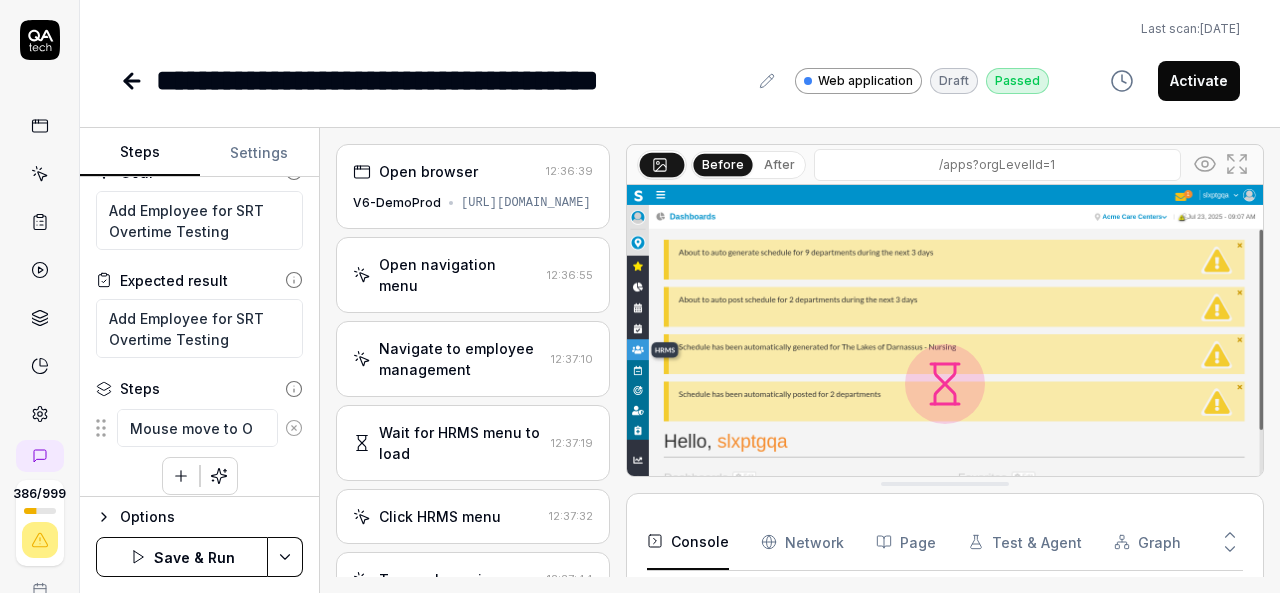 type on "*" 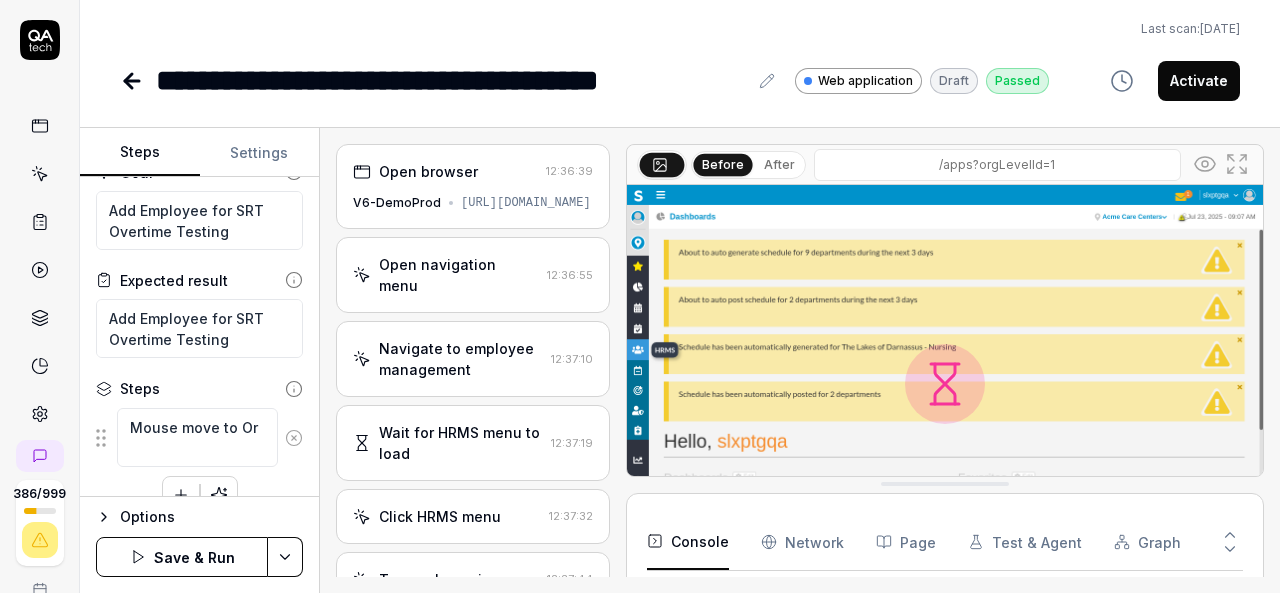 type on "*" 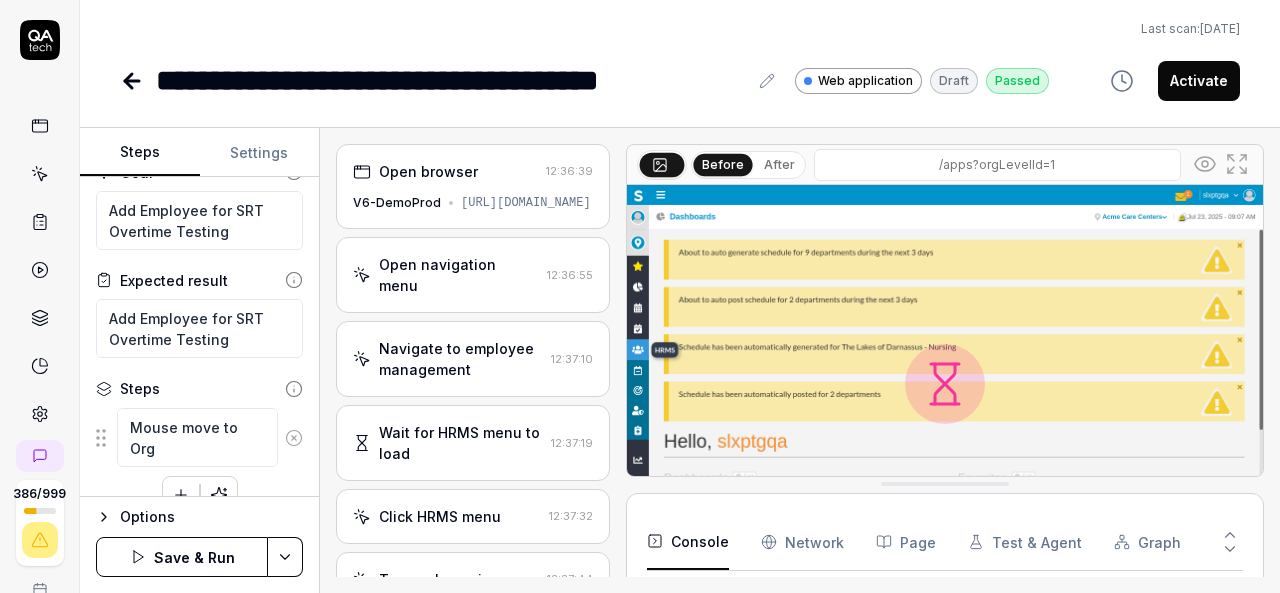 type on "*" 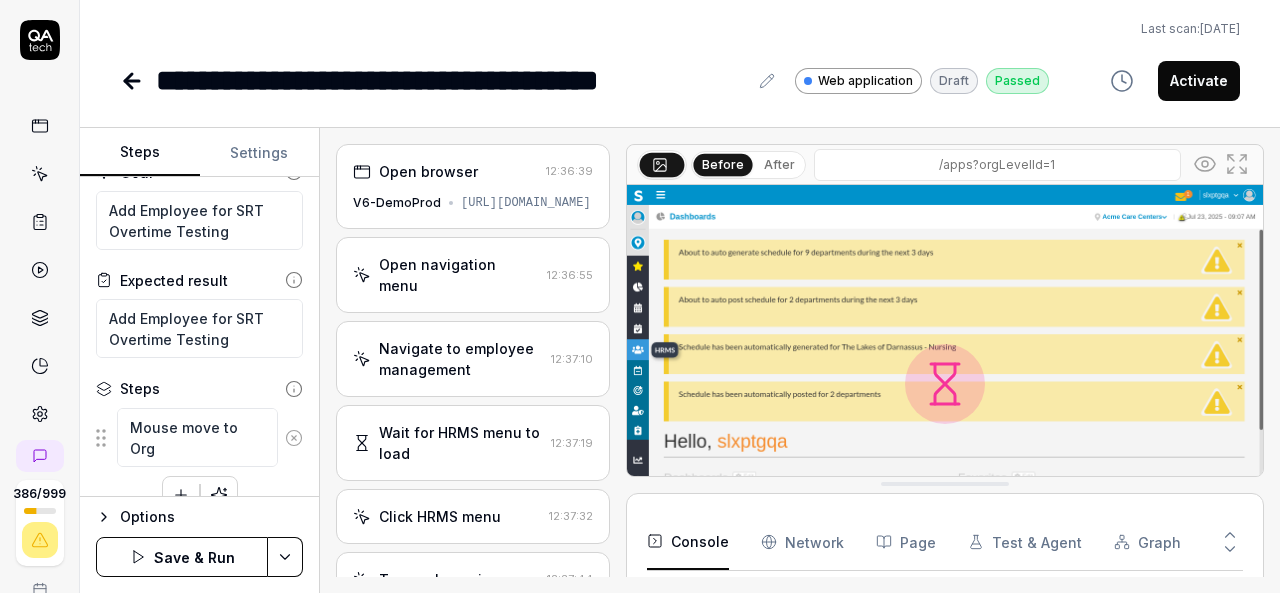 type on "Mouse move to Orgh" 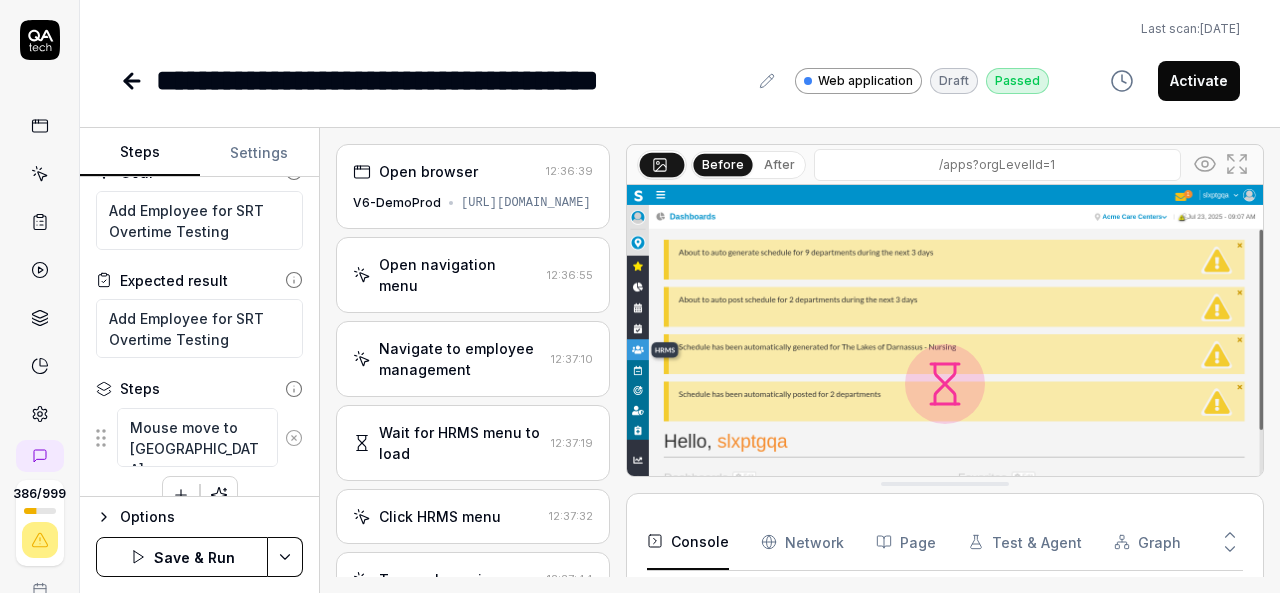 type on "*" 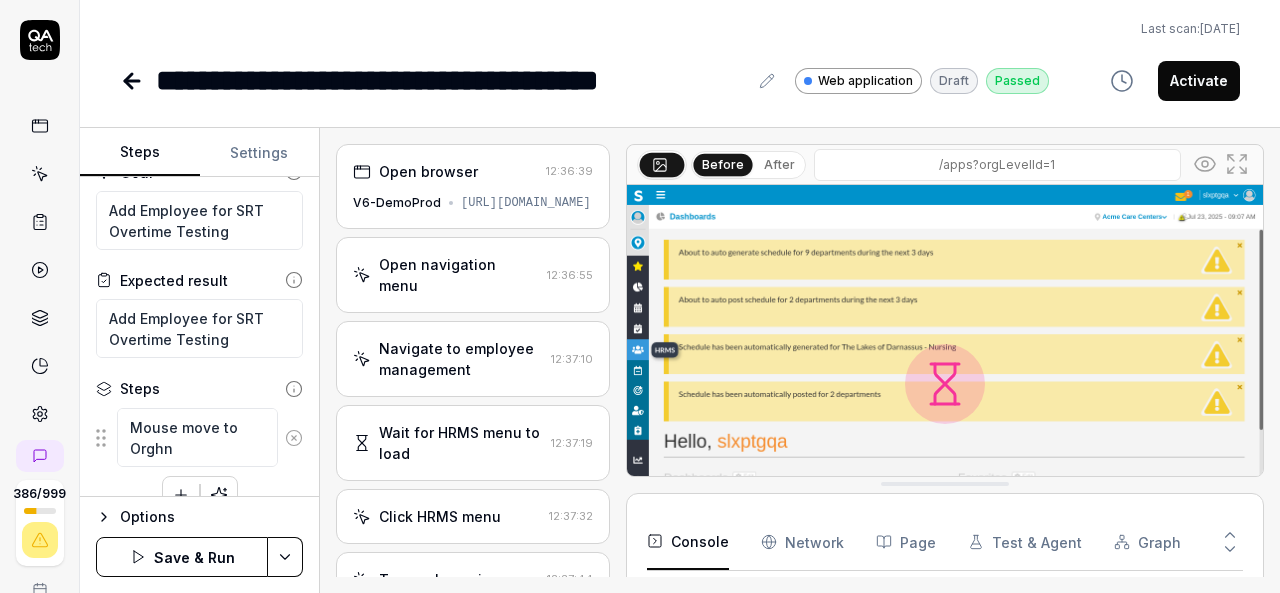 type on "*" 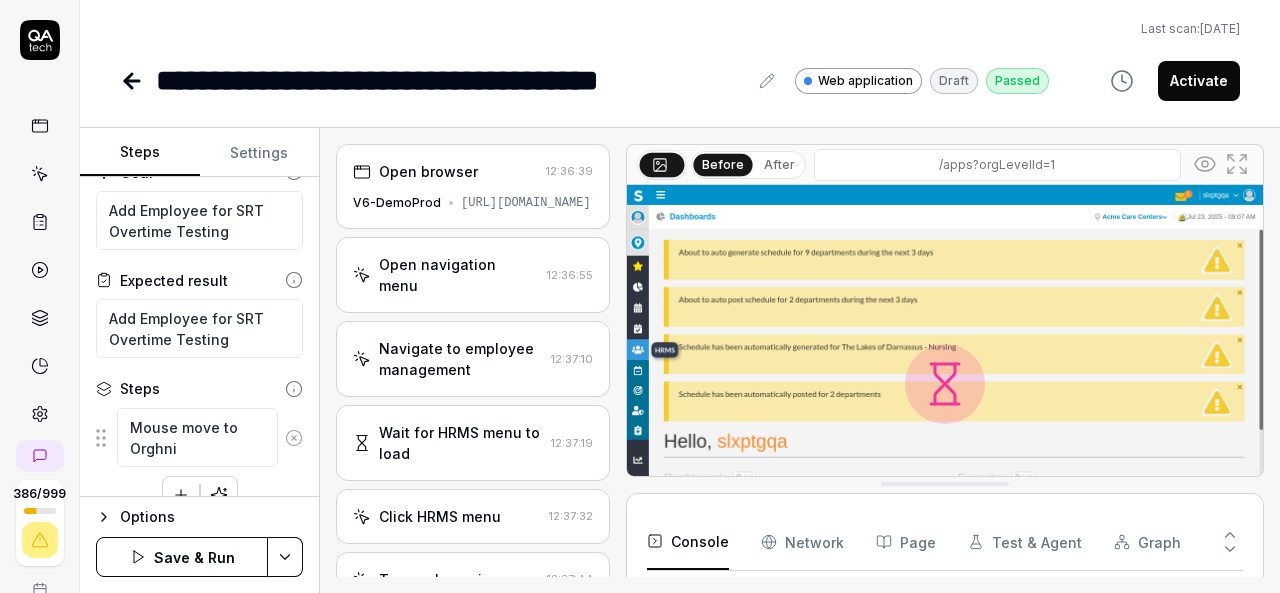type on "*" 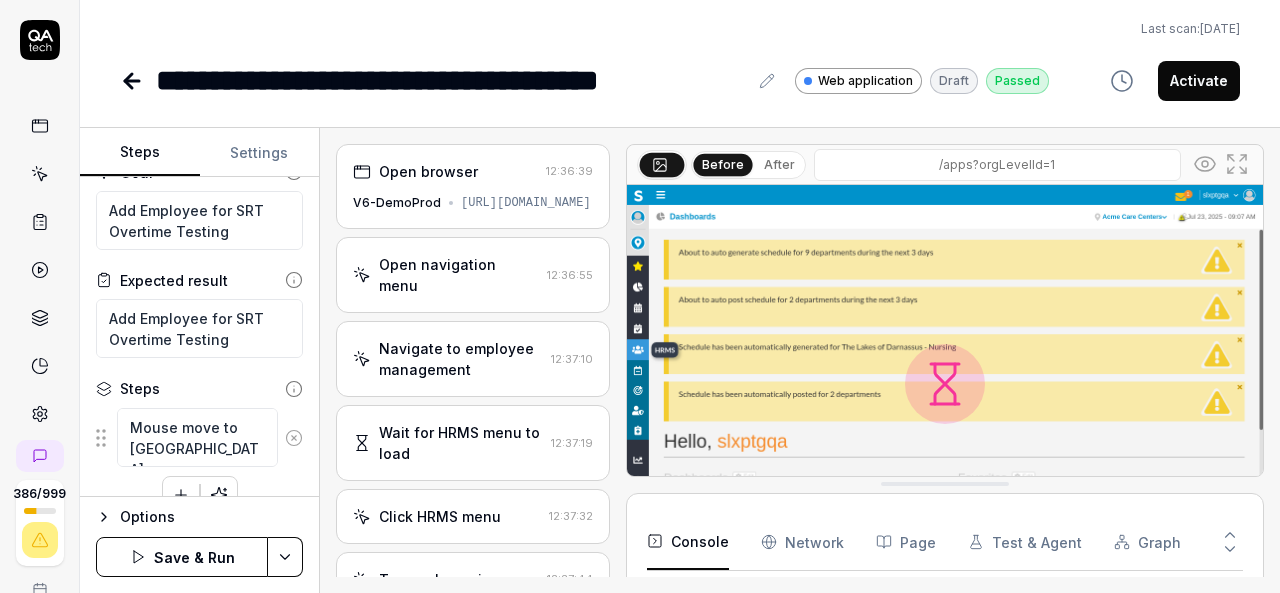 type on "*" 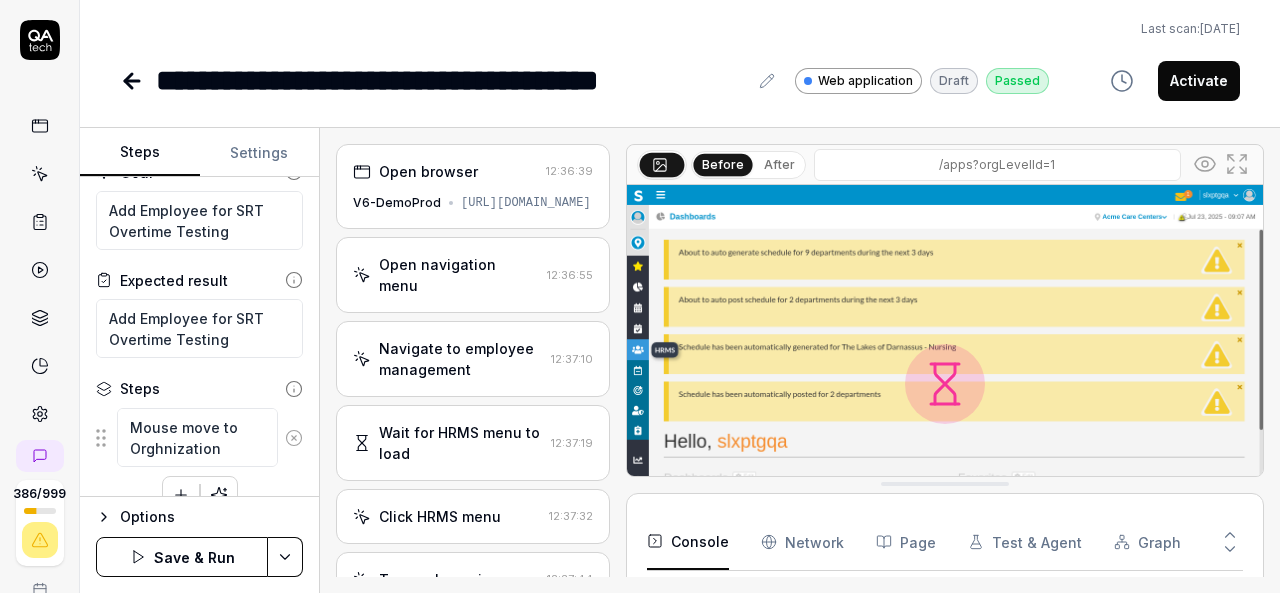 type on "*" 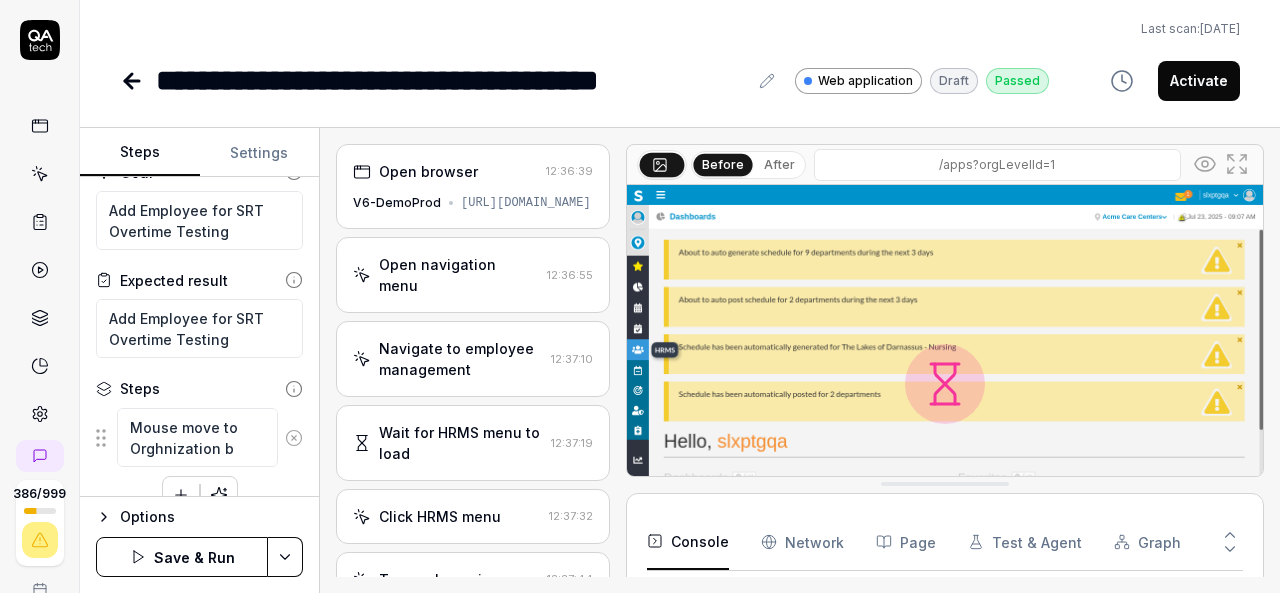 type on "*" 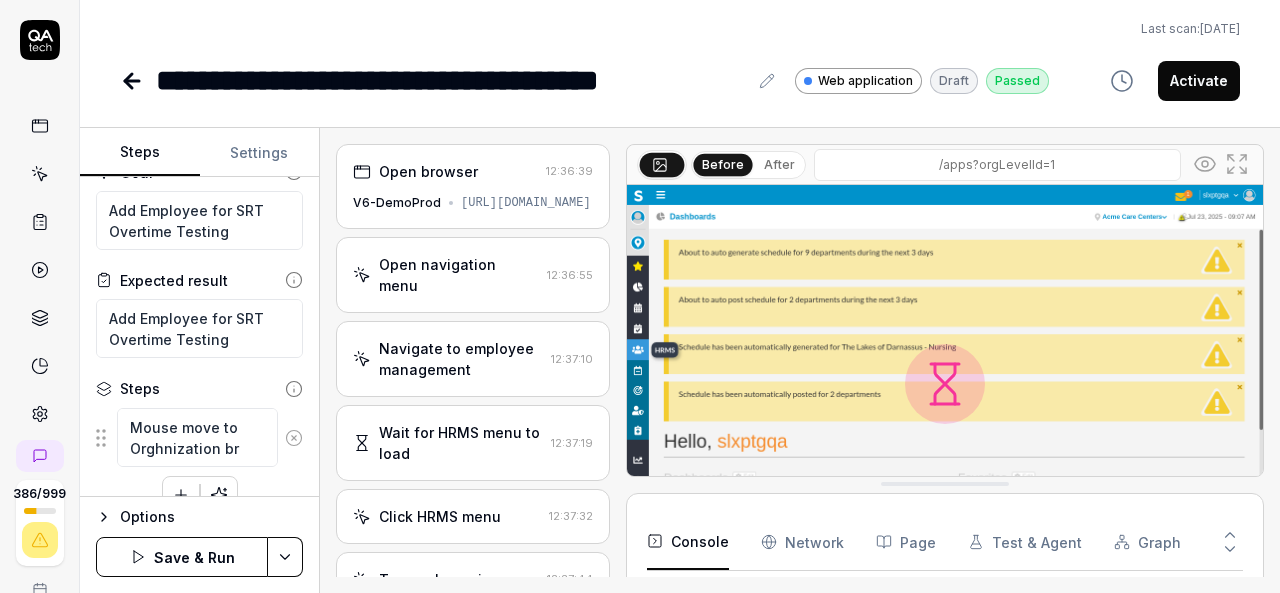type on "*" 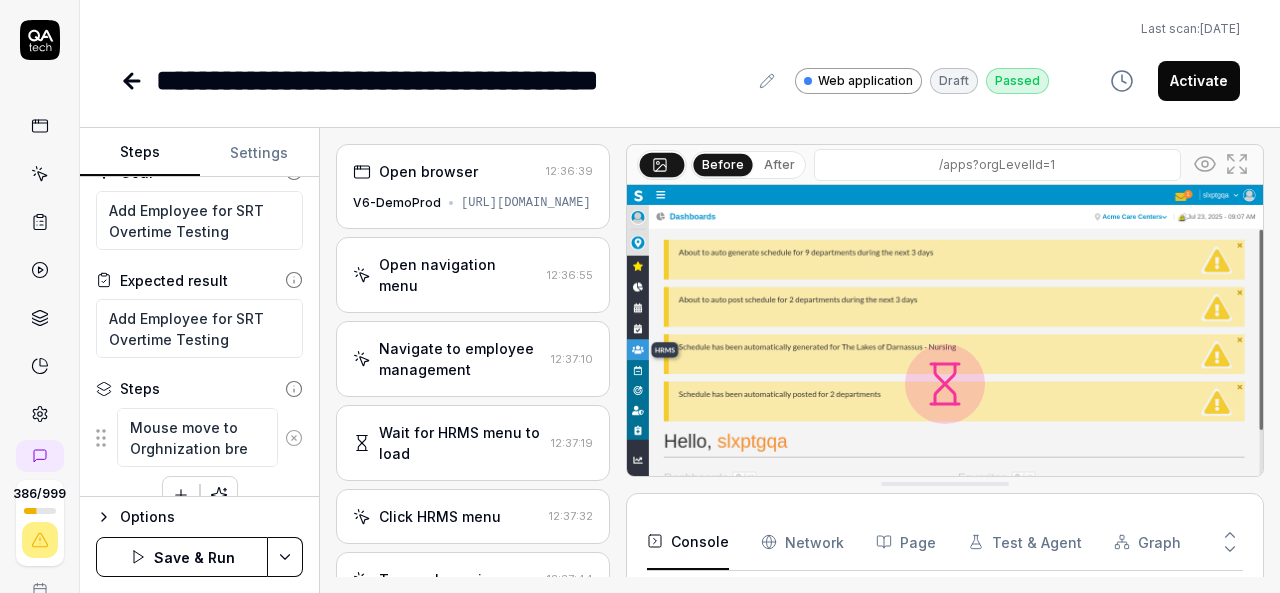 type on "*" 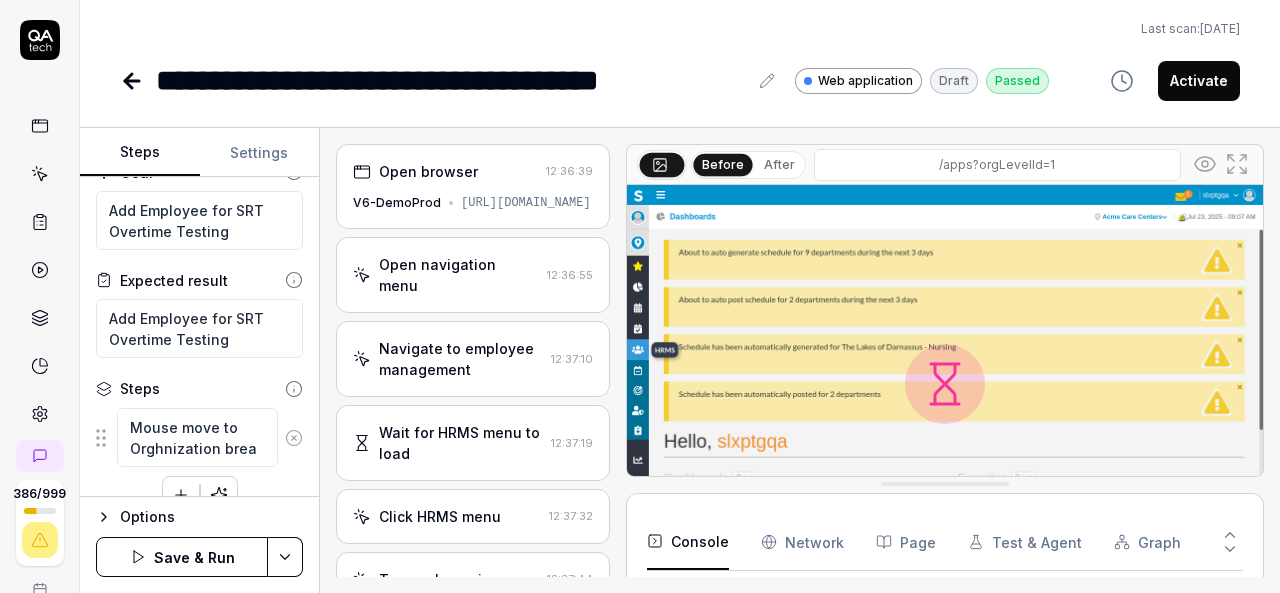type on "*" 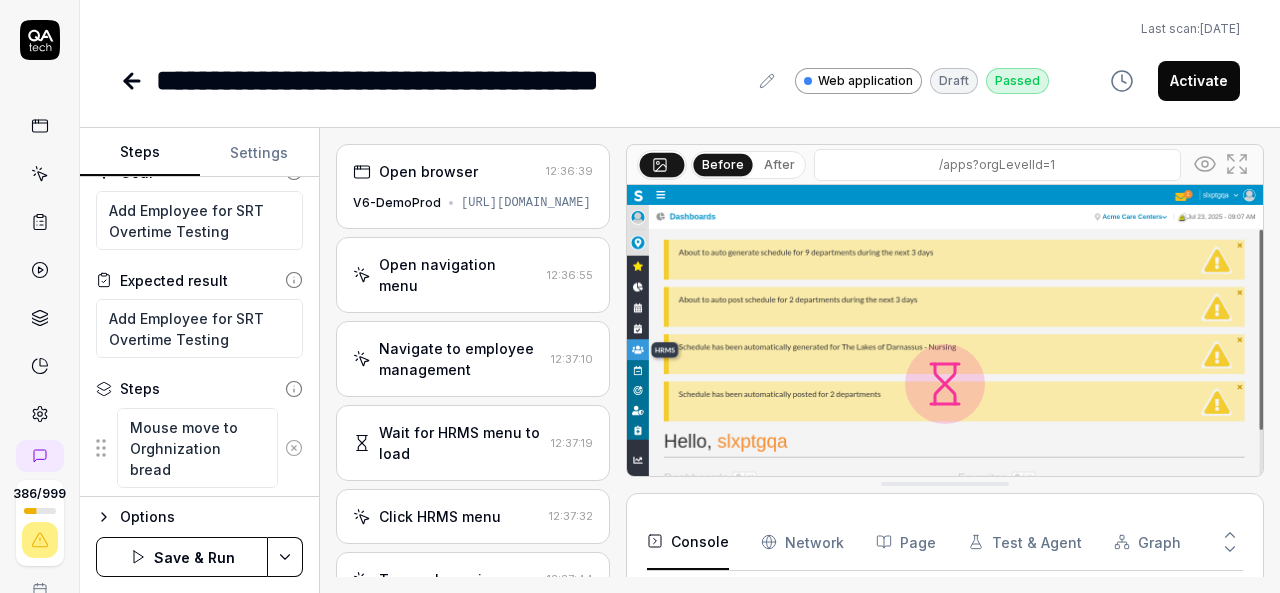 type on "*" 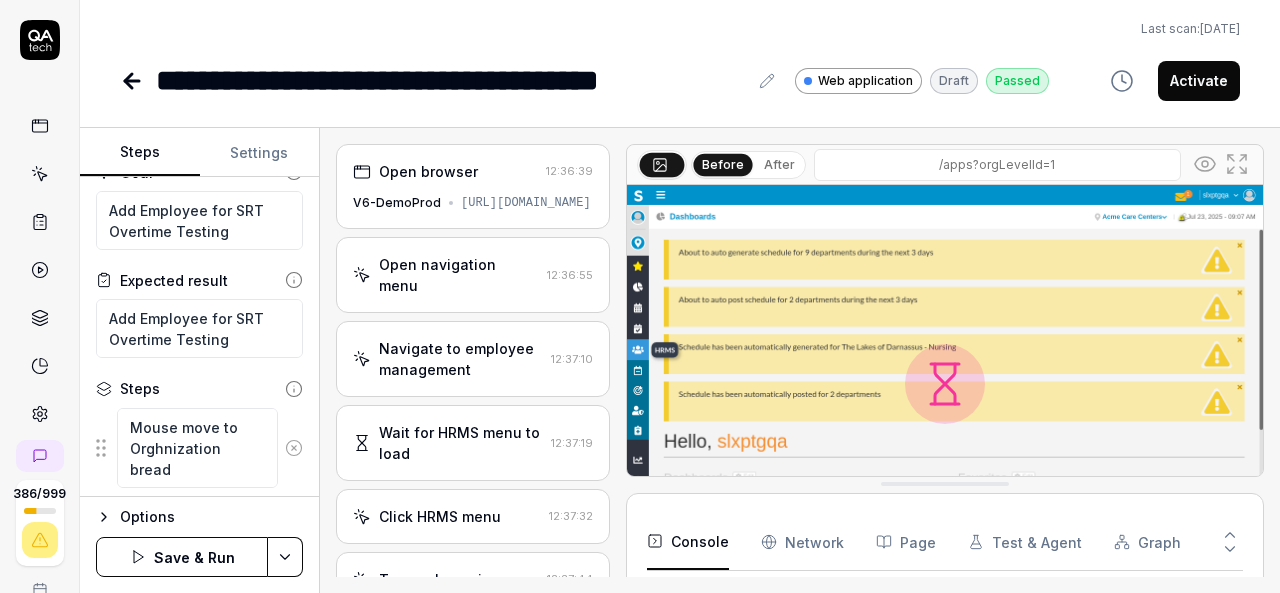 type on "Mouse move to Orghnization bread" 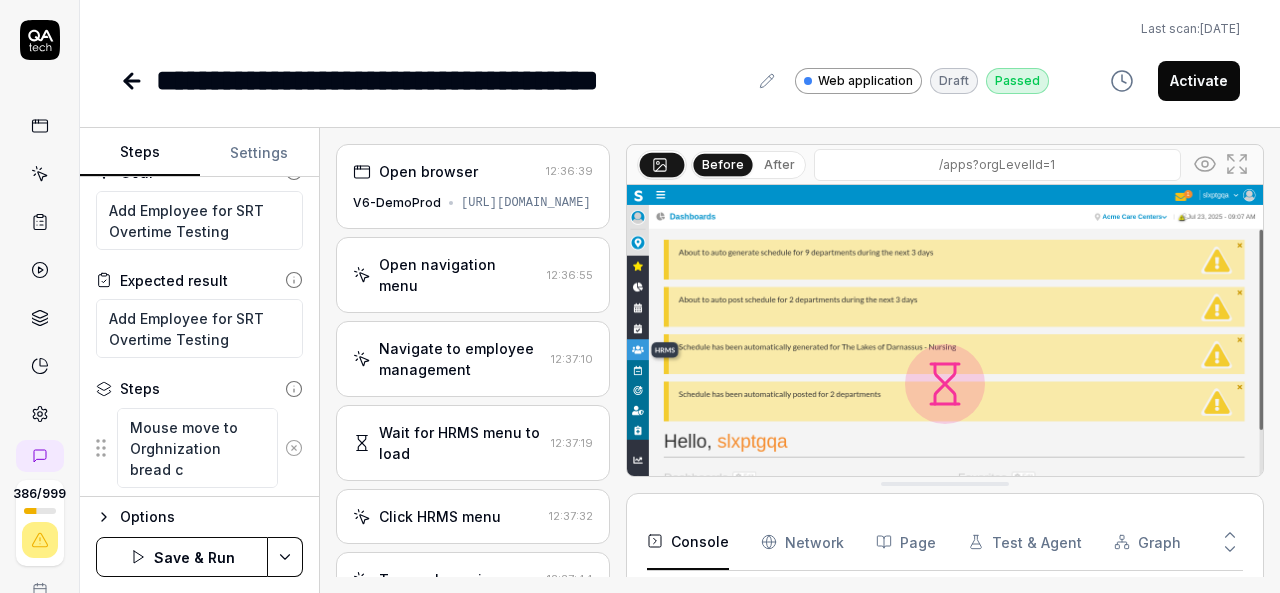 type on "*" 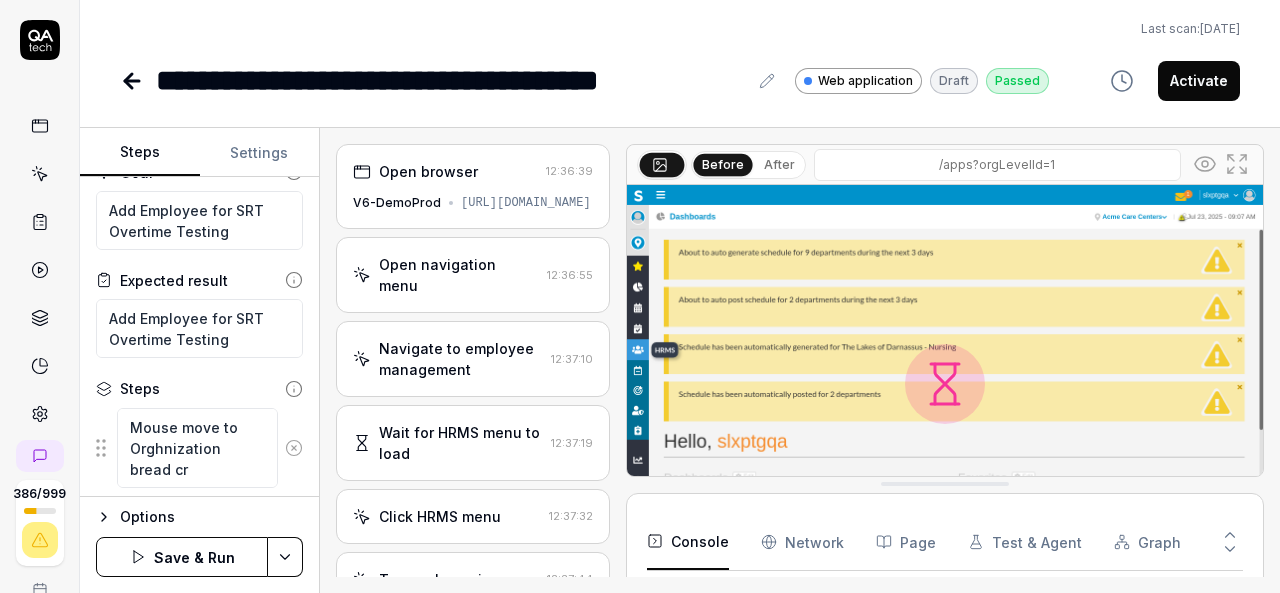 type on "*" 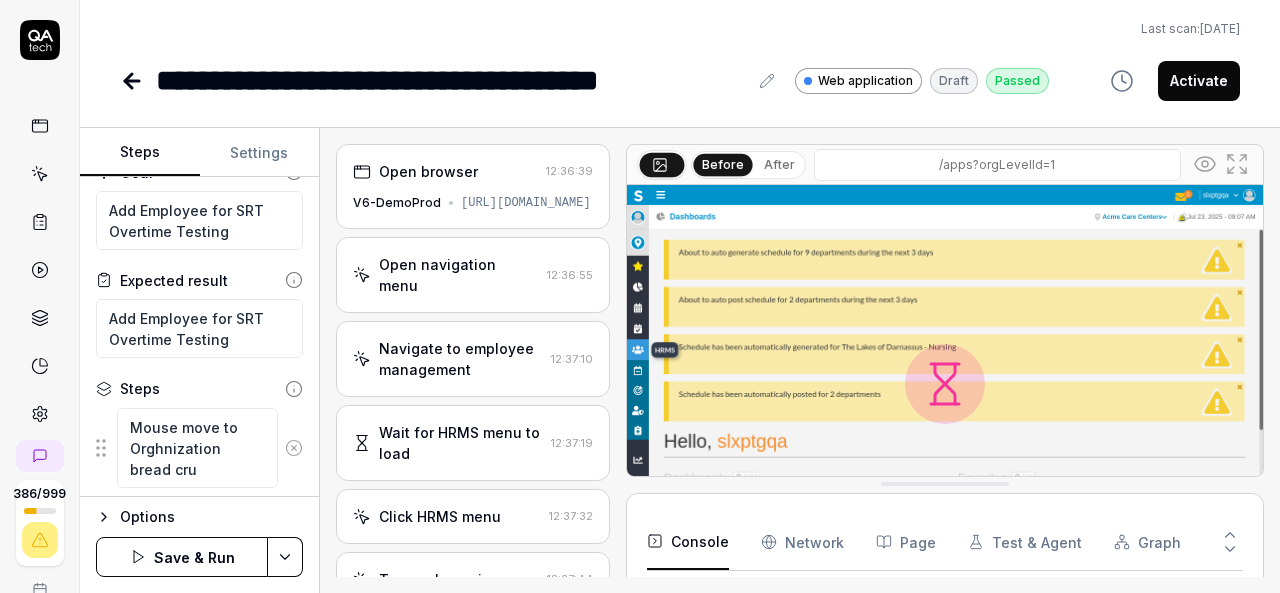 type on "*" 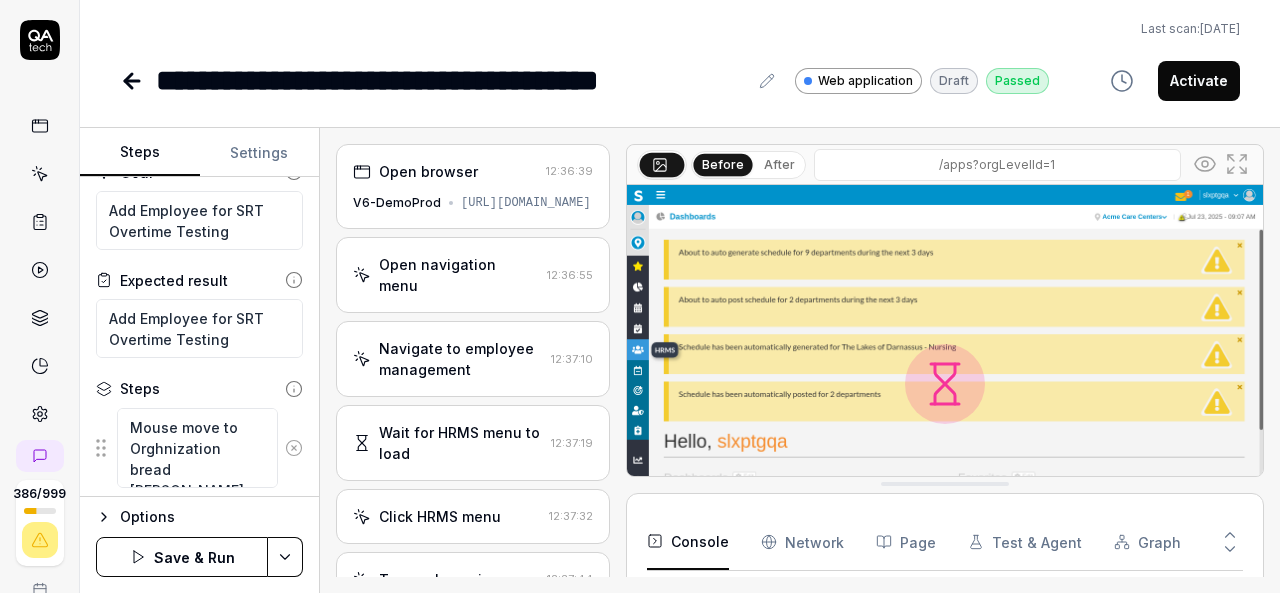type on "*" 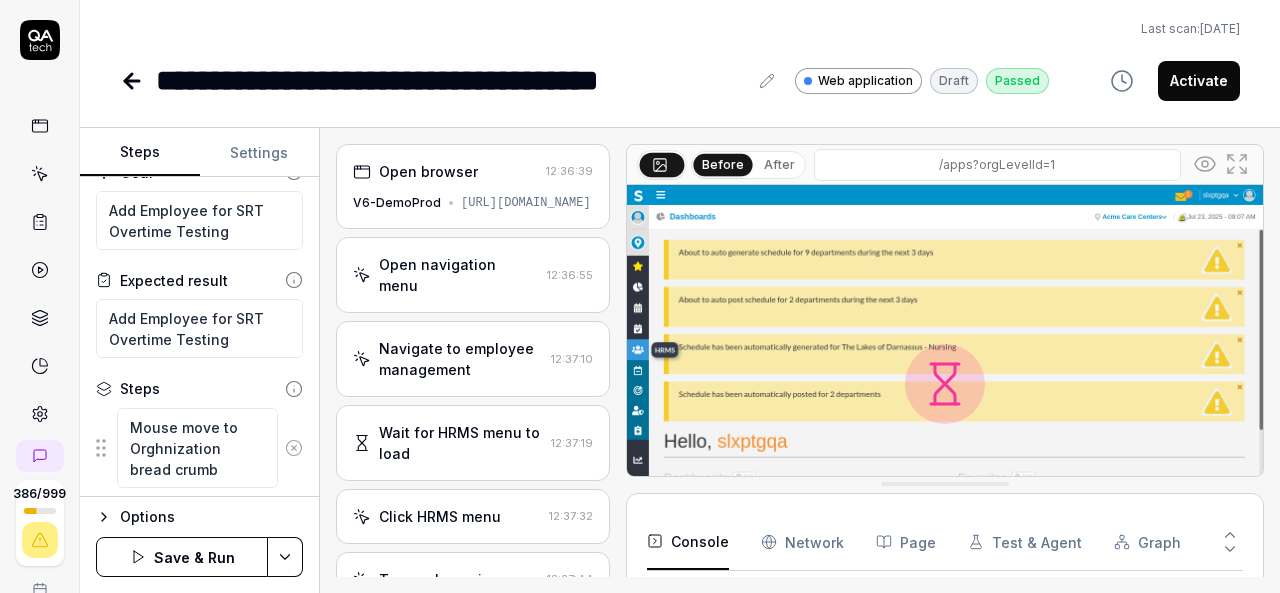 click on "Mouse move to Orghnization bread crumb" at bounding box center (197, 448) 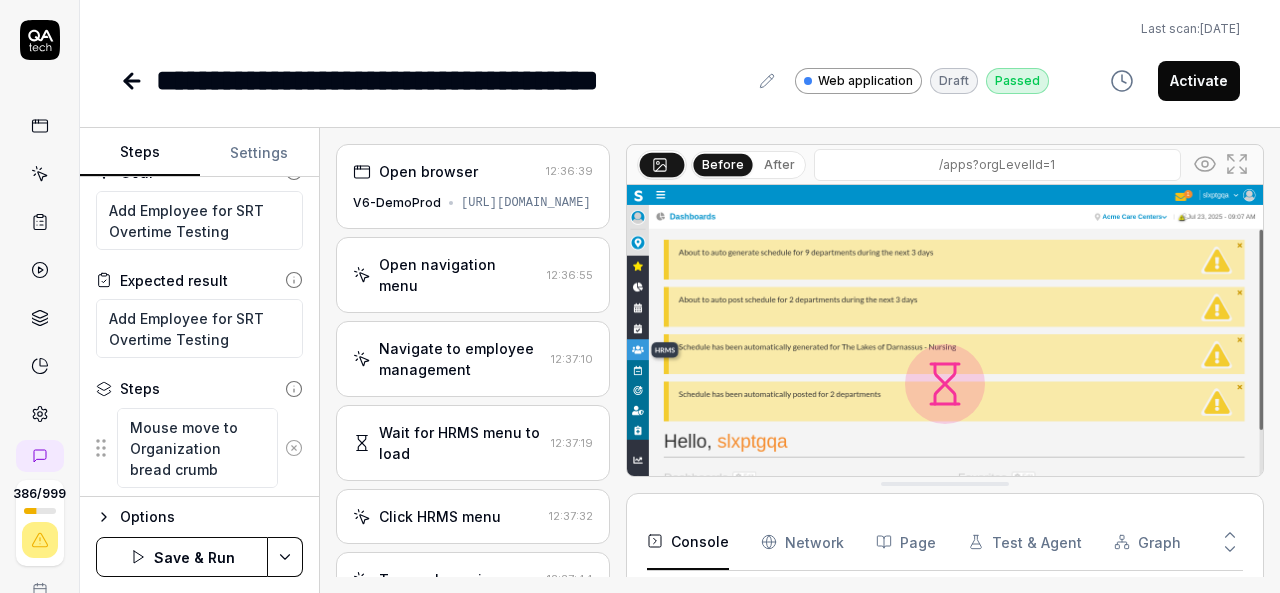 scroll, scrollTop: 84, scrollLeft: 0, axis: vertical 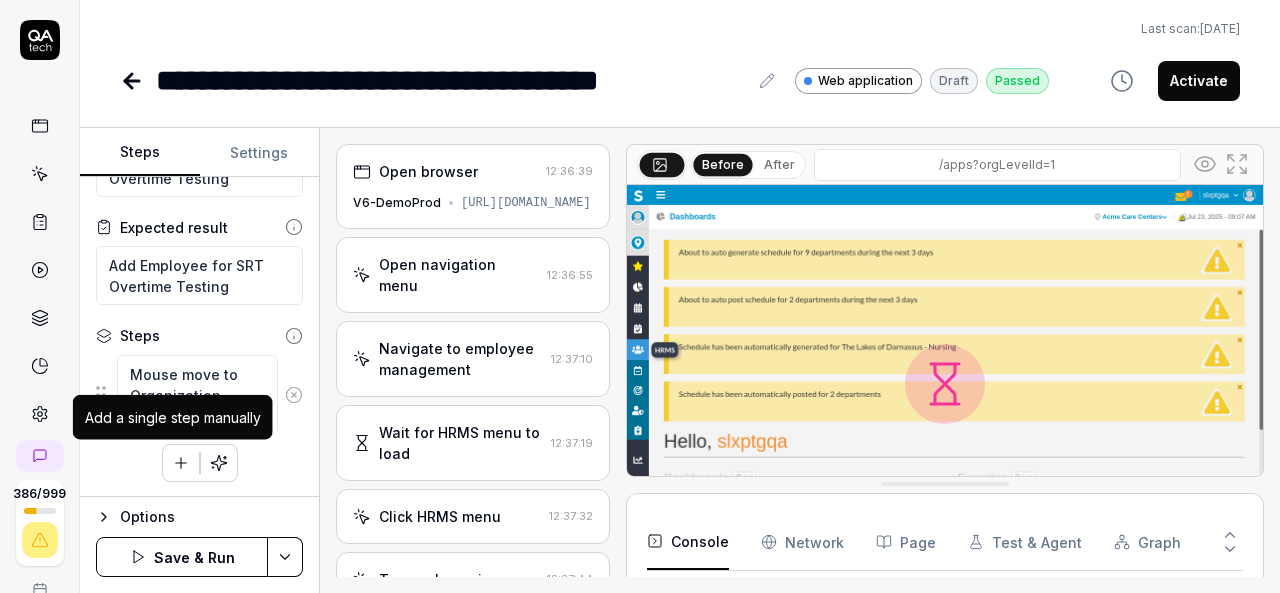 type on "Mouse move to Organization bread crumb" 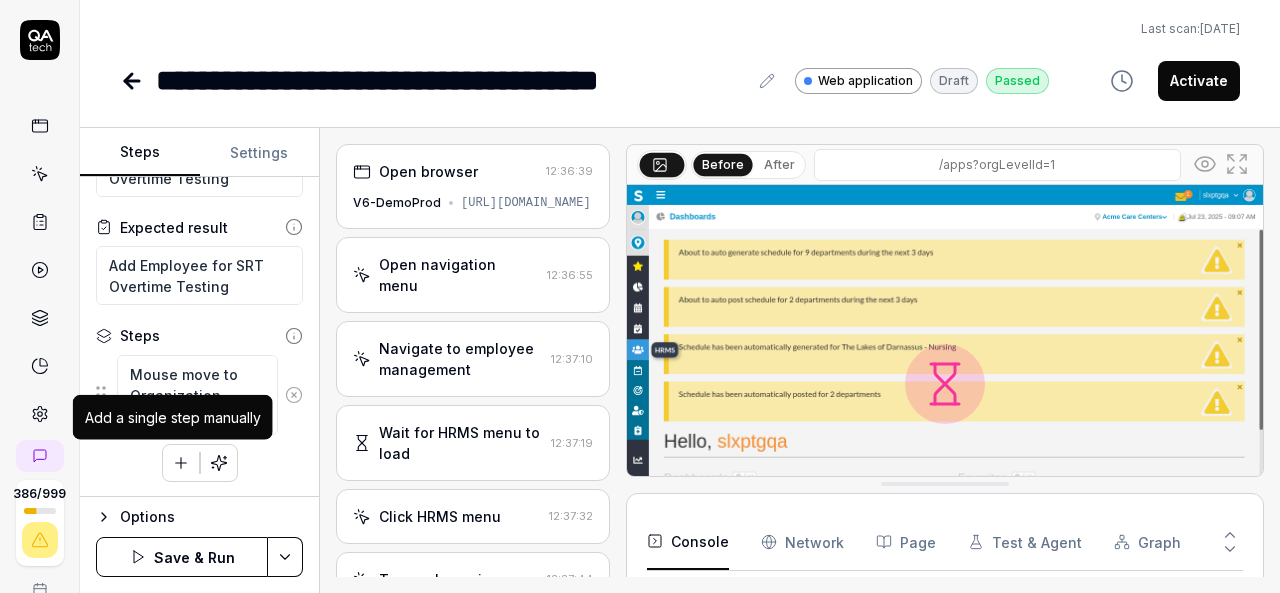 click 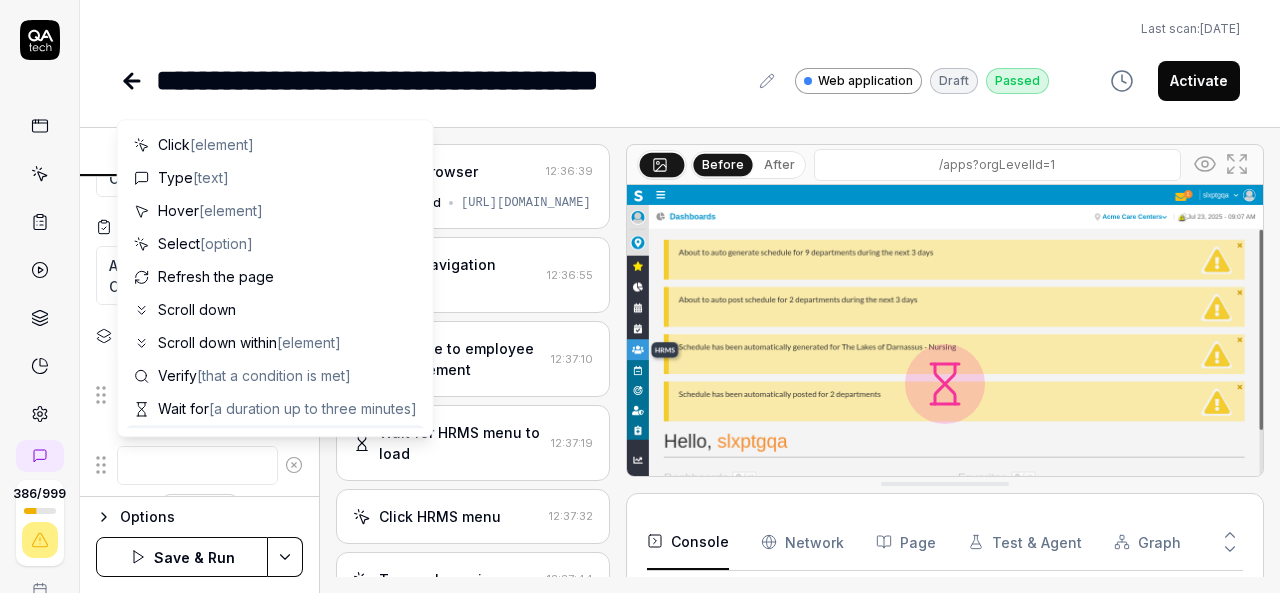 click at bounding box center (197, 465) 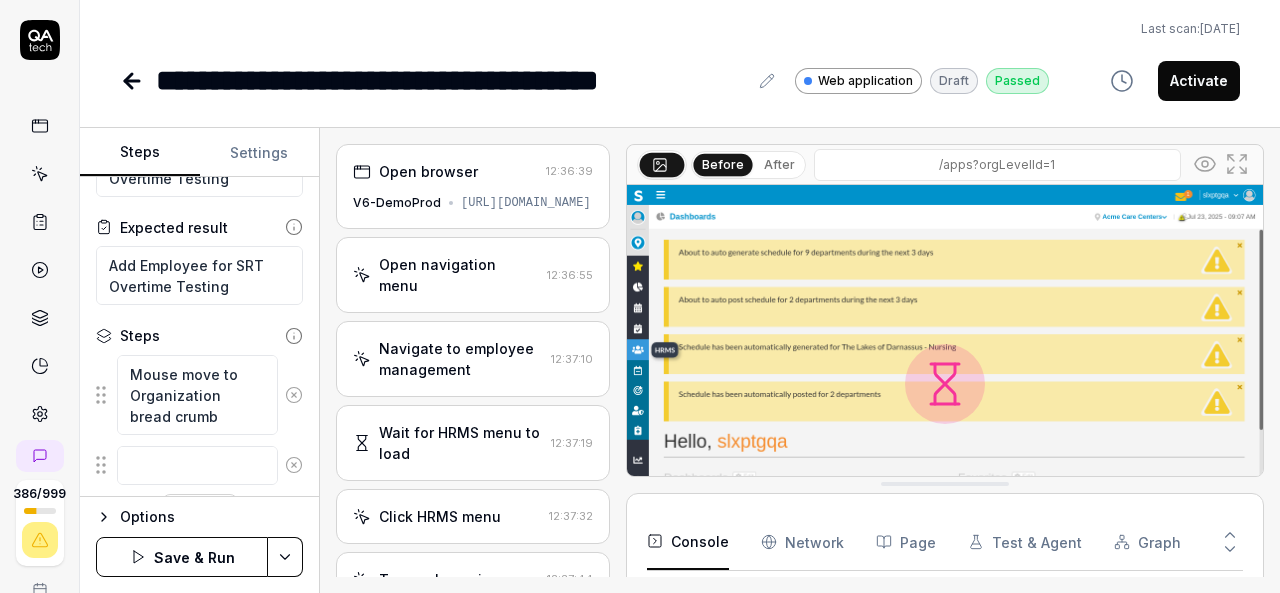 click on "**********" at bounding box center (680, 51) 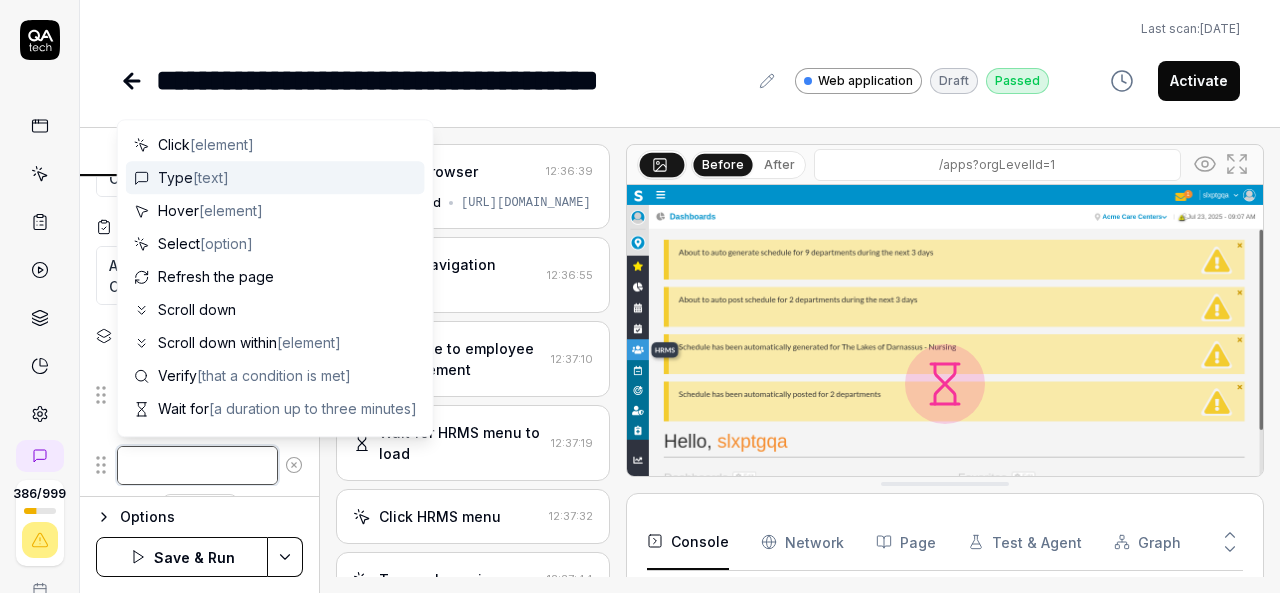 click at bounding box center [197, 465] 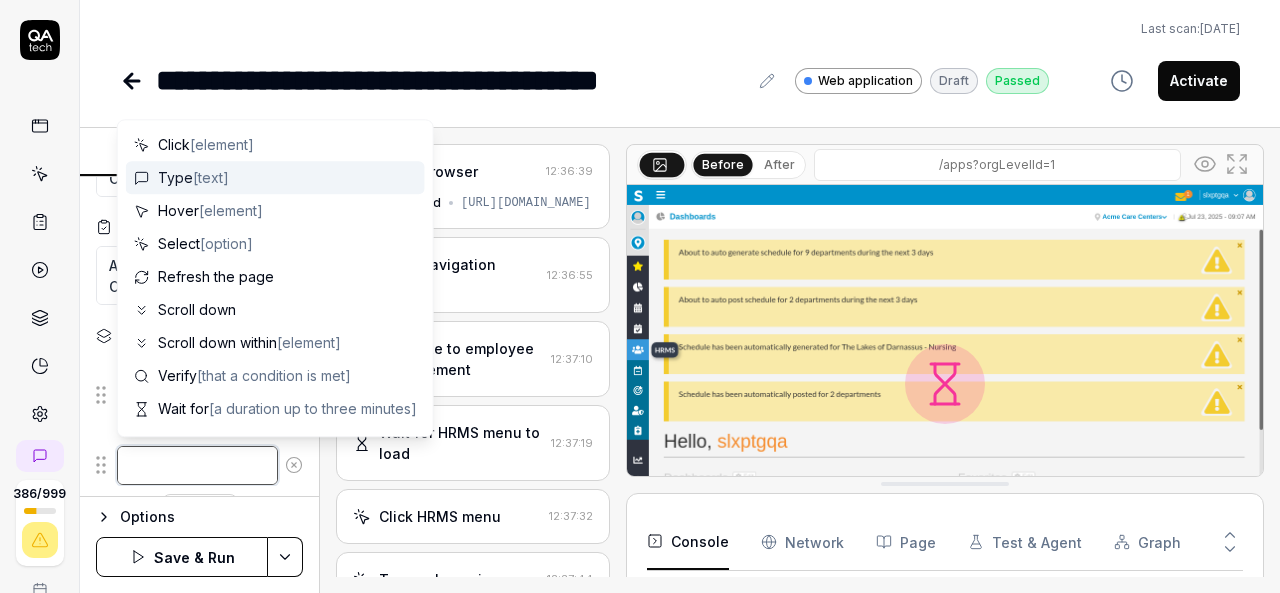 type on "*" 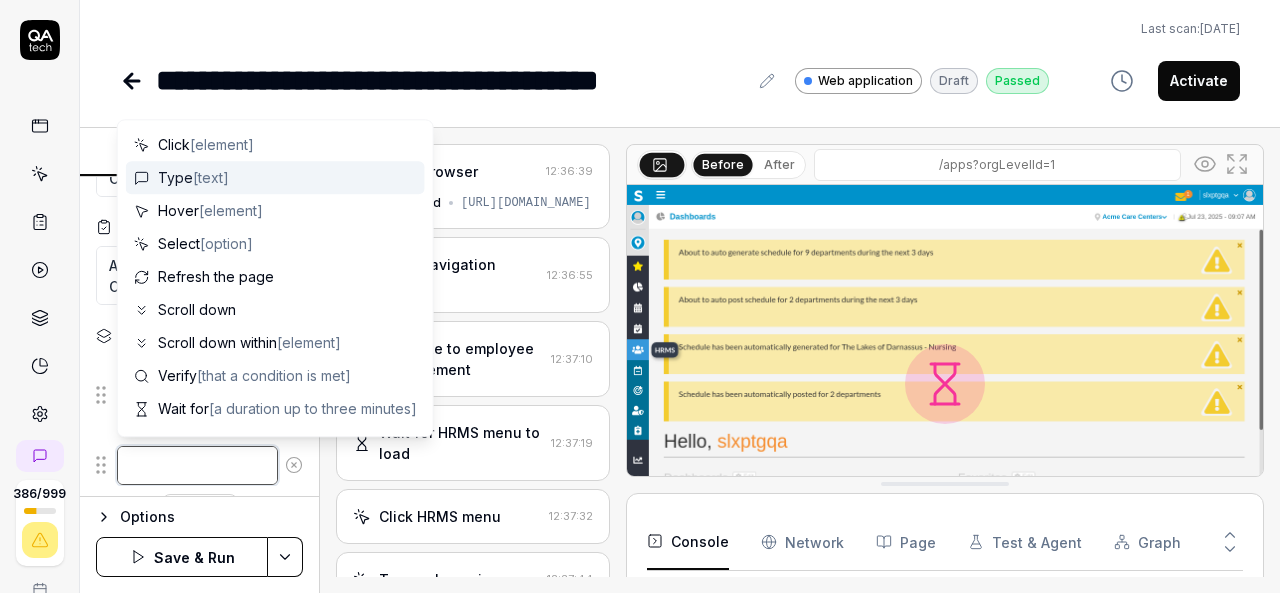 type on "S" 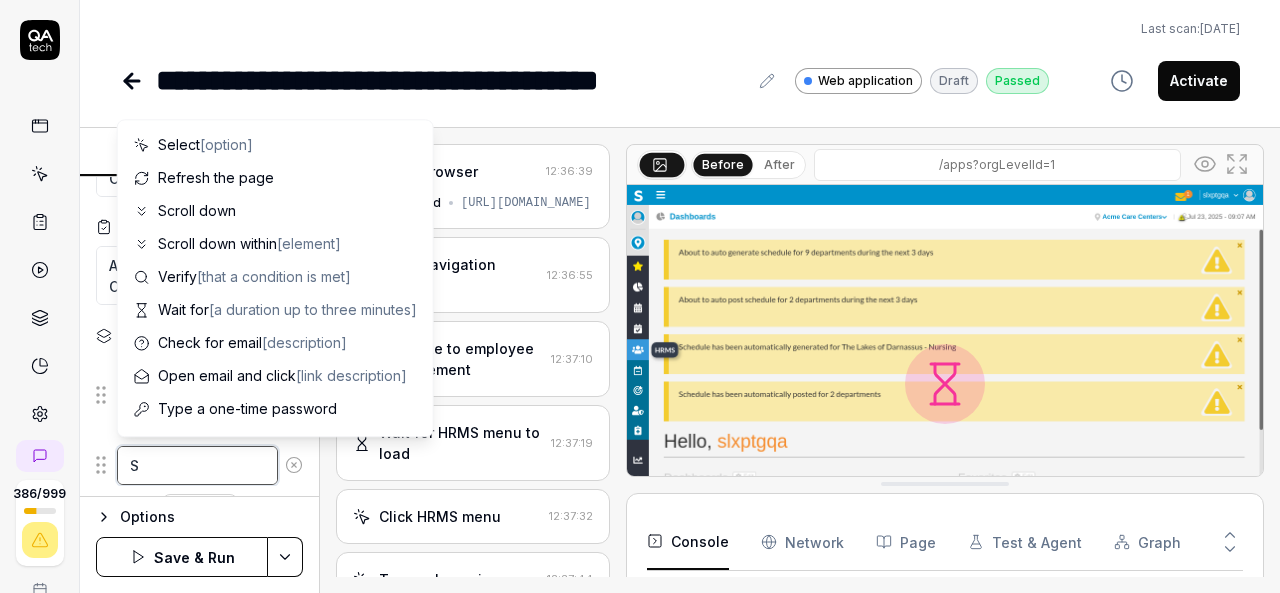 type on "*" 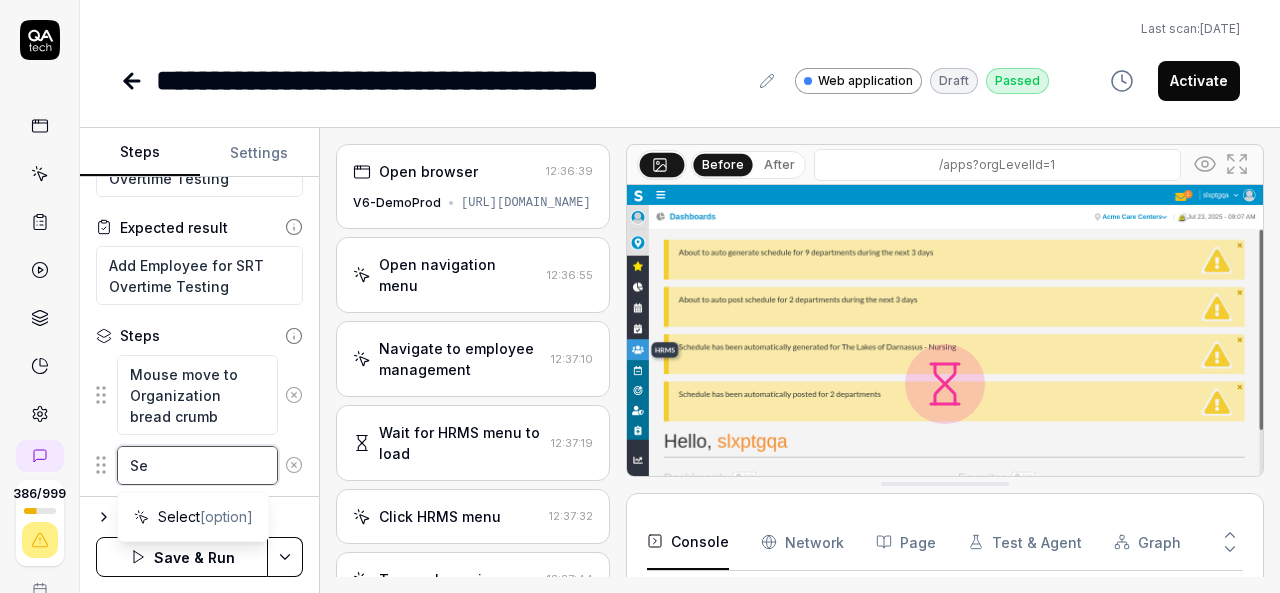 type on "*" 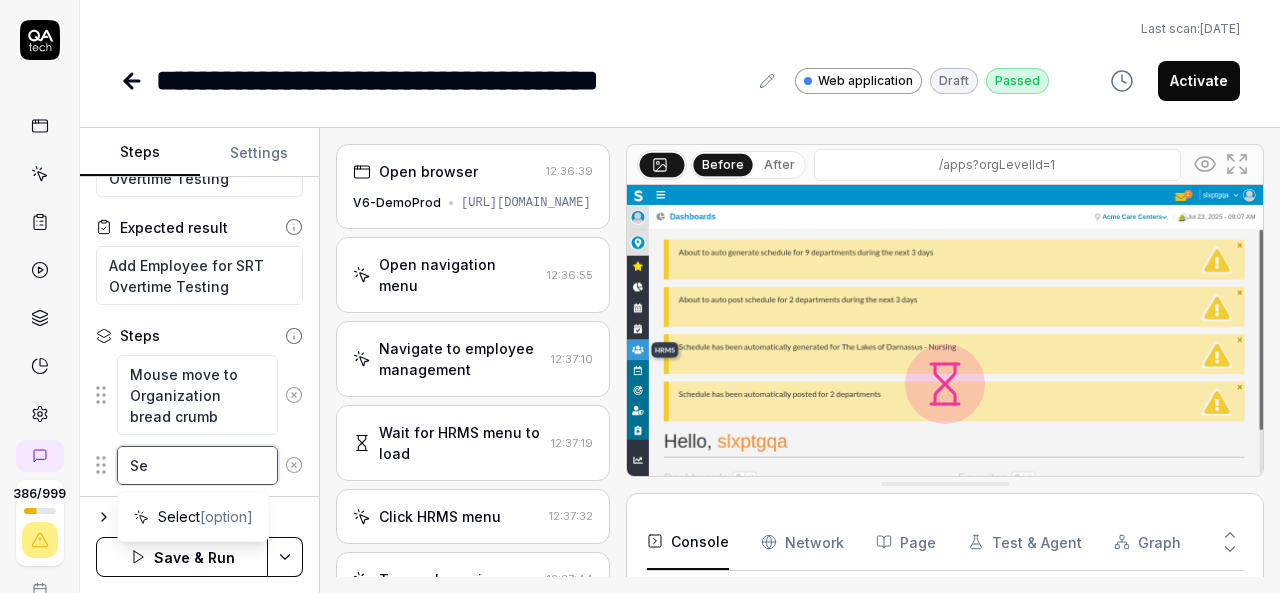 type on "Sel" 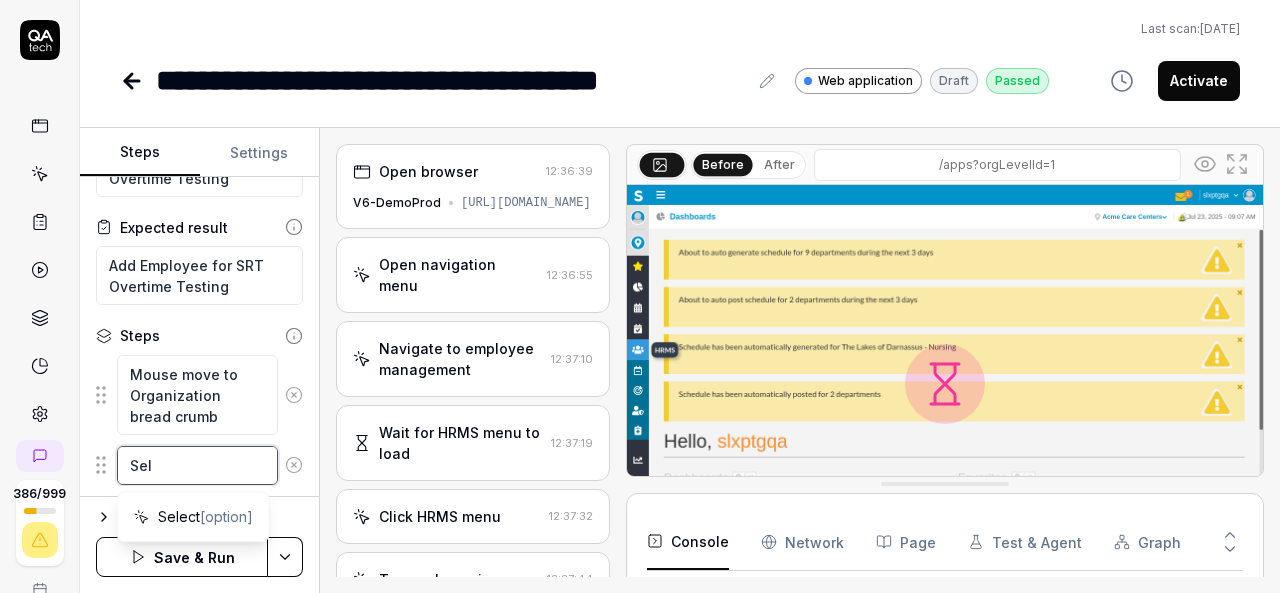 type on "*" 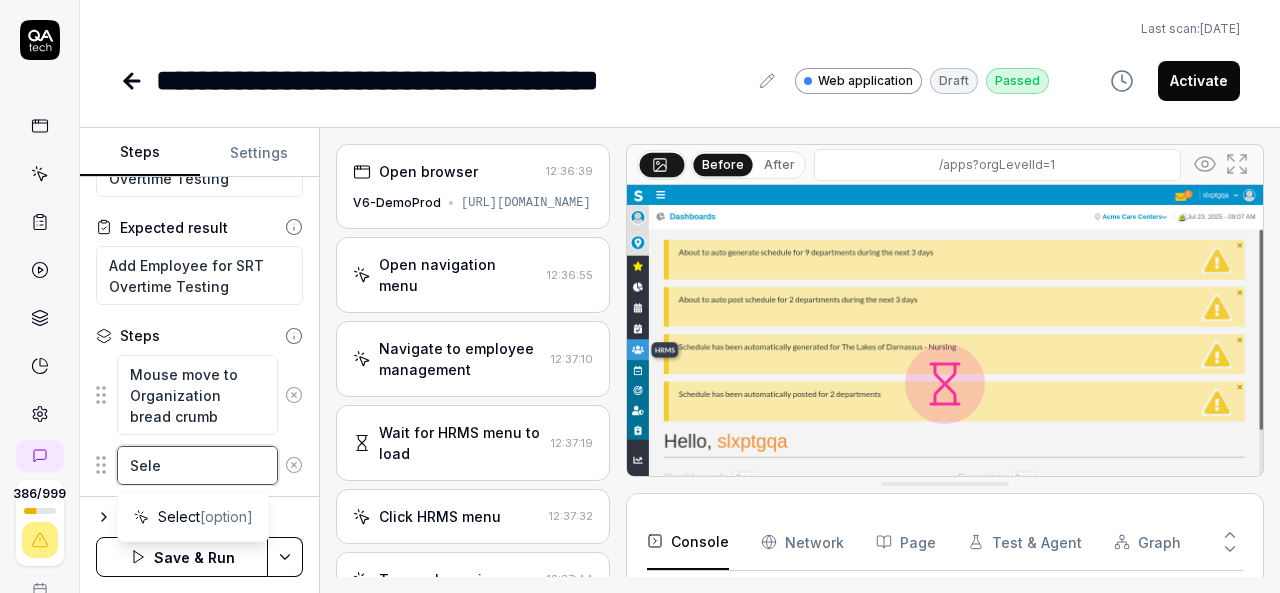 type on "*" 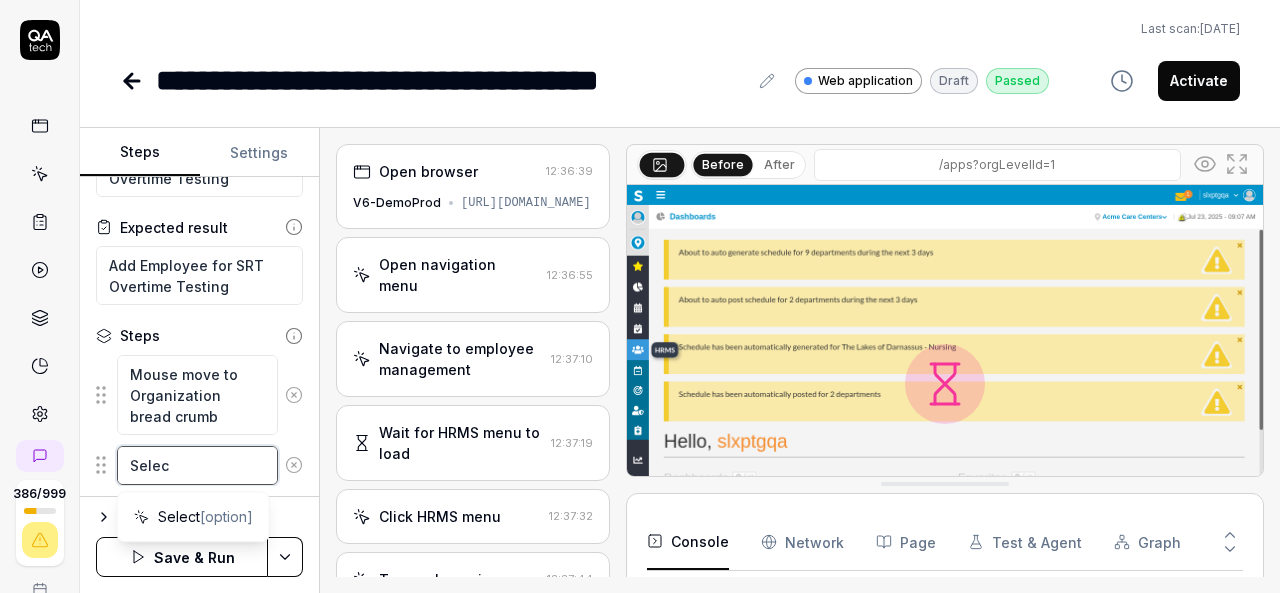type on "*" 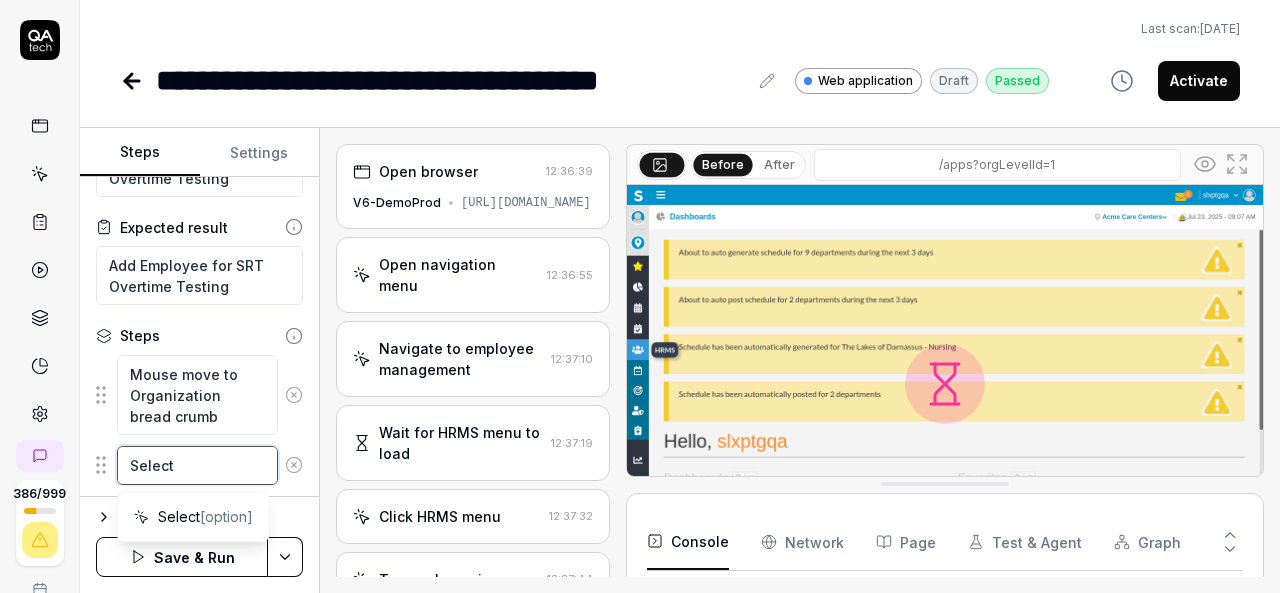 type on "*" 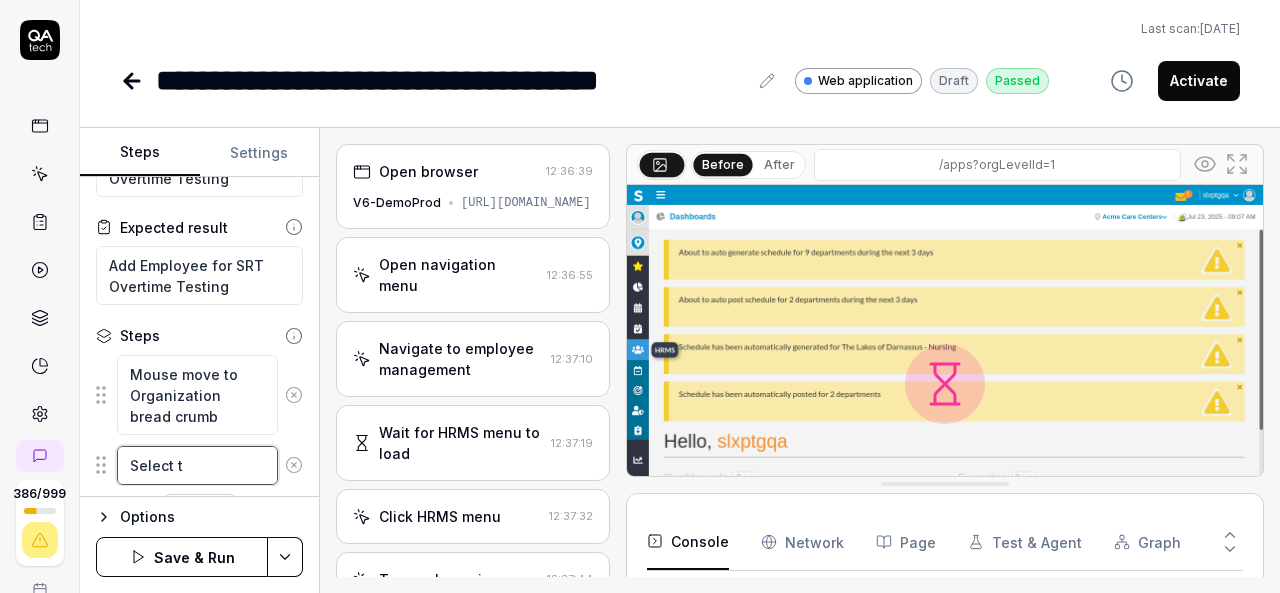 type on "*" 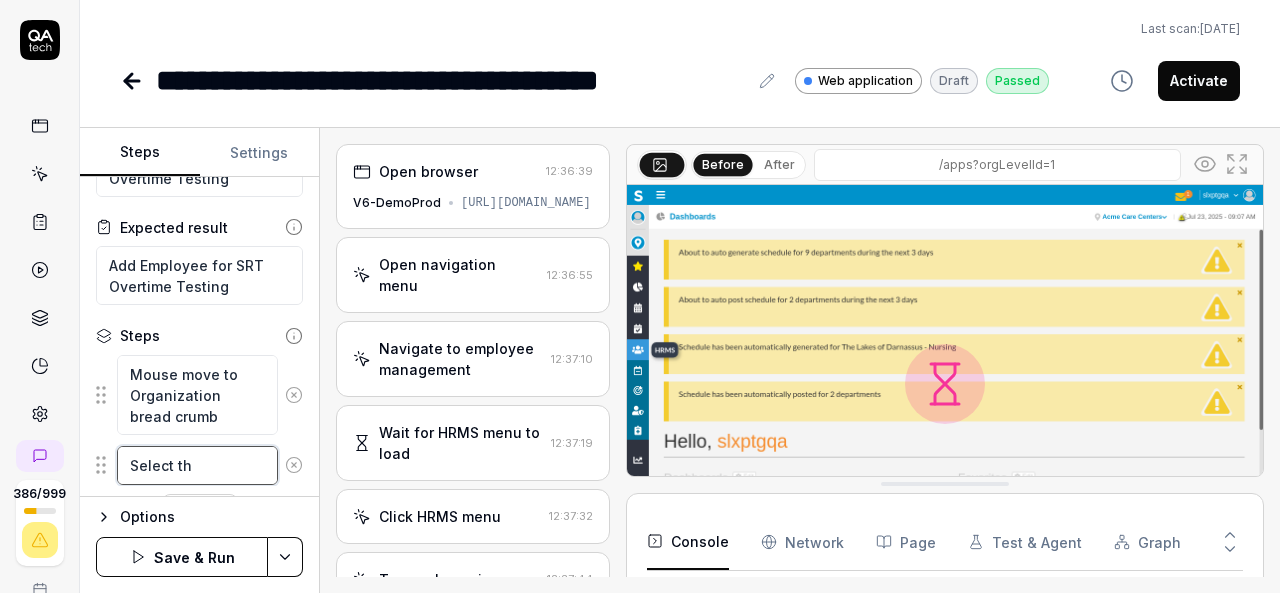 type on "*" 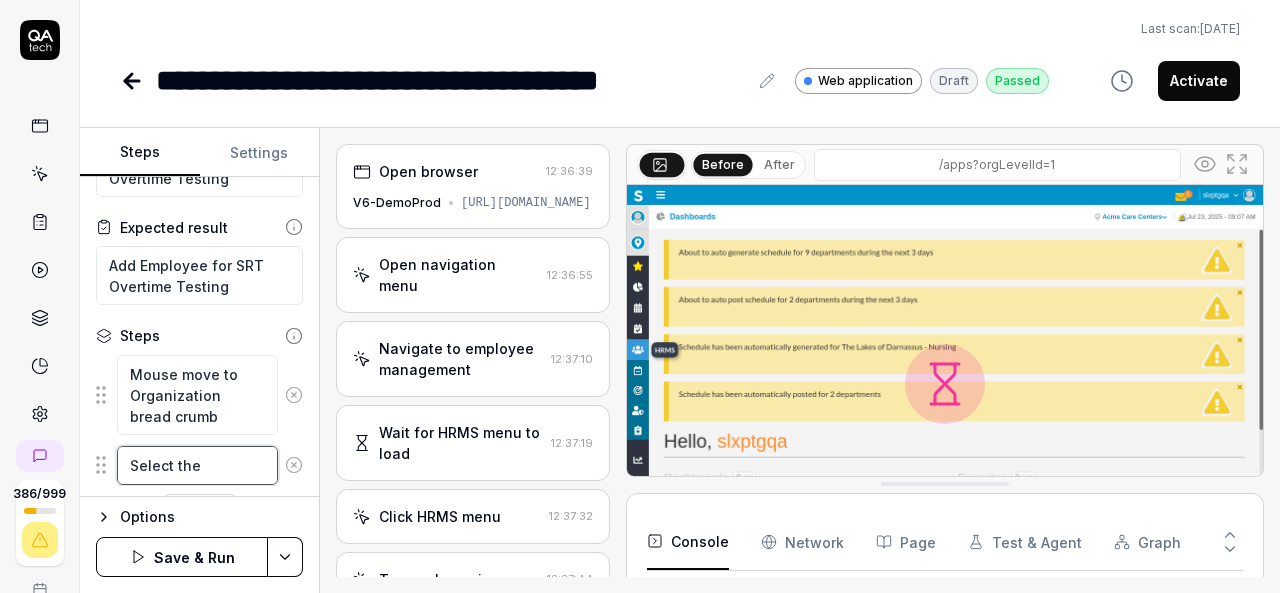 type on "*" 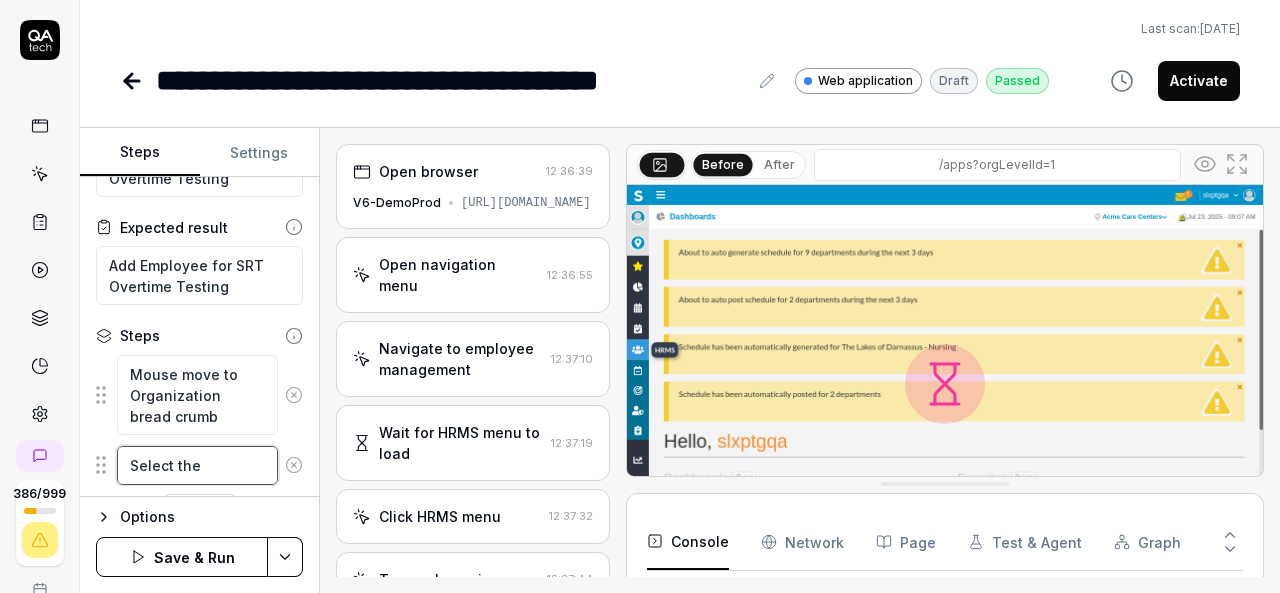 type on "*" 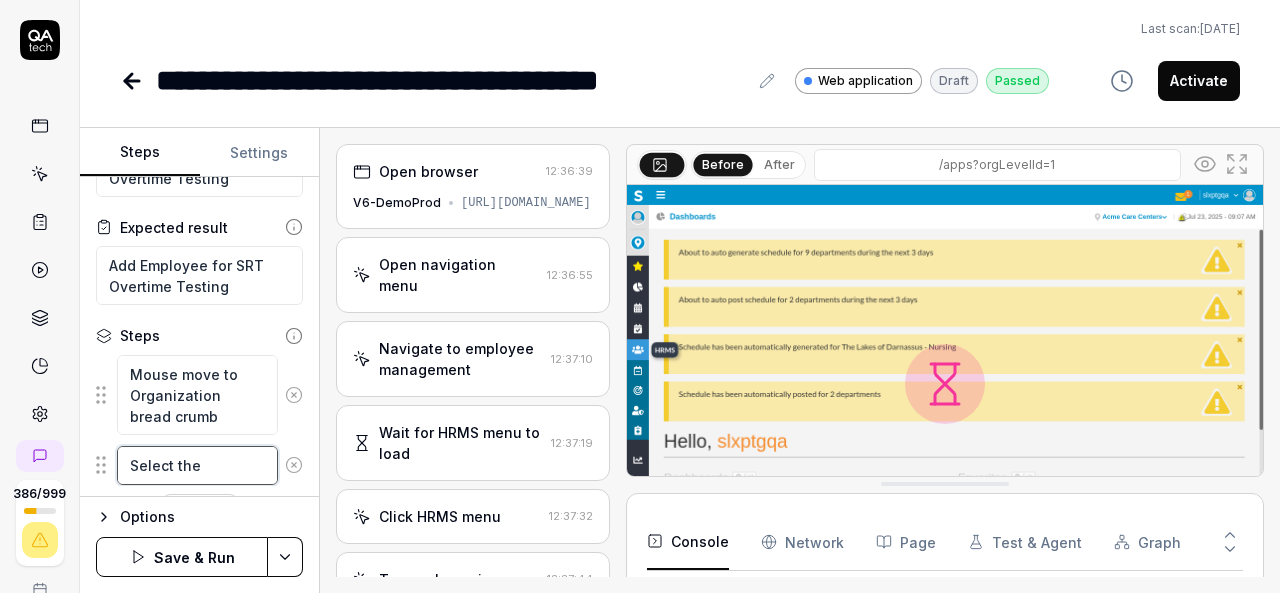type on "Select the" 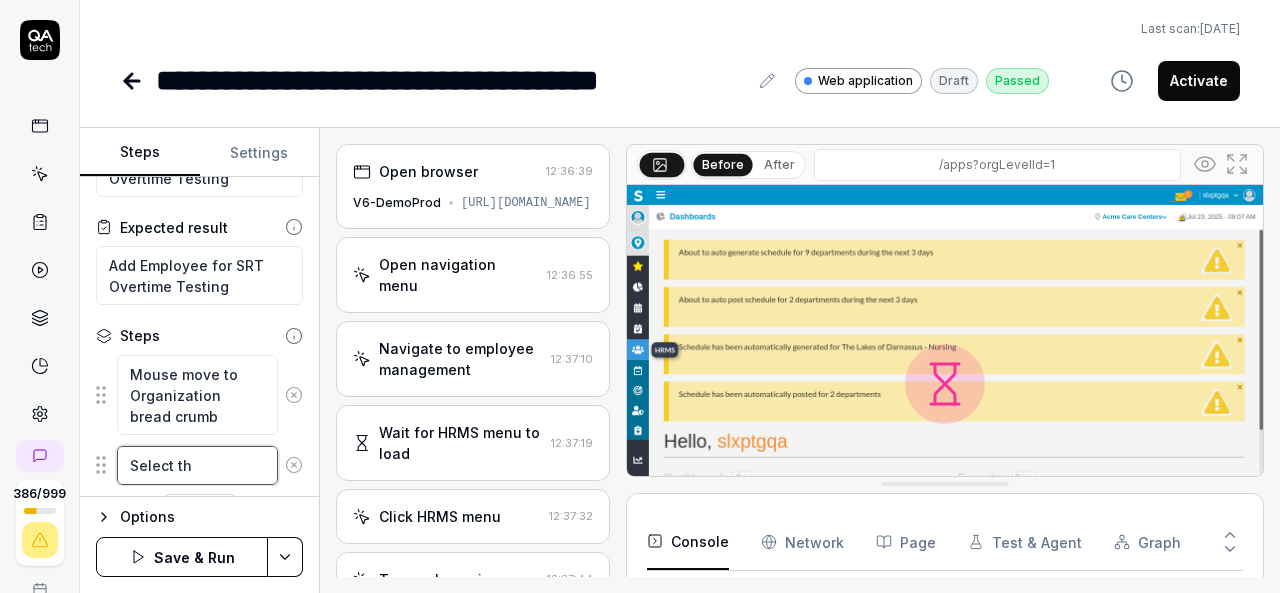 type on "*" 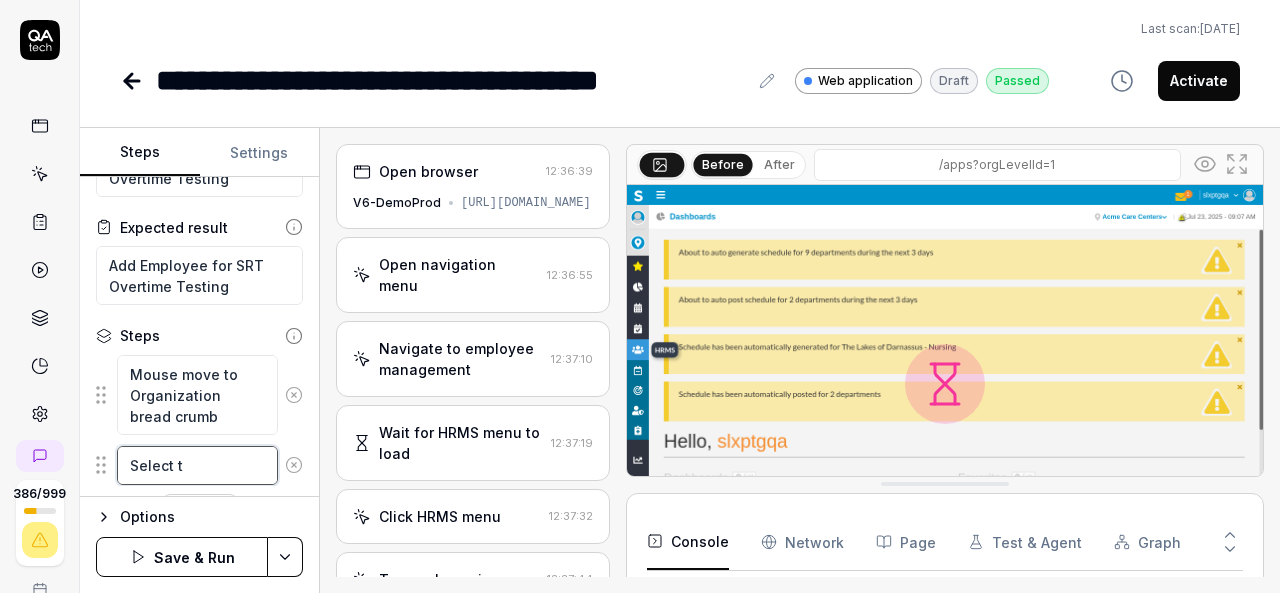 type on "*" 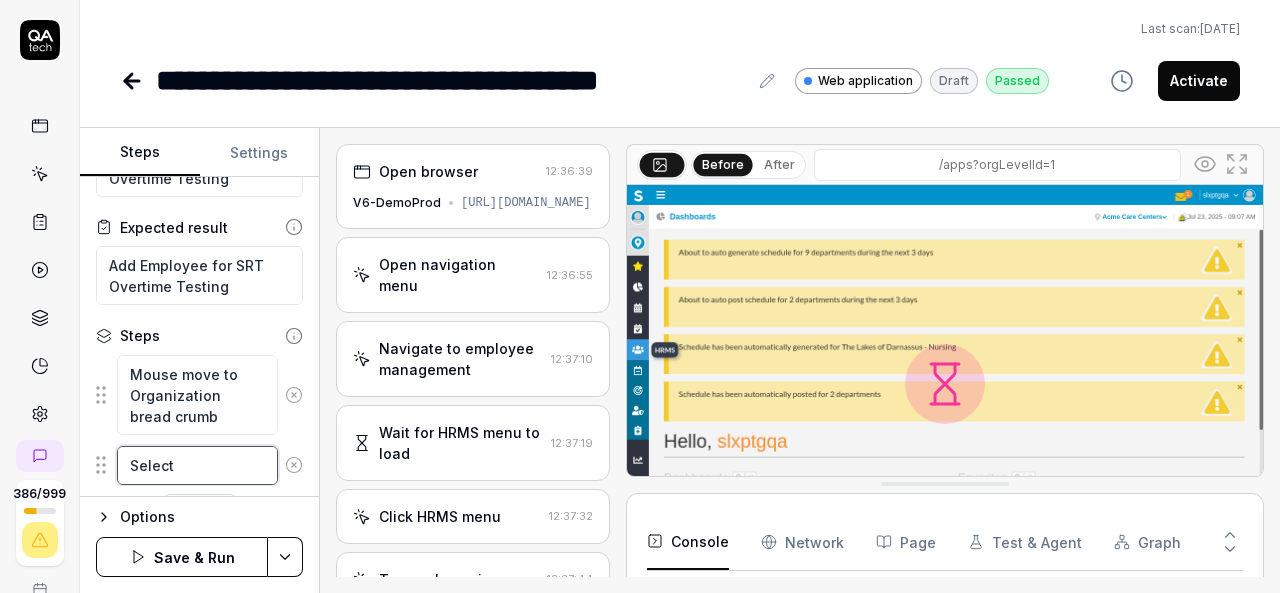 type on "*" 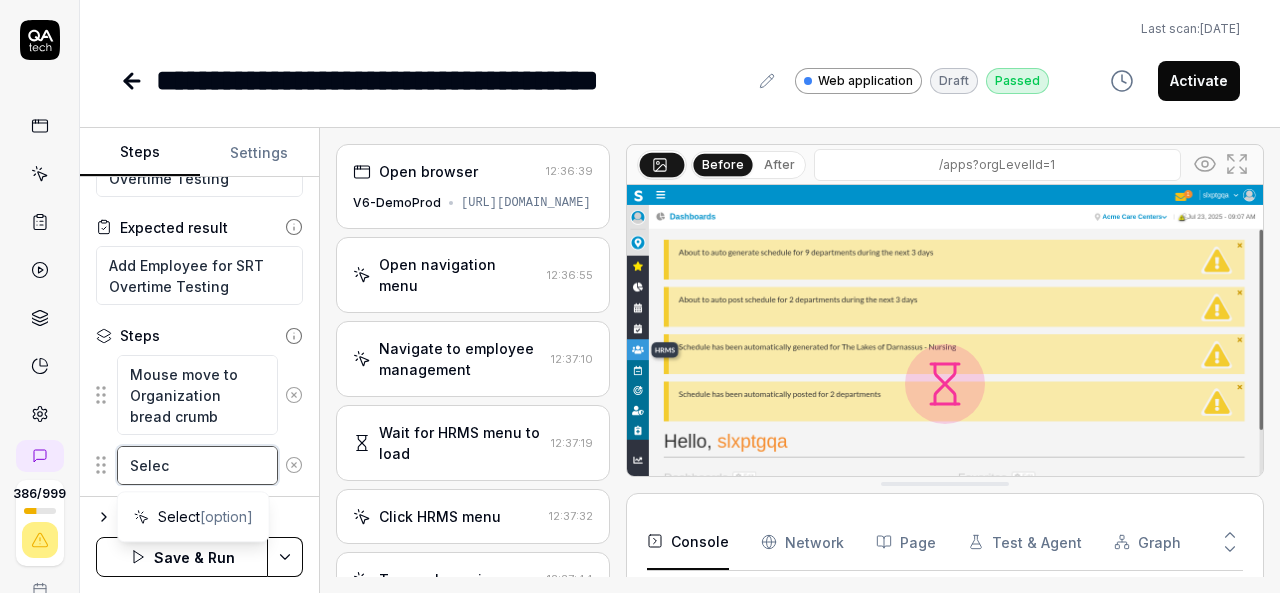 type on "*" 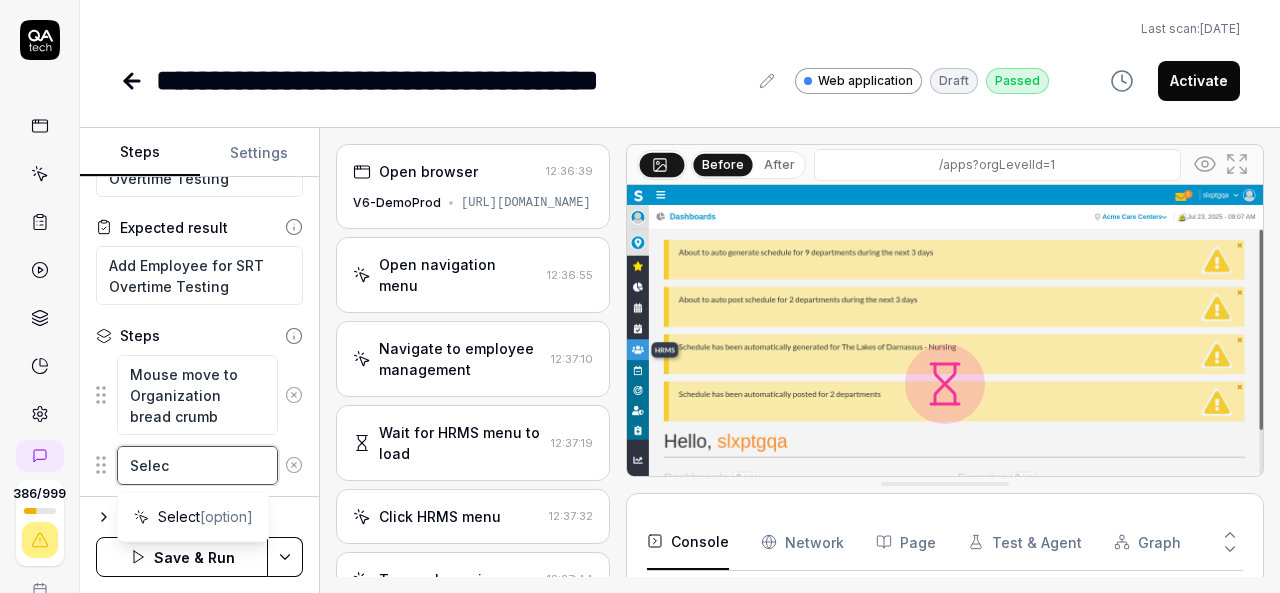 type on "Sele" 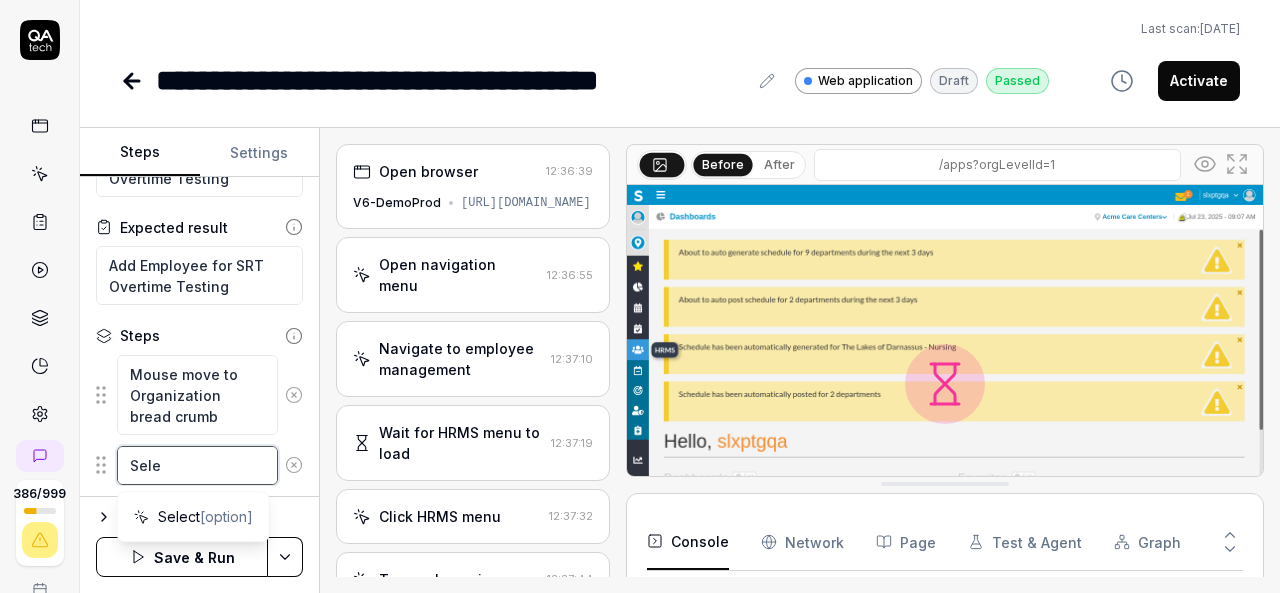 type on "*" 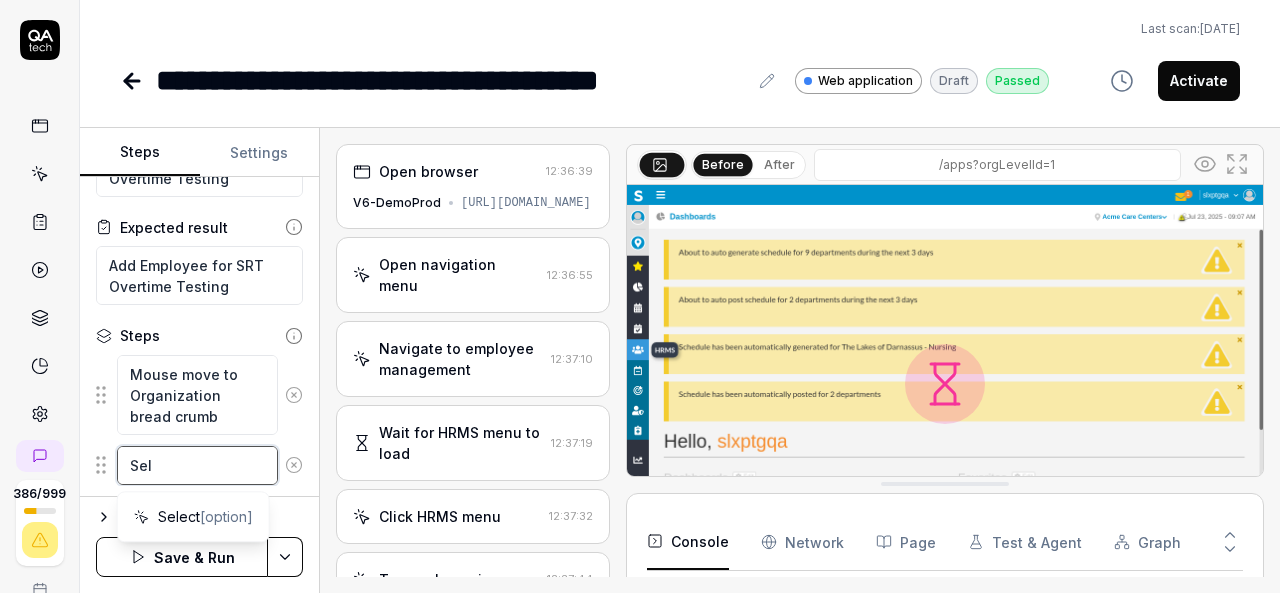 type on "*" 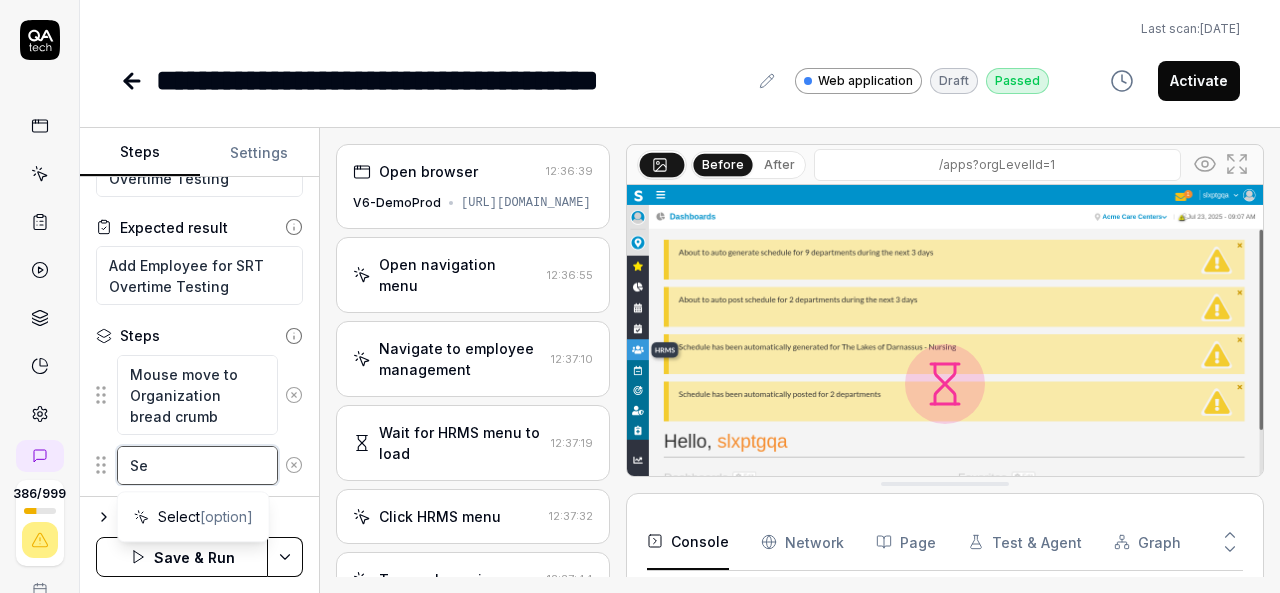 type on "*" 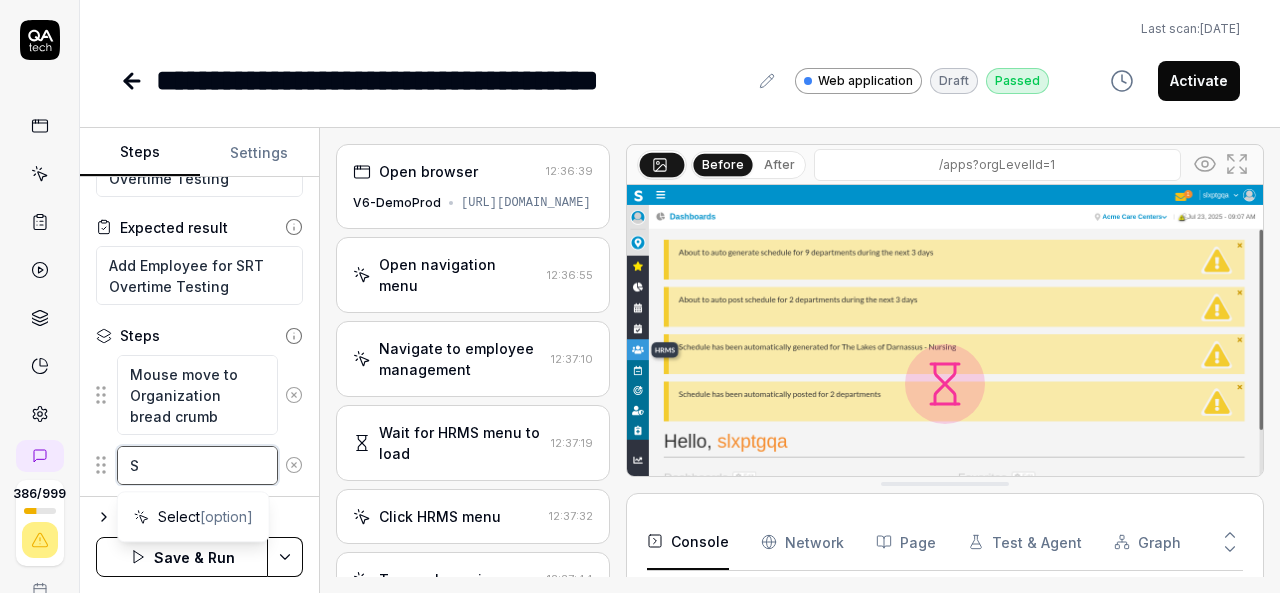 type 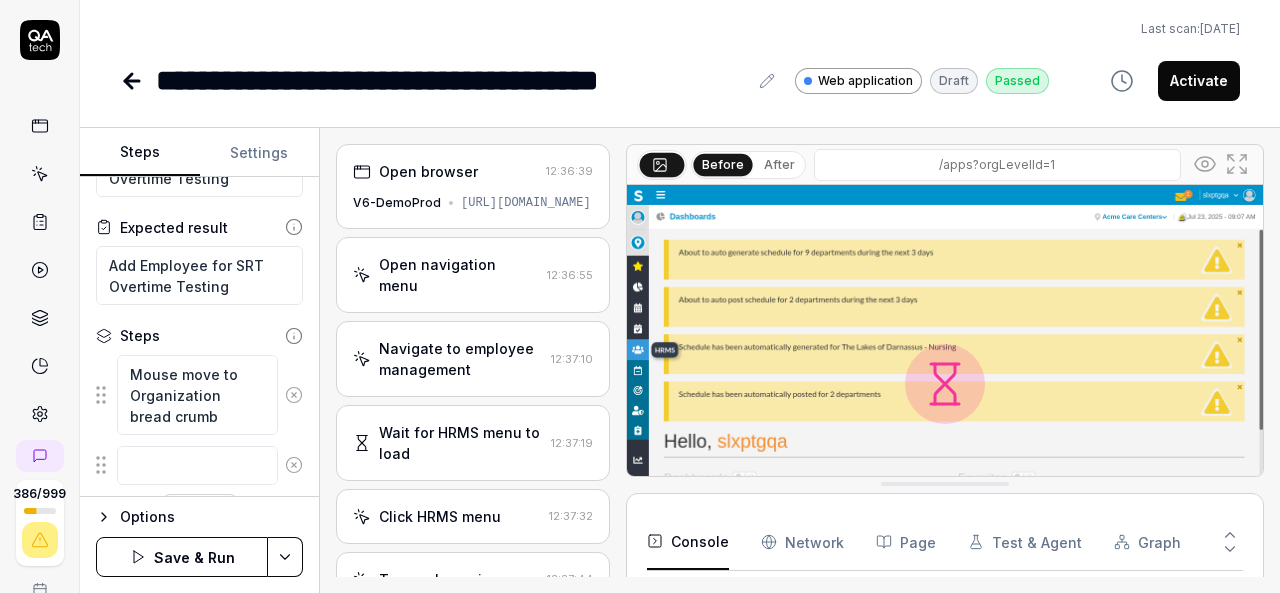 click on "Last scan:  [DATE]" at bounding box center [680, 29] 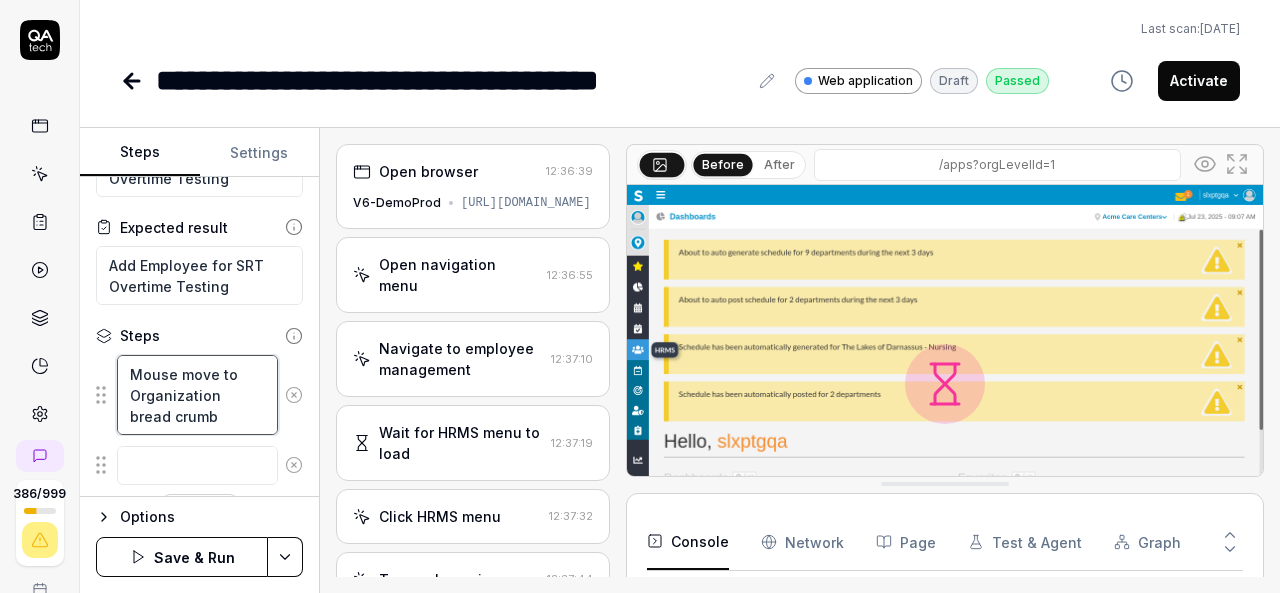 drag, startPoint x: 218, startPoint y: 373, endPoint x: 228, endPoint y: 414, distance: 42.201897 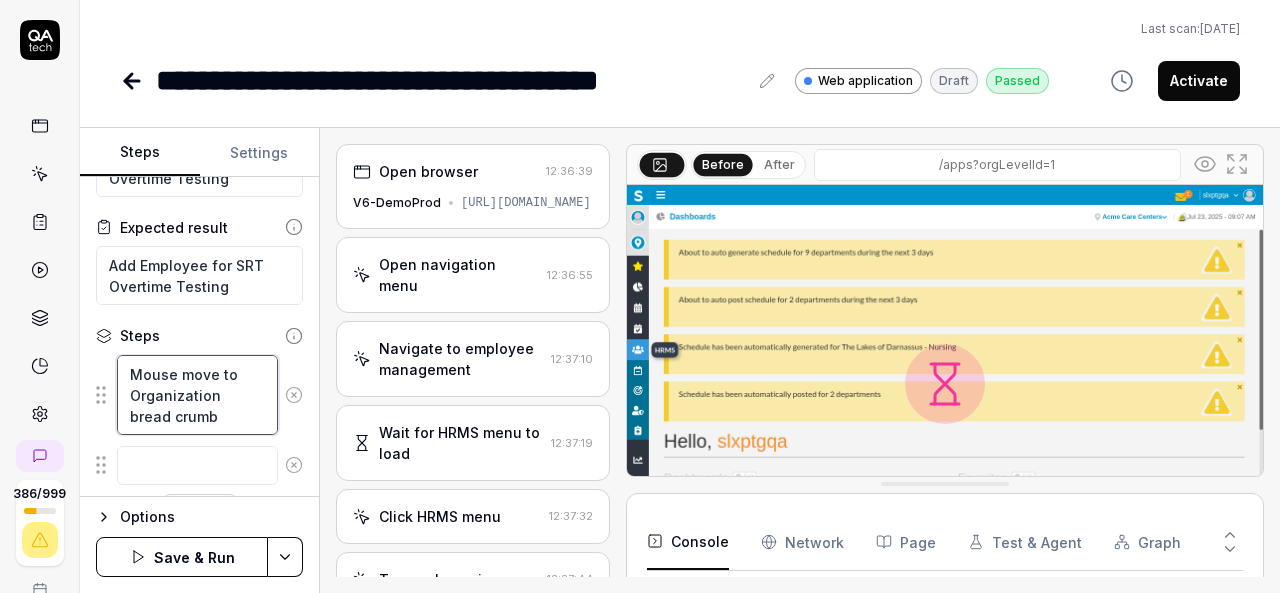 click on "Mouse move to Organization bread crumb" at bounding box center [197, 395] 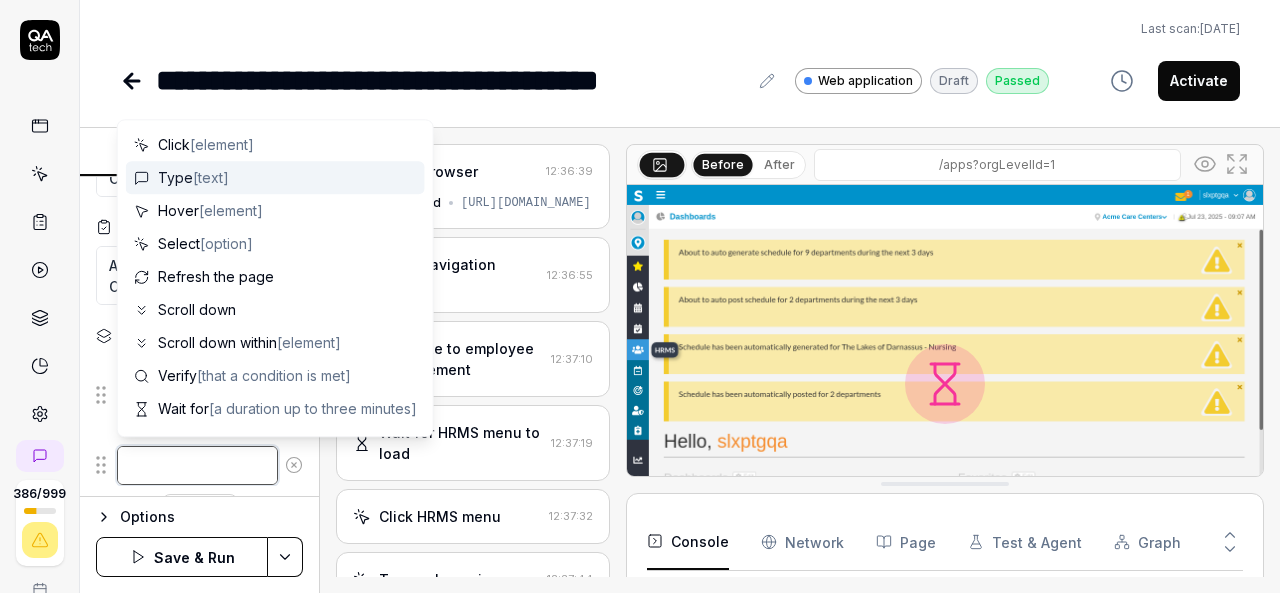 click at bounding box center [197, 465] 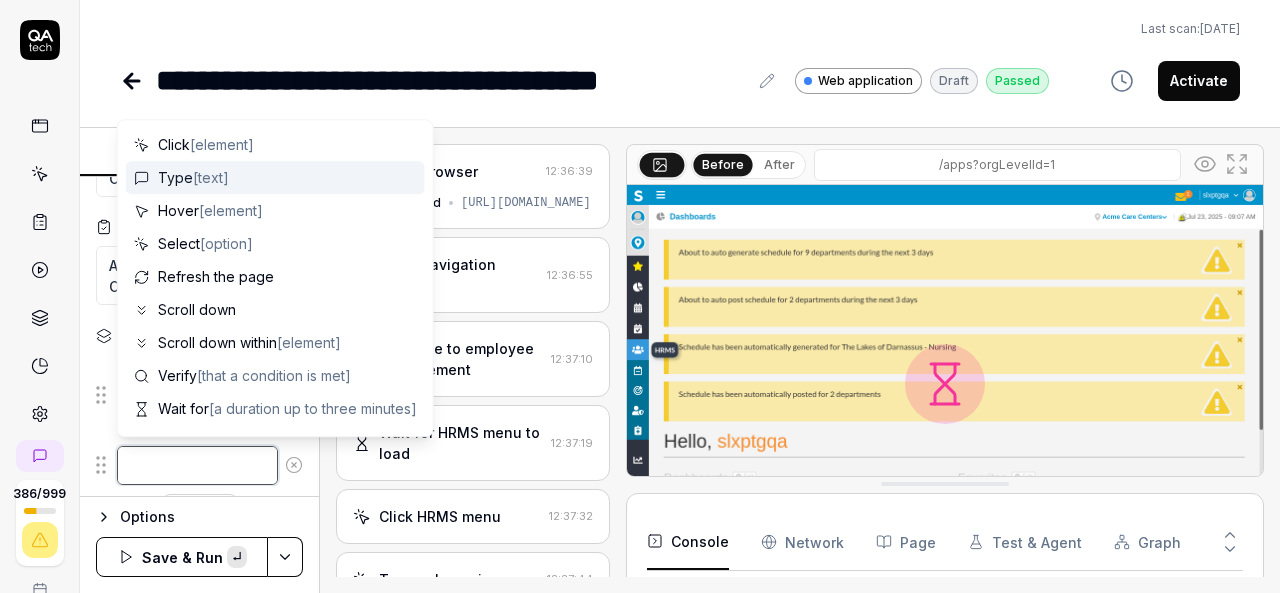 paste on "to Organization bread crumb" 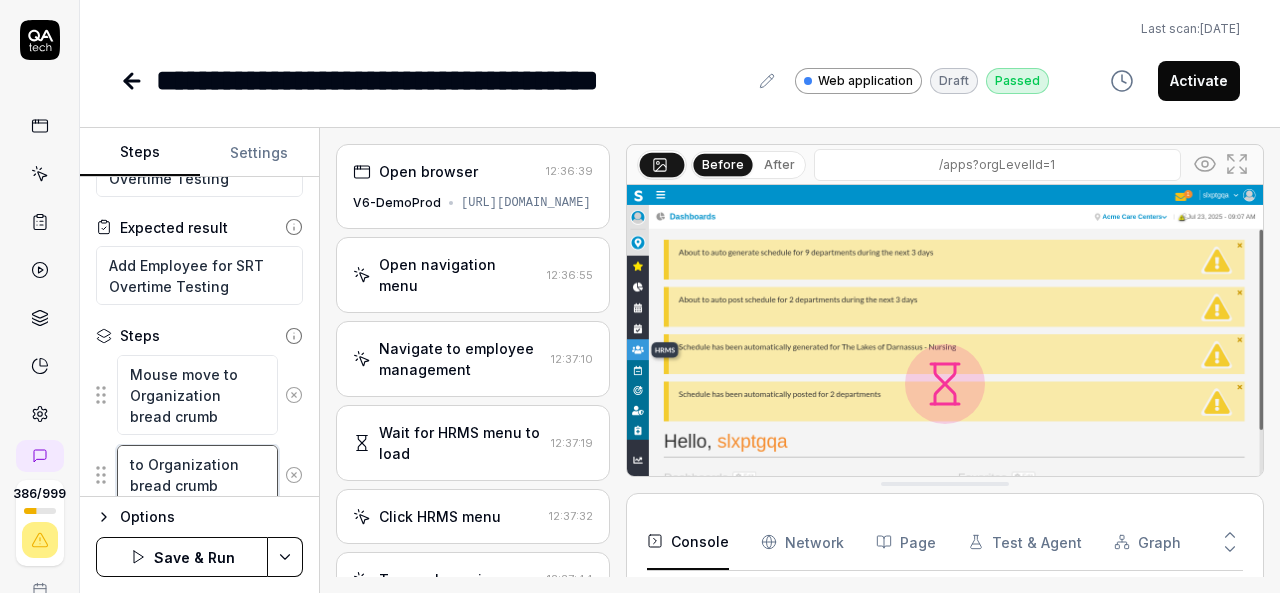 click on "to Organization bread crumb" at bounding box center [197, 474] 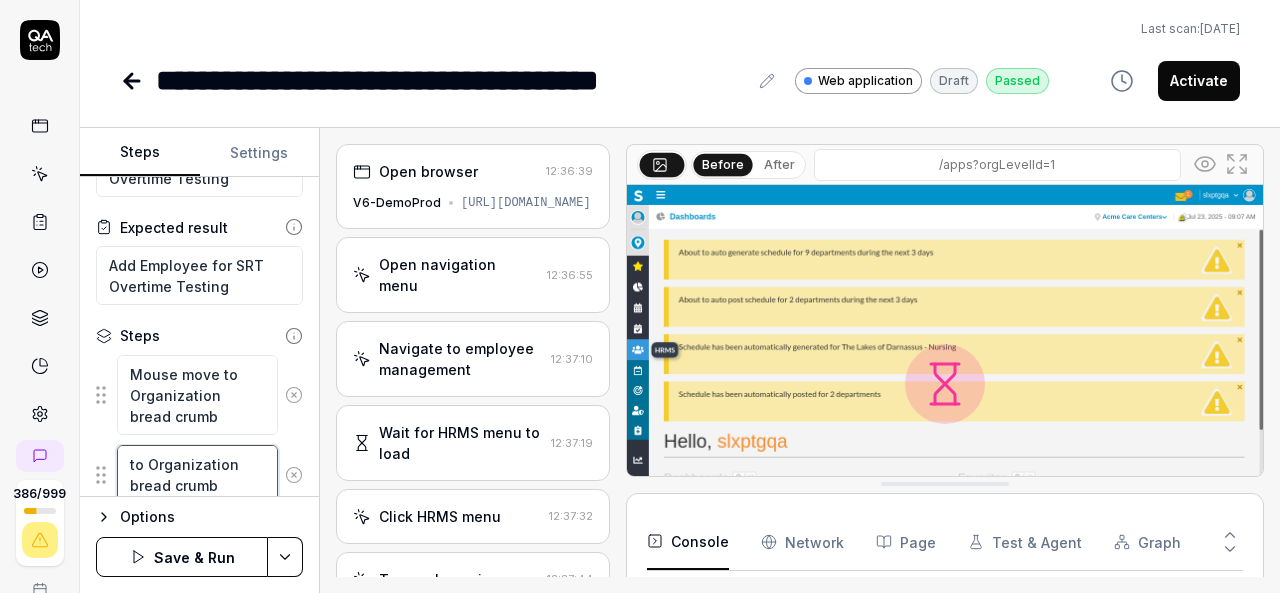 type on "*" 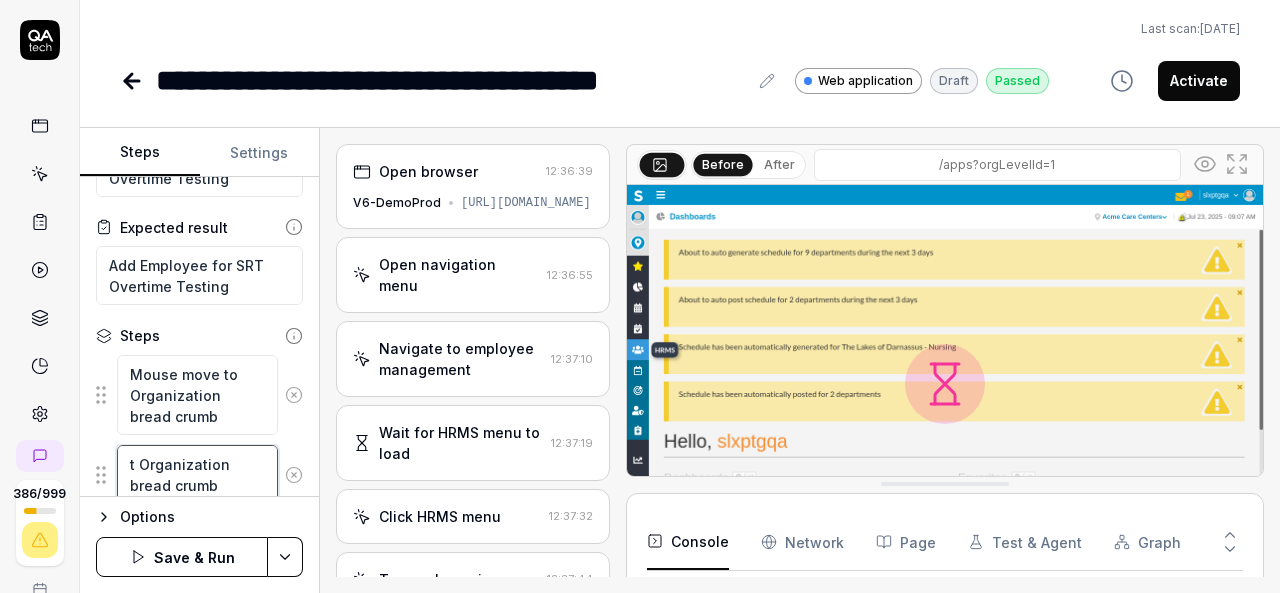 type on "*" 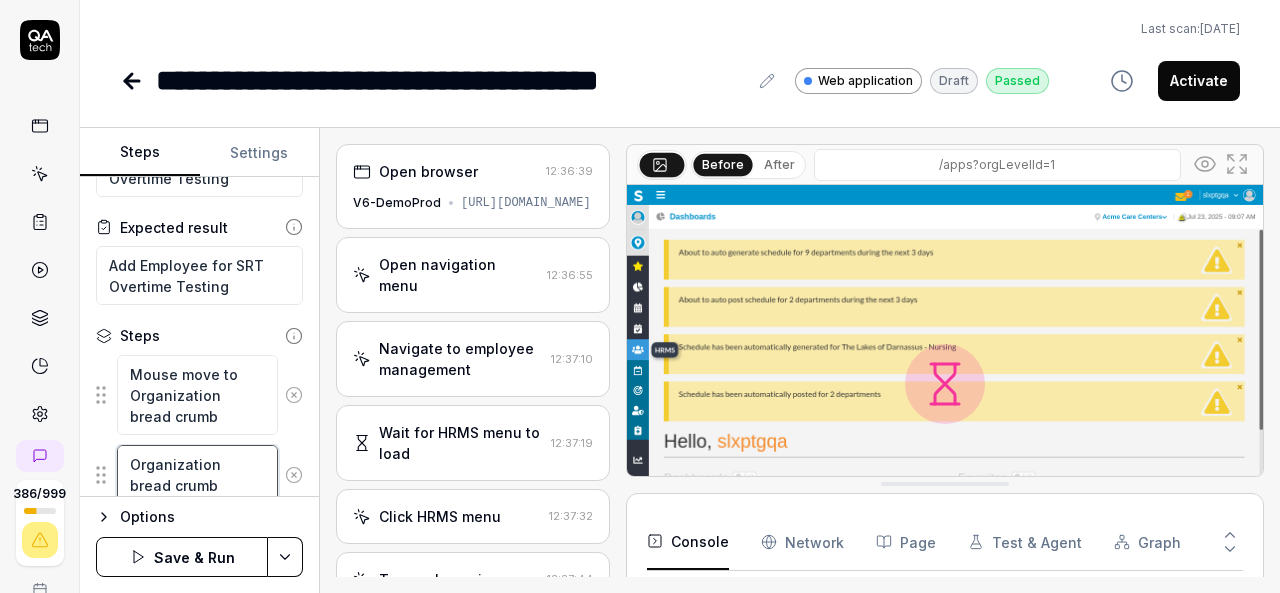 type on "*" 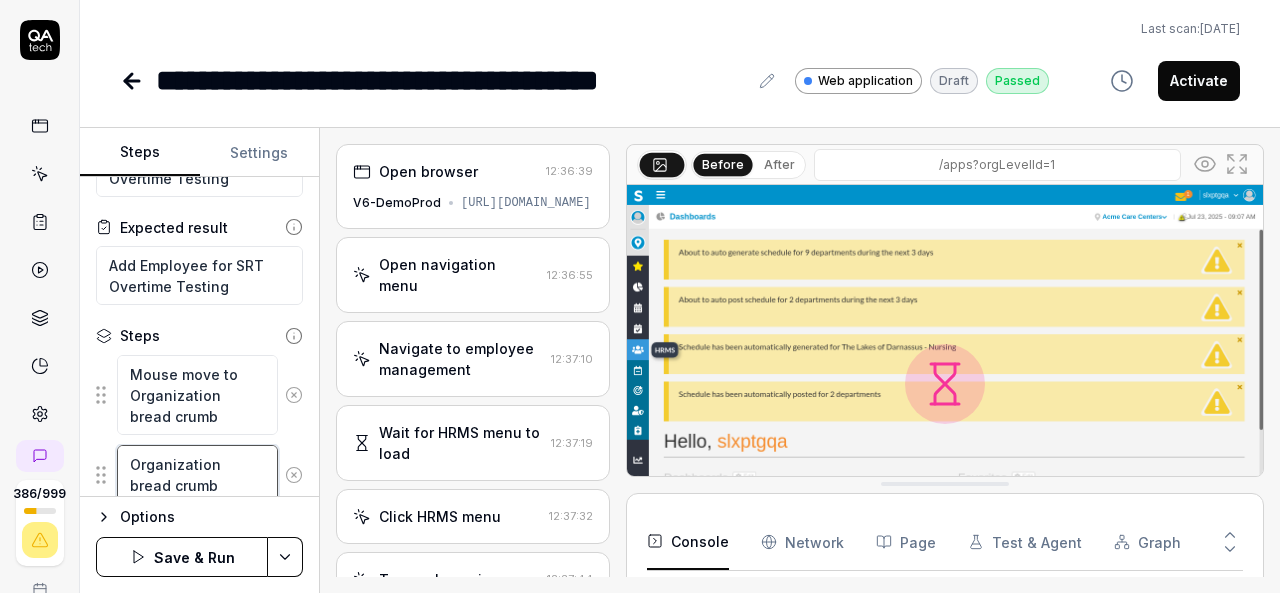 type on "C Organization bread crumb" 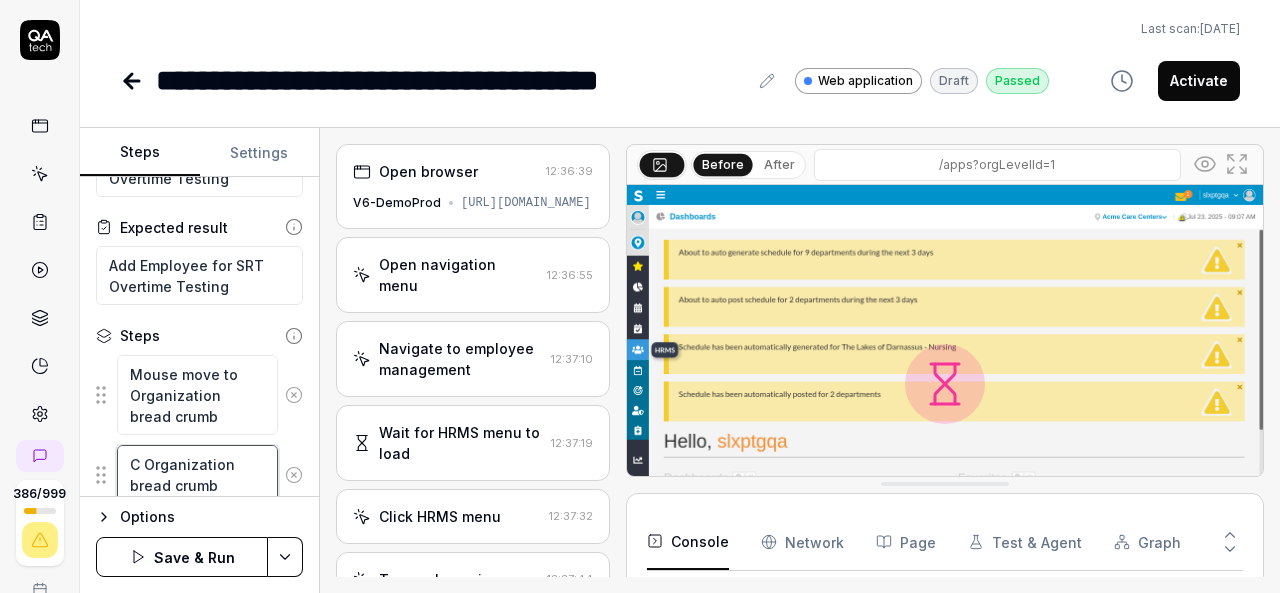 type on "*" 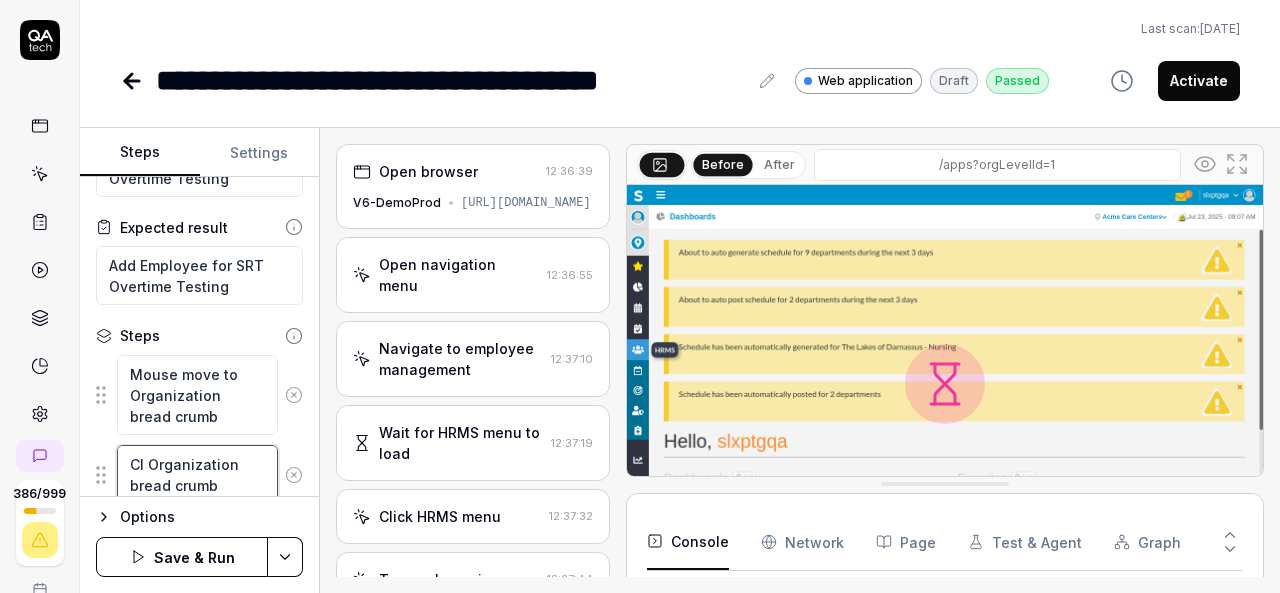 type on "*" 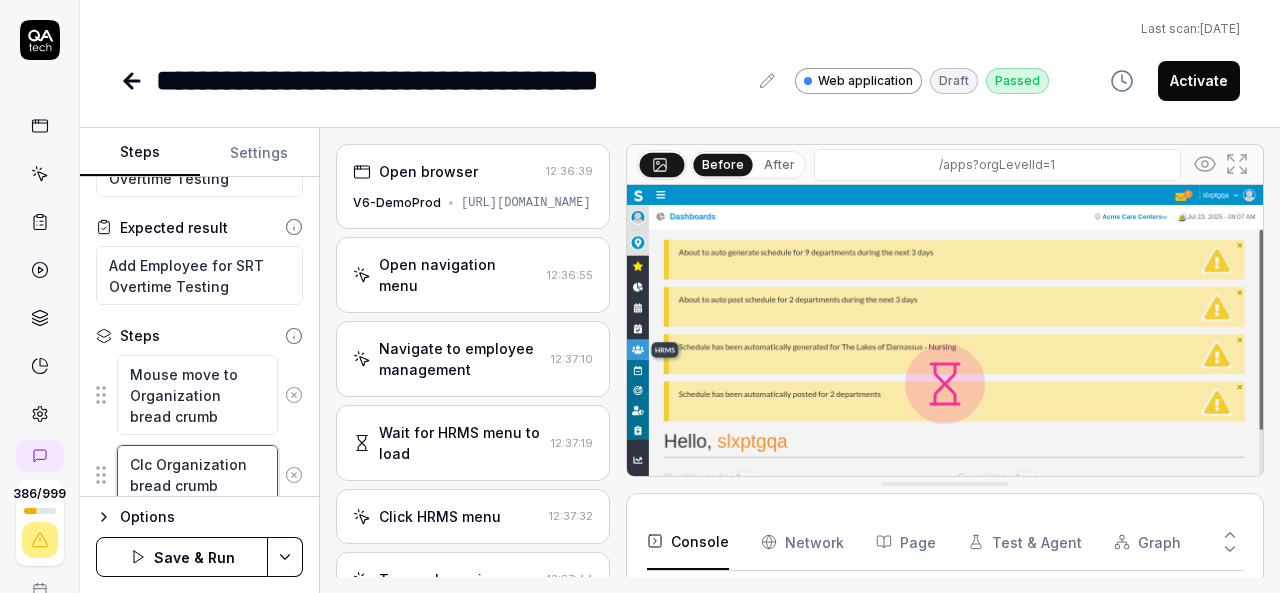 type on "*" 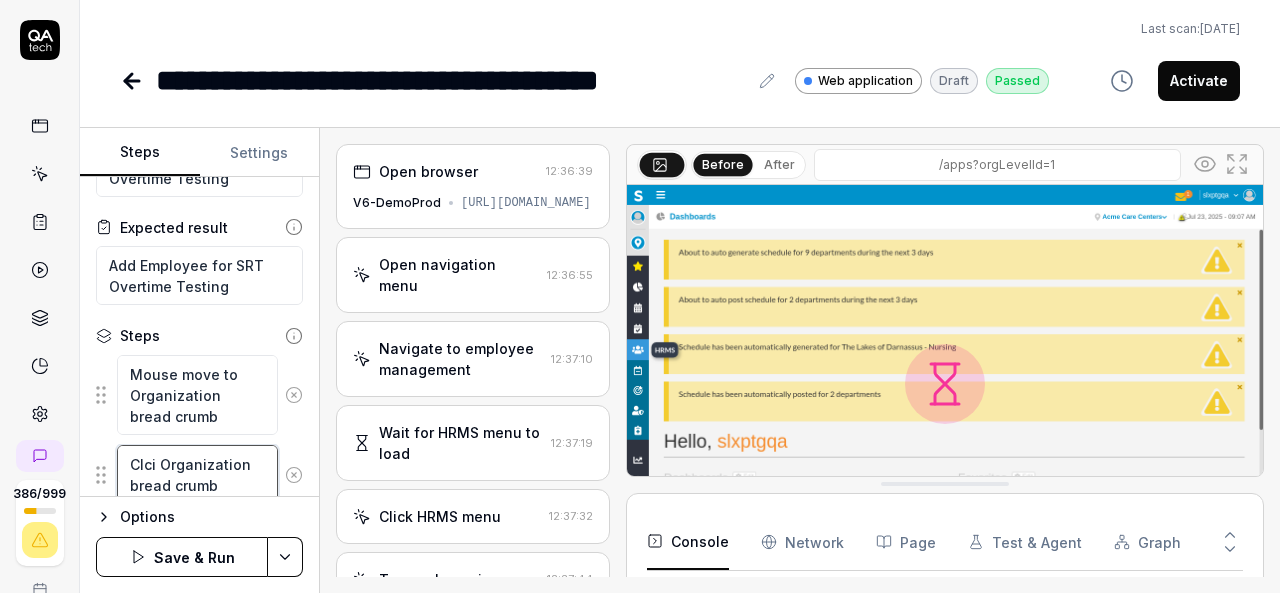 type on "*" 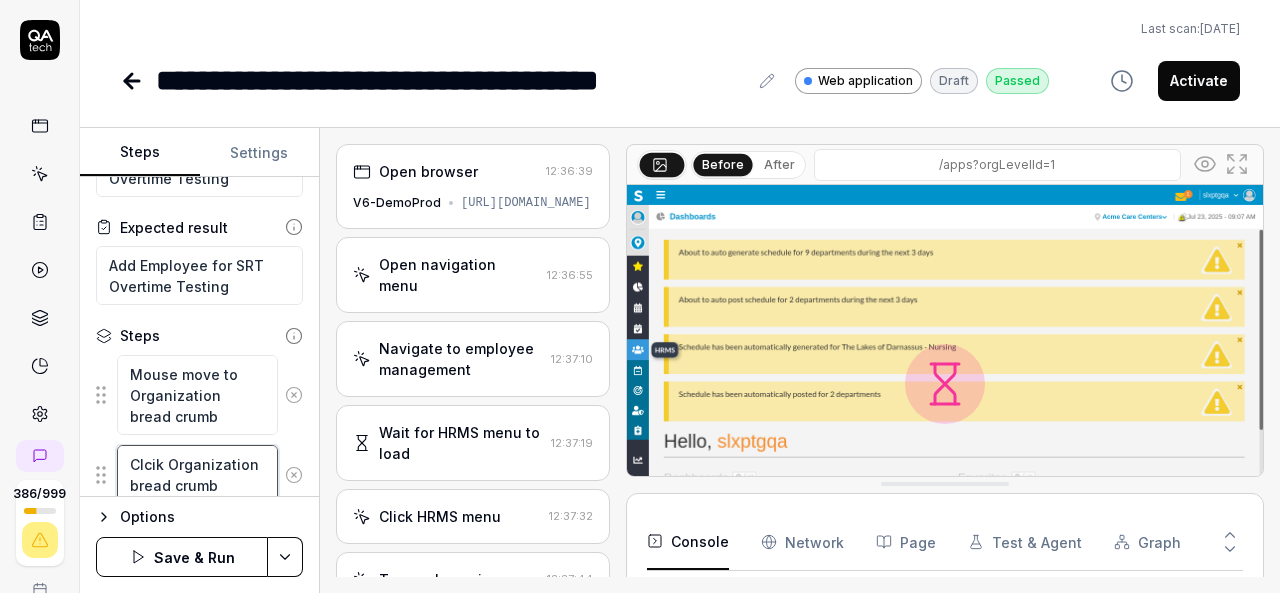 type on "*" 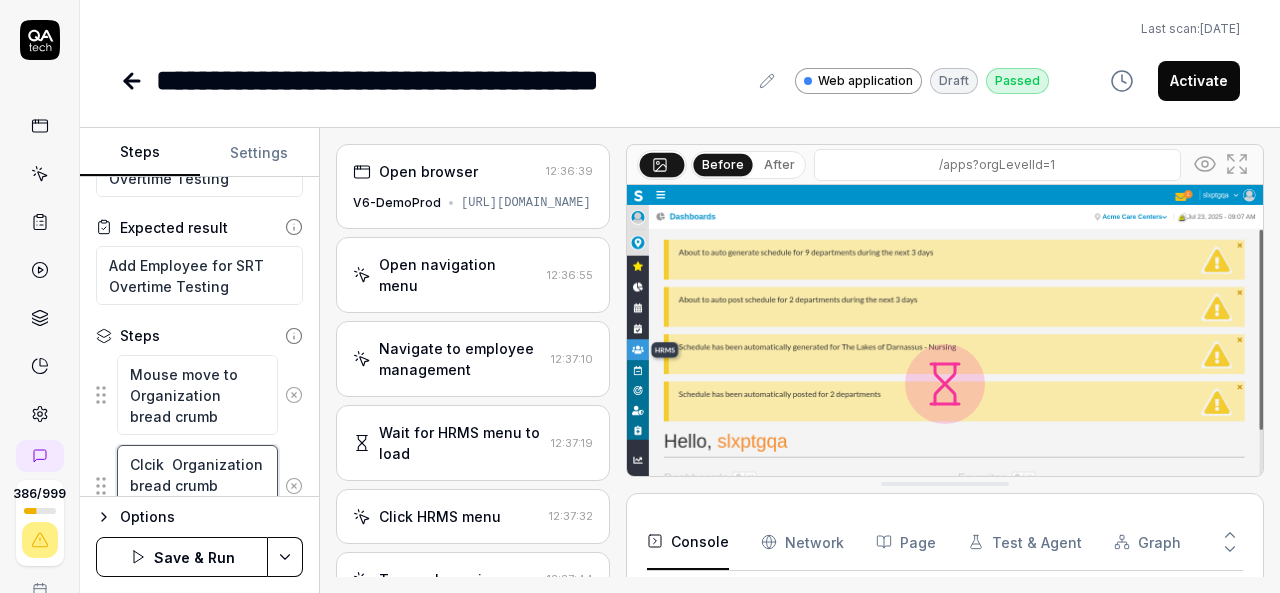 type on "*" 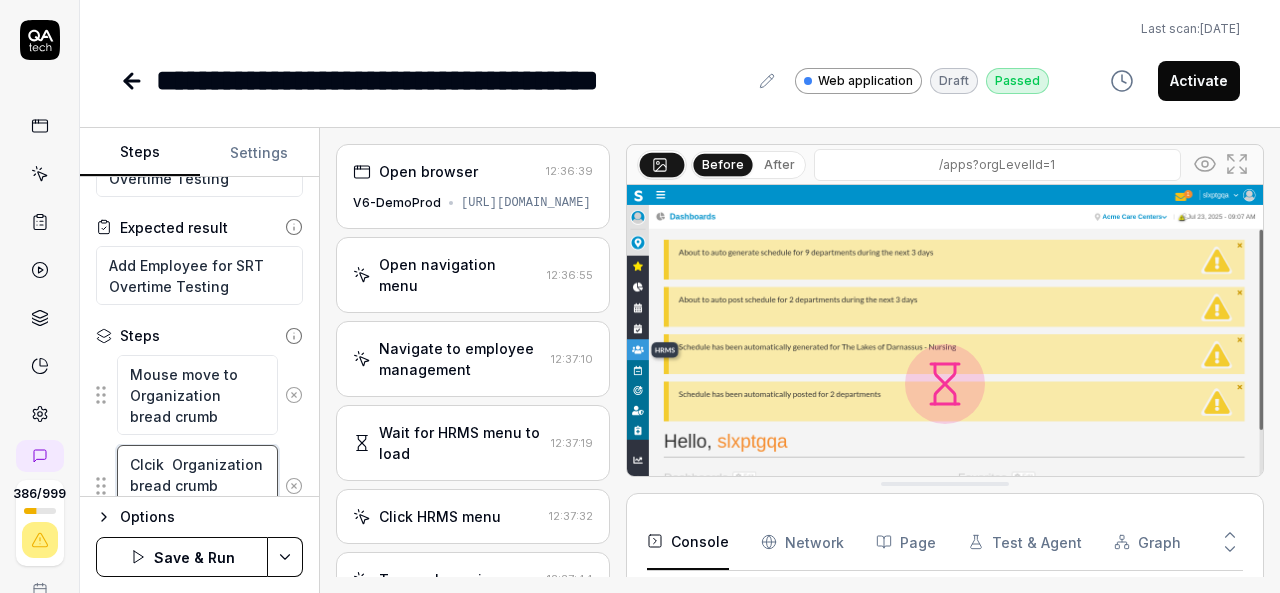 type on "Clcik Organization bread crumb" 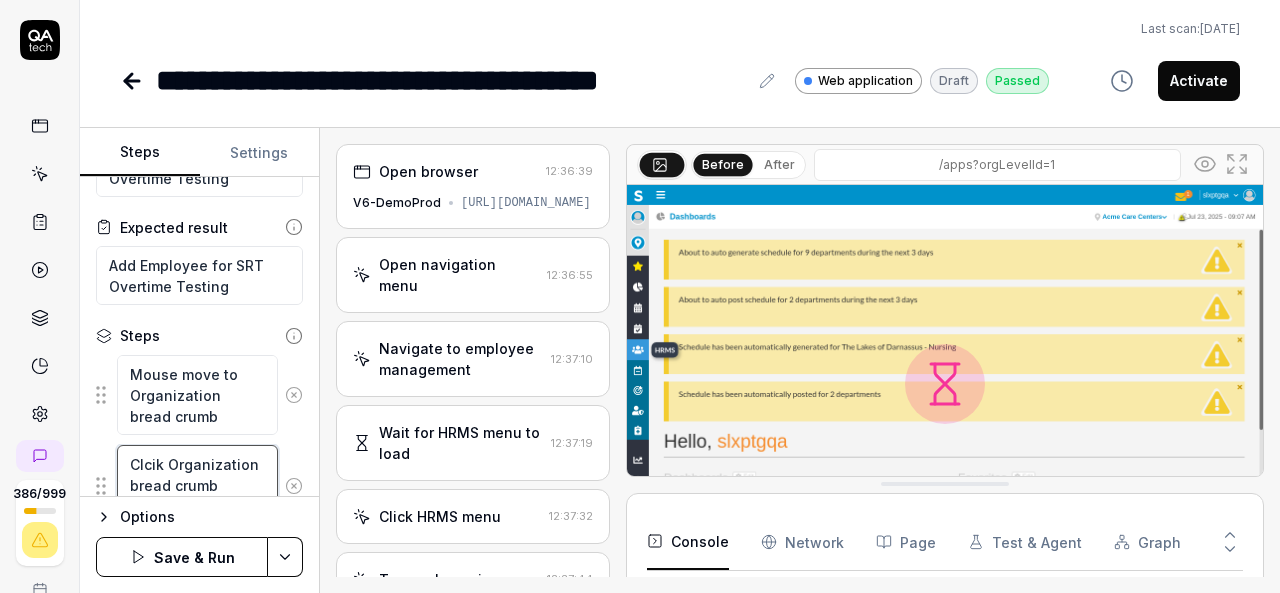 type on "*" 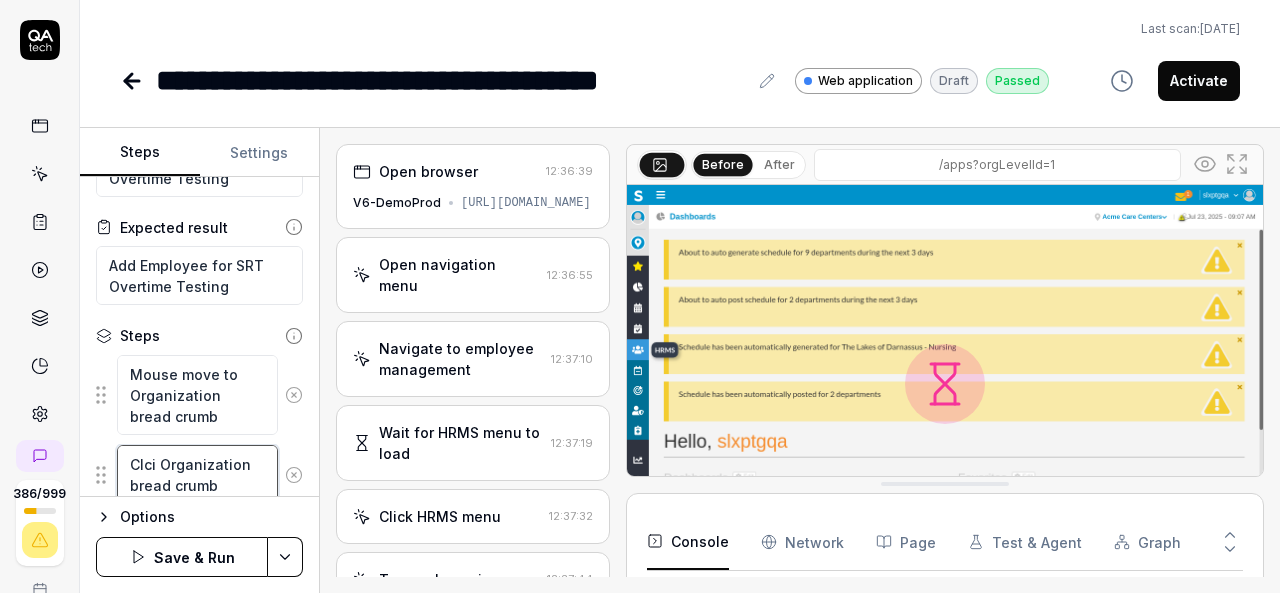 type on "*" 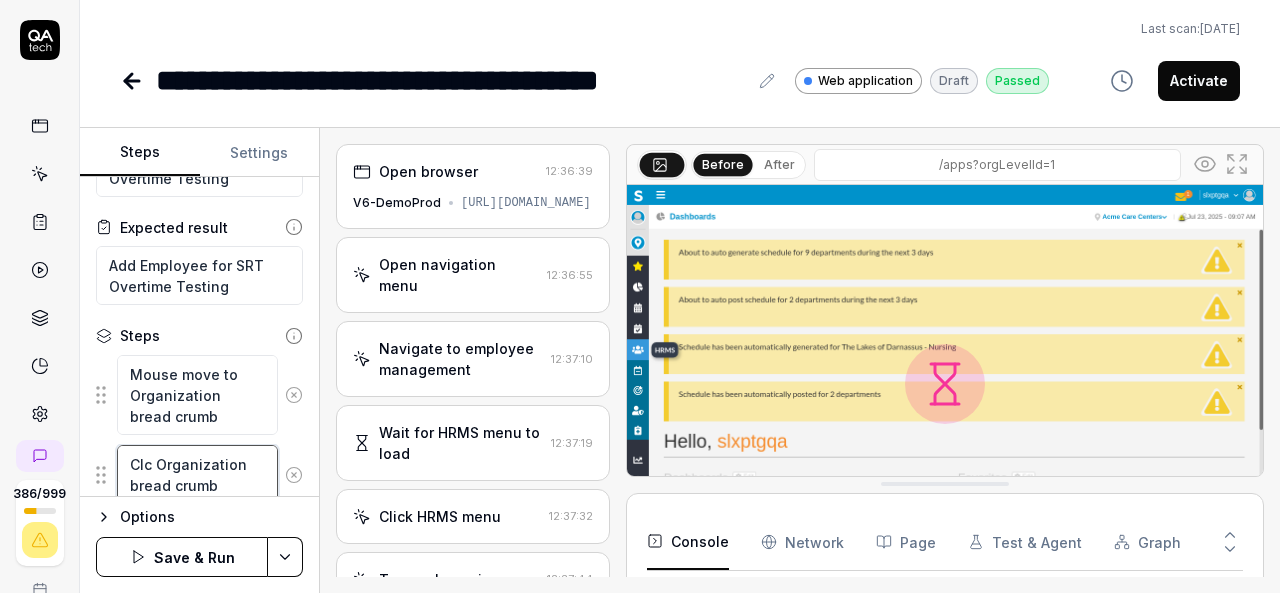 type on "*" 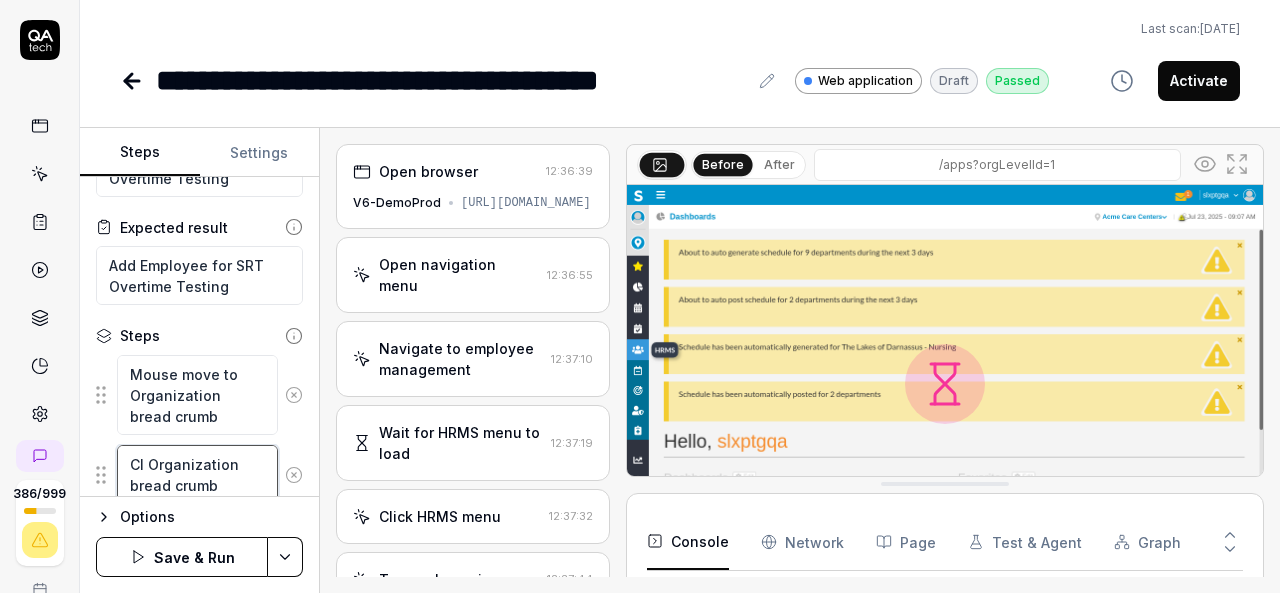 type on "*" 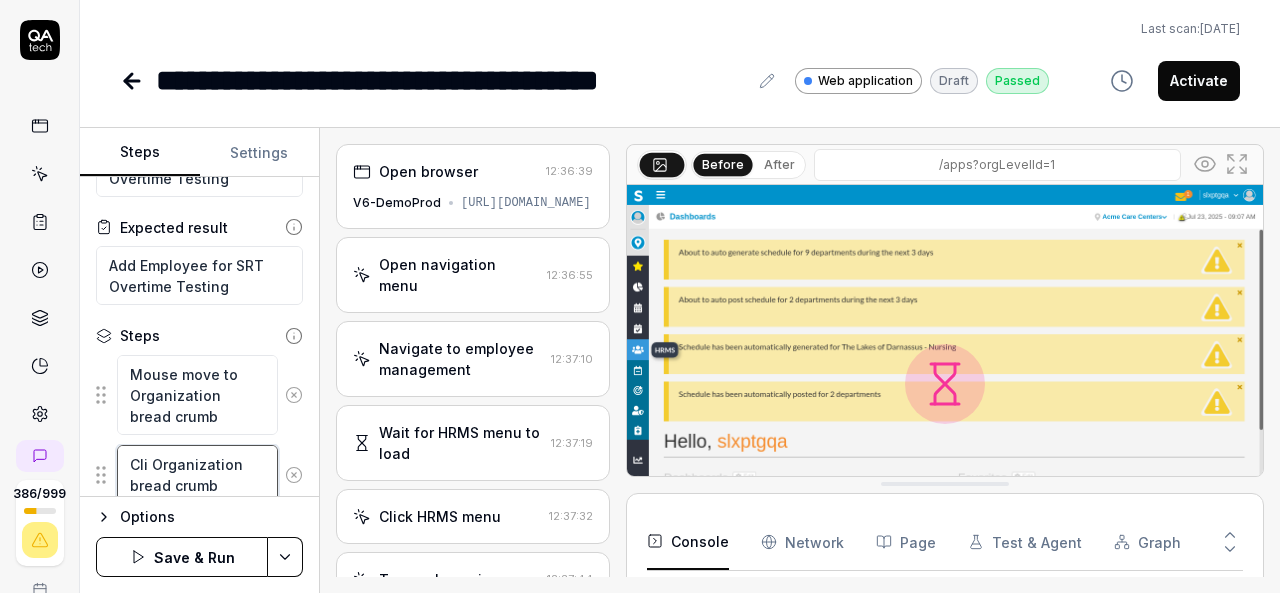 type on "*" 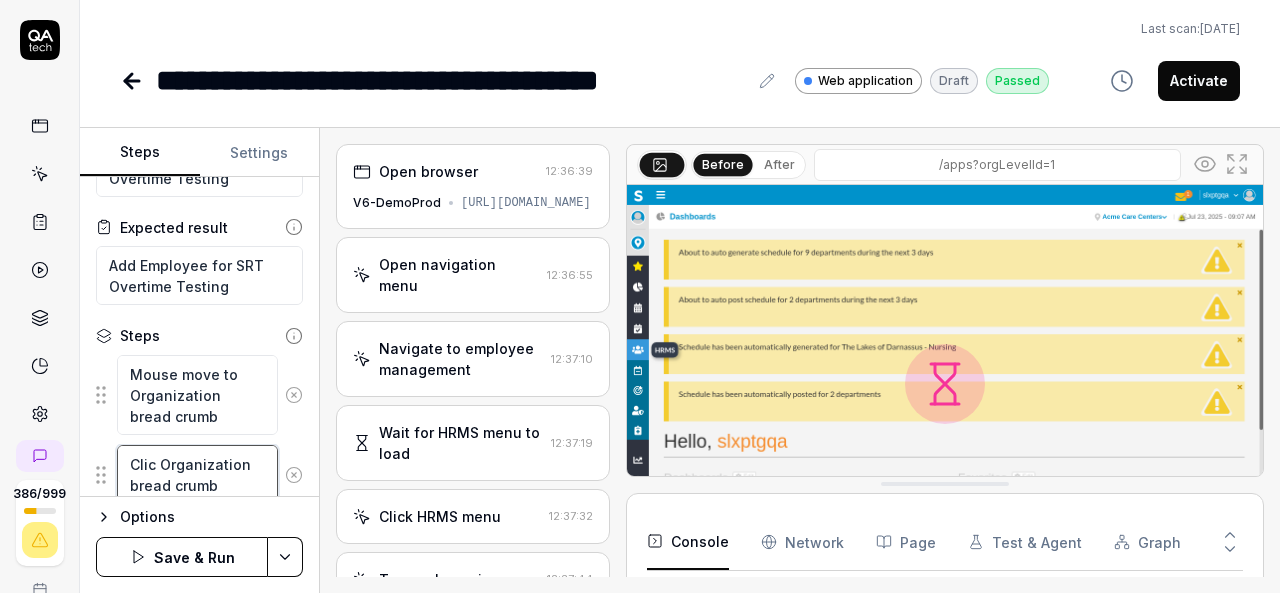 type on "*" 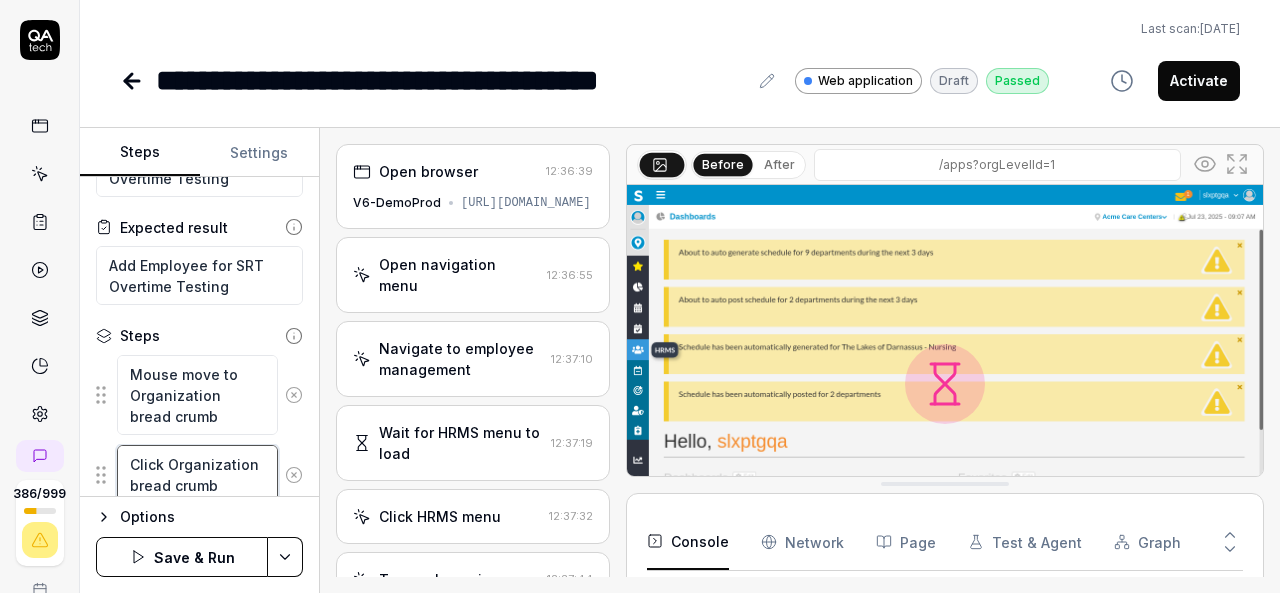 type on "*" 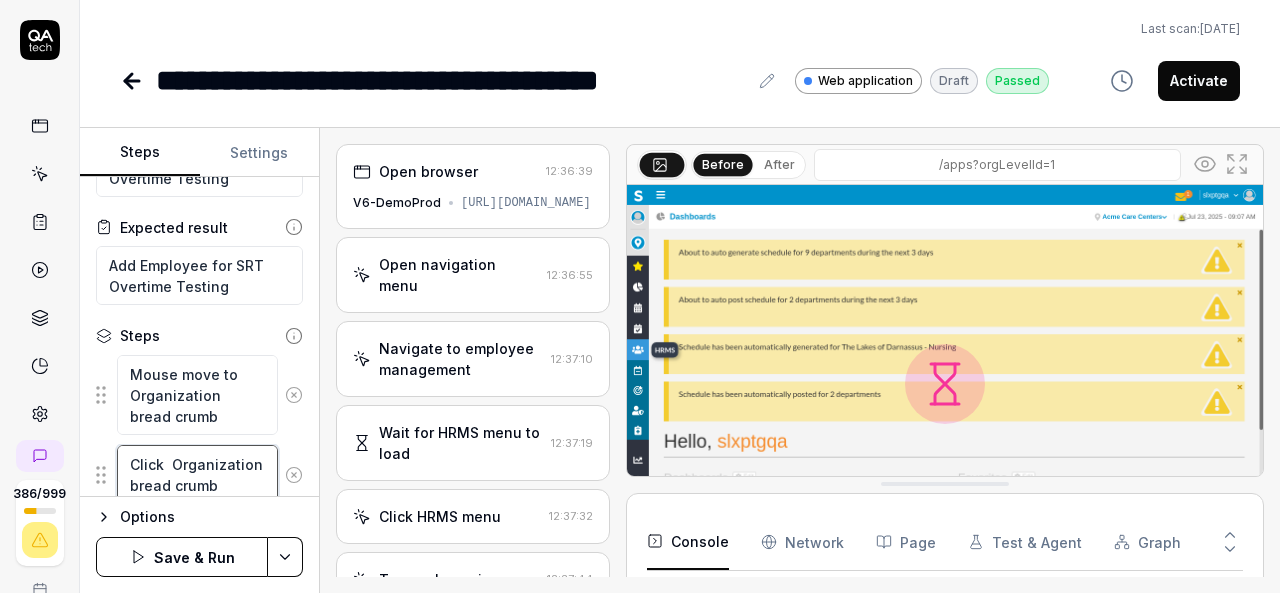 type on "*" 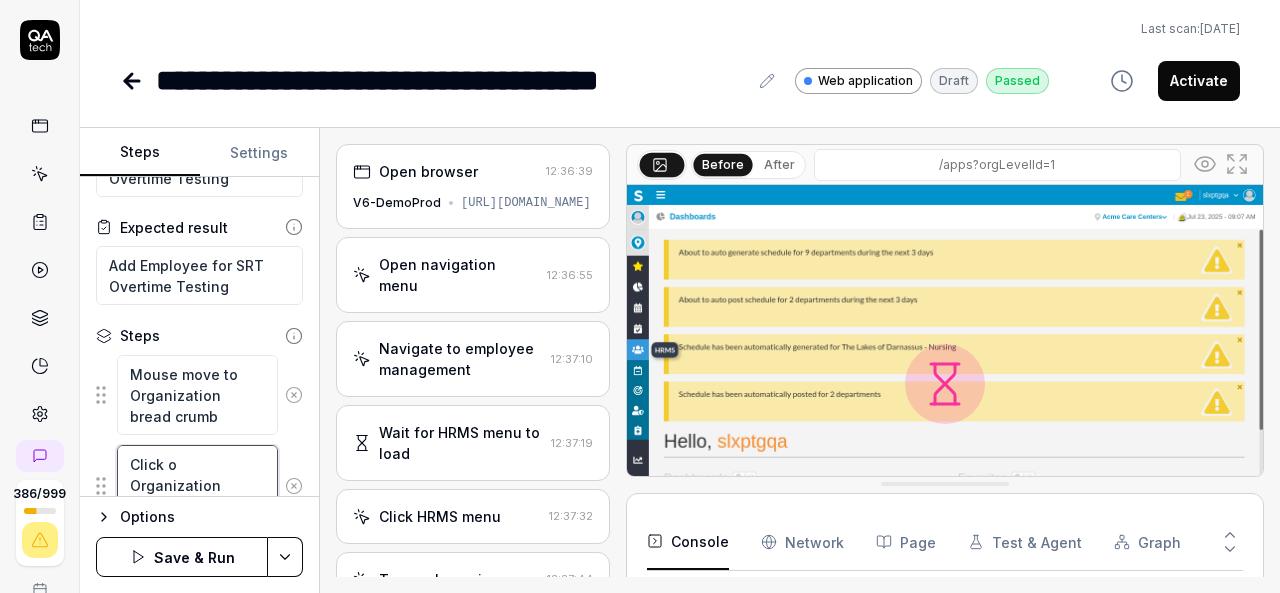 type on "*" 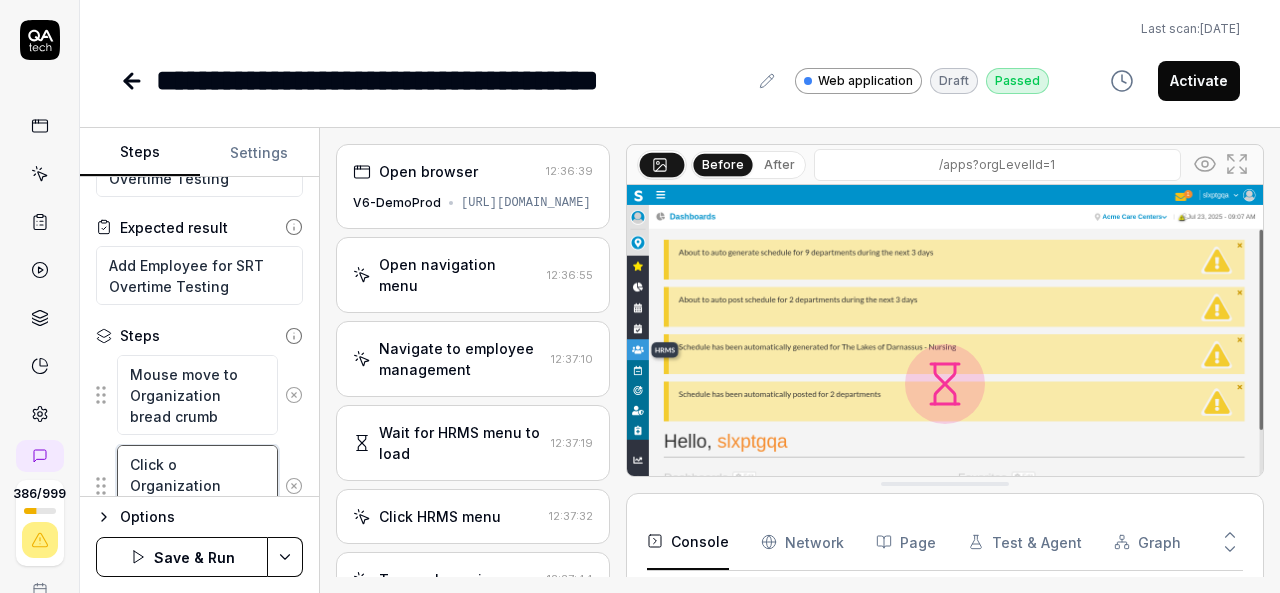 type on "Click on Organization bread crumb" 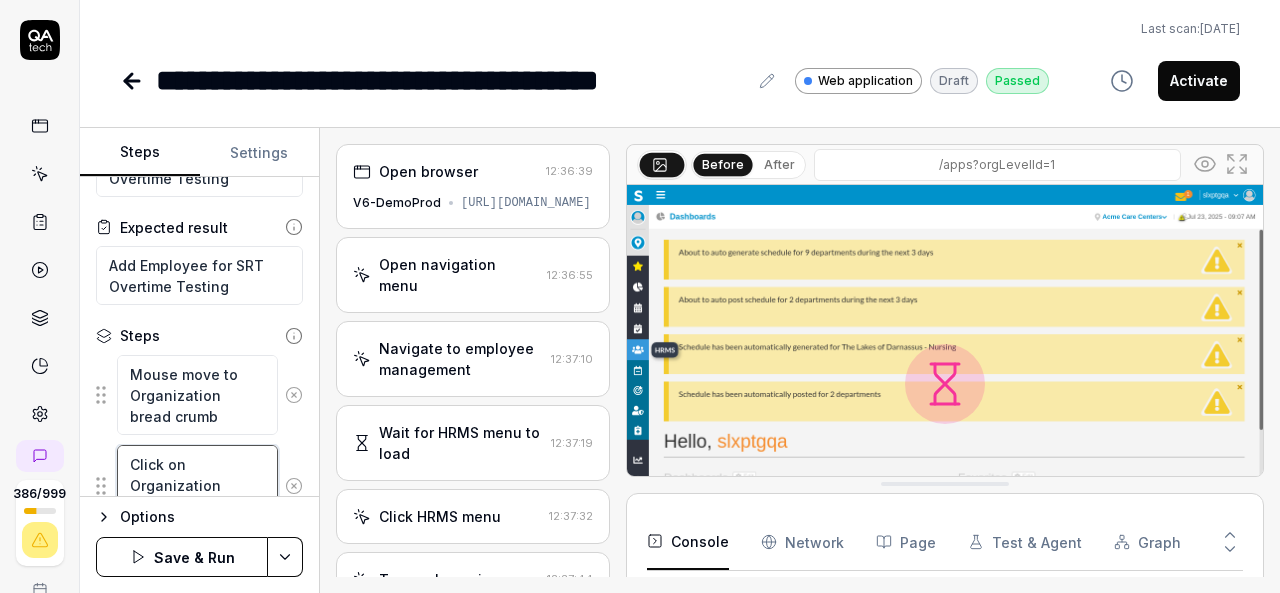 type on "*" 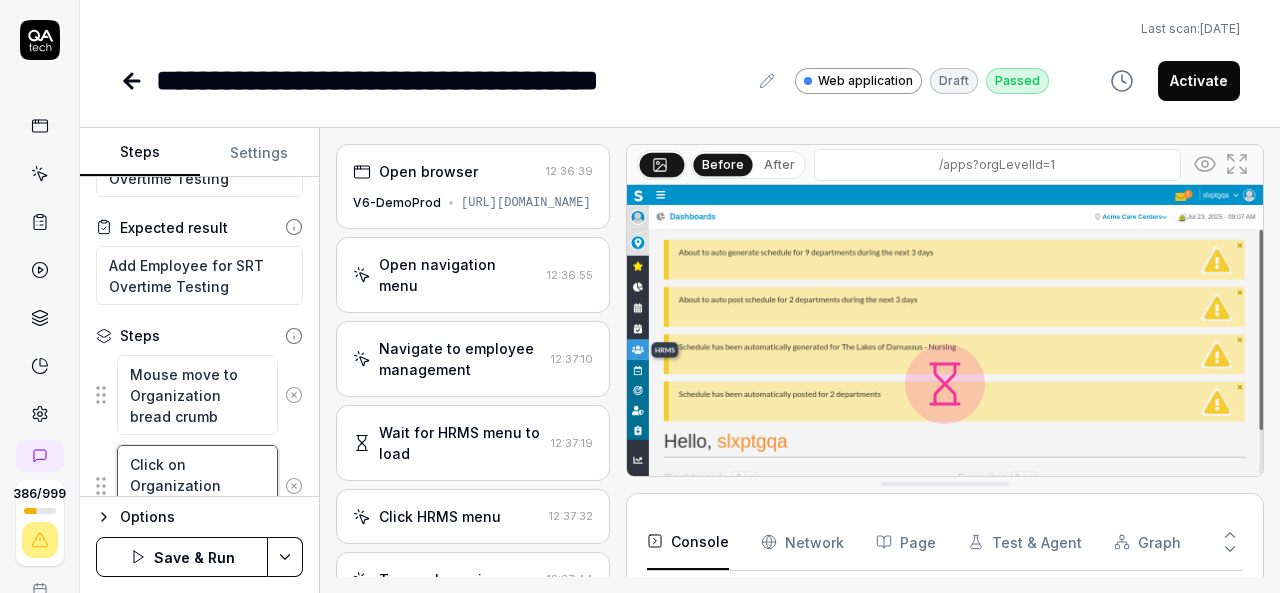 type on "*" 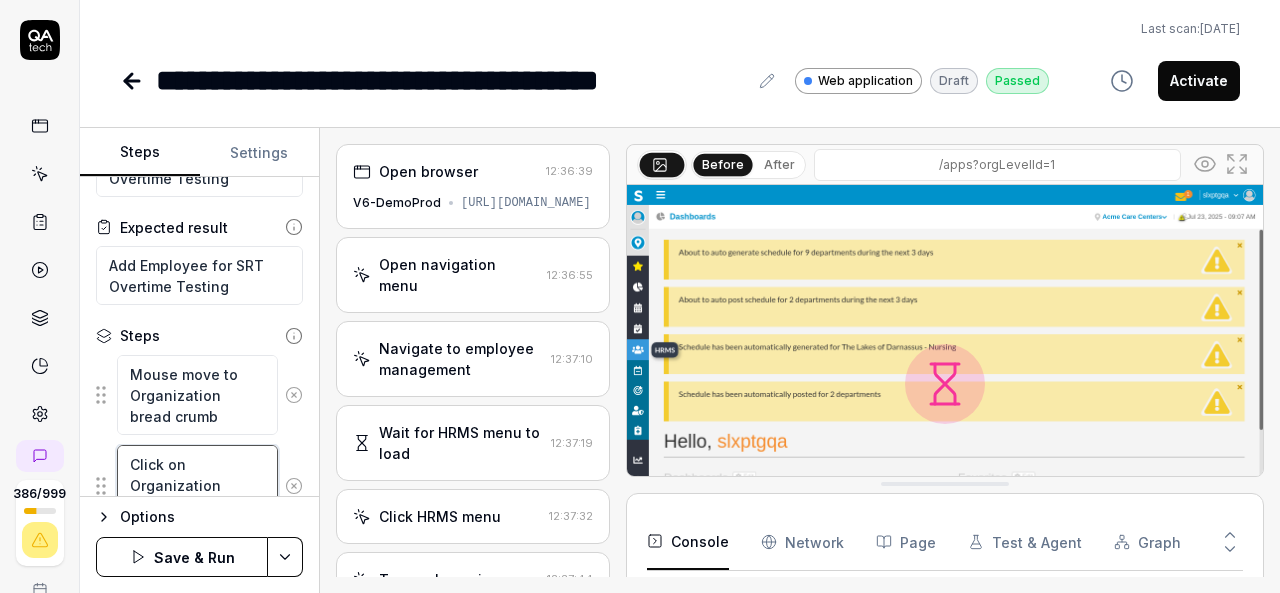 type on "Click on o Organization bread crumb" 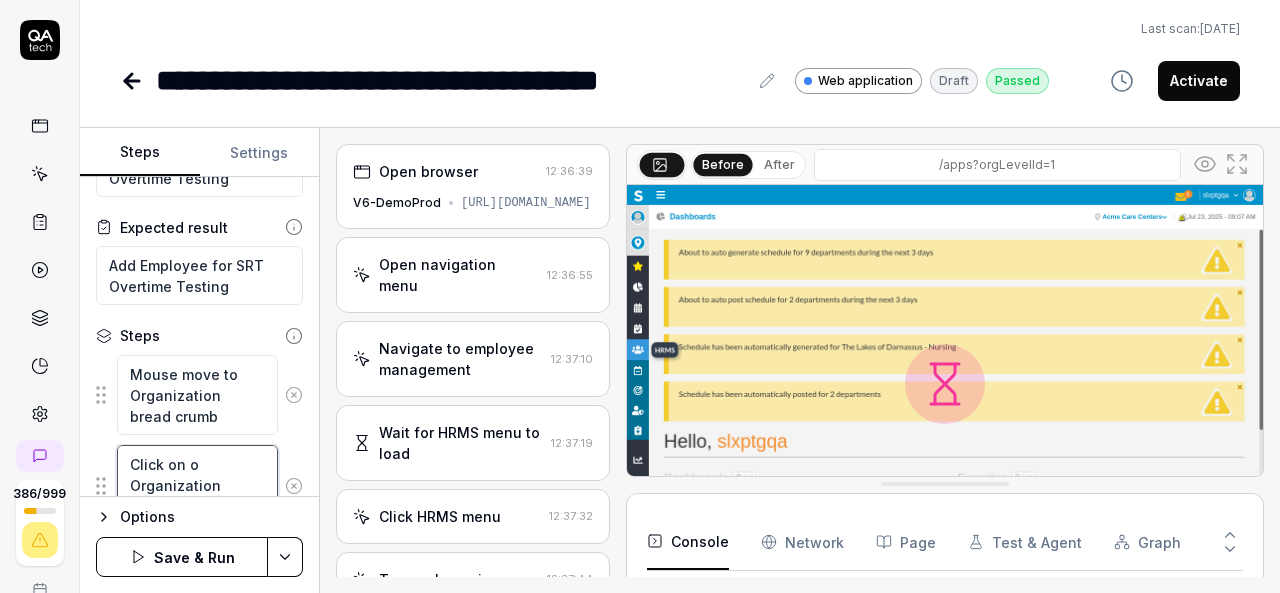 type on "*" 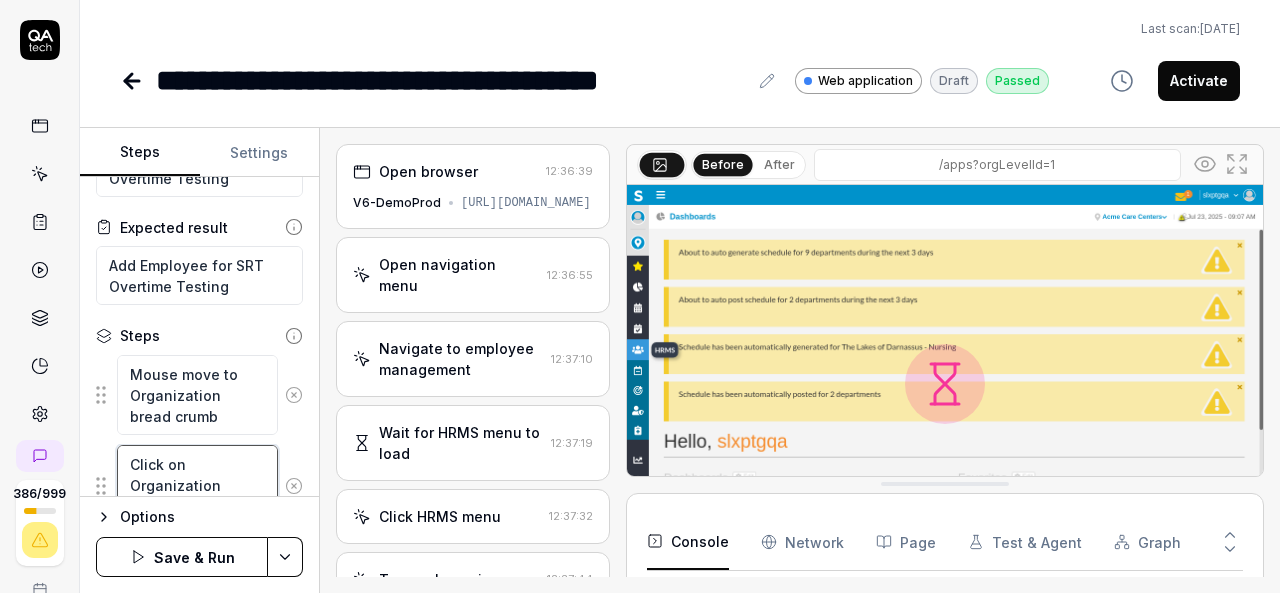 type on "*" 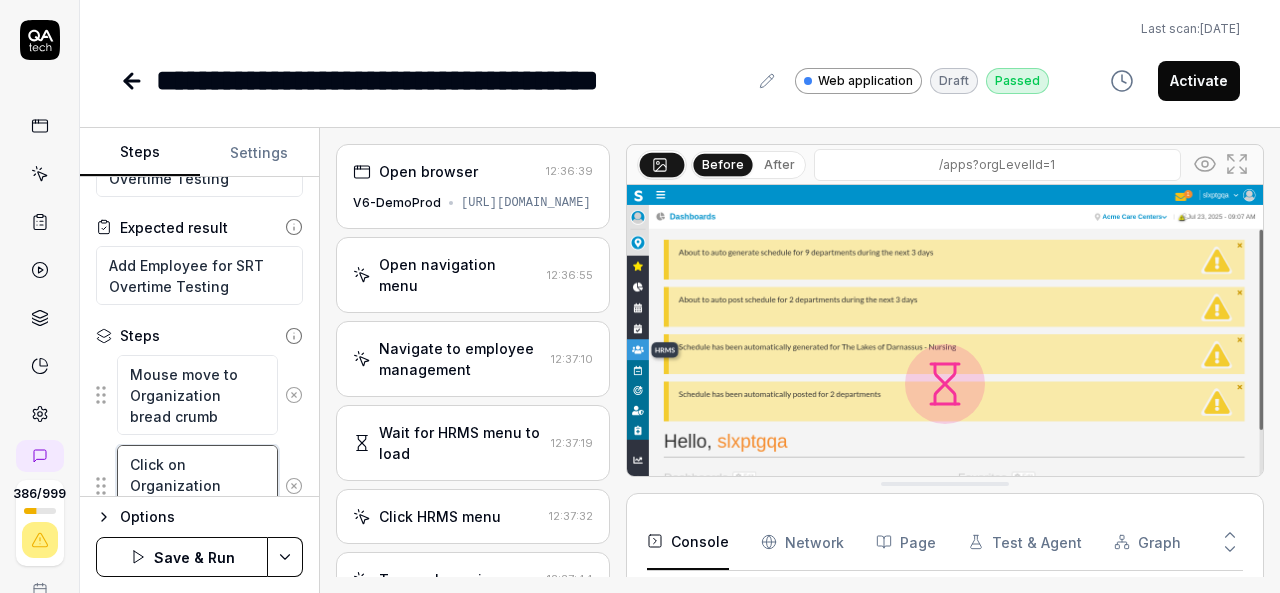 type on "Click on Organization bread crumb" 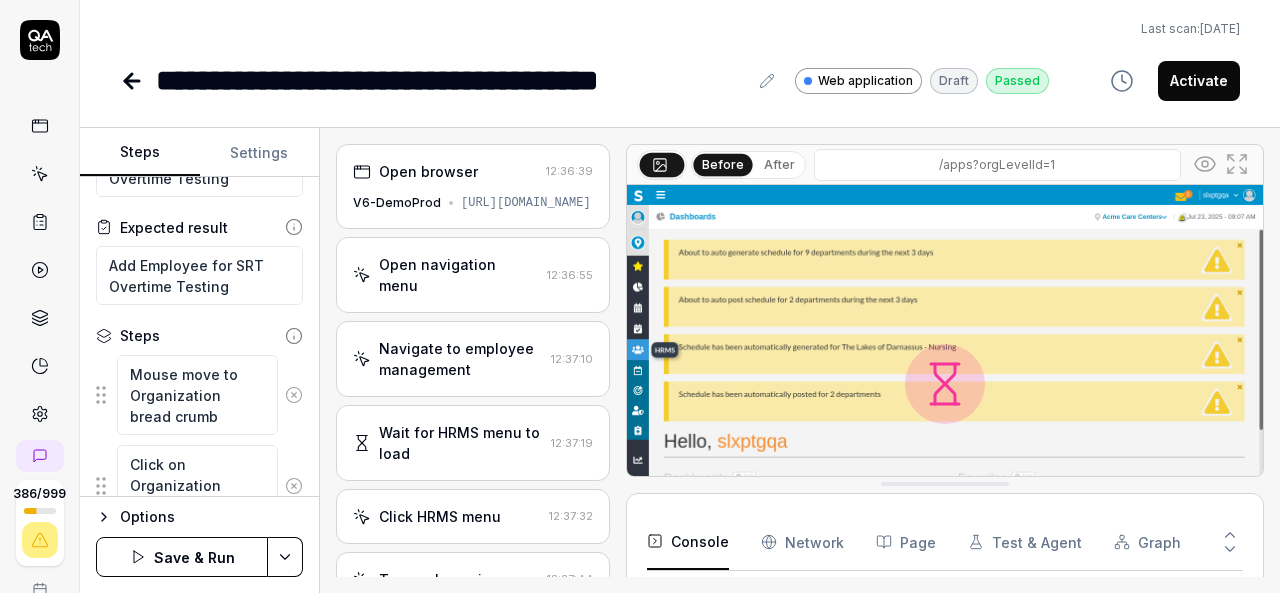 click on "Last scan:  [DATE]" at bounding box center (680, 29) 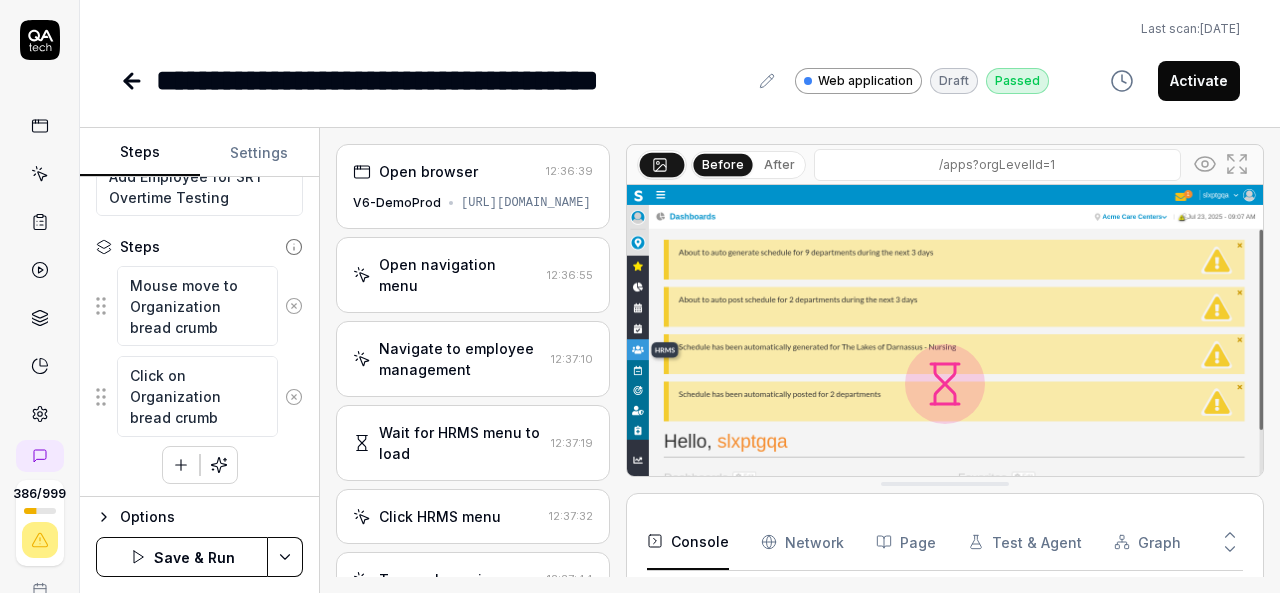click 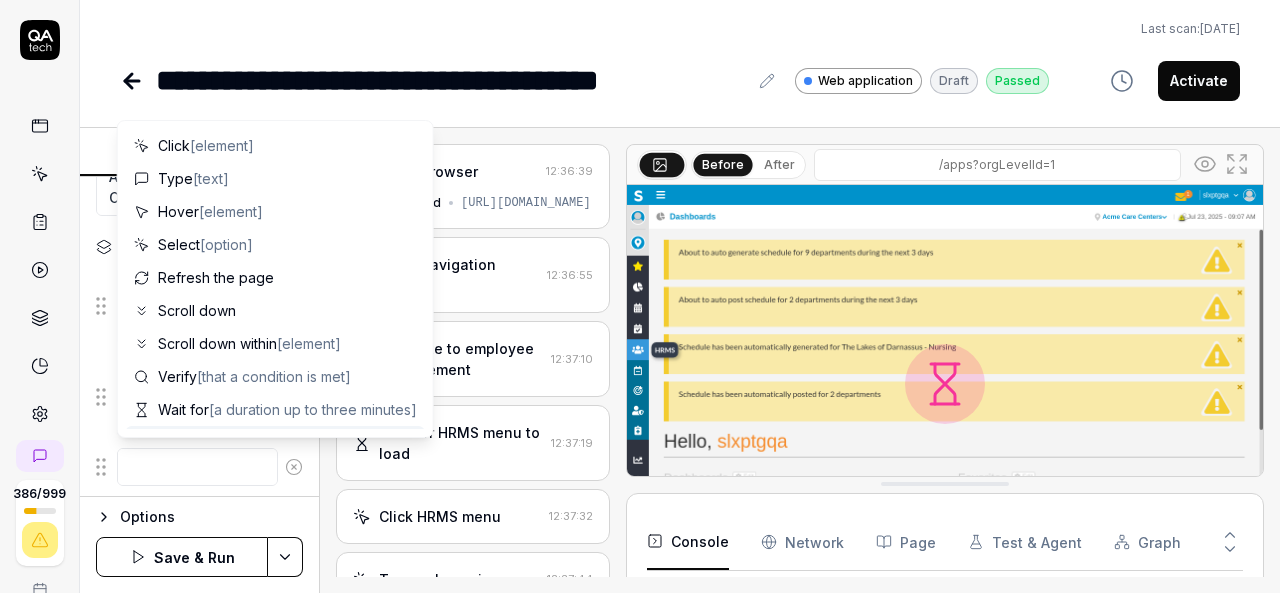 click at bounding box center [197, 467] 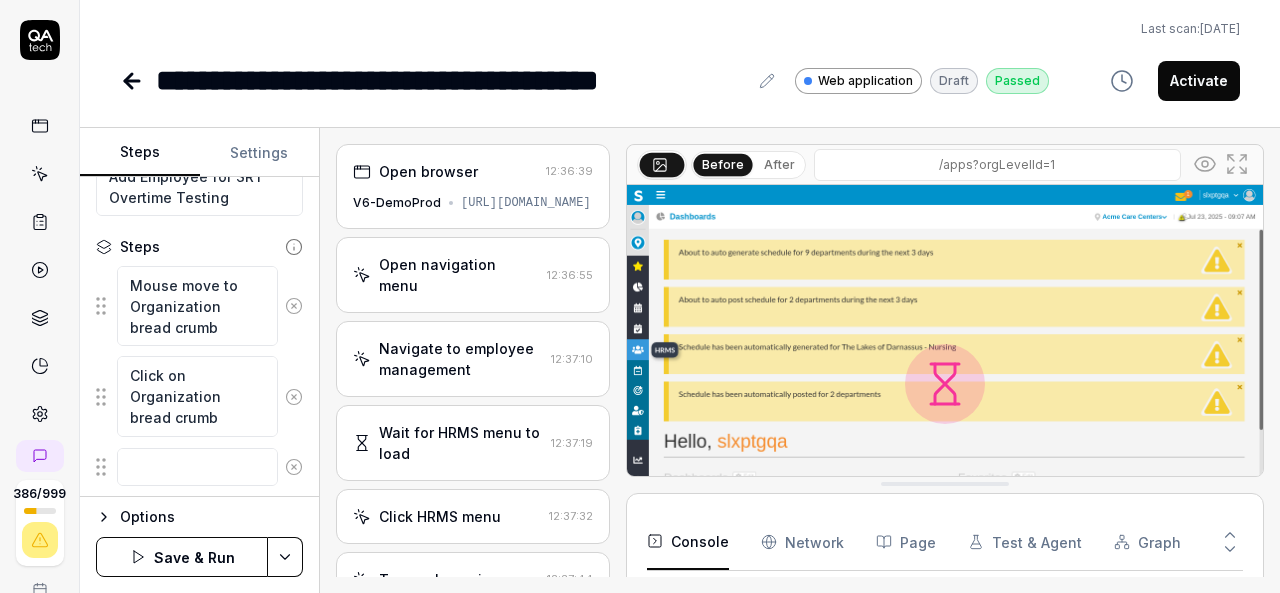 click on "Last scan:  [DATE]" at bounding box center (680, 29) 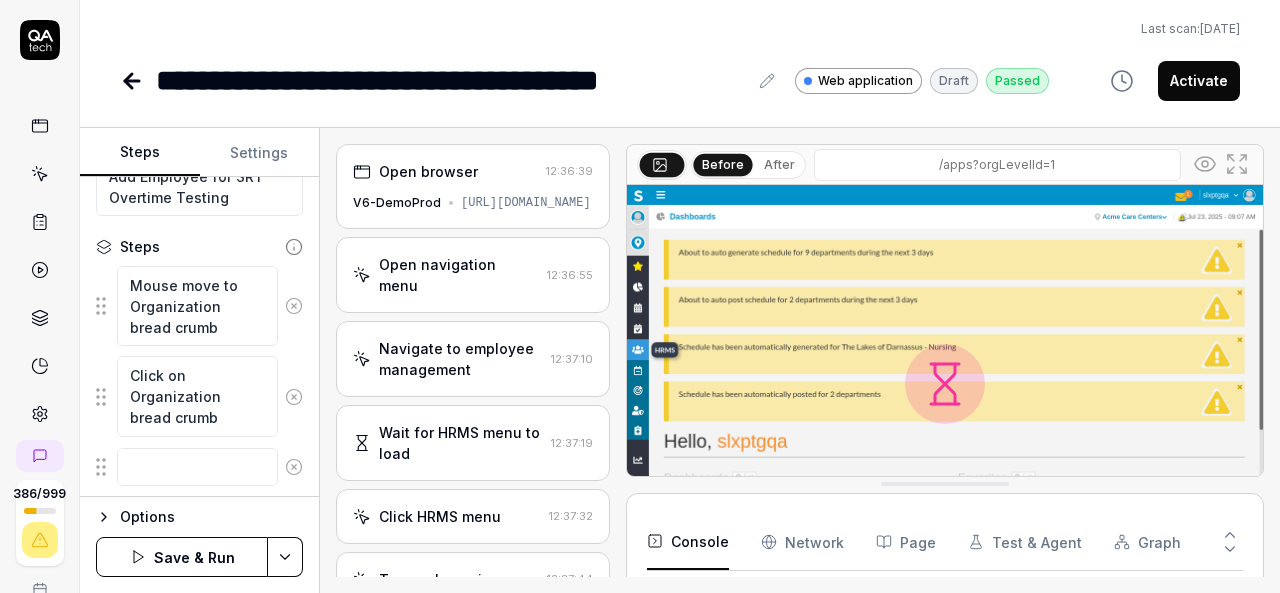 scroll, scrollTop: 222, scrollLeft: 0, axis: vertical 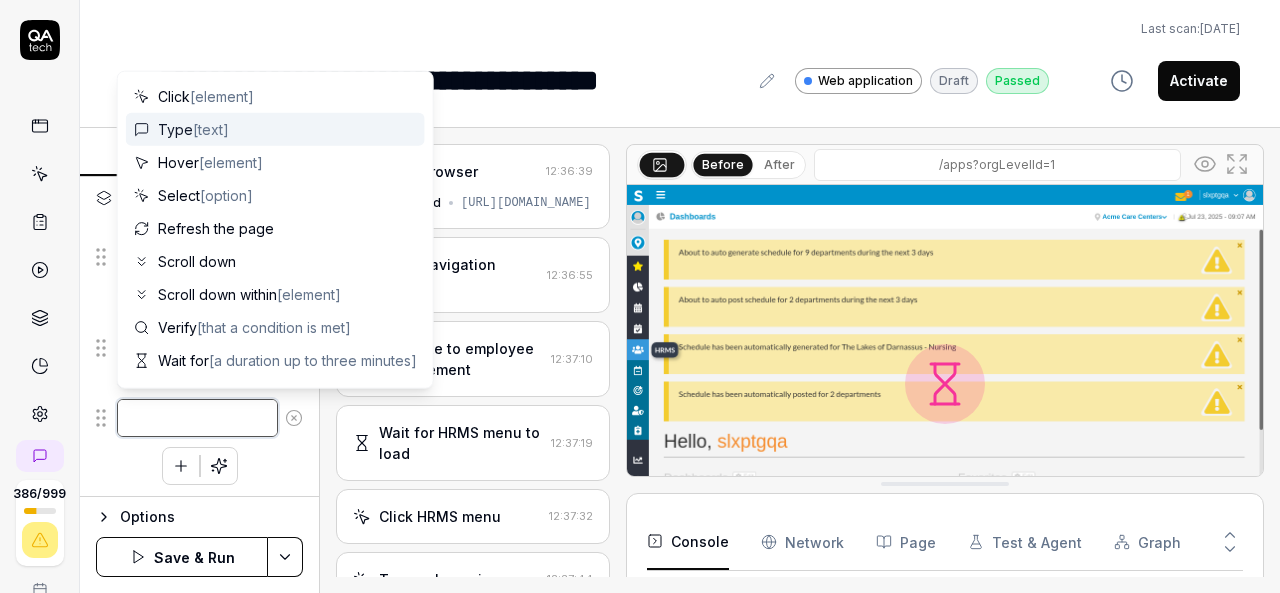 click at bounding box center [197, 418] 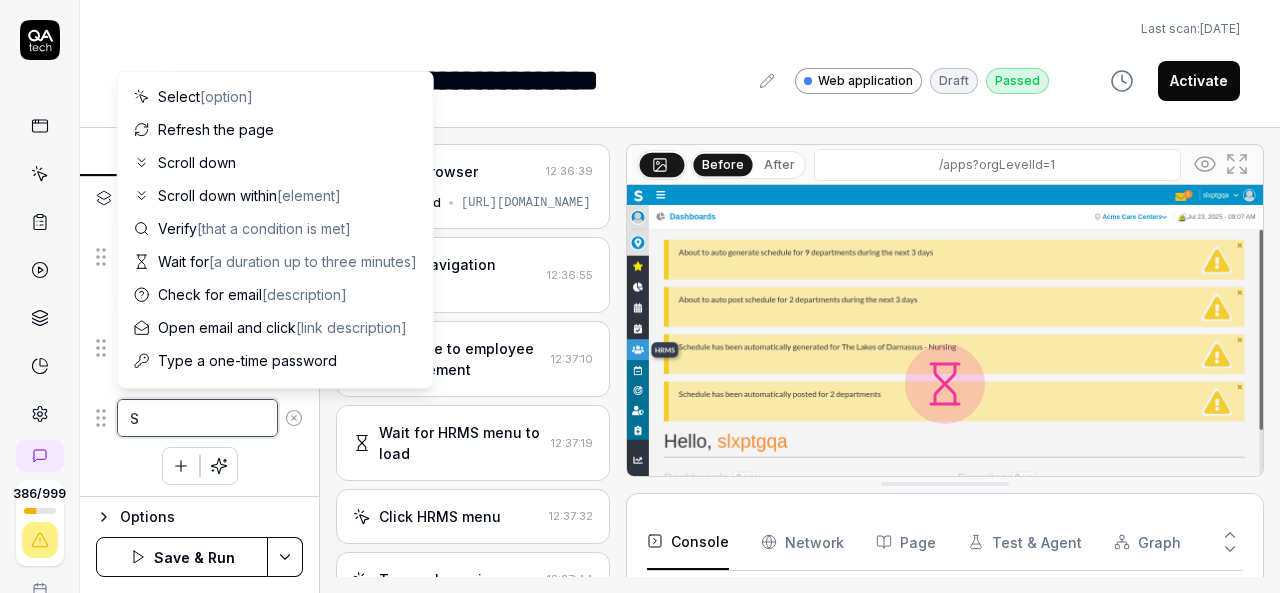 type on "*" 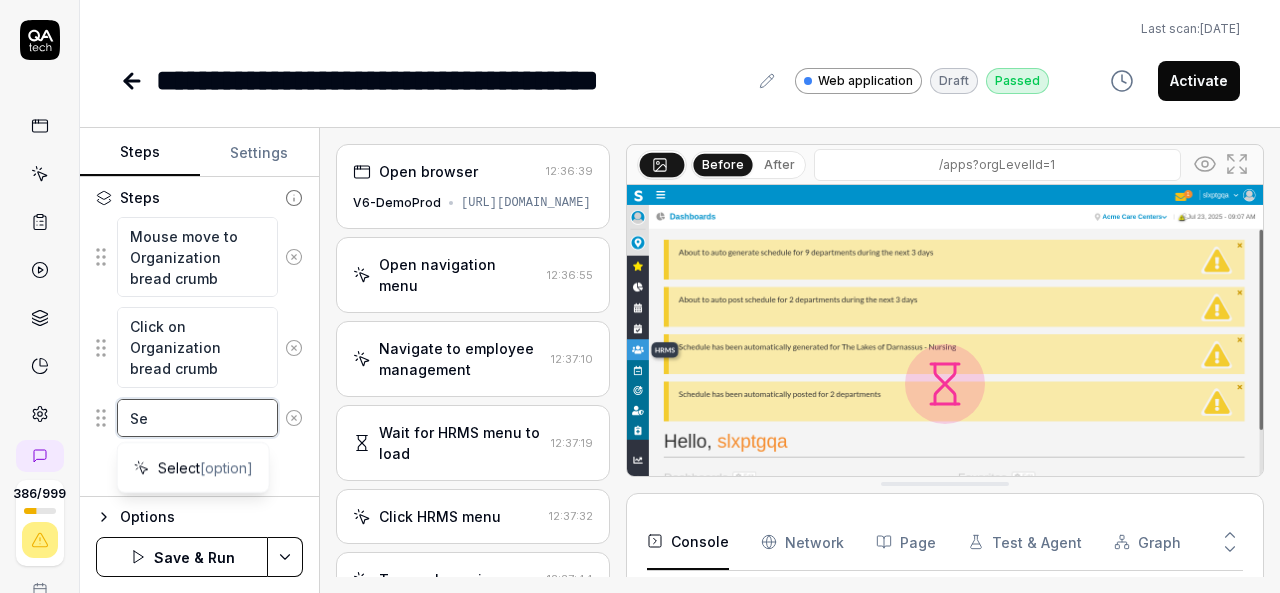 type on "*" 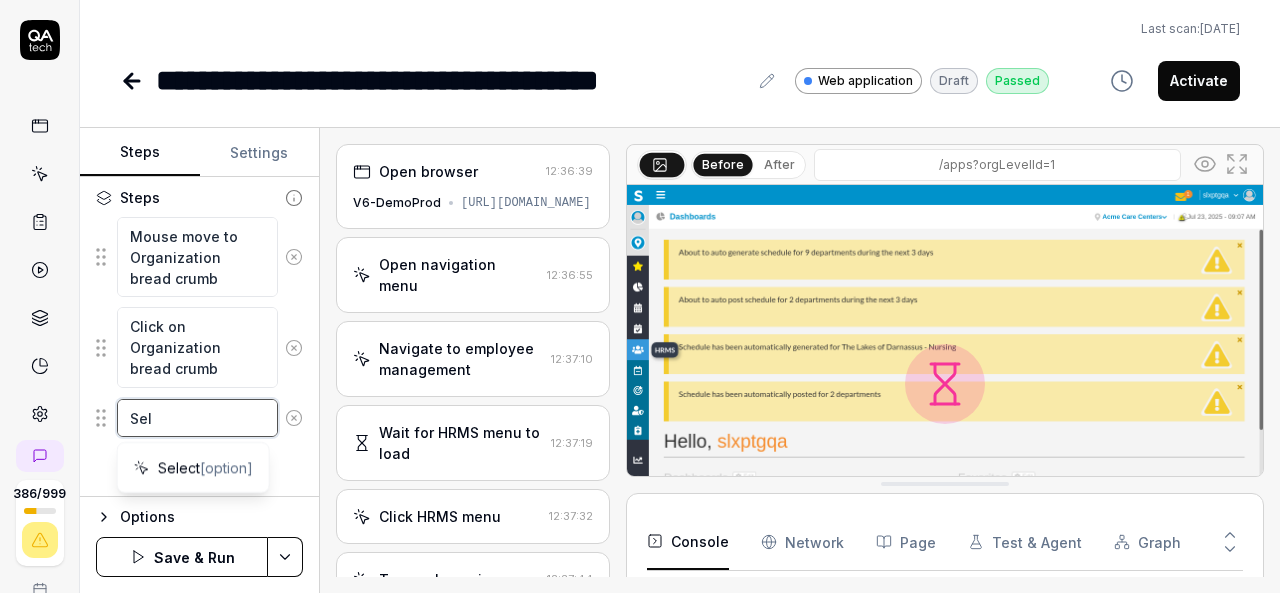 type on "*" 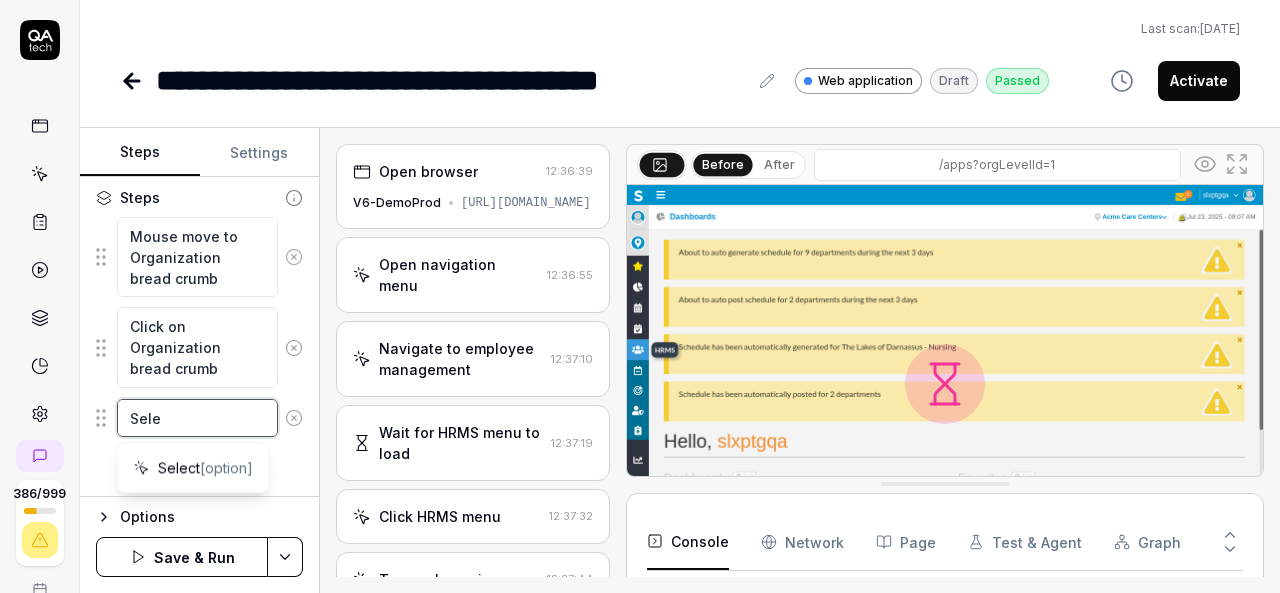 type on "*" 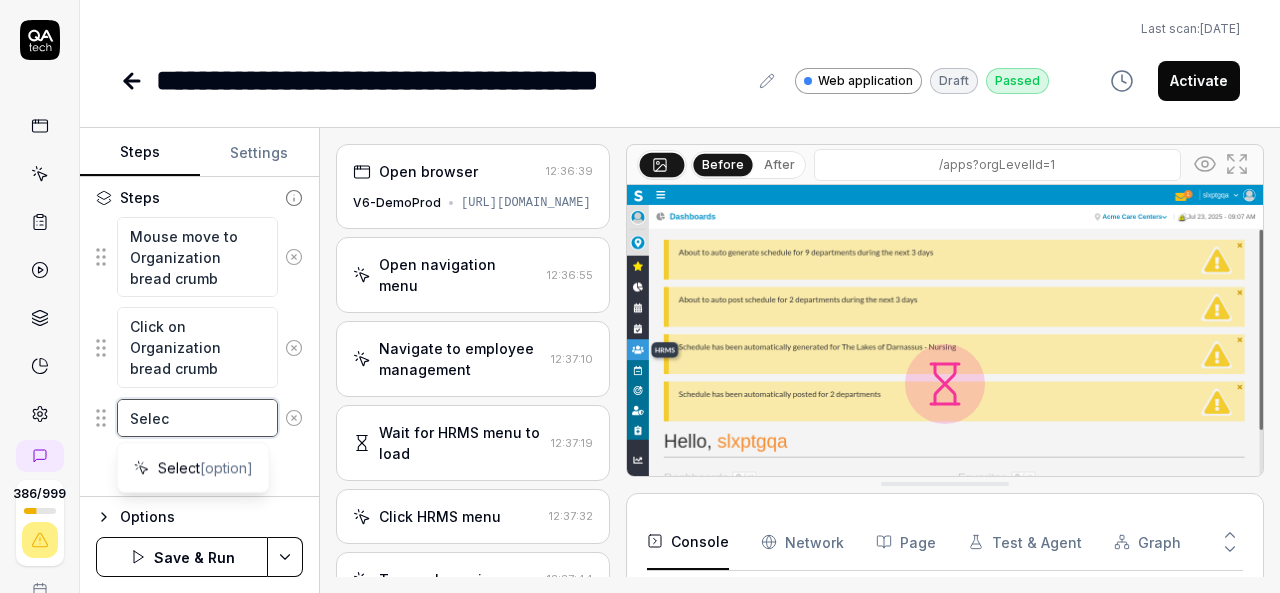 type on "*" 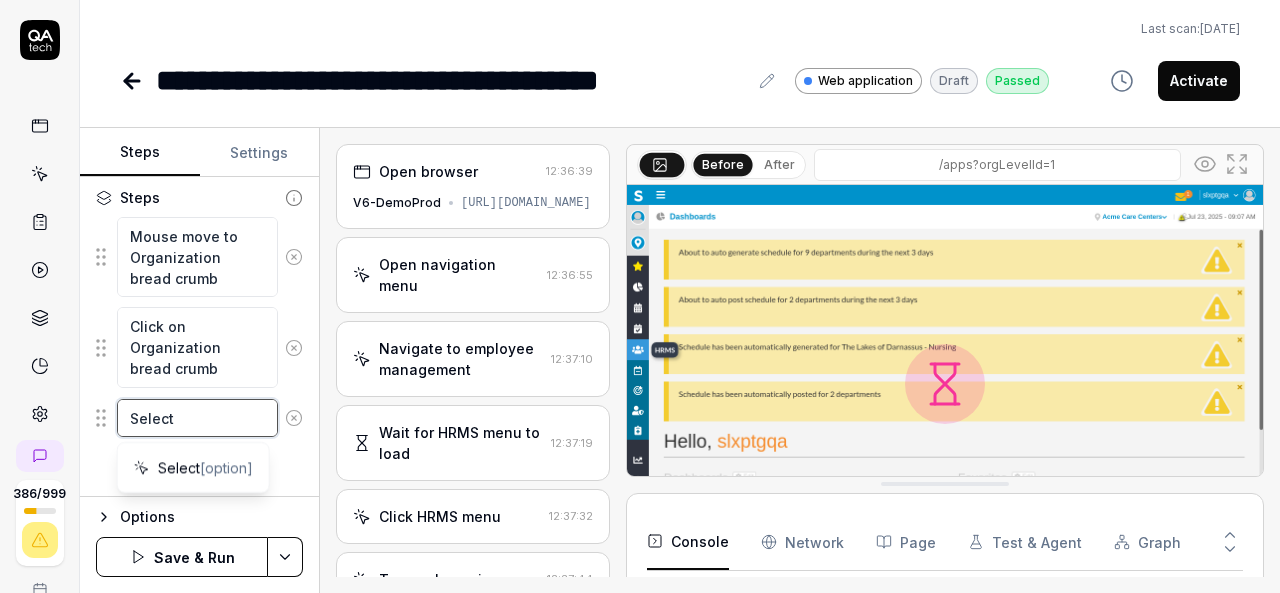 type on "*" 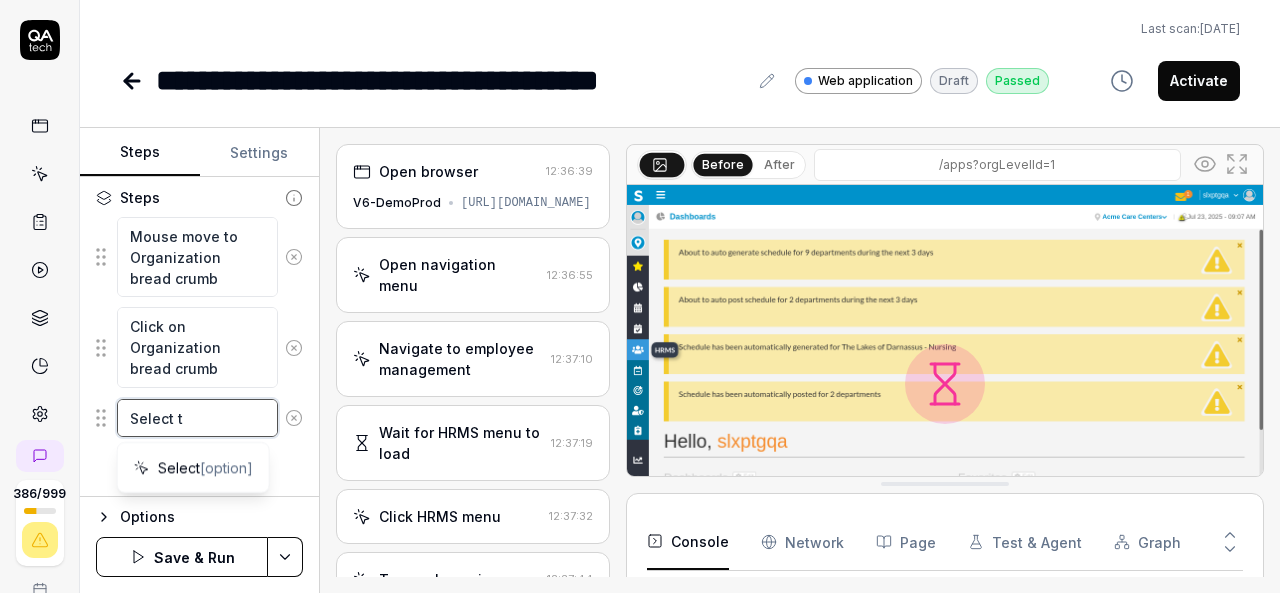 type on "*" 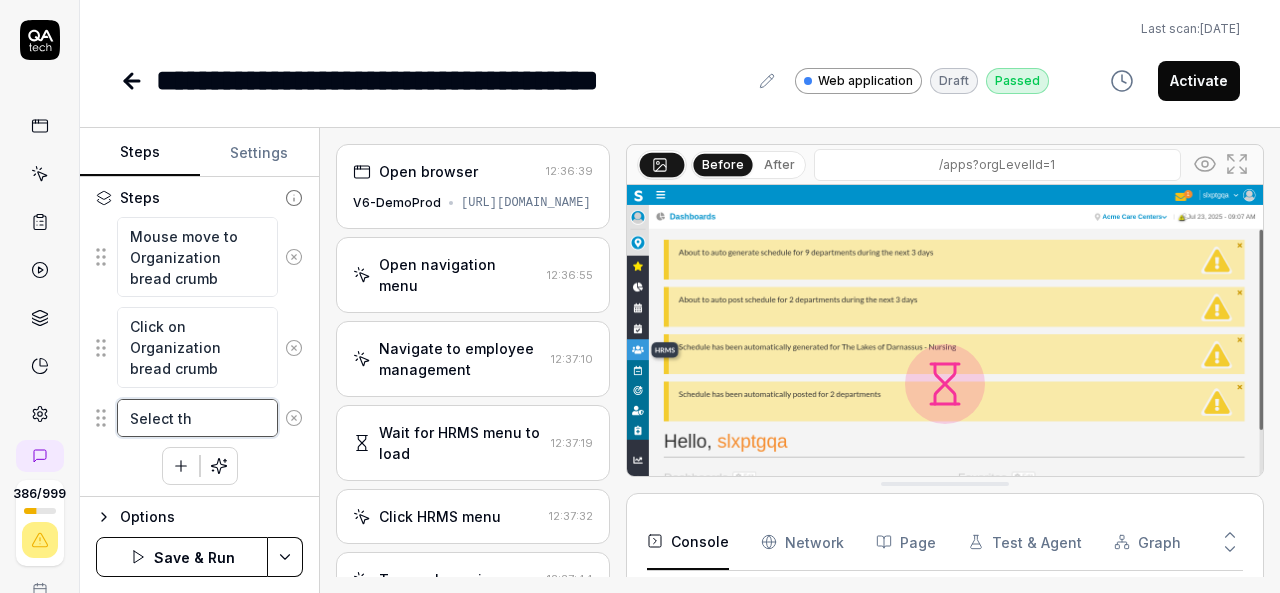 type on "*" 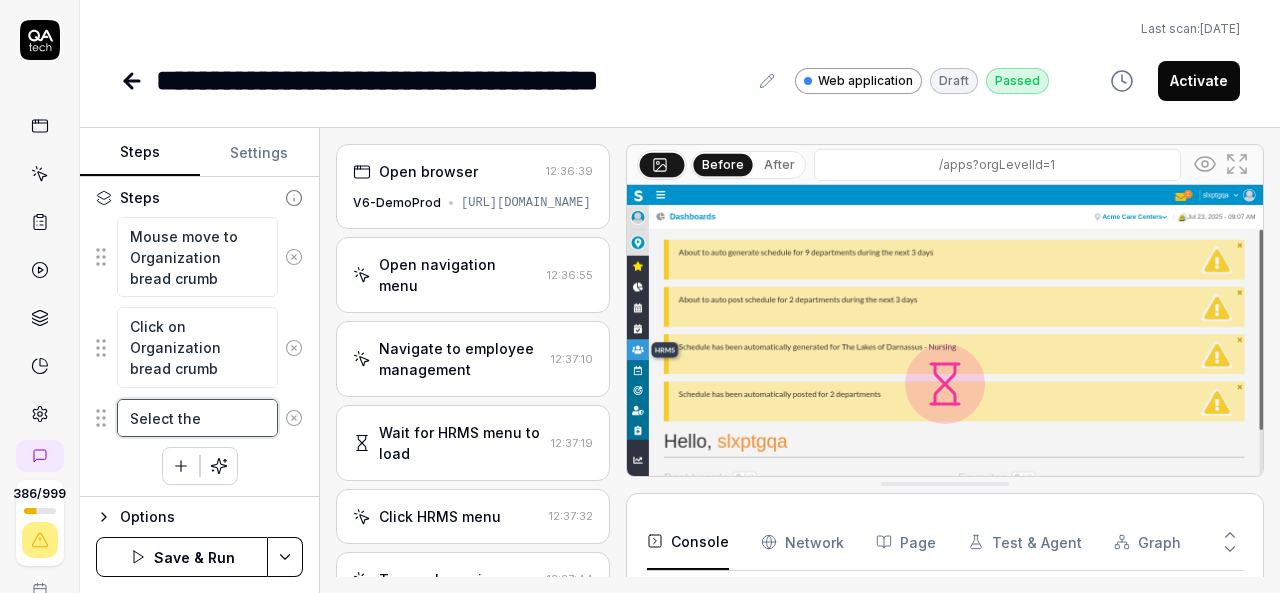 type on "*" 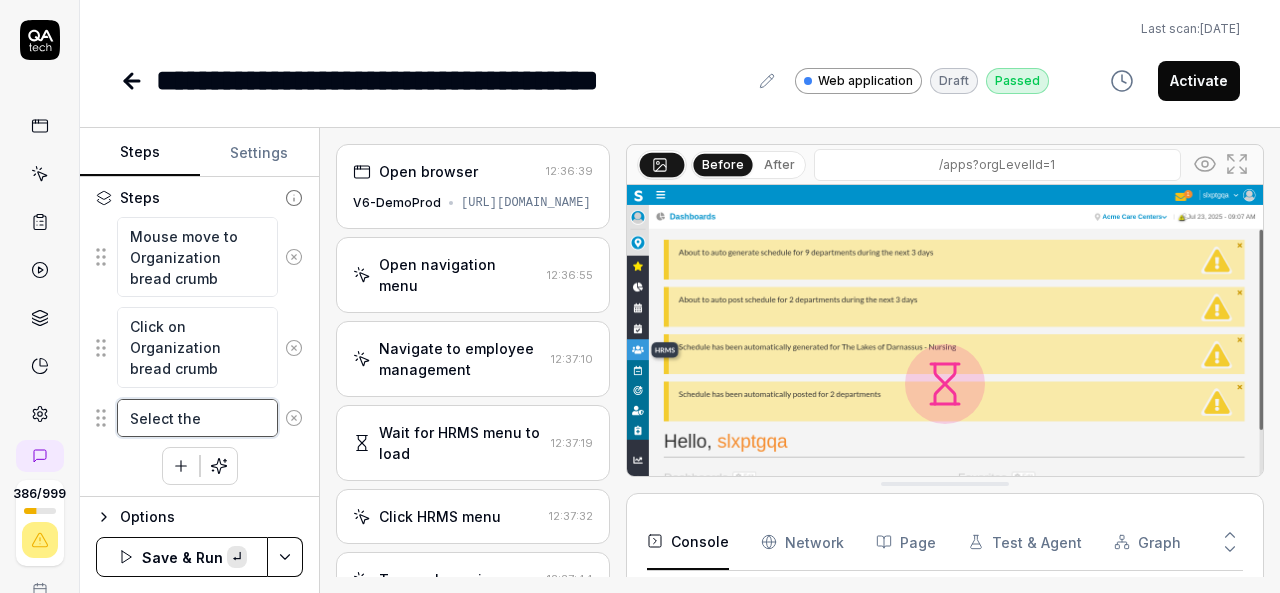 paste on "Celestial Care Center" 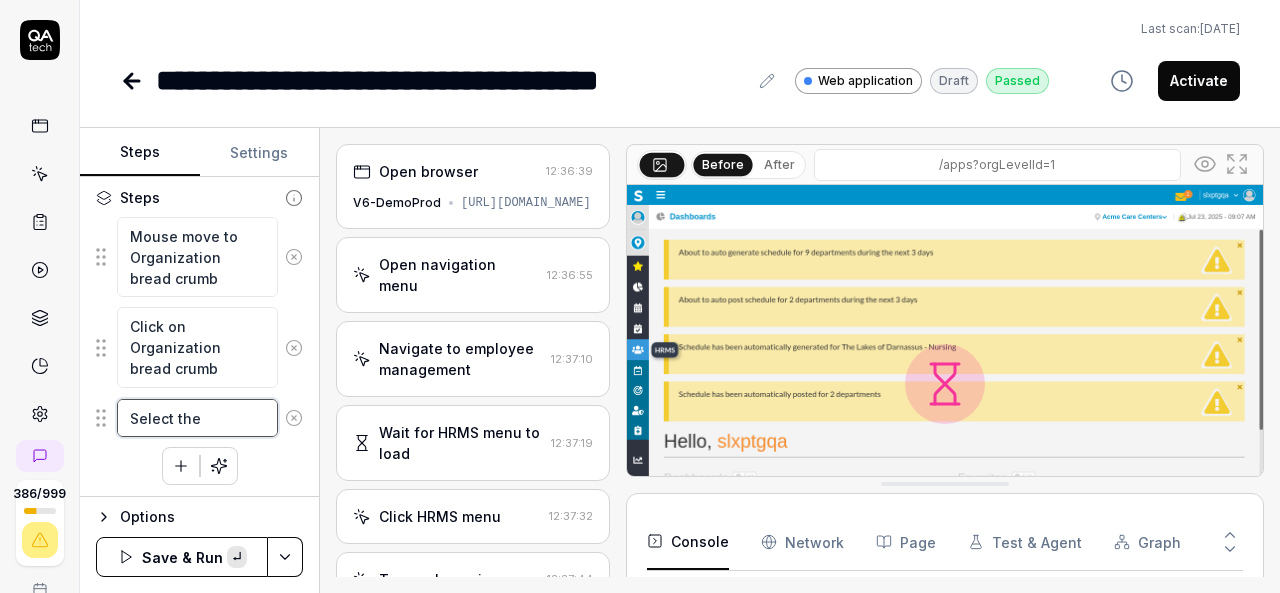 type on "*" 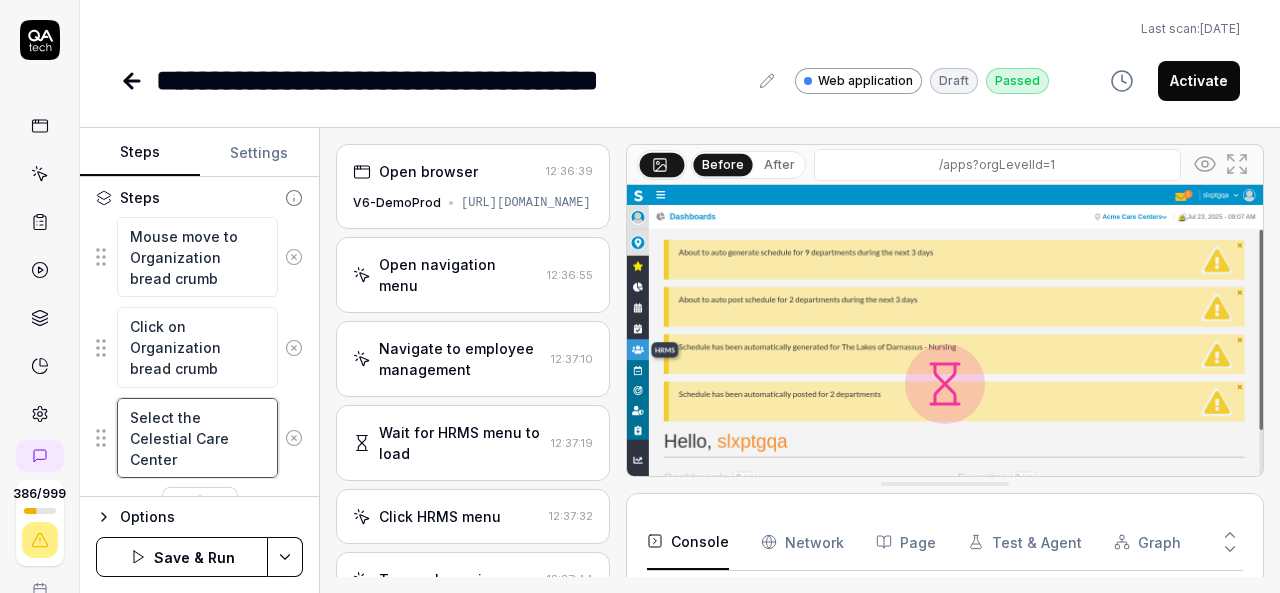 type on "*" 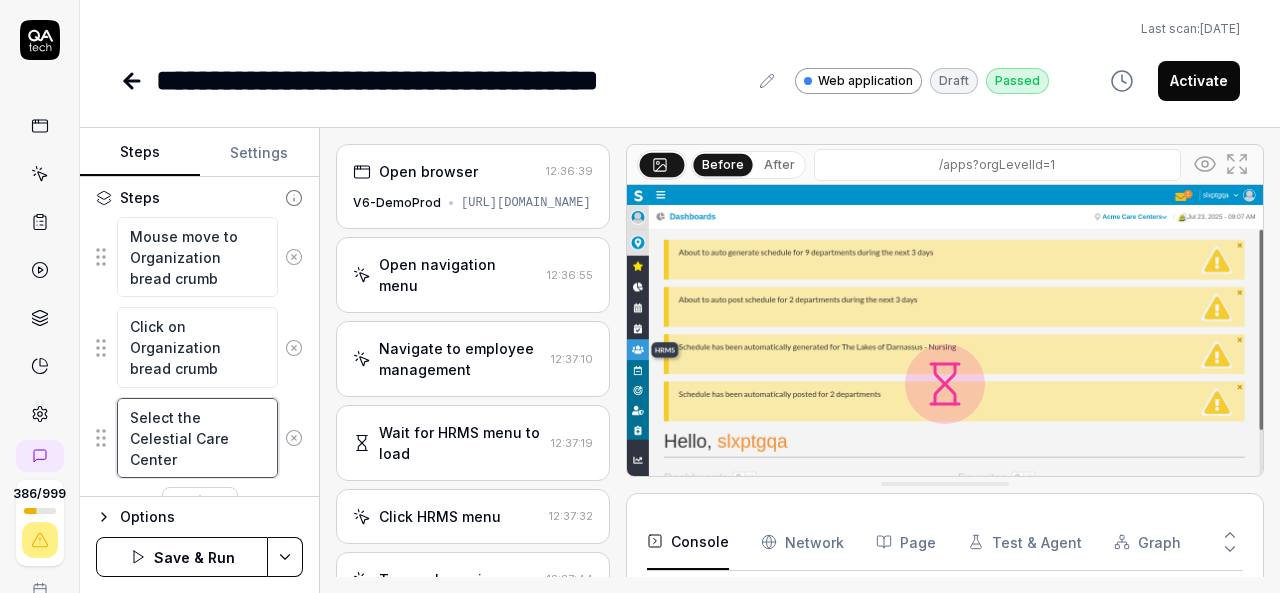 type on "Select the Celestial Care Center" 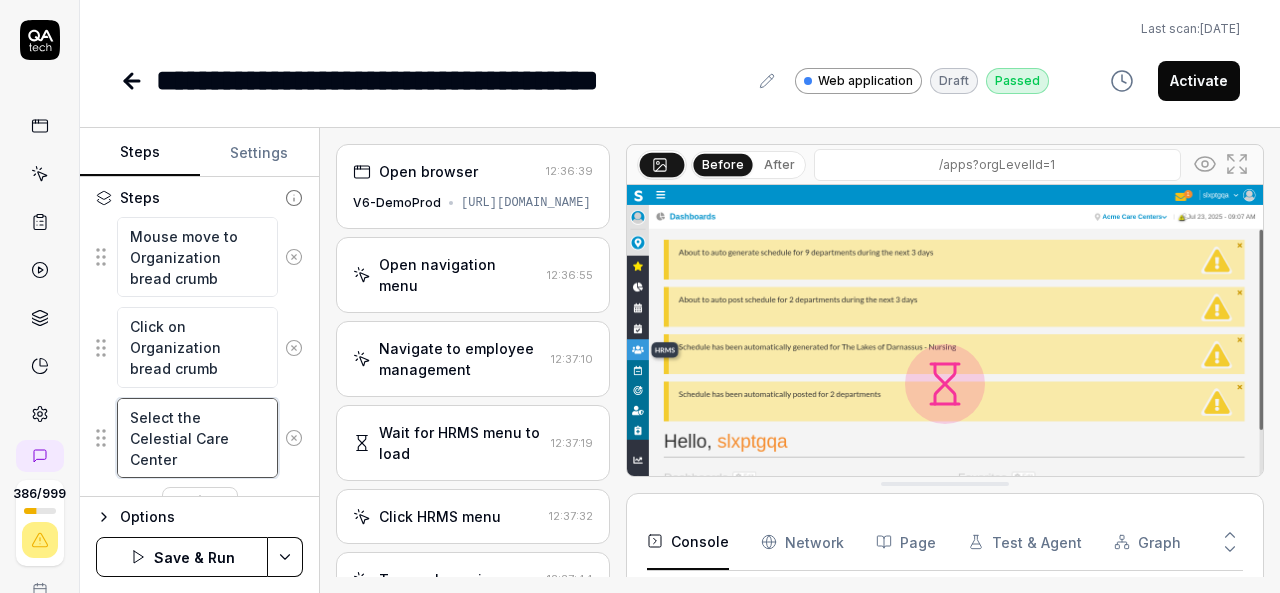 type on "*" 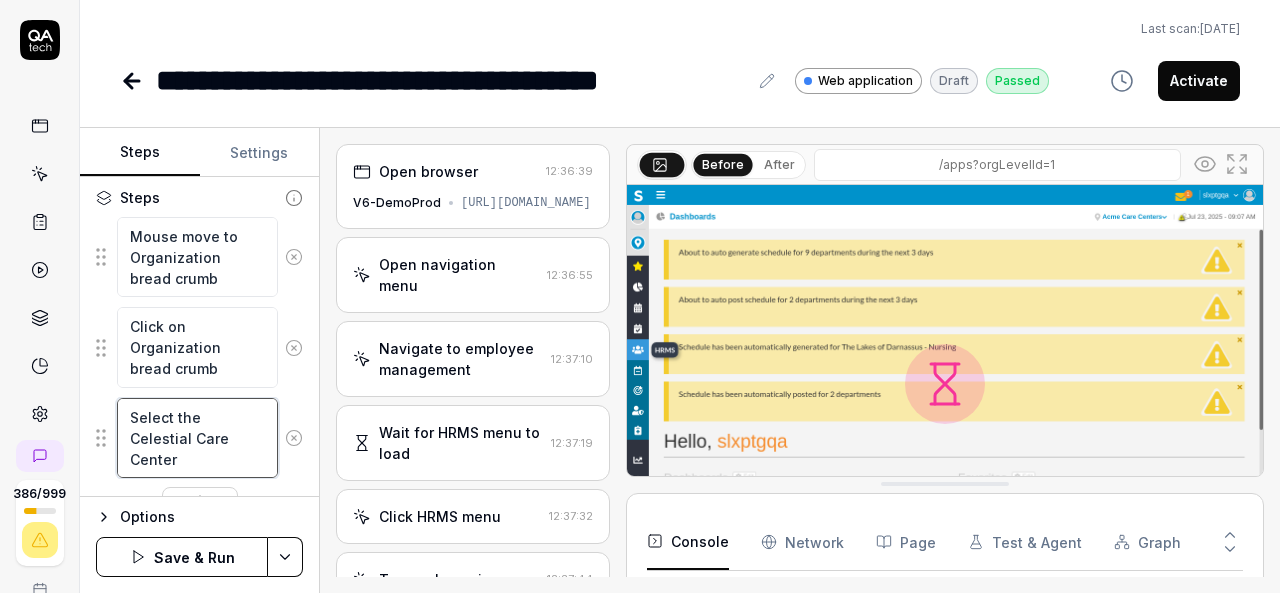 type on "Select the Celestial Care Center O" 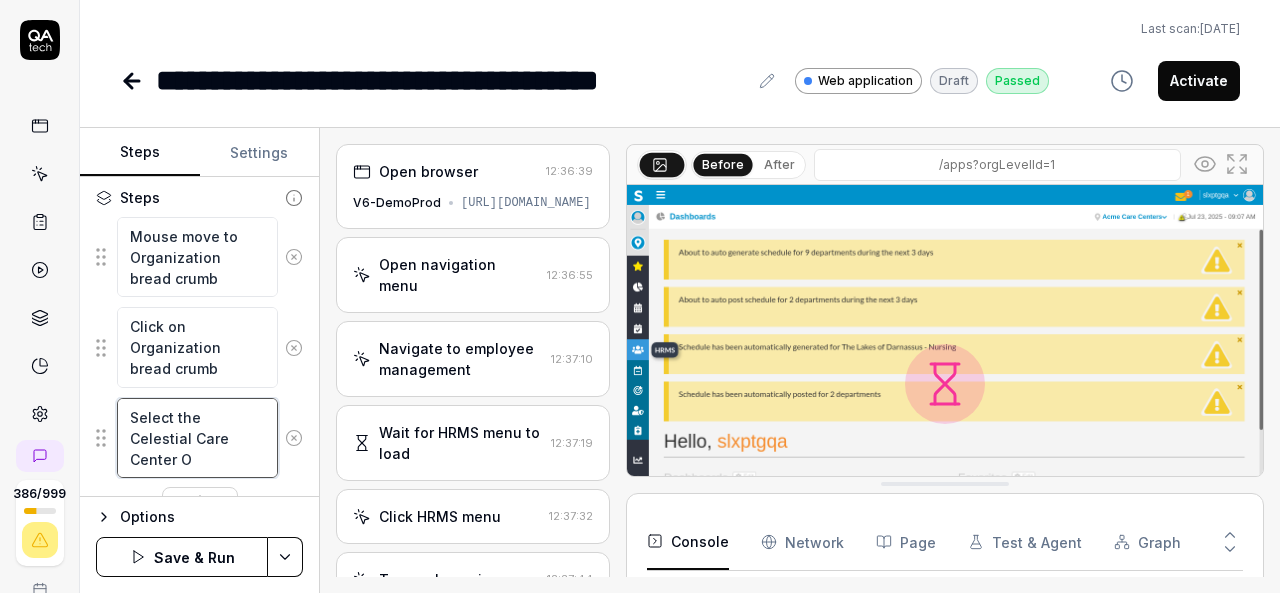 type on "*" 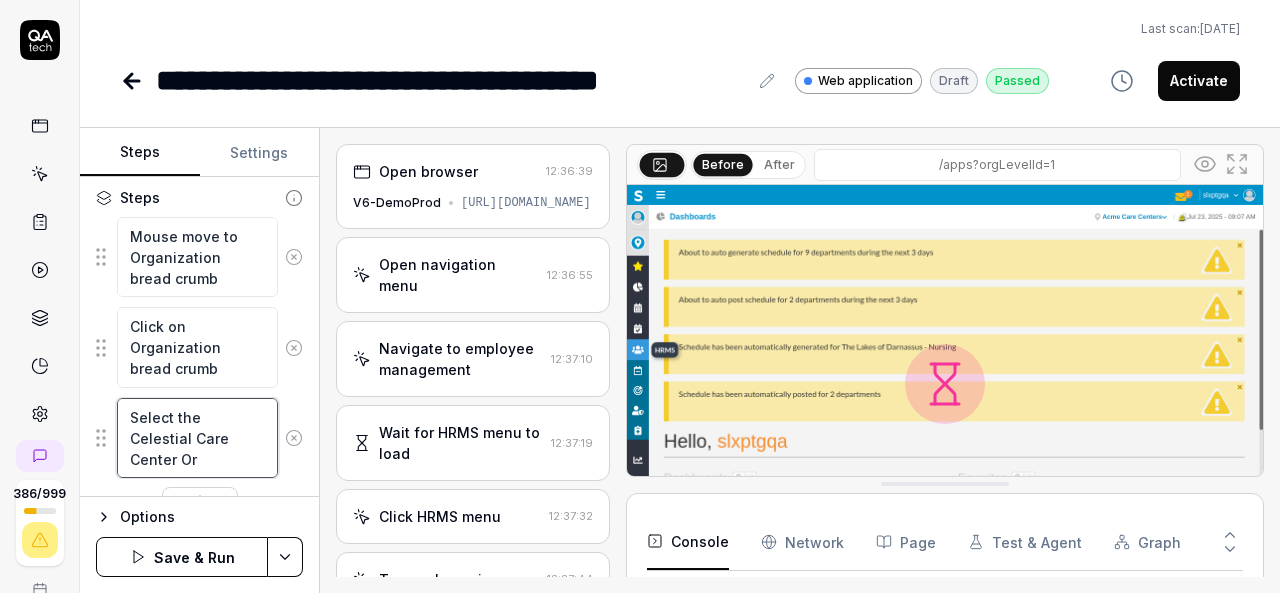 type on "*" 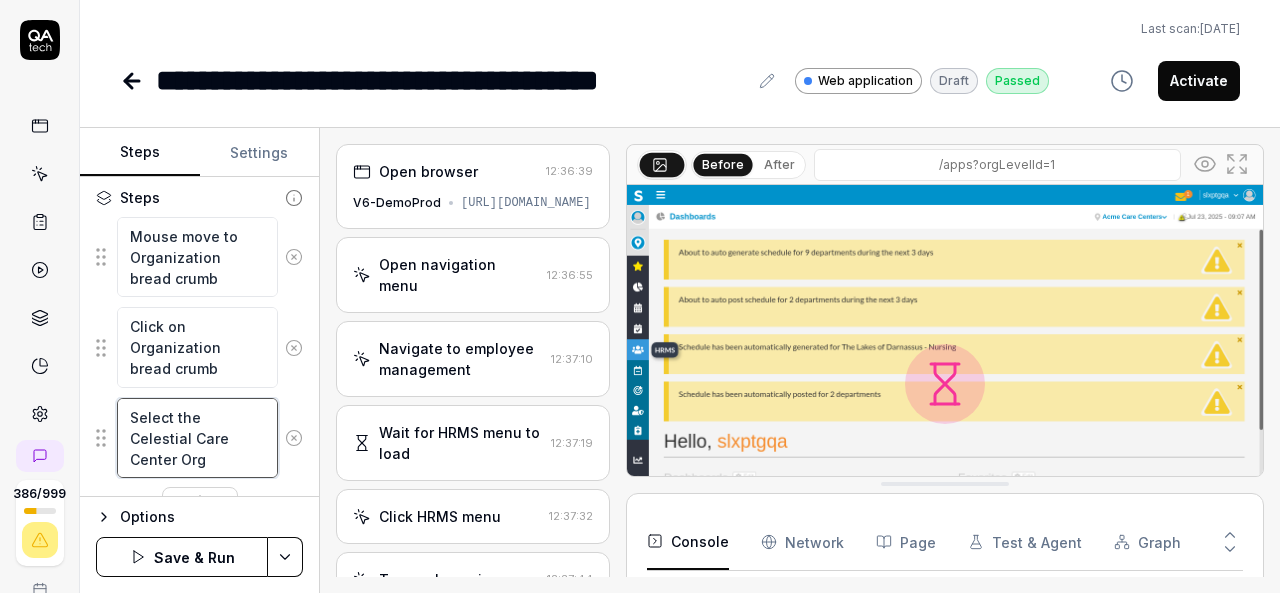type on "*" 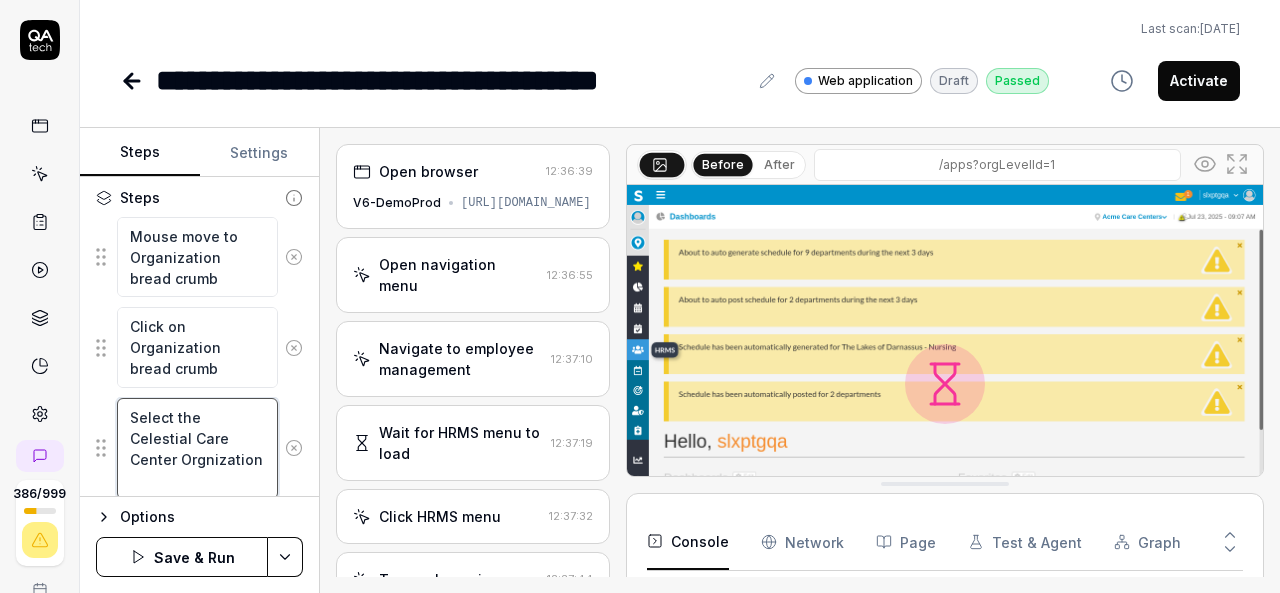 click on "Select the Celestial Care Center Orgnization" at bounding box center [197, 448] 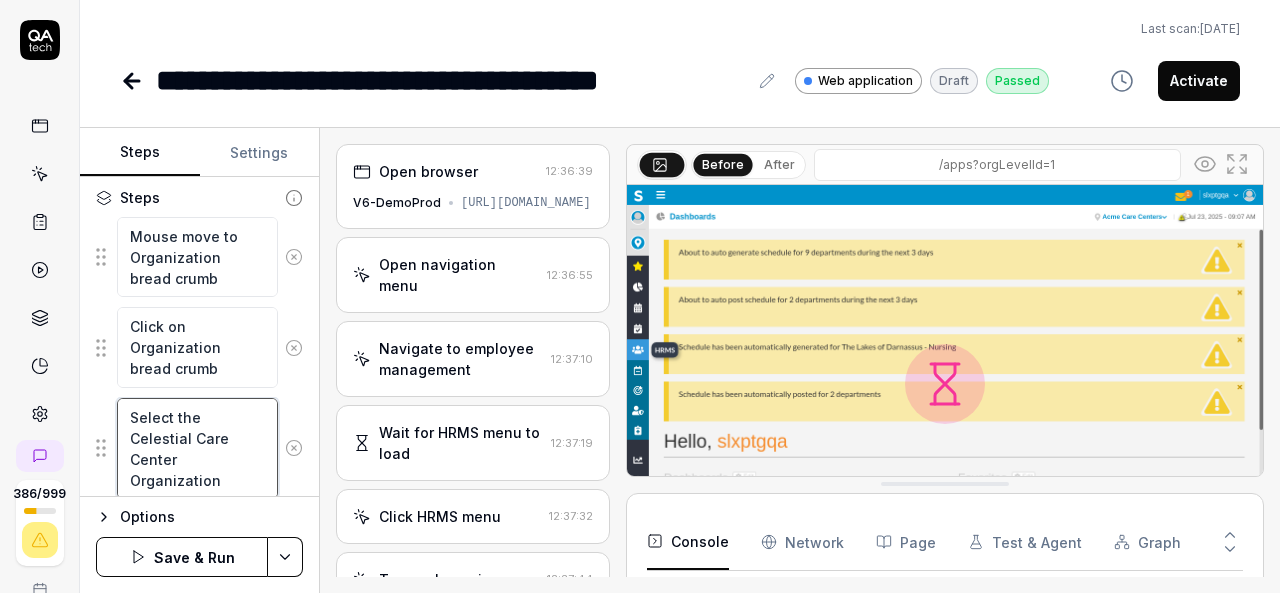 click on "Select the Celestial Care Center Organization" at bounding box center [197, 448] 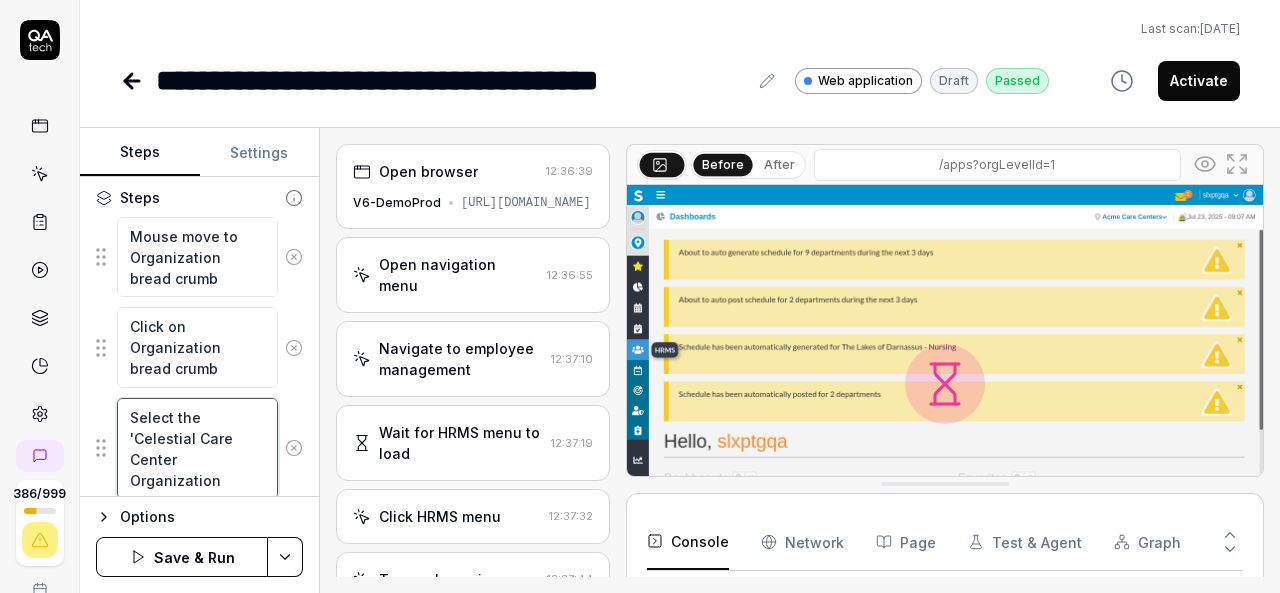 click on "Select the 'Celestial Care Center Organization" at bounding box center [197, 448] 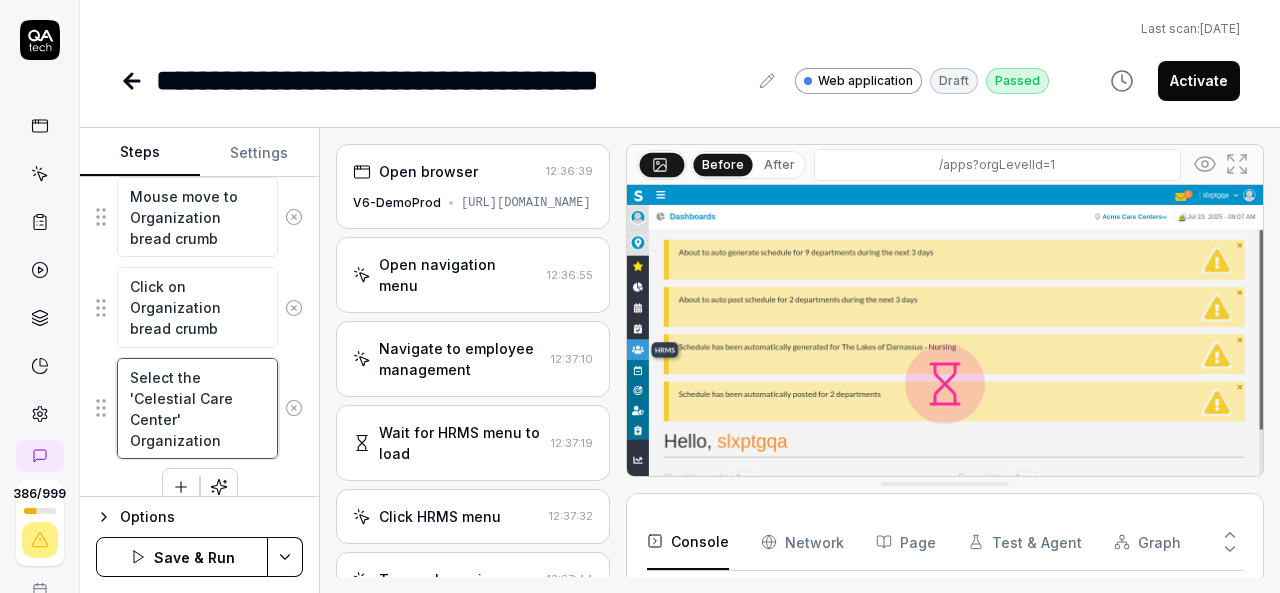 scroll, scrollTop: 284, scrollLeft: 0, axis: vertical 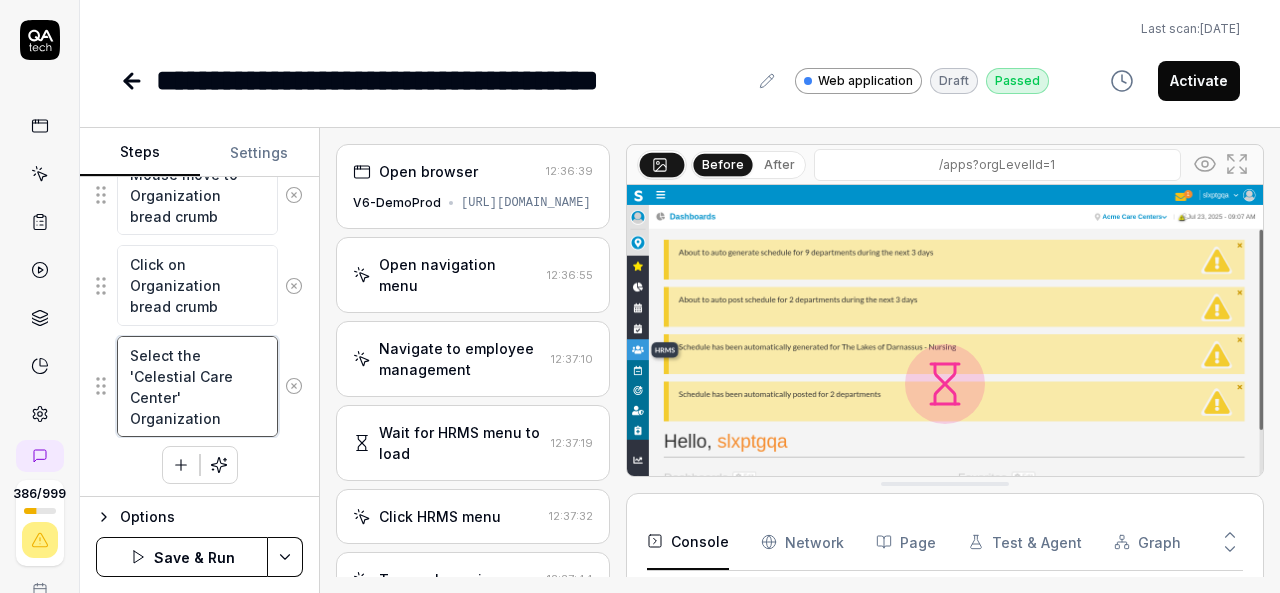 click on "Select the 'Celestial Care Center' Organization" at bounding box center [197, 386] 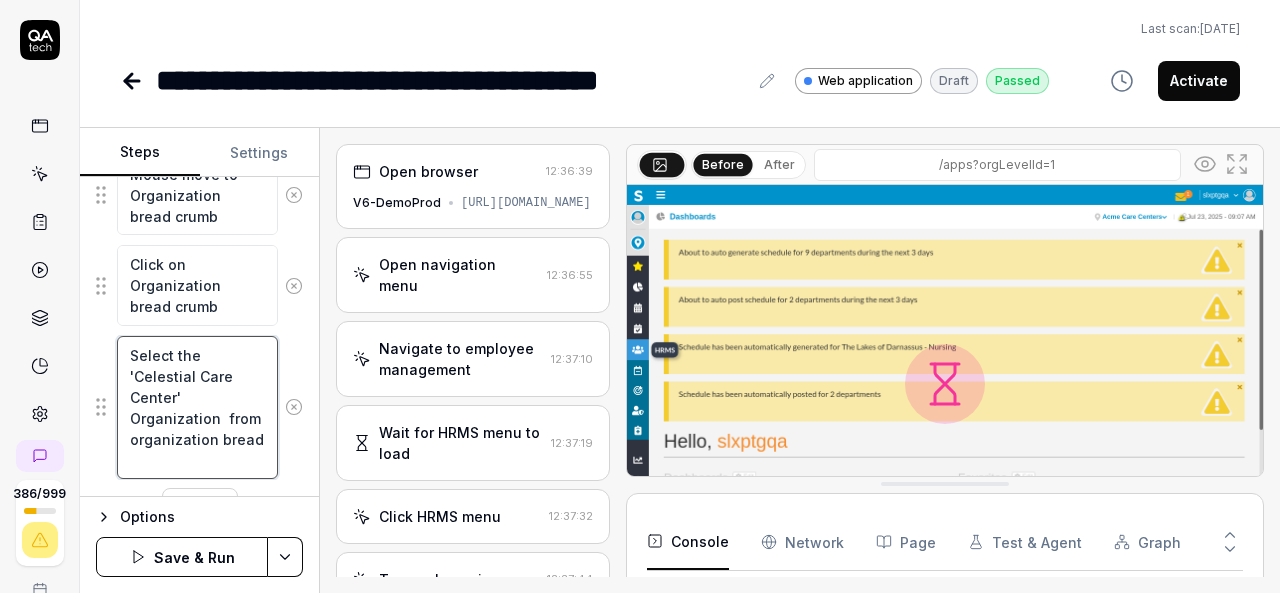 click on "Select the 'Celestial Care Center' Organization  from organization bread" at bounding box center [197, 407] 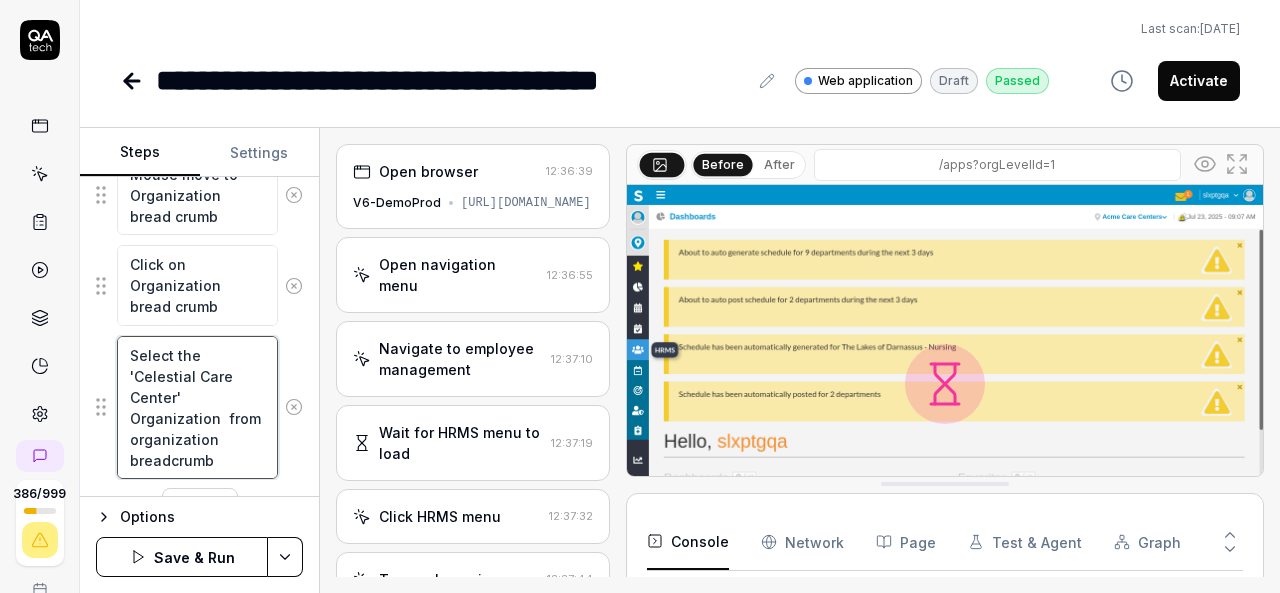 scroll, scrollTop: 326, scrollLeft: 0, axis: vertical 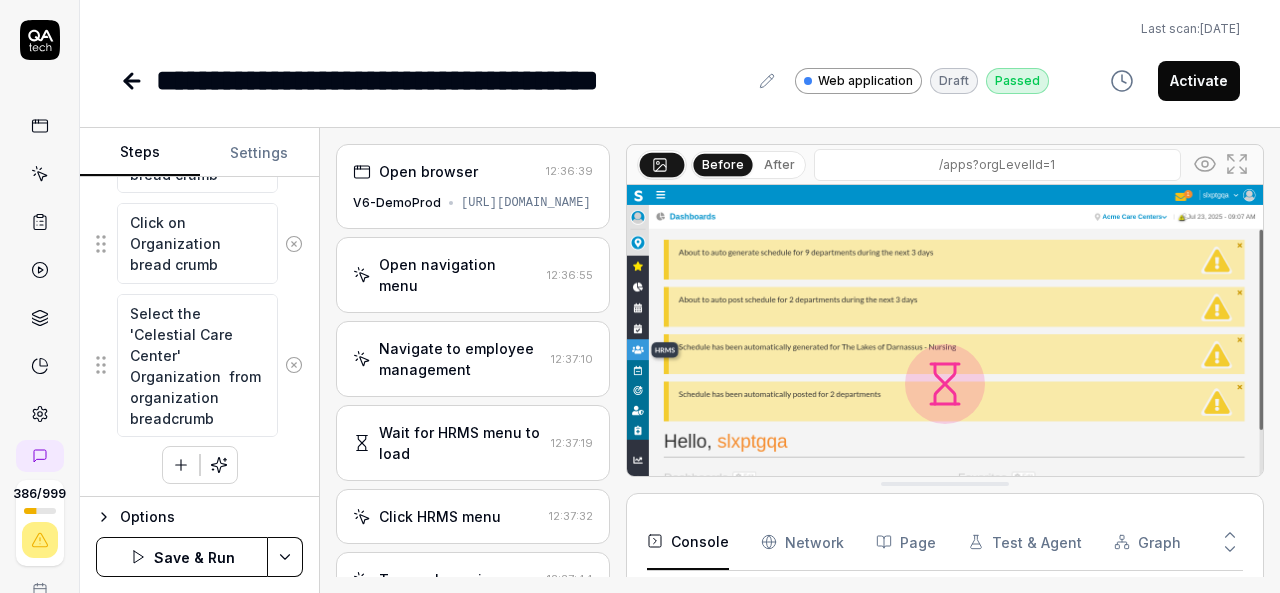 click 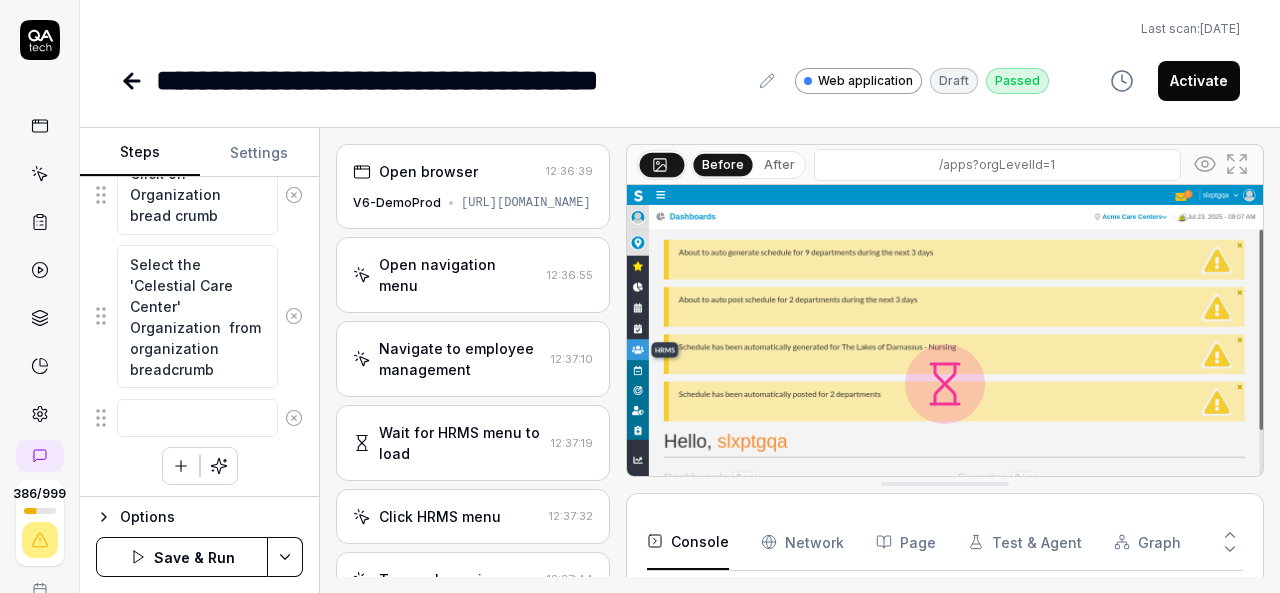 click on "**********" at bounding box center (680, 51) 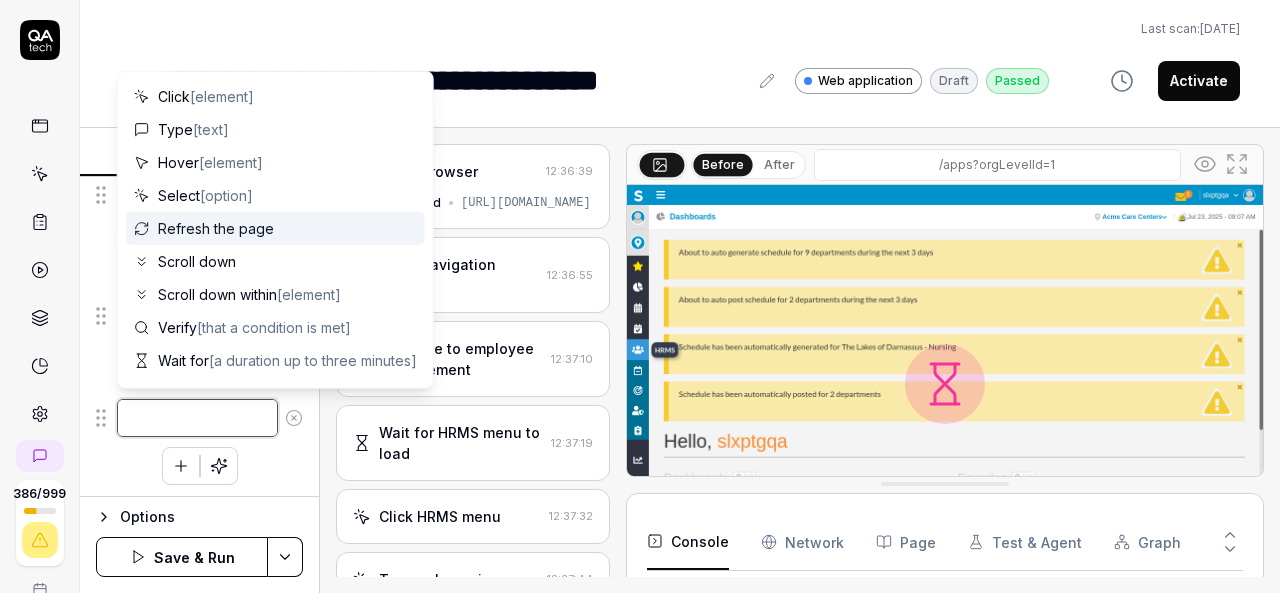 click at bounding box center [197, 418] 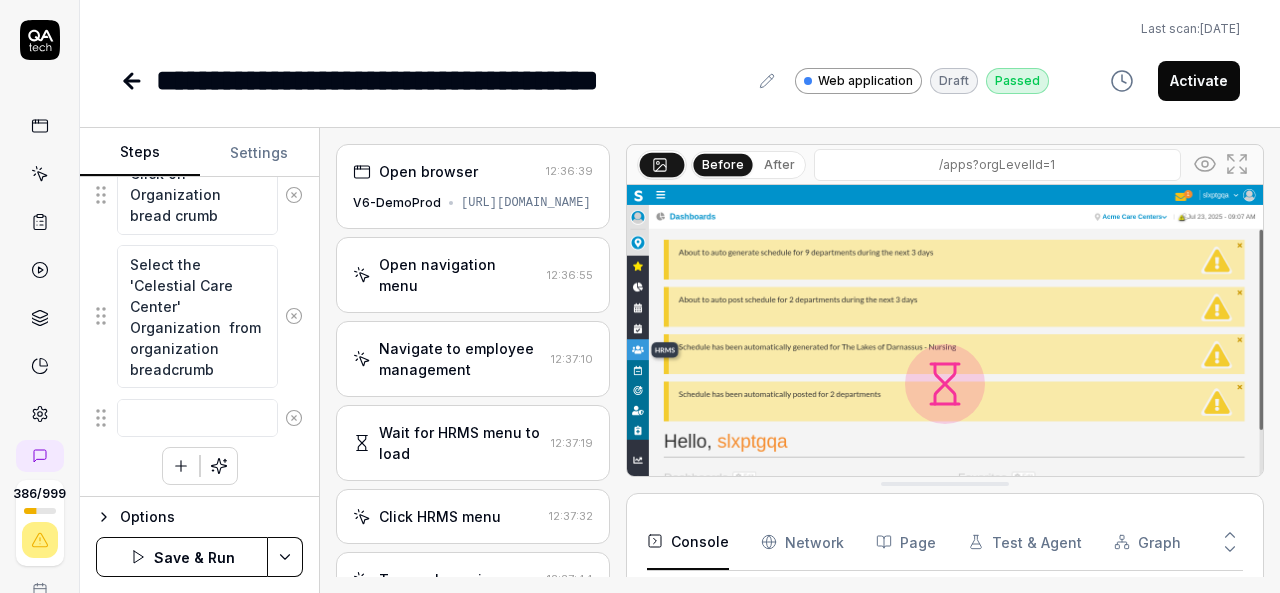click on "Last scan:  [DATE]" at bounding box center (680, 29) 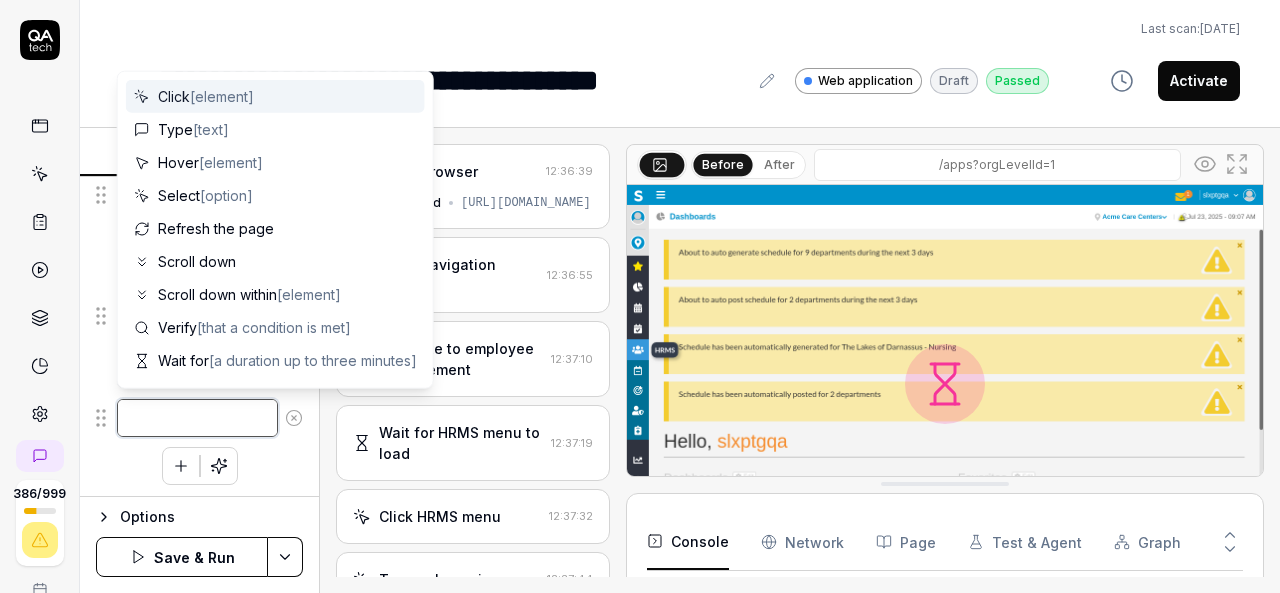 click at bounding box center (197, 418) 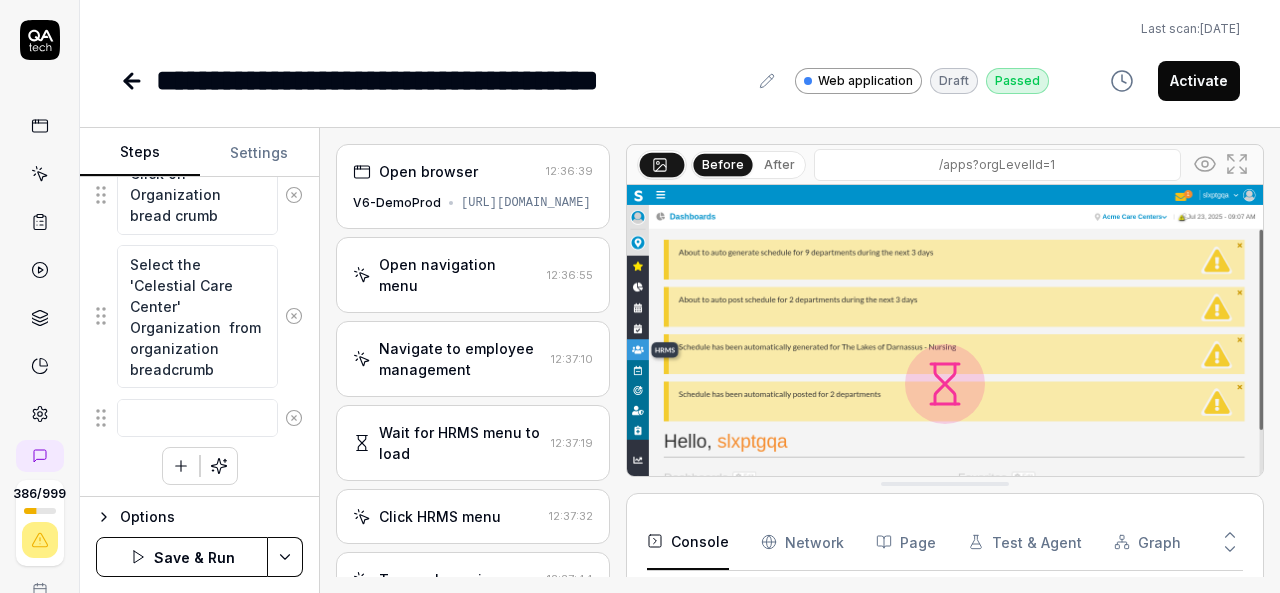 click on "Last scan:  [DATE]" at bounding box center (680, 29) 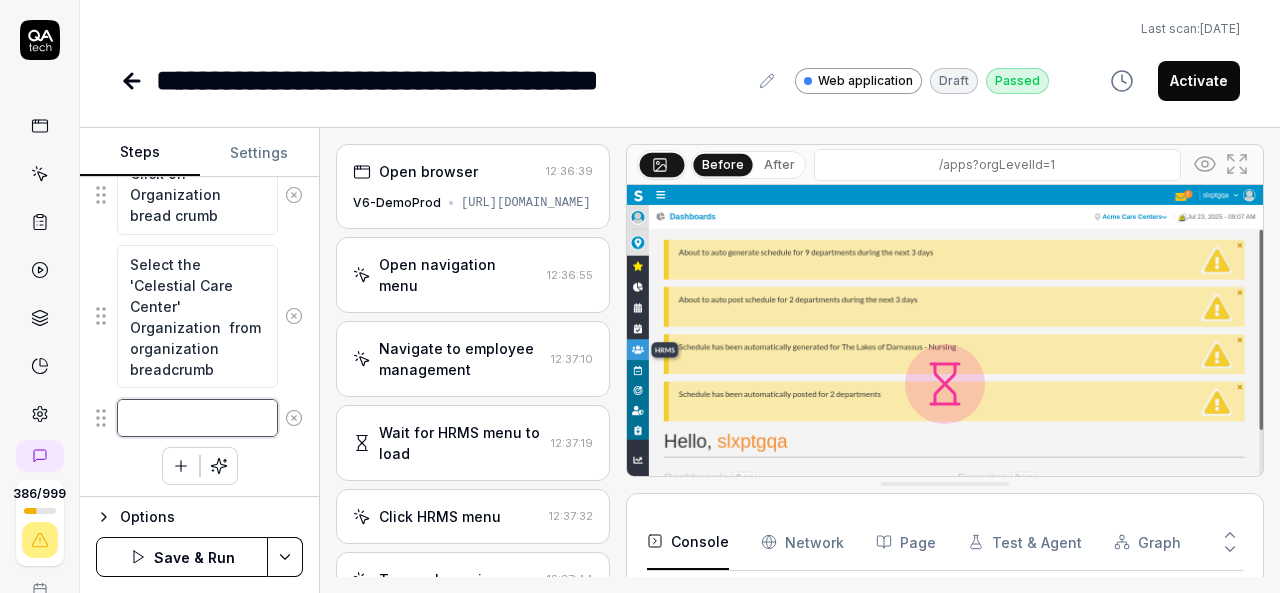 click at bounding box center [197, 418] 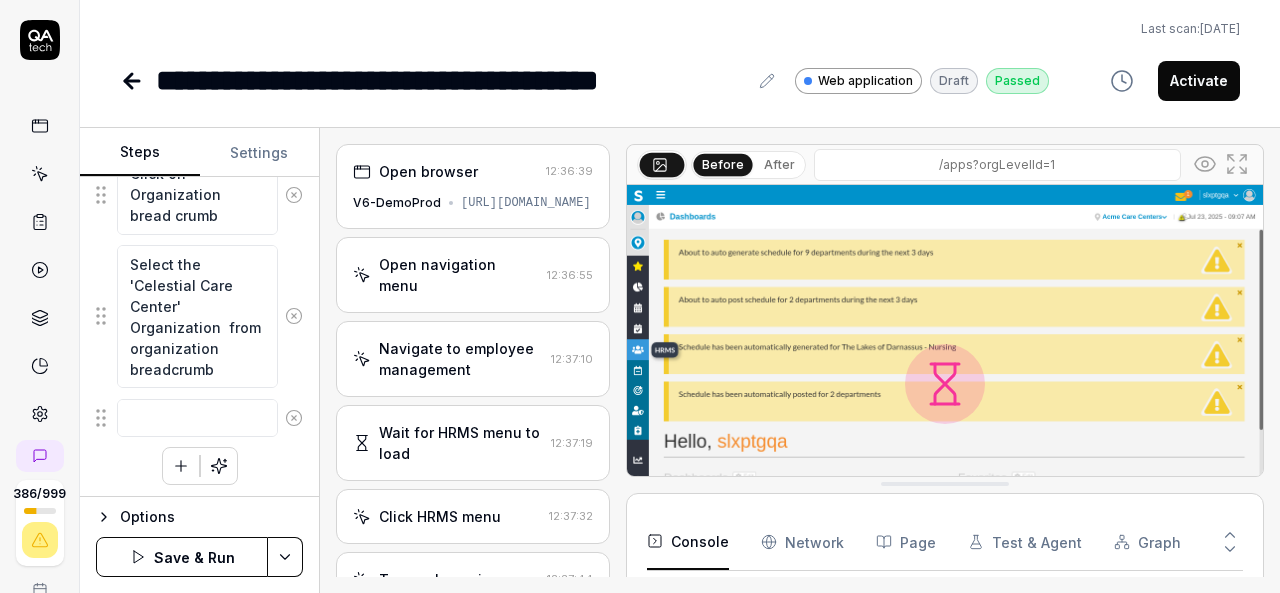 click on "**********" at bounding box center (680, 51) 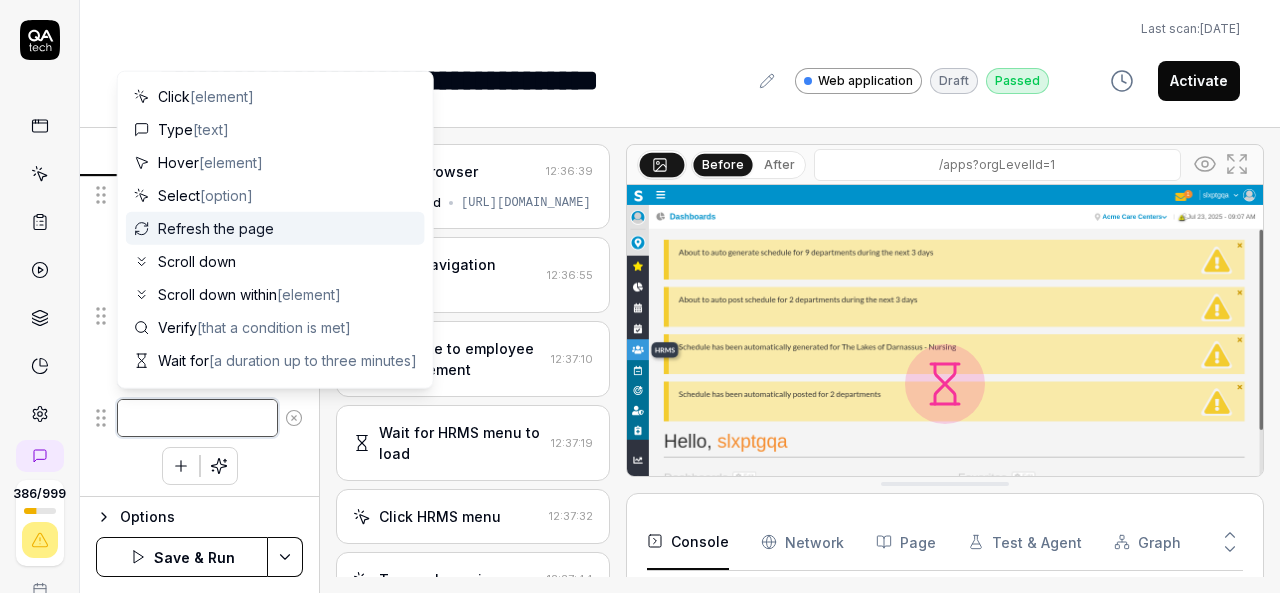 click at bounding box center [197, 418] 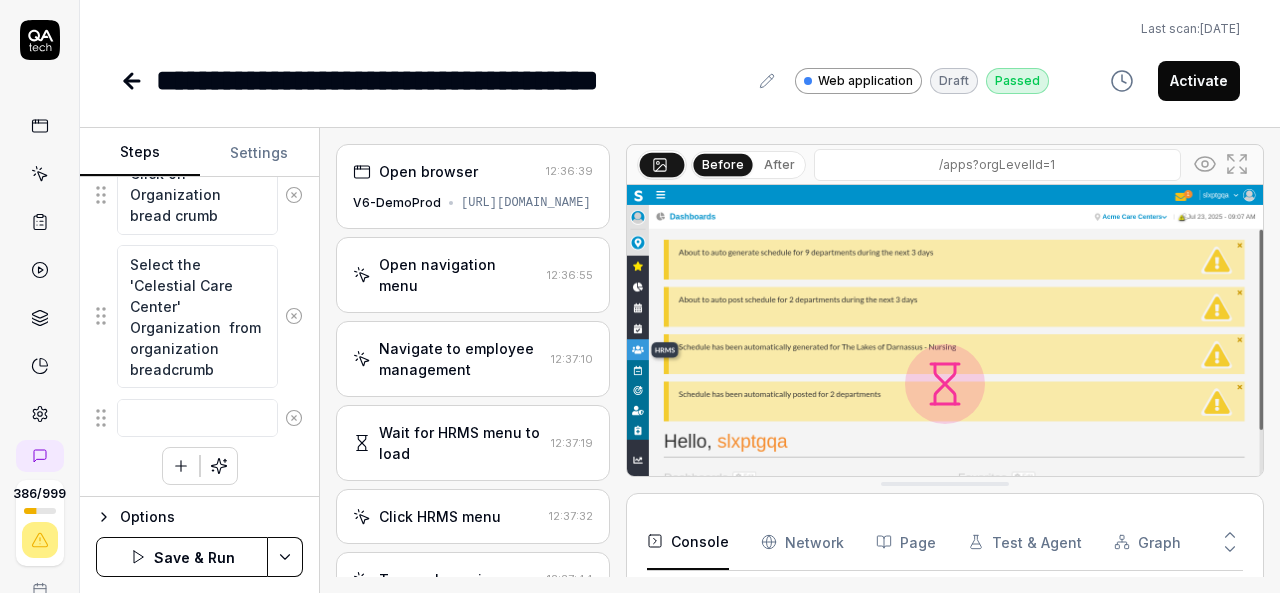 click on "Last scan:  [DATE]" at bounding box center (680, 29) 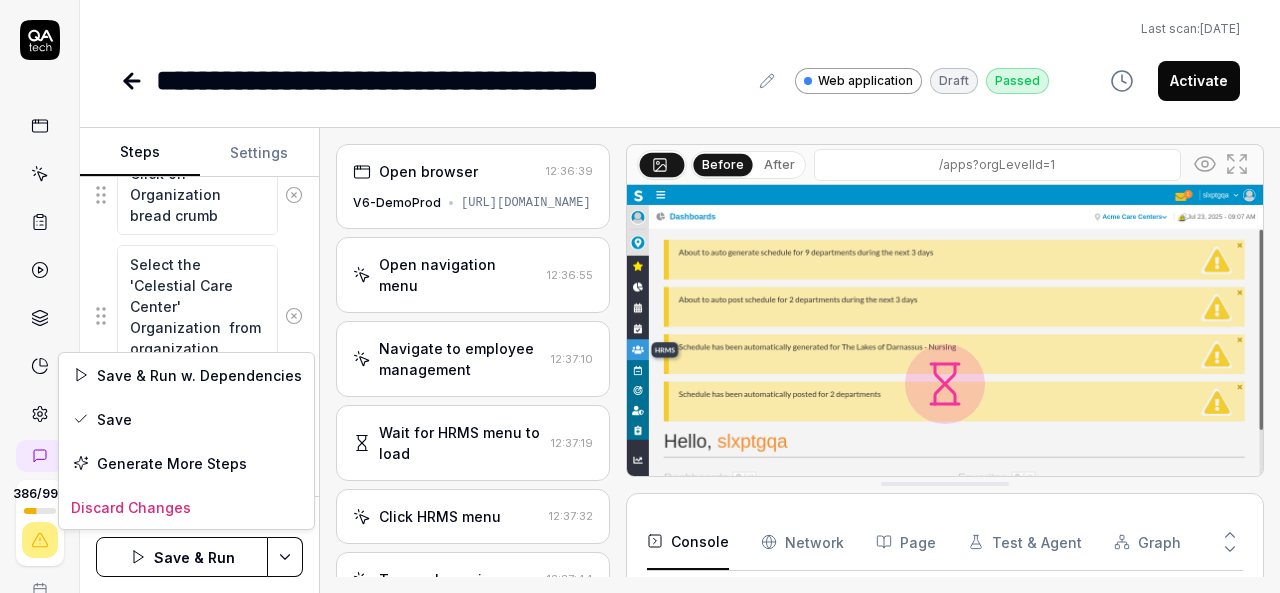 click on "**********" at bounding box center [640, 296] 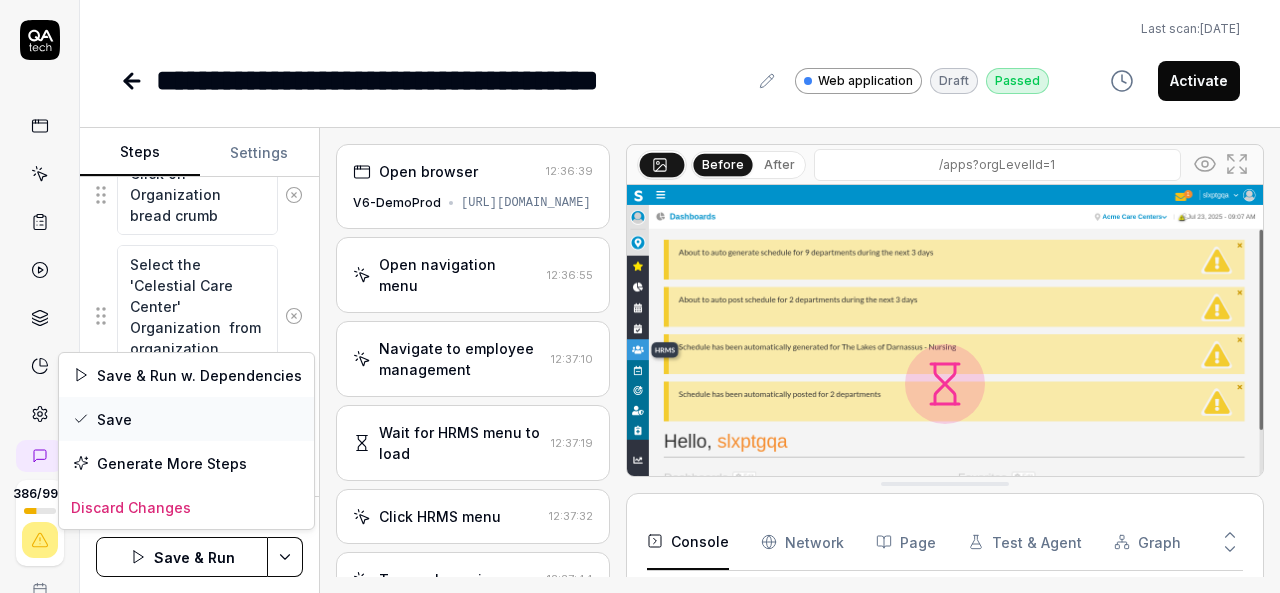 click on "Save" at bounding box center [186, 419] 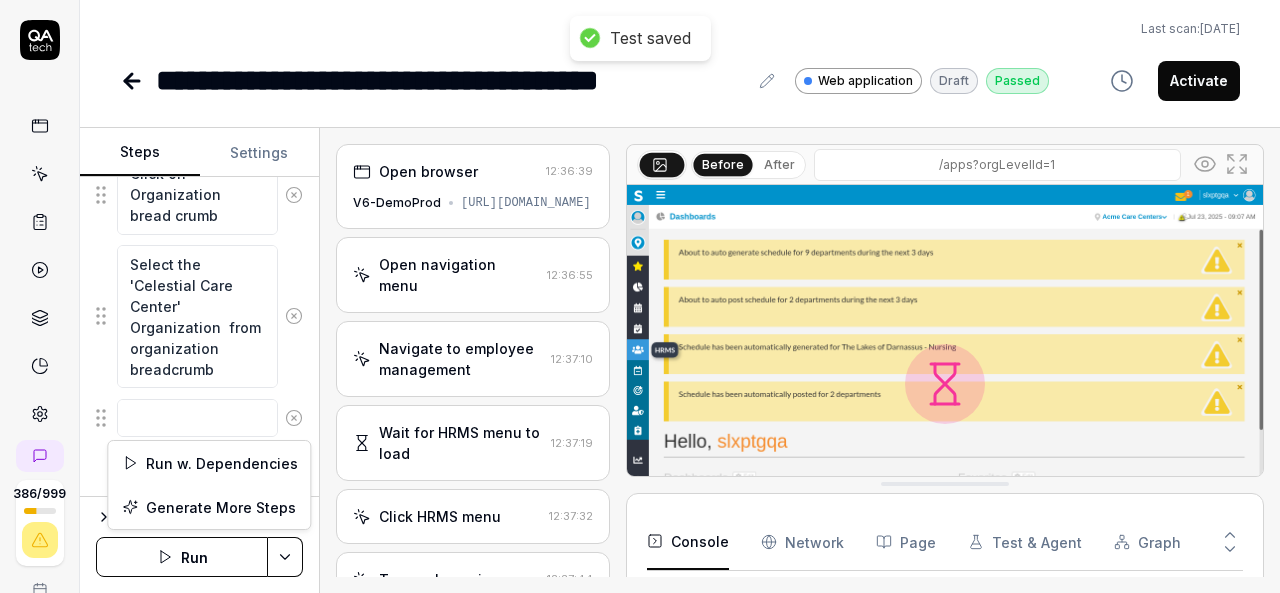 click on "**********" at bounding box center (640, 296) 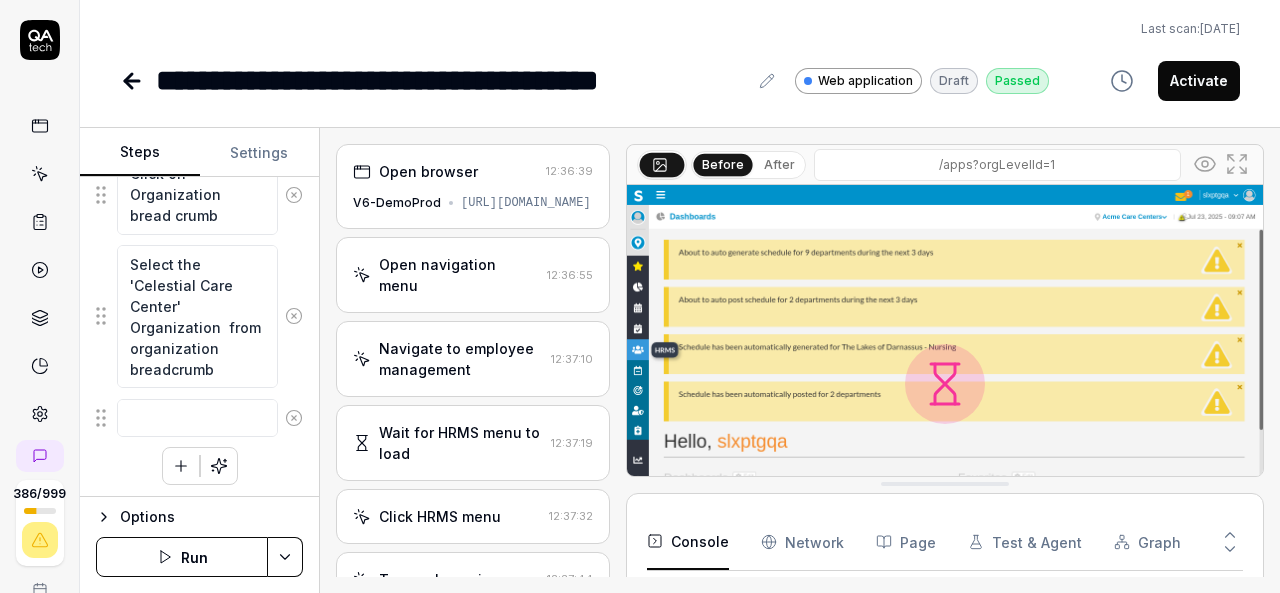 click on "**********" at bounding box center [640, 296] 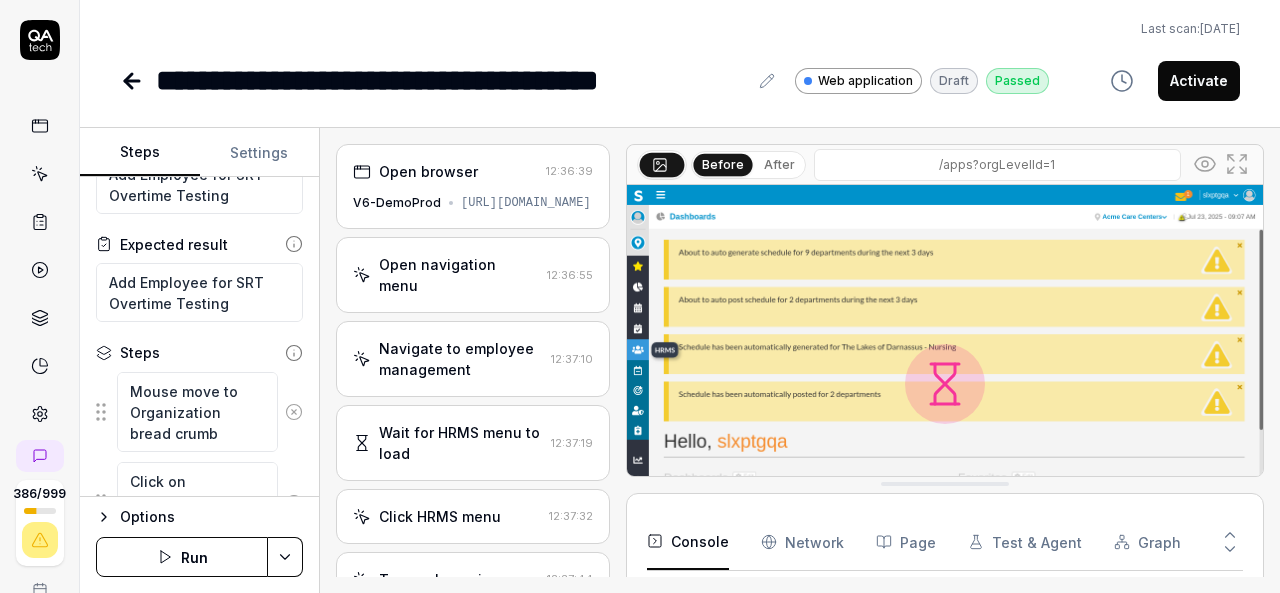 scroll, scrollTop: 11, scrollLeft: 0, axis: vertical 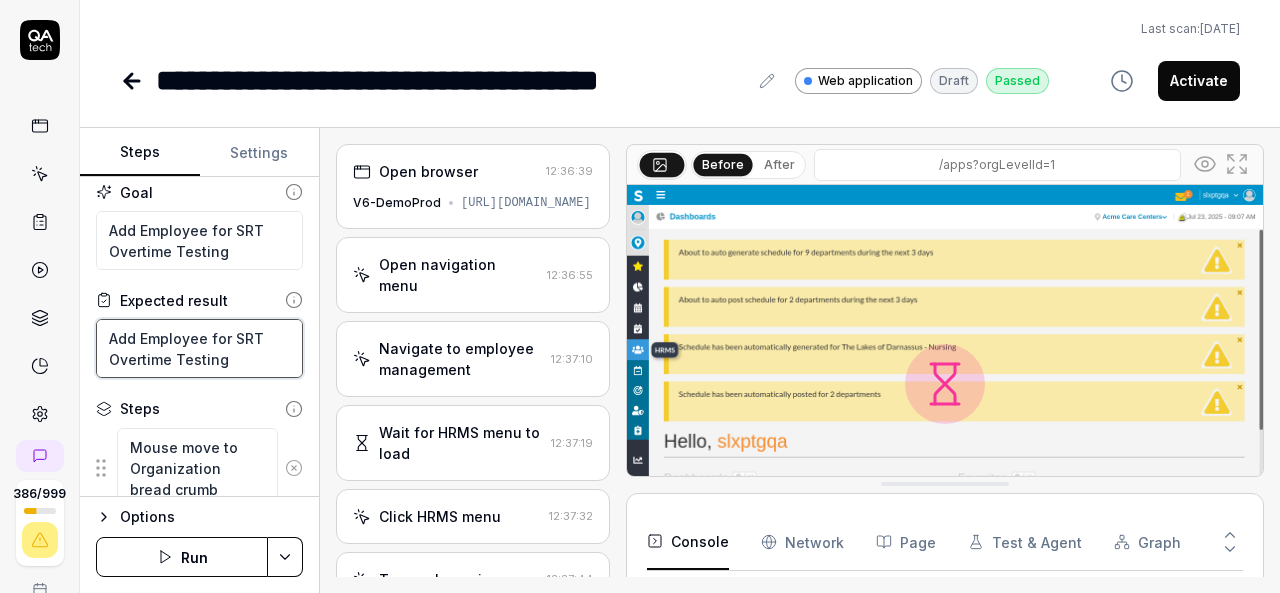 click on "Add Employee for SRT Overtime Testing" at bounding box center [199, 348] 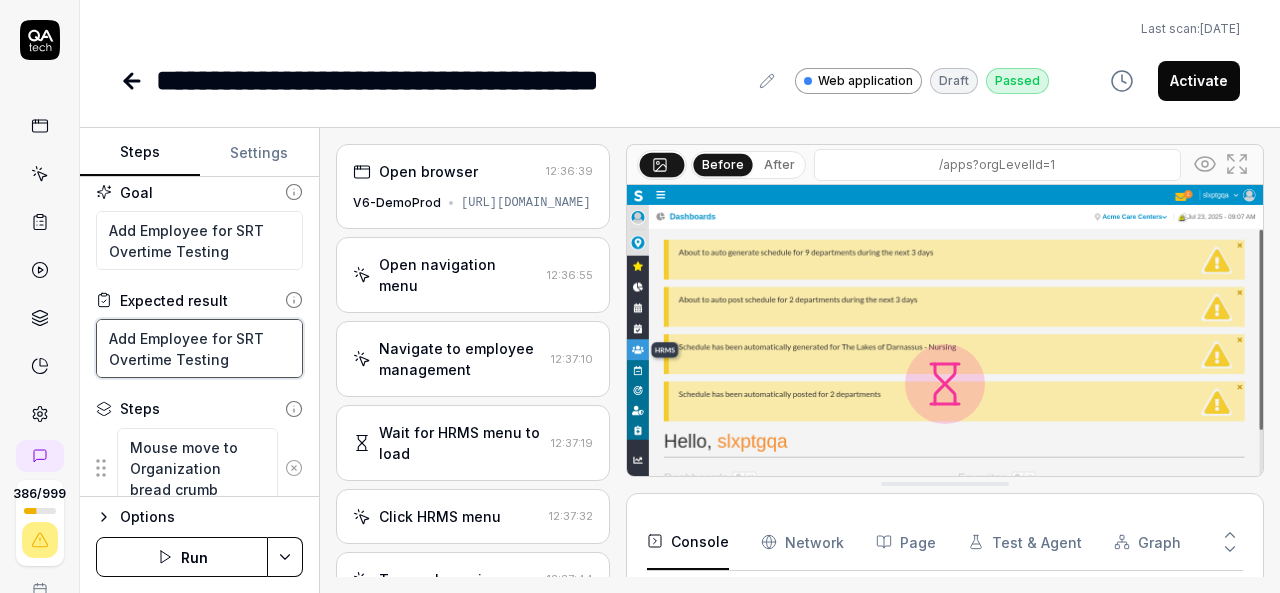 drag, startPoint x: 242, startPoint y: 364, endPoint x: 111, endPoint y: 337, distance: 133.75351 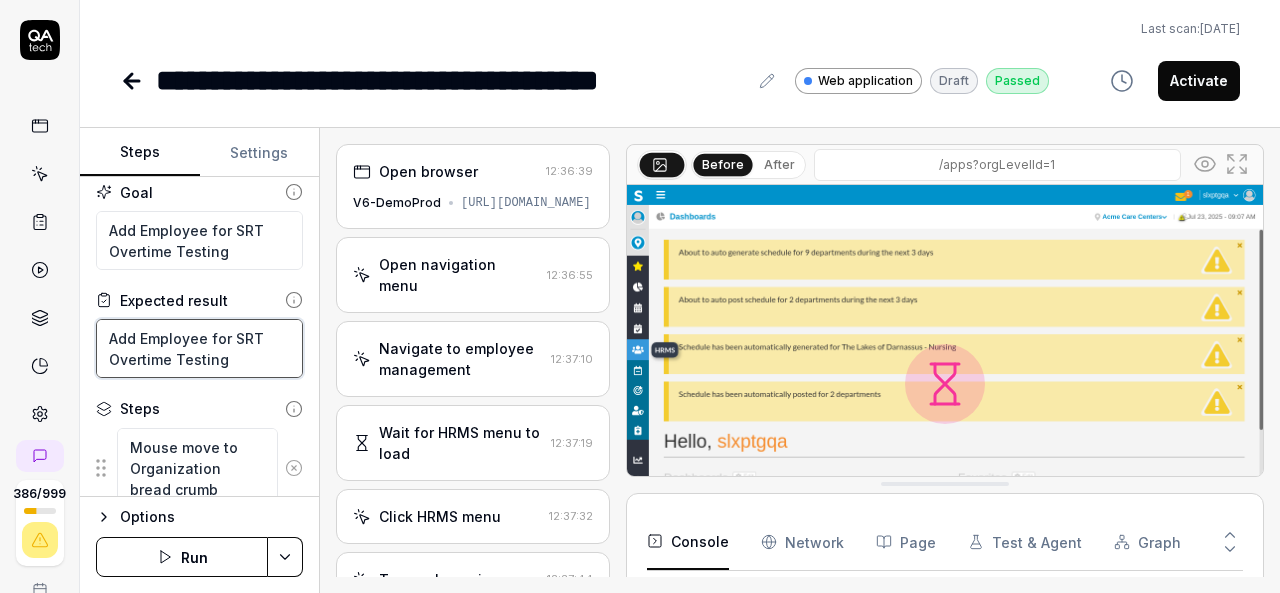 click on "Add Employee for SRT Overtime Testing" at bounding box center [199, 348] 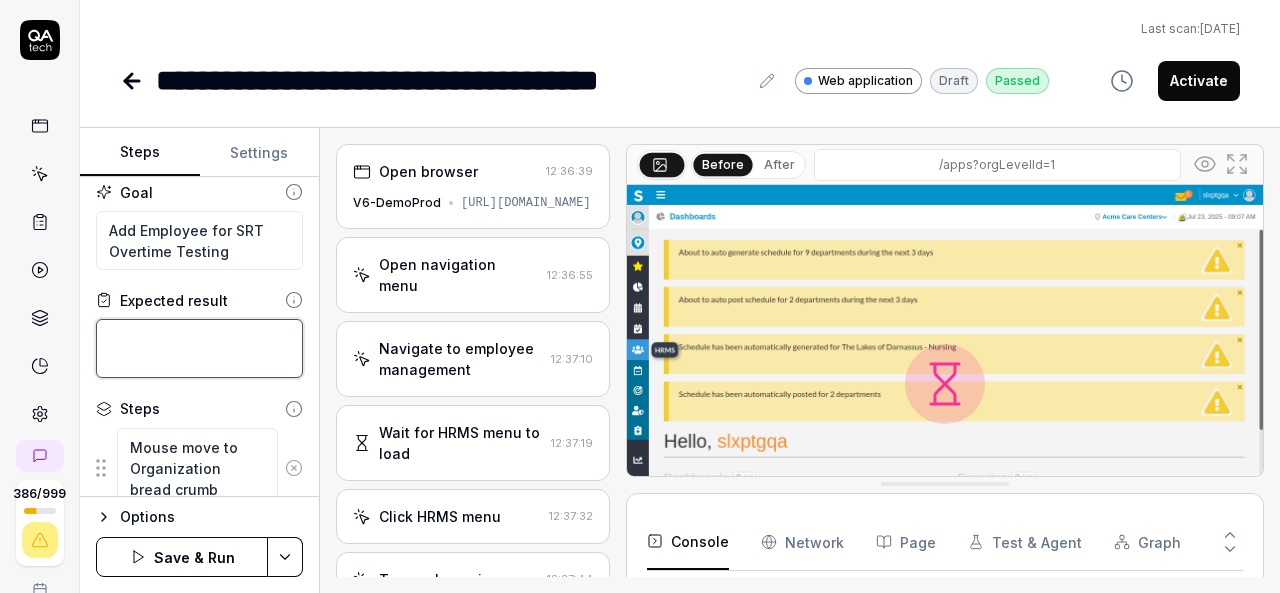 scroll, scrollTop: 144, scrollLeft: 0, axis: vertical 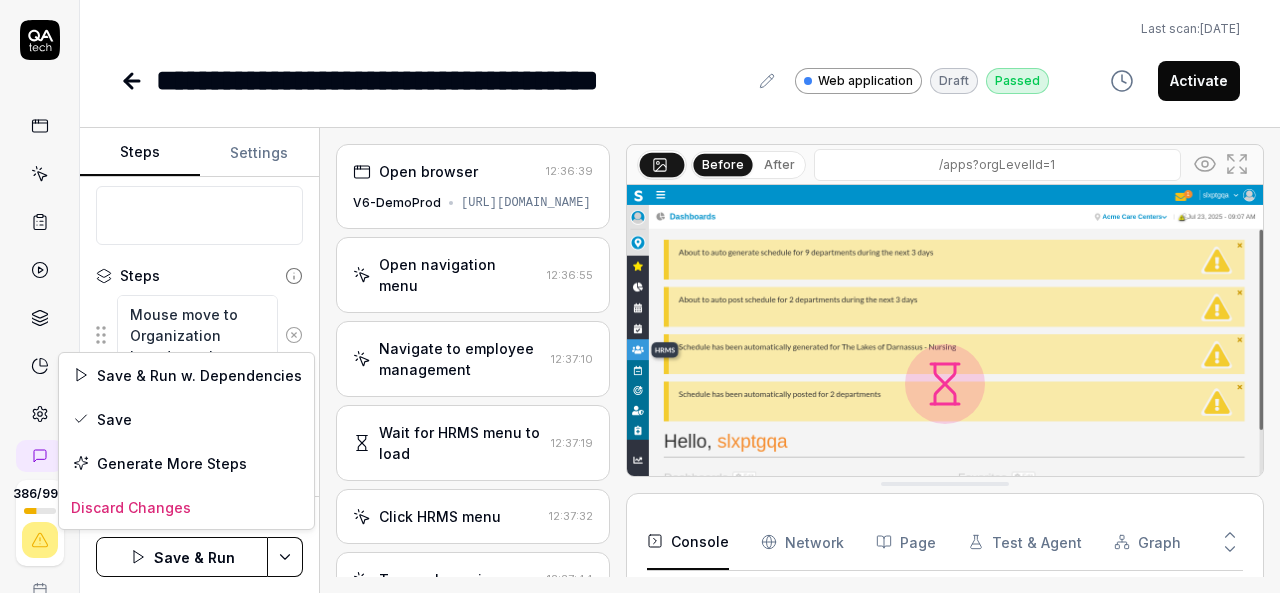 click on "**********" at bounding box center [640, 296] 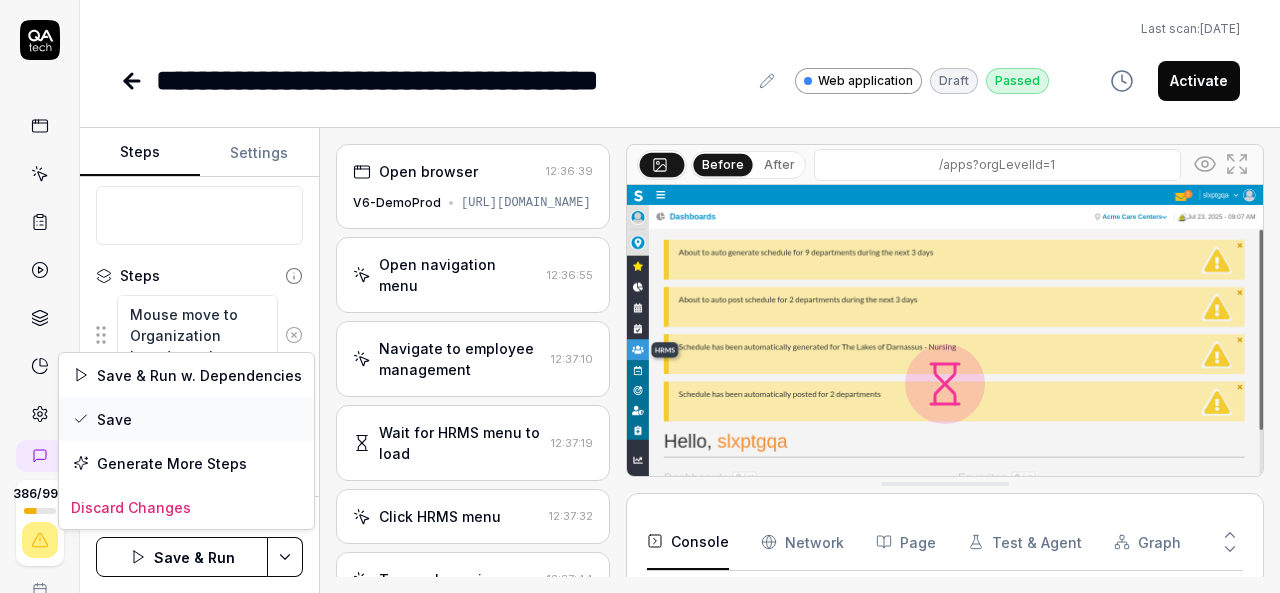 click on "Save" at bounding box center [186, 419] 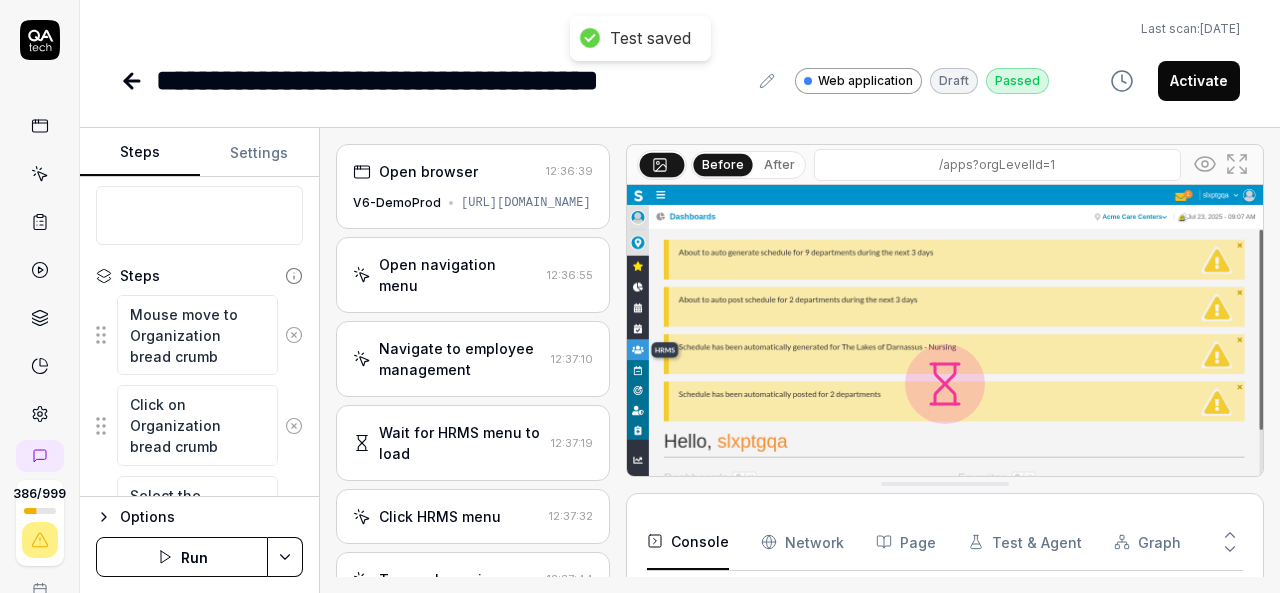 click on "Run" at bounding box center [182, 557] 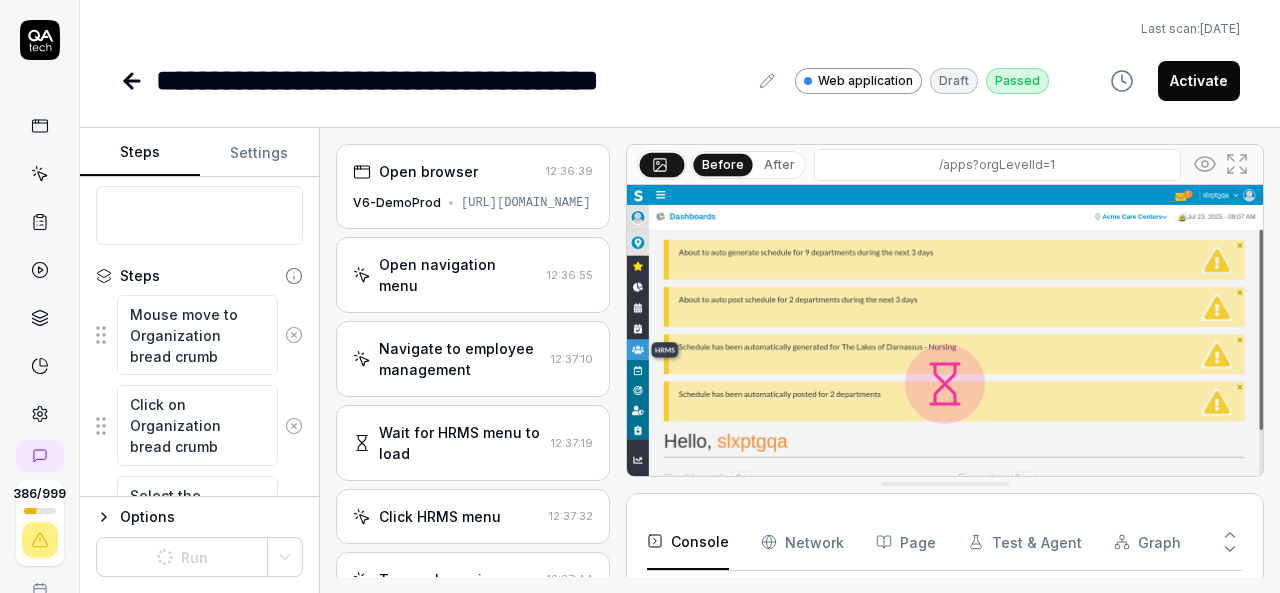 scroll, scrollTop: 0, scrollLeft: 0, axis: both 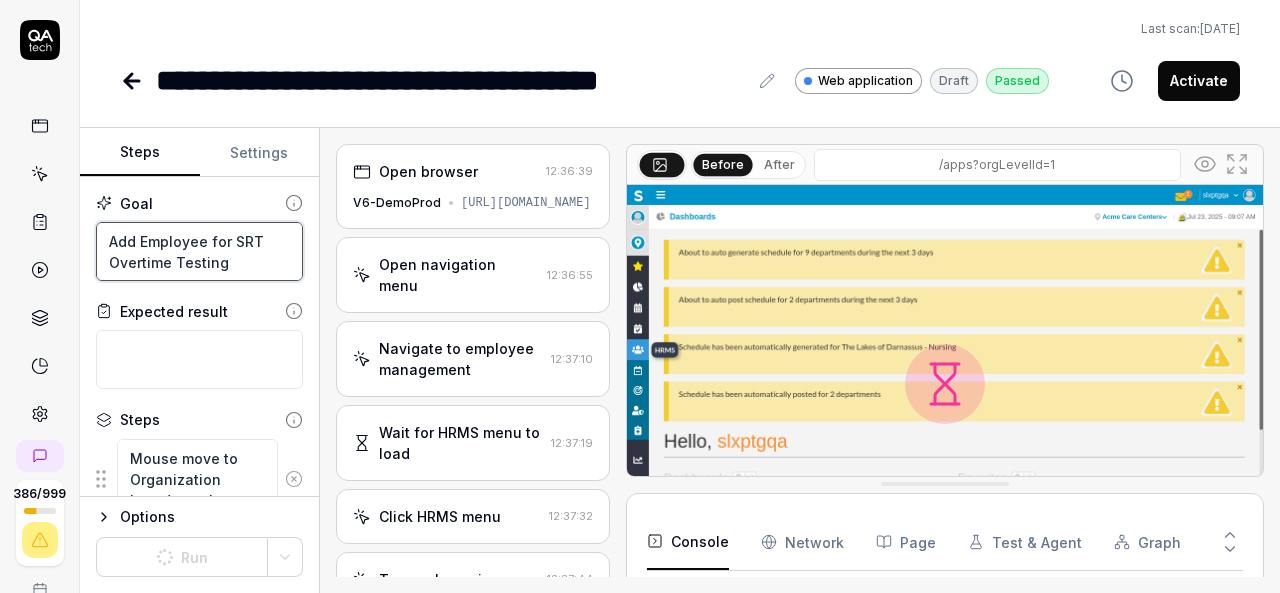 click on "Add Employee for SRT Overtime Testing" at bounding box center (199, 251) 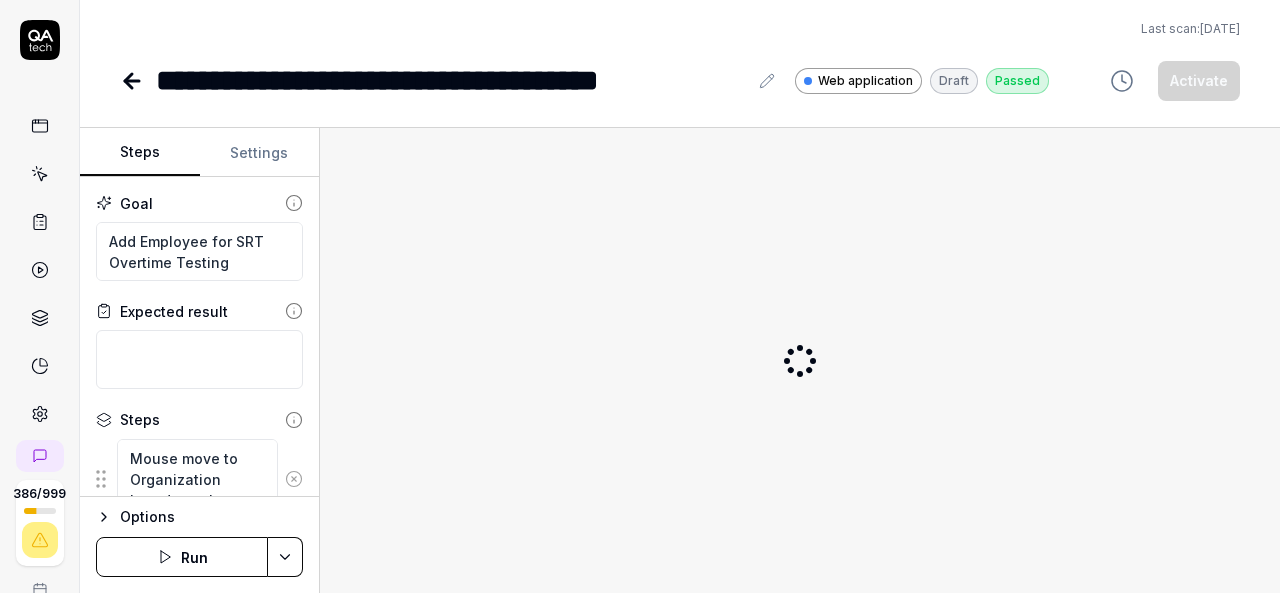 scroll, scrollTop: 0, scrollLeft: 0, axis: both 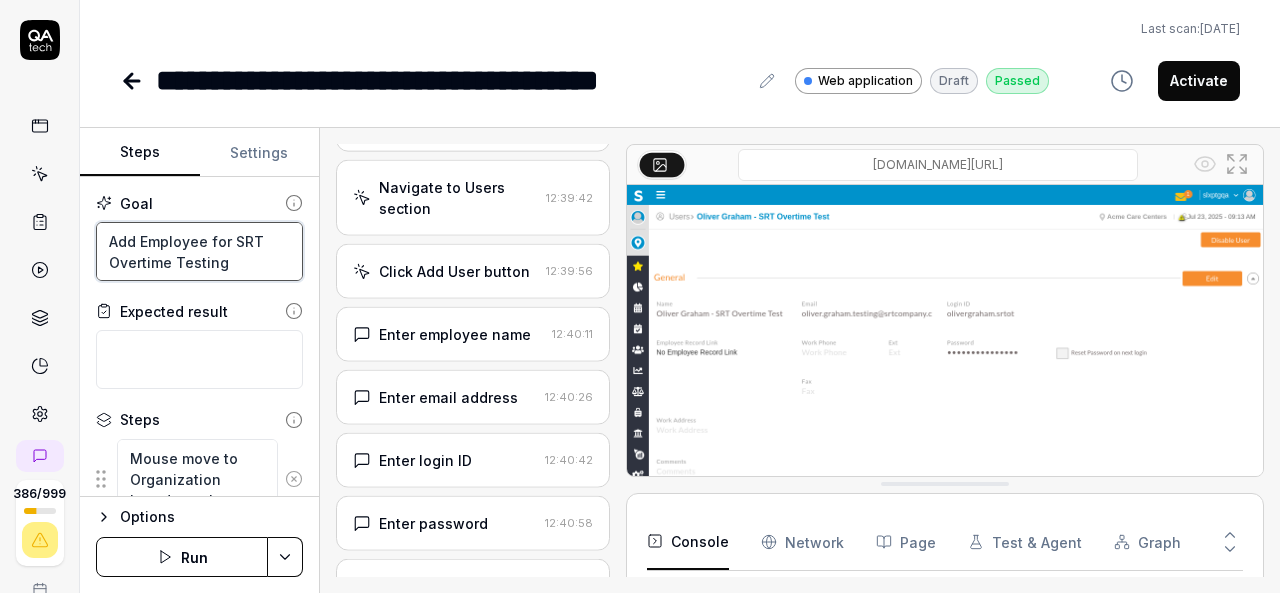 click on "Add Employee for SRT Overtime Testing" at bounding box center (199, 251) 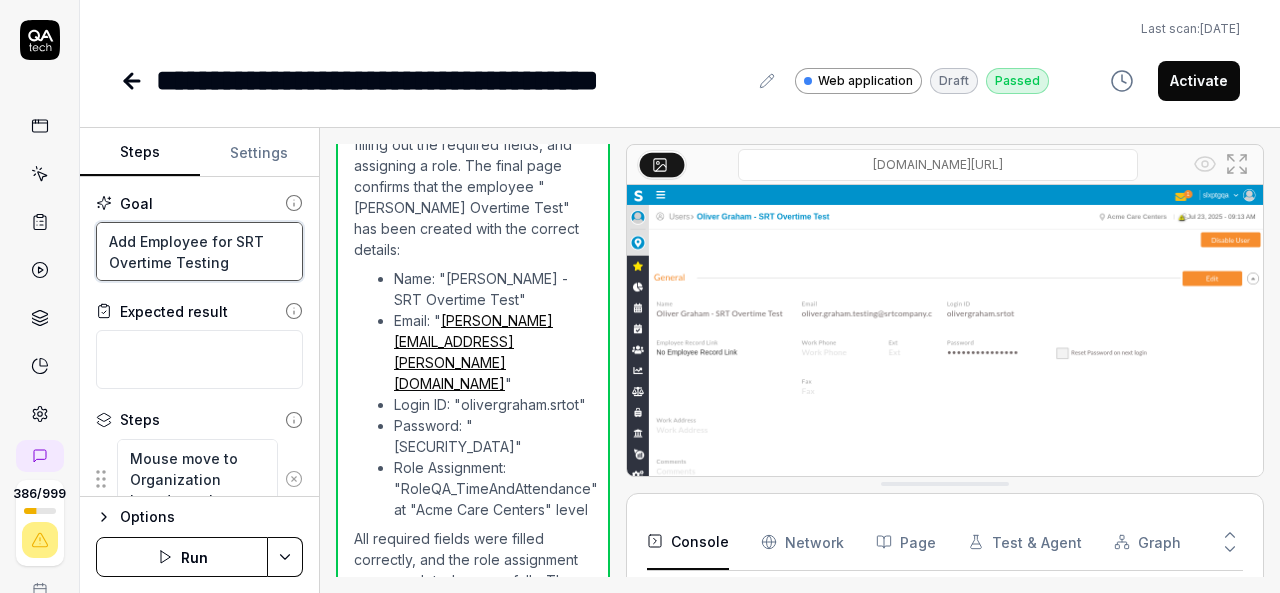 scroll, scrollTop: 2806, scrollLeft: 0, axis: vertical 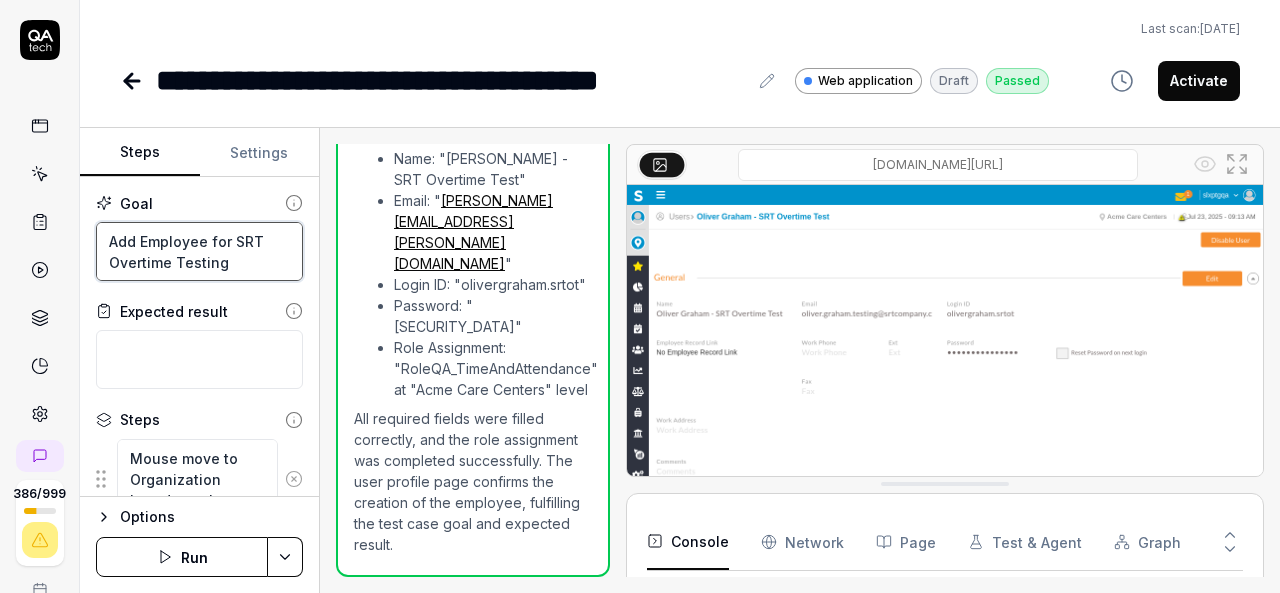 type on "*" 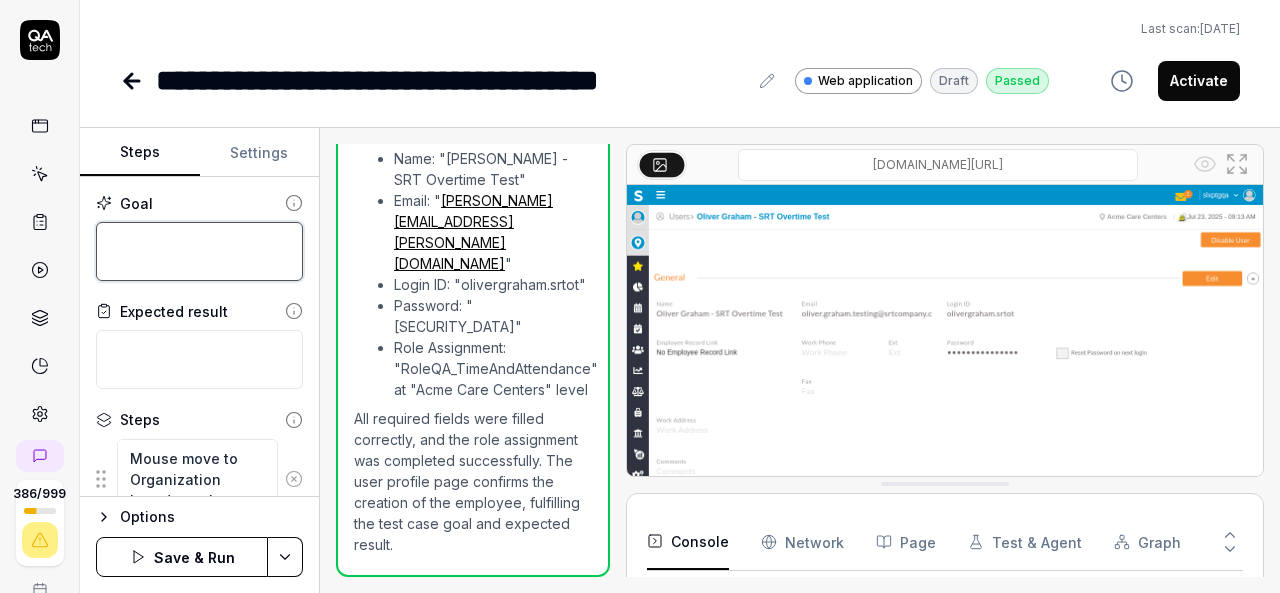 type 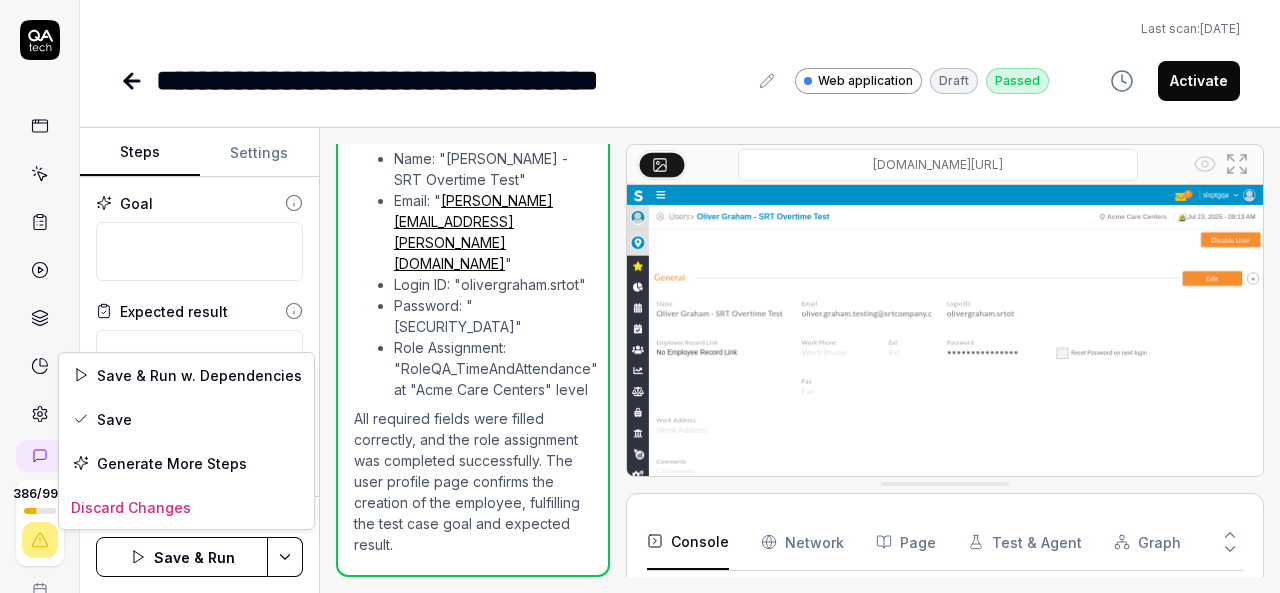 click on "**********" at bounding box center (640, 296) 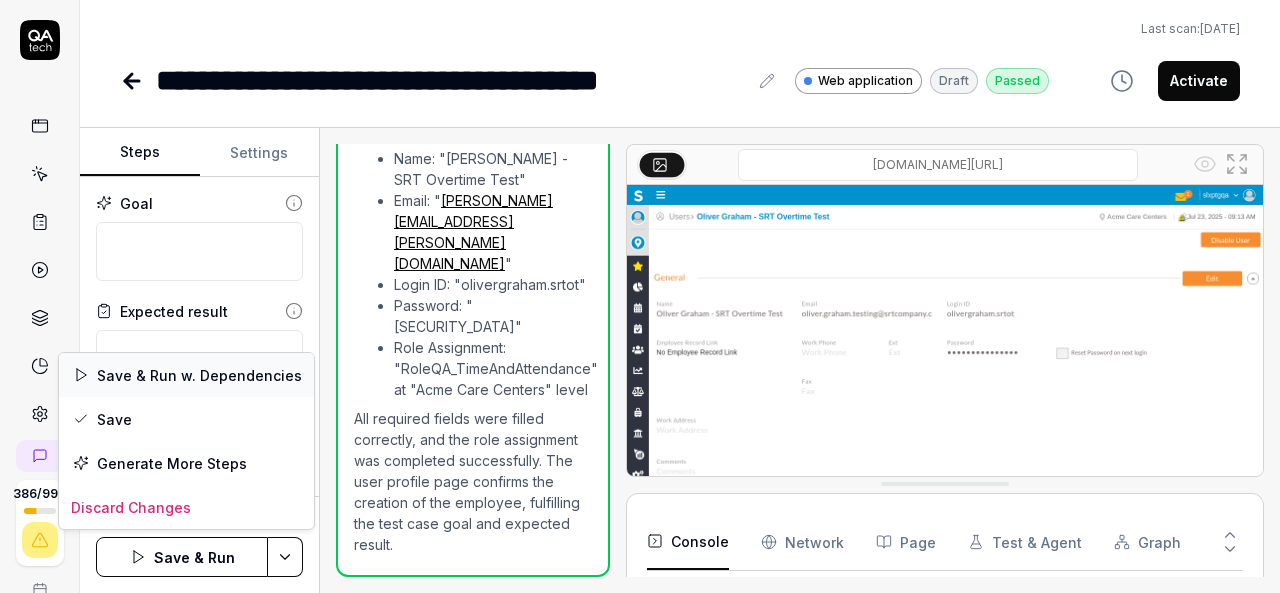click on "Save & Run w. Dependencies" at bounding box center (186, 375) 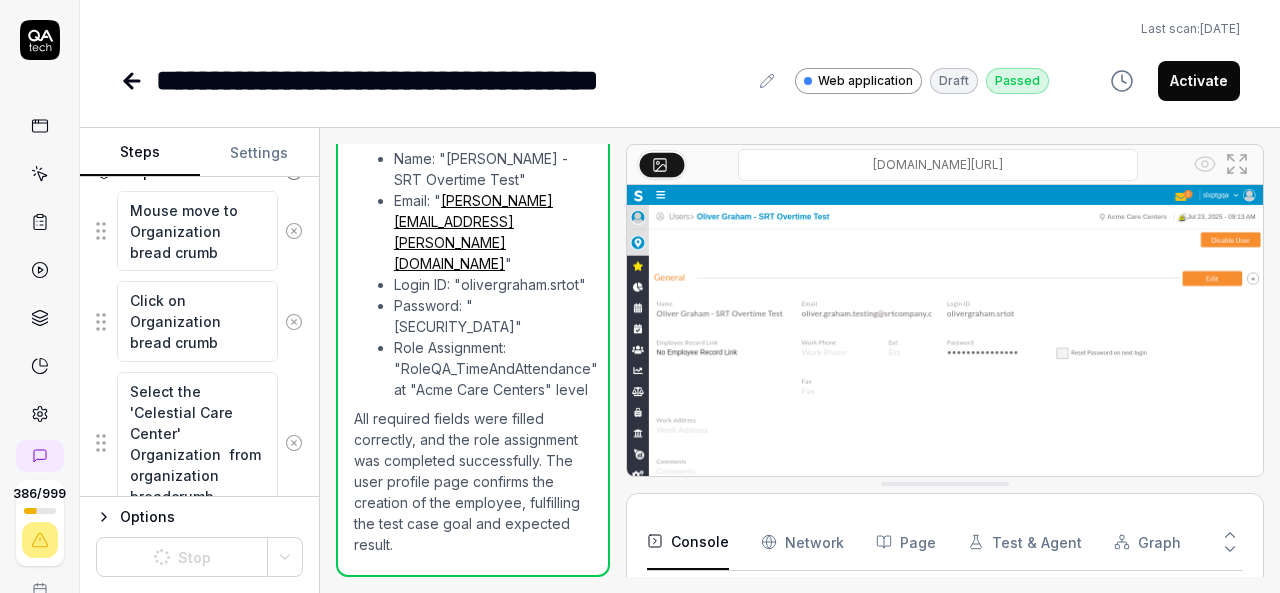 scroll, scrollTop: 249, scrollLeft: 0, axis: vertical 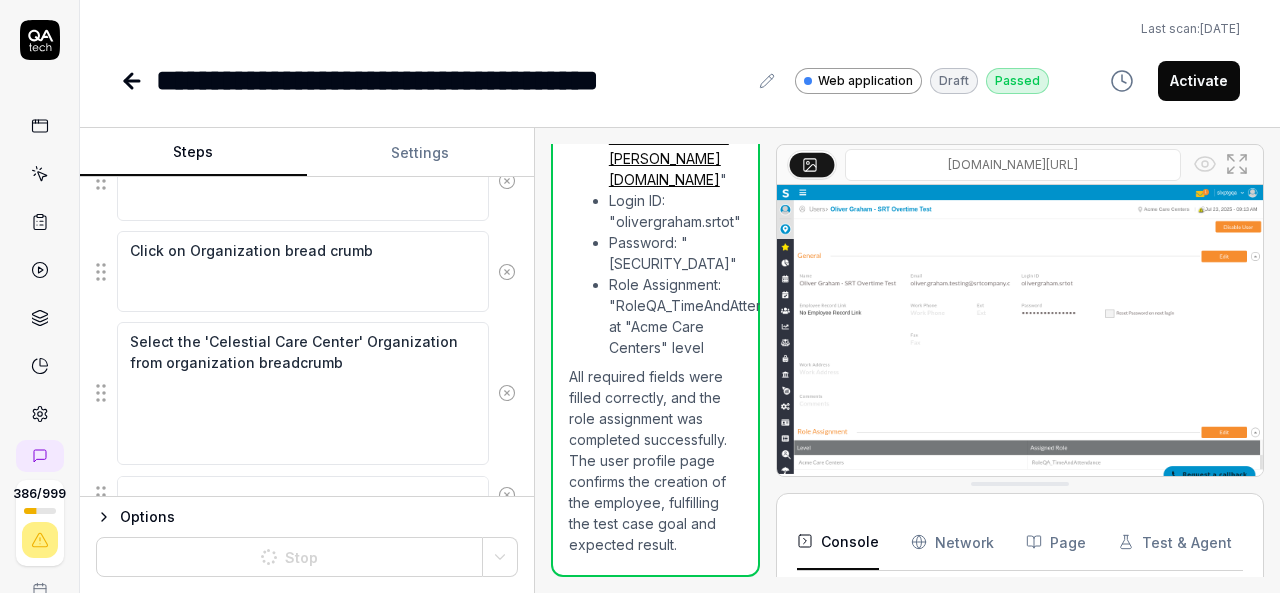 click on "Steps Settings Goal Expected result Steps Mouse move to Organization bread crumb Click on Organization bread crumb Select the 'Celestial Care Center' Organization  from organization breadcrumb
To pick up a draggable item, press the space bar.
While dragging, use the arrow keys to move the item.
Press space again to drop the item in its new position, or press escape to cancel.
Options Stop Open browser 12:36:39 V6-DemoProd https://www.smartlinx6.com/#/apps?orgLevelId=1 Open navigation menu 12:36:55 Navigate to employee management 12:37:10 Wait for HRMS menu to load 12:37:19 Click HRMS menu 12:37:32 Try employee icon 12:37:44 Try HR management icon 12:37:56 Wait for HRMS to load 12:38:06 Navigate to HRMS module 12:38:18 Wait for HRMS module to load 12:38:28 Try employee management icon 12:38:41 Try employee icon 12:38:53 Try HR/employee management icon 12:39:06 Try employee administration icon 12:39:18 Try HR/people management icon 12:39:30 Navigate to Users section 12:39:42 12:39:56 12:40:11" at bounding box center (680, 360) 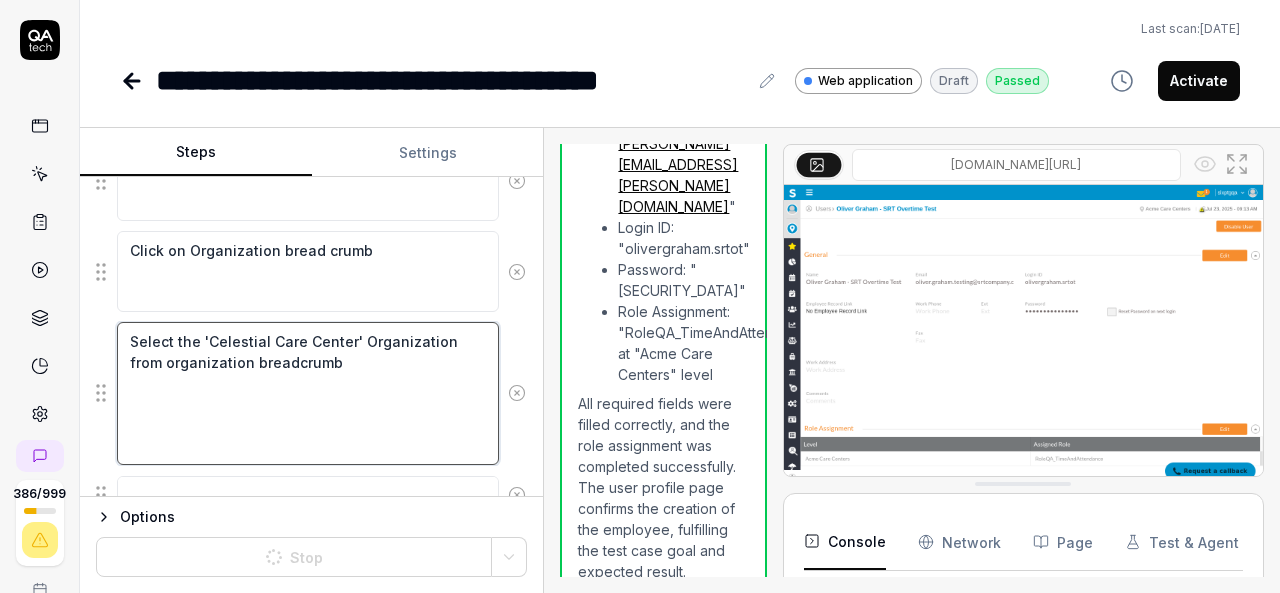 type on "*" 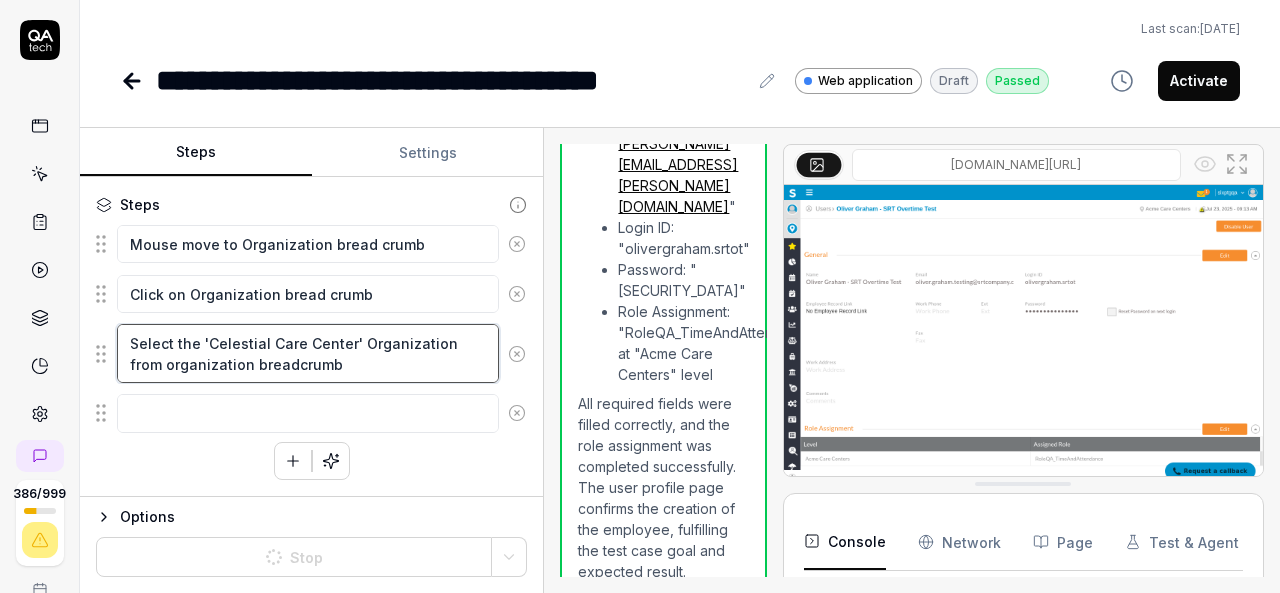 scroll, scrollTop: 211, scrollLeft: 0, axis: vertical 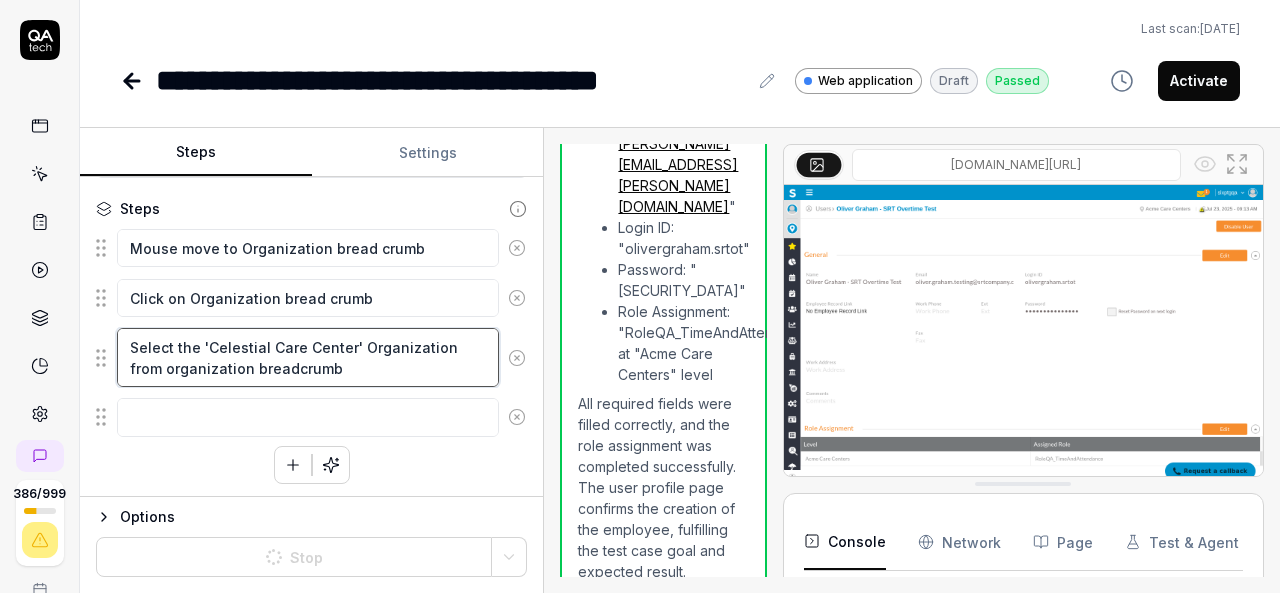 click on "Mouse move to Organization bread crumb Click on Organization bread crumb Select the 'Celestial Care Center' Organization  from organization breadcrumb
To pick up a draggable item, press the space bar.
While dragging, use the arrow keys to move the item.
Press space again to drop the item in its new position, or press escape to cancel." at bounding box center (311, 332) 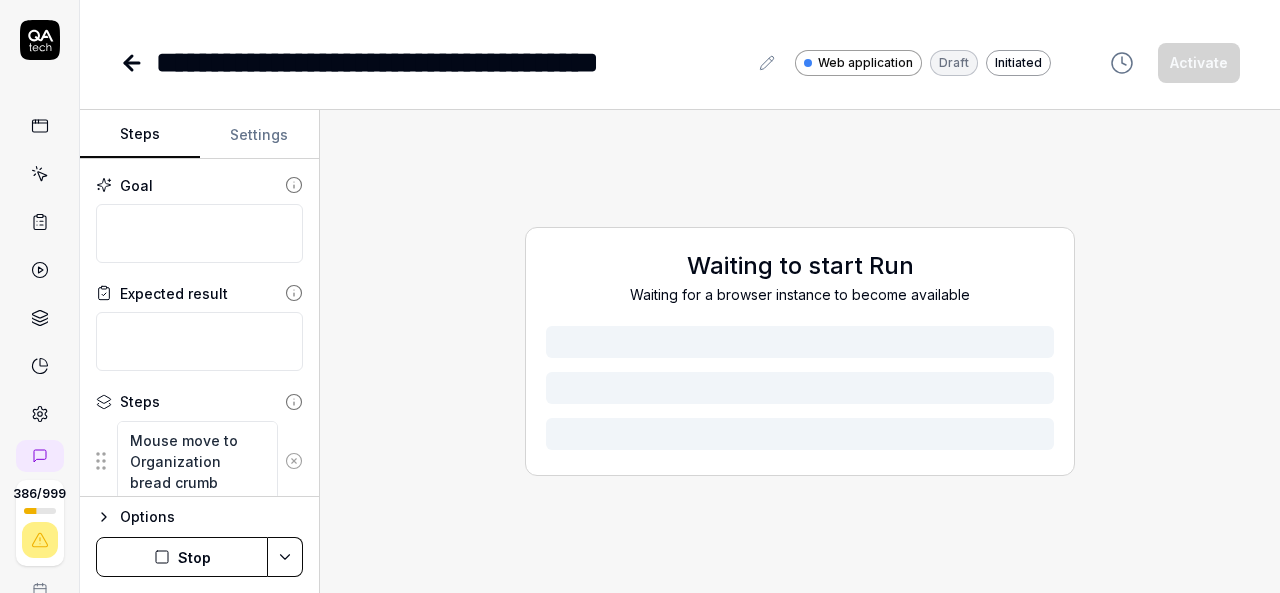 scroll, scrollTop: 0, scrollLeft: 0, axis: both 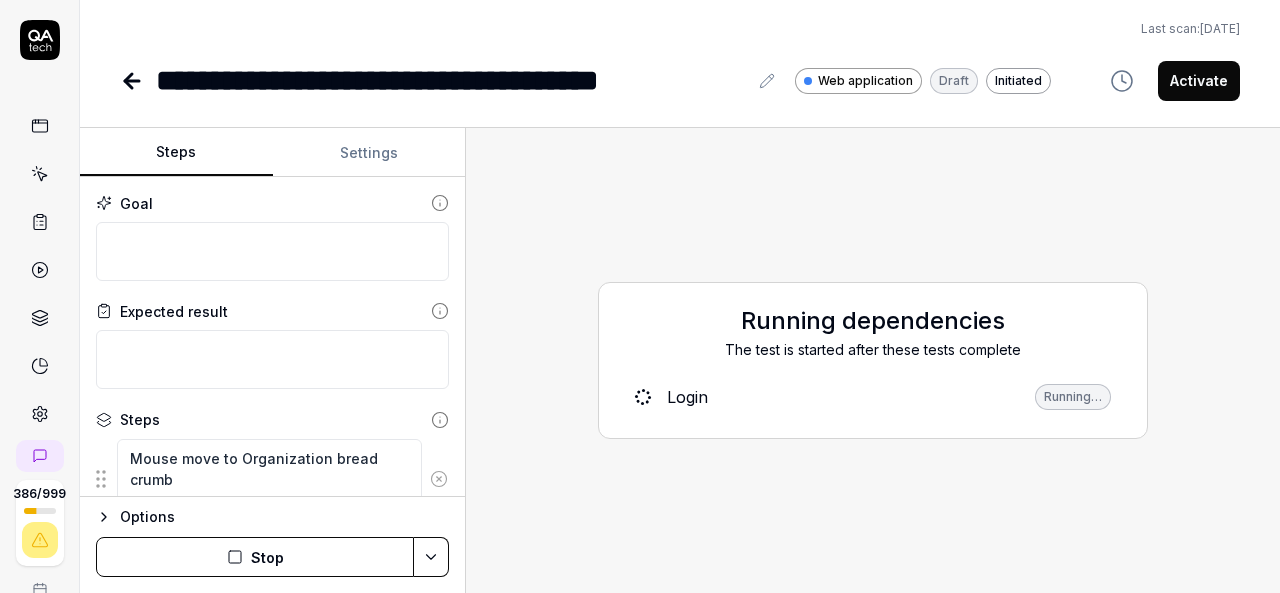 click on "Steps Settings Goal Expected result Steps Mouse move to Organization bread crumb Click on Organization bread crumb Select the 'Celestial Care Center' Organization  from organization breadcrumb
To pick up a draggable item, press the space bar.
While dragging, use the arrow keys to move the item.
Press space again to drop the item in its new position, or press escape to cancel.
Options Stop Running dependencies The test is started after these tests complete Login Running…" at bounding box center [680, 360] 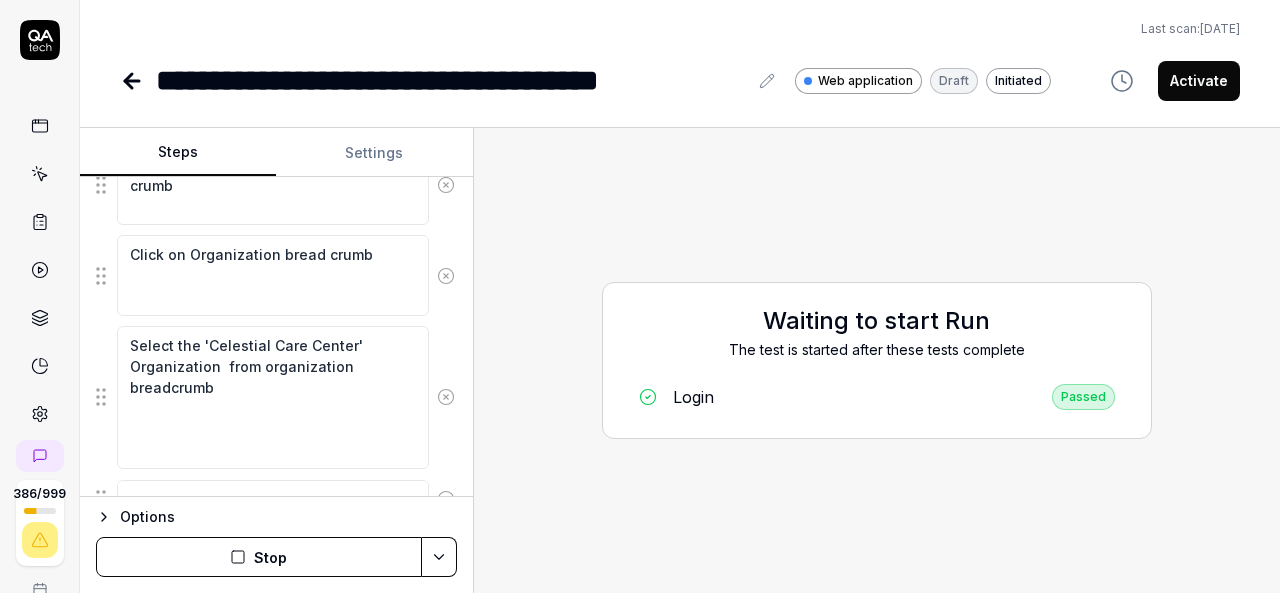 scroll, scrollTop: 251, scrollLeft: 0, axis: vertical 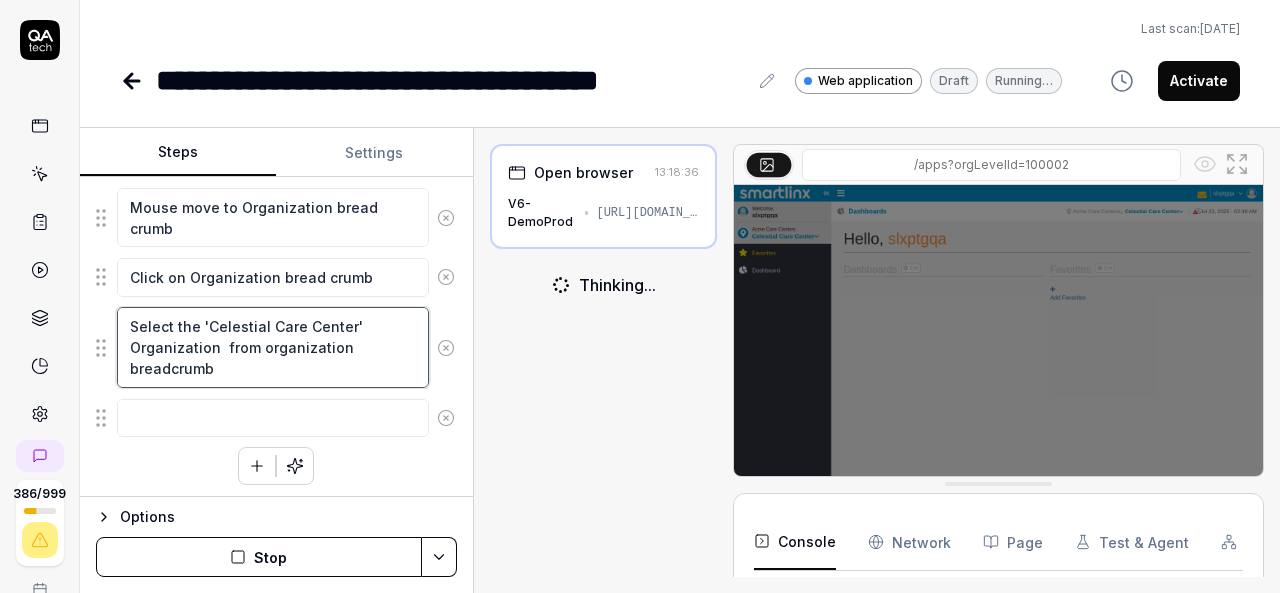 click on "Select the 'Celestial Care Center' Organization  from organization breadcrumb" at bounding box center (273, 347) 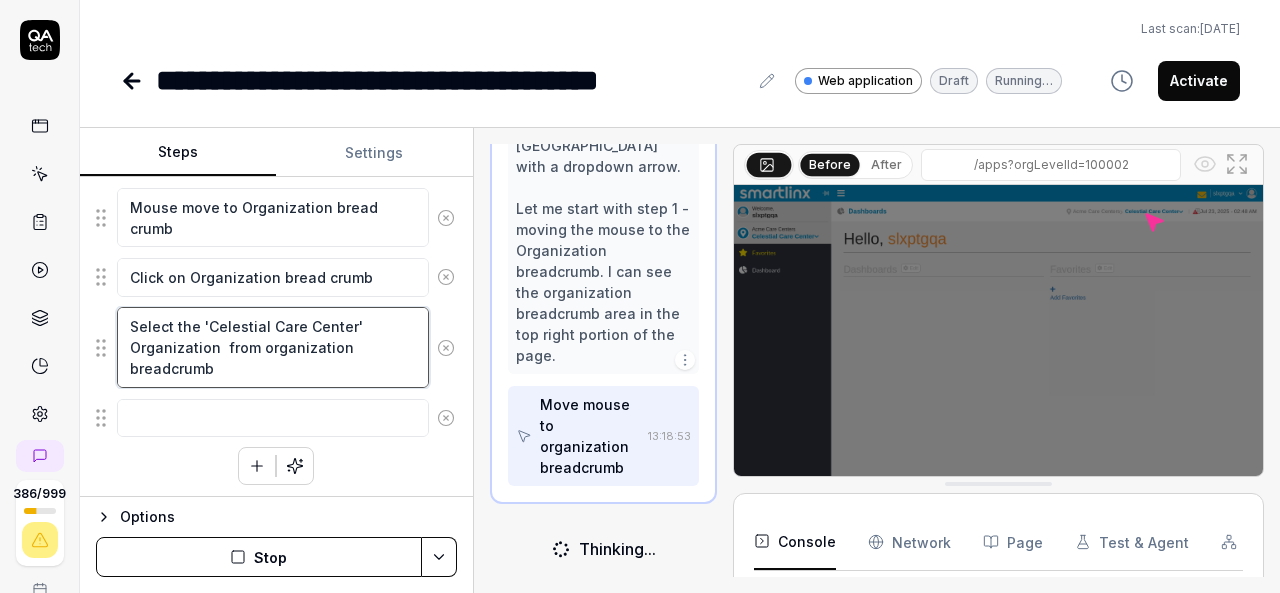 scroll, scrollTop: 483, scrollLeft: 0, axis: vertical 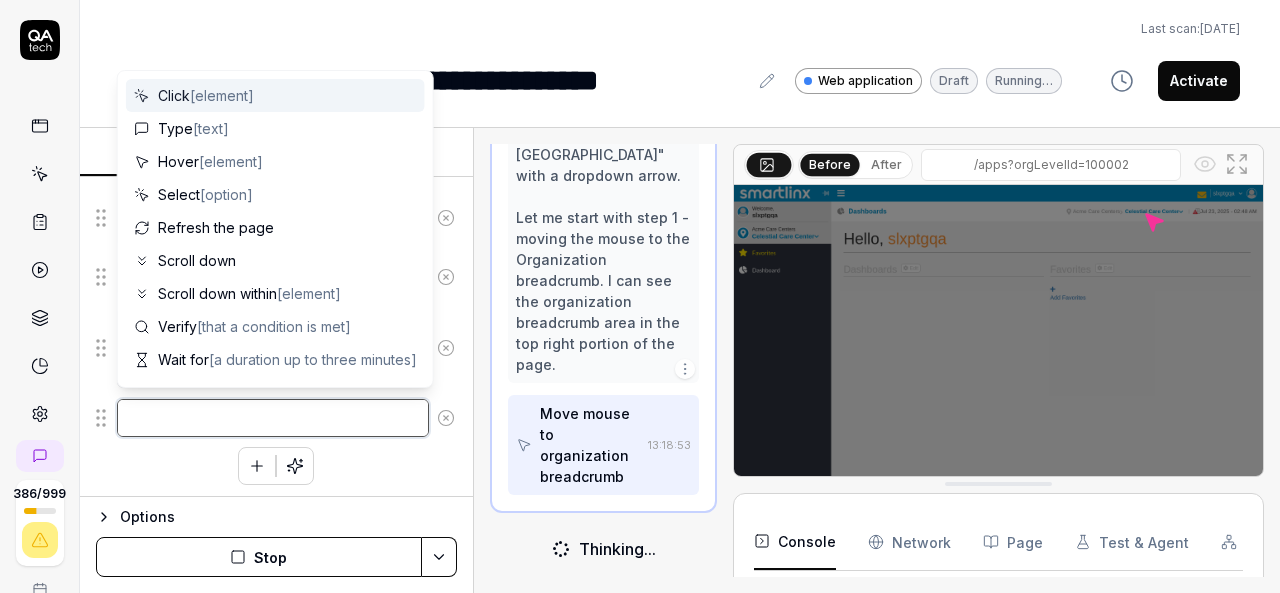 click at bounding box center [273, 418] 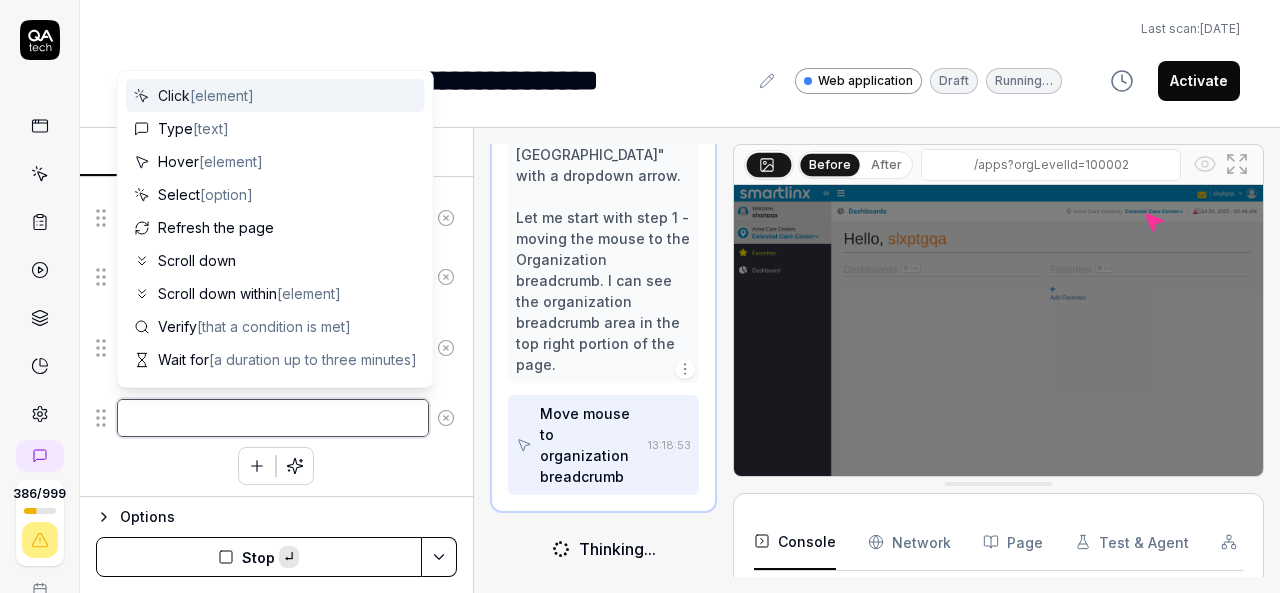 paste on "Select the 'Celestial Care Center' Organization  from organization breadcrumb" 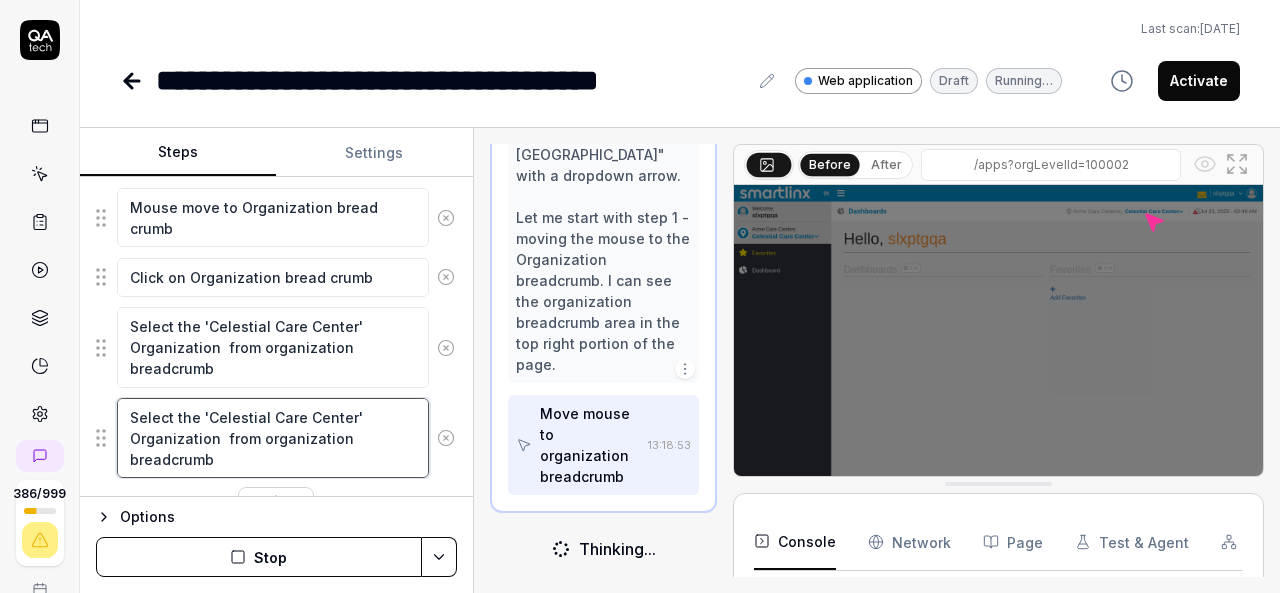type on "Select the 'Celestial Care Center' Organization  from organization breadcrumb" 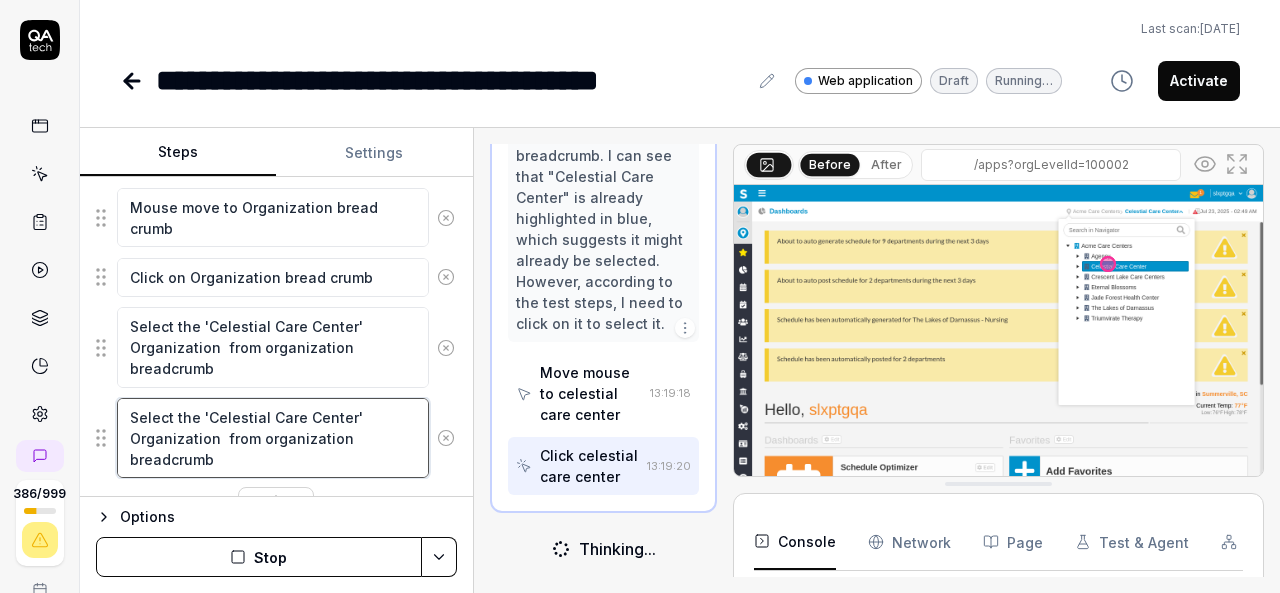 scroll, scrollTop: 1132, scrollLeft: 0, axis: vertical 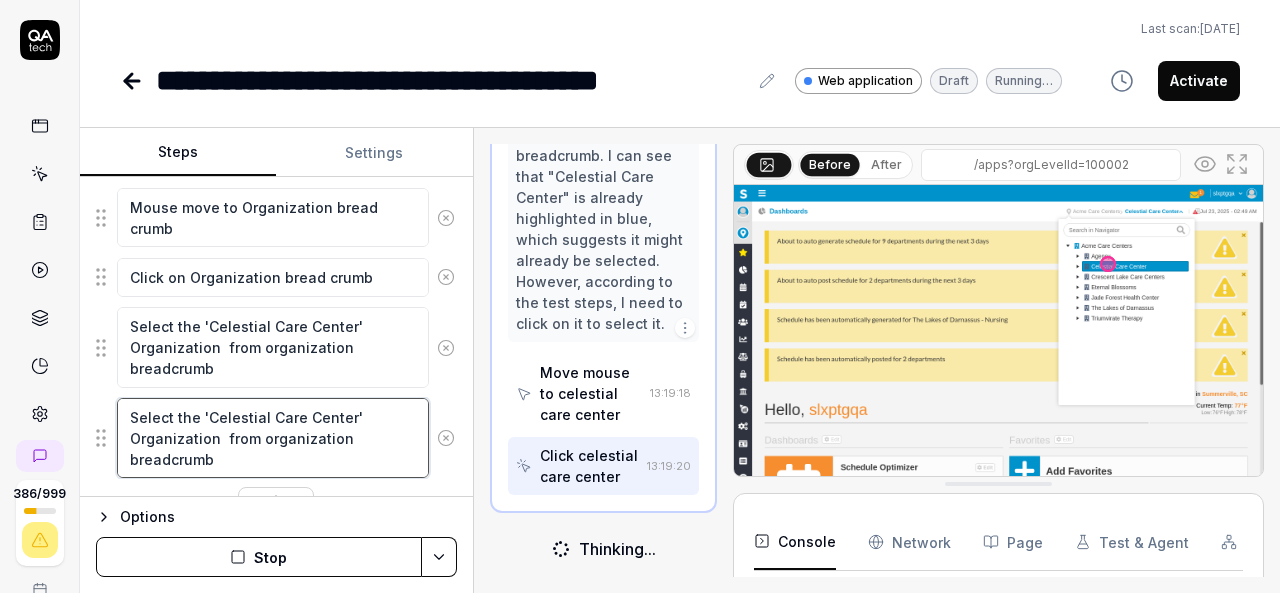 click on "Select the 'Celestial Care Center' Organization  from organization breadcrumb" at bounding box center (273, 438) 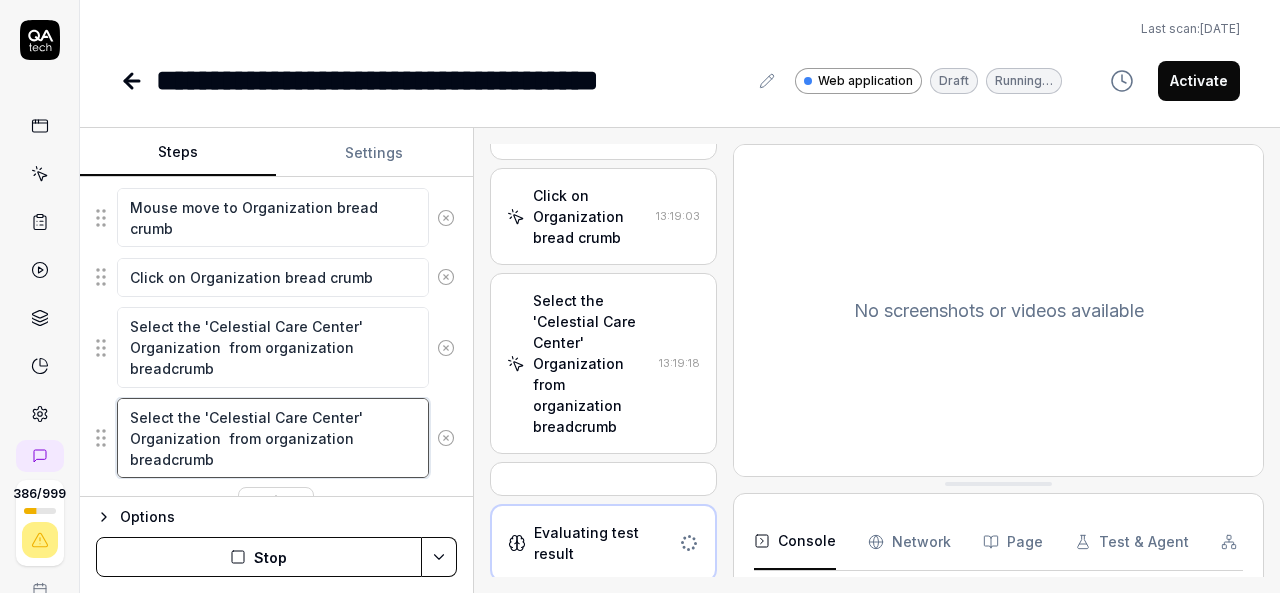 scroll, scrollTop: 192, scrollLeft: 0, axis: vertical 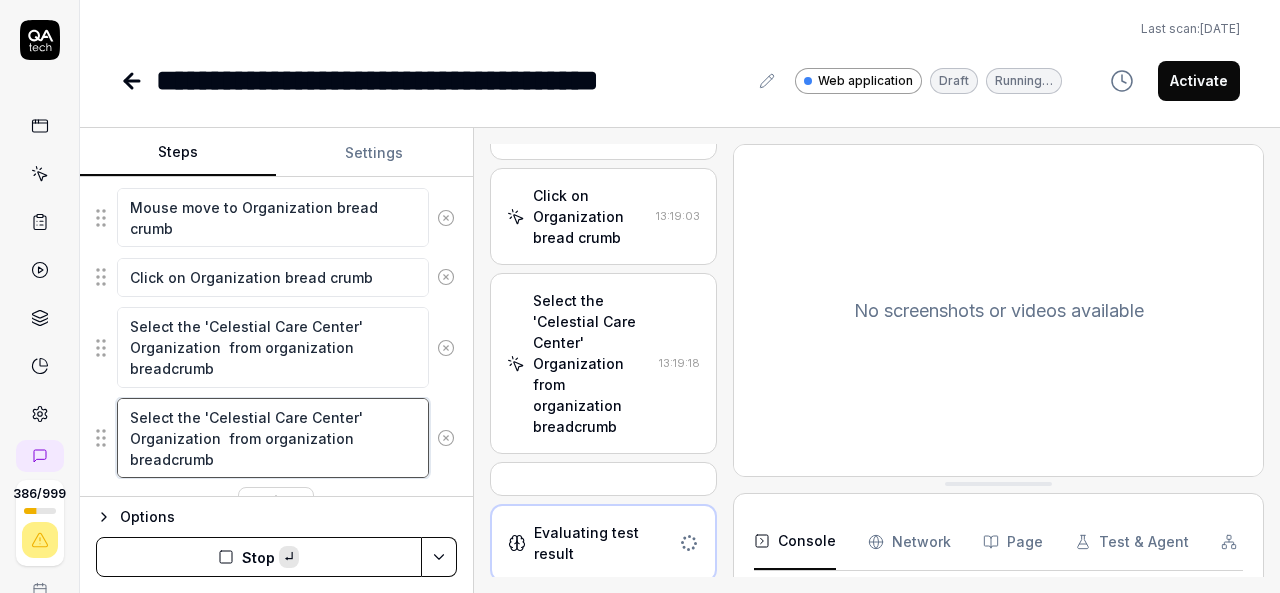 paste on "Laundry" 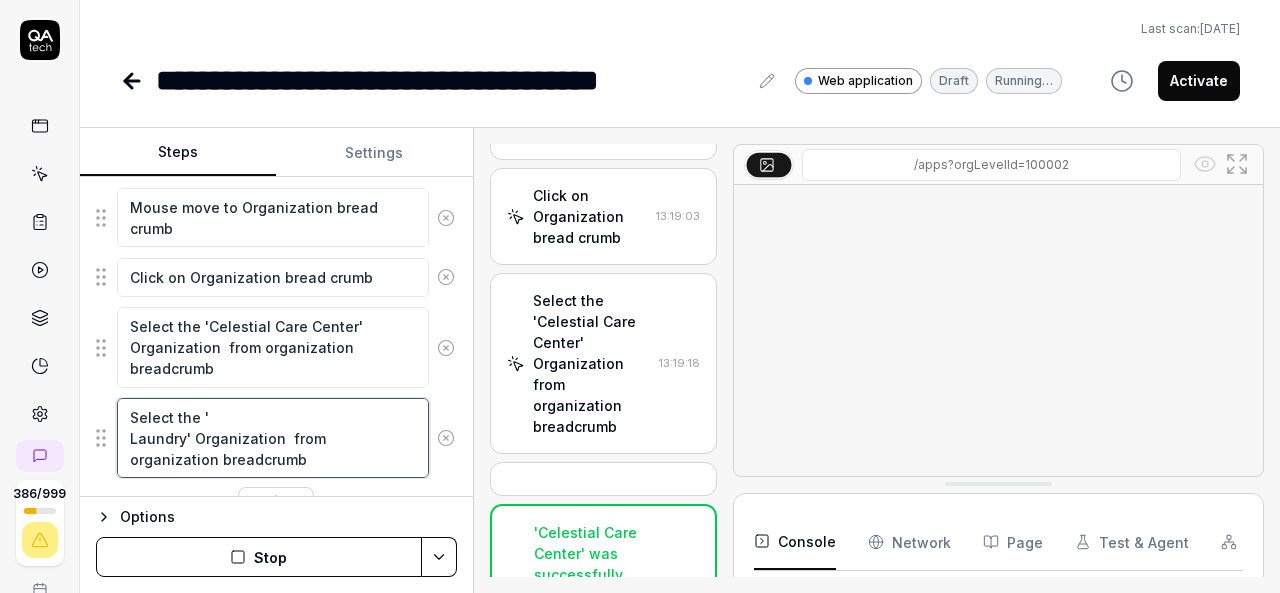 scroll, scrollTop: 195, scrollLeft: 0, axis: vertical 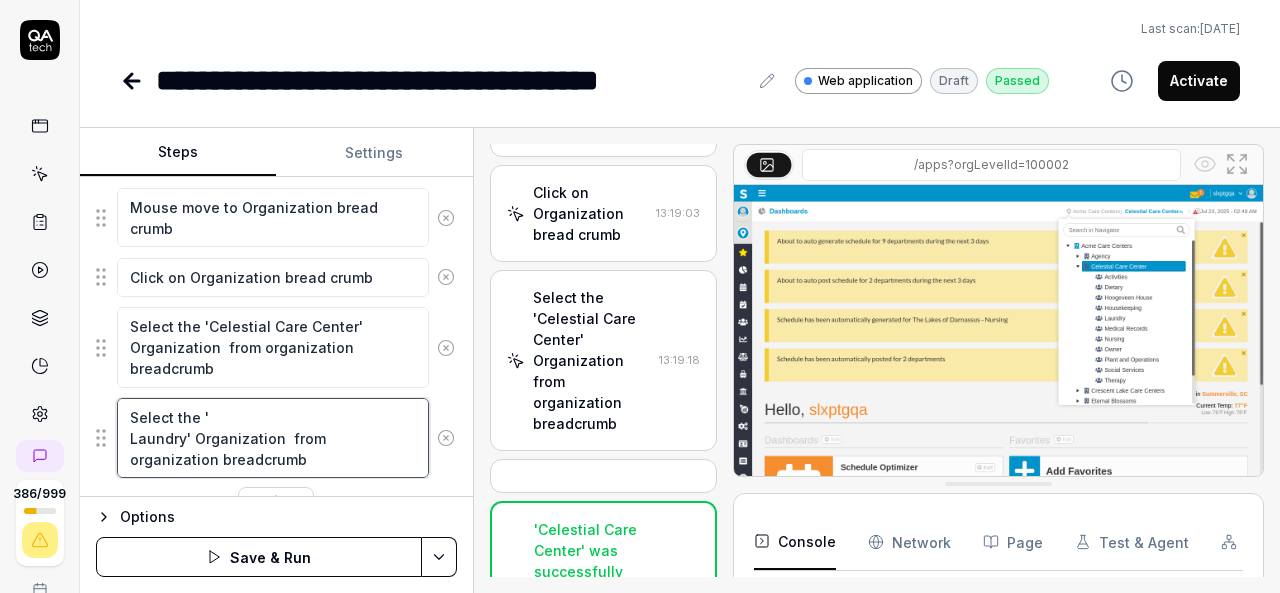 click on "Select the '
Laundry' Organization  from organization breadcrumb" at bounding box center (273, 438) 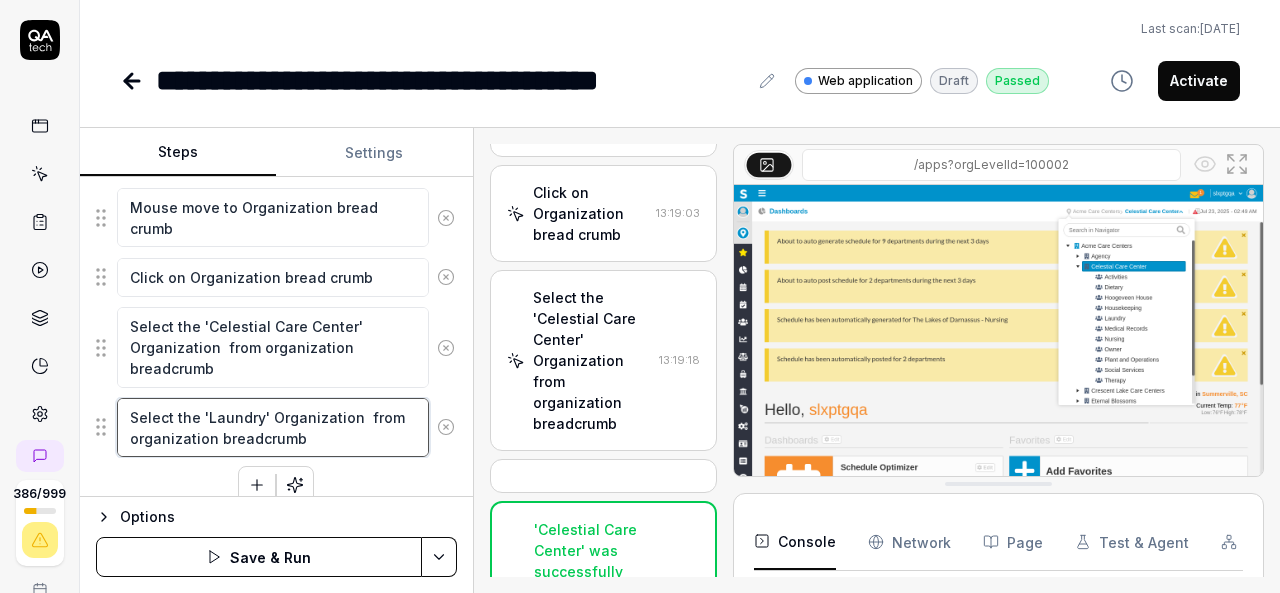 click on "Select the 'Laundry' Organization  from organization breadcrumb" at bounding box center (273, 427) 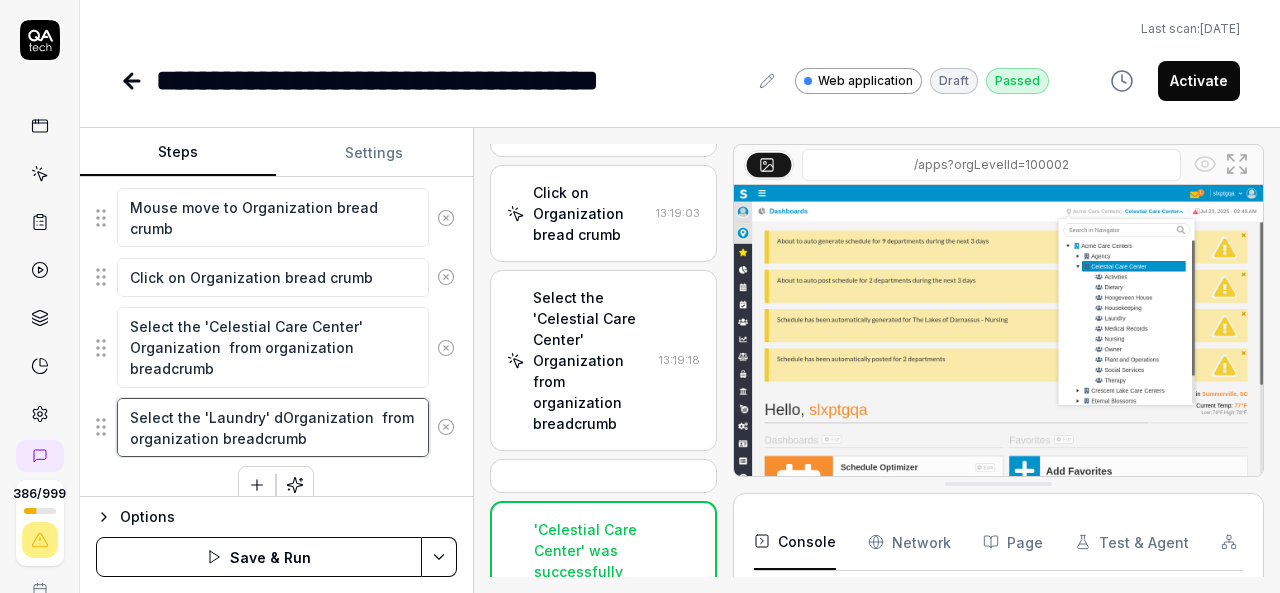 type on "*" 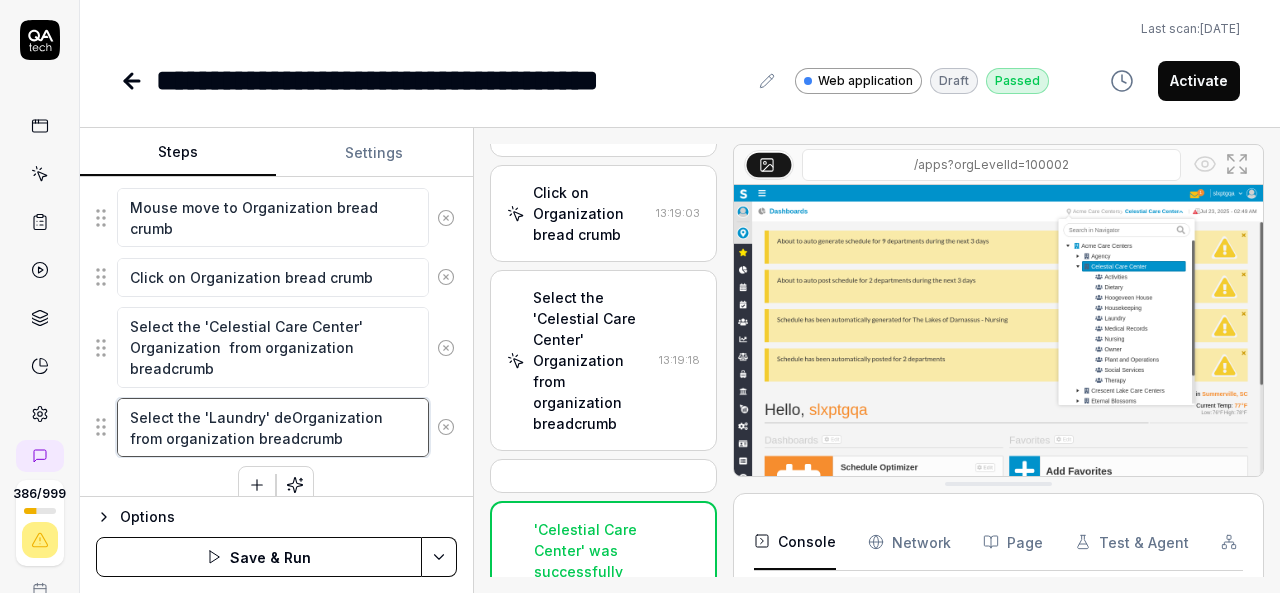 type on "*" 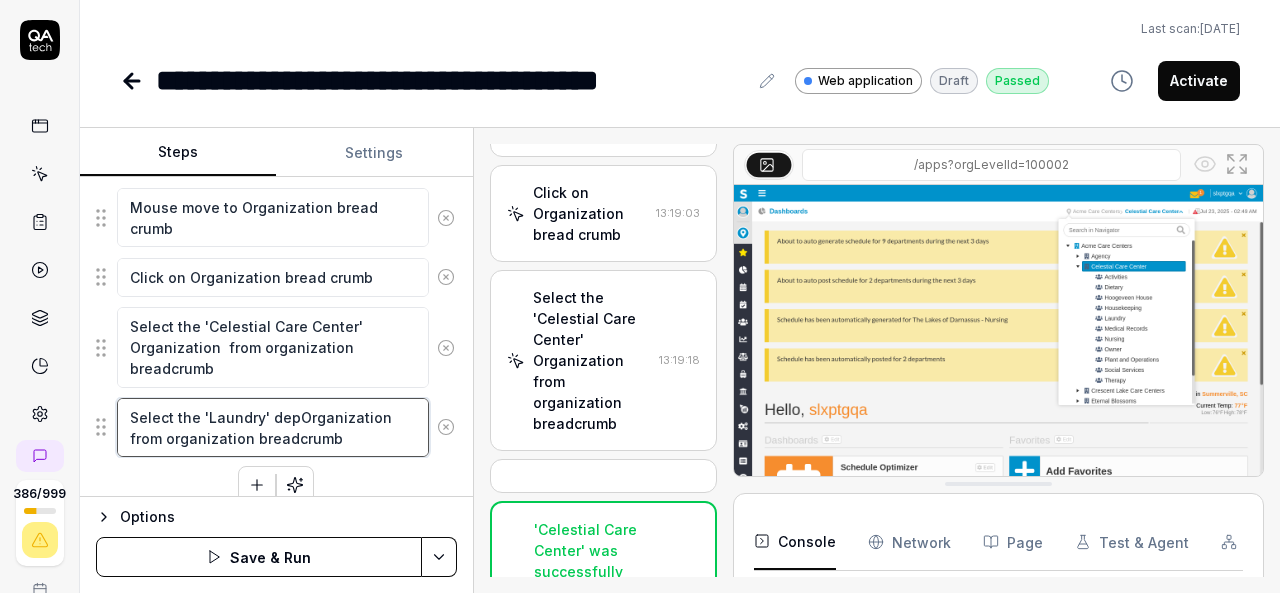 type on "*" 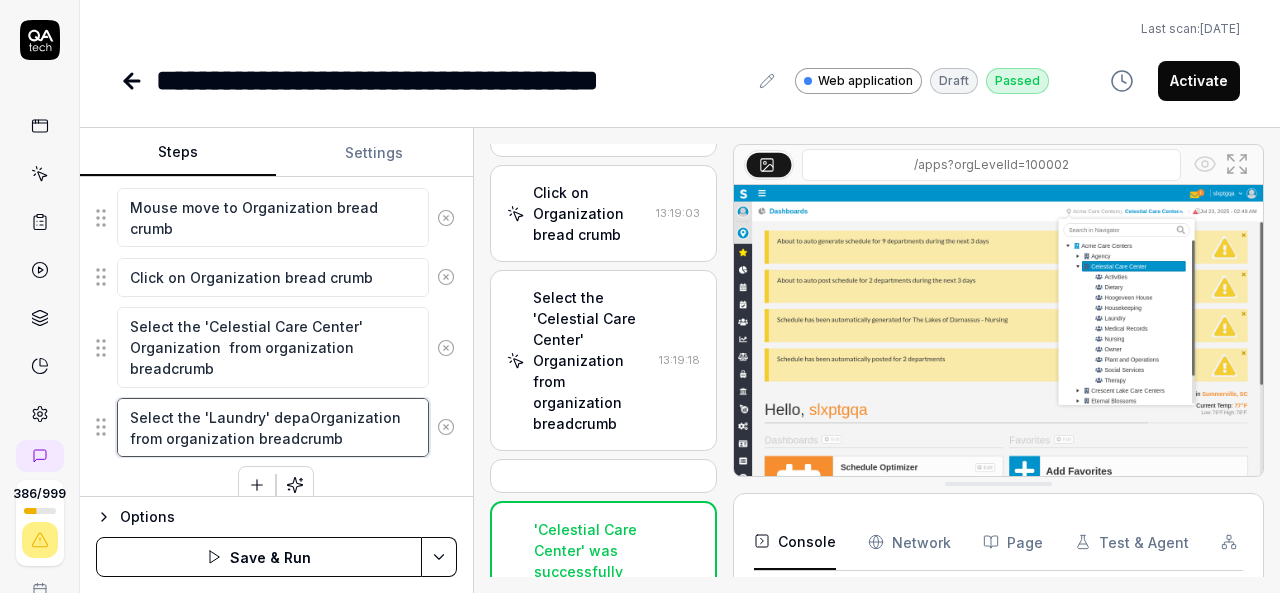 type on "*" 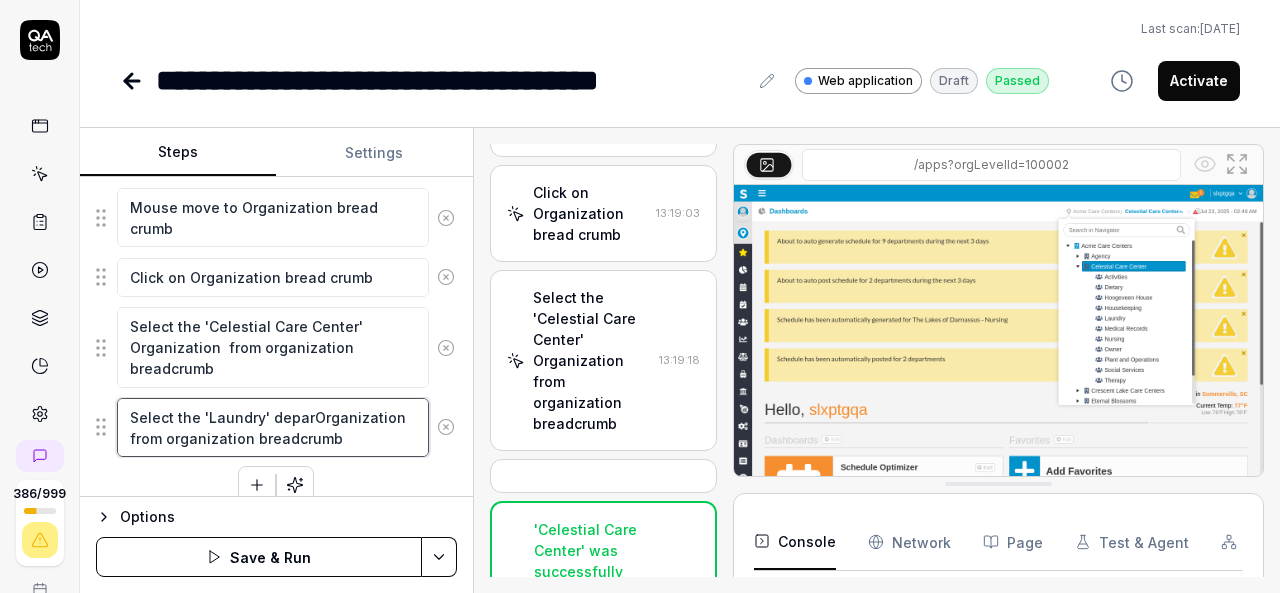 type on "*" 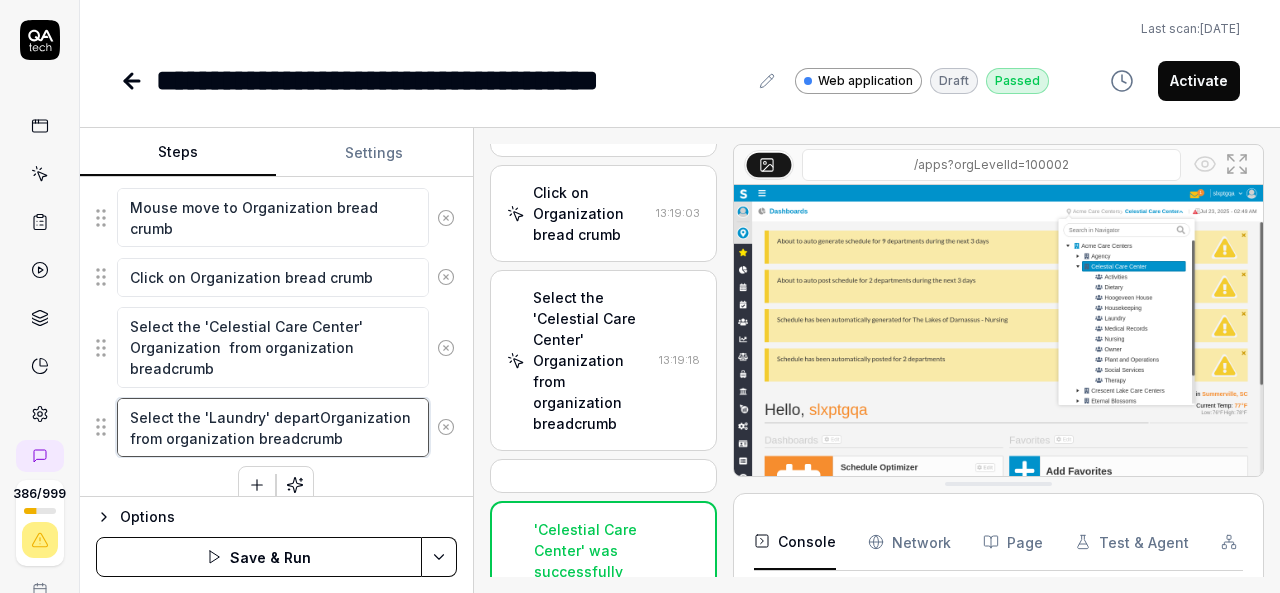 type on "*" 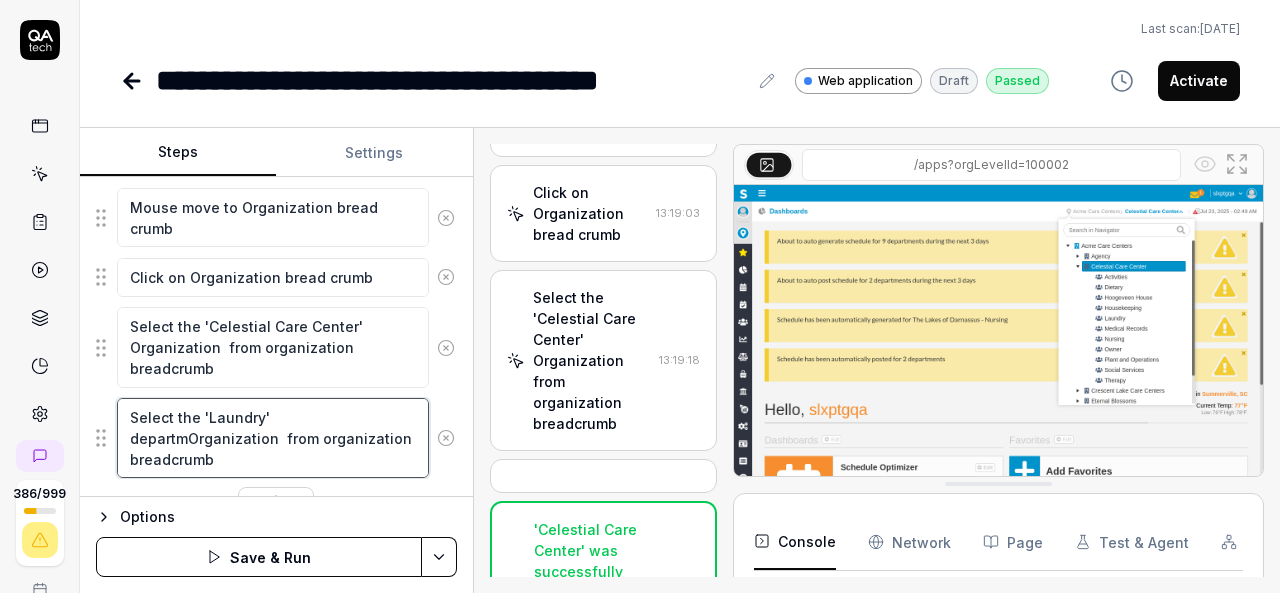 type on "*" 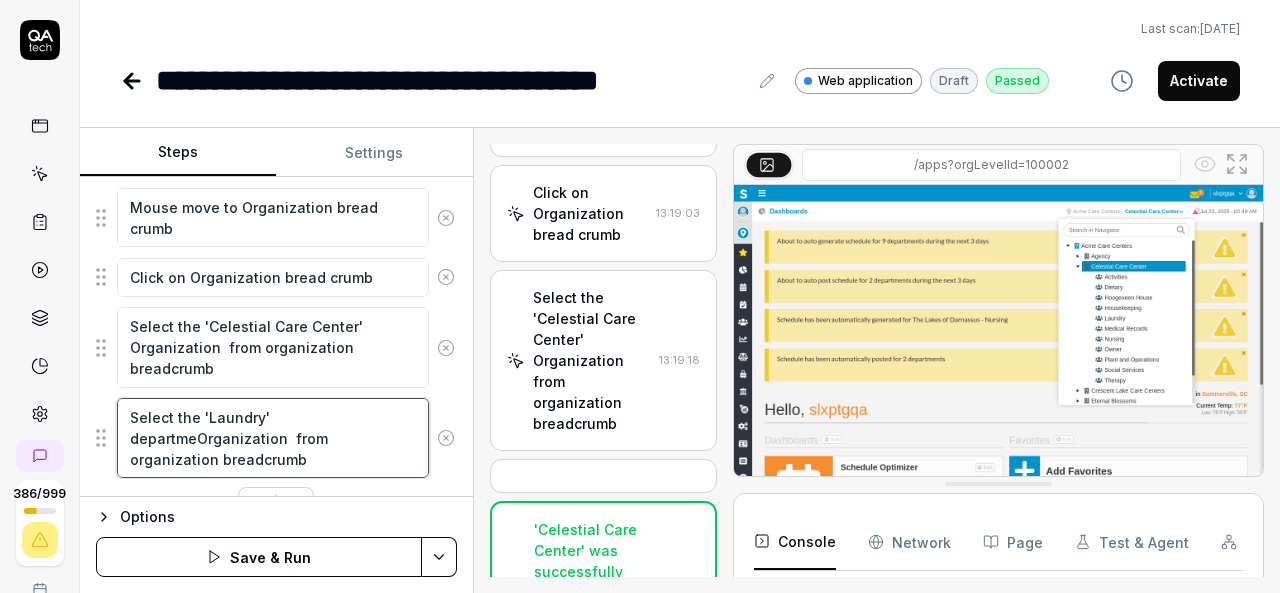 type on "*" 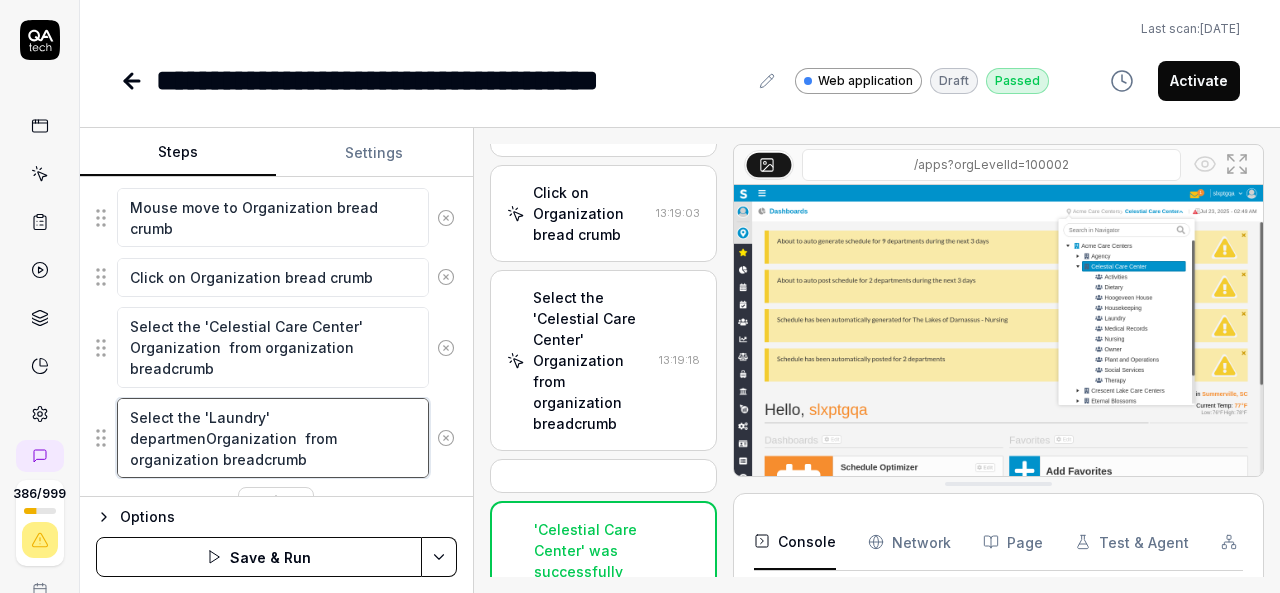 type on "*" 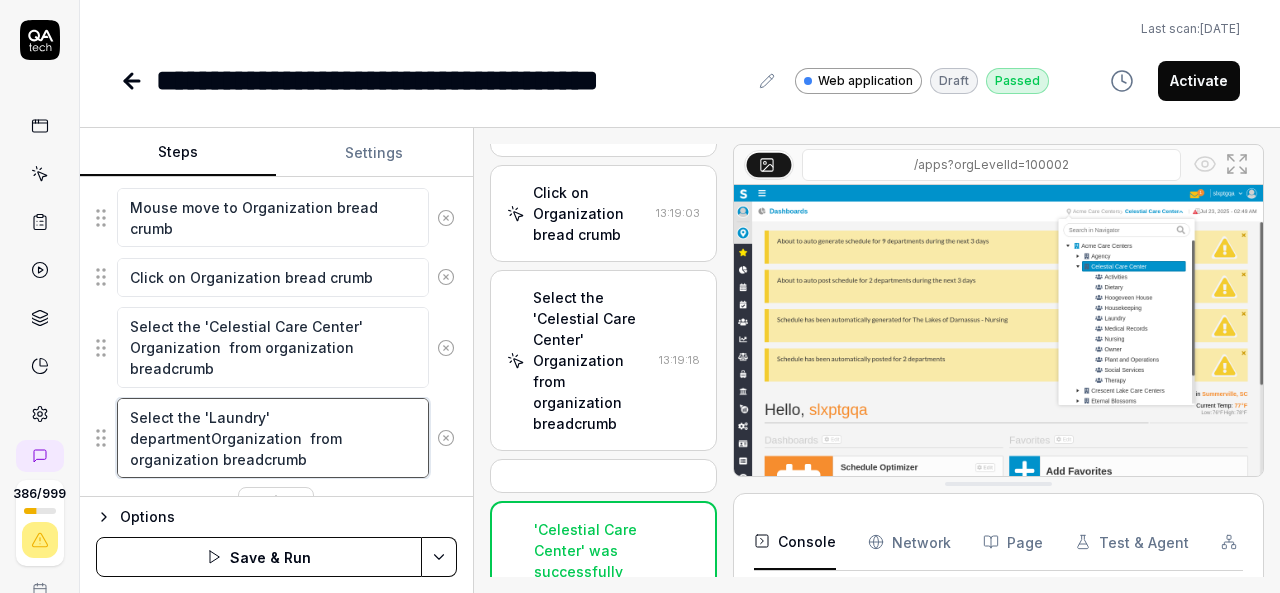 type on "*" 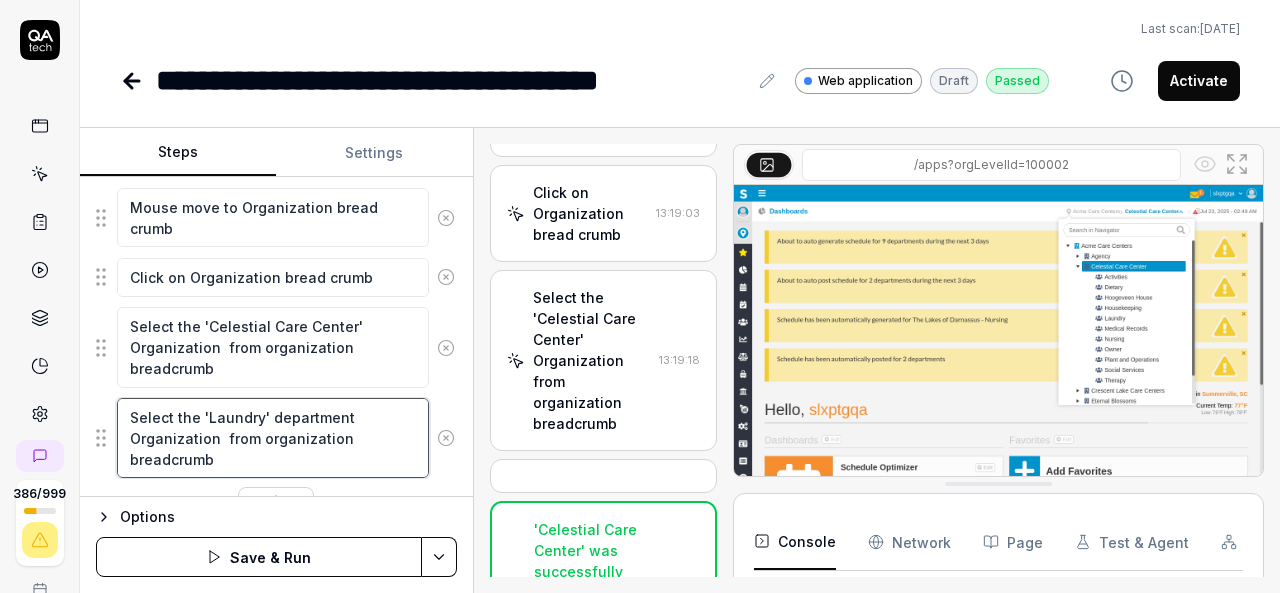 type on "*" 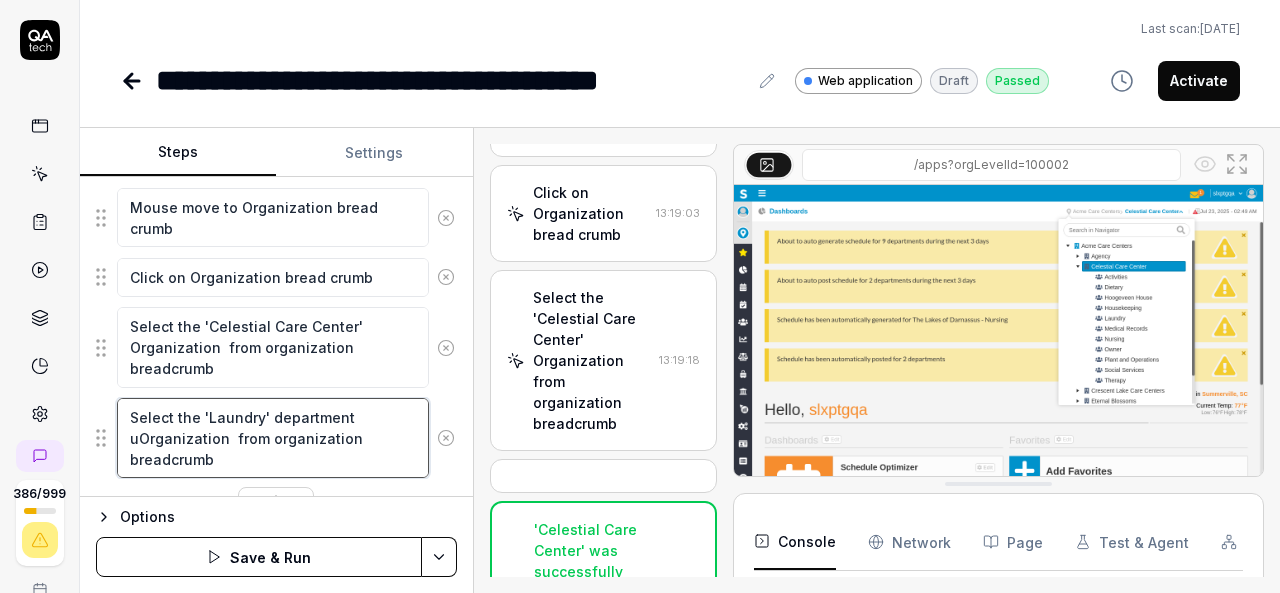 type on "*" 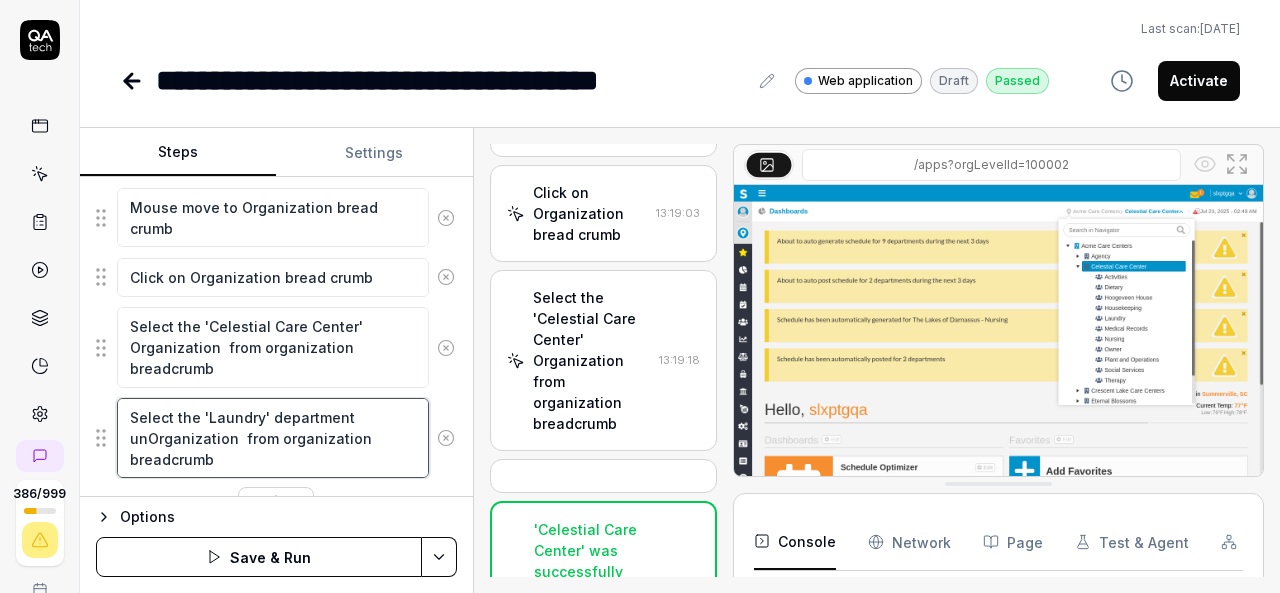 type on "*" 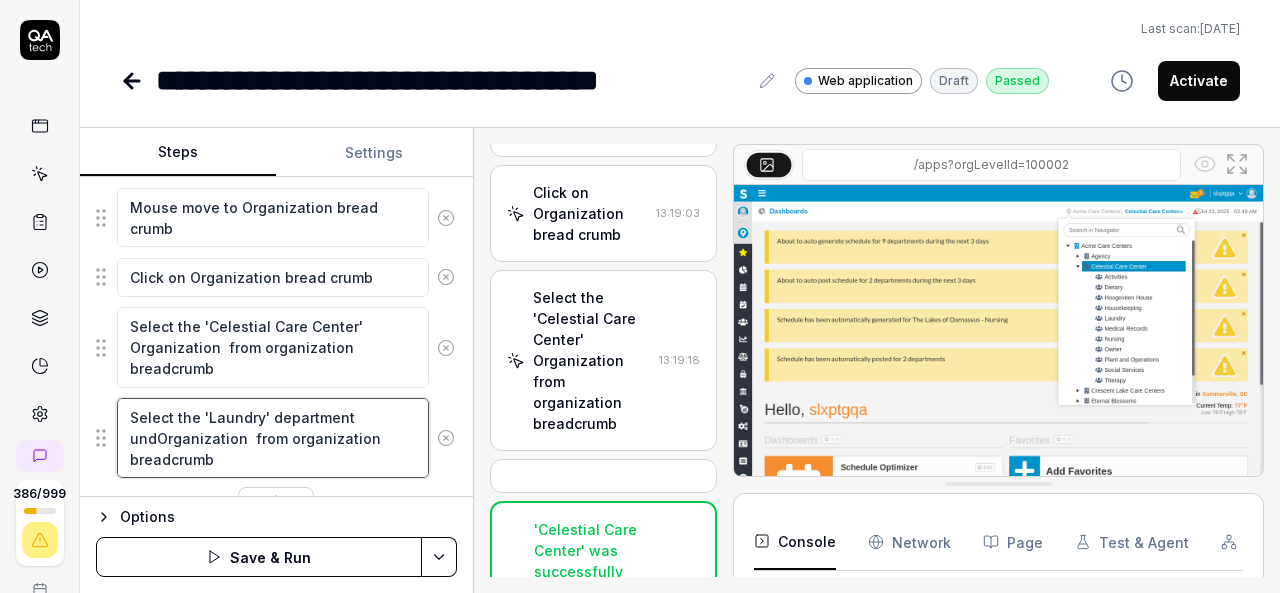 type on "*" 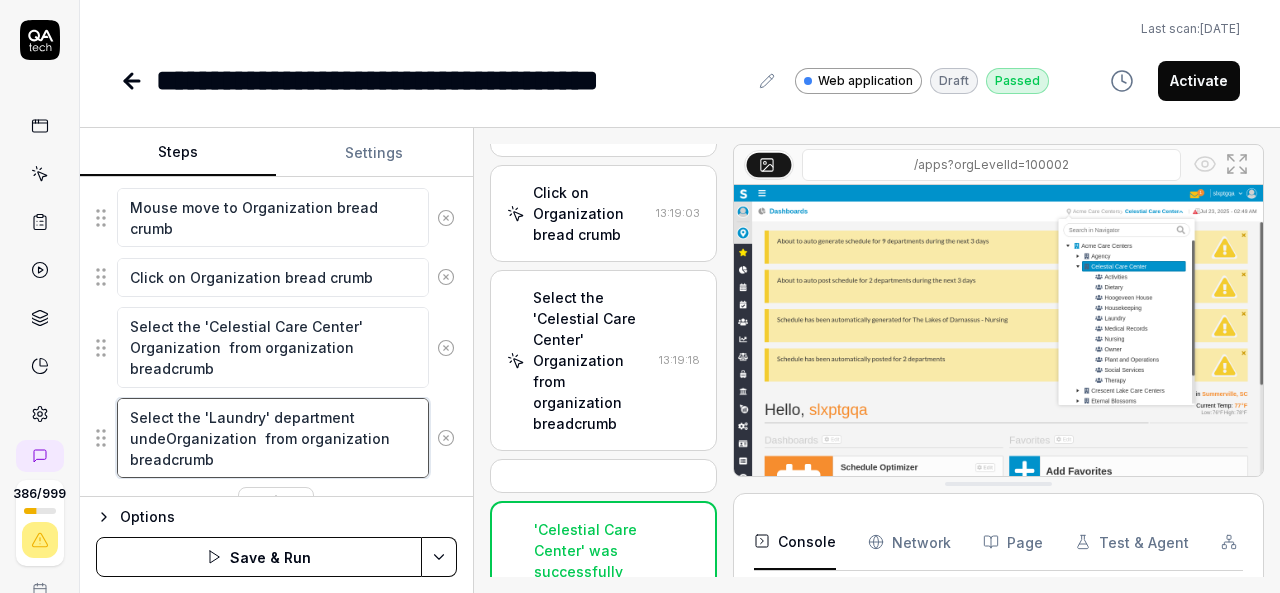 type on "*" 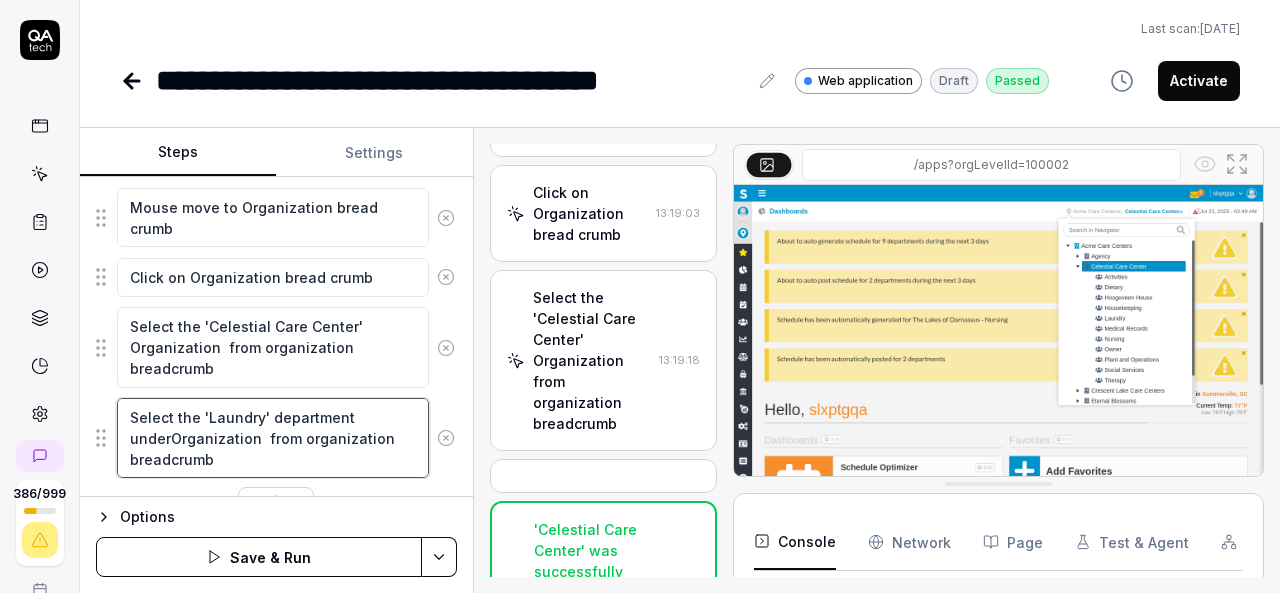type on "*" 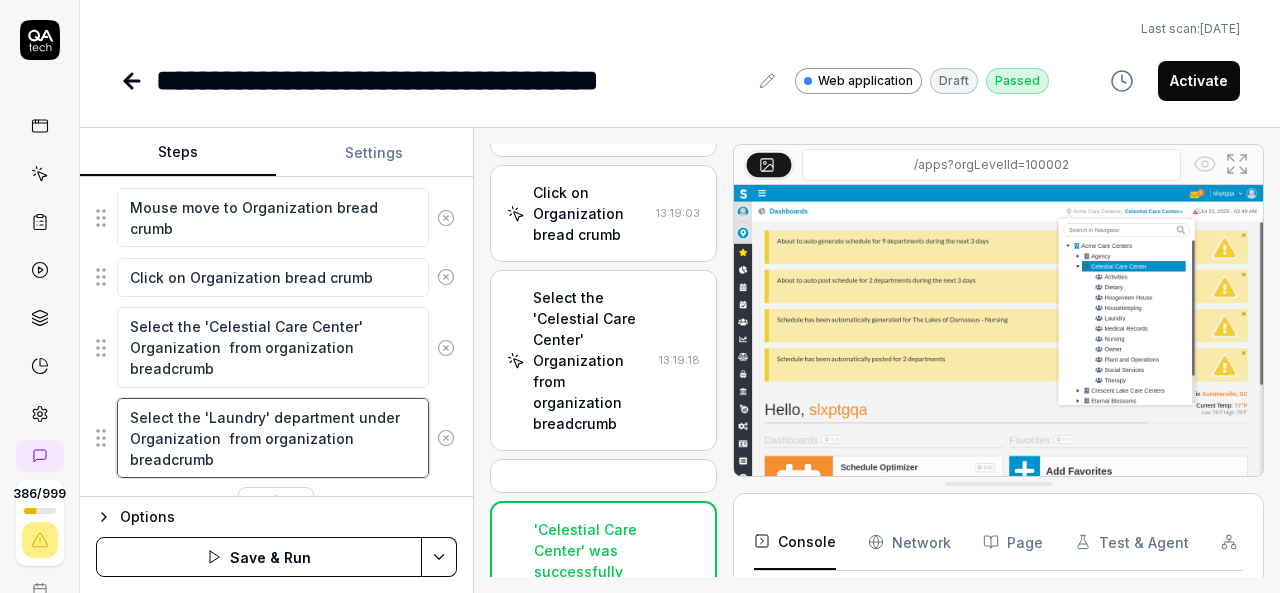 type on "*" 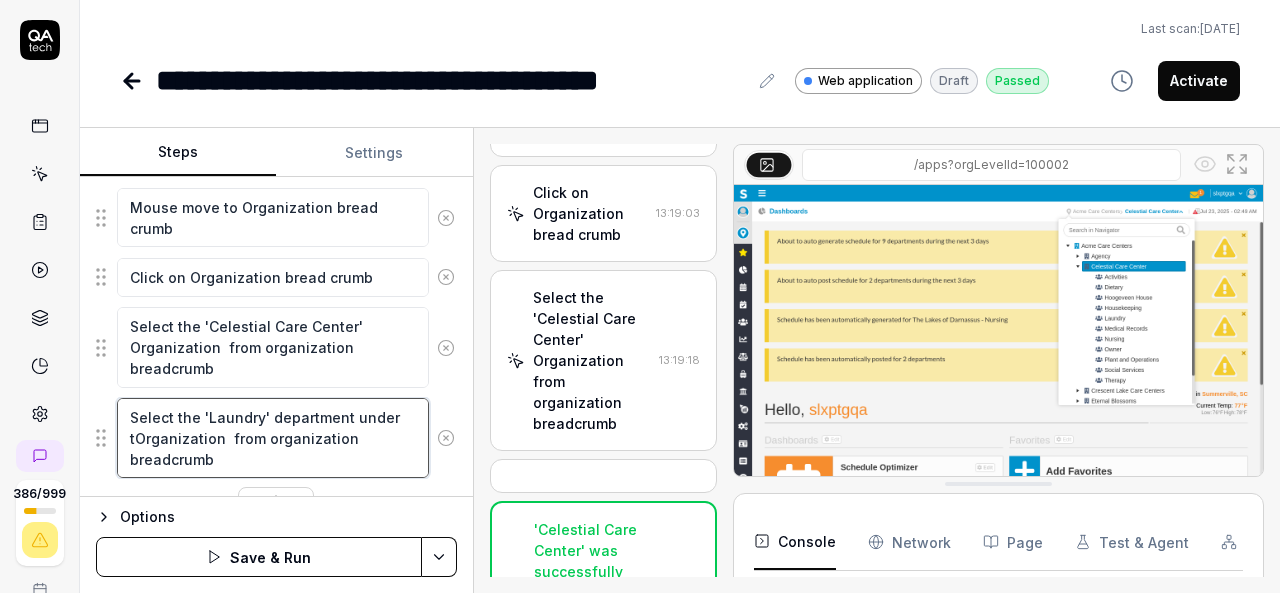 type on "*" 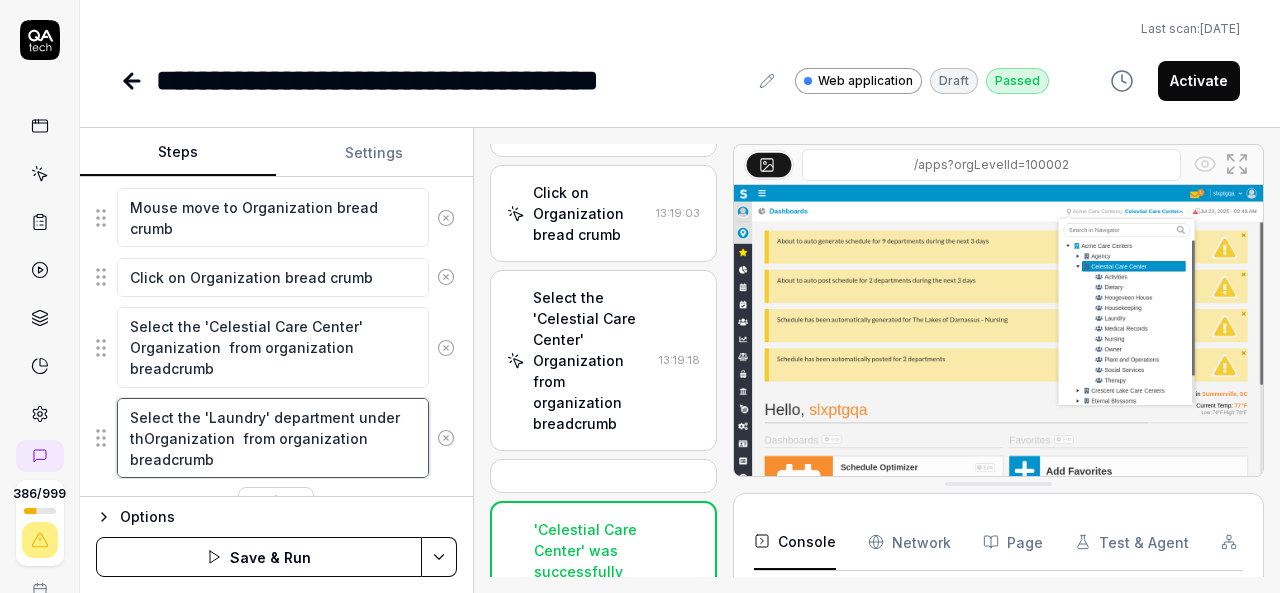 type on "*" 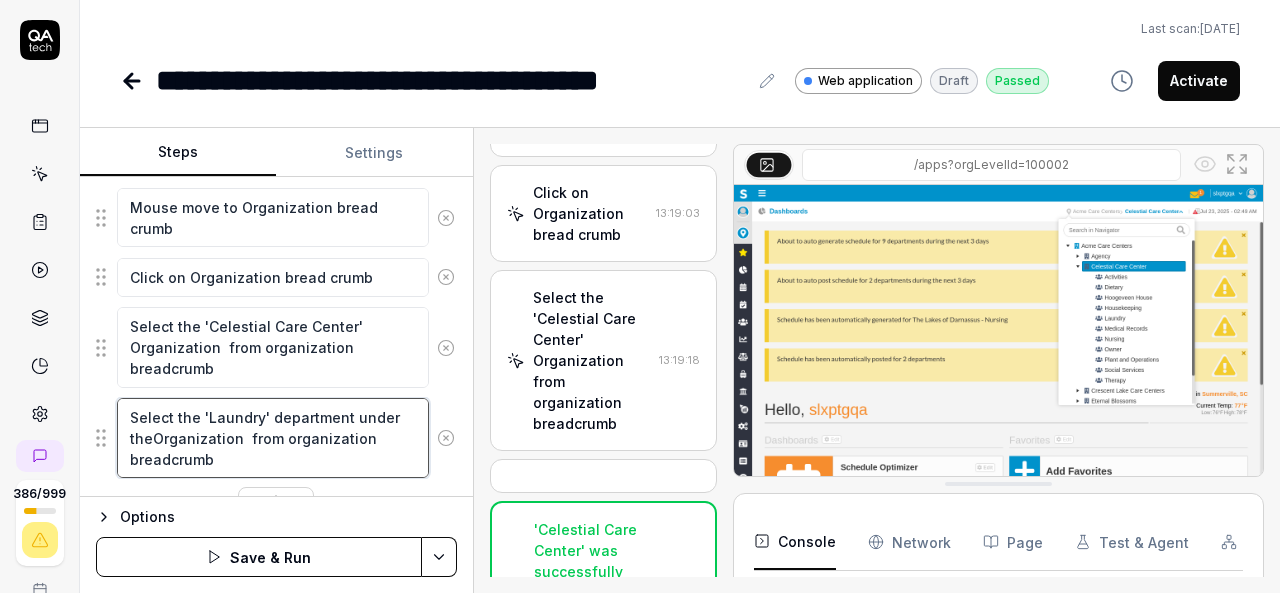 type on "*" 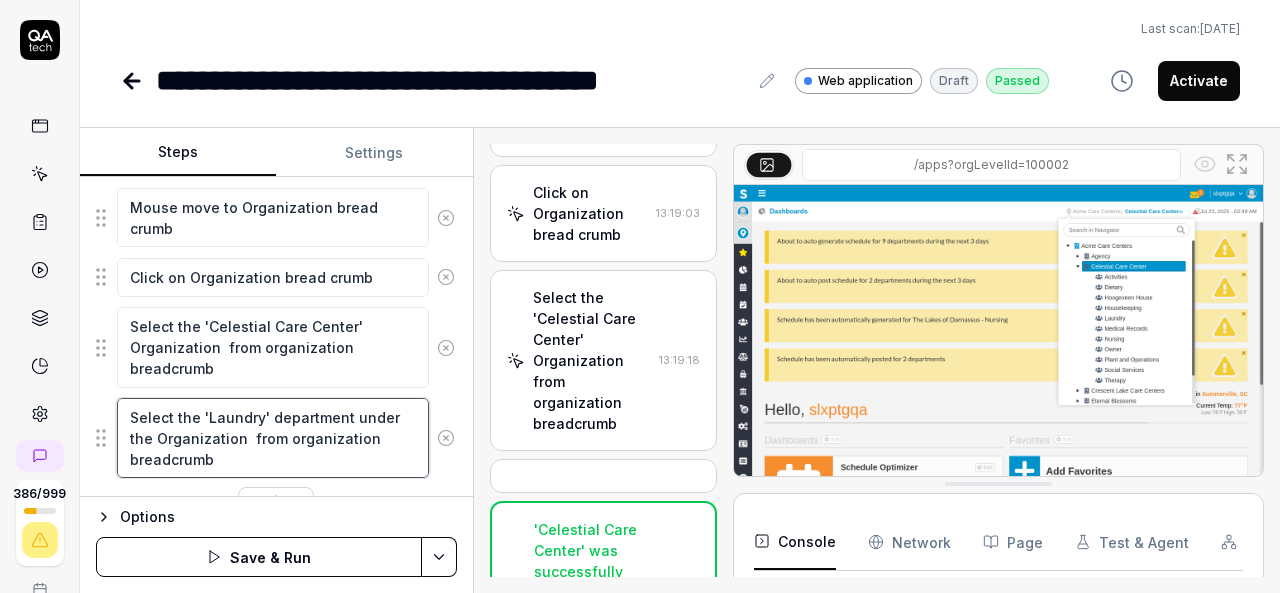 type on "Select the 'Laundry' department under the Organization  from organization breadcrumb" 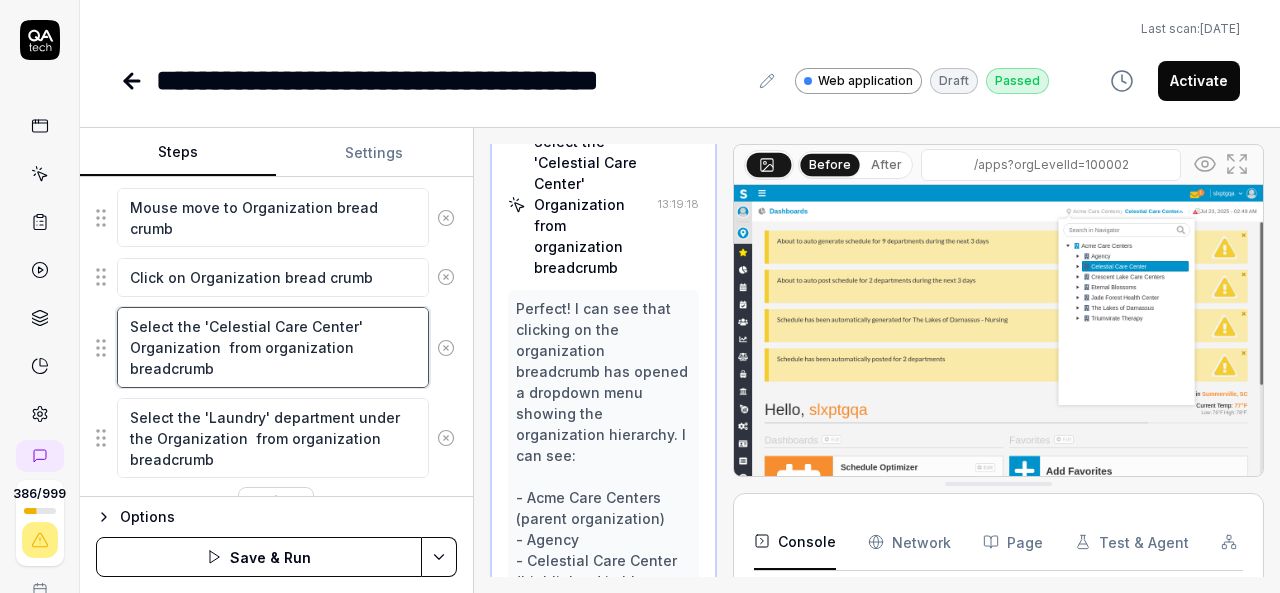 click on "Select the 'Celestial Care Center' Organization  from organization breadcrumb" at bounding box center [273, 347] 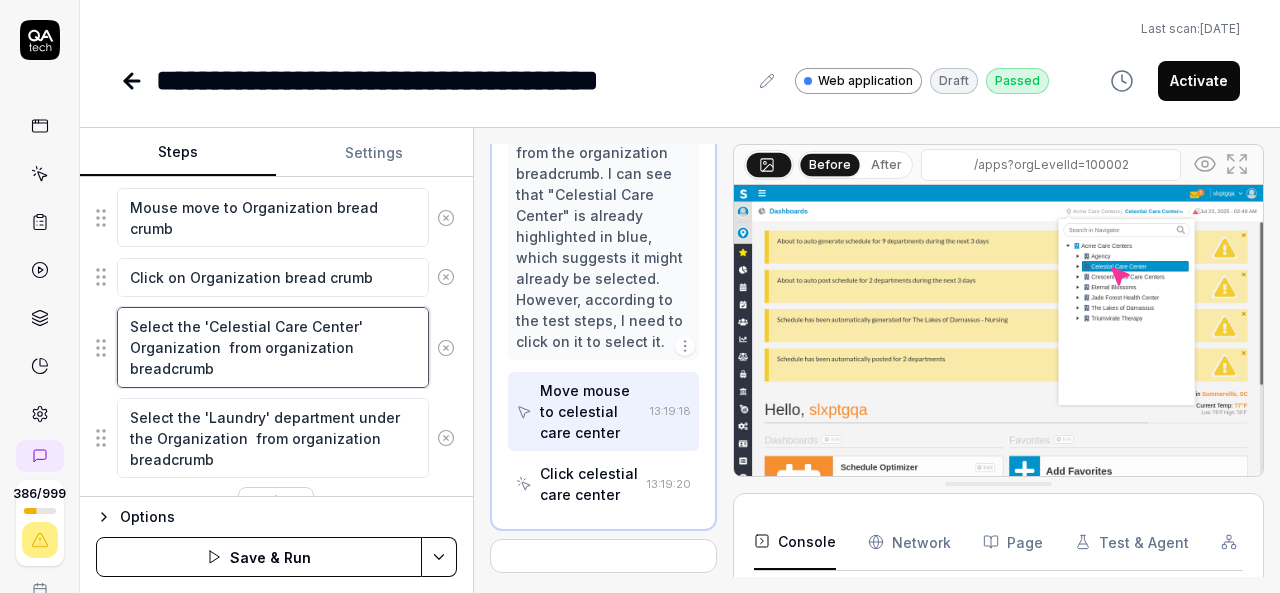 scroll, scrollTop: 1068, scrollLeft: 0, axis: vertical 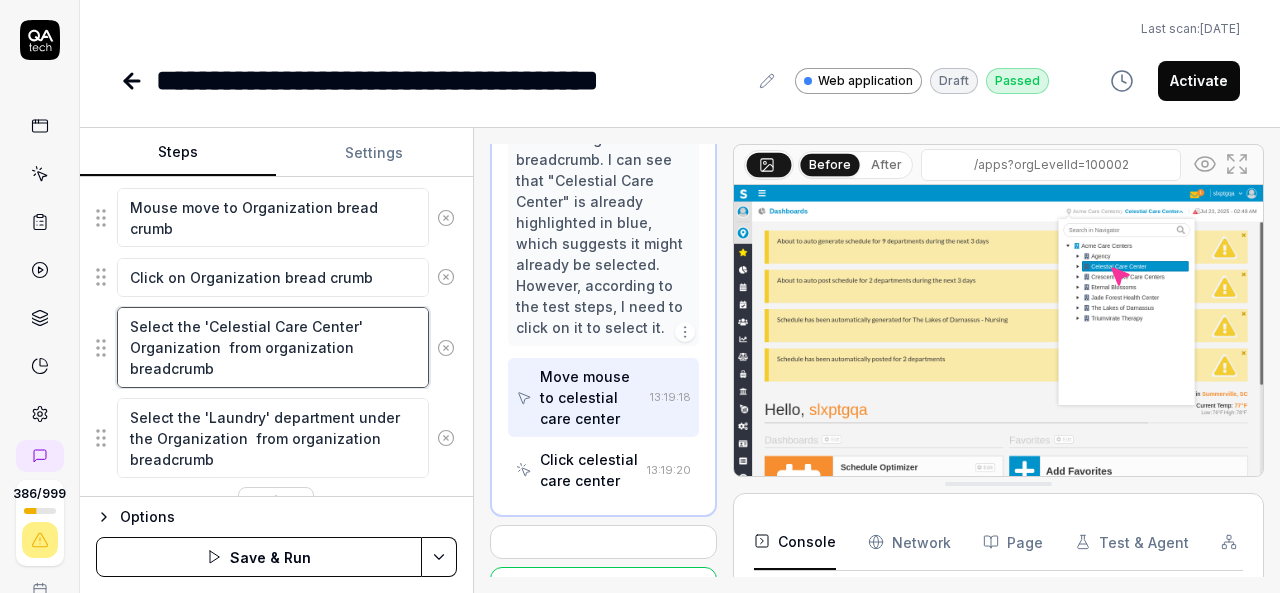 click on "Select the 'Celestial Care Center' Organization  from organization breadcrumb" at bounding box center [273, 347] 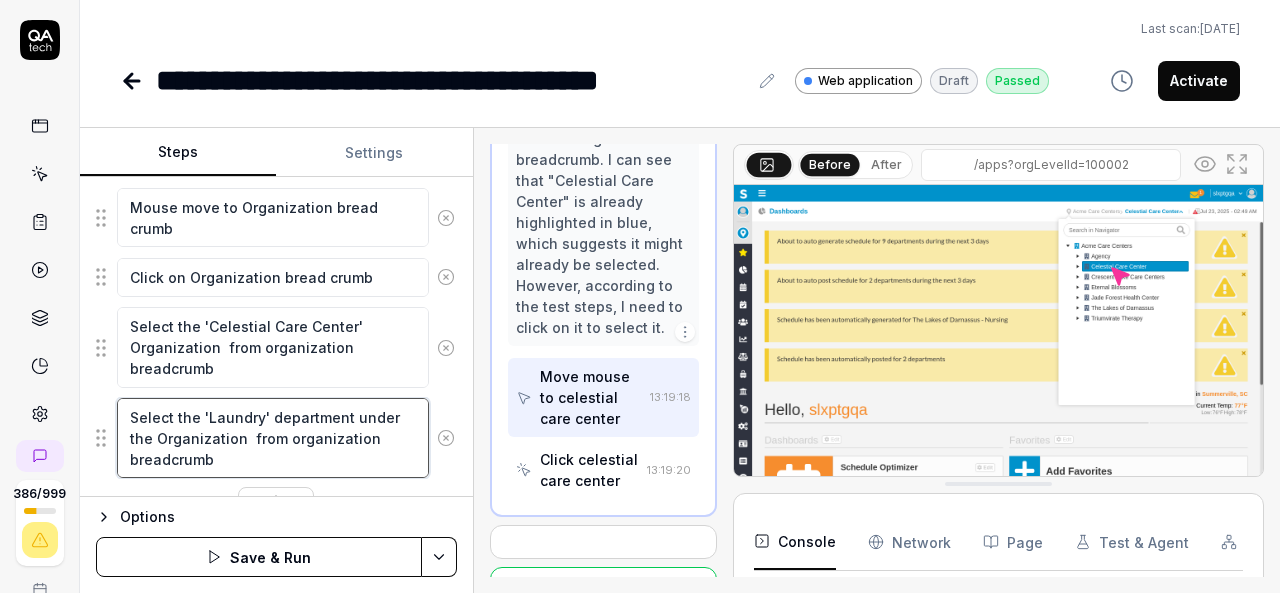 click on "Select the 'Laundry' department under the Organization  from organization breadcrumb" at bounding box center (273, 438) 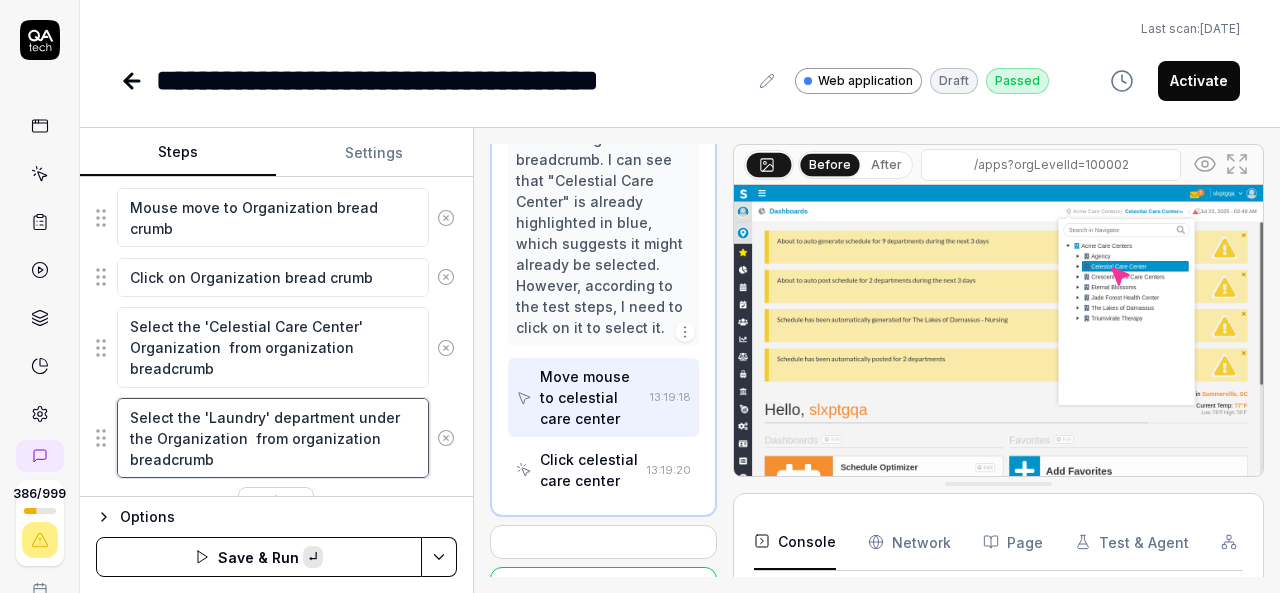 paste on "'Celestial Care Center" 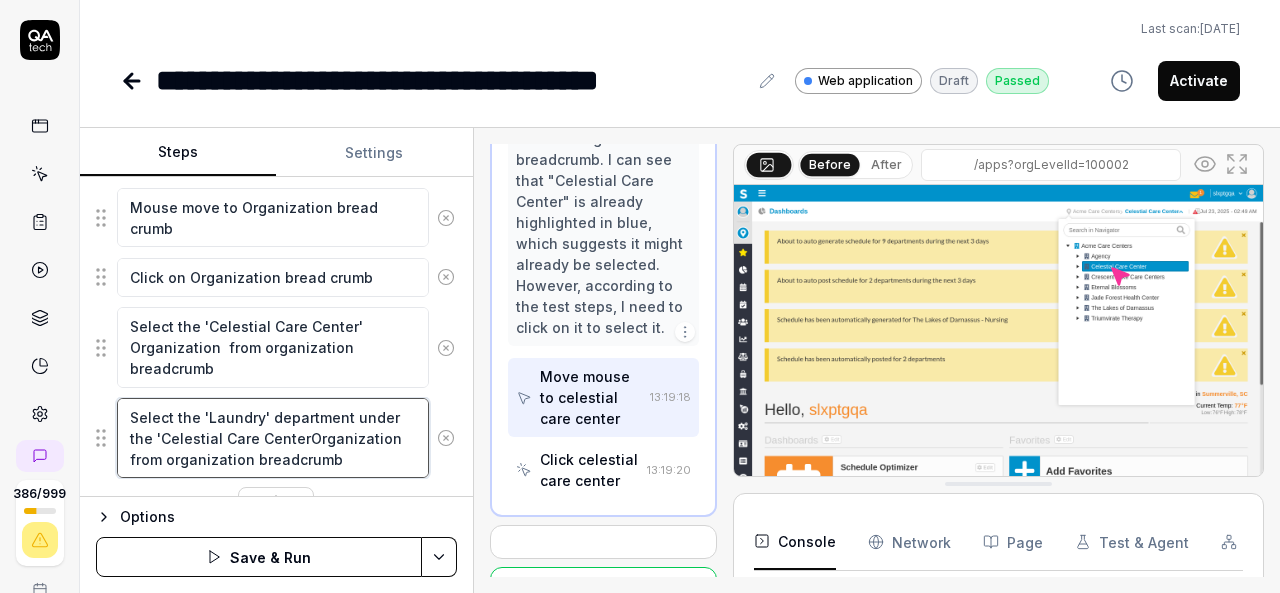 type on "*" 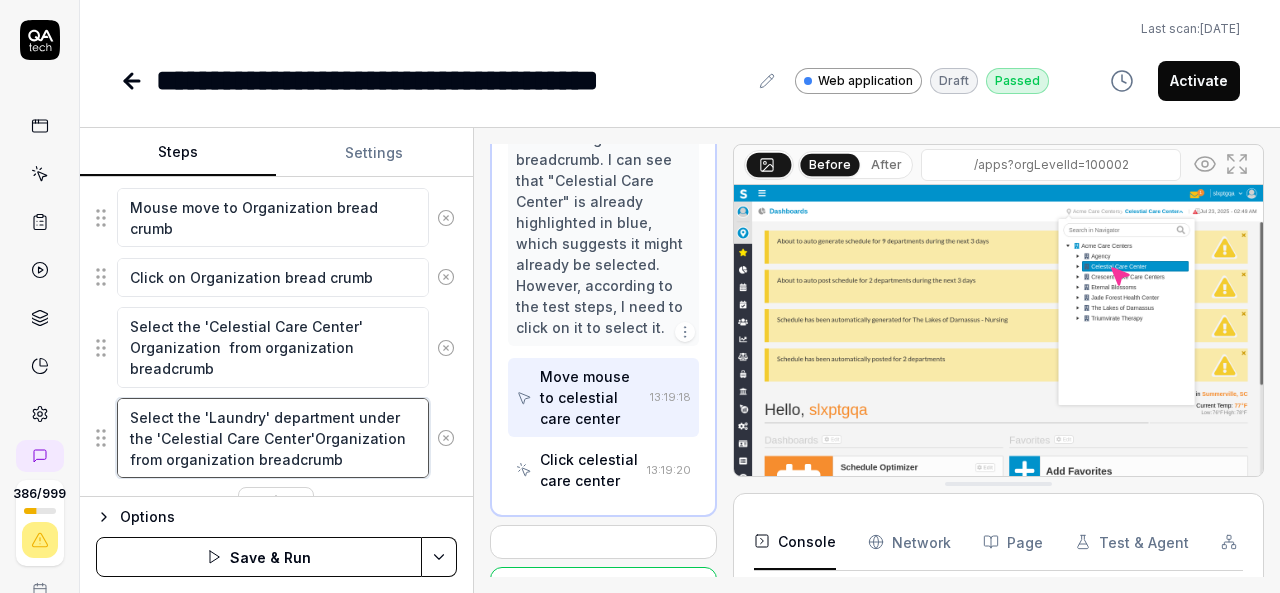 type on "*" 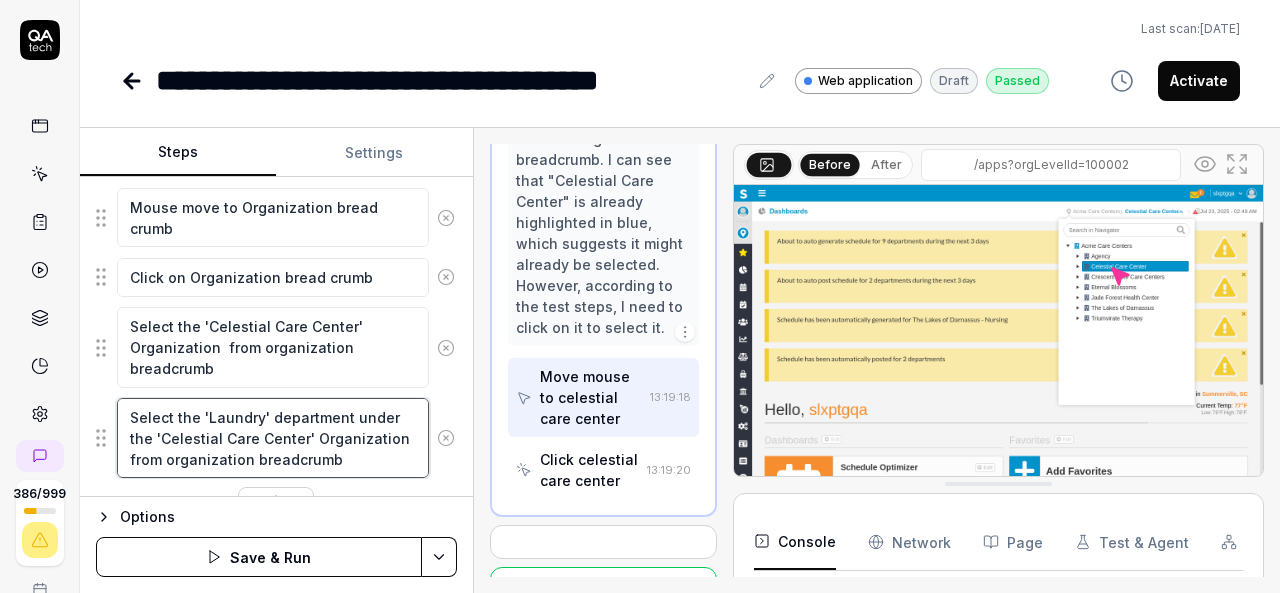 type on "Select the 'Laundry' department under the 'Celestial Care Center' Organization  from organization breadcrumb" 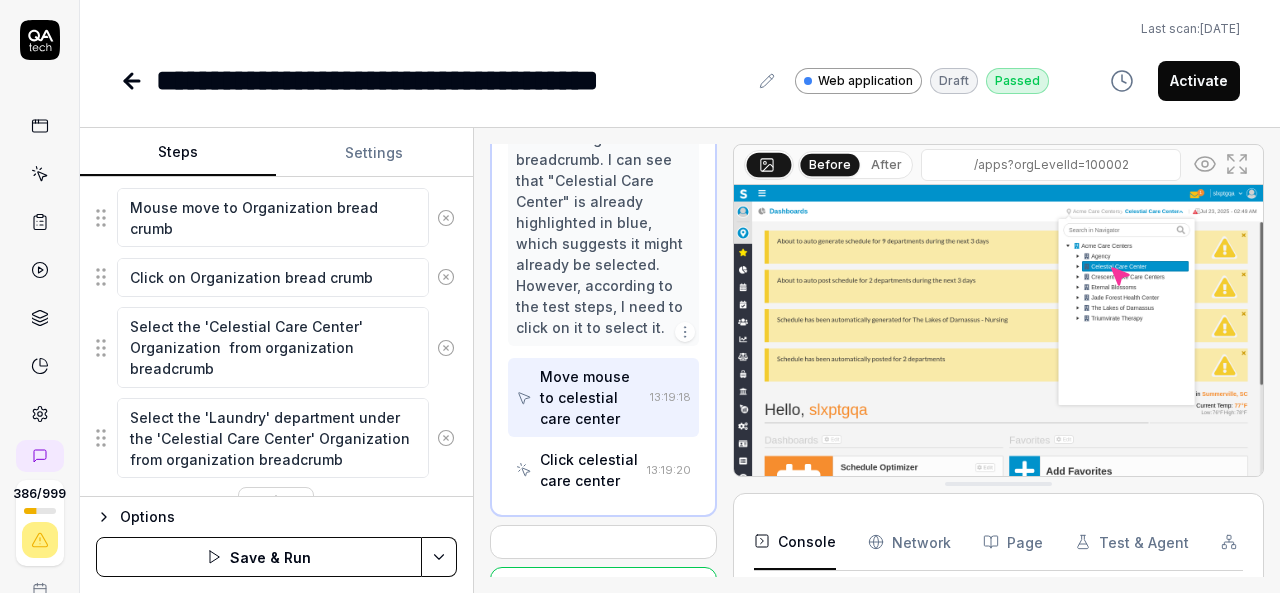 click on "Save & Run" at bounding box center (259, 557) 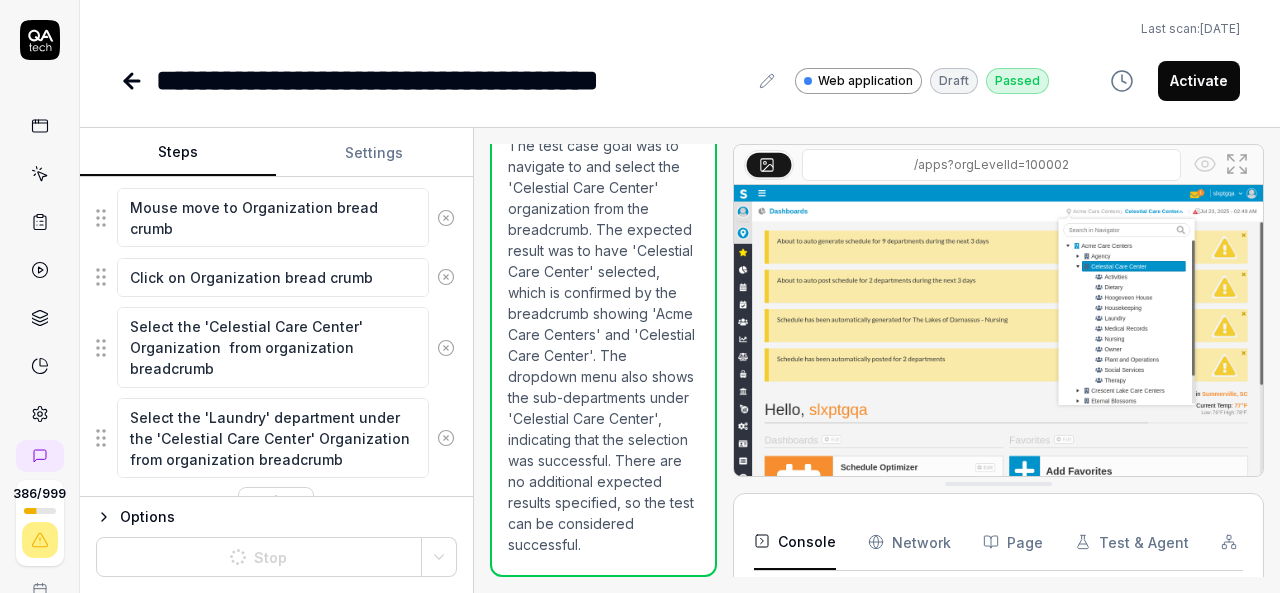 scroll, scrollTop: 776, scrollLeft: 0, axis: vertical 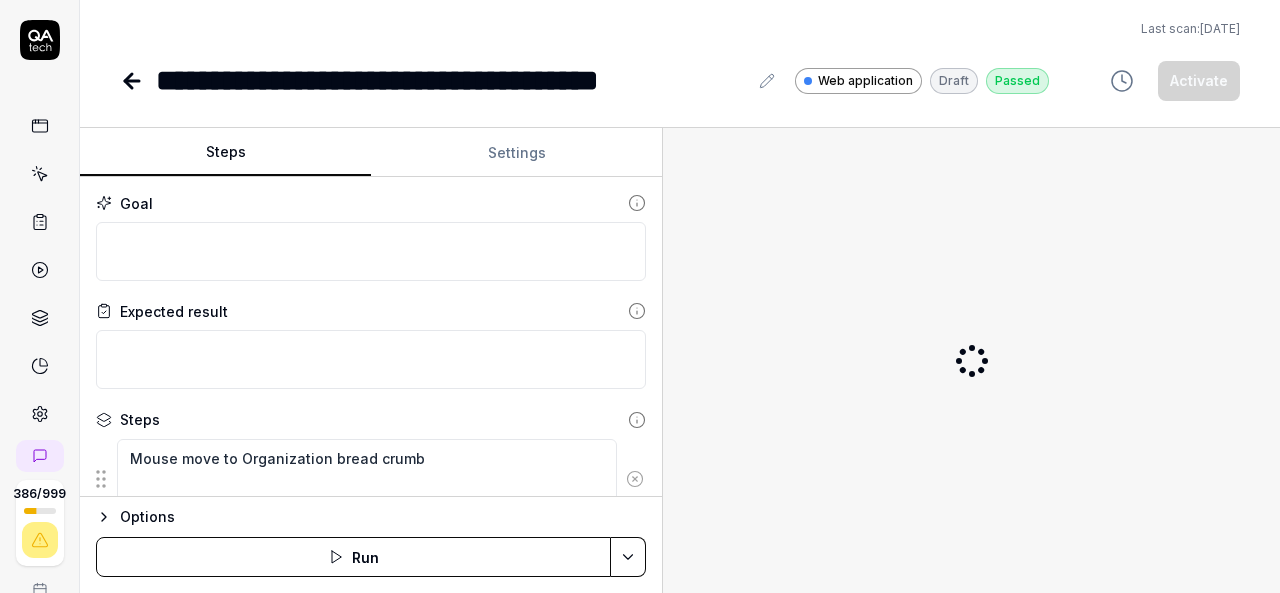 click on "Steps Settings Goal Expected result Steps Mouse move to Organization bread crumb Click on Organization bread crumb Select the 'Celestial Care Center' Organization  from organization breadcrumb Select the 'Laundry' department under the 'Celestial Care Center' Organization  from organization breadcrumb
To pick up a draggable item, press the space bar.
While dragging, use the arrow keys to move the item.
Press space again to drop the item in its new position, or press escape to cancel.
Options Run" at bounding box center (680, 360) 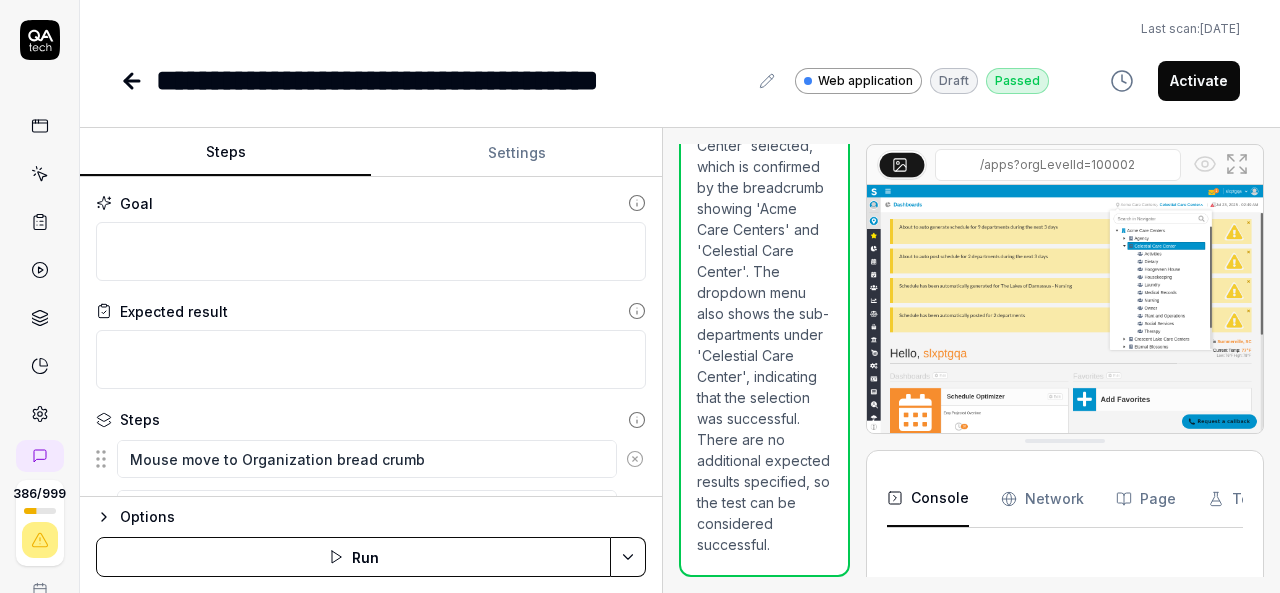 scroll, scrollTop: 1190, scrollLeft: 0, axis: vertical 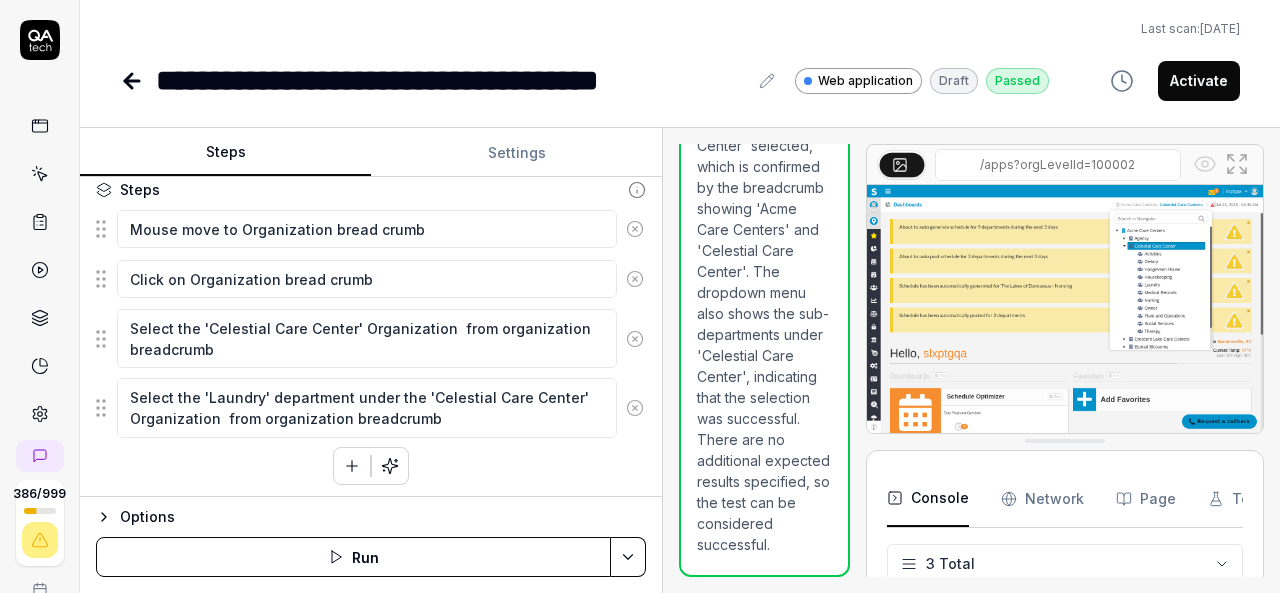 click 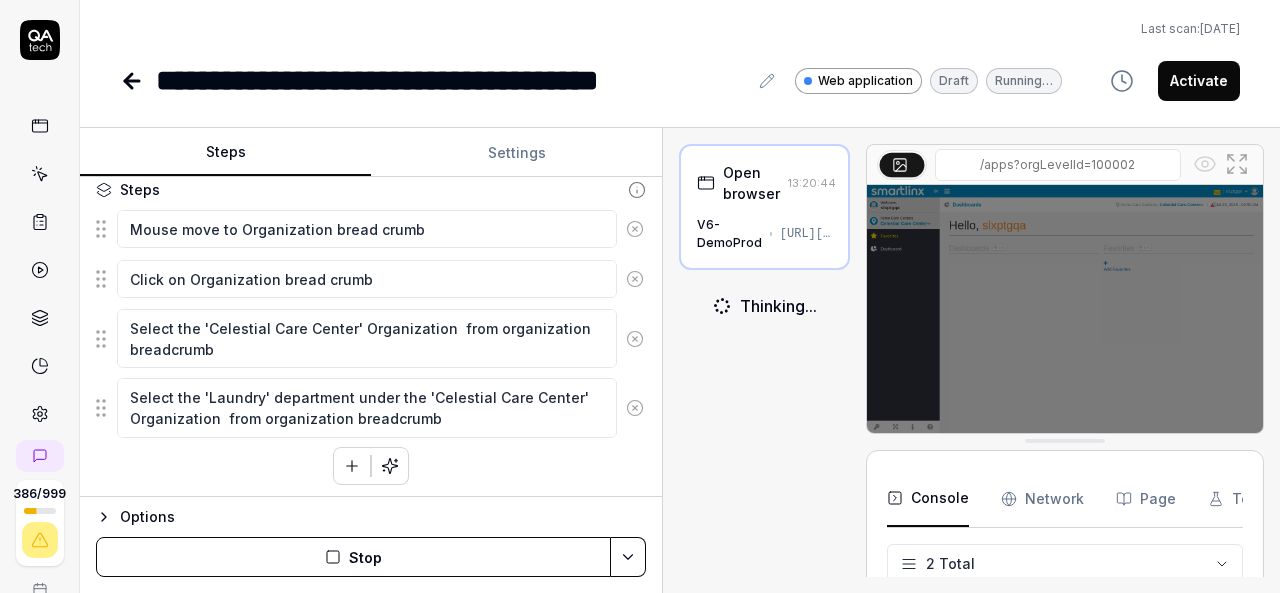 scroll, scrollTop: 23, scrollLeft: 0, axis: vertical 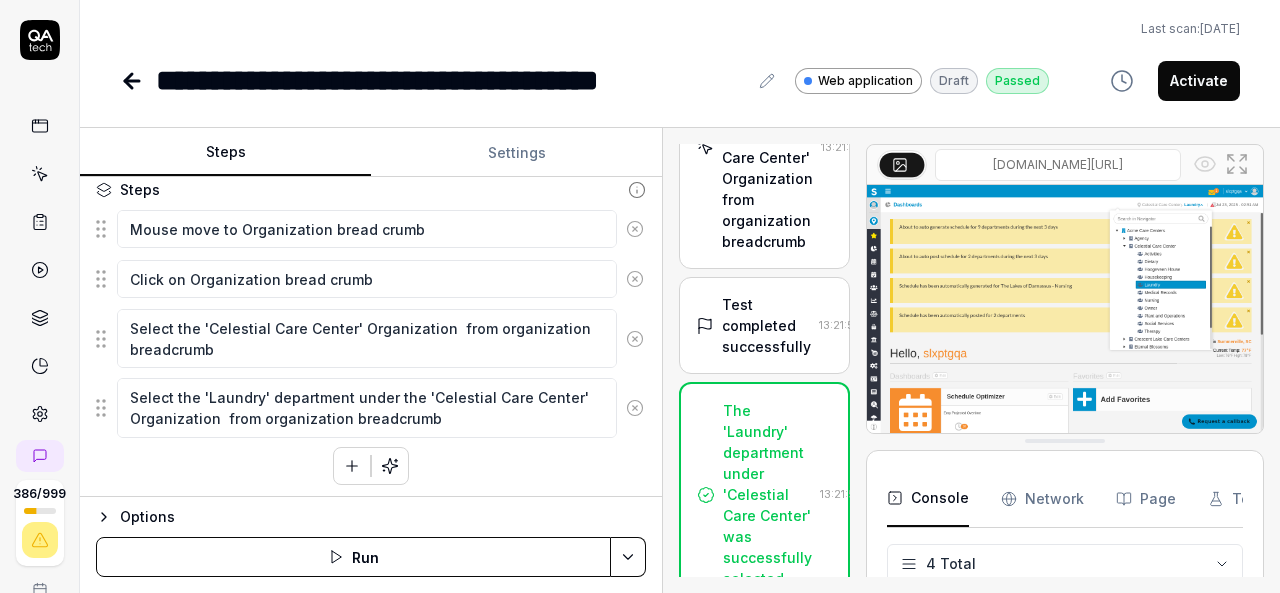 click 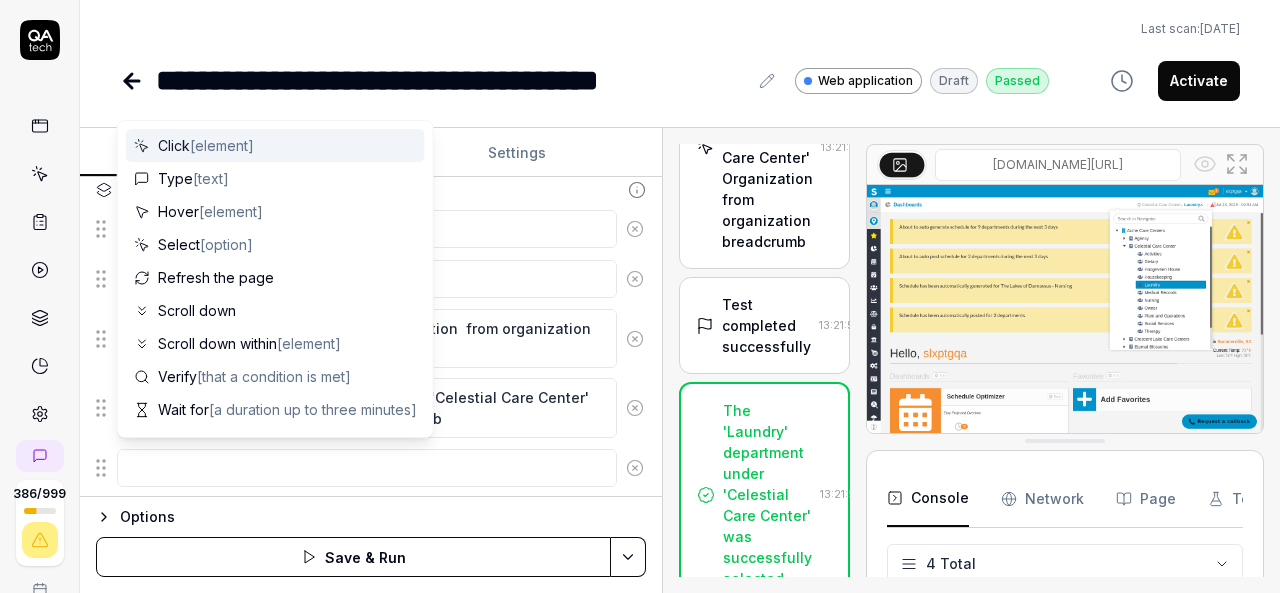 type on "*" 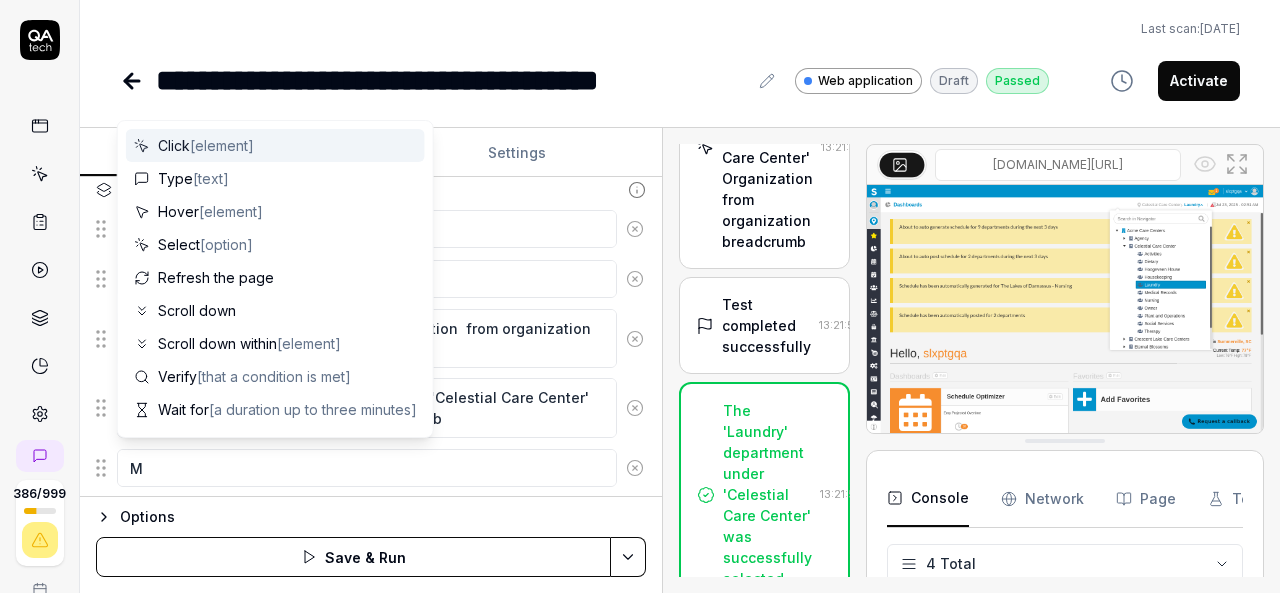 type on "*" 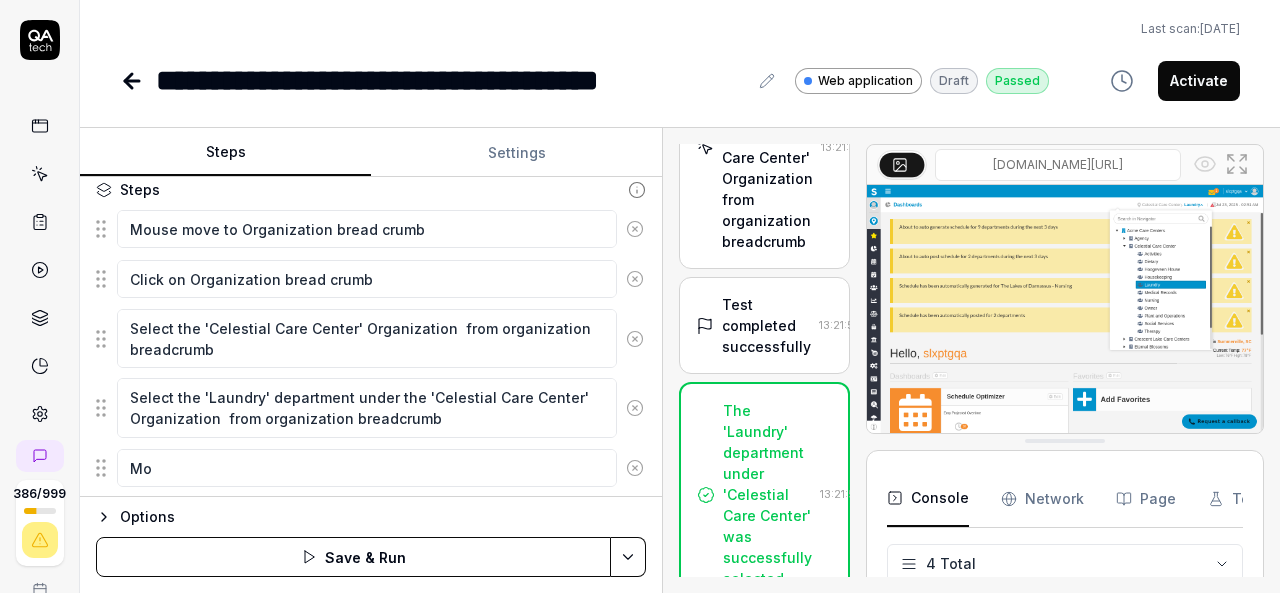 type on "*" 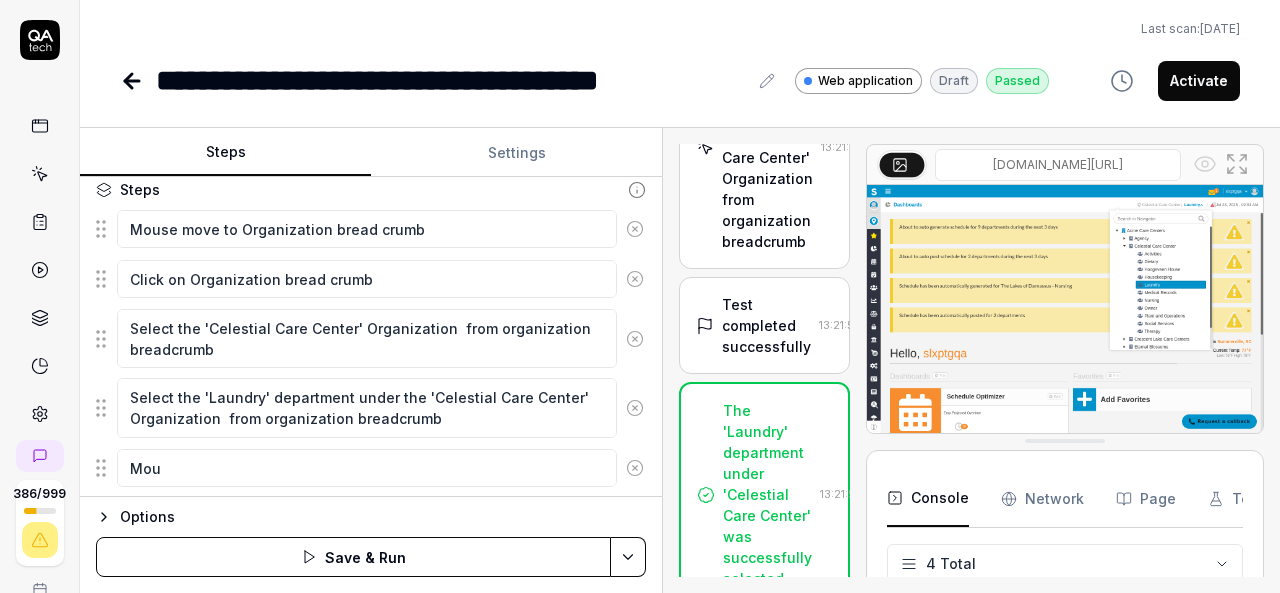 type on "*" 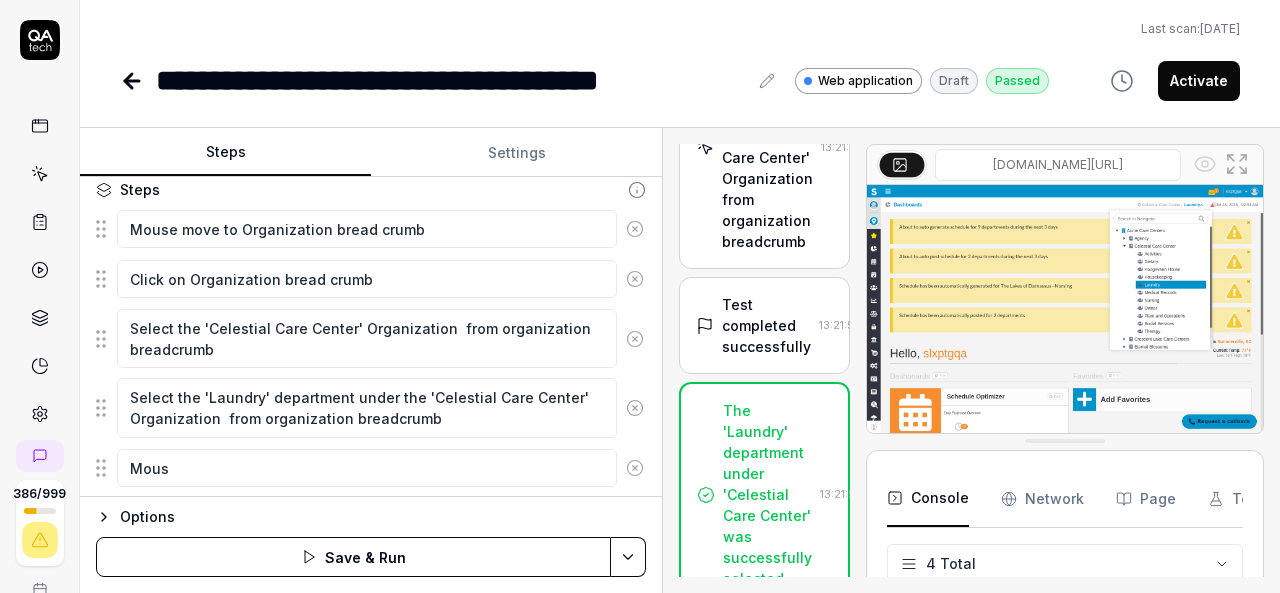 type on "*" 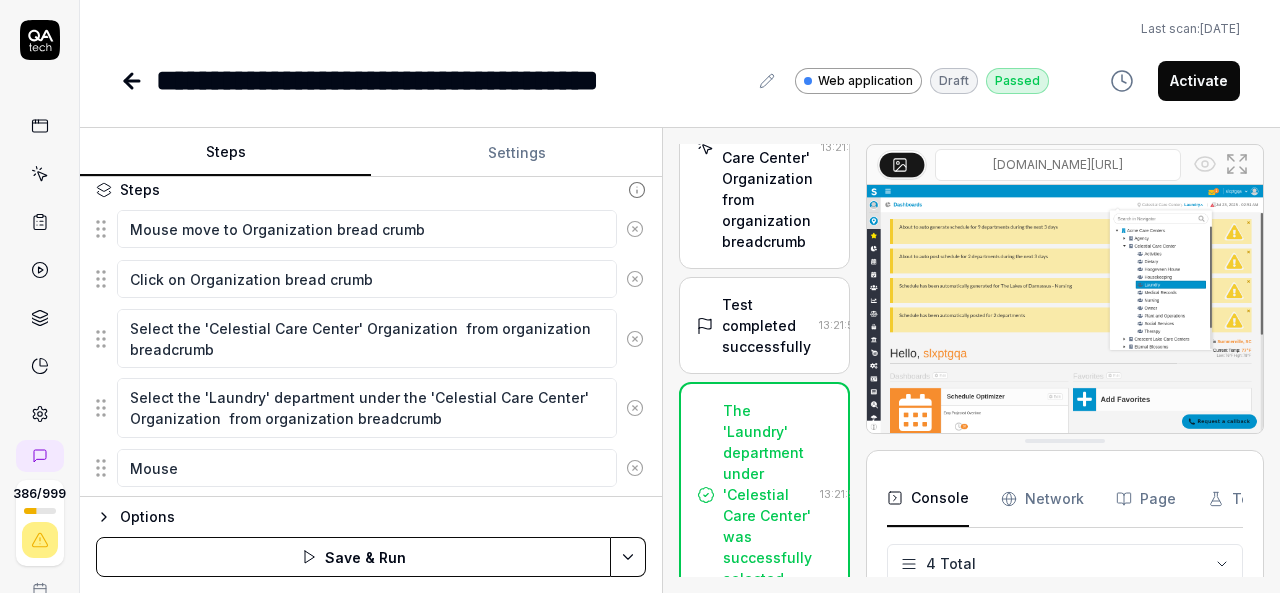 type on "*" 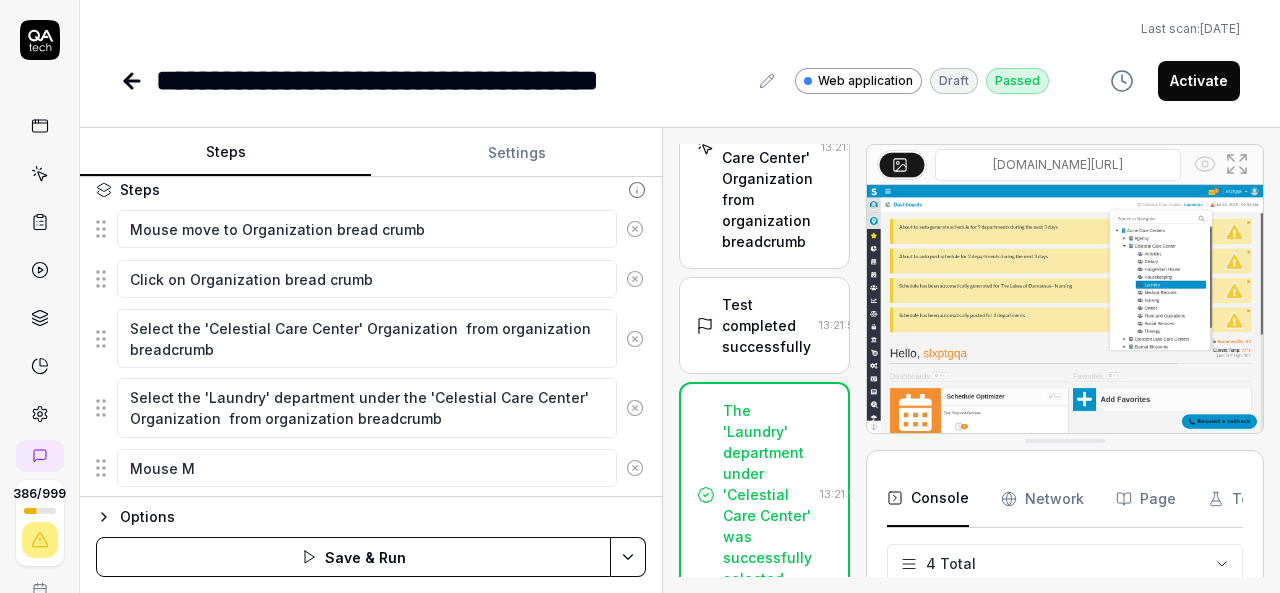 type on "*" 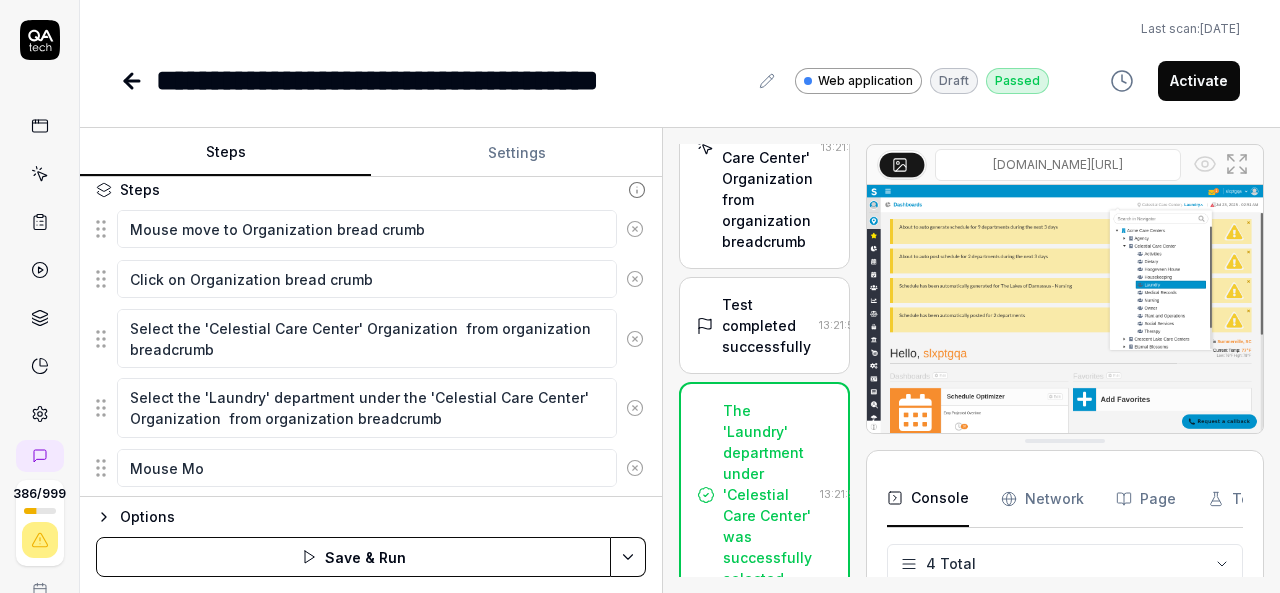 type on "*" 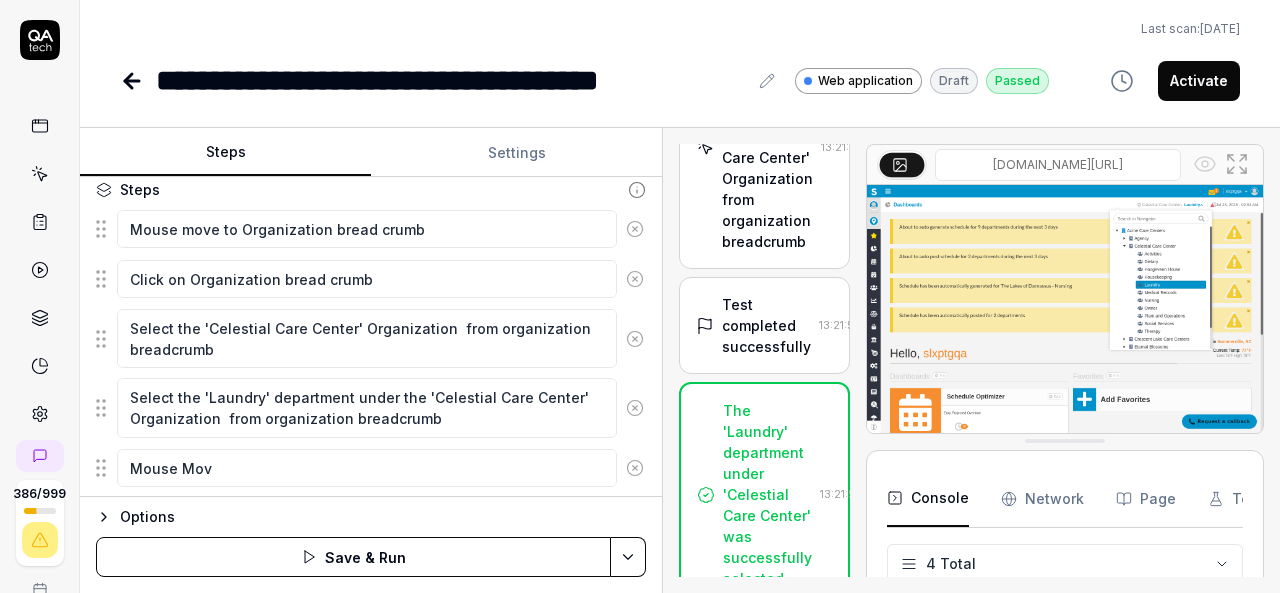 type on "*" 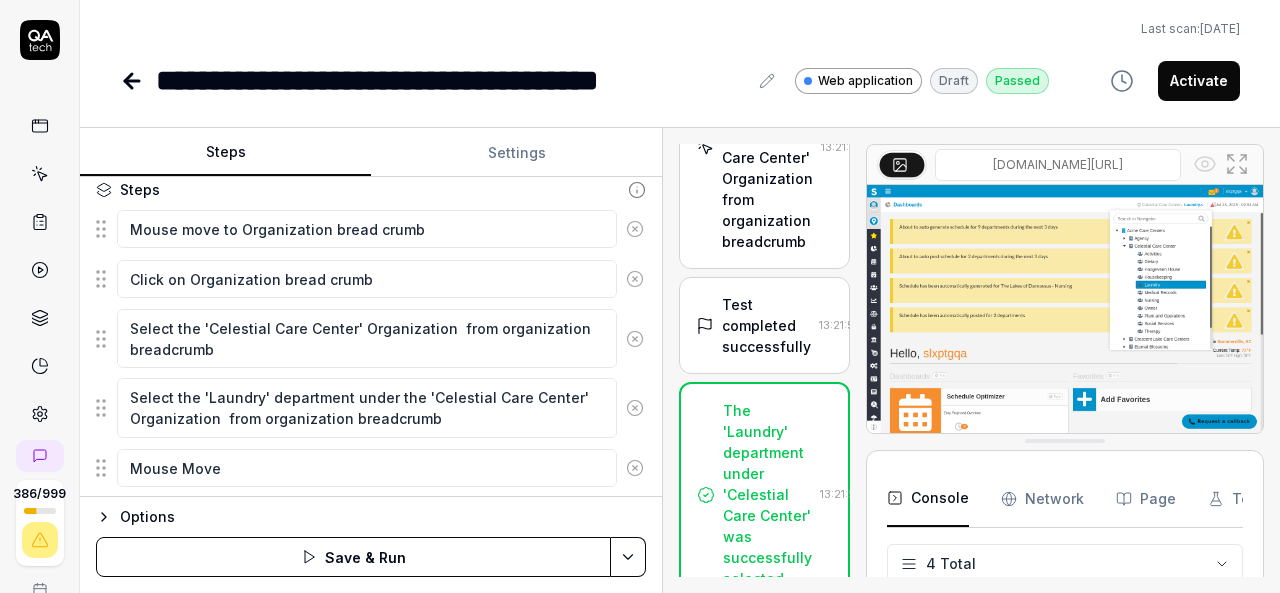 type on "*" 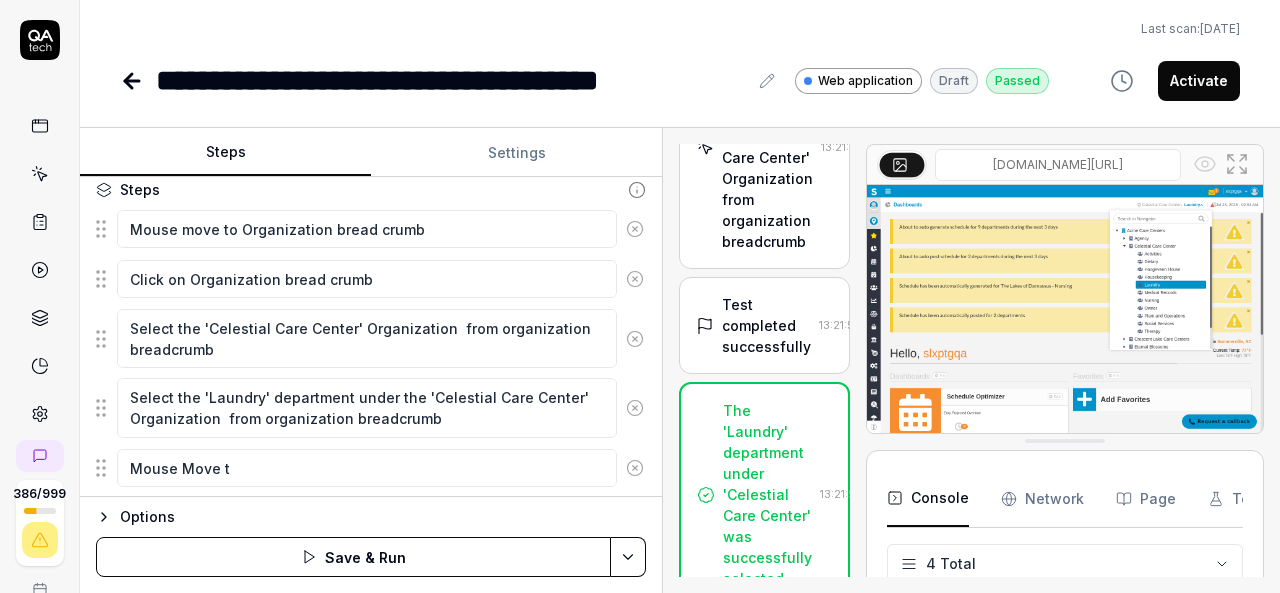 type on "*" 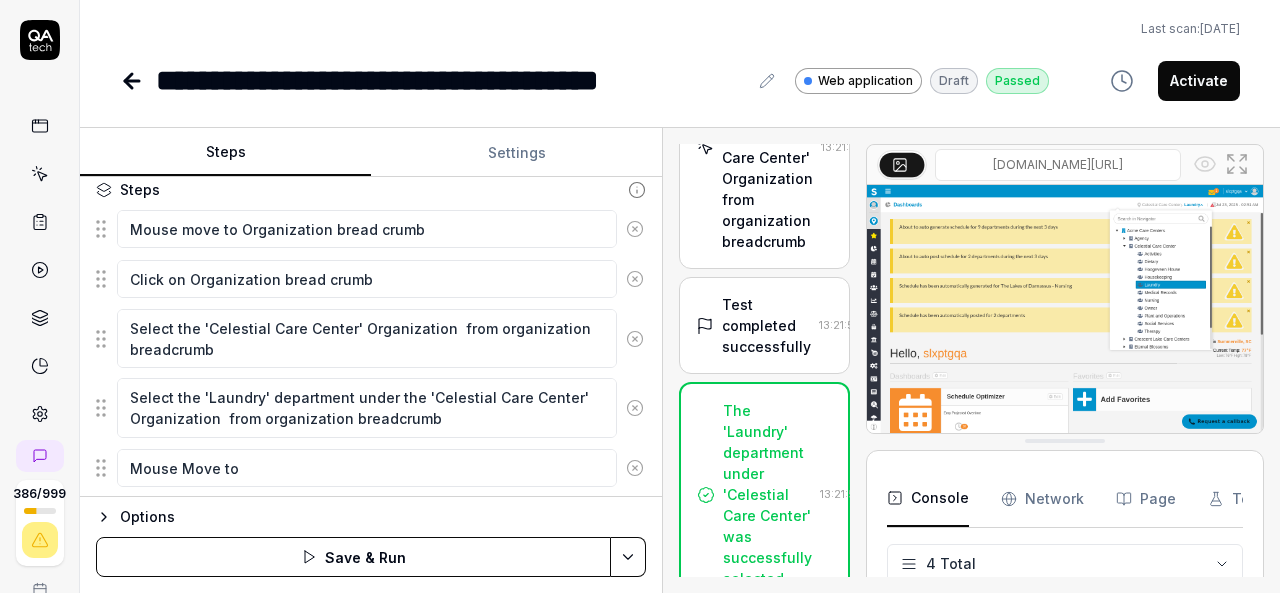 type on "*" 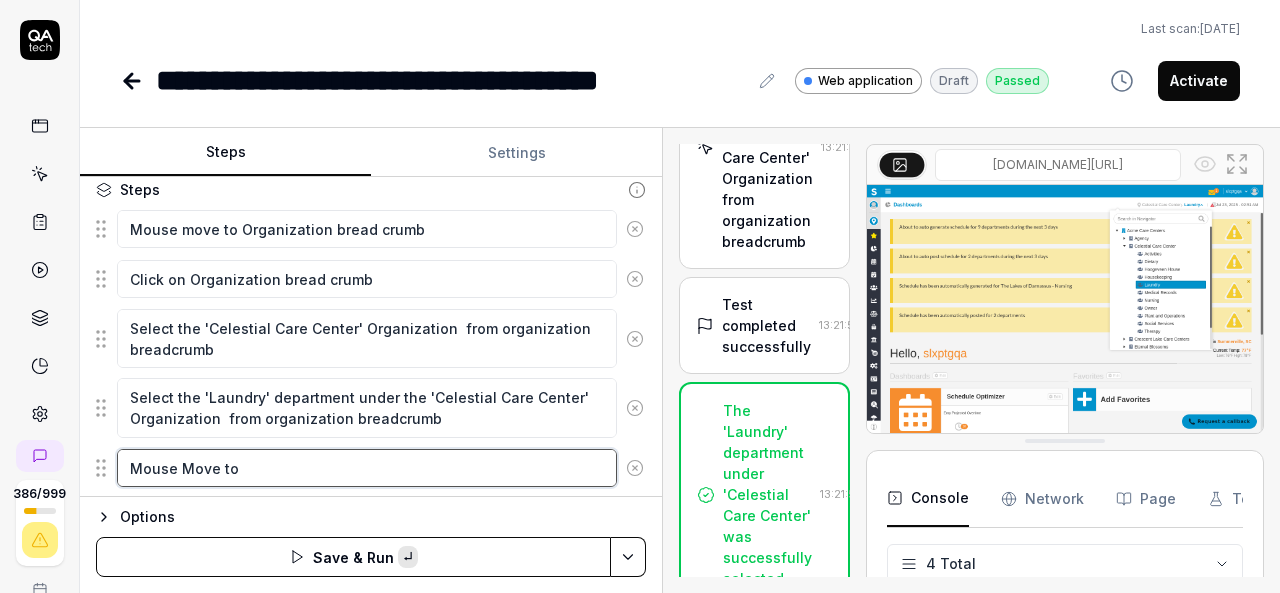 paste on "hamburger" 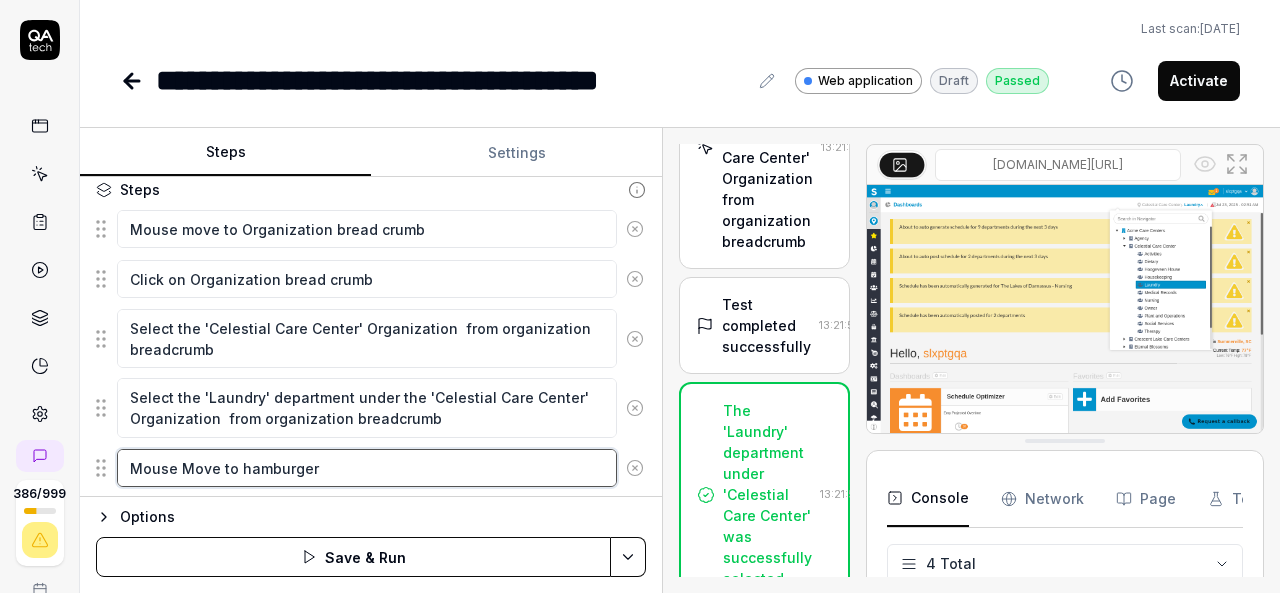 scroll, scrollTop: 279, scrollLeft: 0, axis: vertical 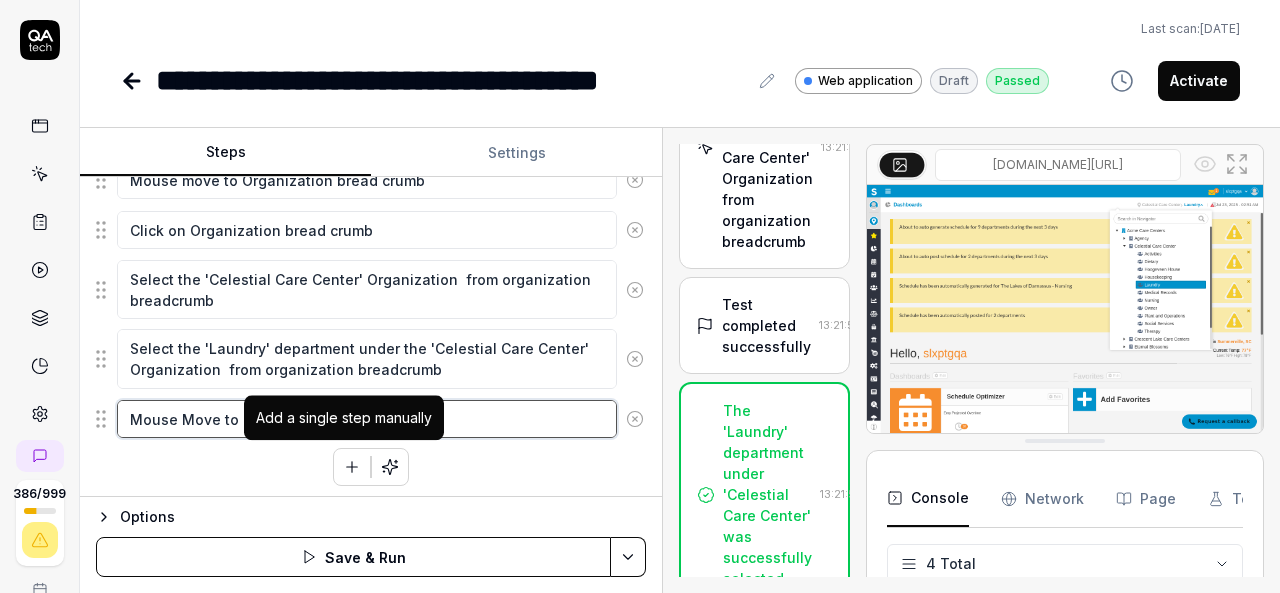 type on "Mouse Move to hamburger" 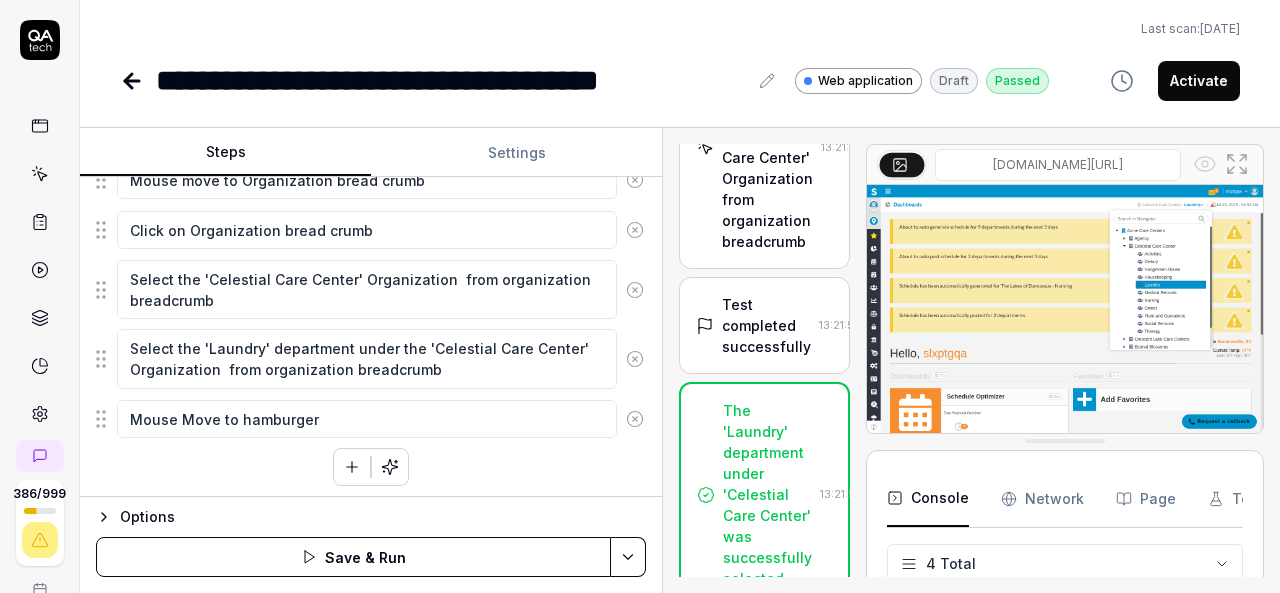 click 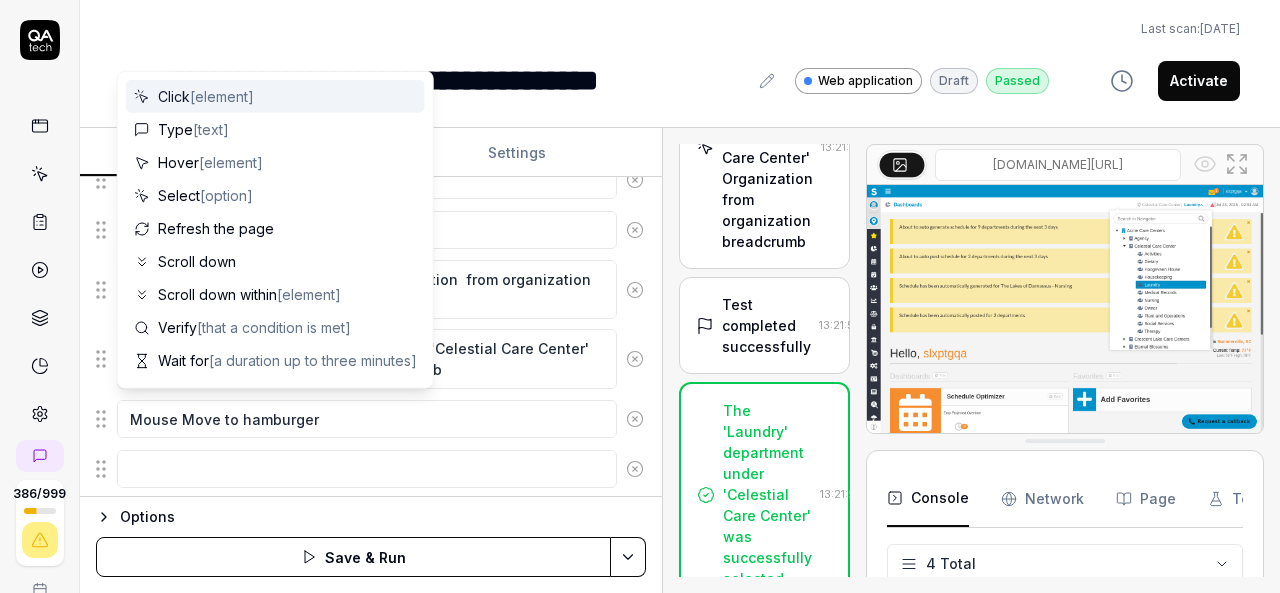 scroll, scrollTop: 328, scrollLeft: 0, axis: vertical 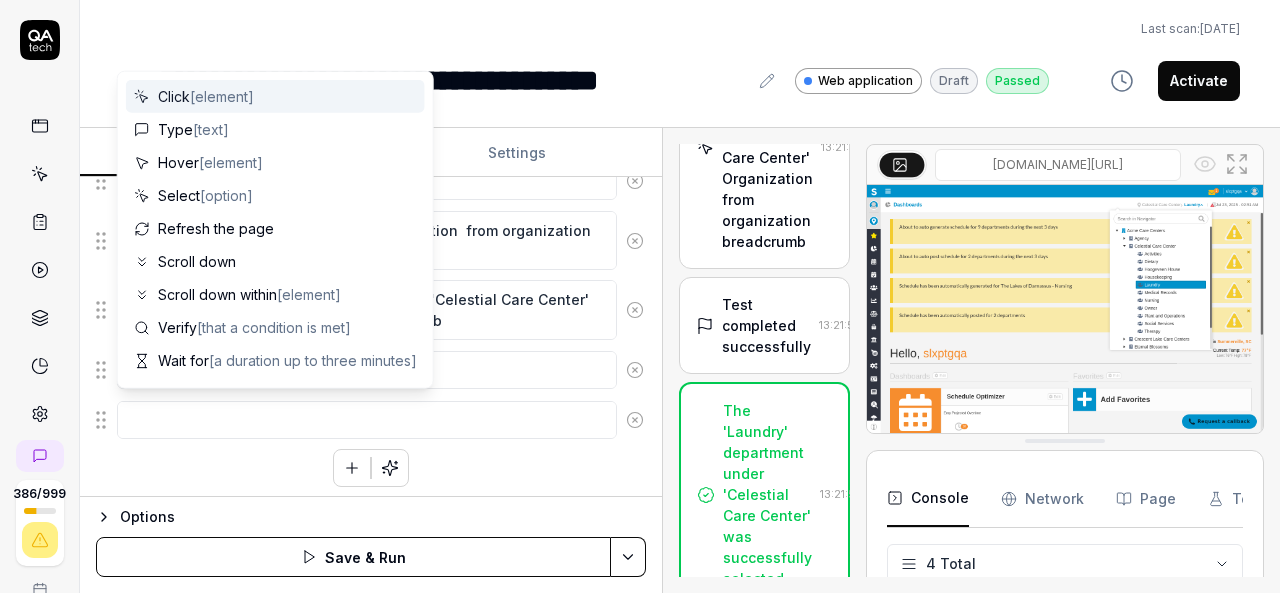 type on "*" 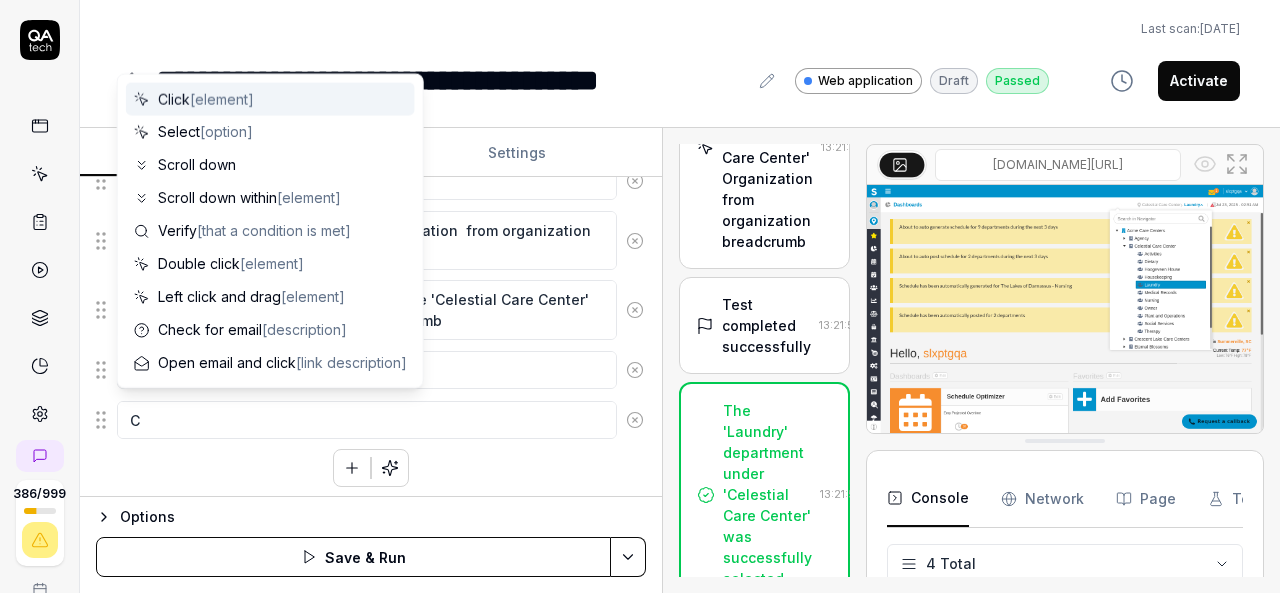 type on "*" 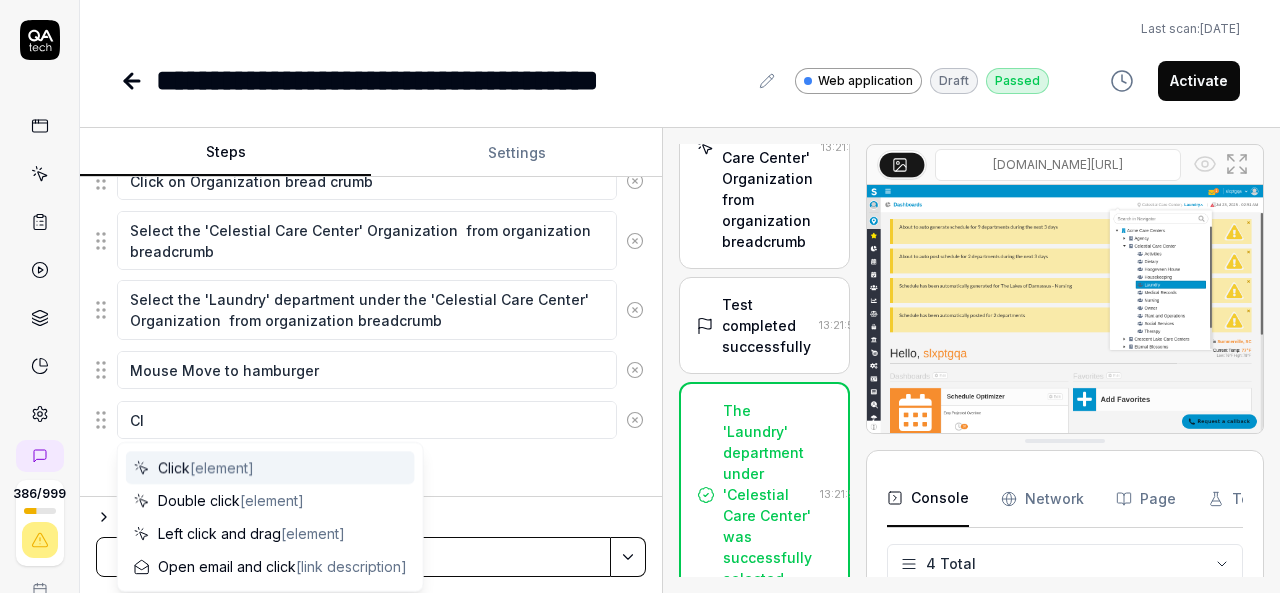 type on "*" 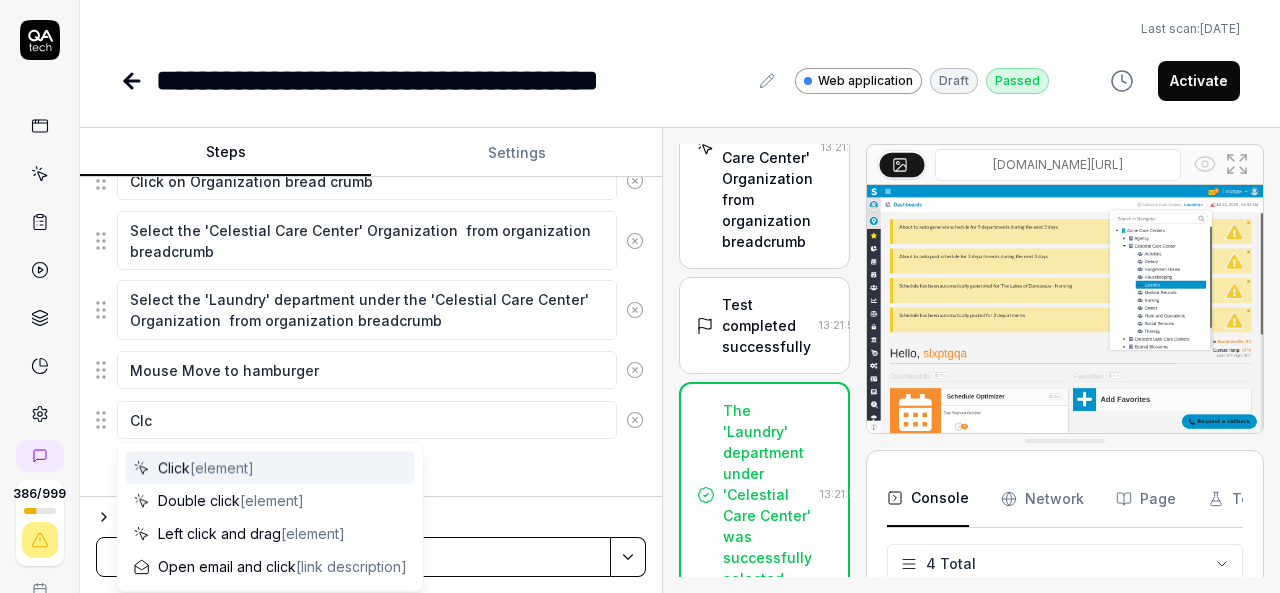 type on "*" 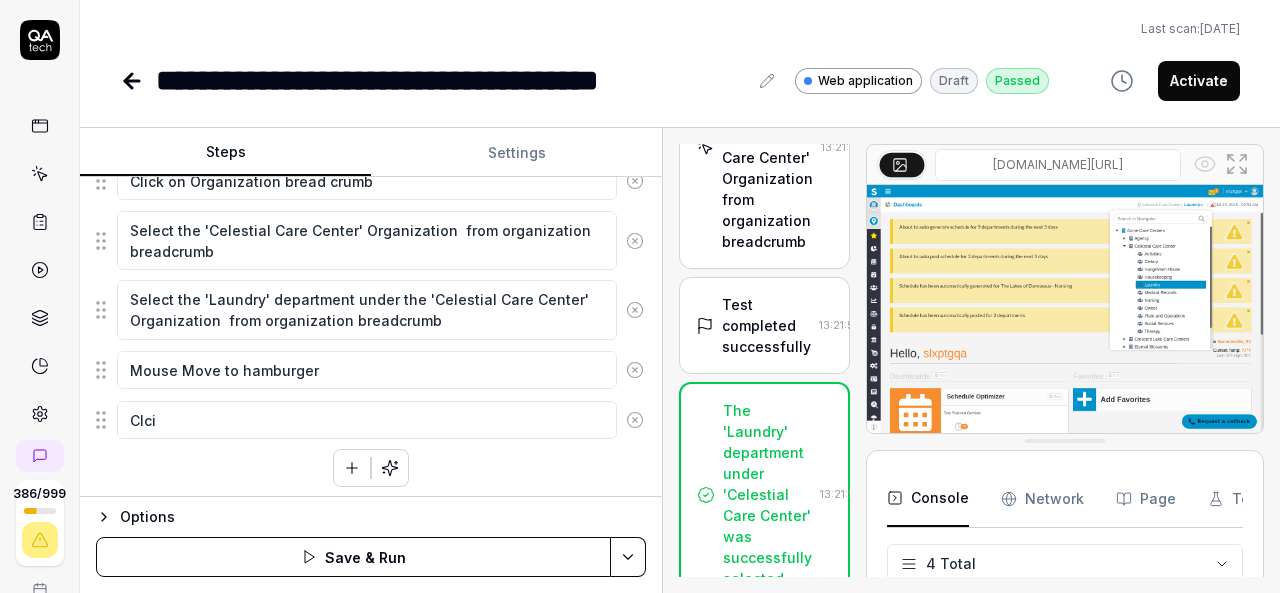 type on "*" 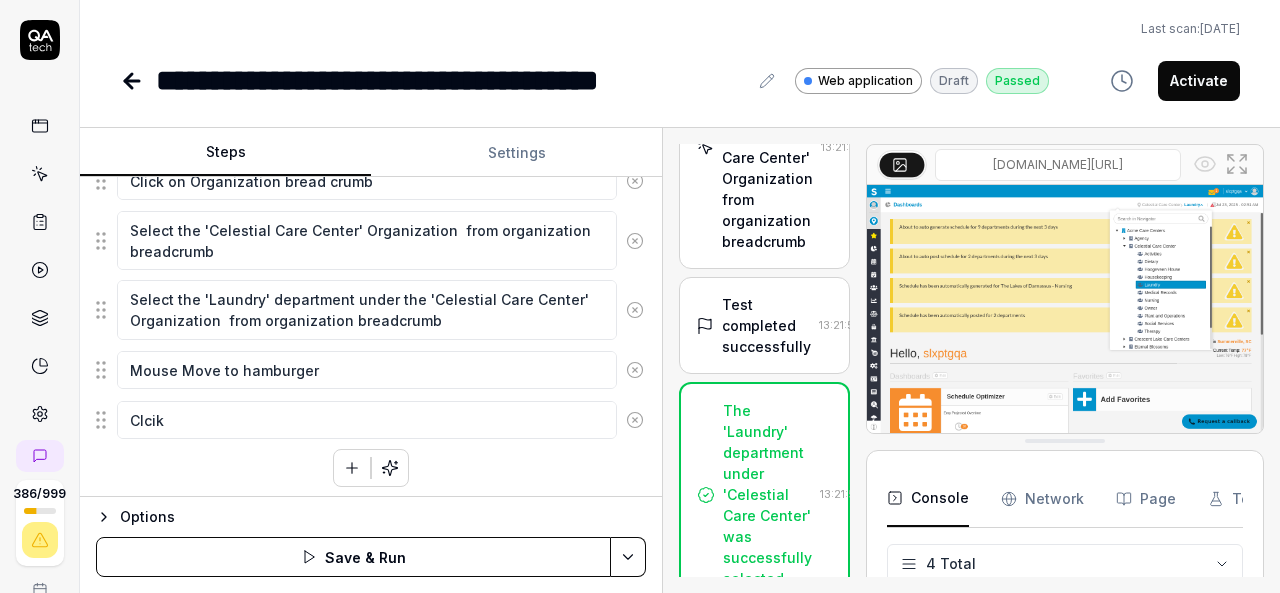 type on "*" 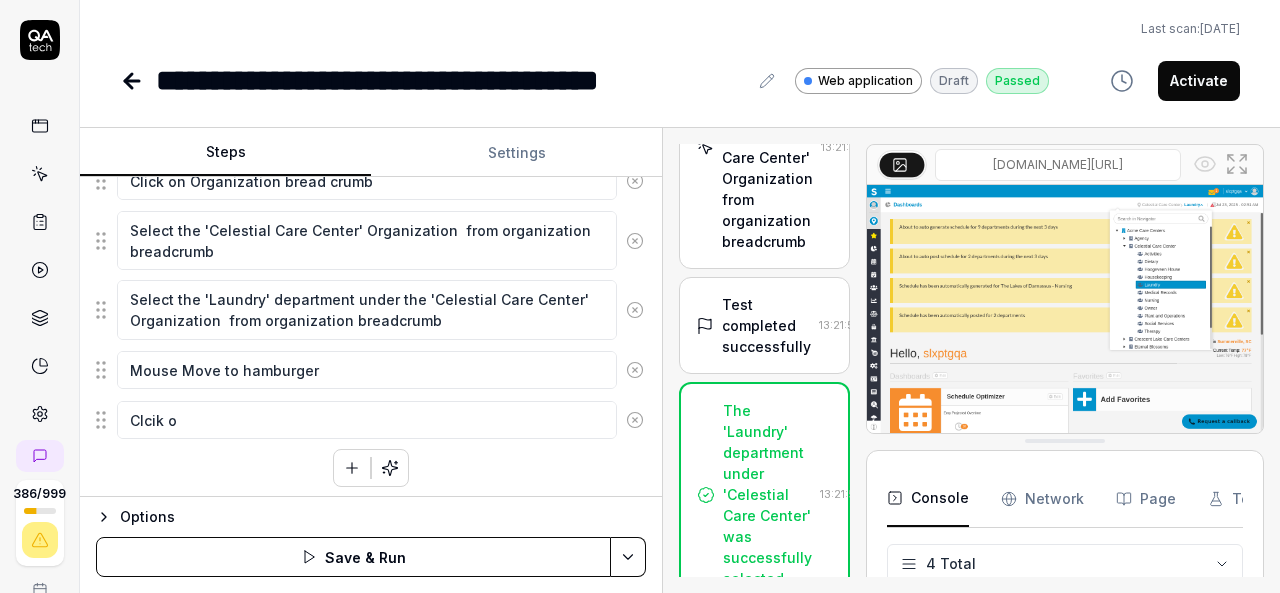type on "*" 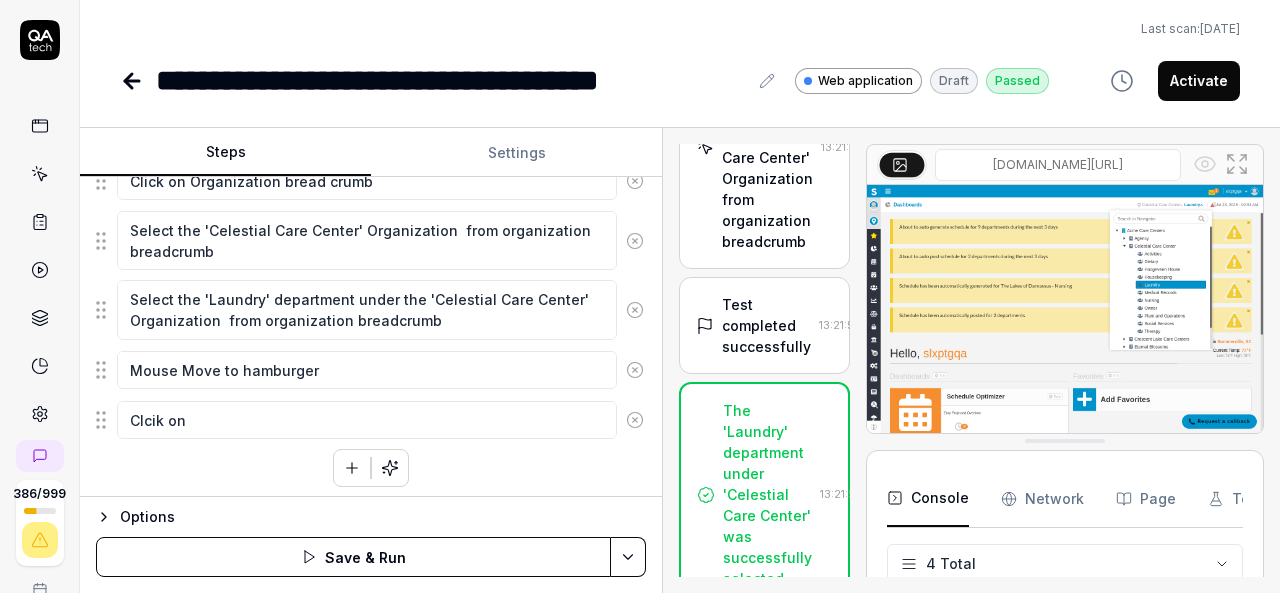 type on "*" 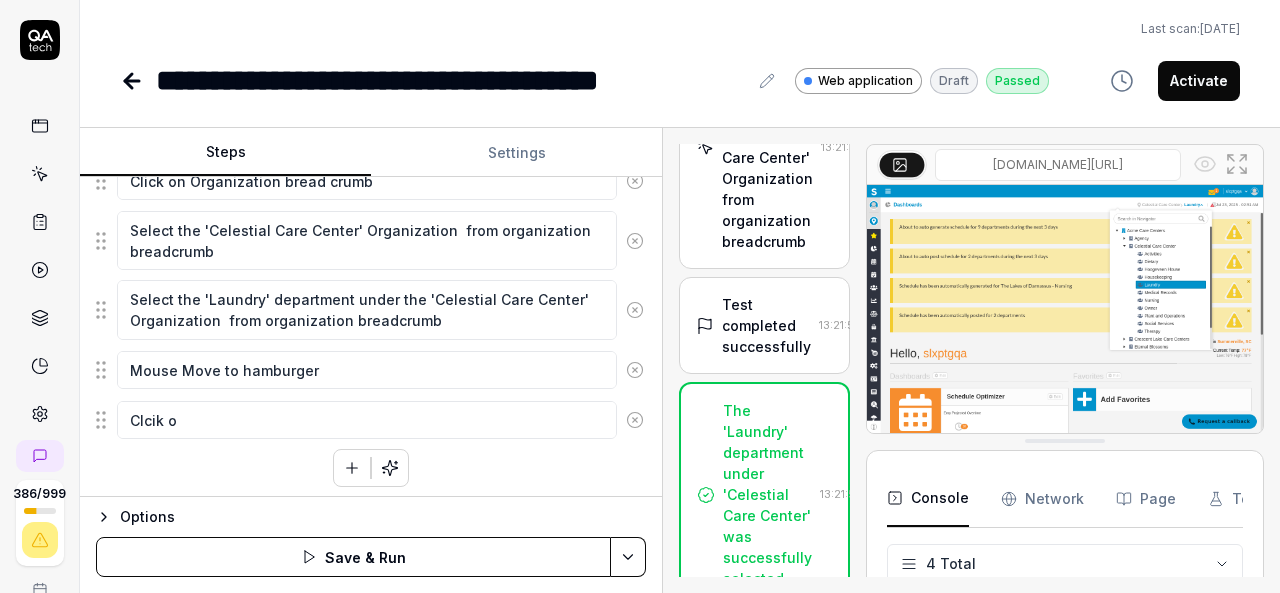 type on "*" 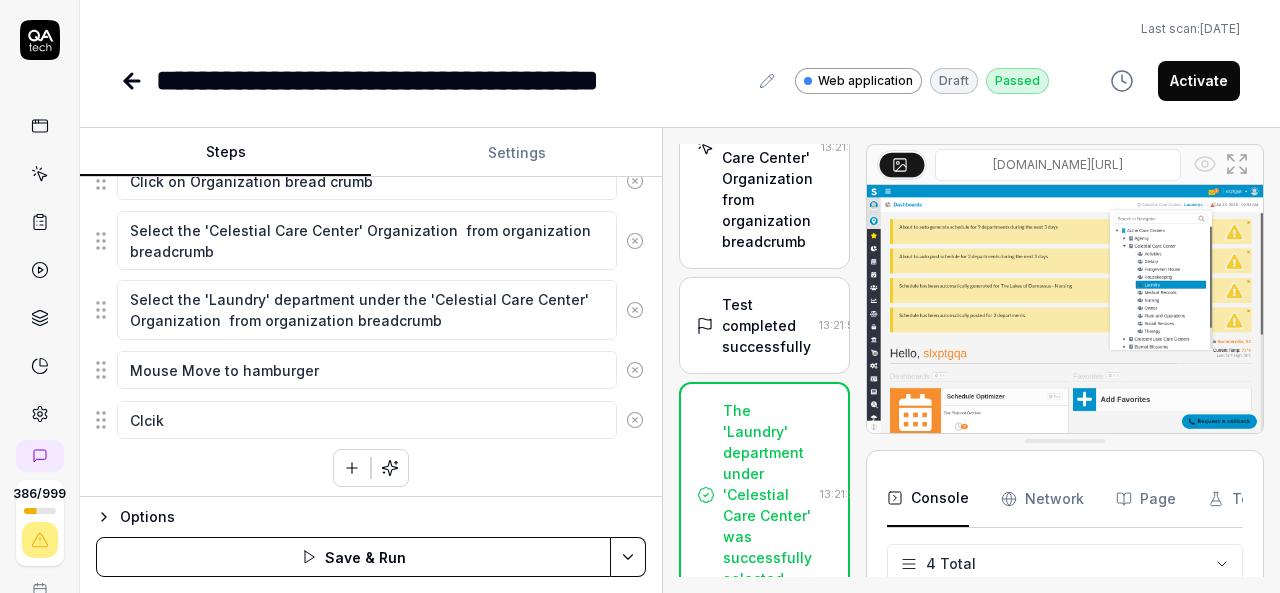 type on "*" 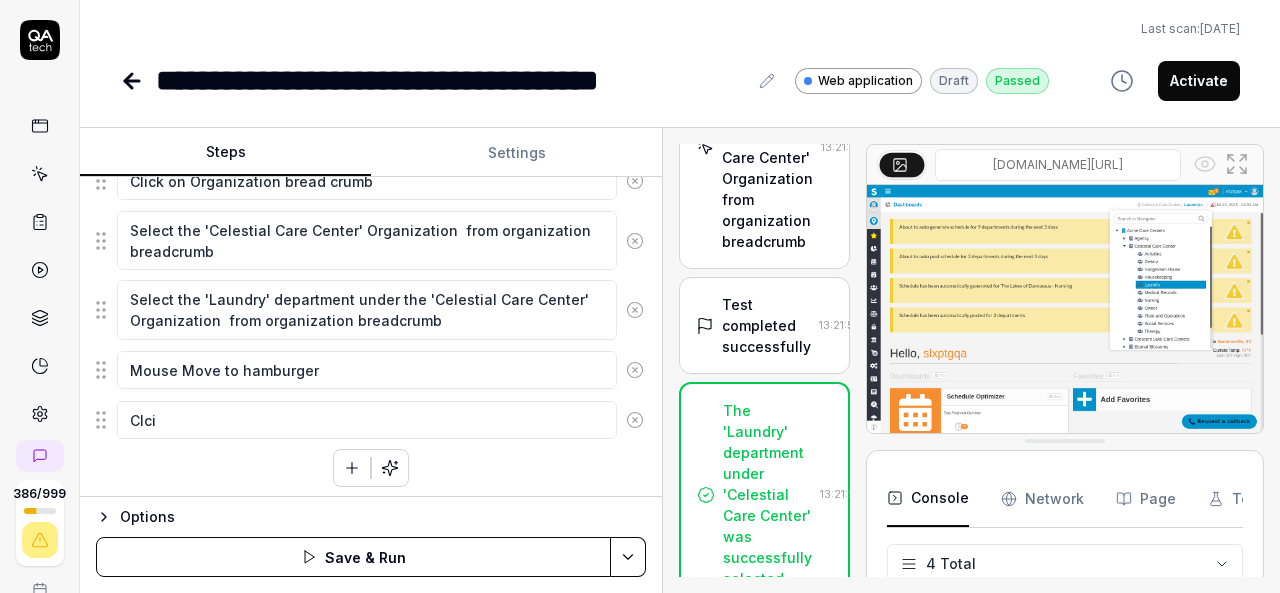 type on "*" 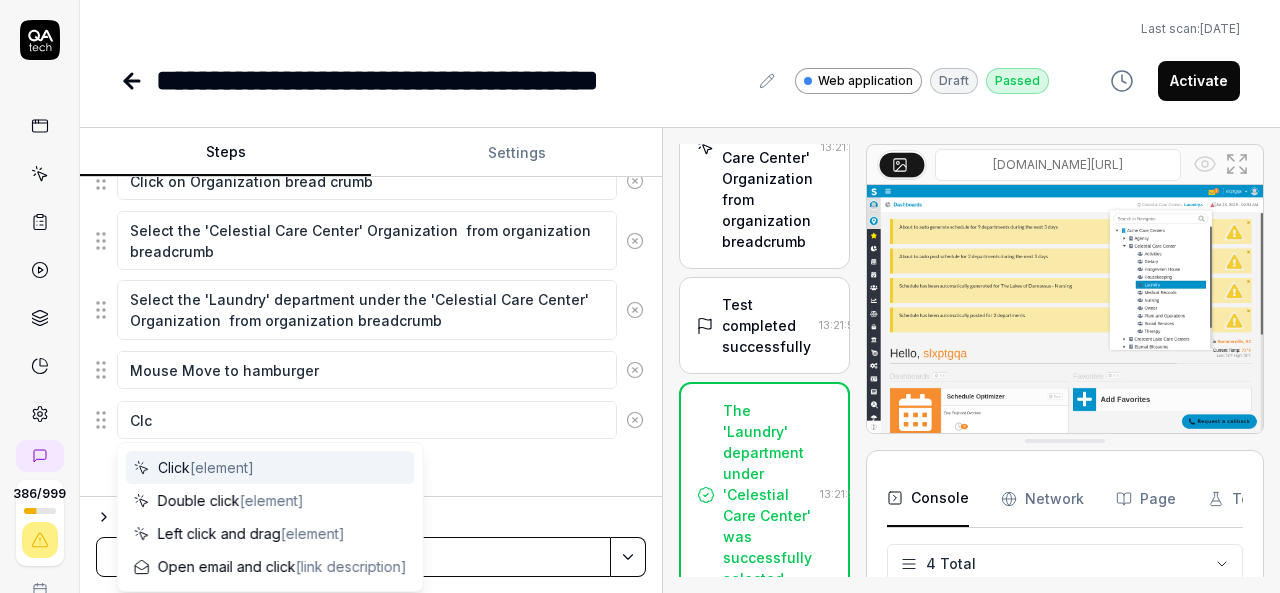 type on "*" 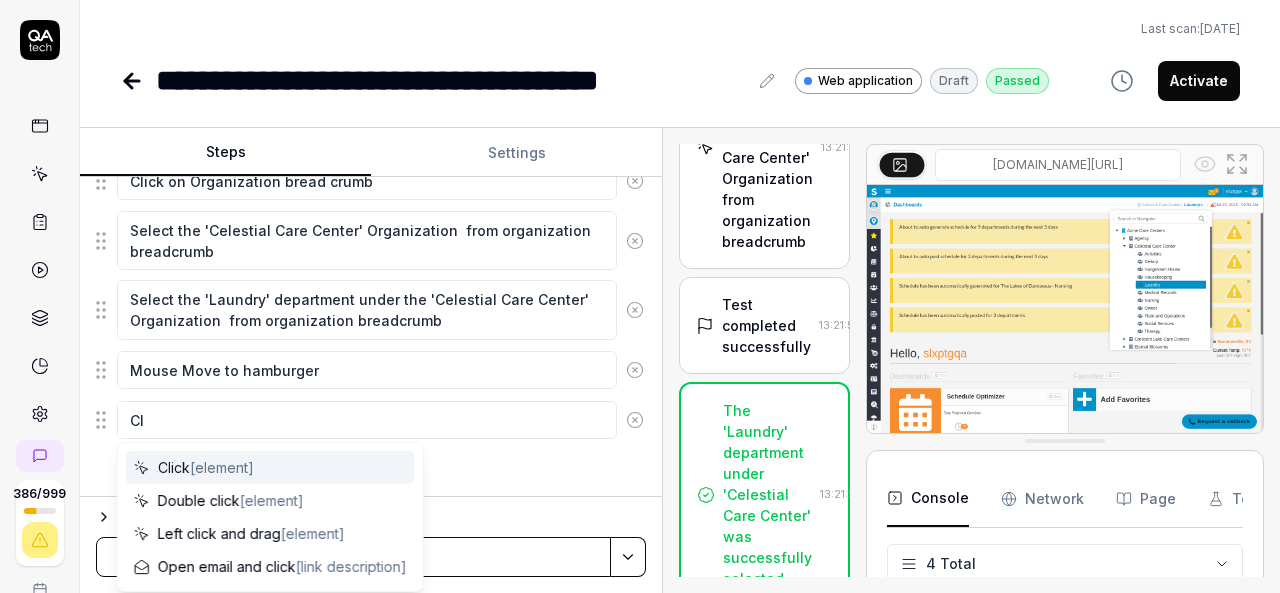 type on "*" 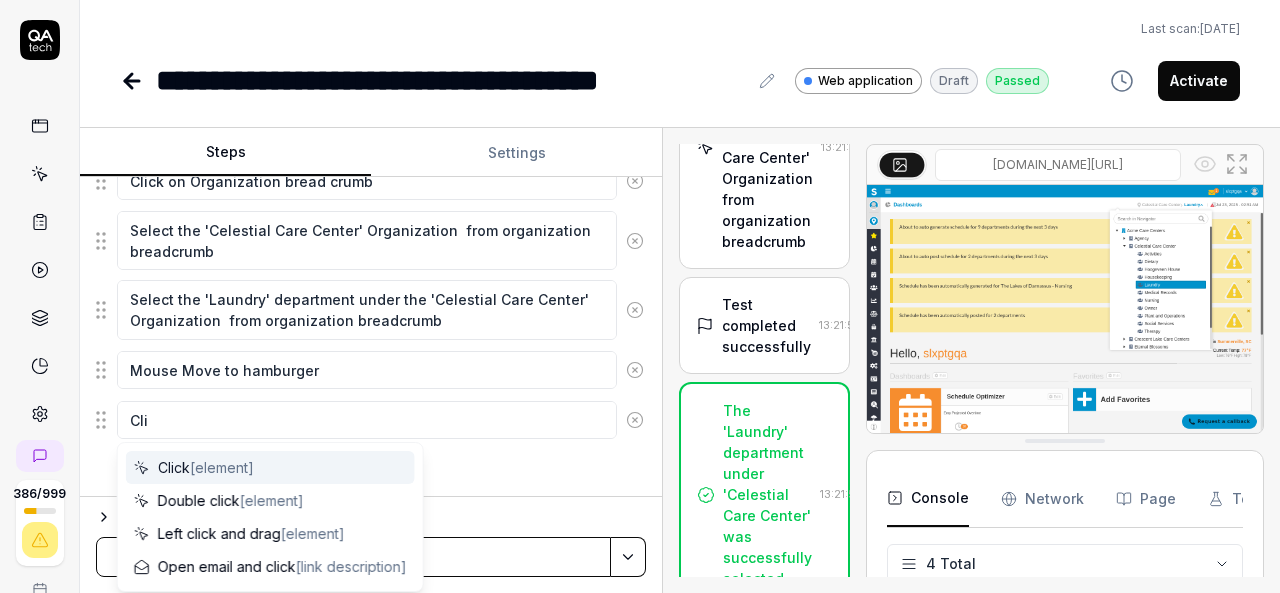type on "*" 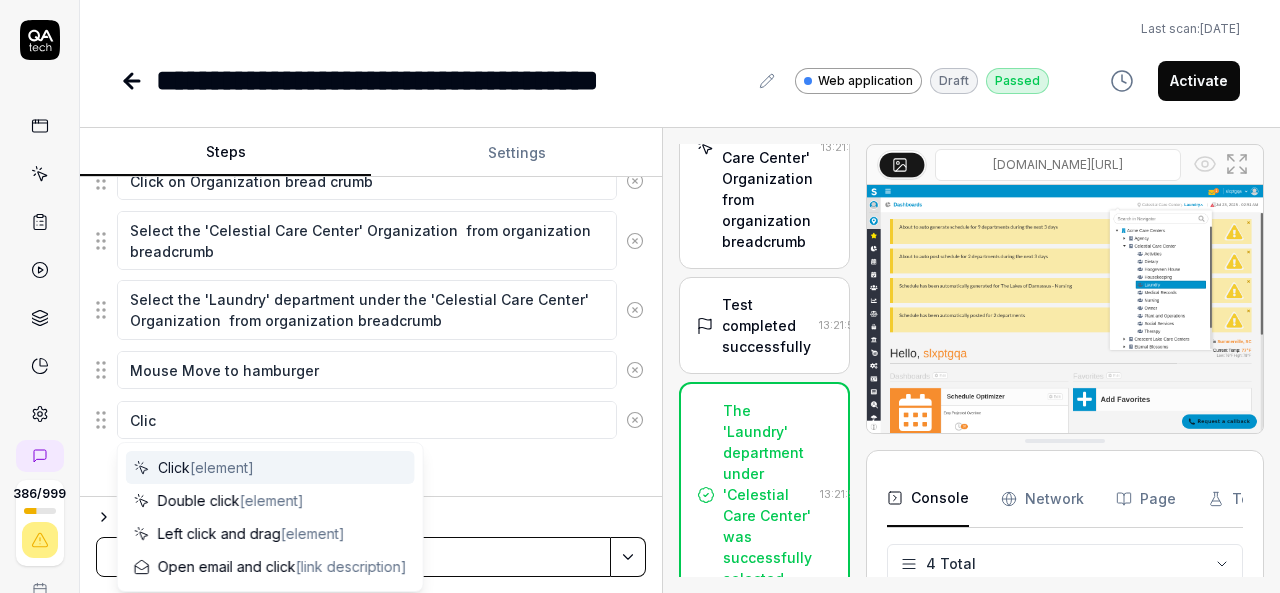 type on "*" 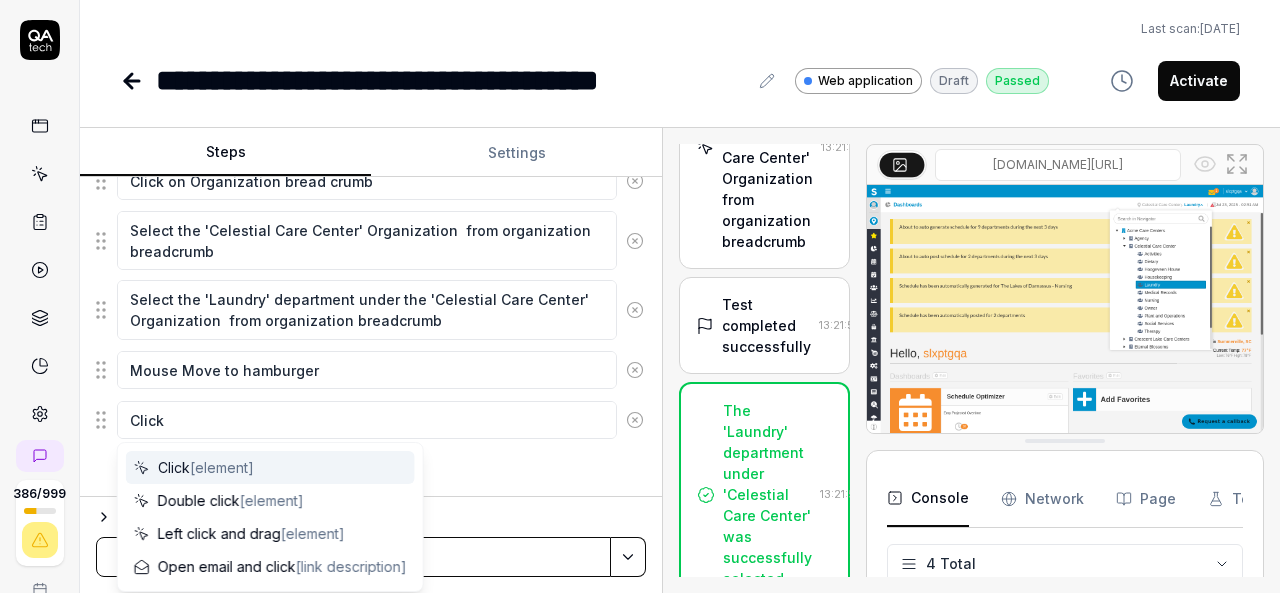 type on "*" 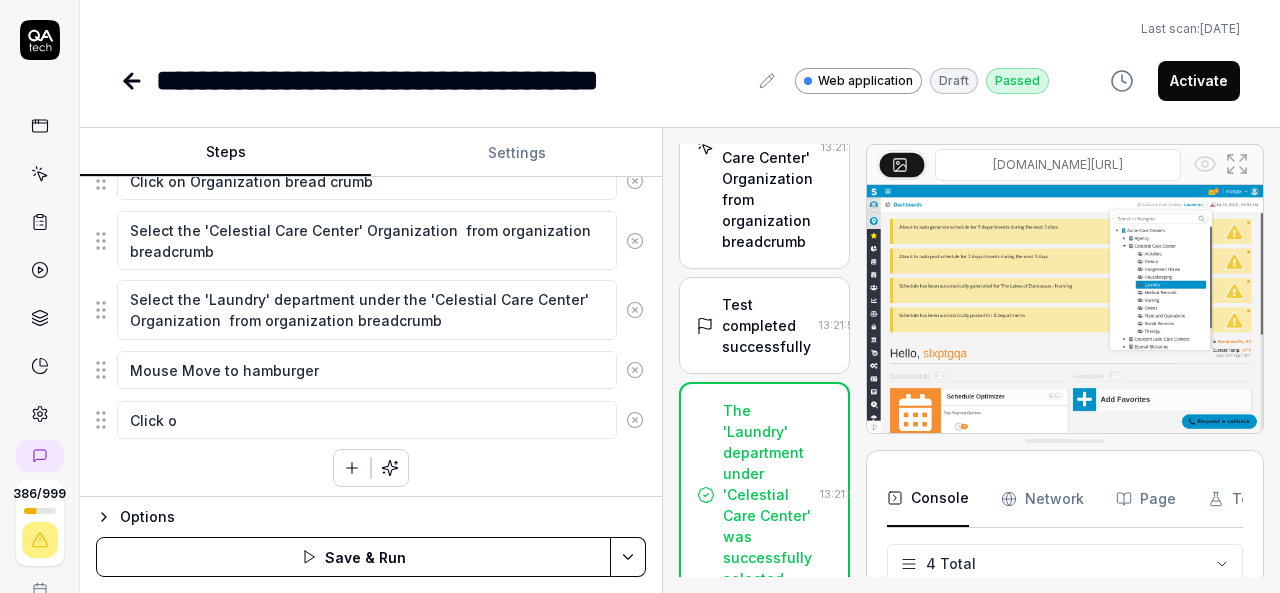 type on "*" 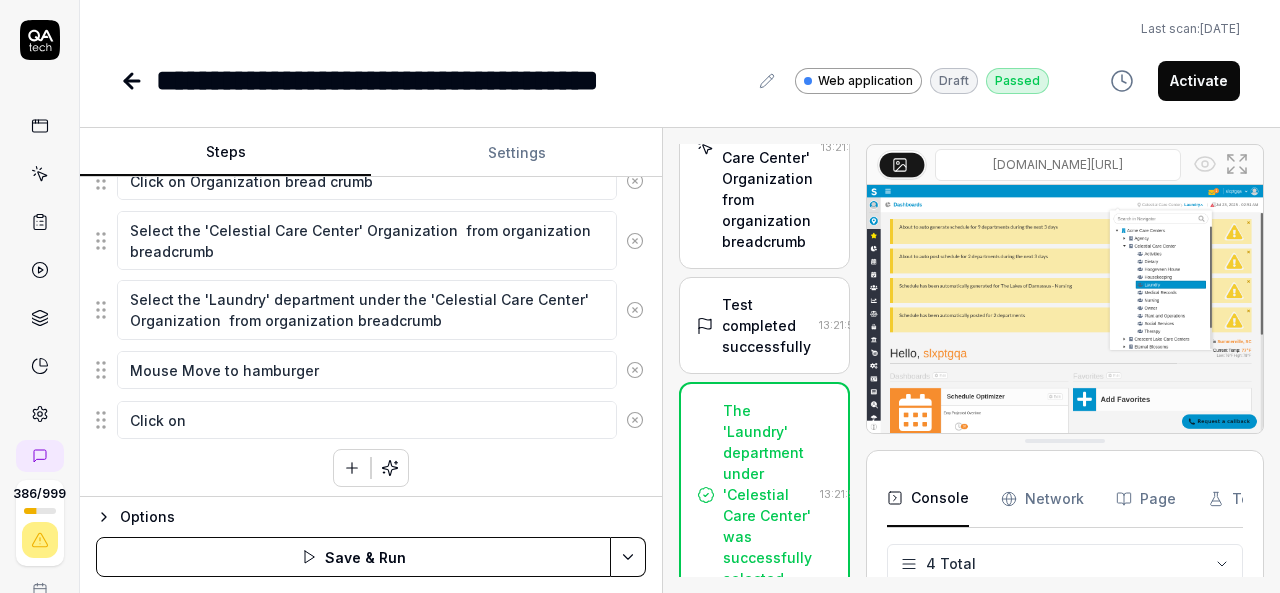 type on "*" 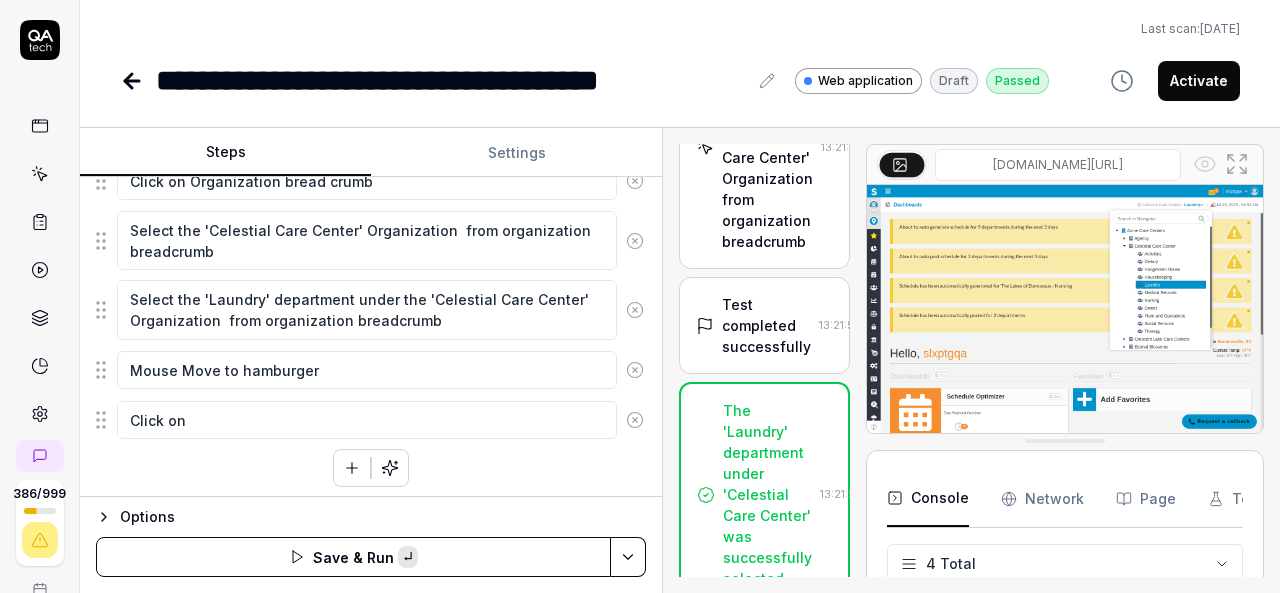 type on "*" 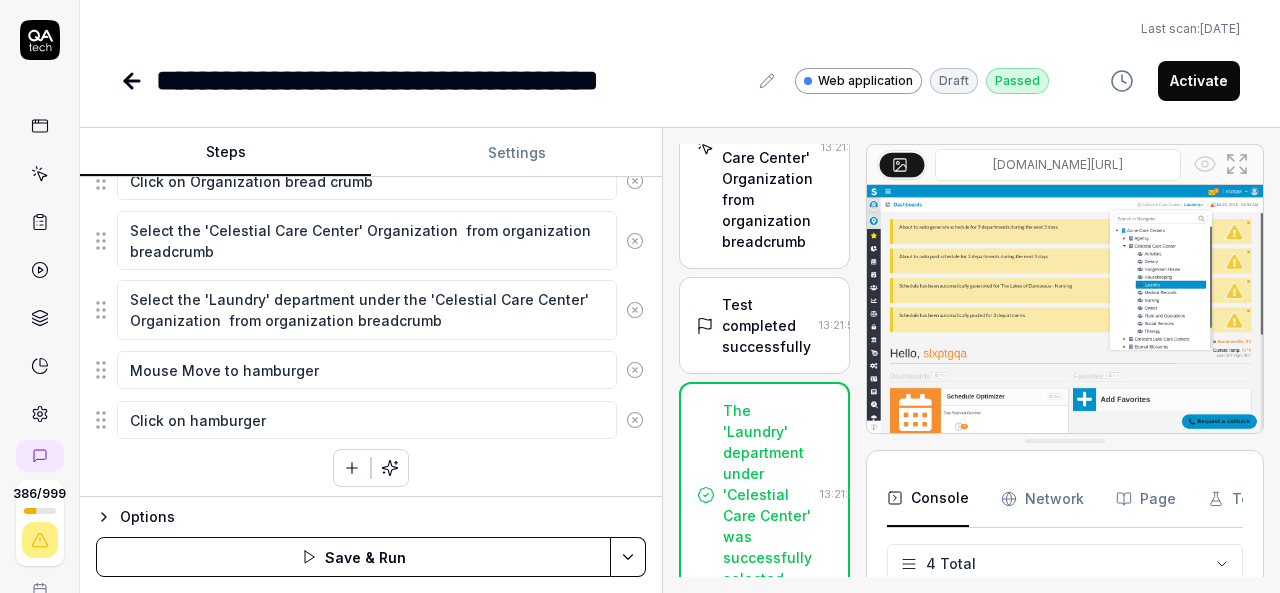type on "*" 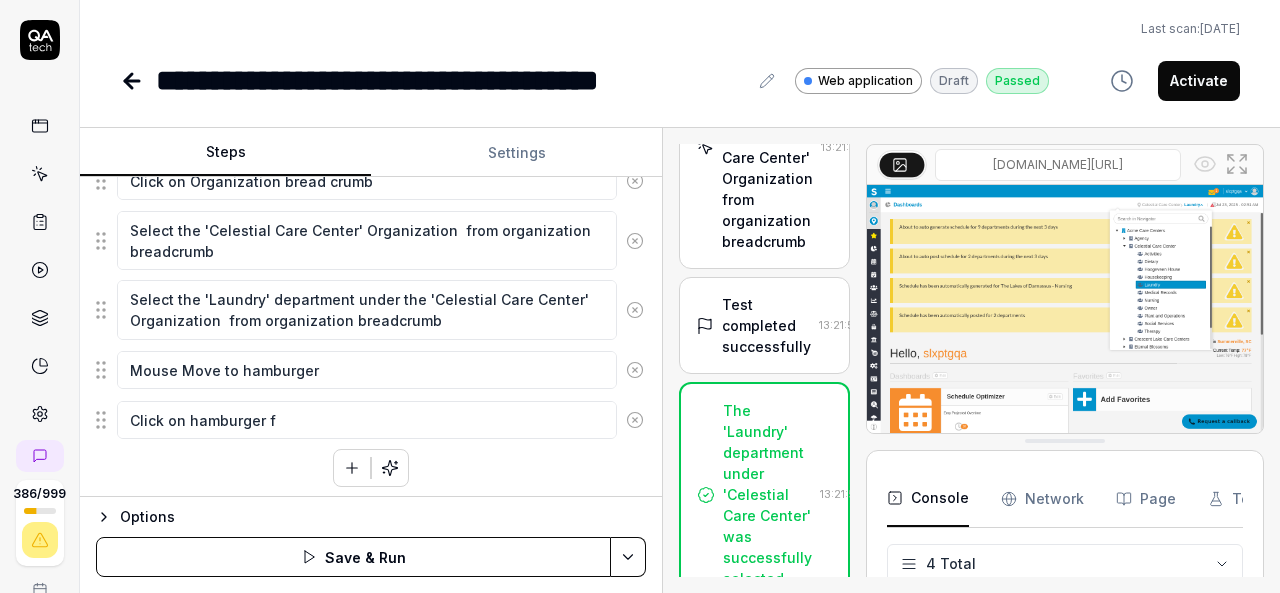 type on "*" 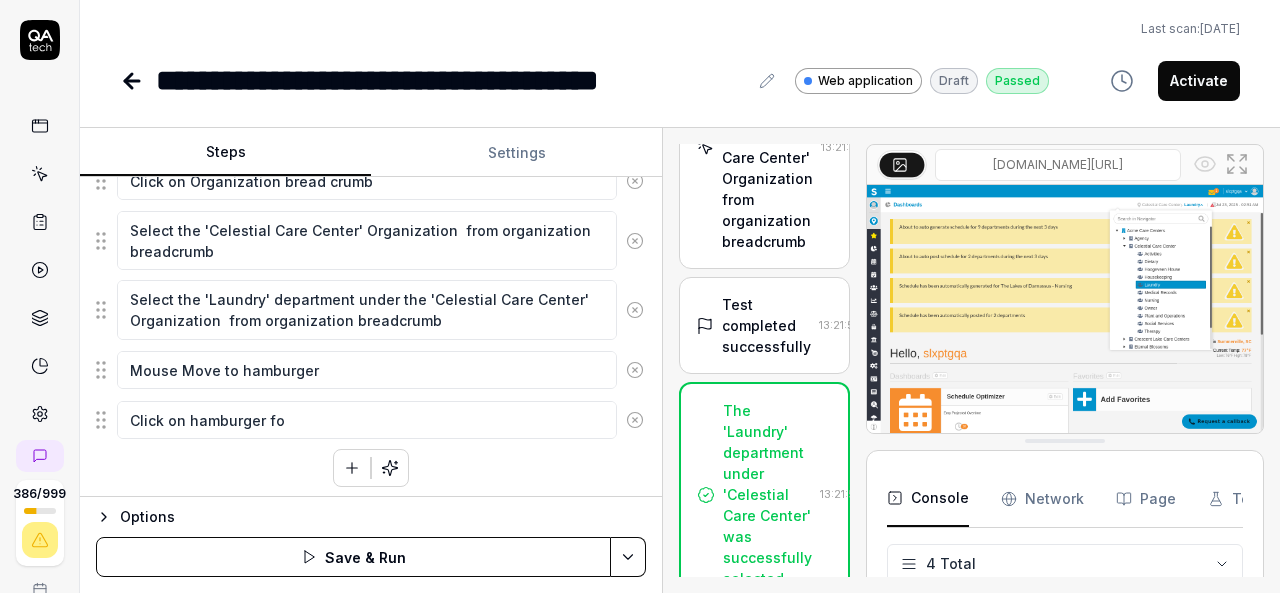 type on "*" 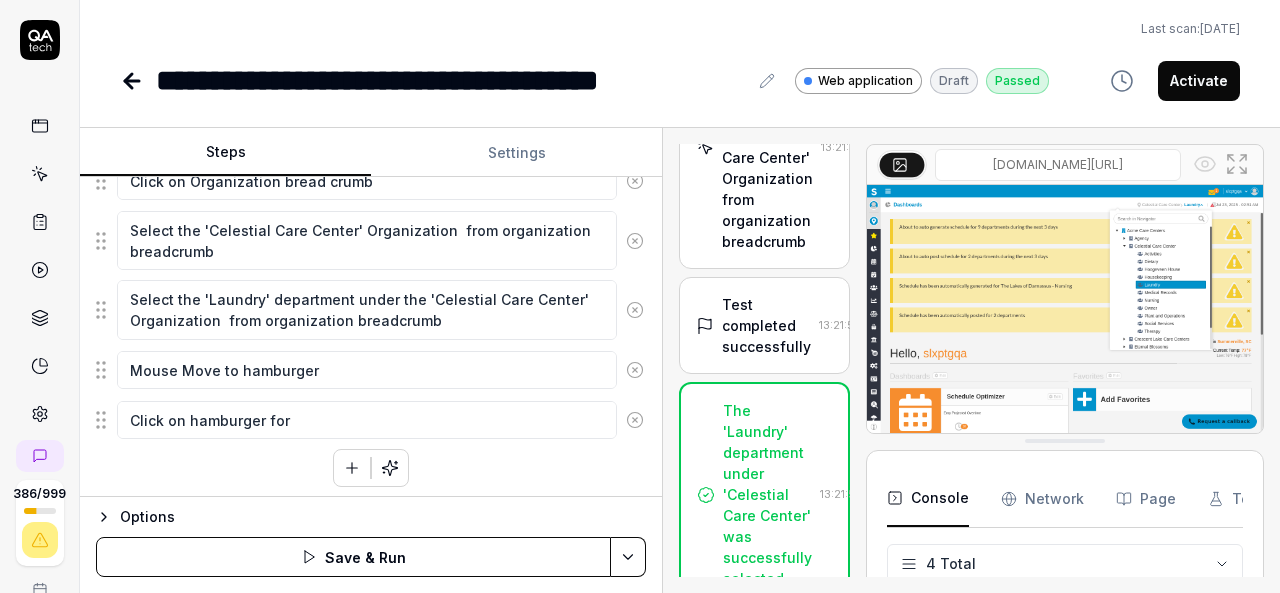 type on "*" 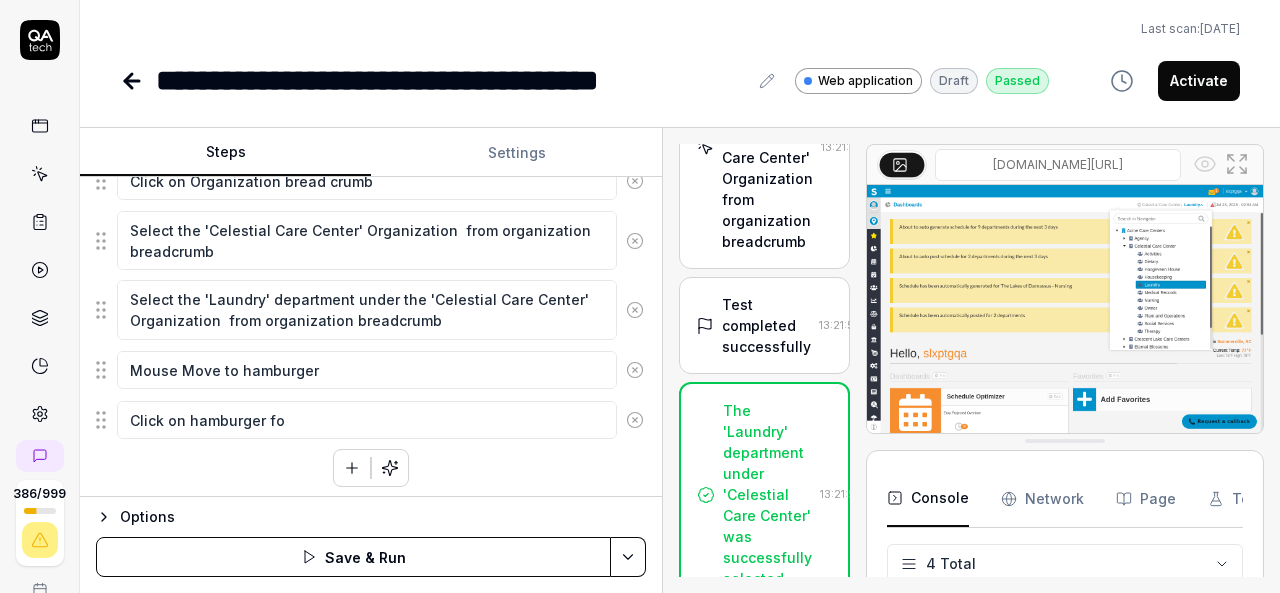 type on "*" 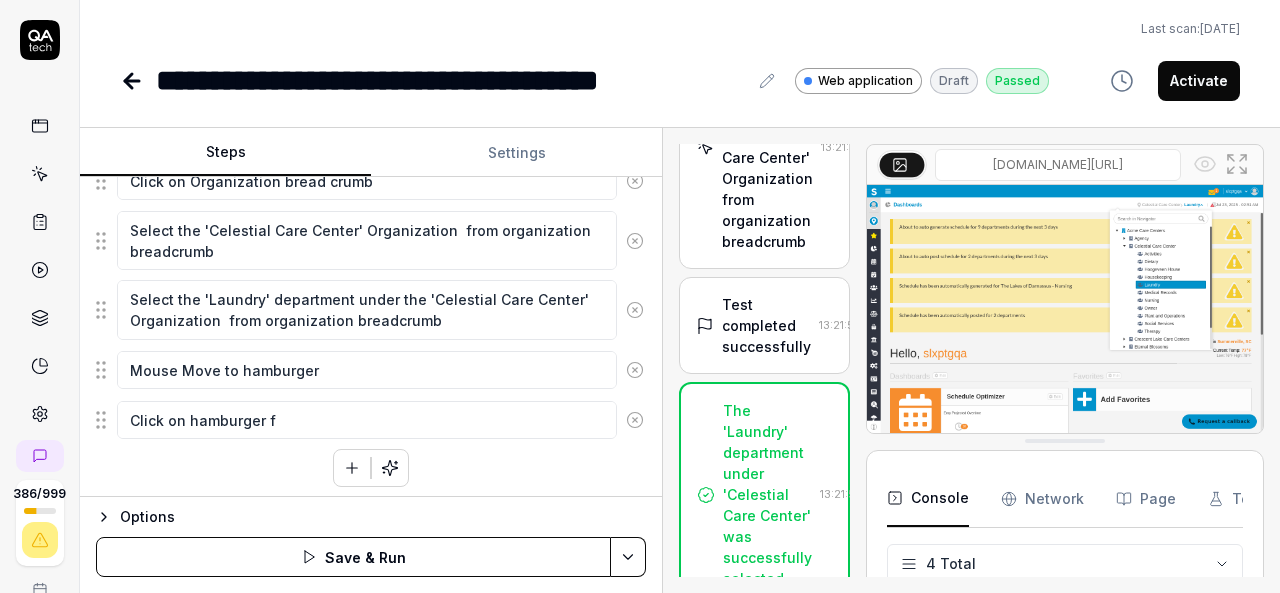 type on "*" 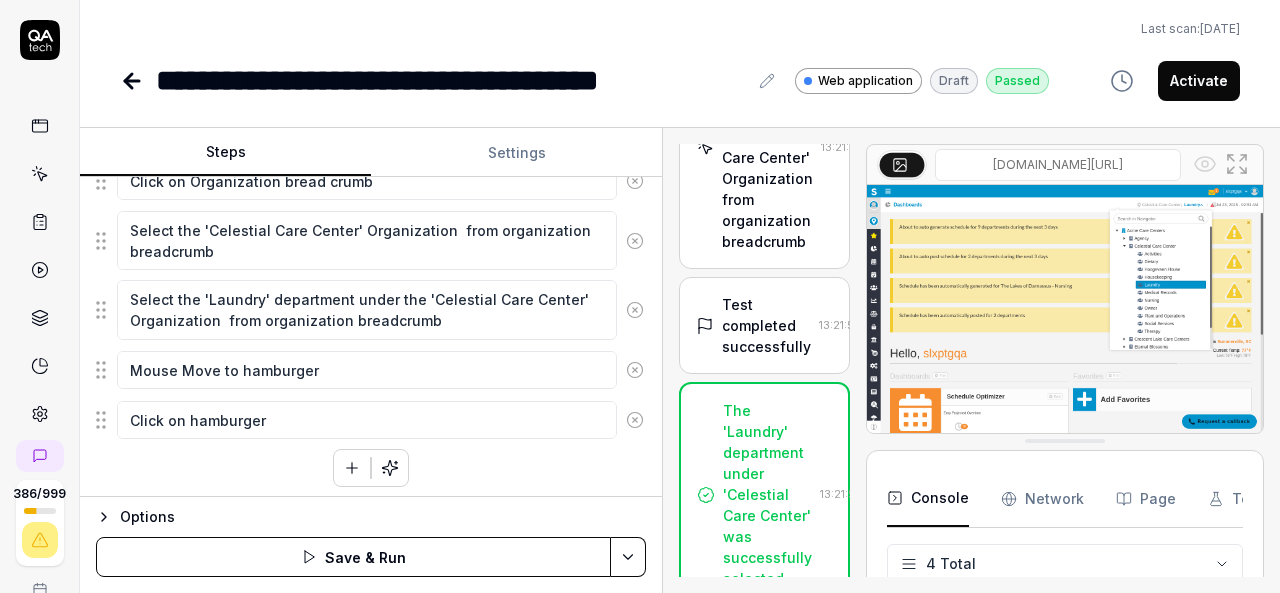 type on "*" 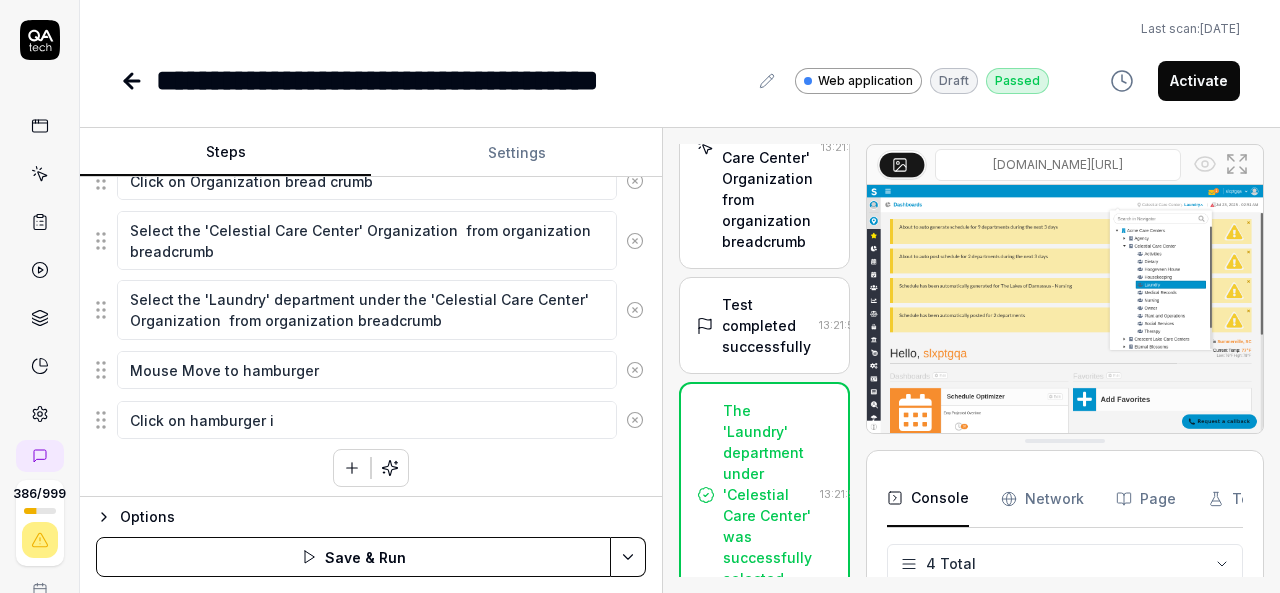 type on "*" 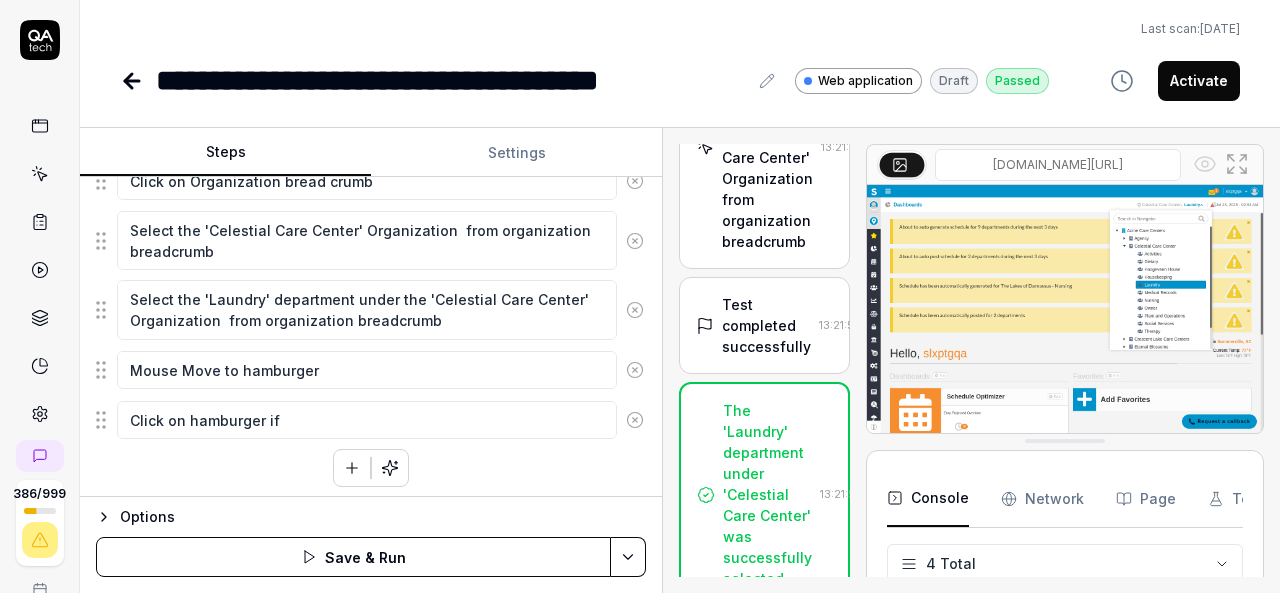 type on "*" 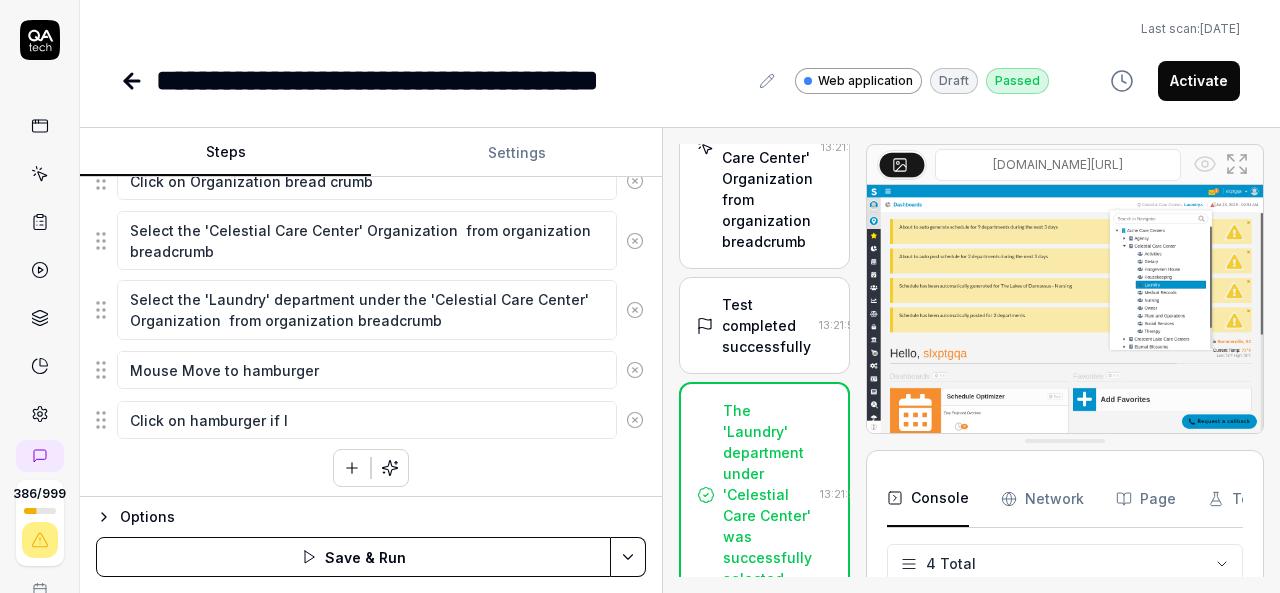 type on "*" 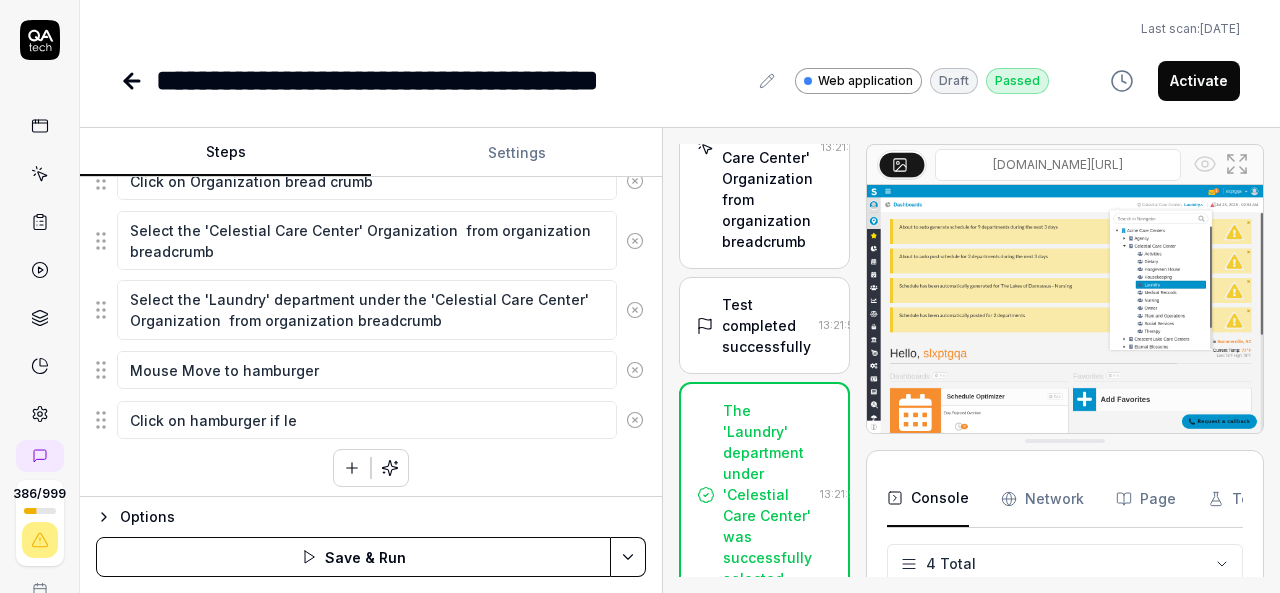 type on "*" 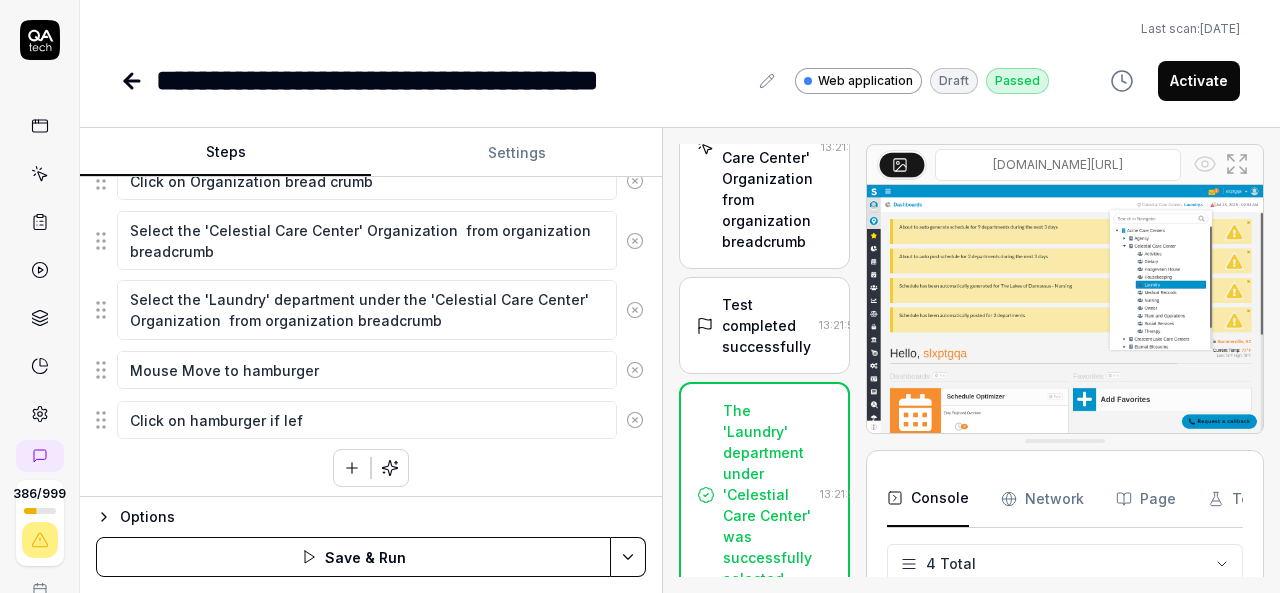 type on "*" 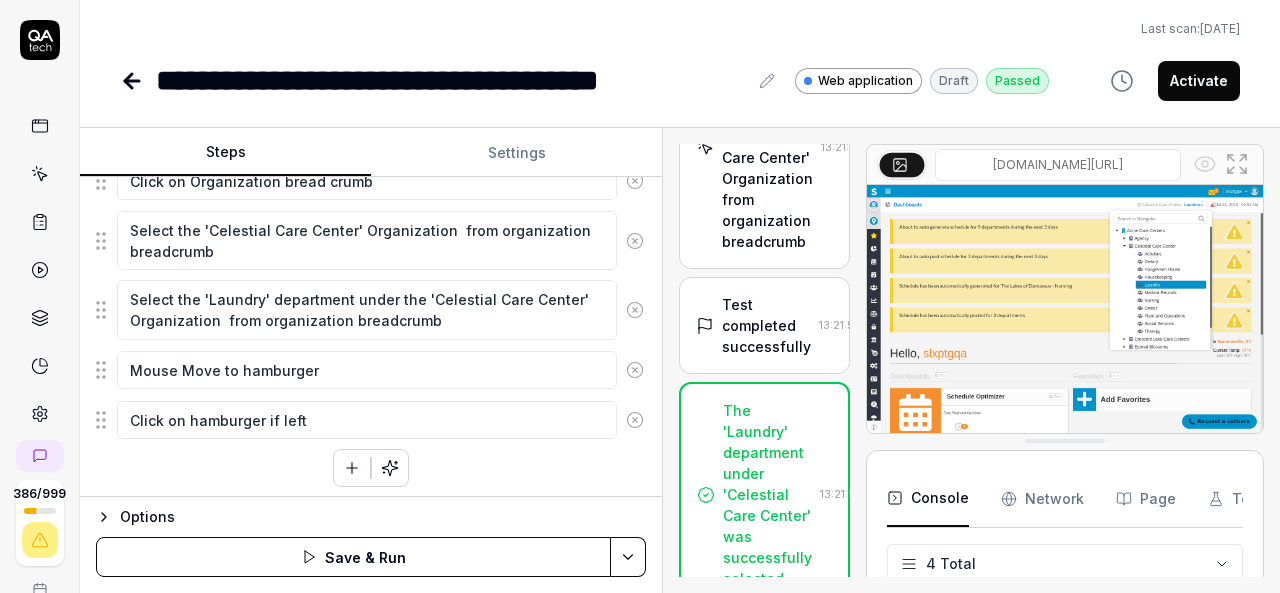 type on "*" 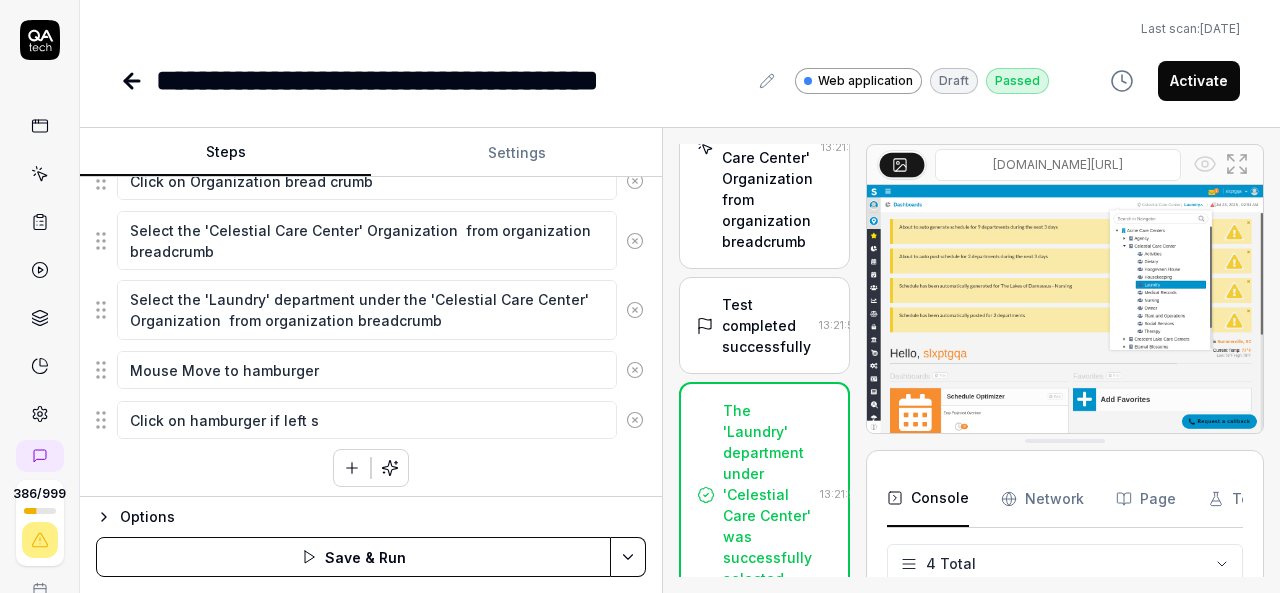 type on "*" 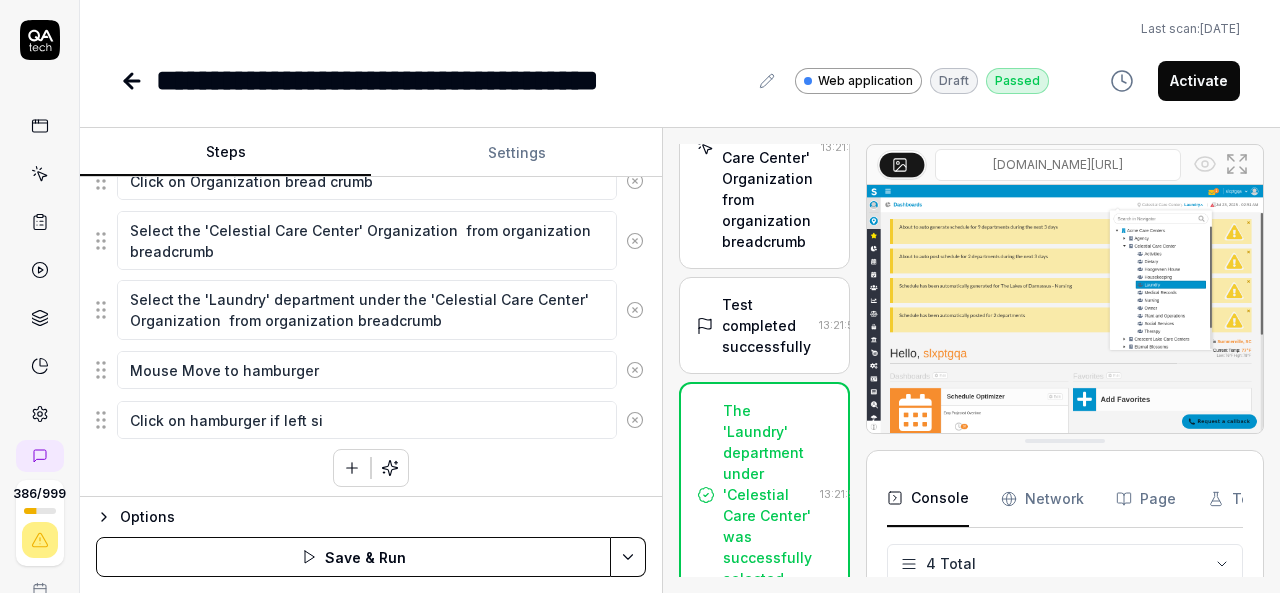 type on "*" 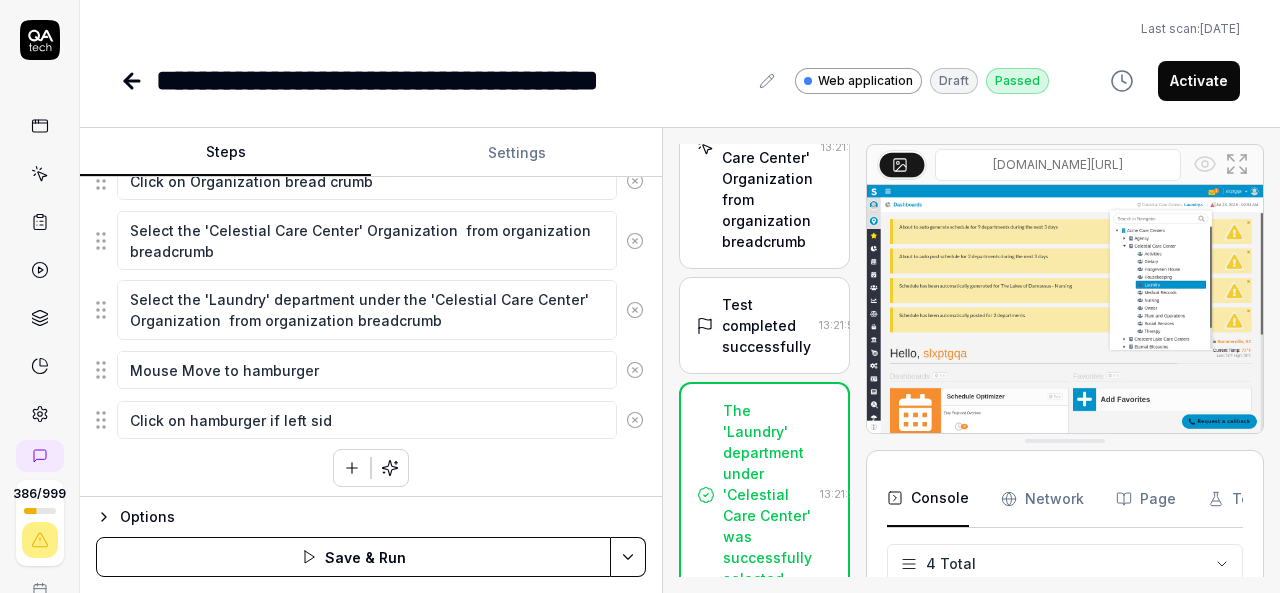 type on "*" 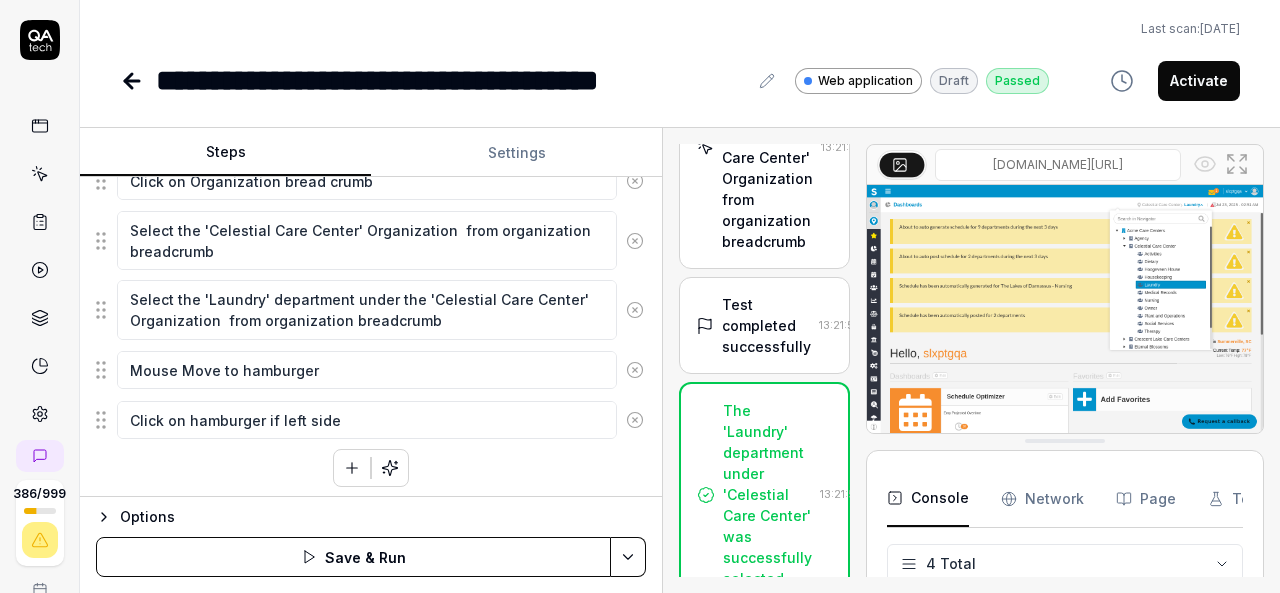 type on "*" 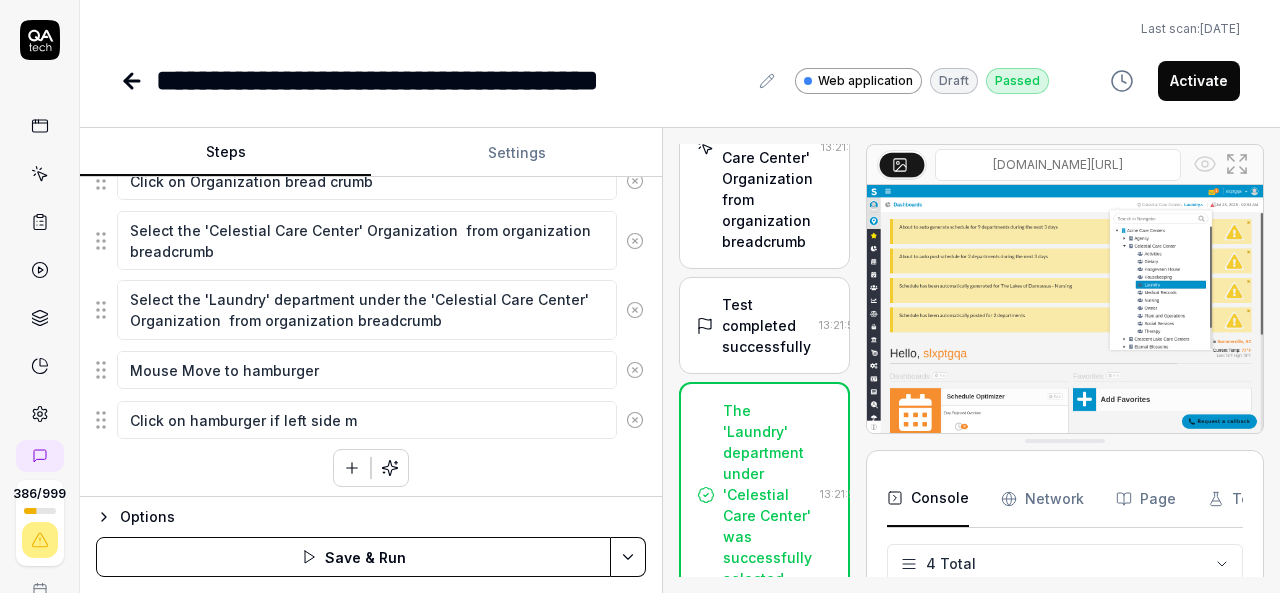 type on "*" 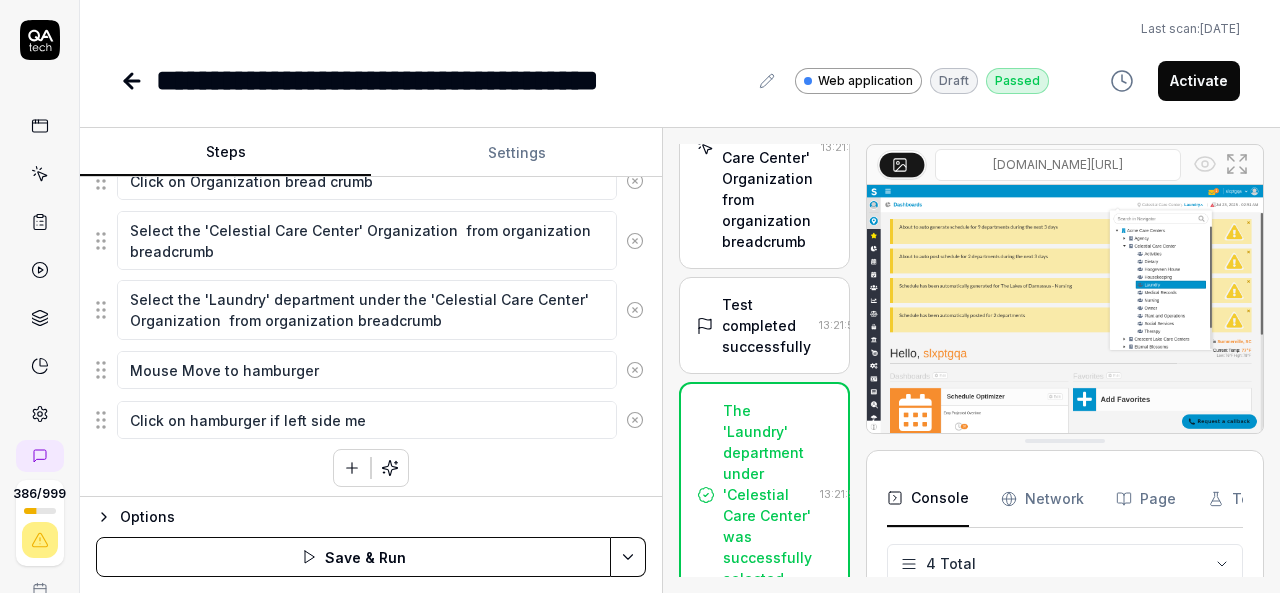 type on "*" 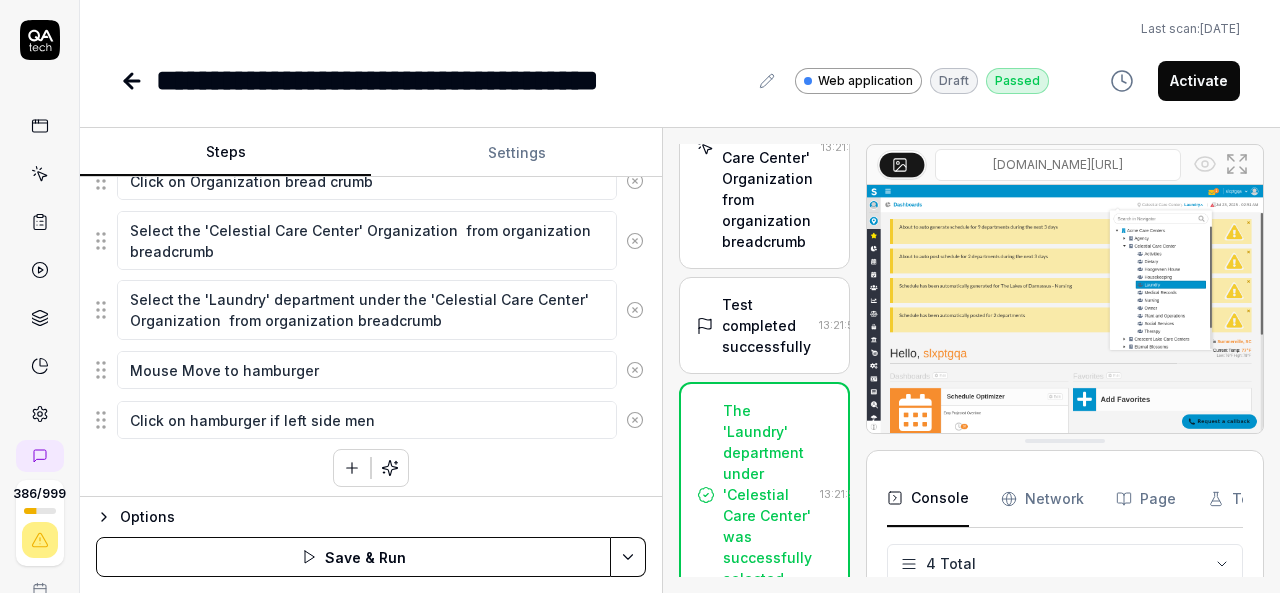 type on "*" 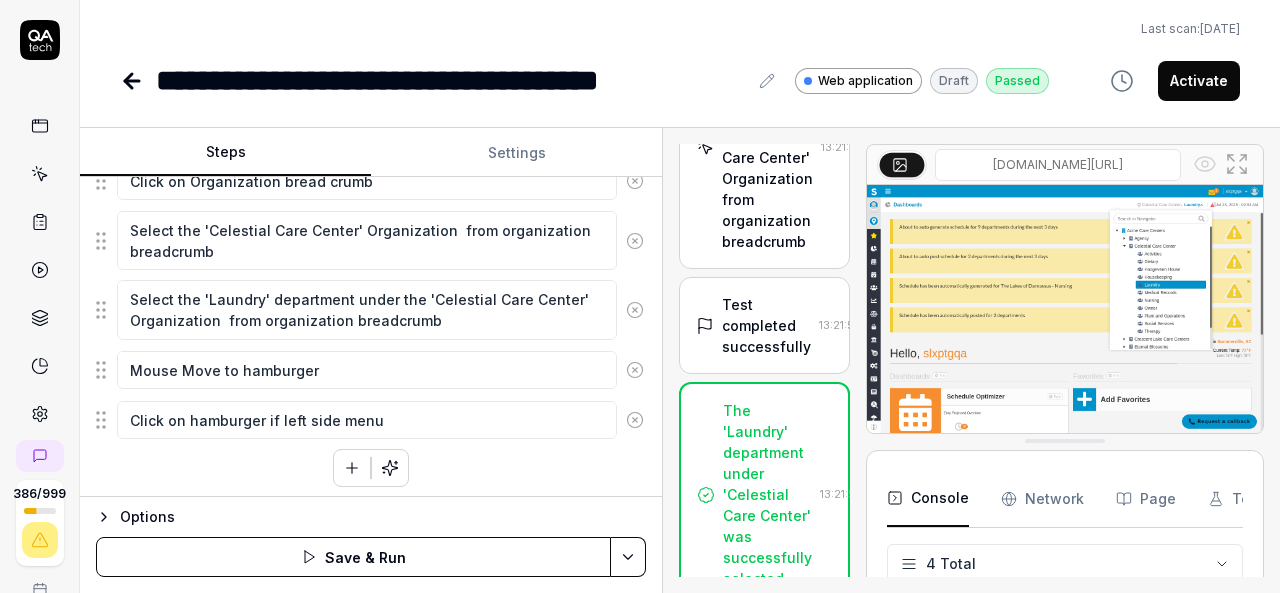 type on "*" 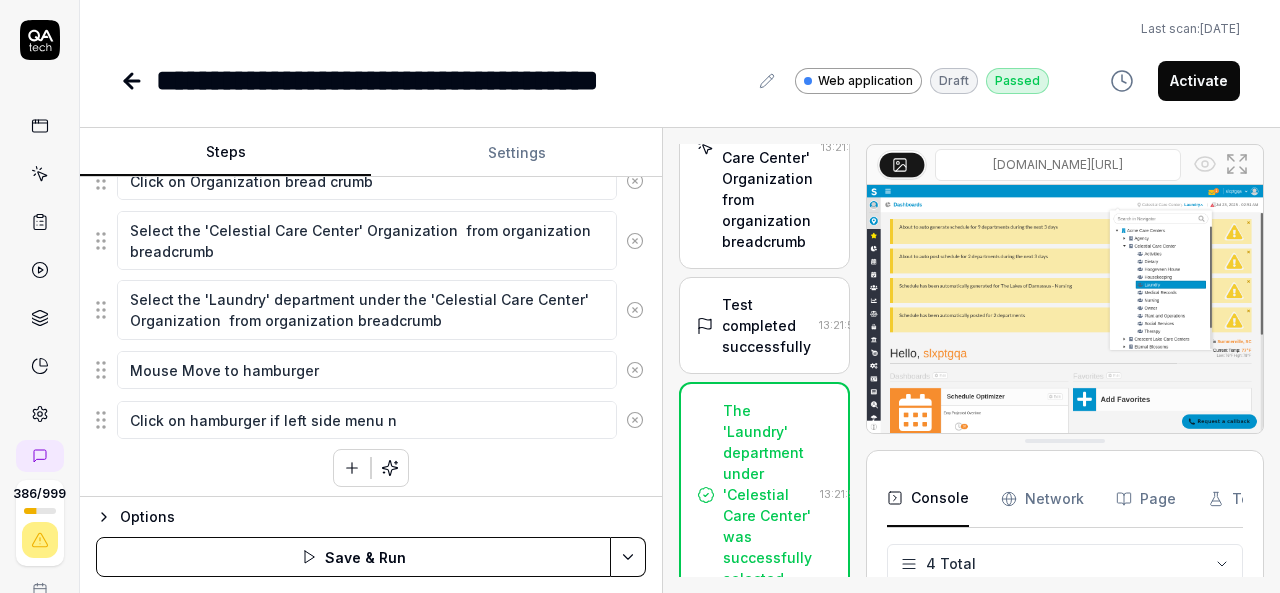 type on "*" 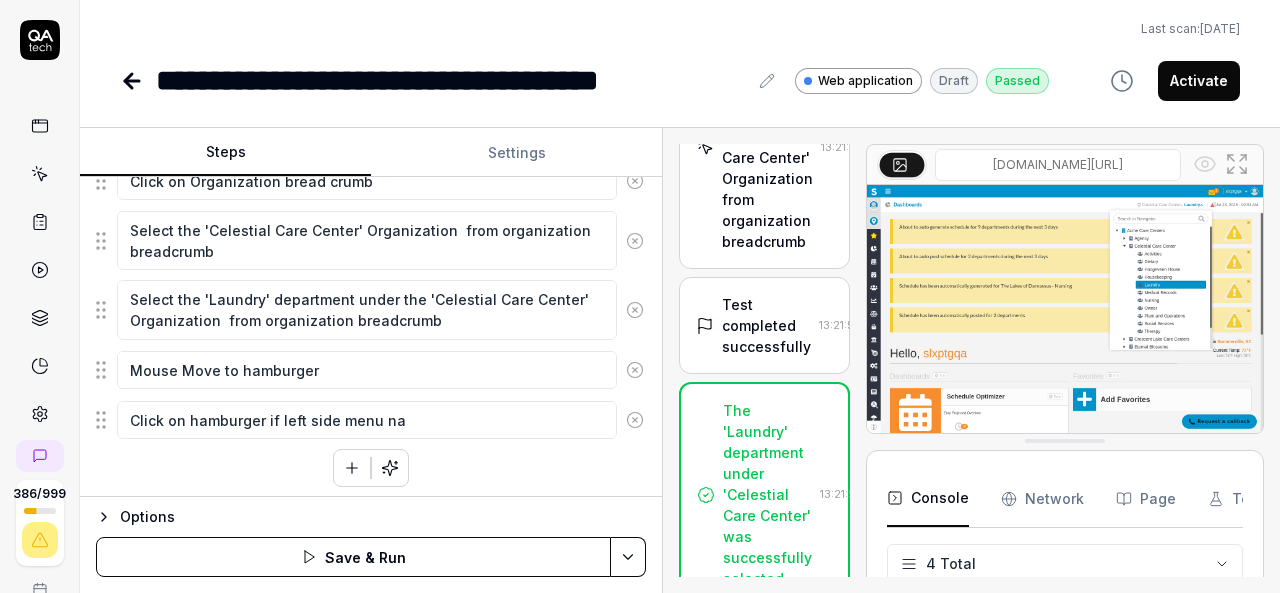 type on "*" 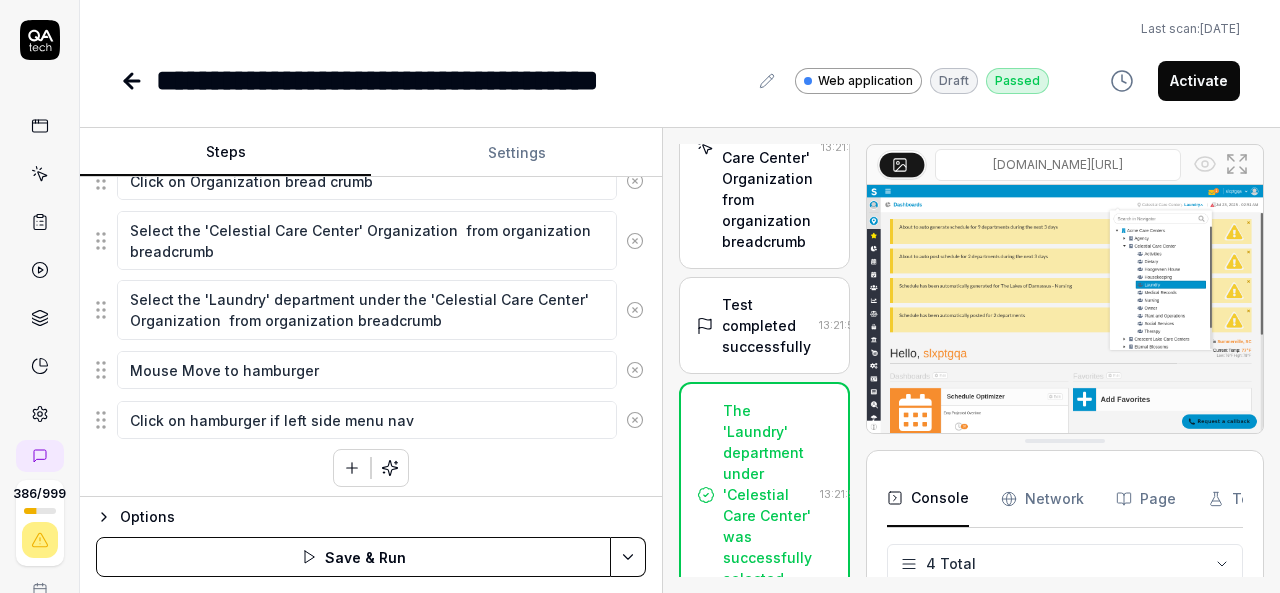 type on "*" 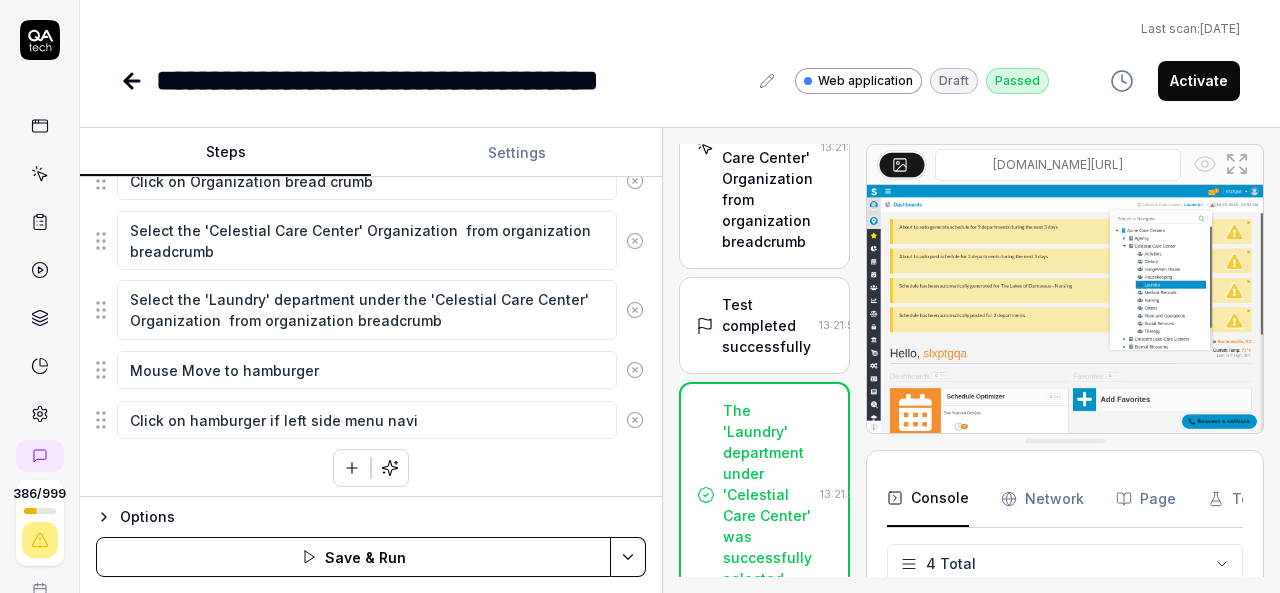 type on "*" 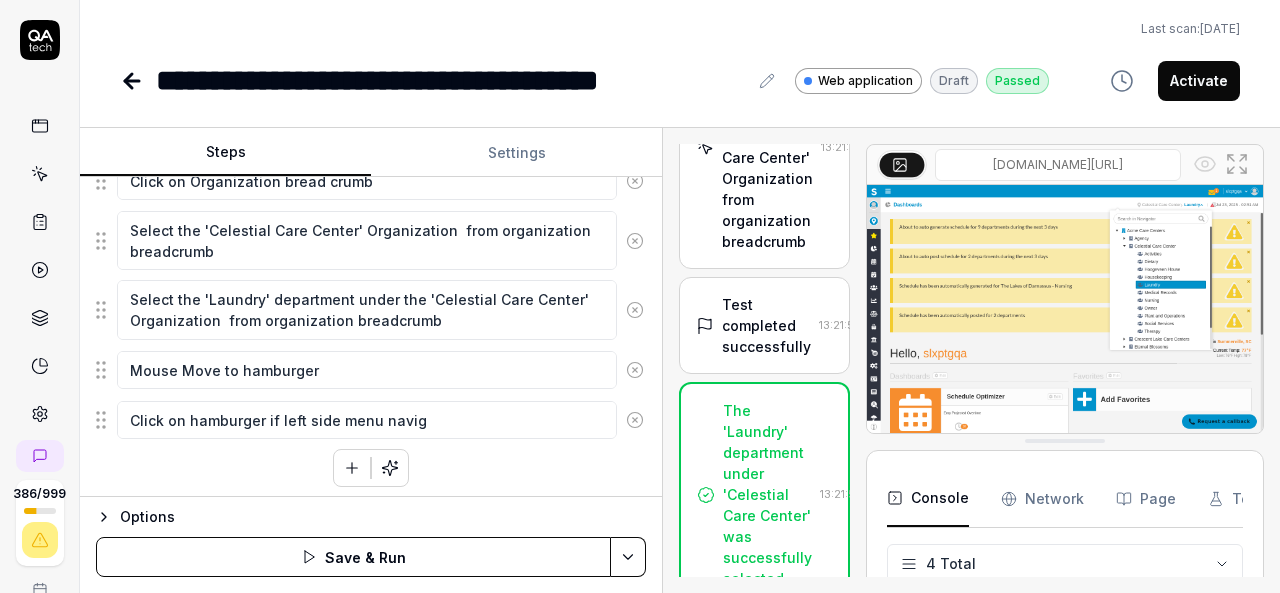 type on "*" 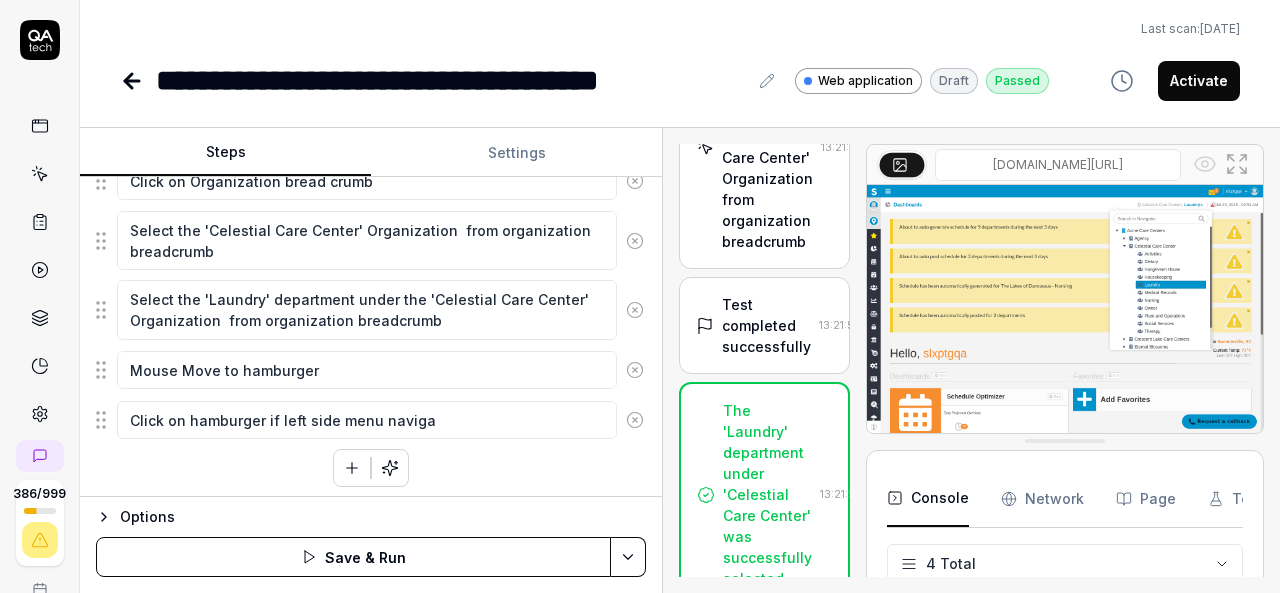 type on "*" 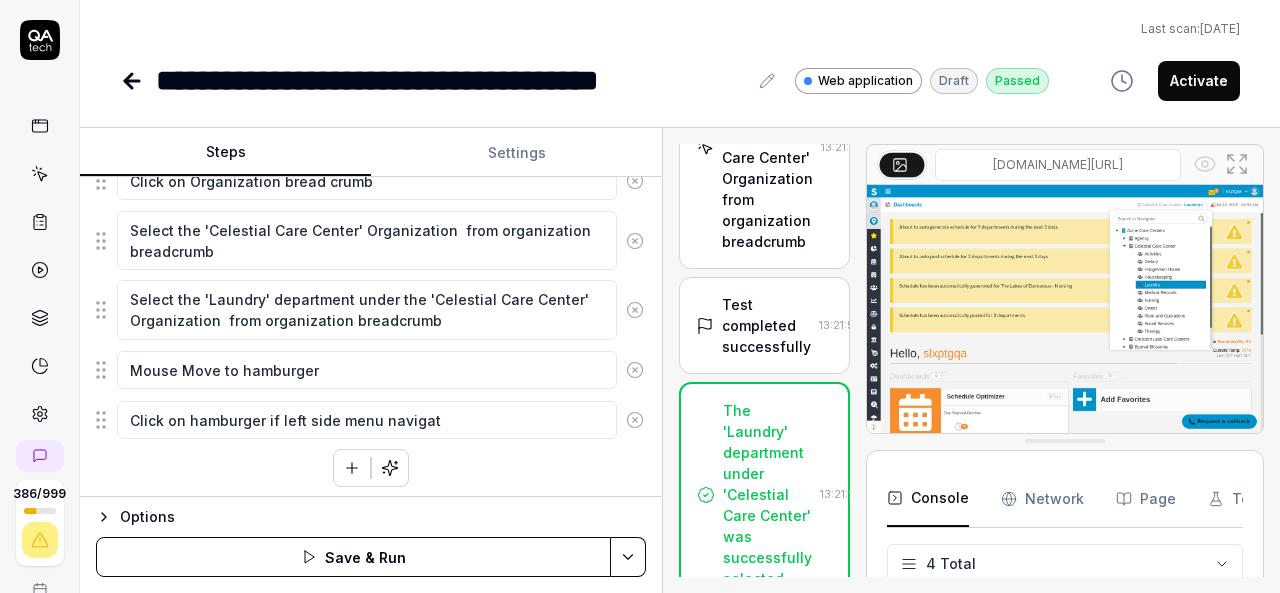 type on "*" 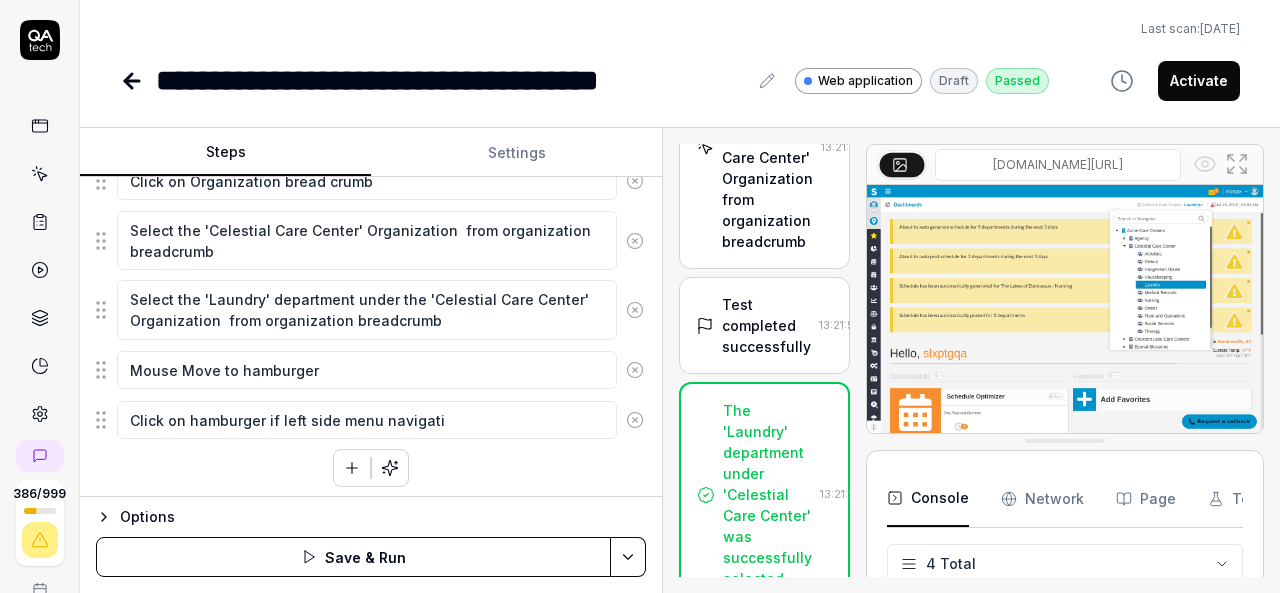 type on "*" 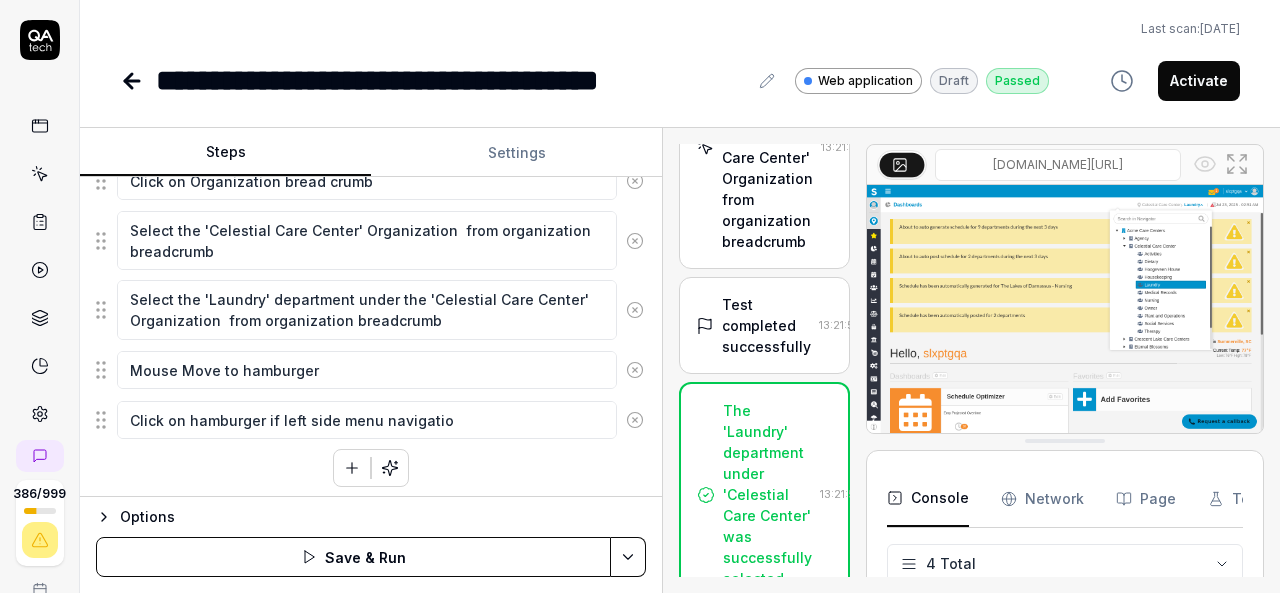 type on "*" 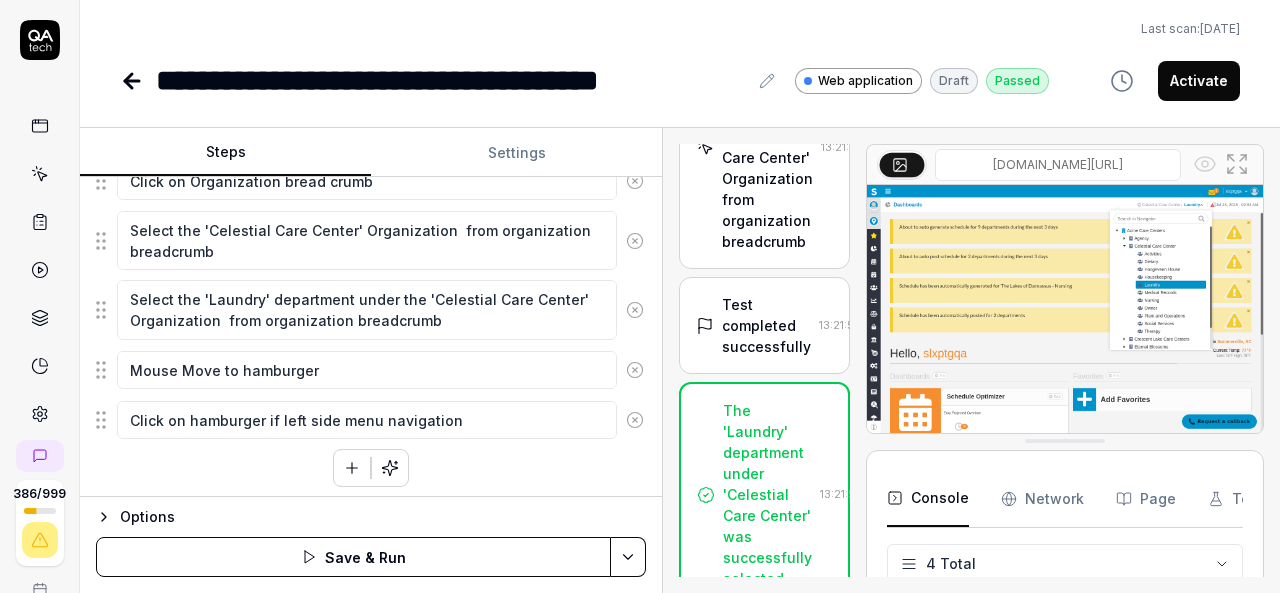 type on "*" 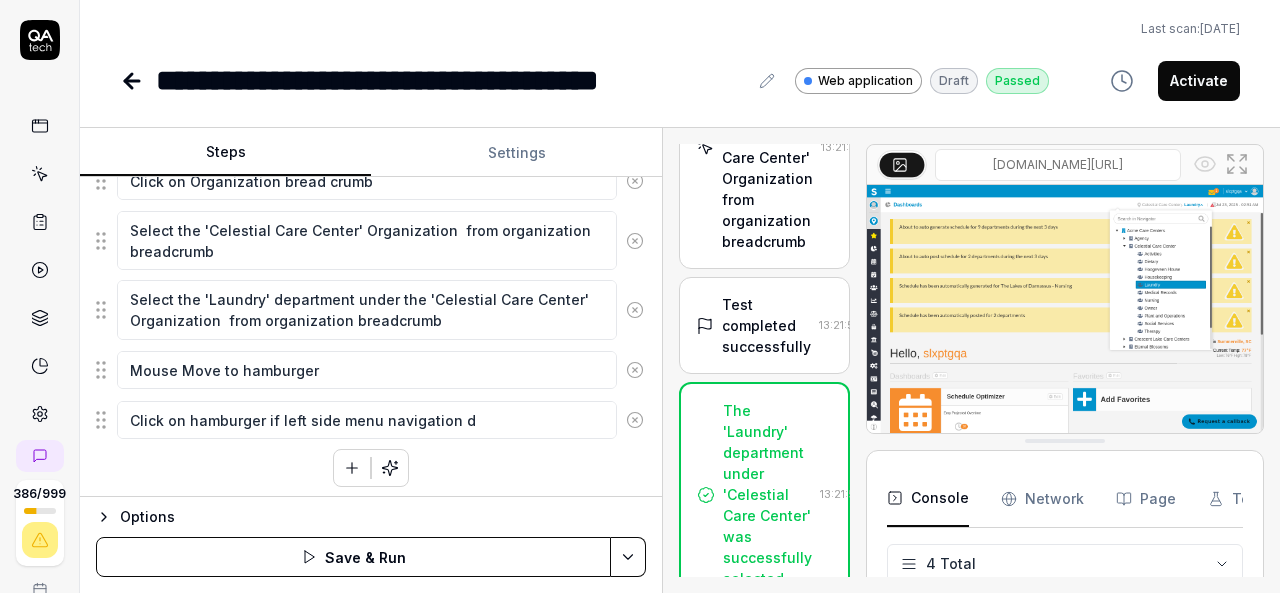 type on "*" 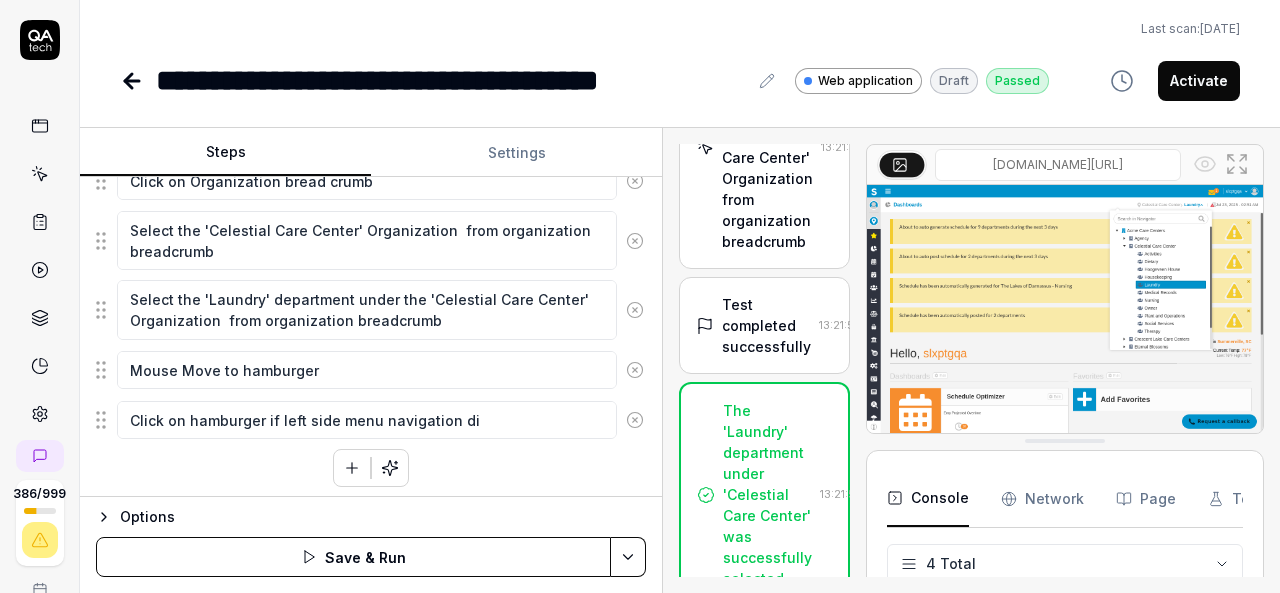type on "*" 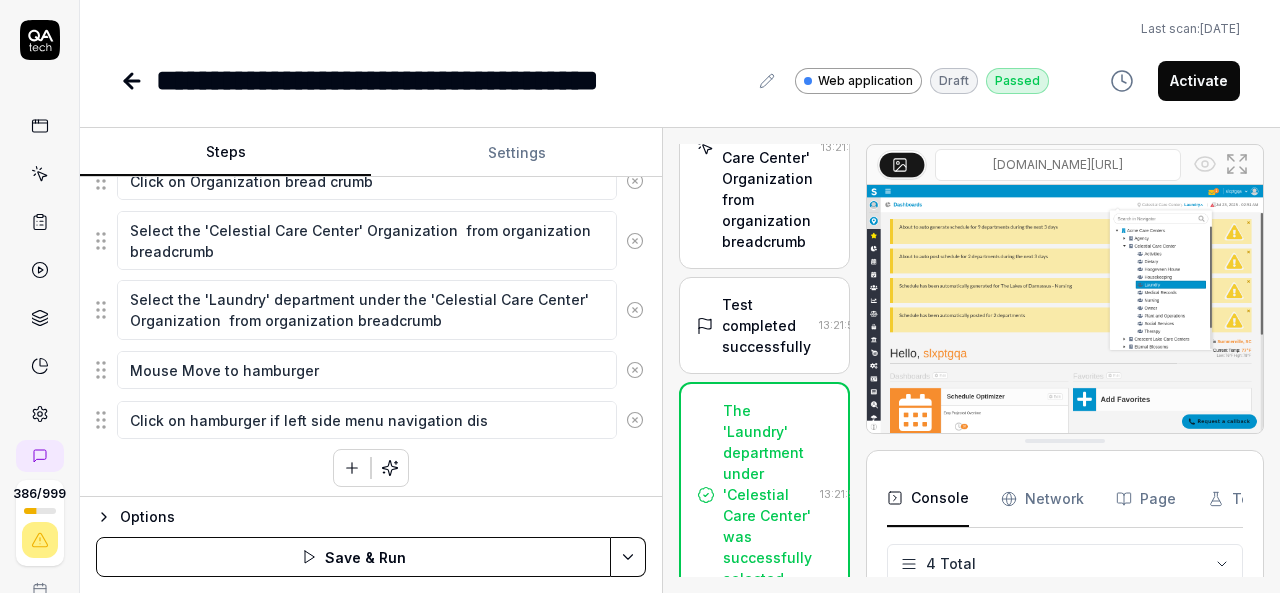 type on "*" 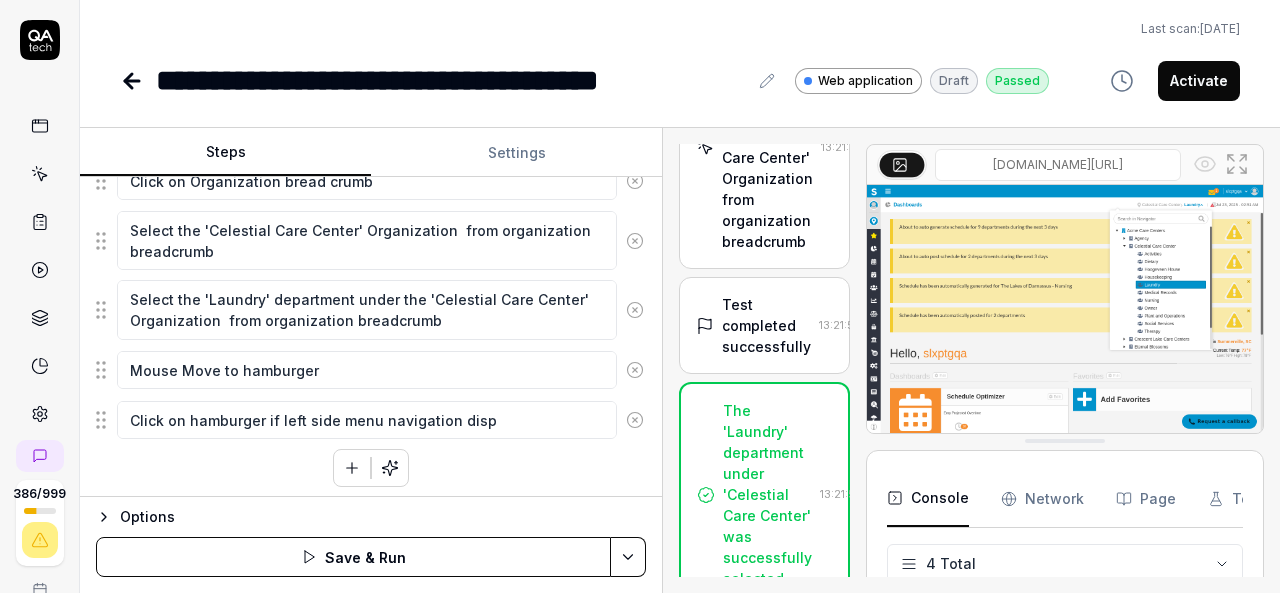 type on "*" 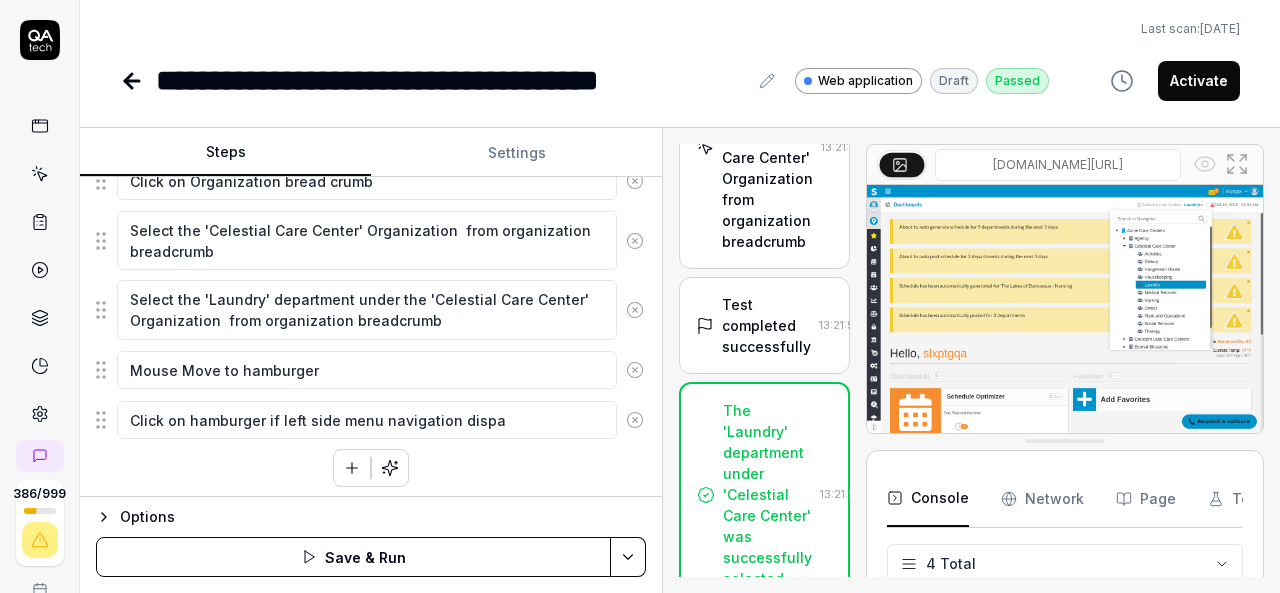 type on "*" 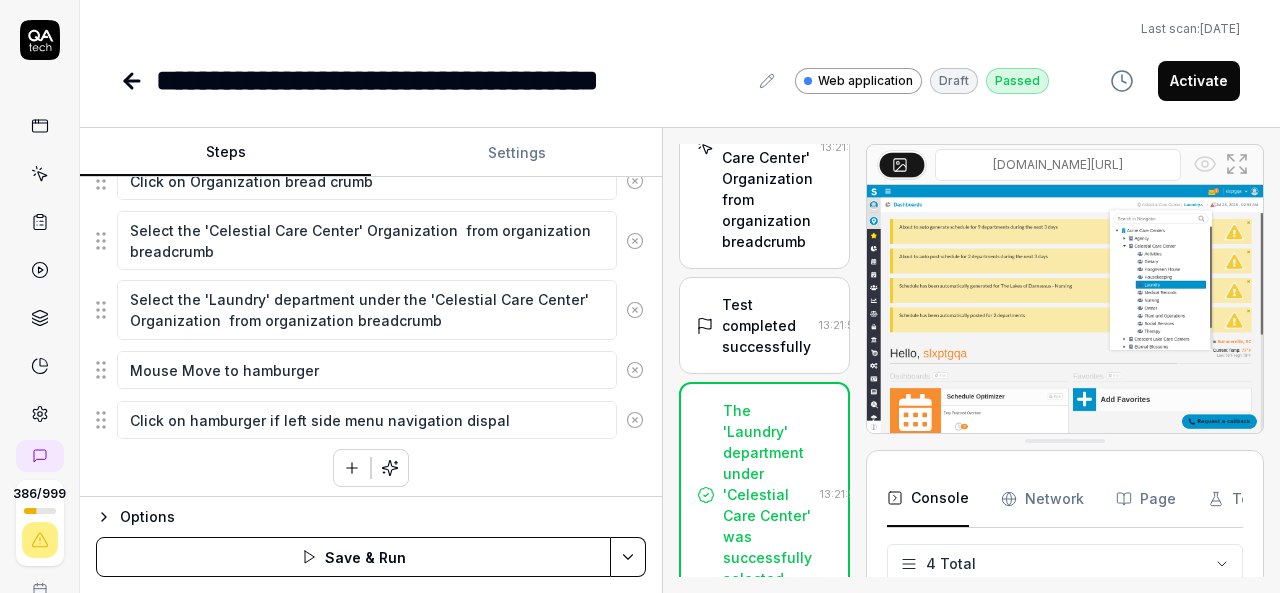 type on "*" 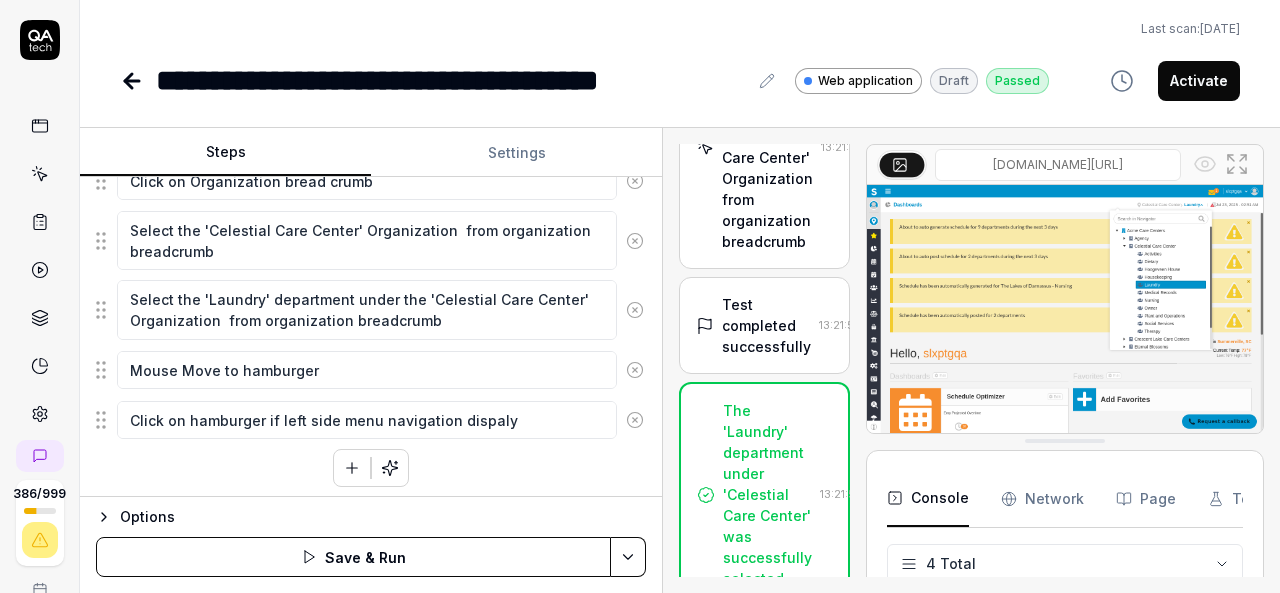 type on "*" 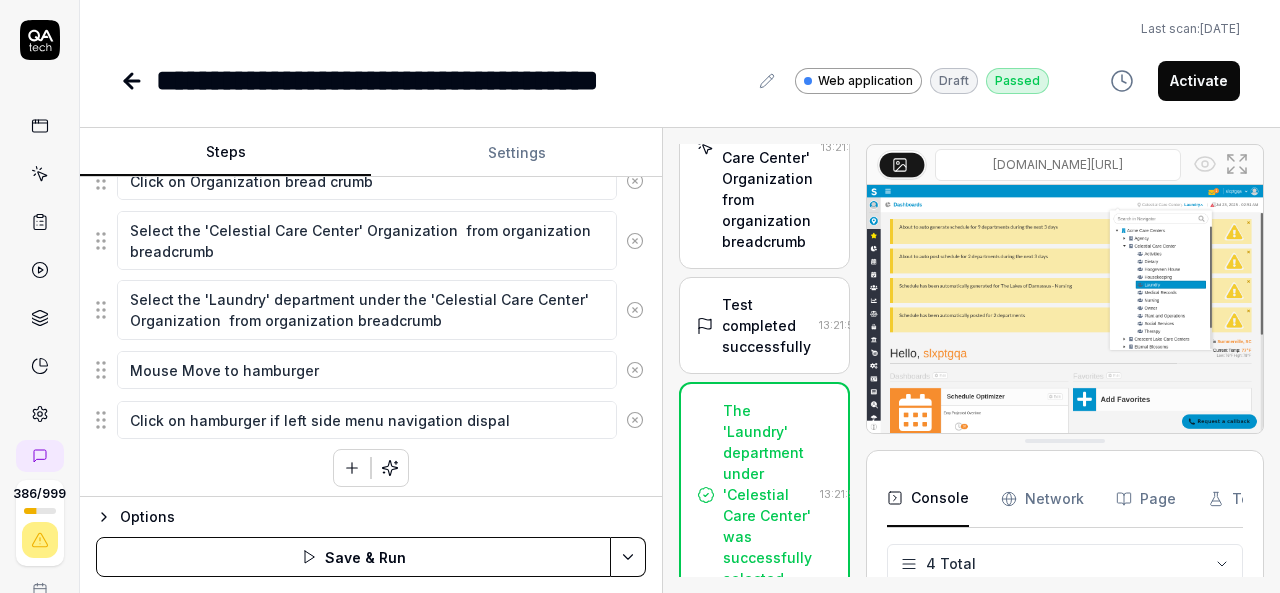 type on "*" 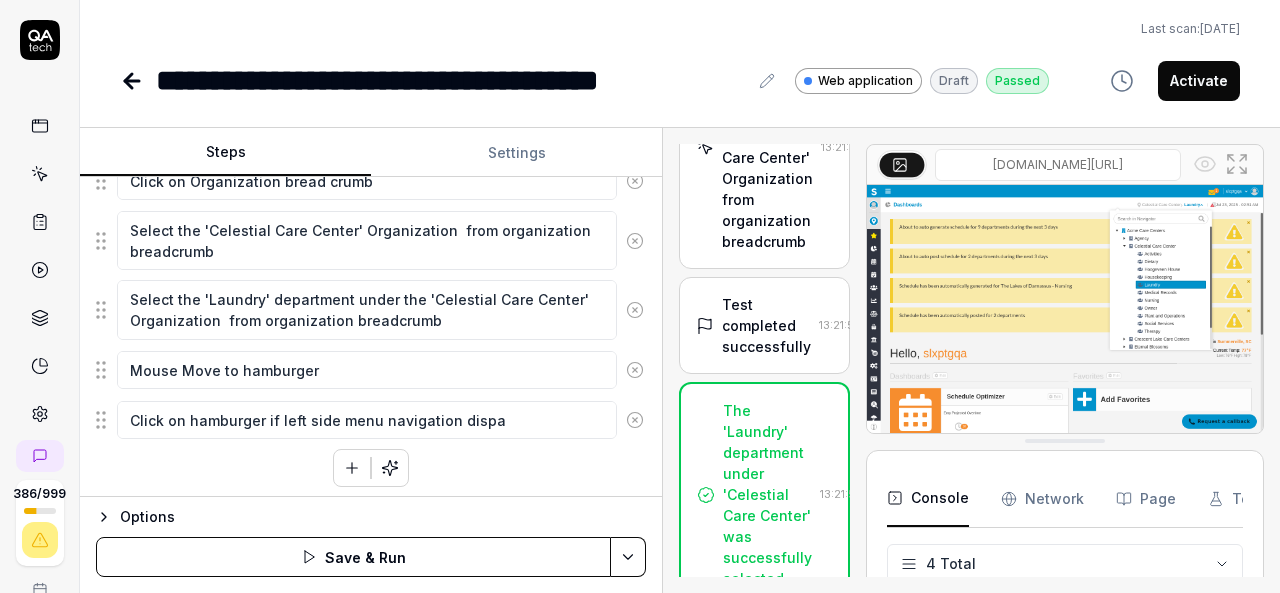 type on "*" 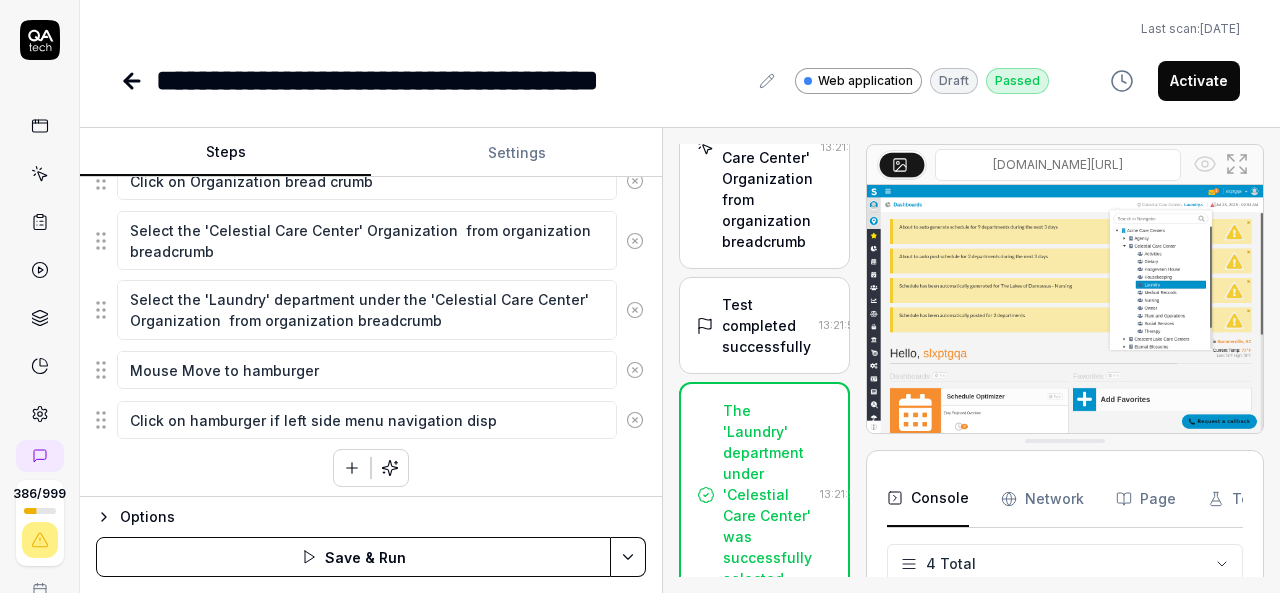 type on "*" 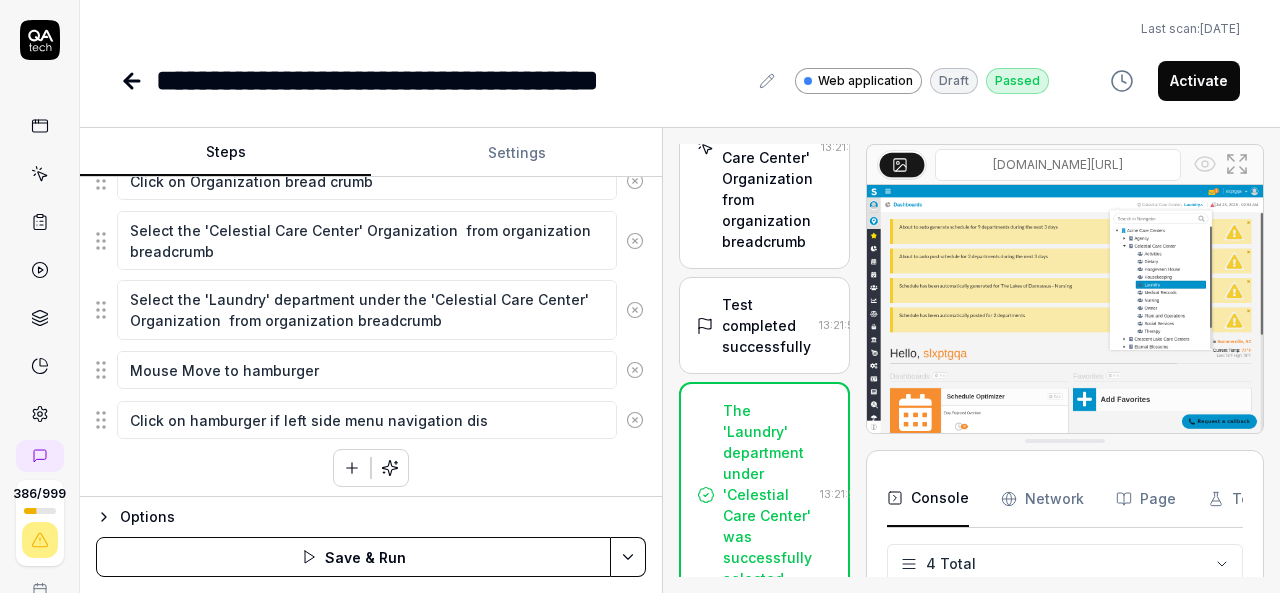 type on "*" 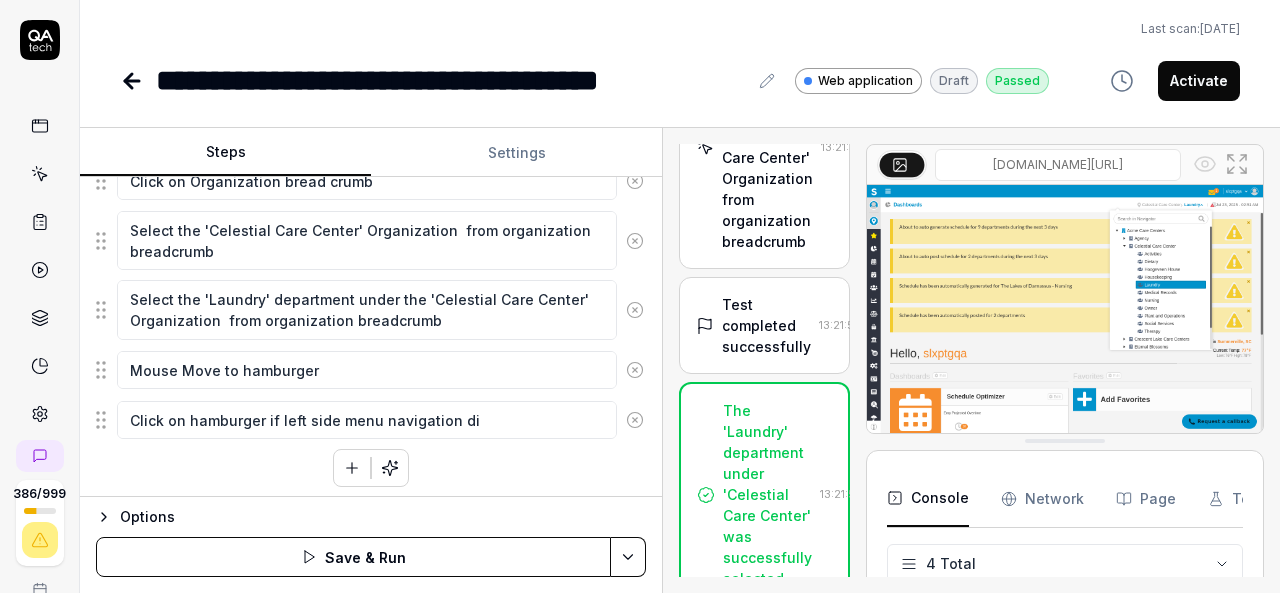 type on "*" 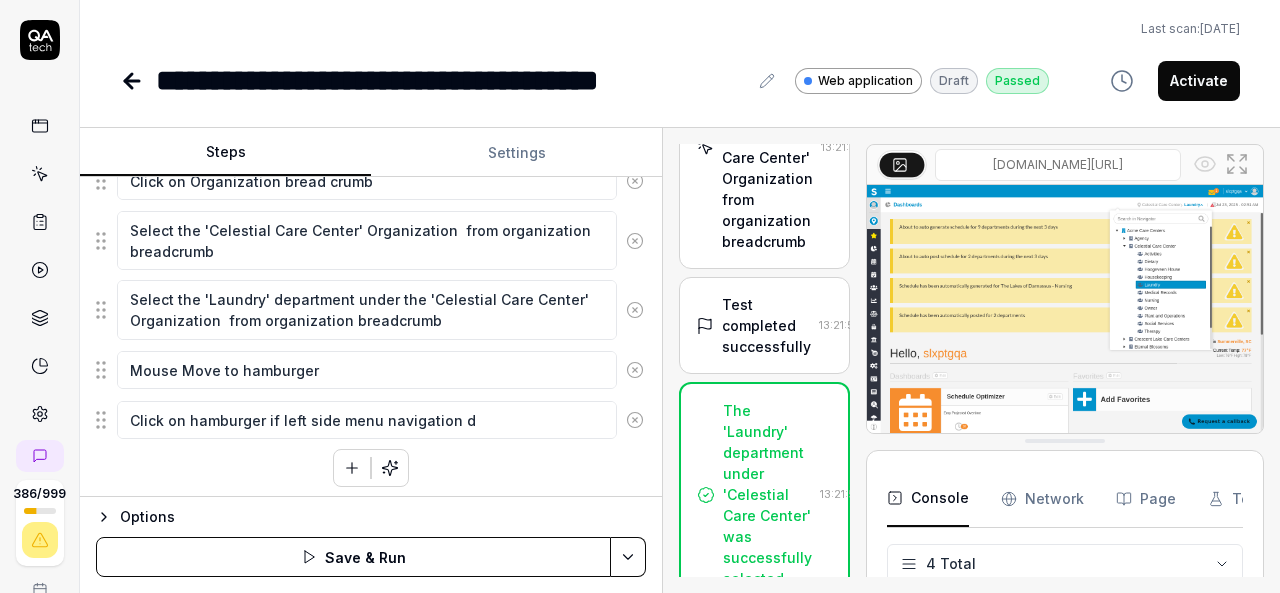 type on "*" 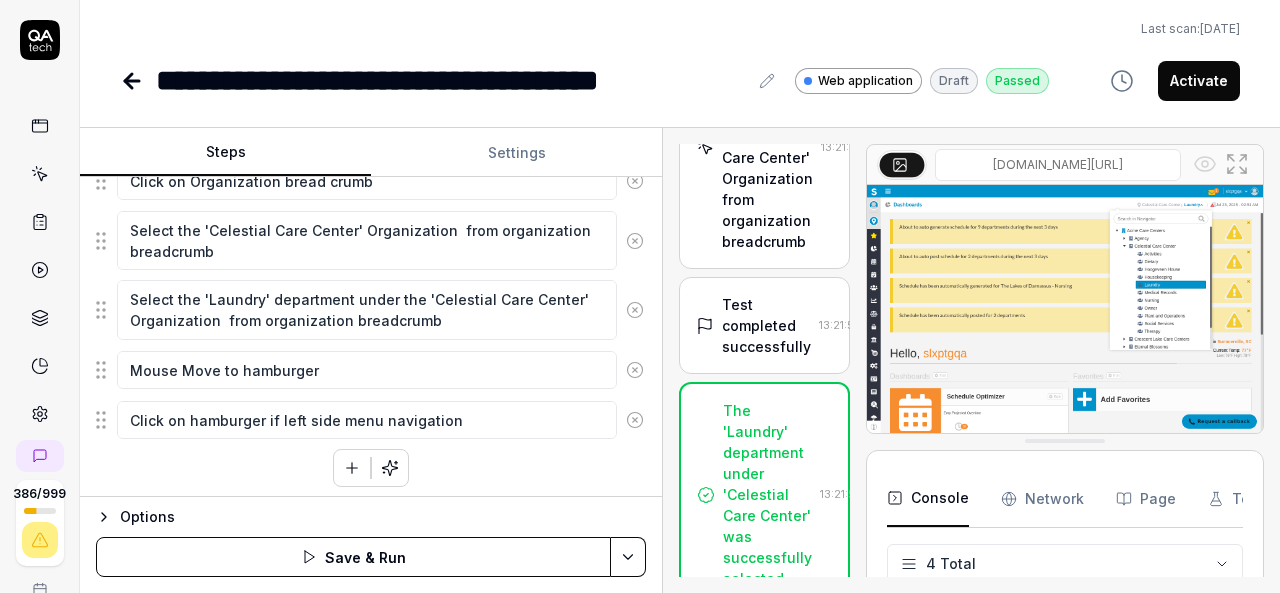 type on "*" 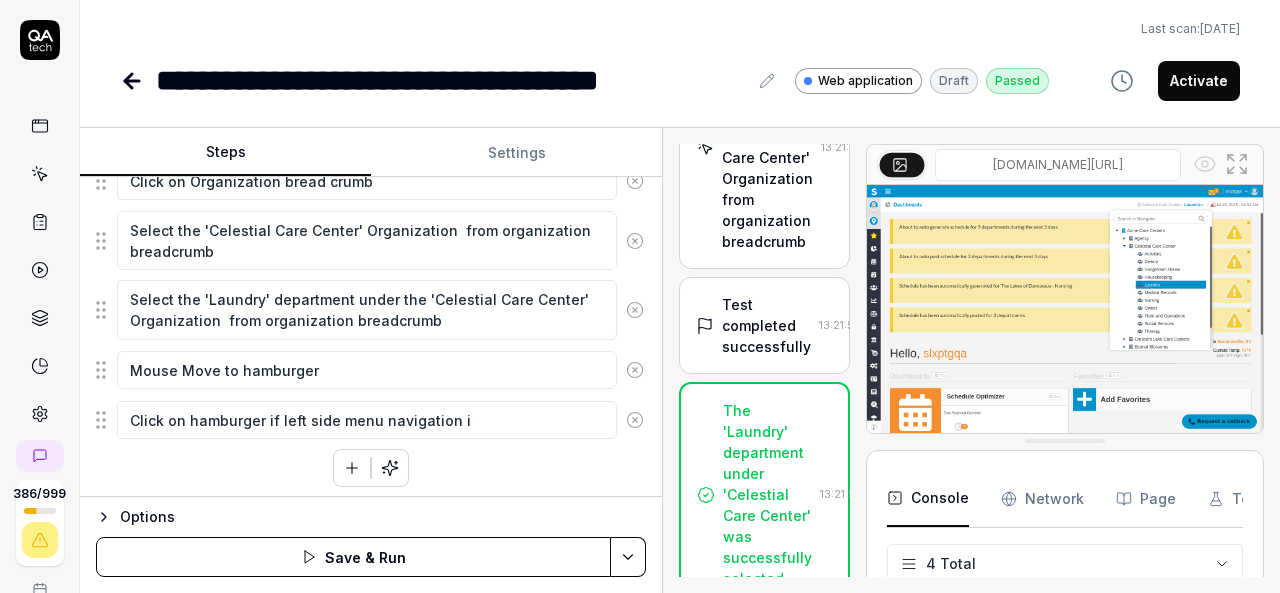 type on "*" 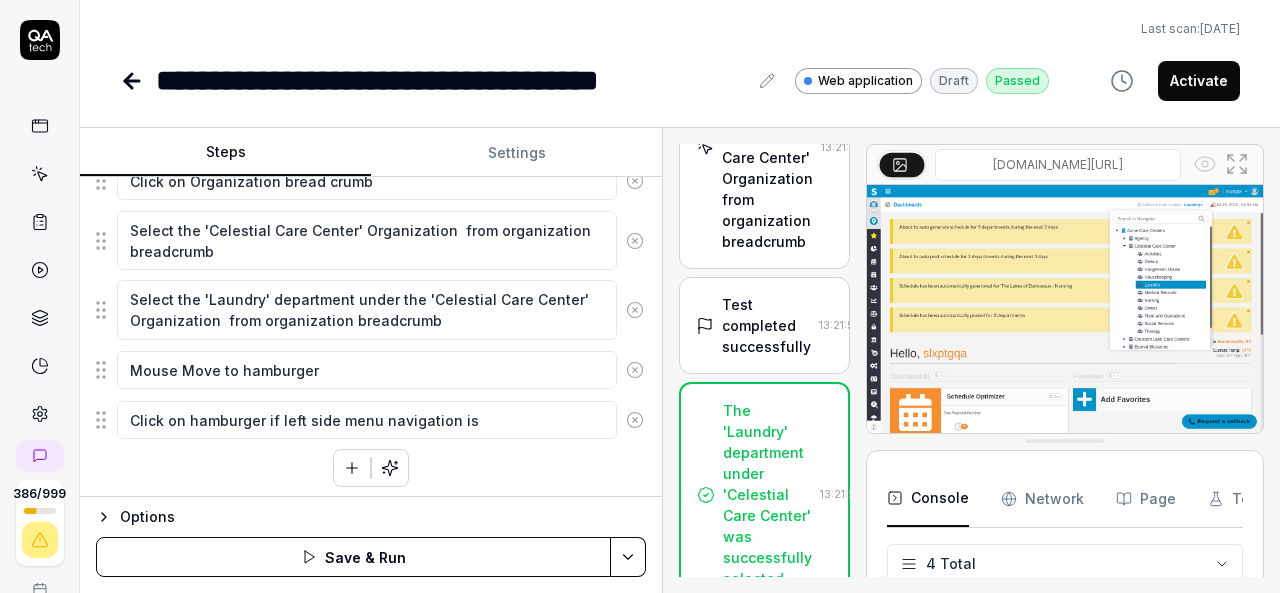 type on "*" 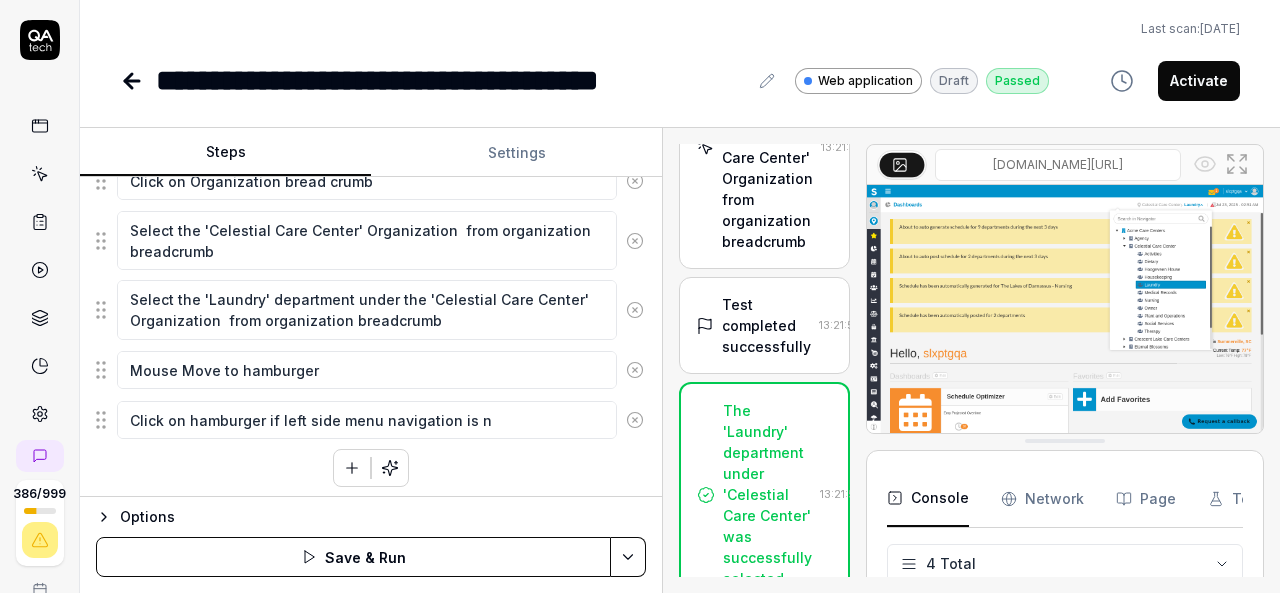 type on "*" 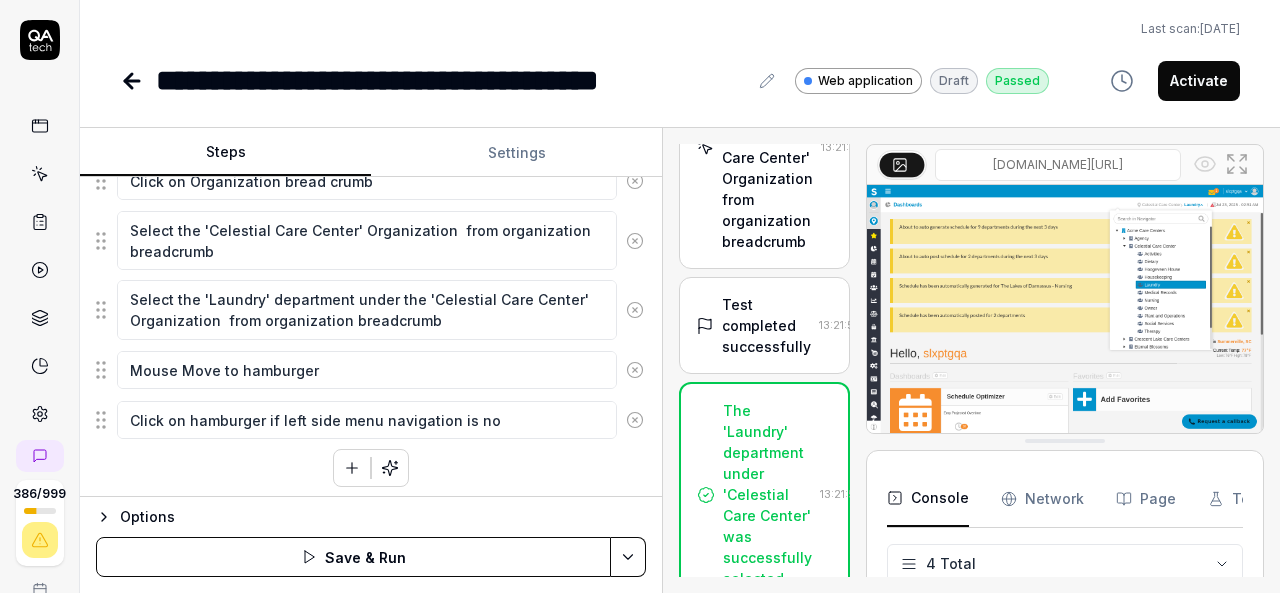 type on "*" 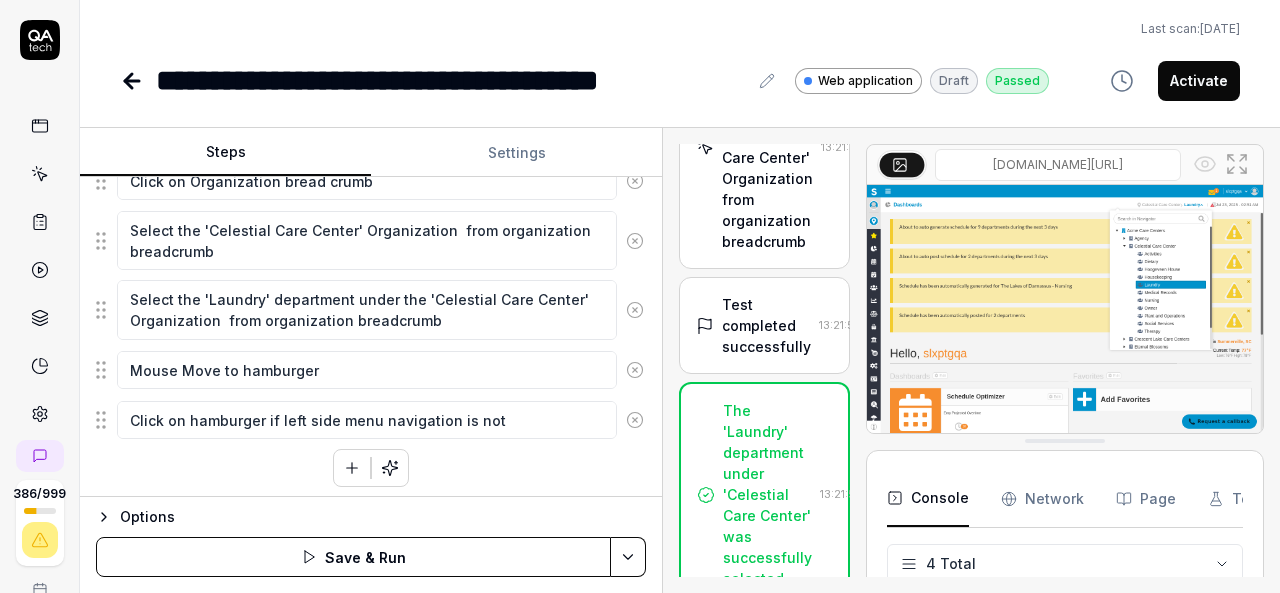 type on "*" 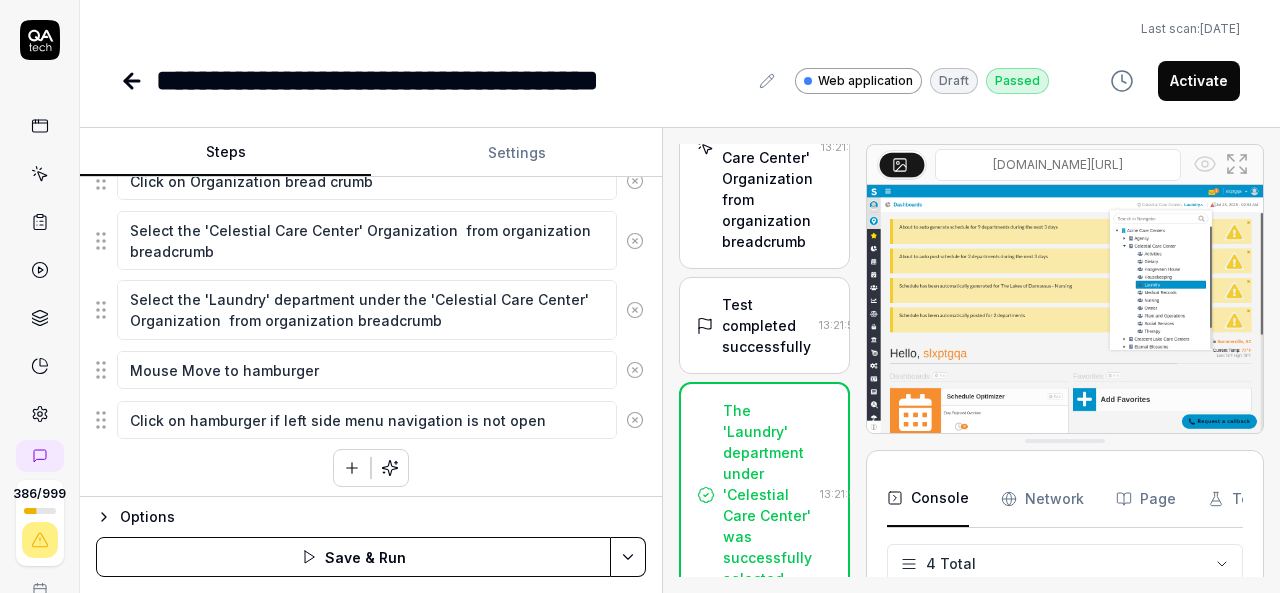 click 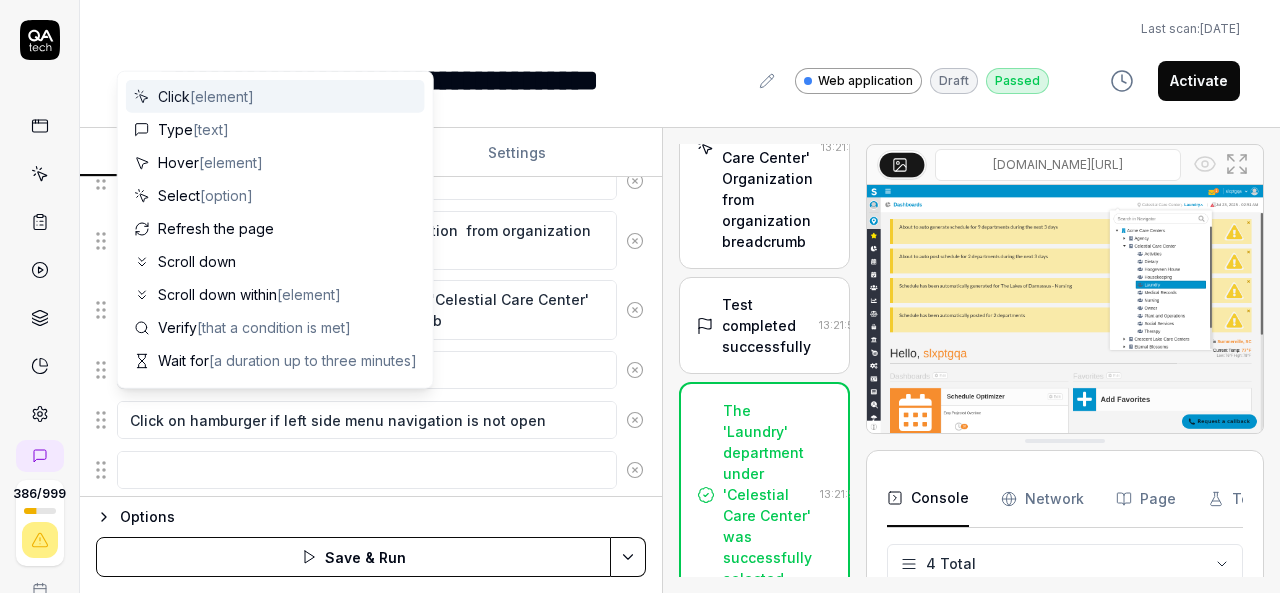 scroll, scrollTop: 378, scrollLeft: 0, axis: vertical 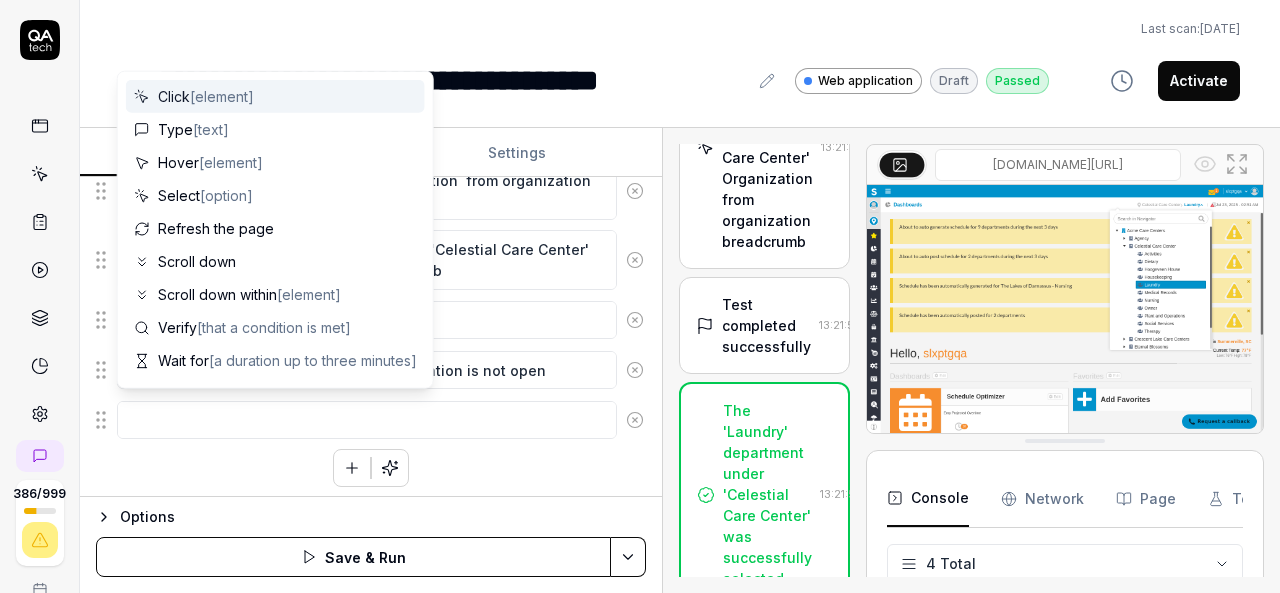 click at bounding box center (367, 420) 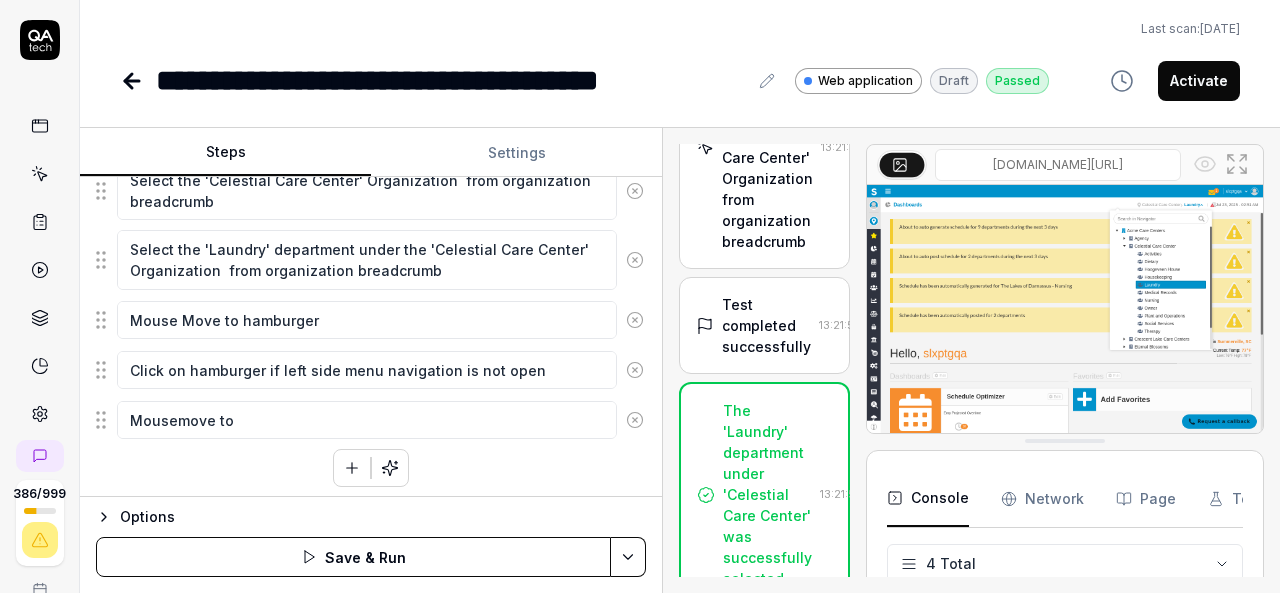 click on "Mousemove to" at bounding box center (367, 420) 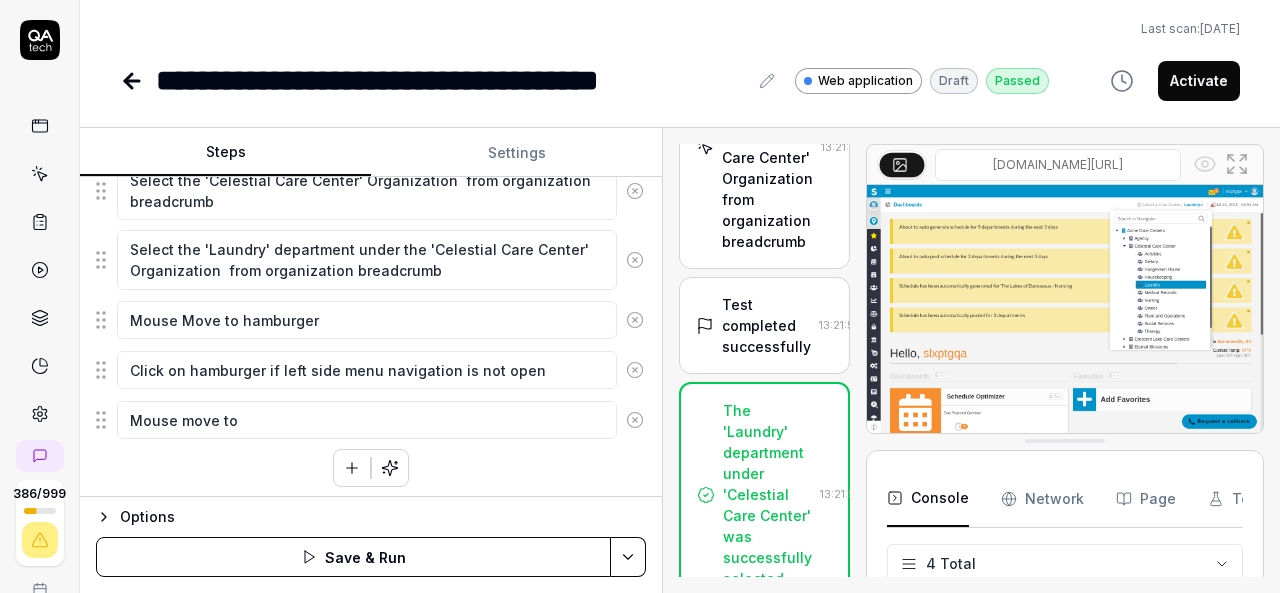 click on "Mouse move to" at bounding box center [367, 420] 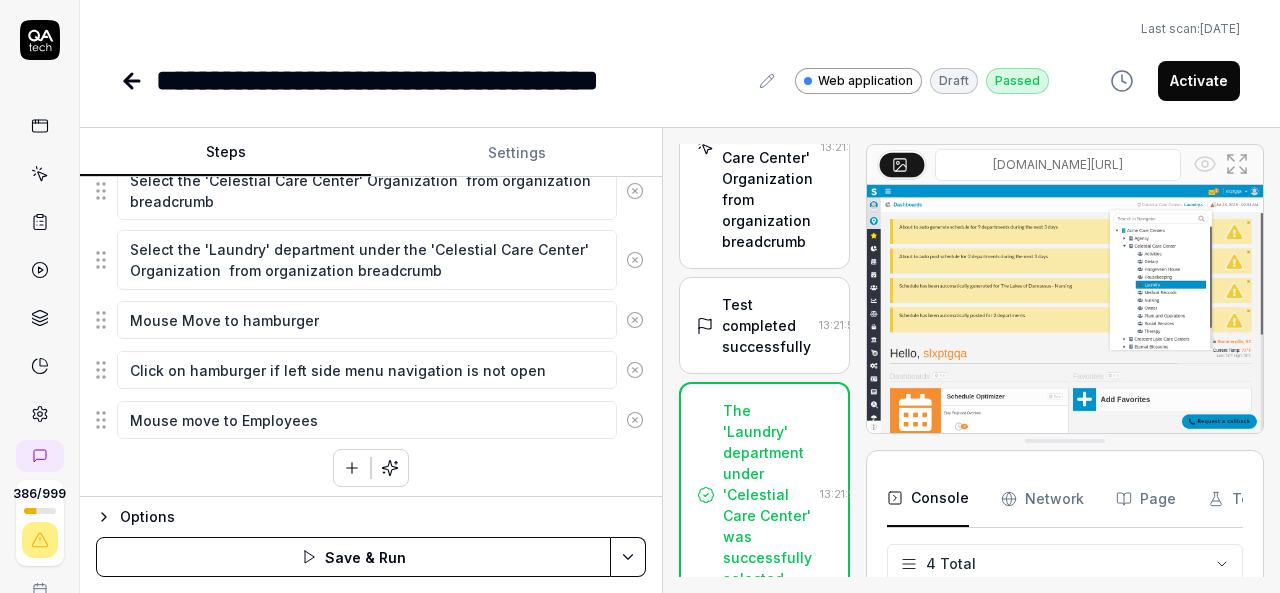 click on "Mouse move to Organization bread crumb Click on Organization bread crumb Select the 'Celestial Care Center' Organization  from organization breadcrumb Select the 'Laundry' department under the 'Celestial Care Center' Organization  from organization breadcrumb Mouse Move to hamburger Click on hamburger if left side menu navigation is not open Mouse move to Employees
To pick up a draggable item, press the space bar.
While dragging, use the arrow keys to move the item.
Press space again to drop the item in its new position, or press escape to cancel." at bounding box center [371, 273] 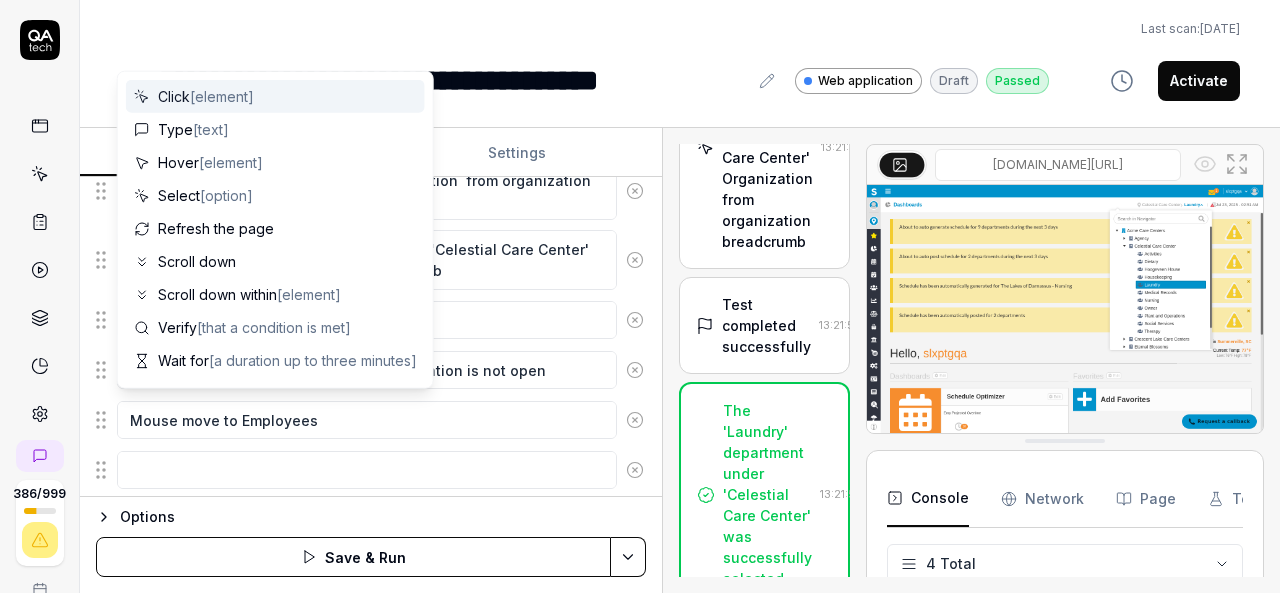 scroll, scrollTop: 427, scrollLeft: 0, axis: vertical 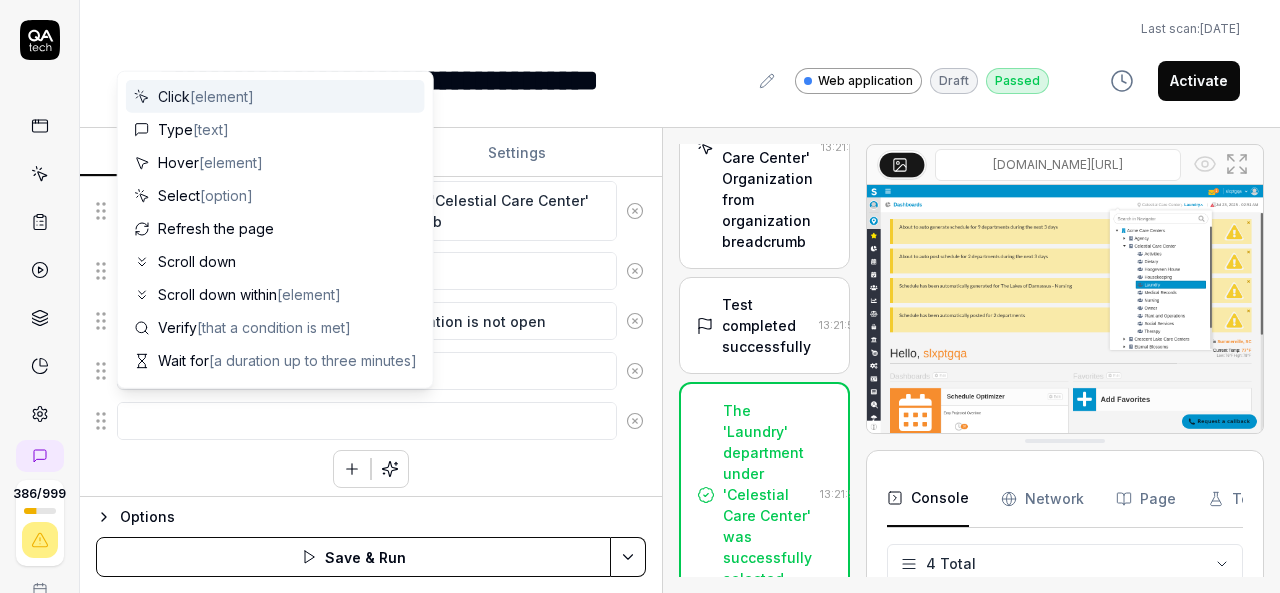 click at bounding box center [367, 421] 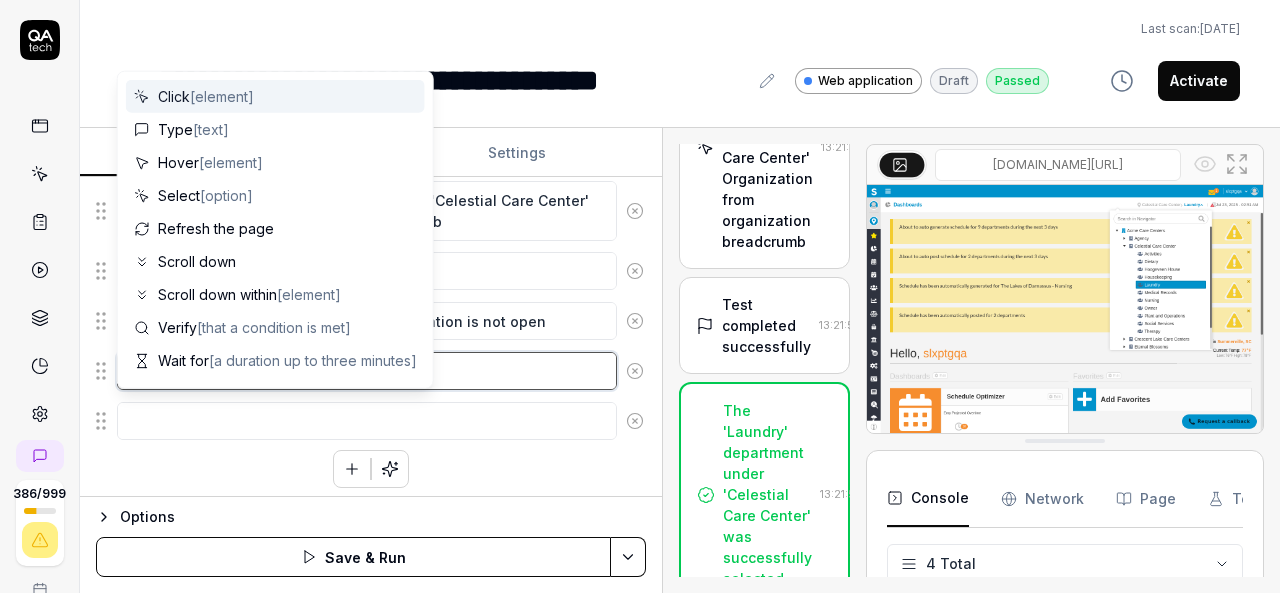 click on "Mouse move to Employees" at bounding box center (367, 371) 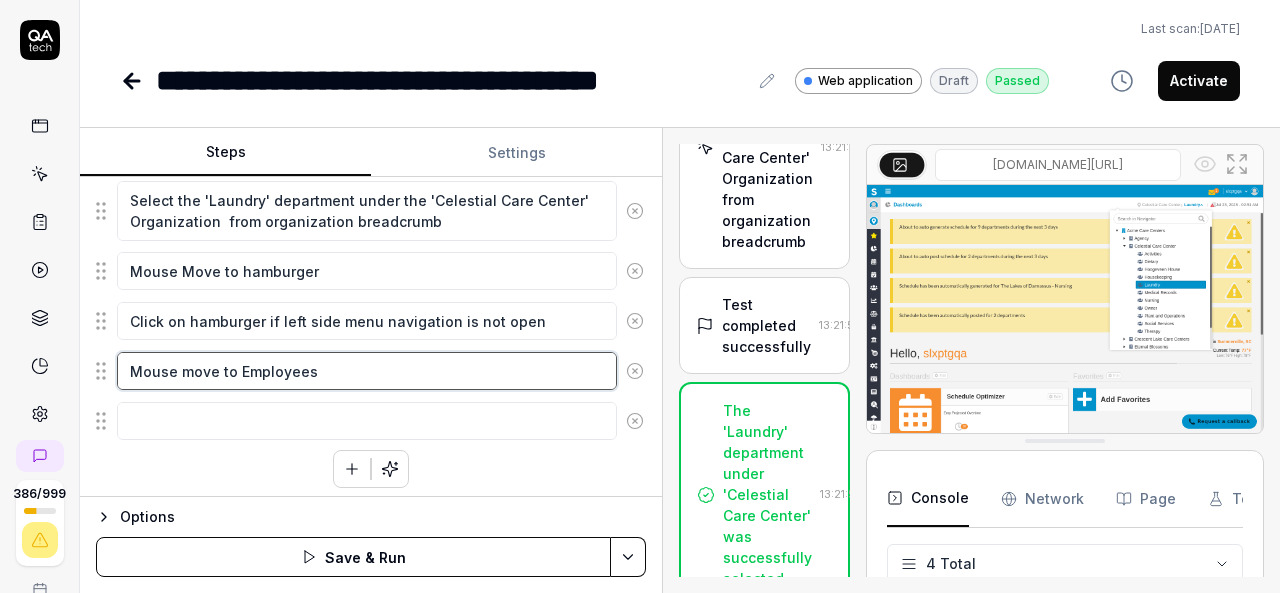 click on "Mouse move to Employees" at bounding box center [367, 371] 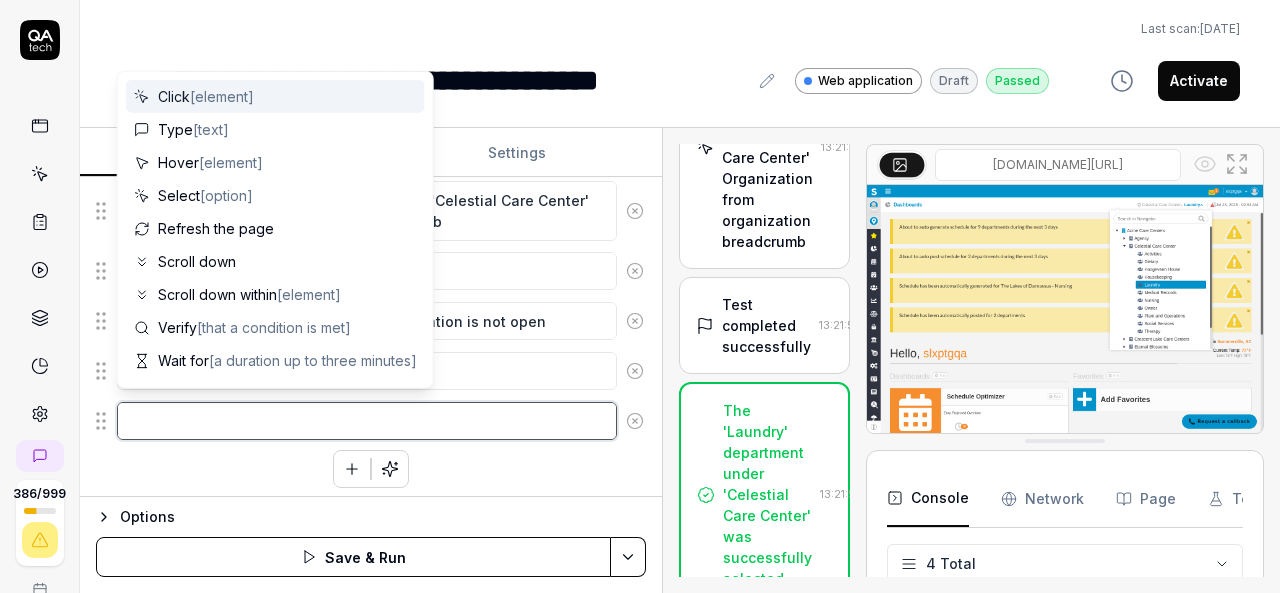 click at bounding box center [367, 421] 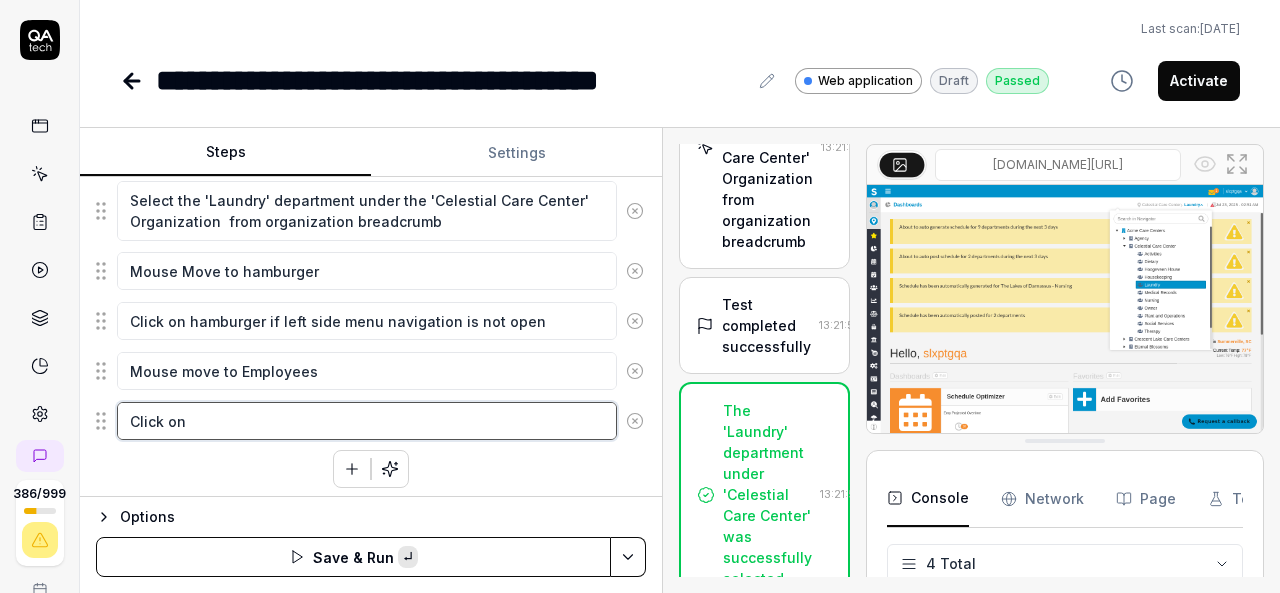 paste on "Employees" 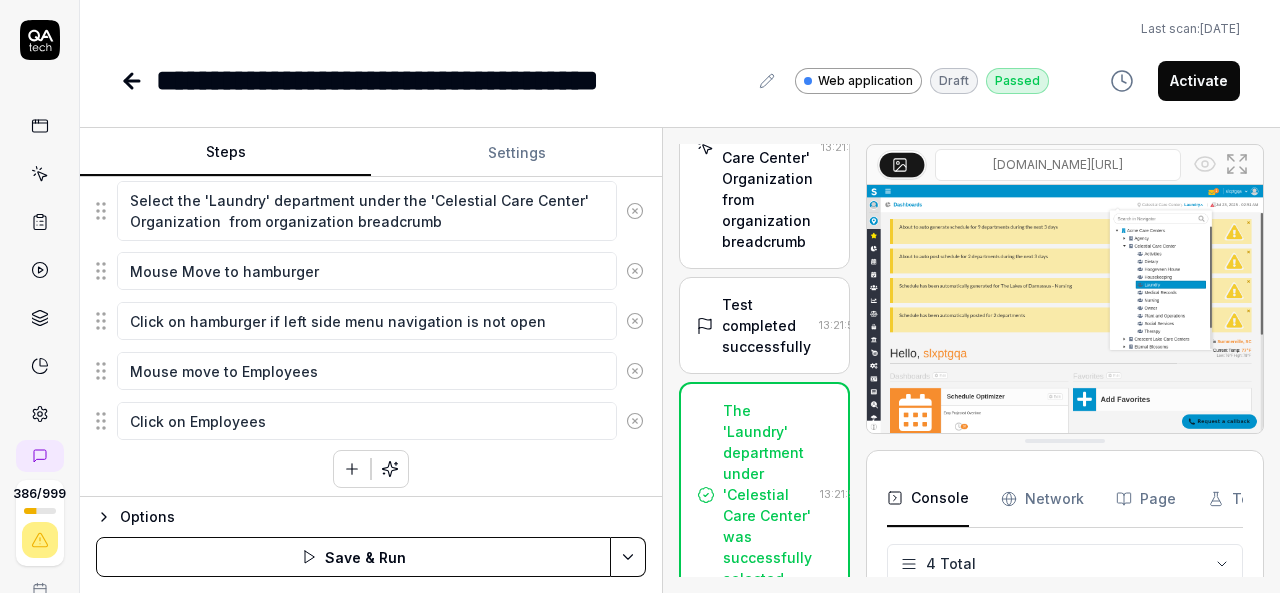 click 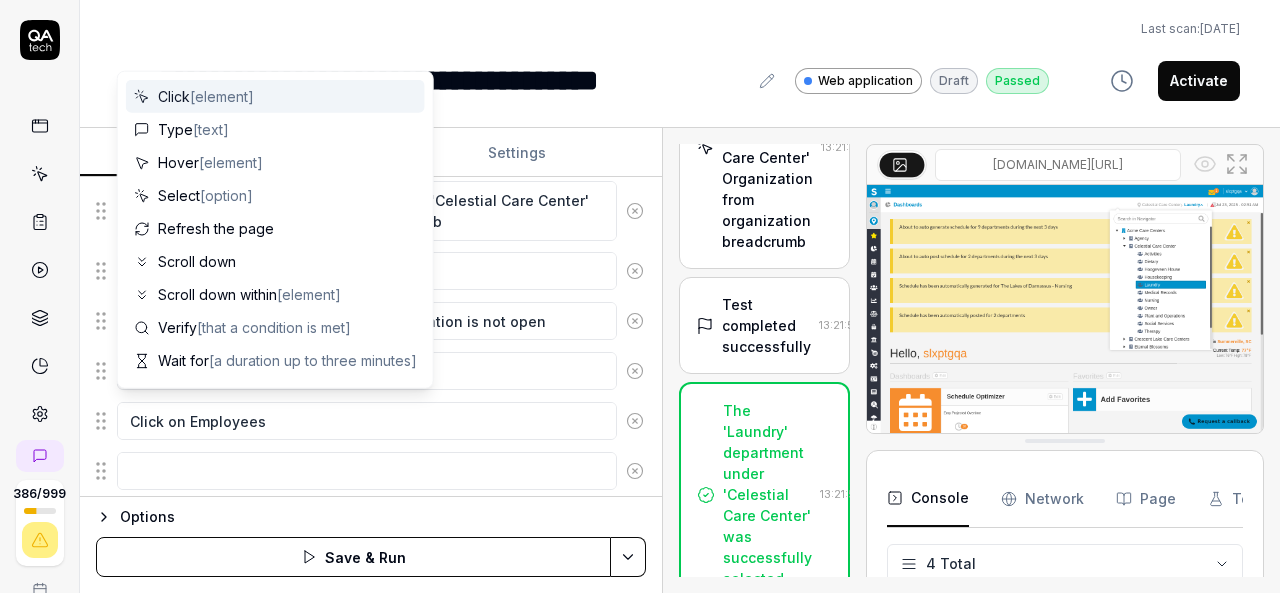 scroll, scrollTop: 476, scrollLeft: 0, axis: vertical 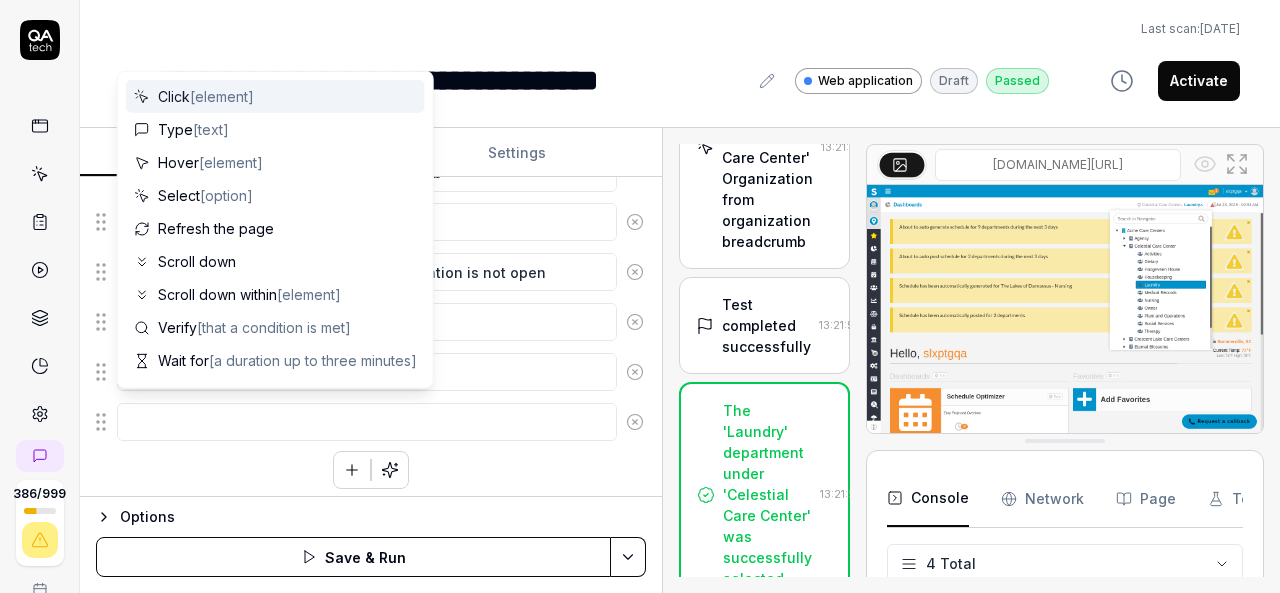 click on "Last scan:  [DATE]" at bounding box center [680, 29] 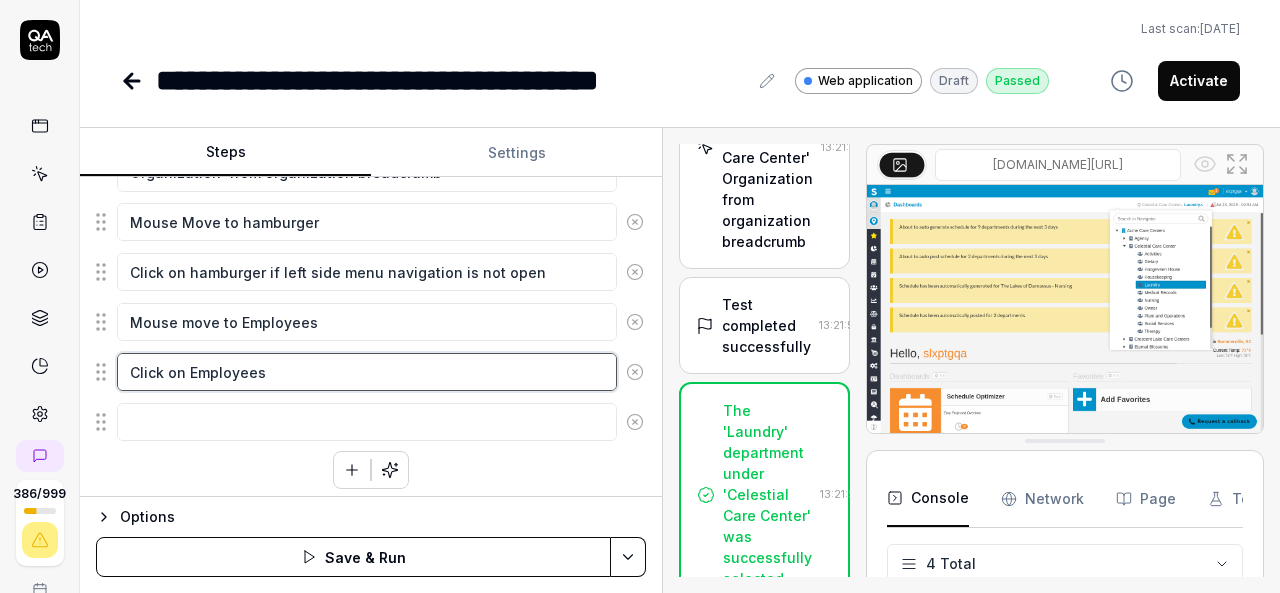 click on "Click on Employees" at bounding box center [367, 372] 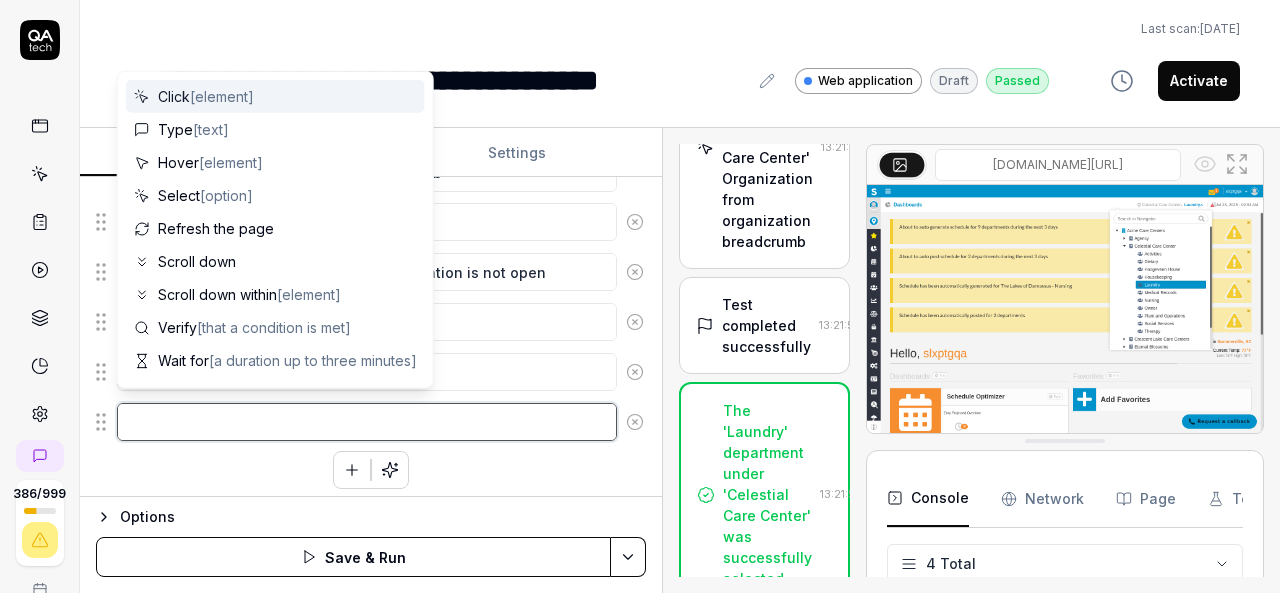 click at bounding box center (367, 422) 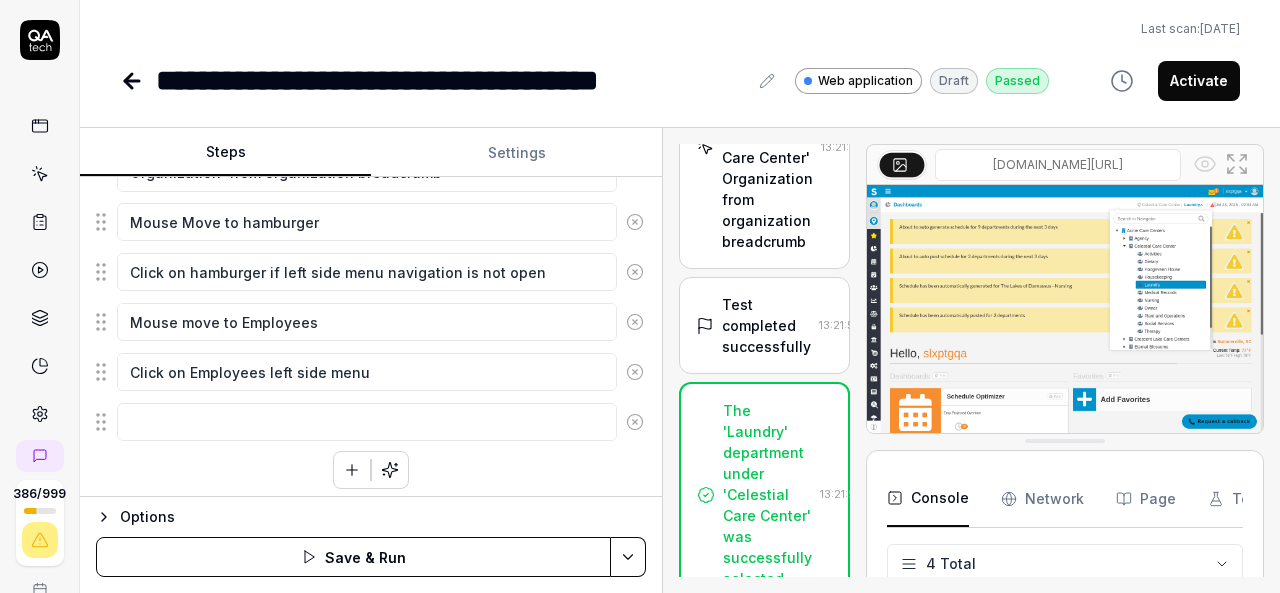click on "Options" at bounding box center [383, 517] 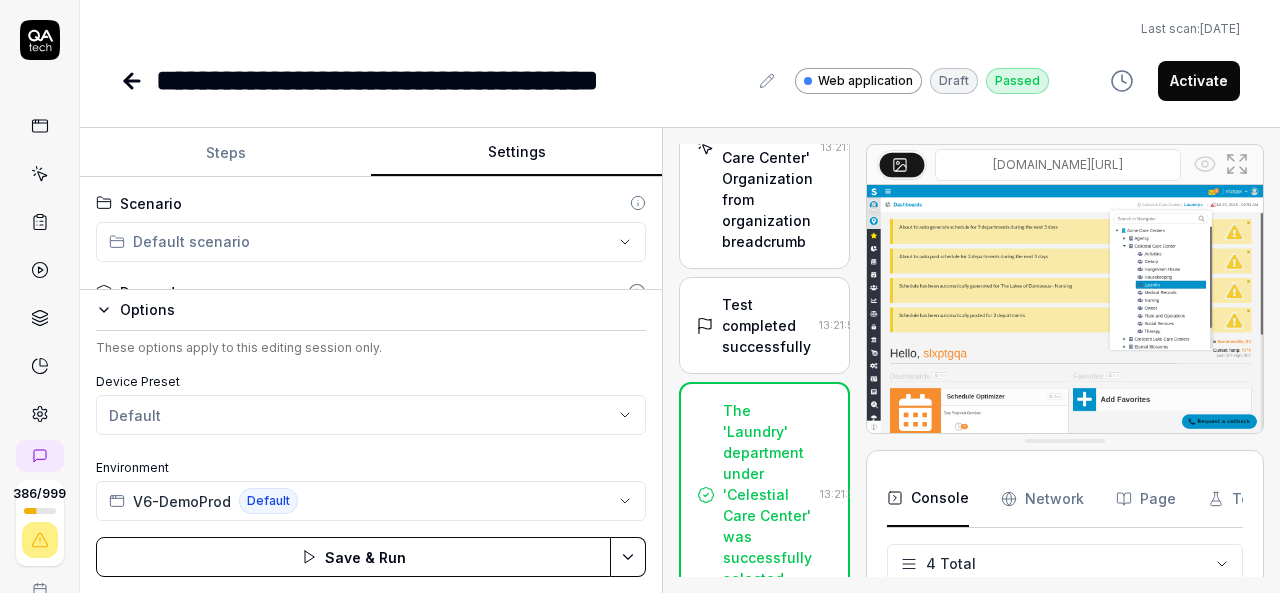 click on "Settings" at bounding box center [516, 153] 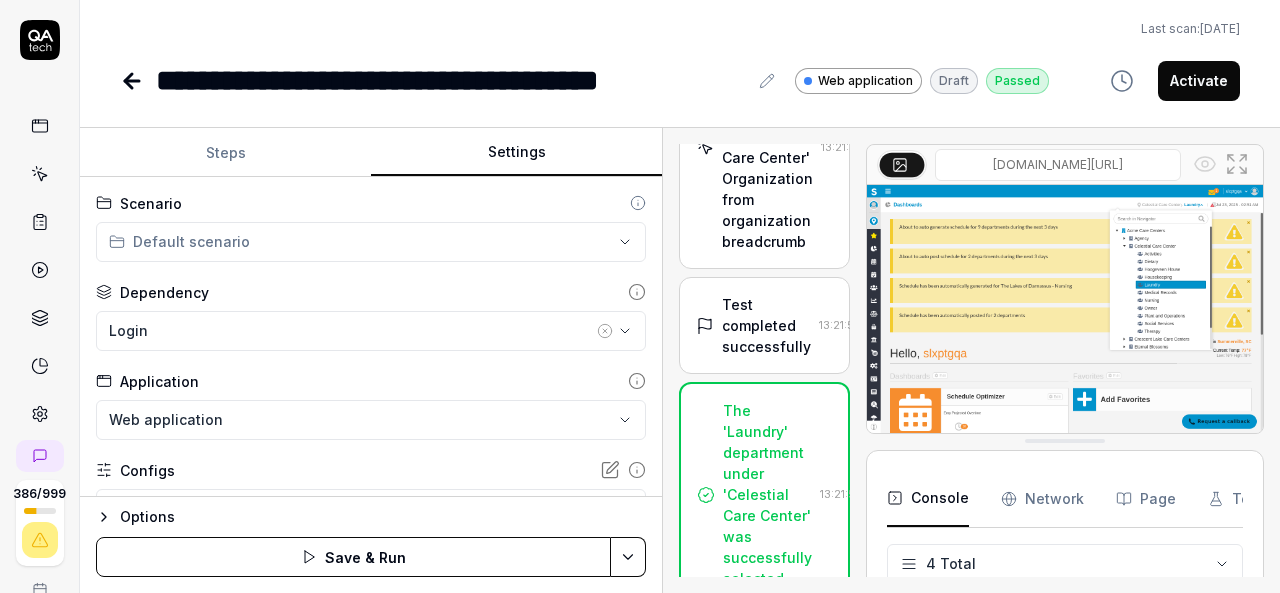 scroll, scrollTop: 438, scrollLeft: 0, axis: vertical 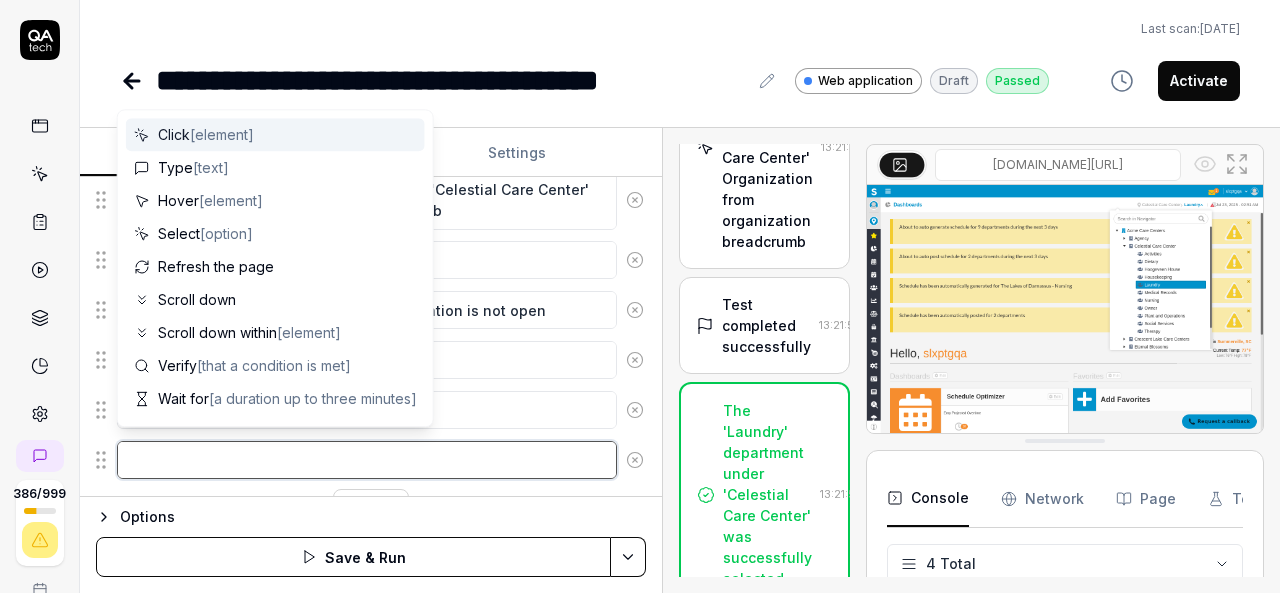 click at bounding box center (367, 460) 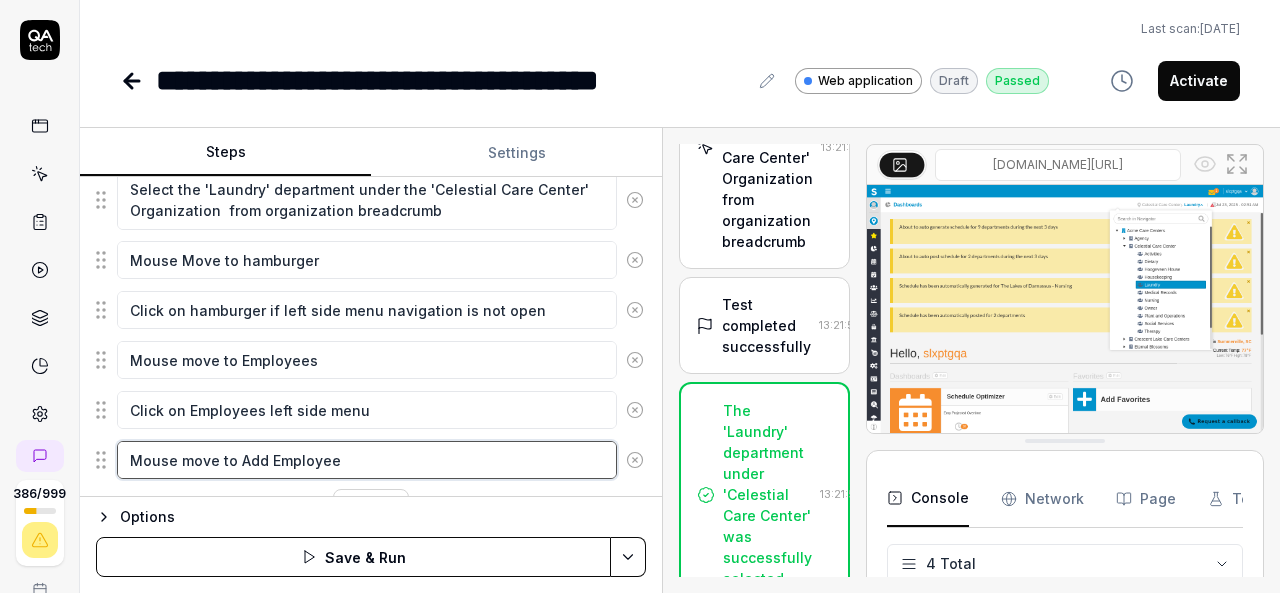 scroll, scrollTop: 476, scrollLeft: 0, axis: vertical 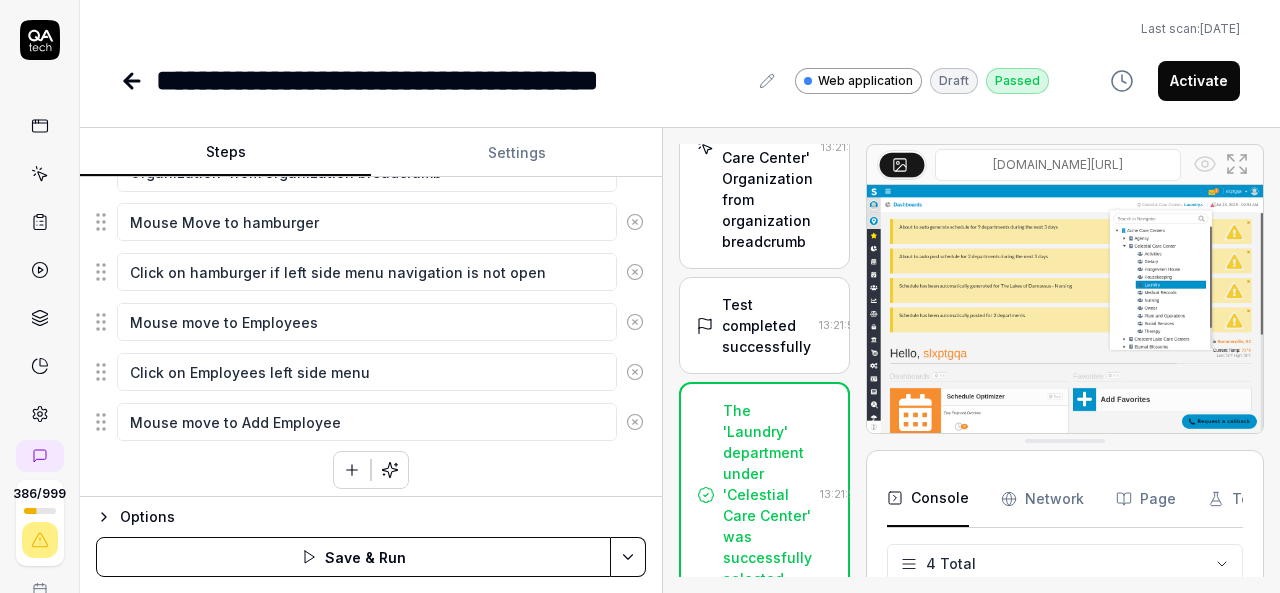 click at bounding box center (352, 470) 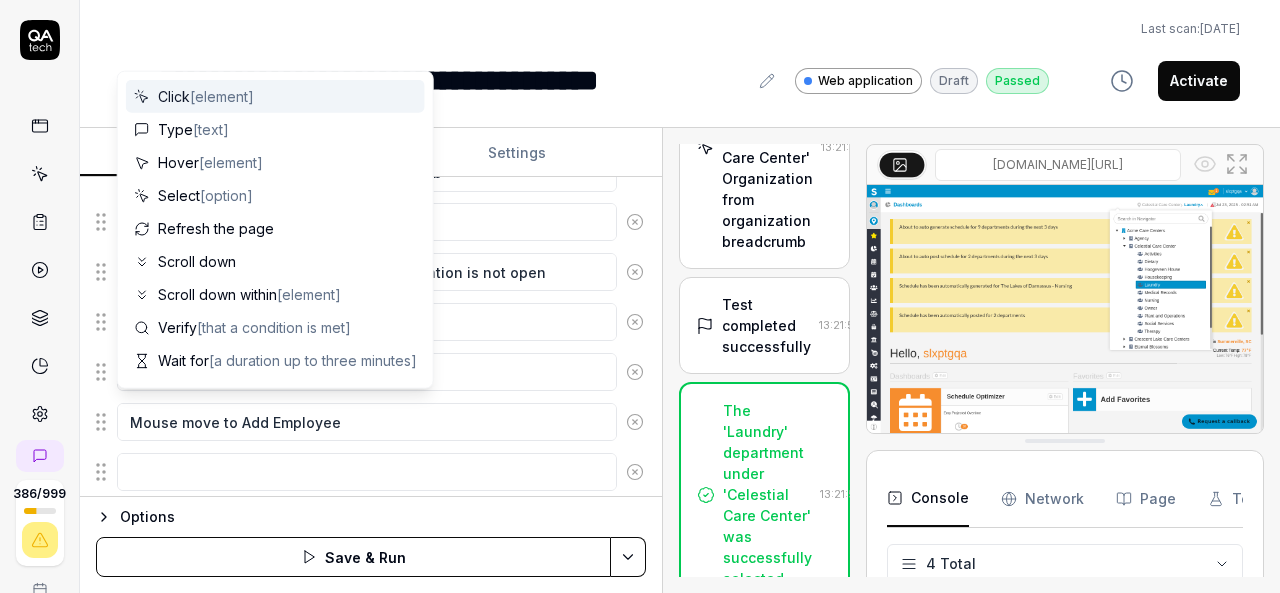 scroll, scrollTop: 526, scrollLeft: 0, axis: vertical 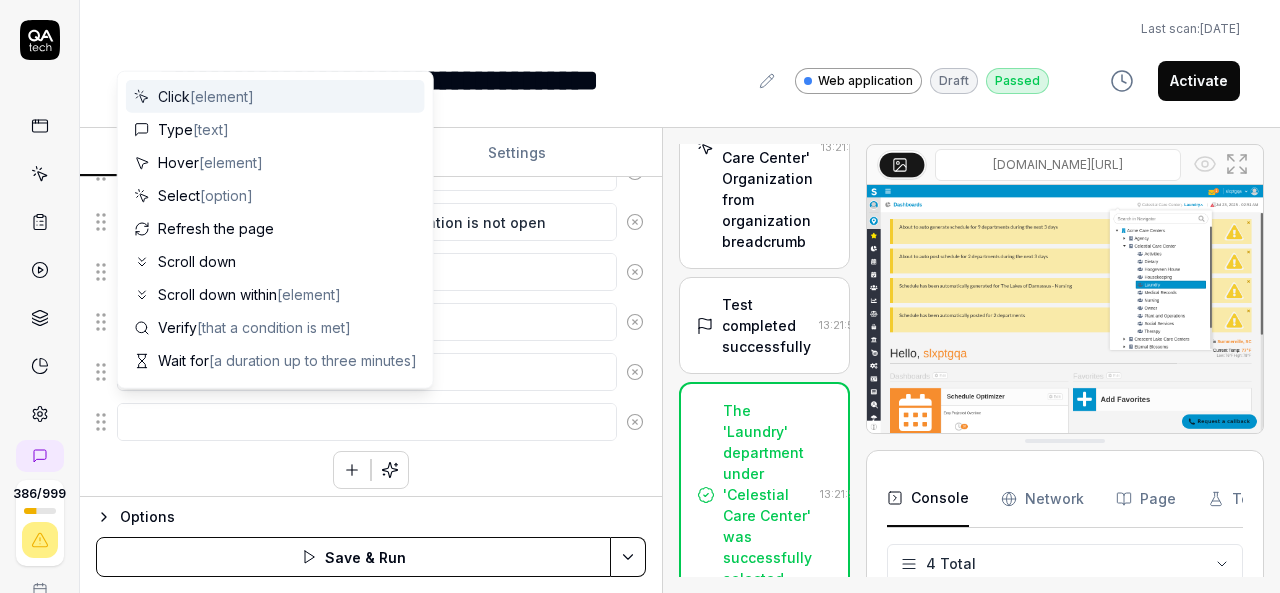 click at bounding box center (367, 422) 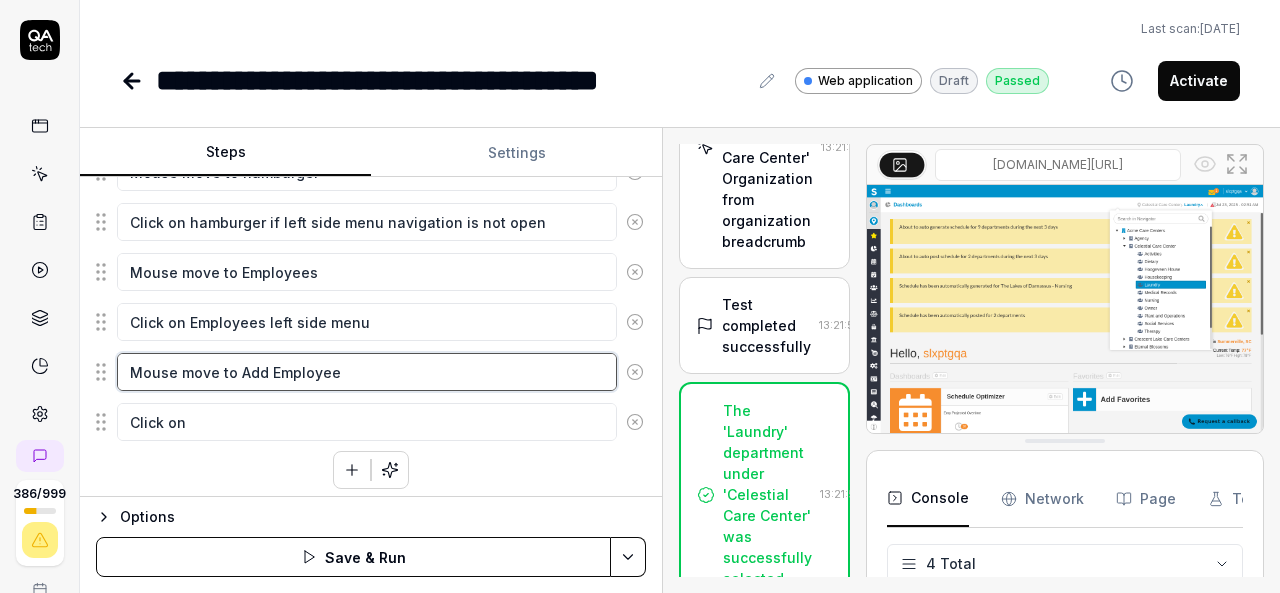 drag, startPoint x: 238, startPoint y: 364, endPoint x: 434, endPoint y: 373, distance: 196.20653 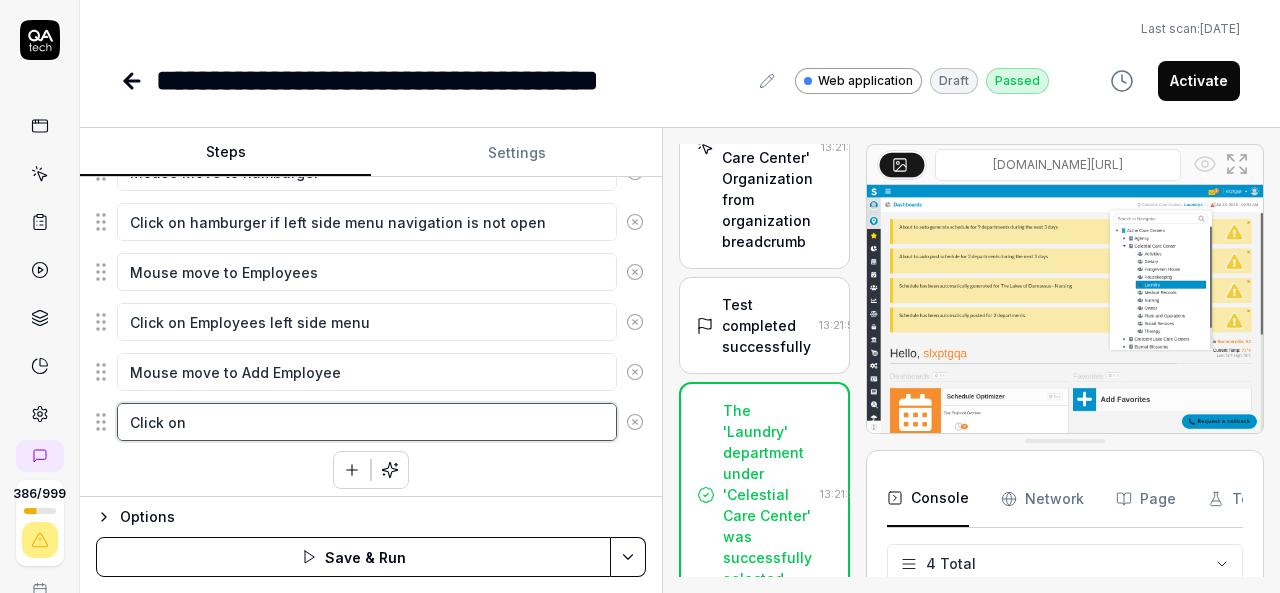 click on "Click on" at bounding box center (367, 422) 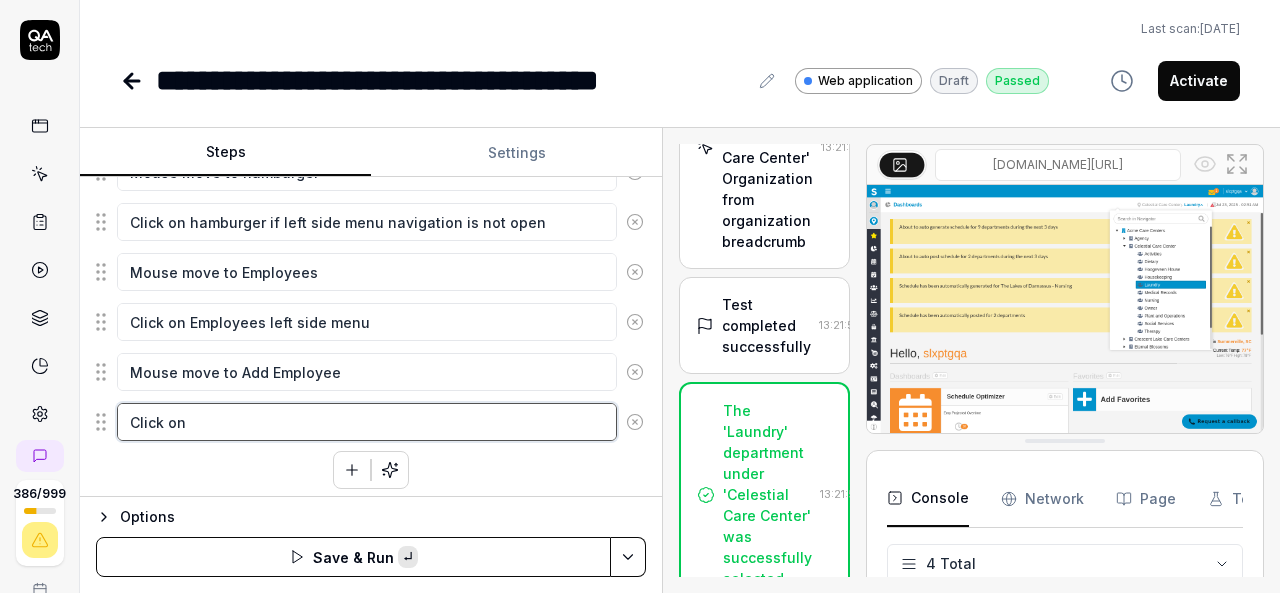 paste on "Add Employee" 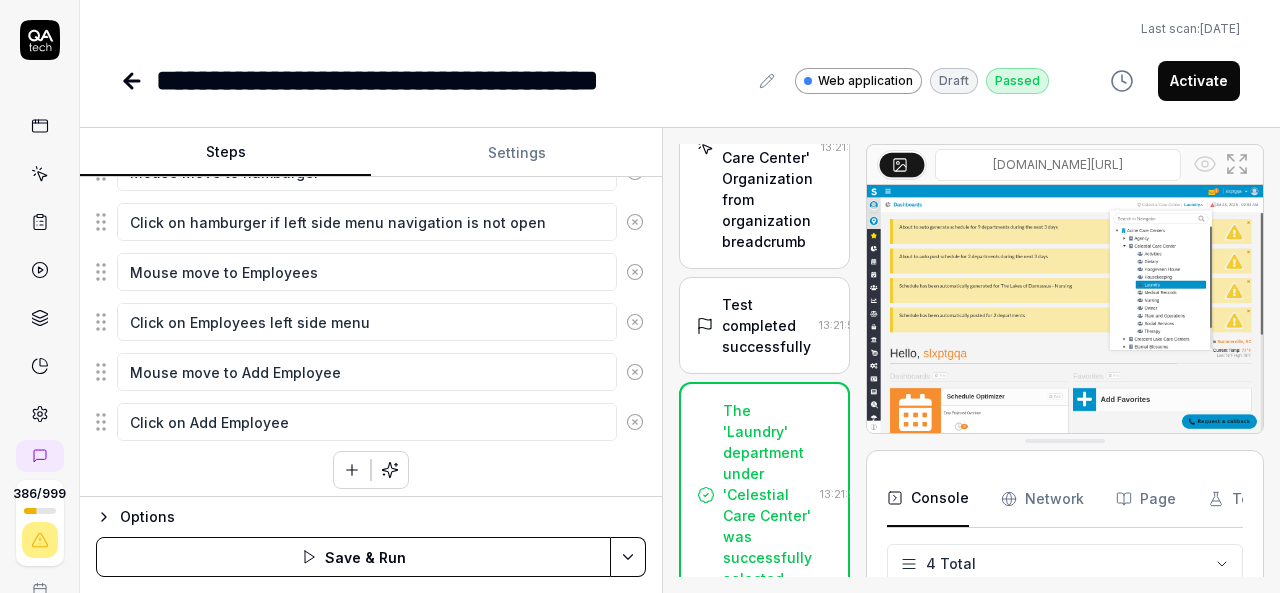 click 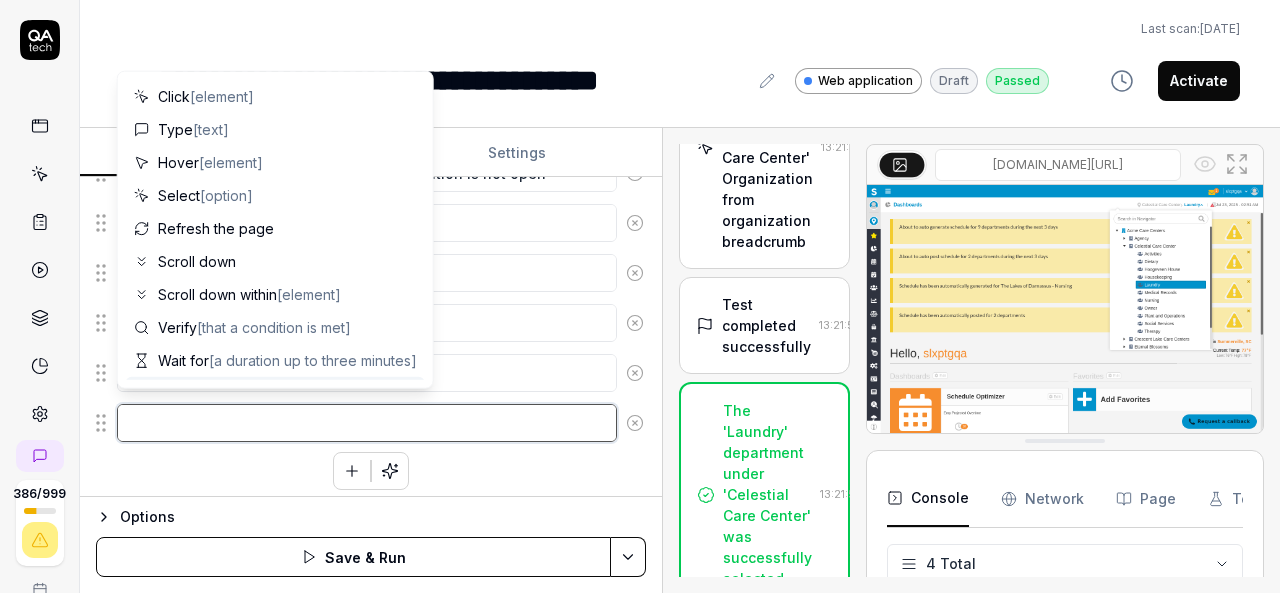 click at bounding box center [367, 423] 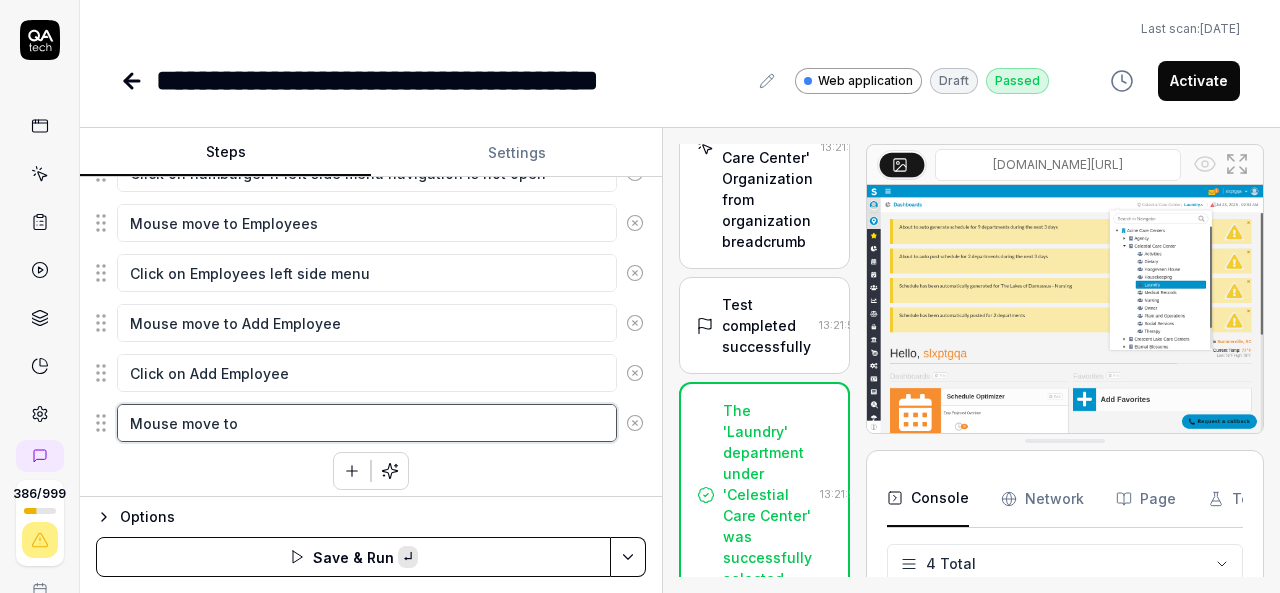 paste on "Emp Type" 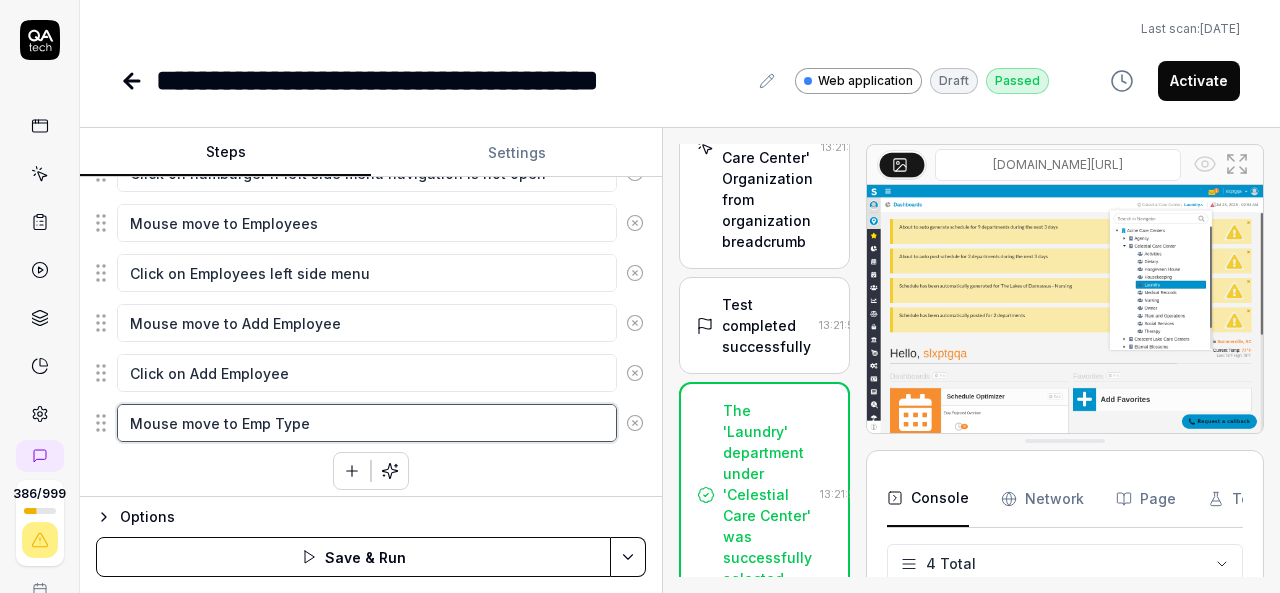 click on "Mouse move to Emp Type" at bounding box center (367, 423) 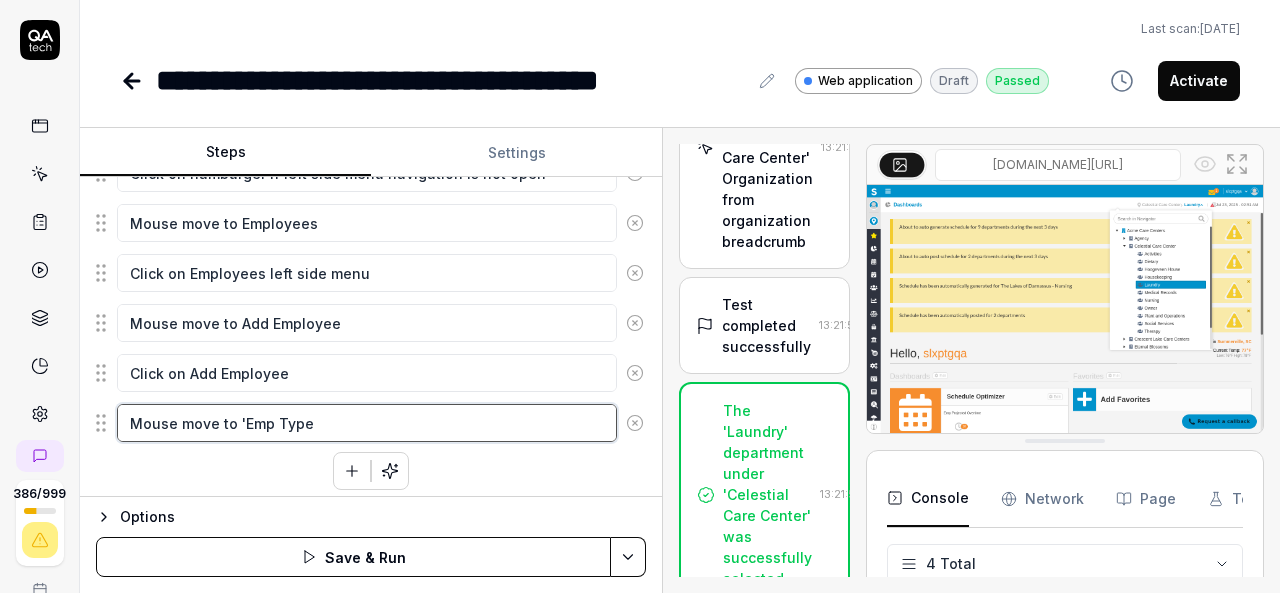 click on "Mouse move to 'Emp Type" at bounding box center [367, 423] 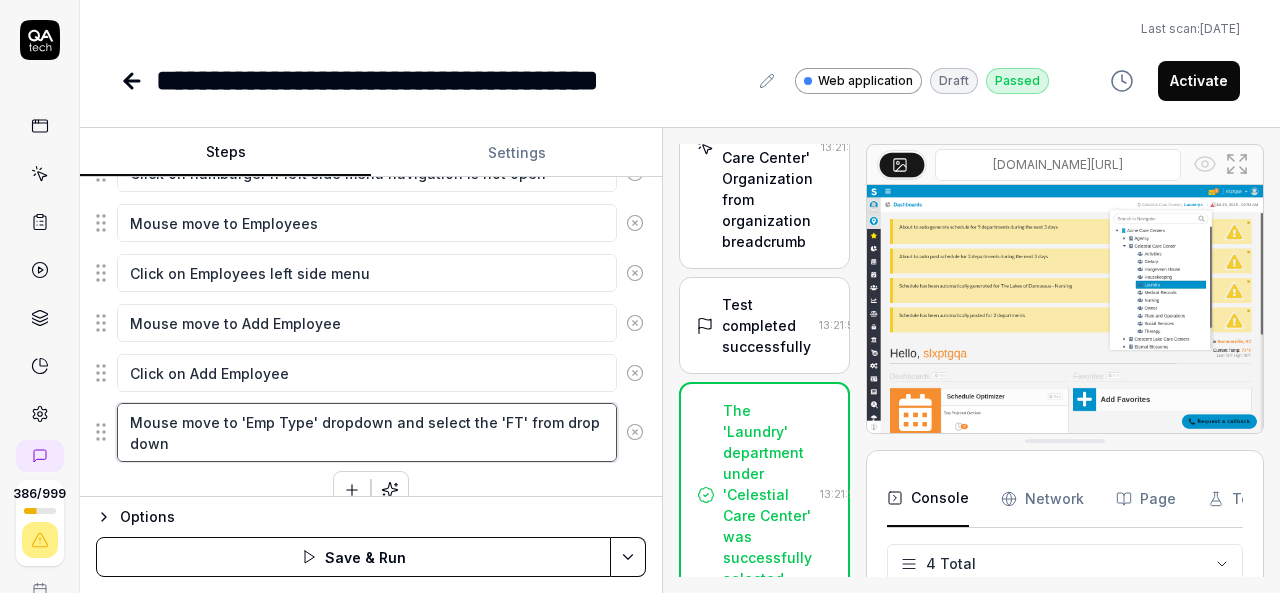 drag, startPoint x: 234, startPoint y: 412, endPoint x: 310, endPoint y: 415, distance: 76.05919 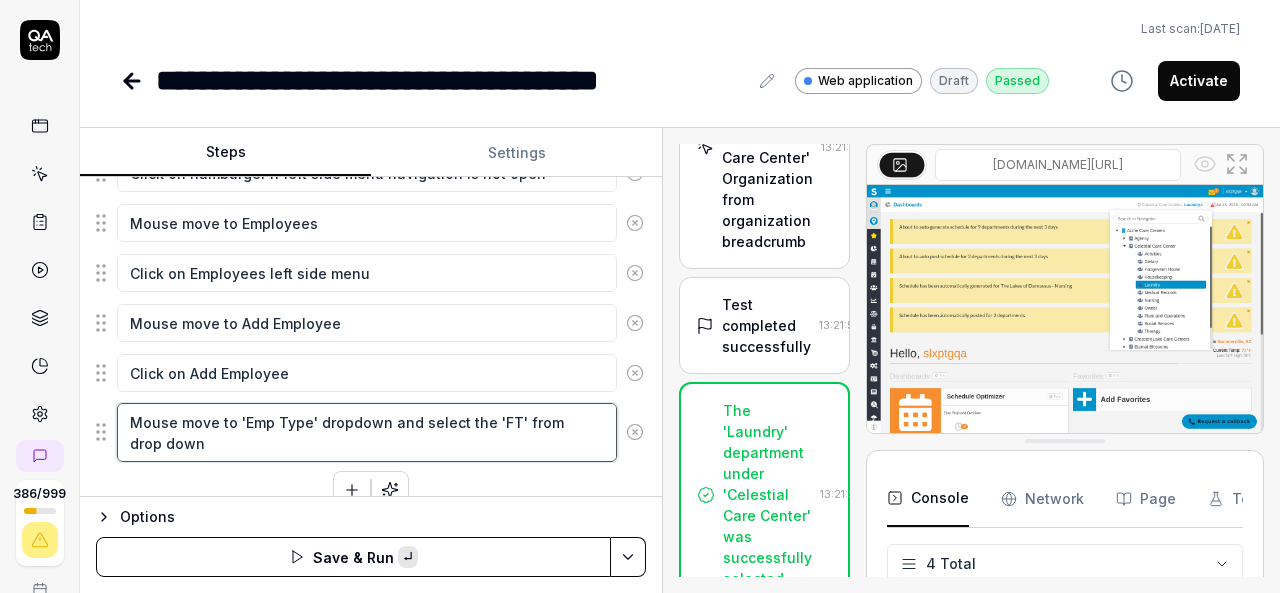 paste on "'Emp Type'" 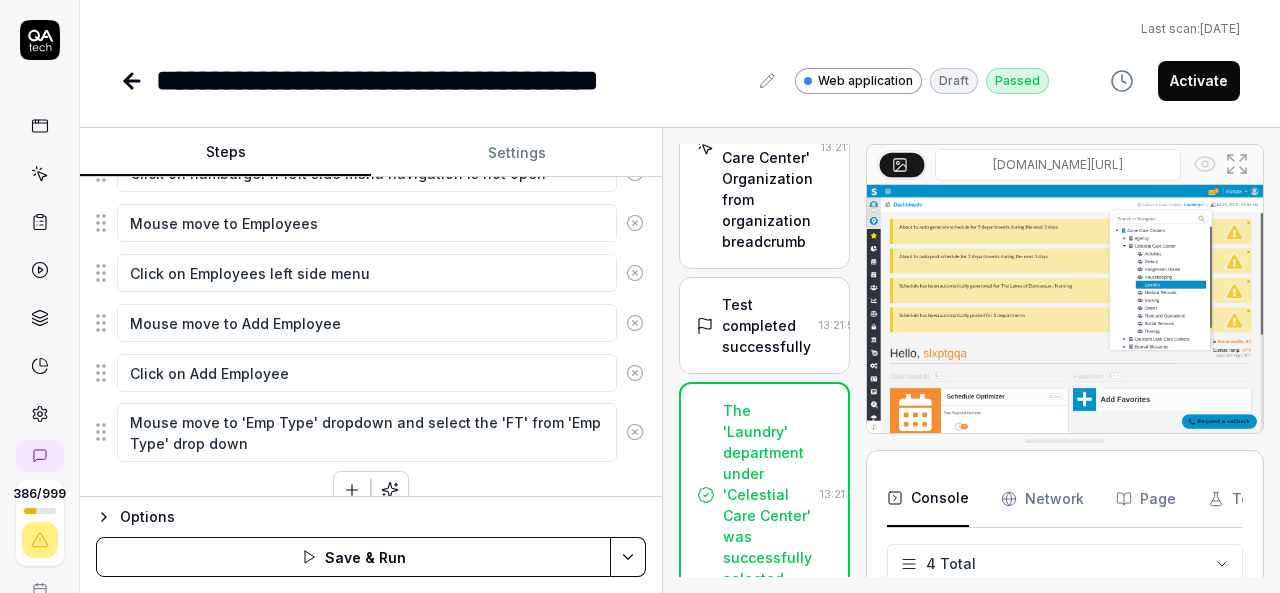 click 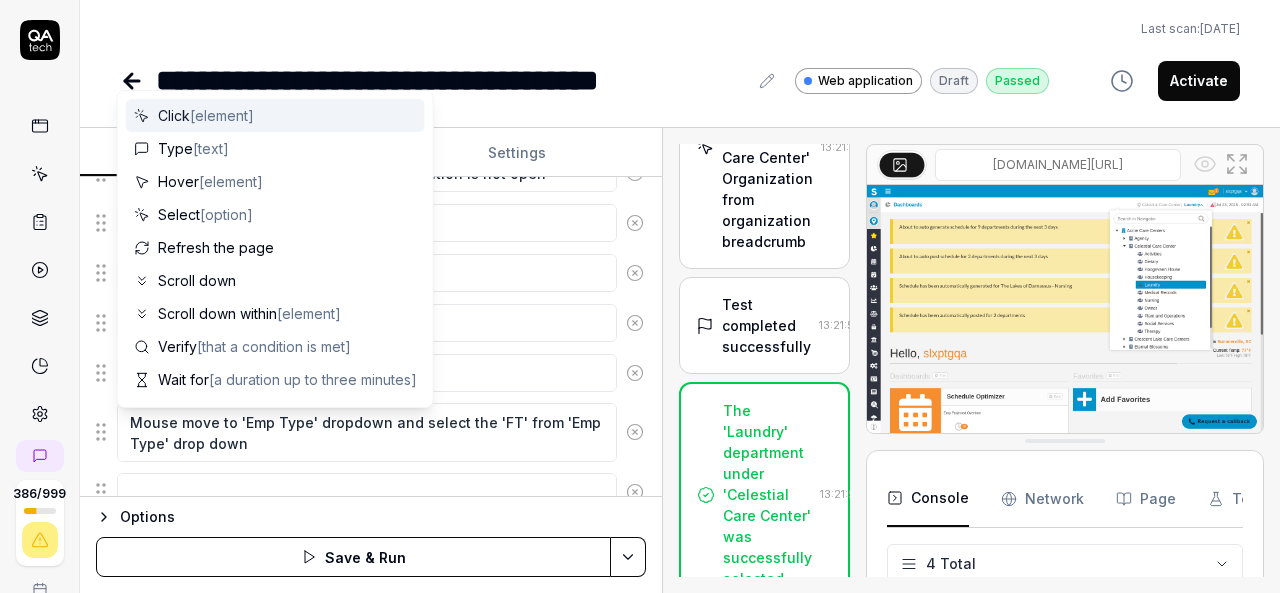 scroll, scrollTop: 624, scrollLeft: 0, axis: vertical 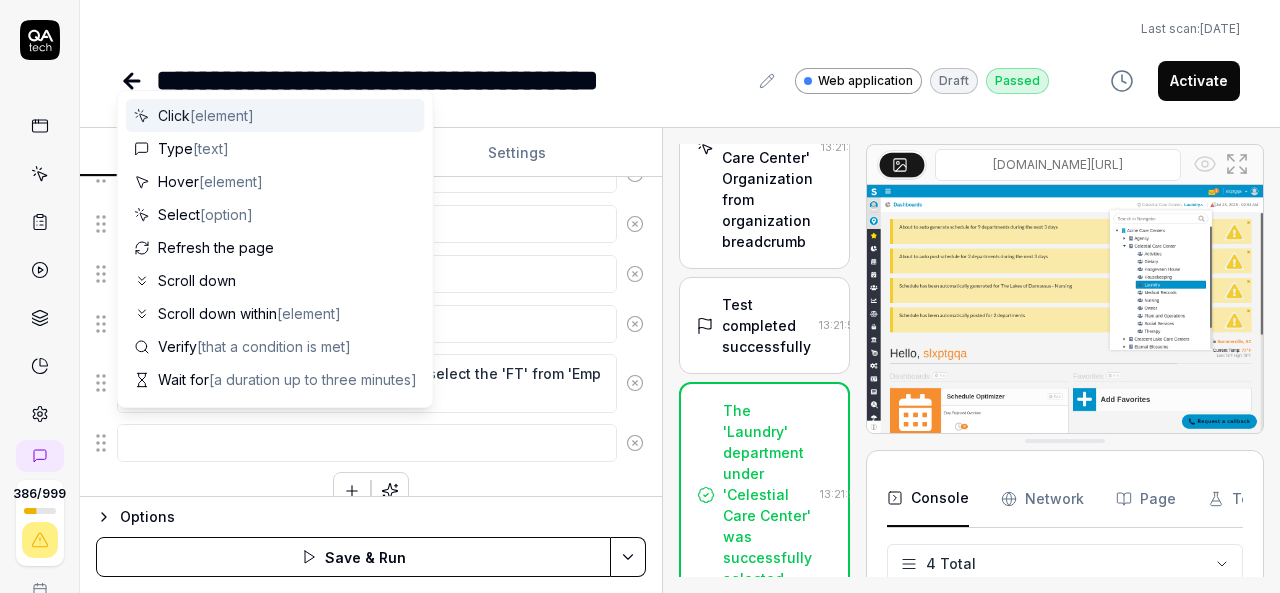 click at bounding box center (367, 443) 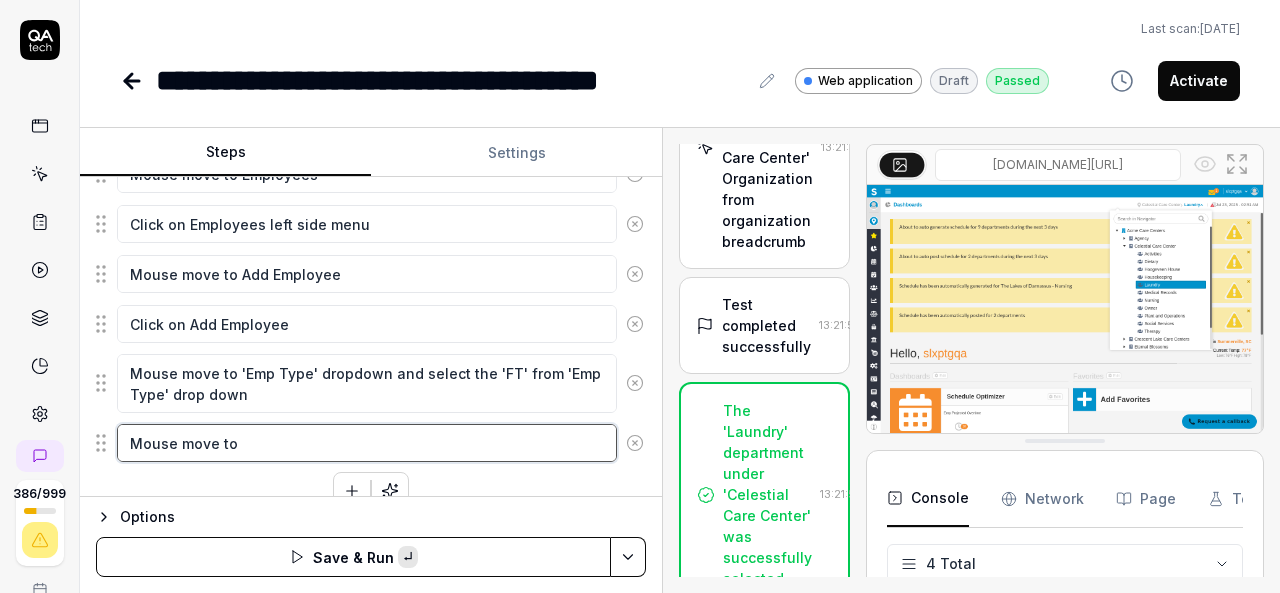 paste on "Organization" 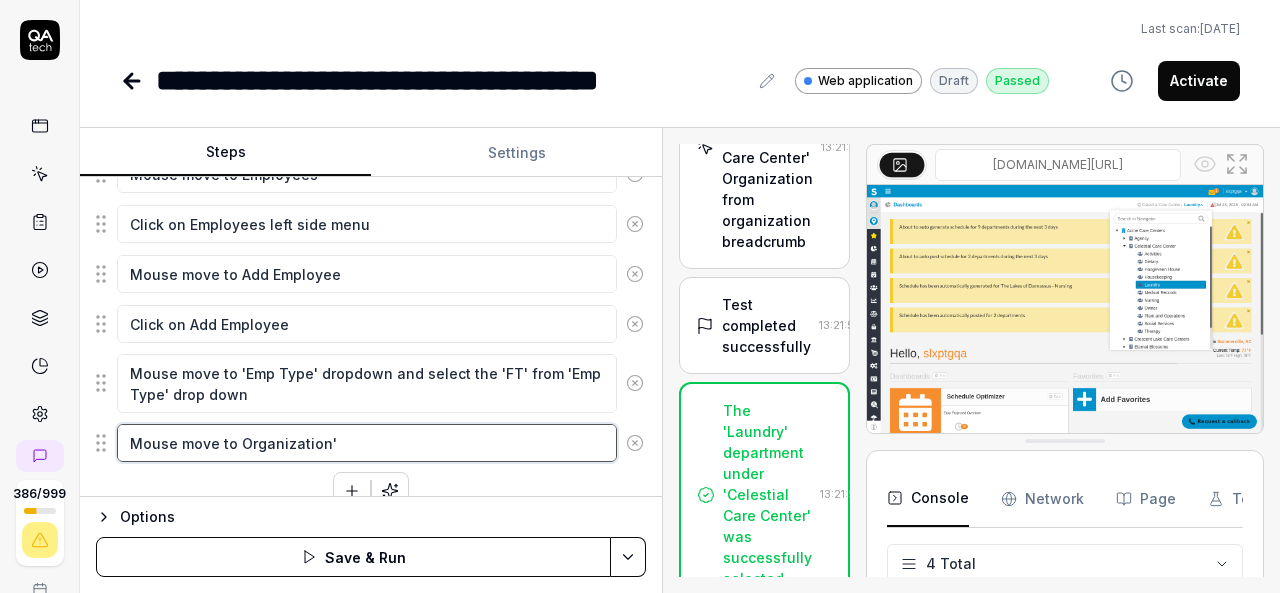 click on "Mouse move to Organization'" at bounding box center [367, 443] 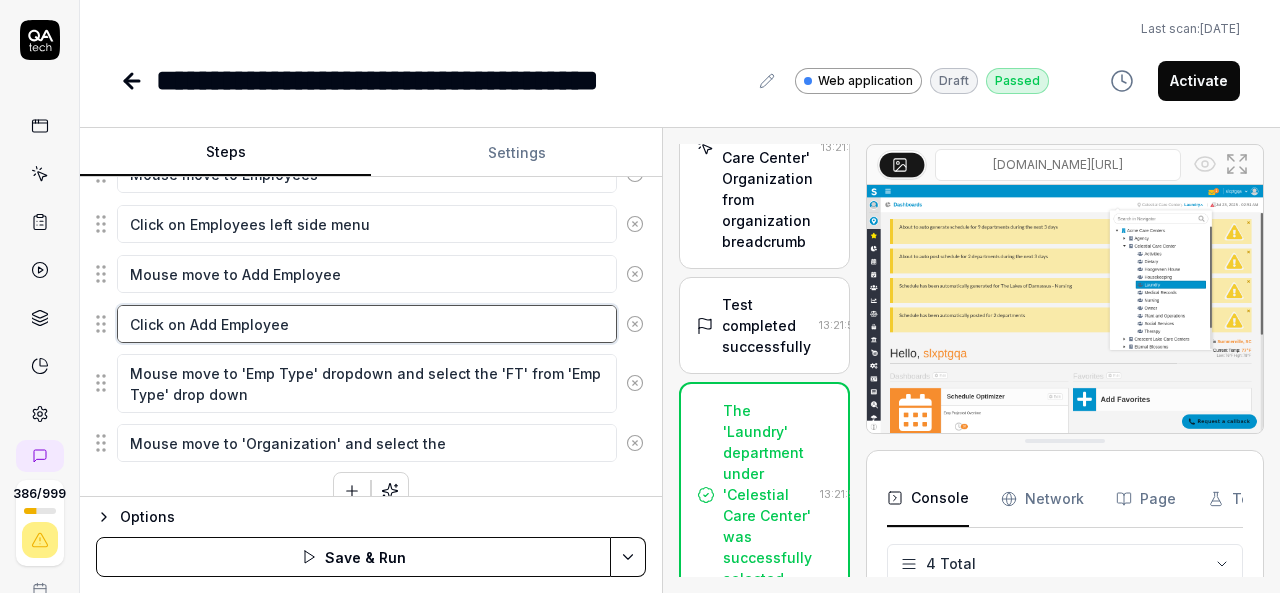 click on "Click on Add Employee" at bounding box center (367, 324) 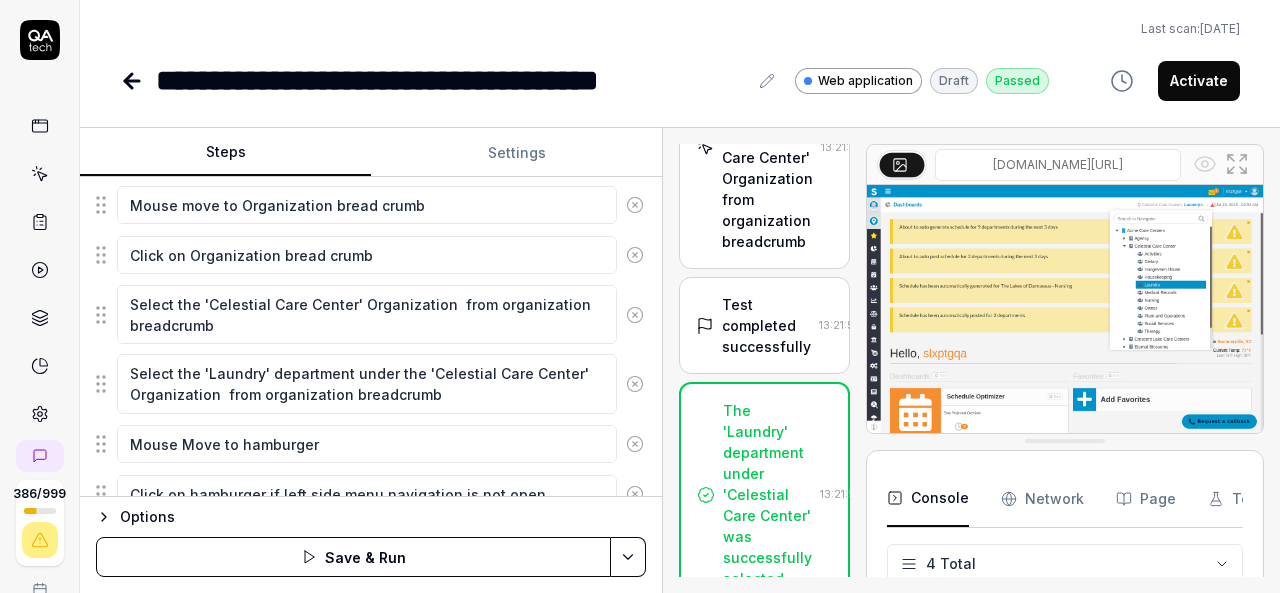 scroll, scrollTop: 250, scrollLeft: 0, axis: vertical 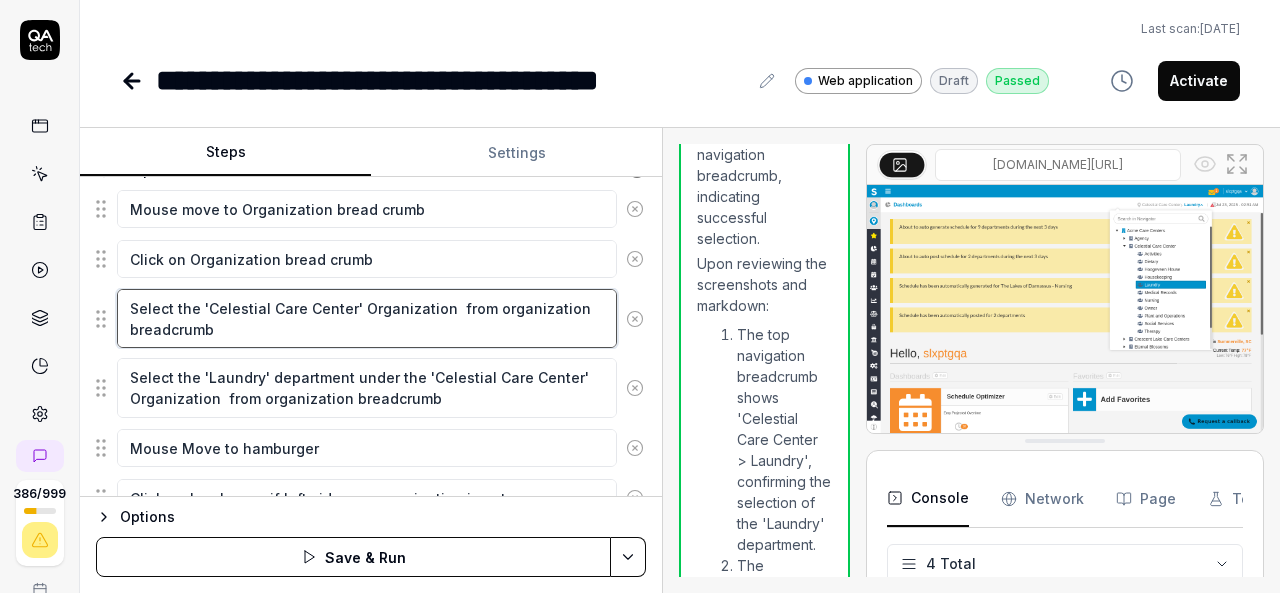 click on "Select the 'Celestial Care Center' Organization  from organization breadcrumb" at bounding box center (367, 318) 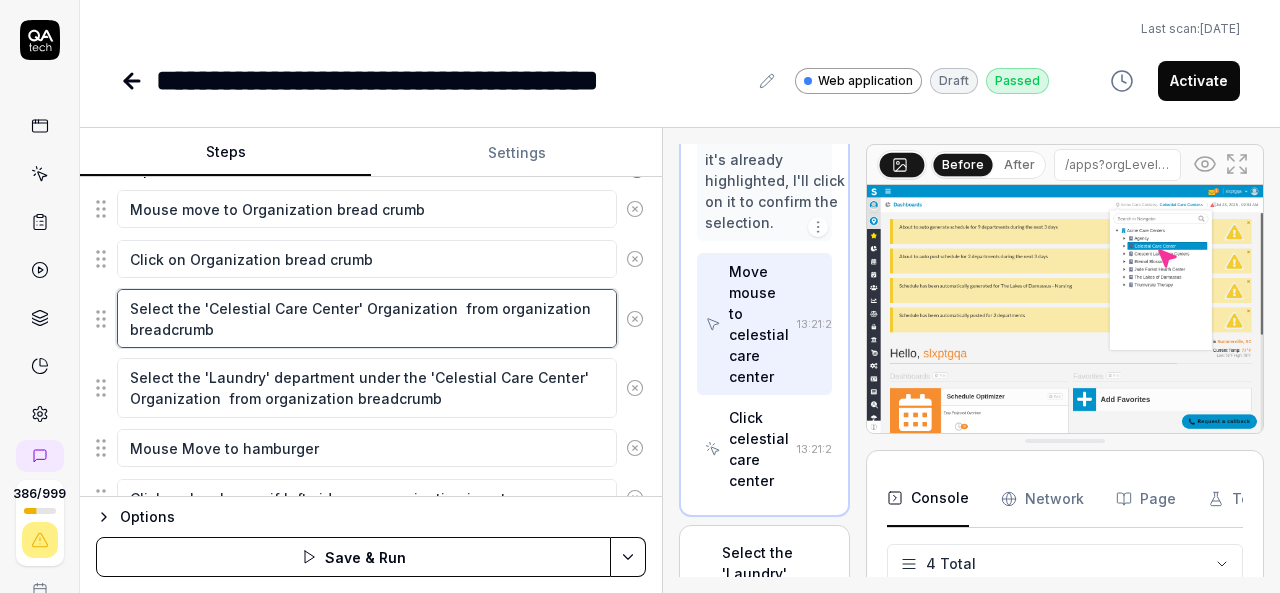 scroll, scrollTop: 921, scrollLeft: 0, axis: vertical 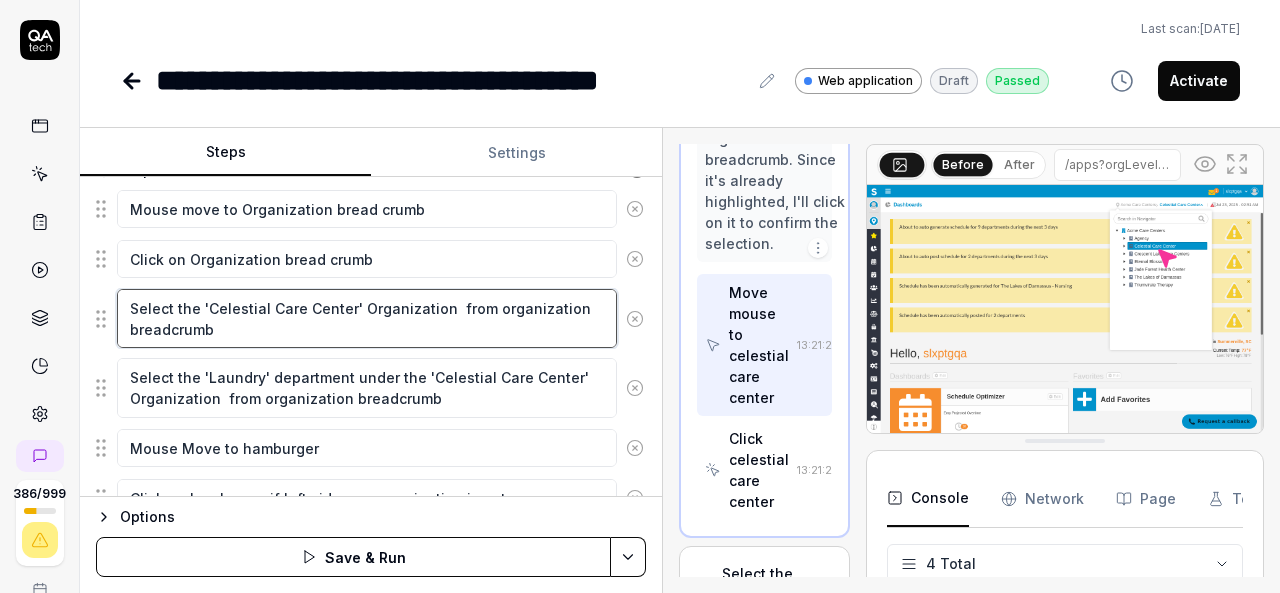 click on "Select the 'Celestial Care Center' Organization  from organization breadcrumb" at bounding box center (367, 318) 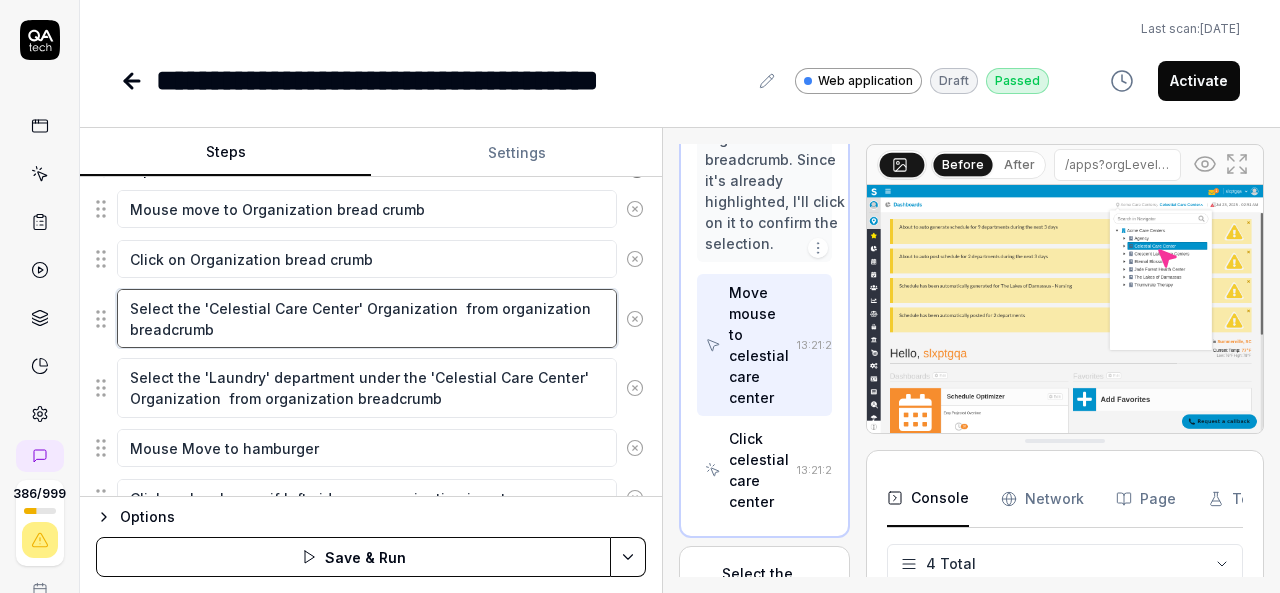 click on "Select the 'Celestial Care Center' Organization  from organization breadcrumb" at bounding box center (367, 318) 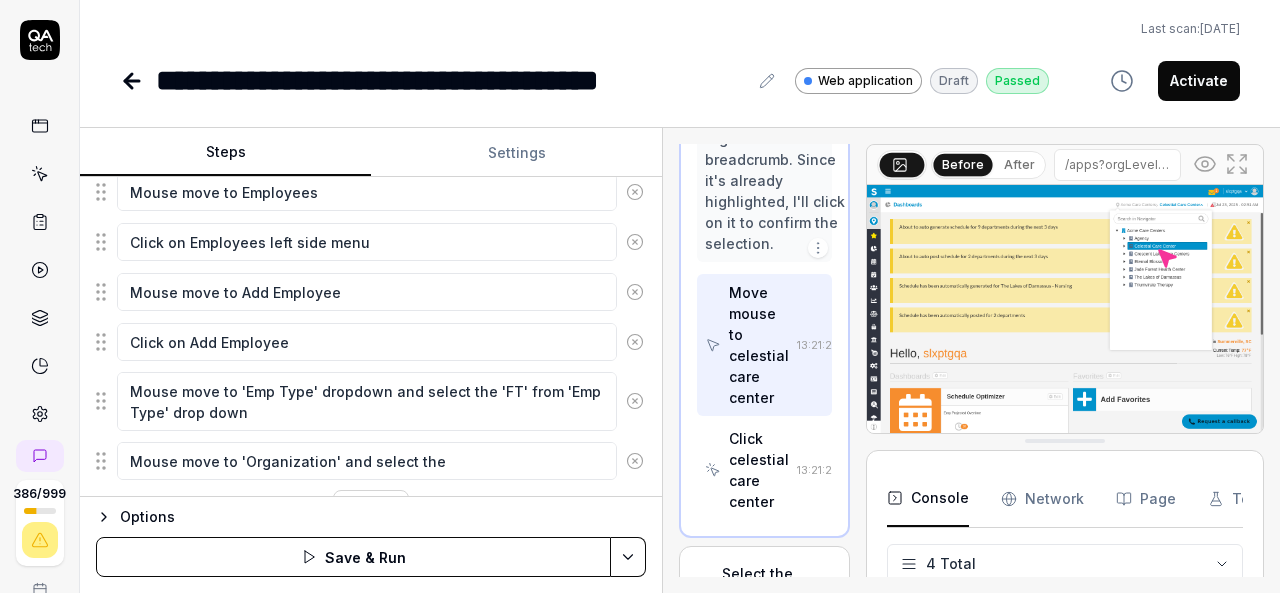 scroll, scrollTop: 644, scrollLeft: 0, axis: vertical 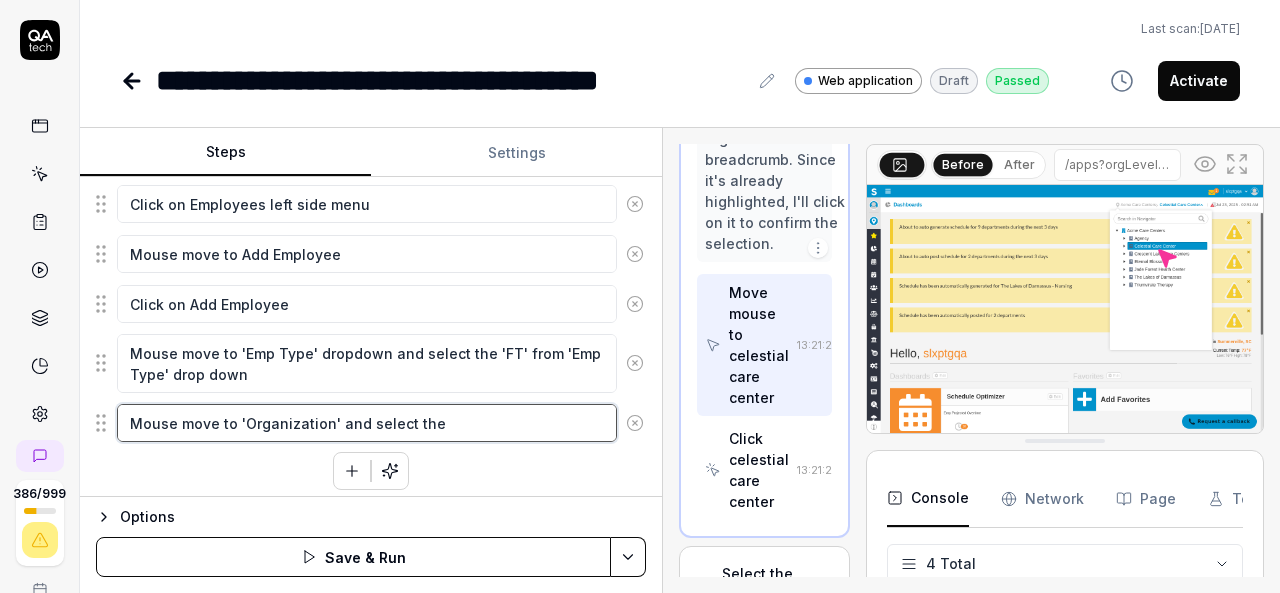 click on "Mouse move to 'Organization' and select the" at bounding box center [367, 423] 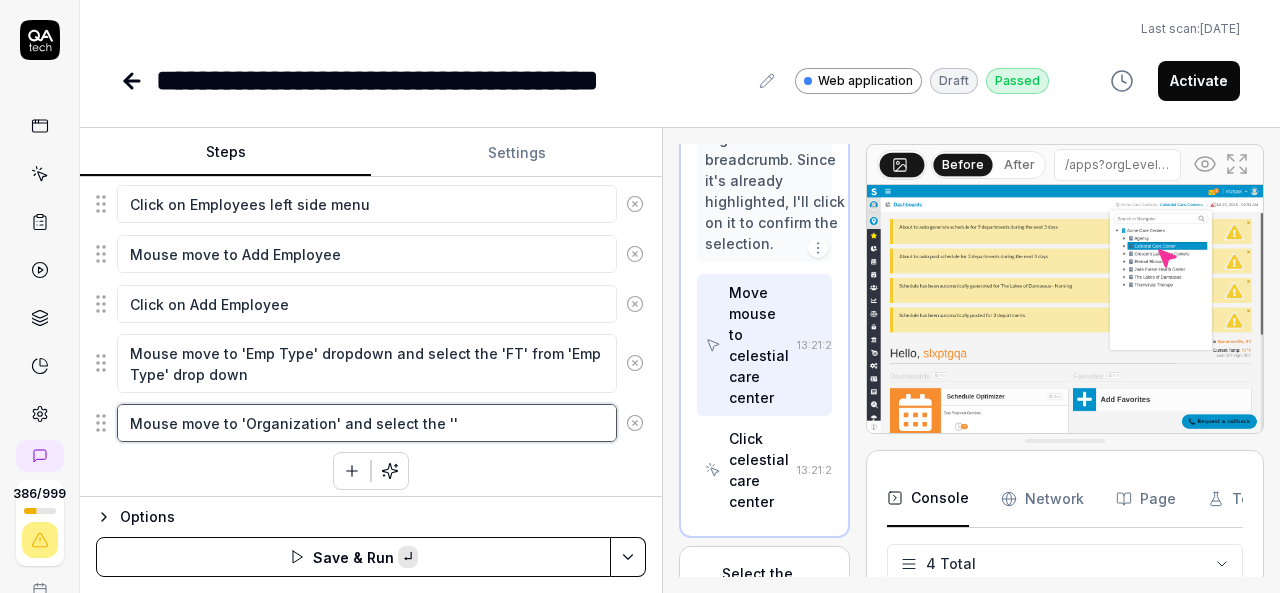 paste on "Celestial Care Center" 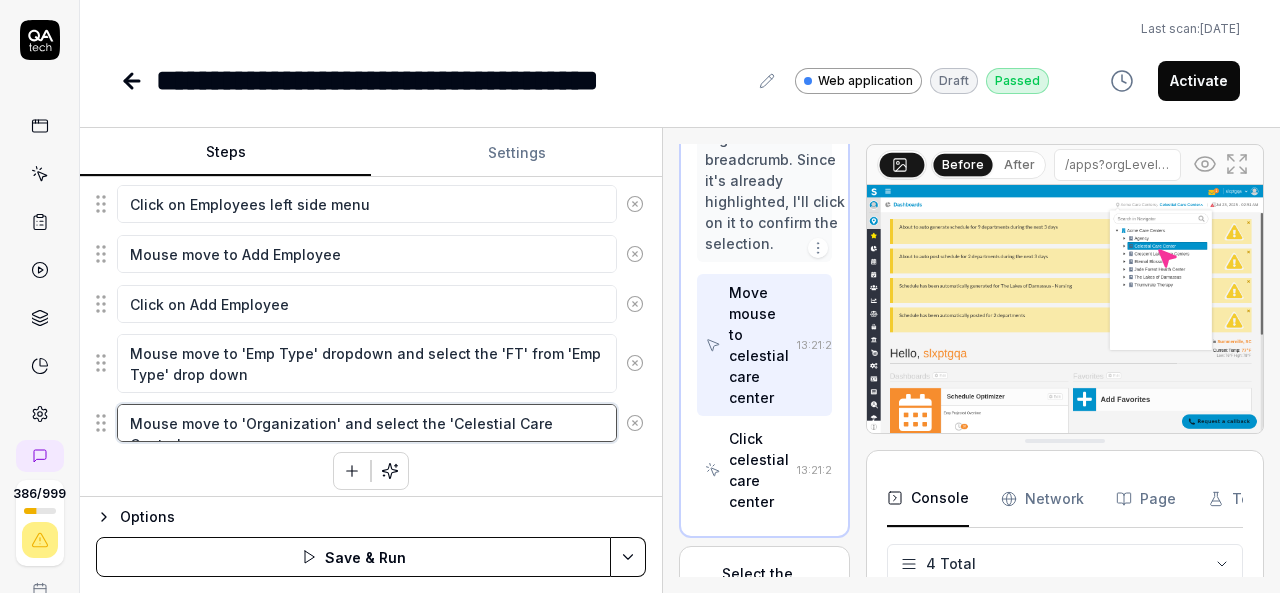 click on "Mouse move to 'Organization' and select the 'Celestial Care Center'" at bounding box center (367, 423) 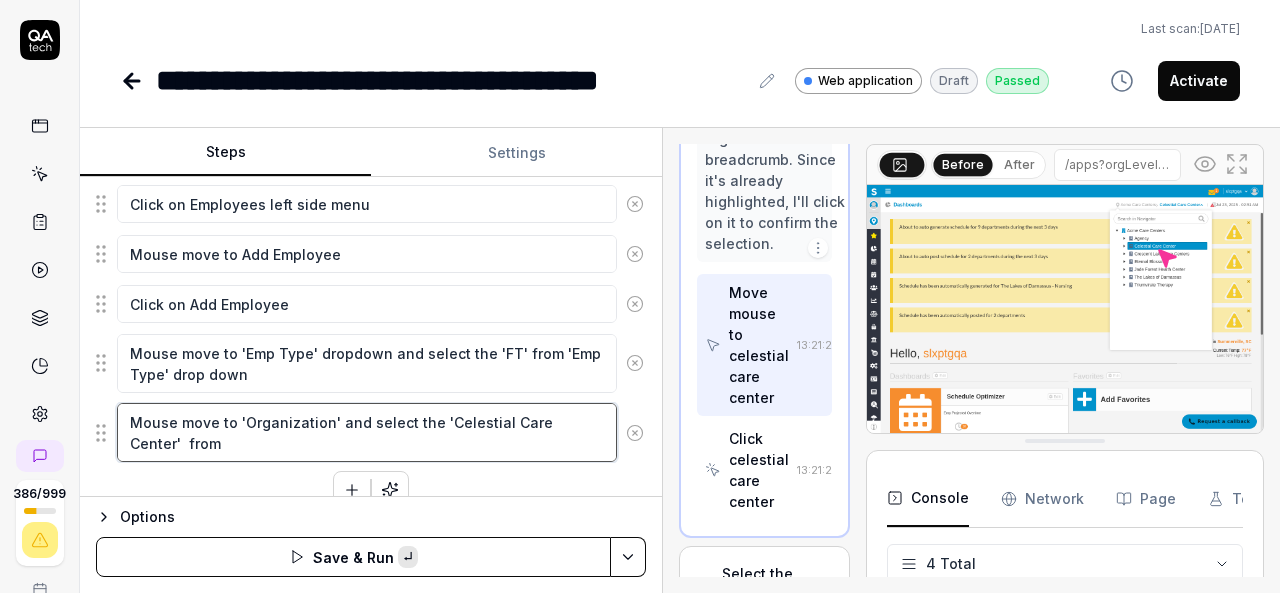 paste on "'Organization'" 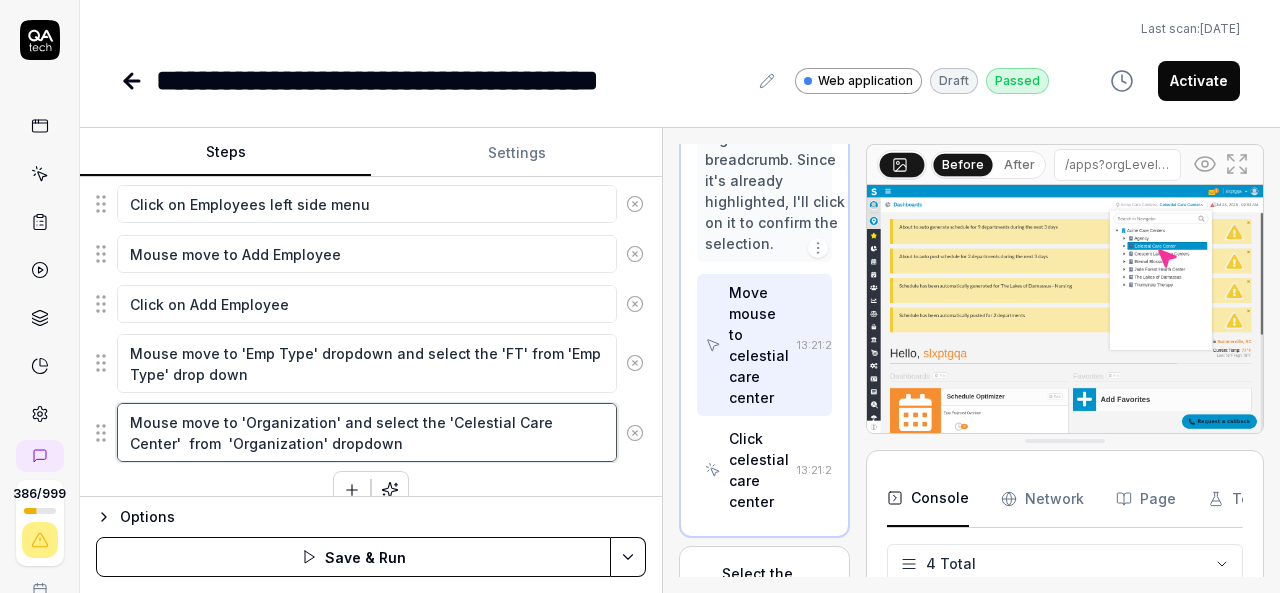 scroll, scrollTop: 663, scrollLeft: 0, axis: vertical 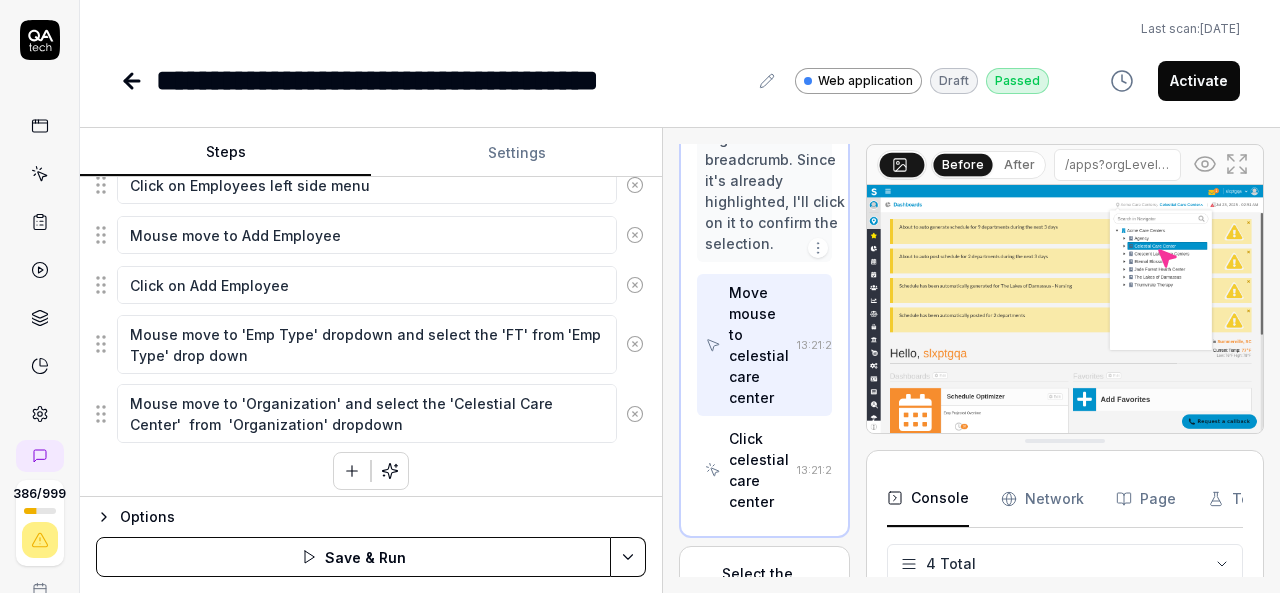 click 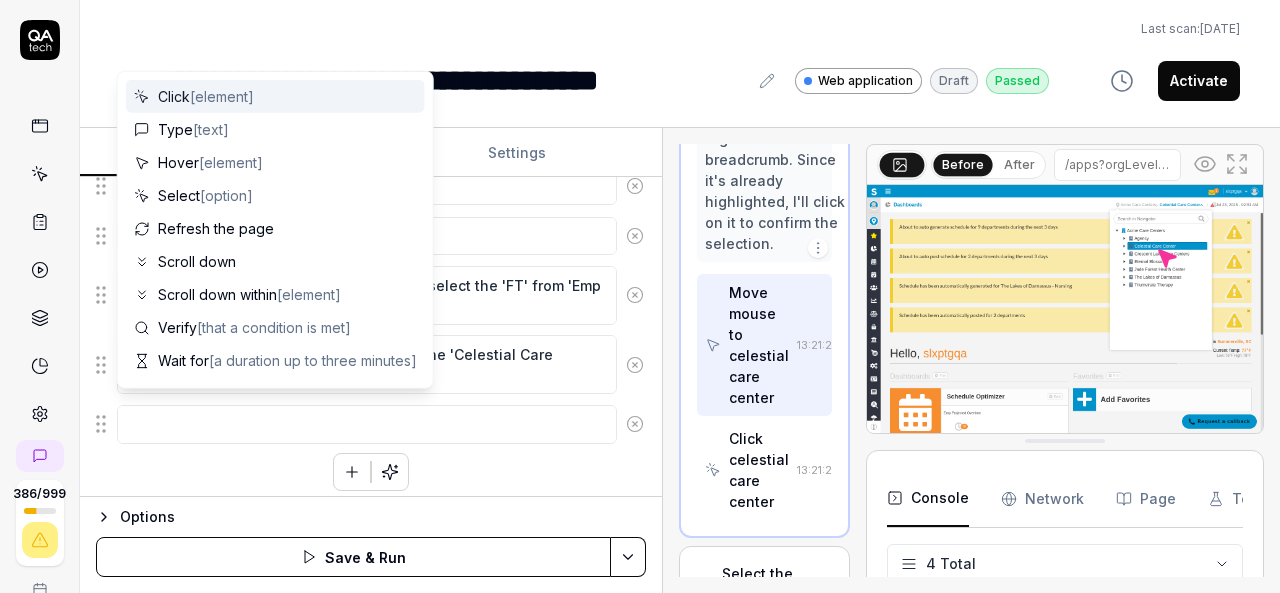 click at bounding box center [367, 424] 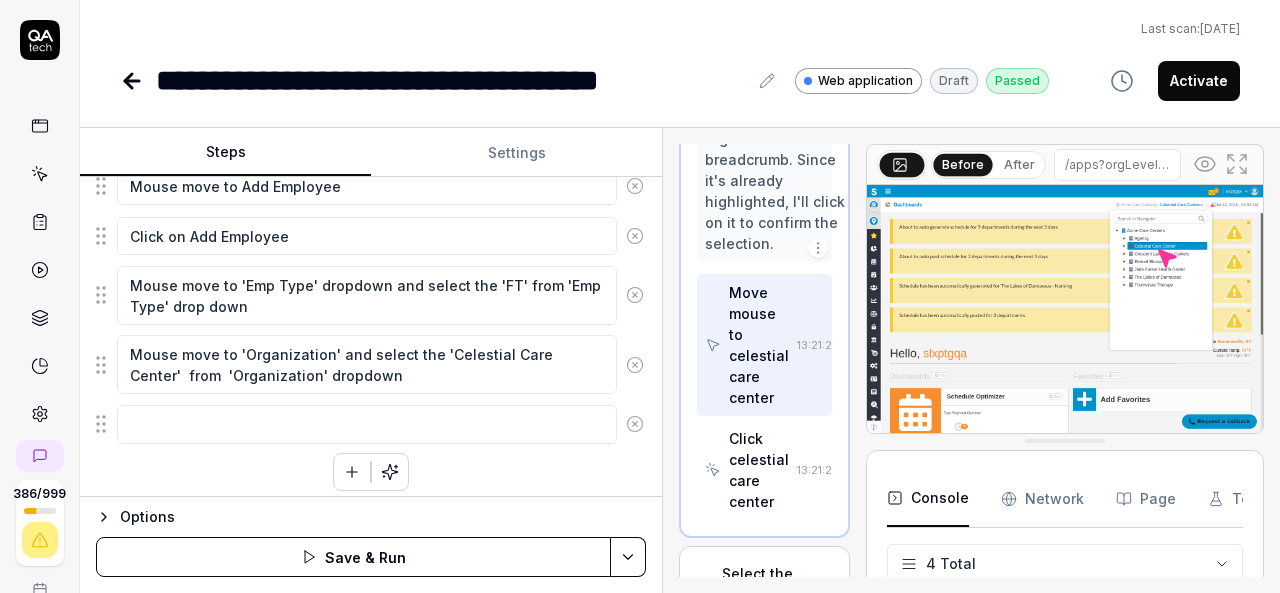 click on "Mouse move to Organization bread crumb Click on Organization bread crumb Select the 'Celestial Care Center' Organization  from organization breadcrumb Select the 'Laundry' department under the 'Celestial Care Center' Organization  from organization breadcrumb Mouse Move to hamburger Click on hamburger if left side menu navigation is not open Mouse move to Employees Click on Employees left side menu Mouse move to Add Employee Click on Add Employee Mouse move to 'Emp Type' dropdown and select the 'FT' from 'Emp Type' drop down Mouse move to 'Organization' and select the 'Celestial Care Center'  from  'Organization' dropdown
To pick up a draggable item, press the space bar.
While dragging, use the arrow keys to move the item.
Press space again to drop the item in its new position, or press escape to cancel." at bounding box center [371, 108] 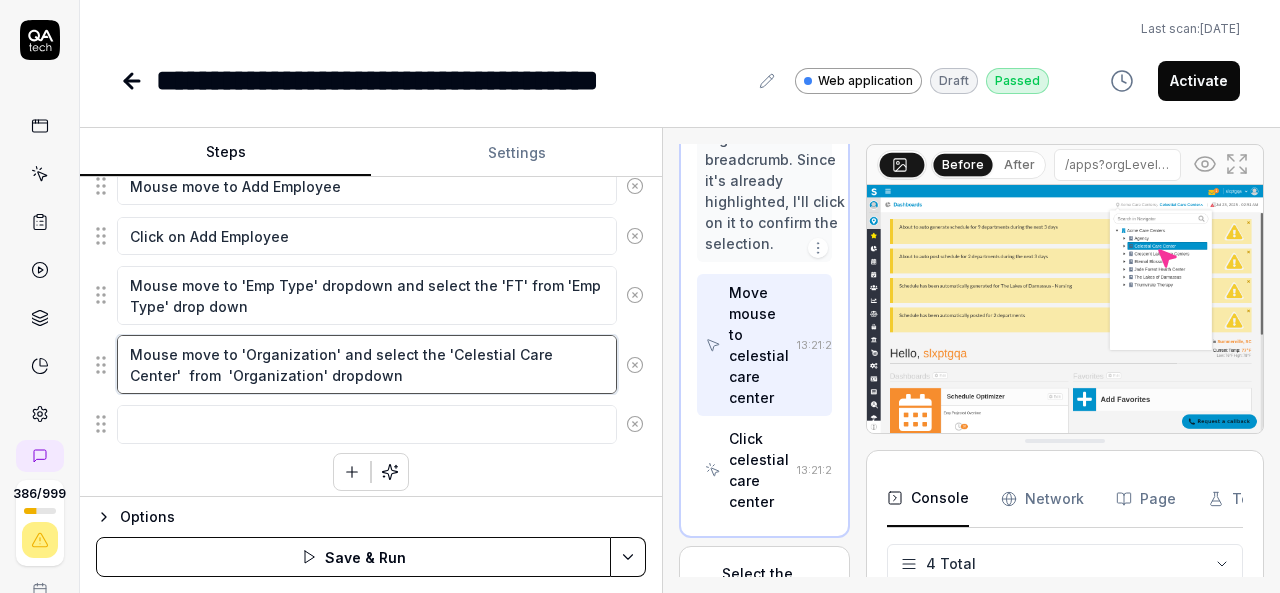 click on "Mouse move to 'Organization' and select the 'Celestial Care Center'  from  'Organization' dropdown" at bounding box center [367, 364] 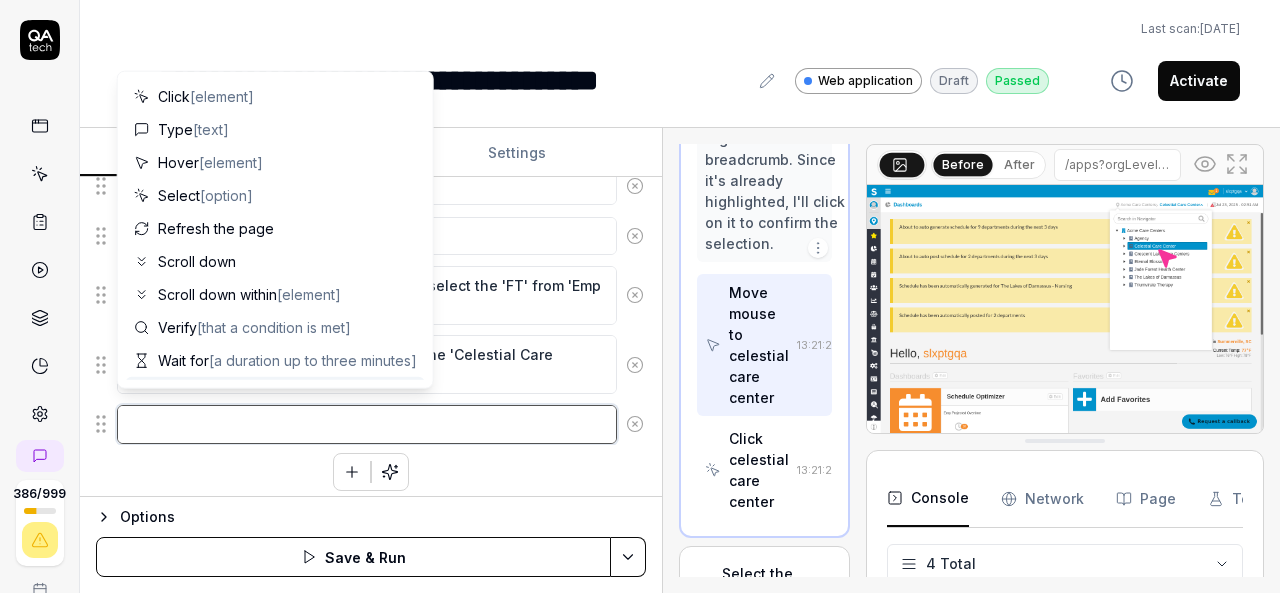 click at bounding box center [367, 424] 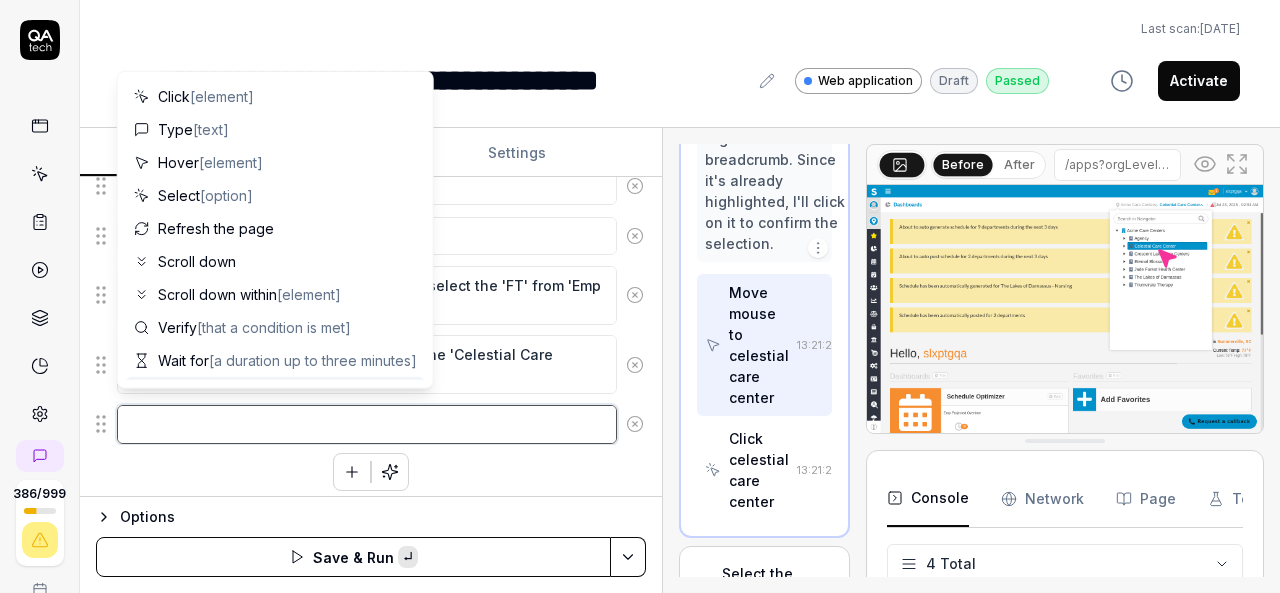 paste on "Mouse move to 'Organization' and select the 'Celestial Care Center'  from  'Organization' dropdown" 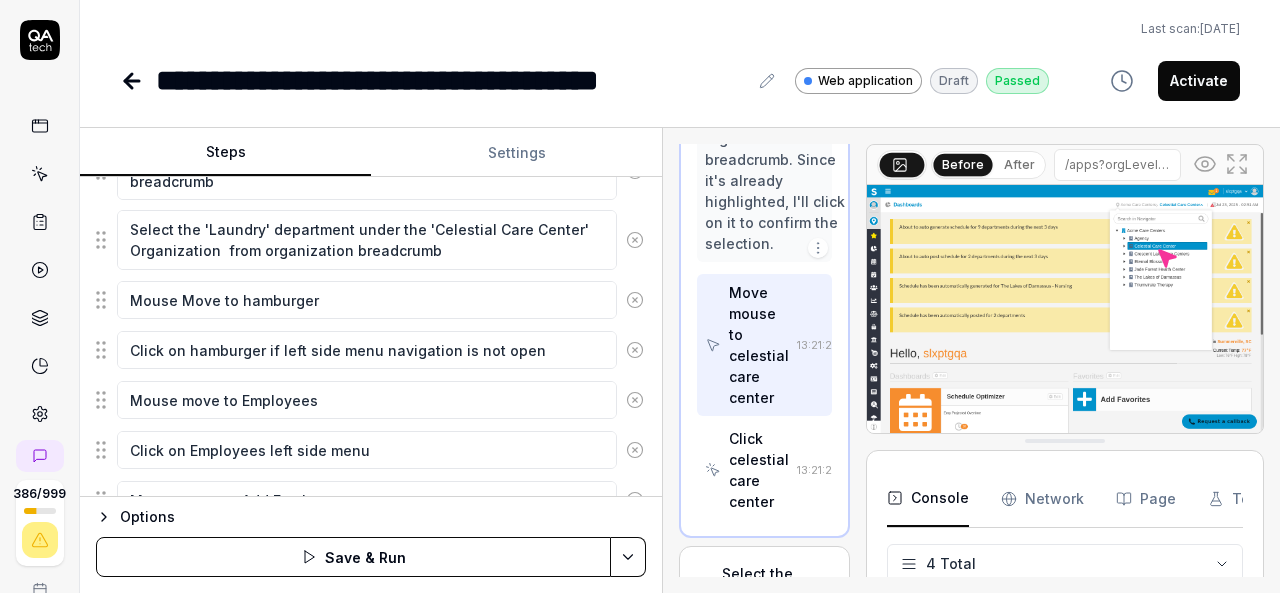 scroll, scrollTop: 332, scrollLeft: 0, axis: vertical 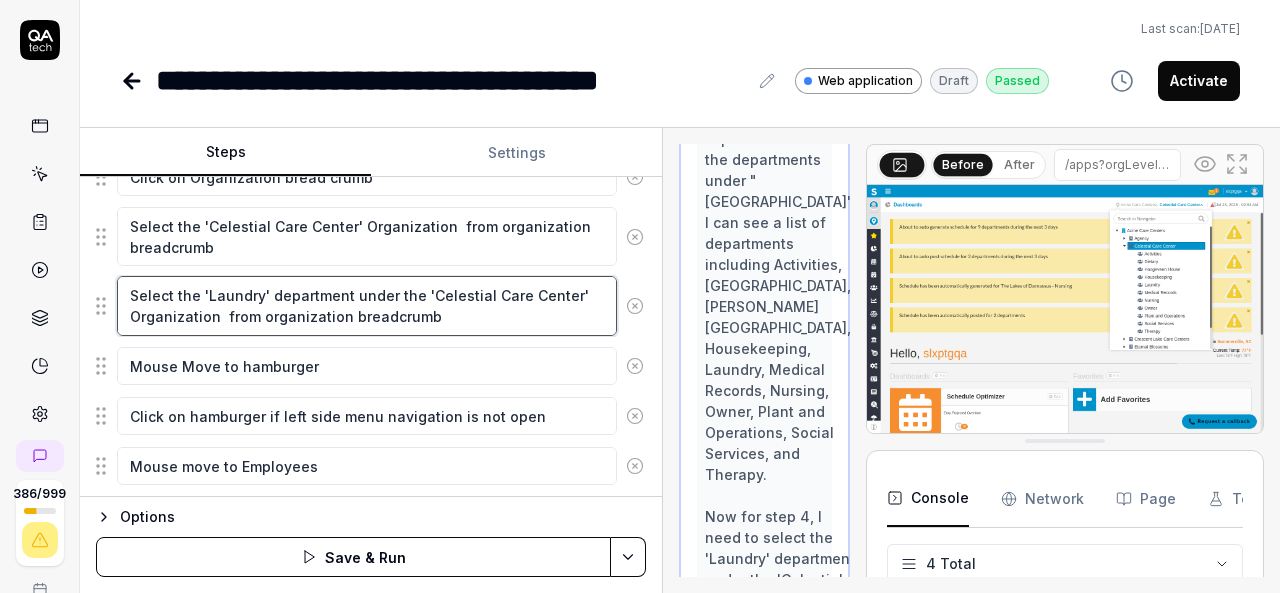 click on "Select the 'Laundry' department under the 'Celestial Care Center' Organization  from organization breadcrumb" at bounding box center [367, 305] 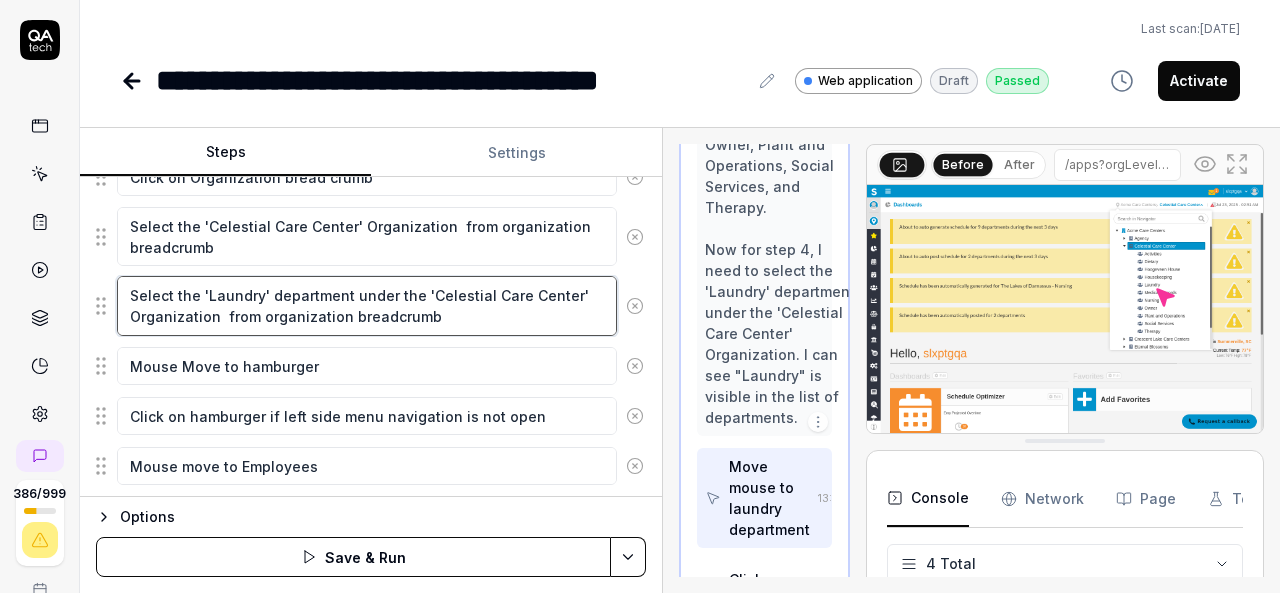 click on "Select the 'Laundry' department under the 'Celestial Care Center' Organization  from organization breadcrumb" at bounding box center [367, 305] 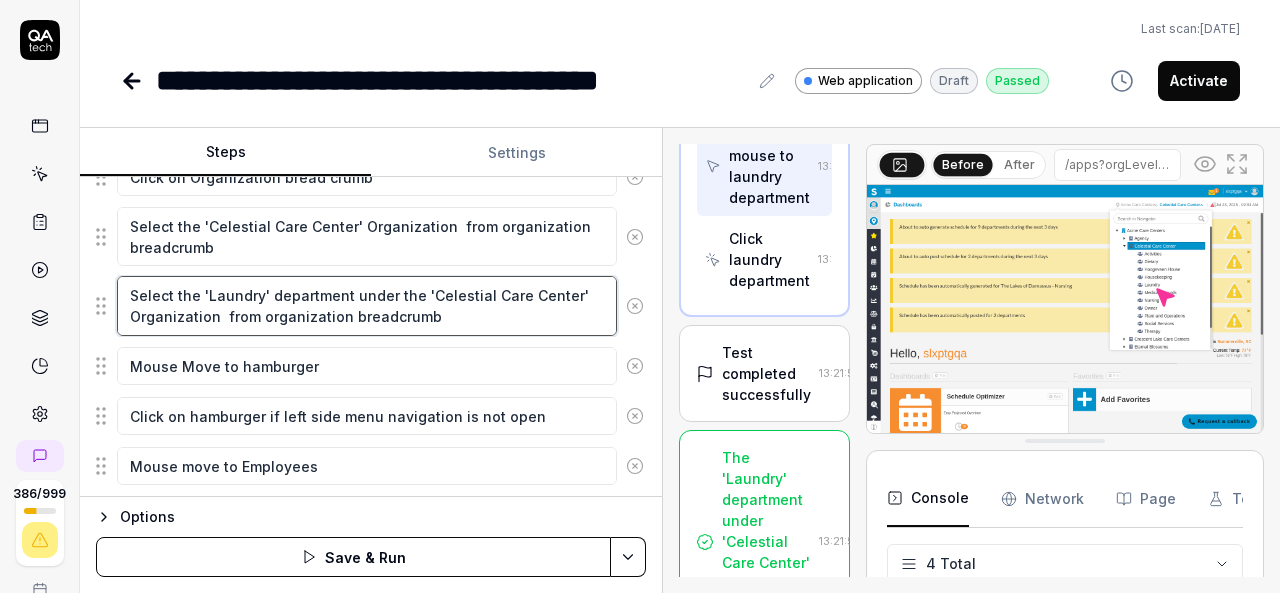 scroll, scrollTop: 1550, scrollLeft: 0, axis: vertical 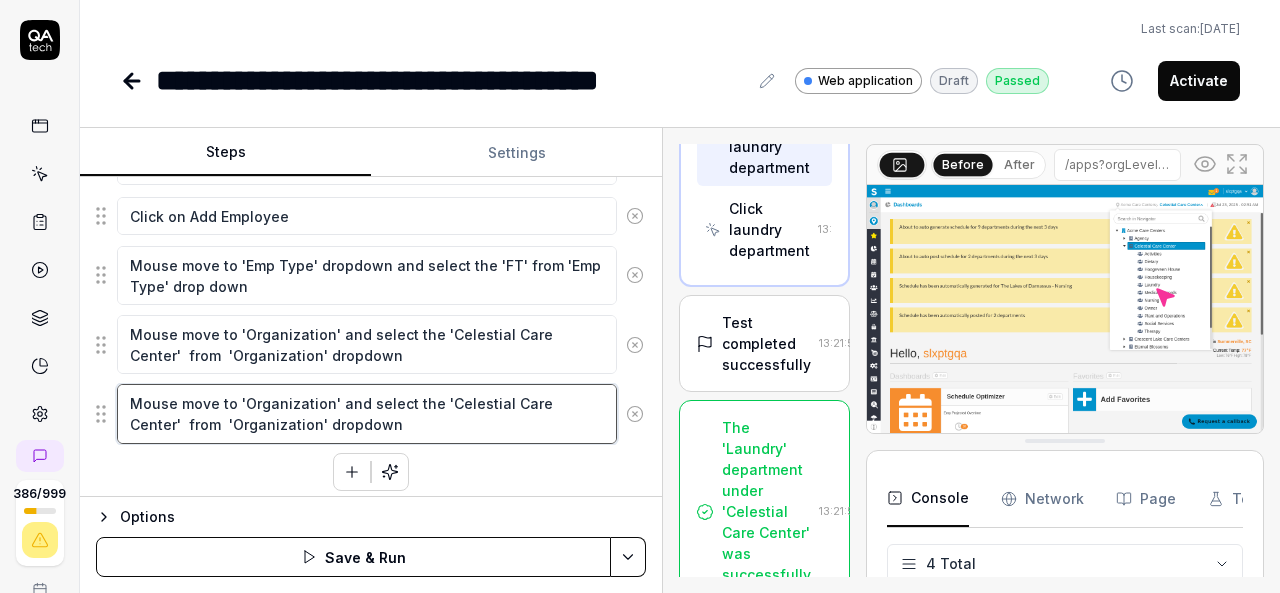 click on "Mouse move to 'Organization' and select the 'Celestial Care Center'  from  'Organization' dropdown" at bounding box center [367, 413] 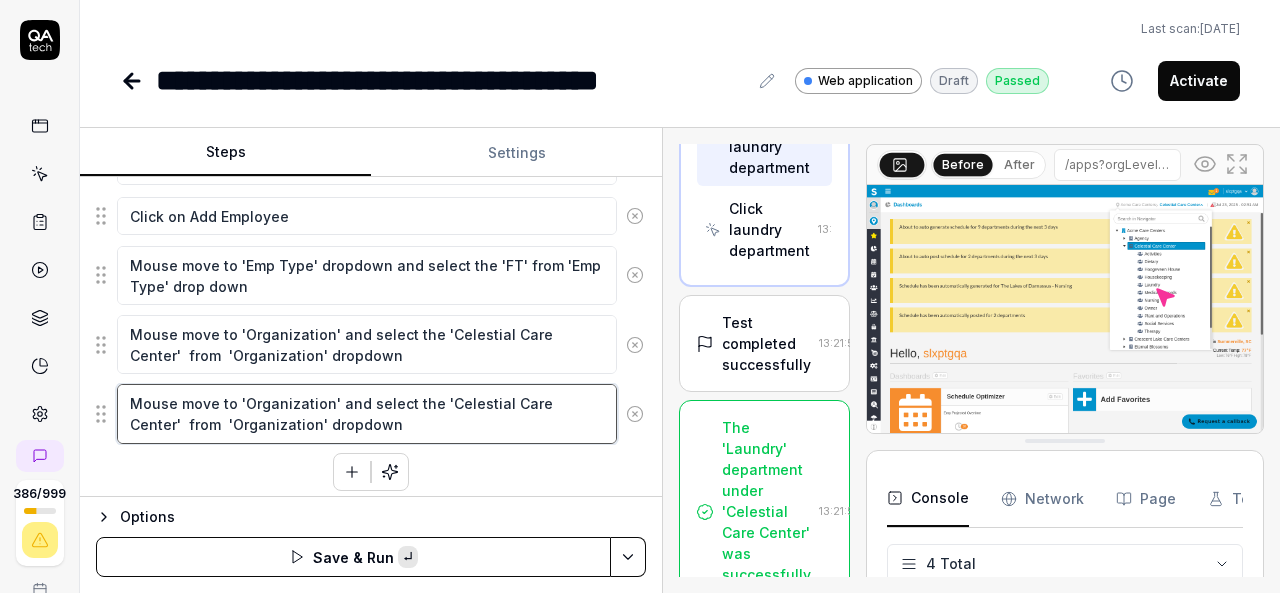 paste on "Laundry" 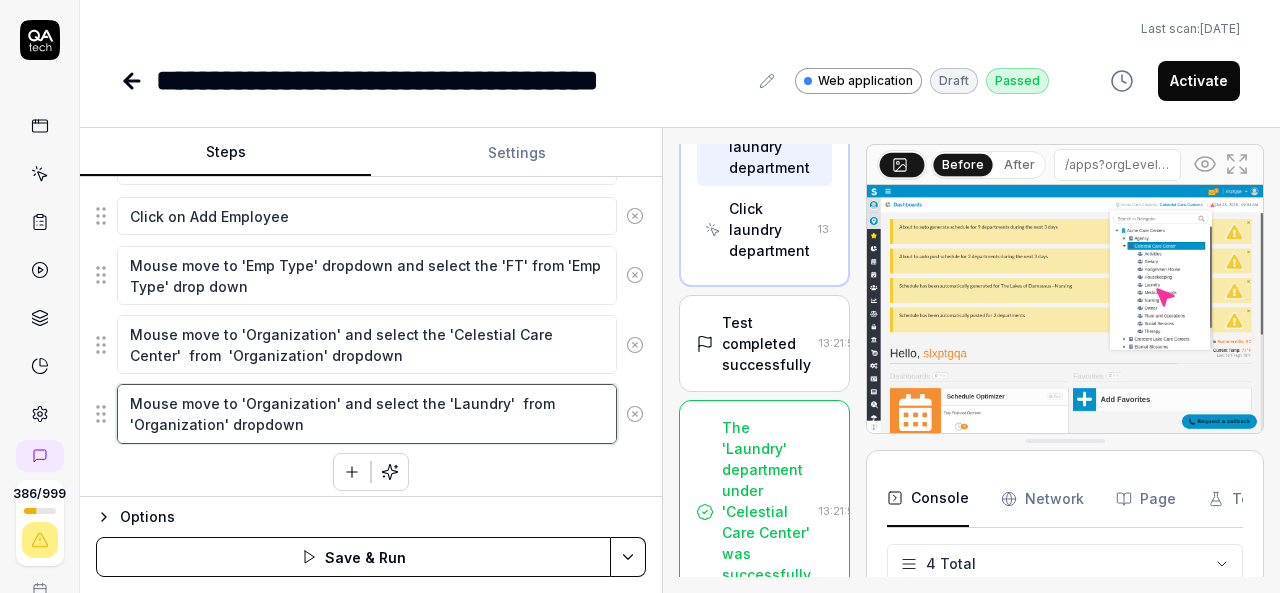 click on "Mouse move to 'Organization' and select the 'Laundry'  from  'Organization' dropdown" at bounding box center [367, 413] 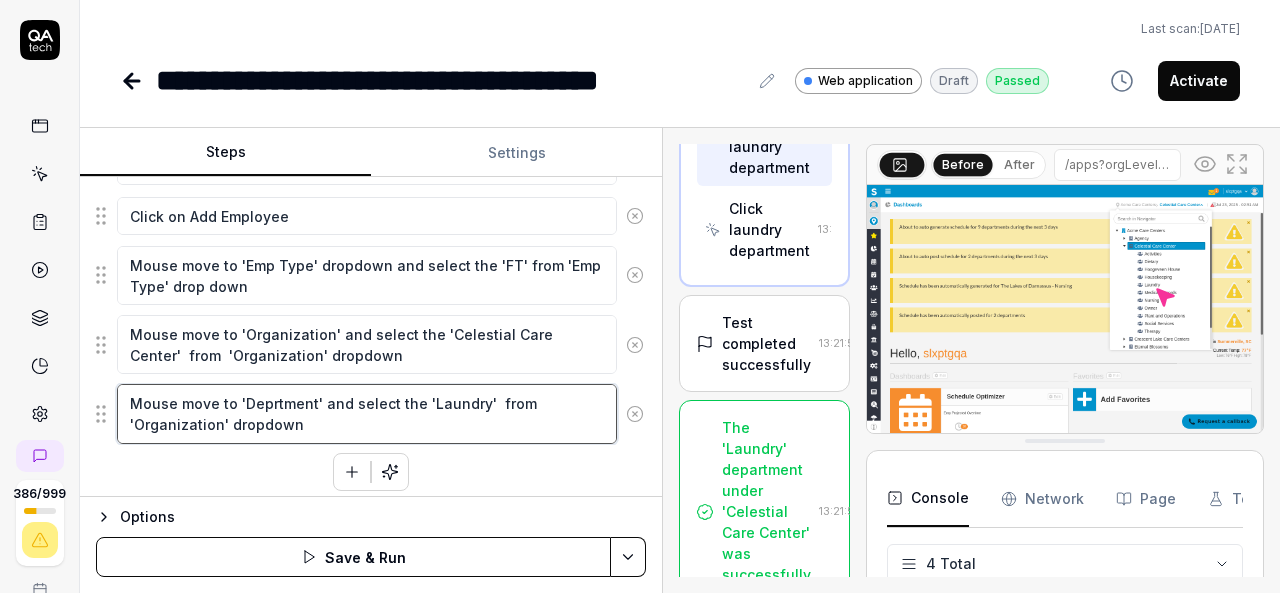 click on "Mouse move to 'Deprtment' and select the 'Laundry'  from  'Organization' dropdown" at bounding box center (367, 413) 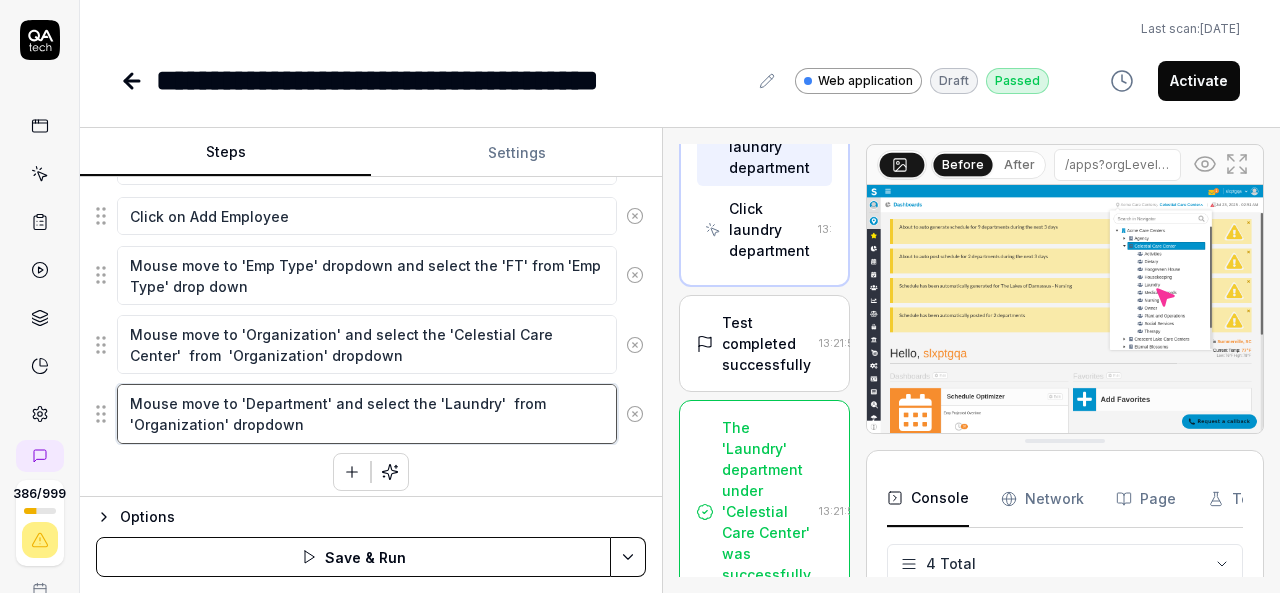 click on "Mouse move to 'Department' and select the 'Laundry'  from  'Organization' dropdown" at bounding box center (367, 413) 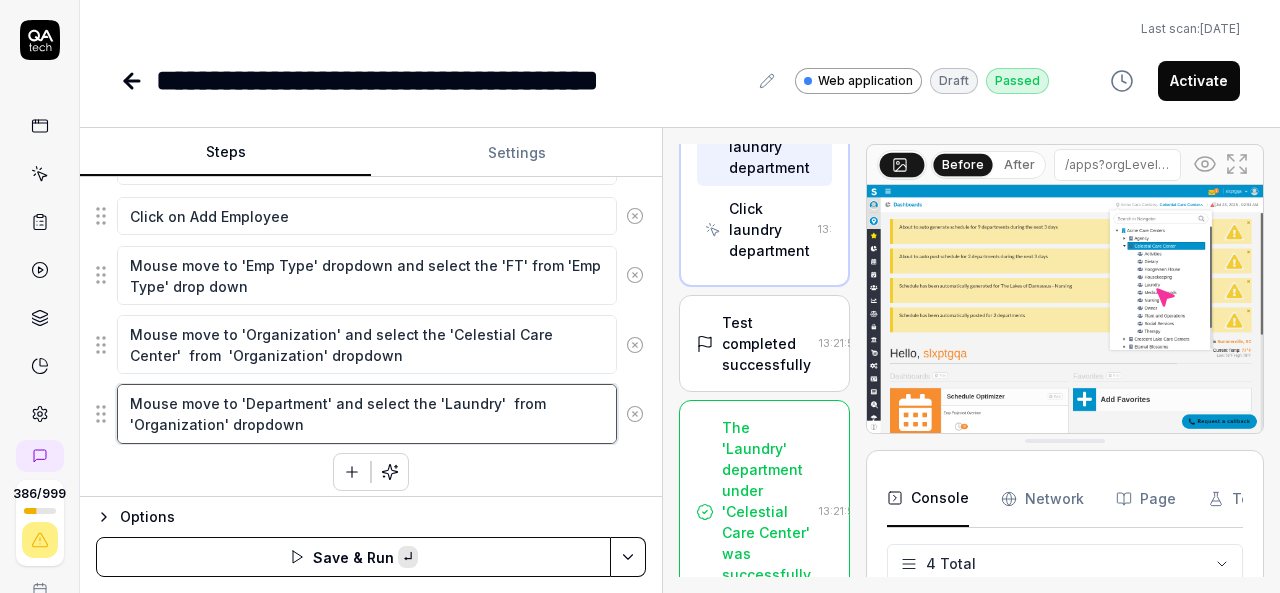 paste on "Department" 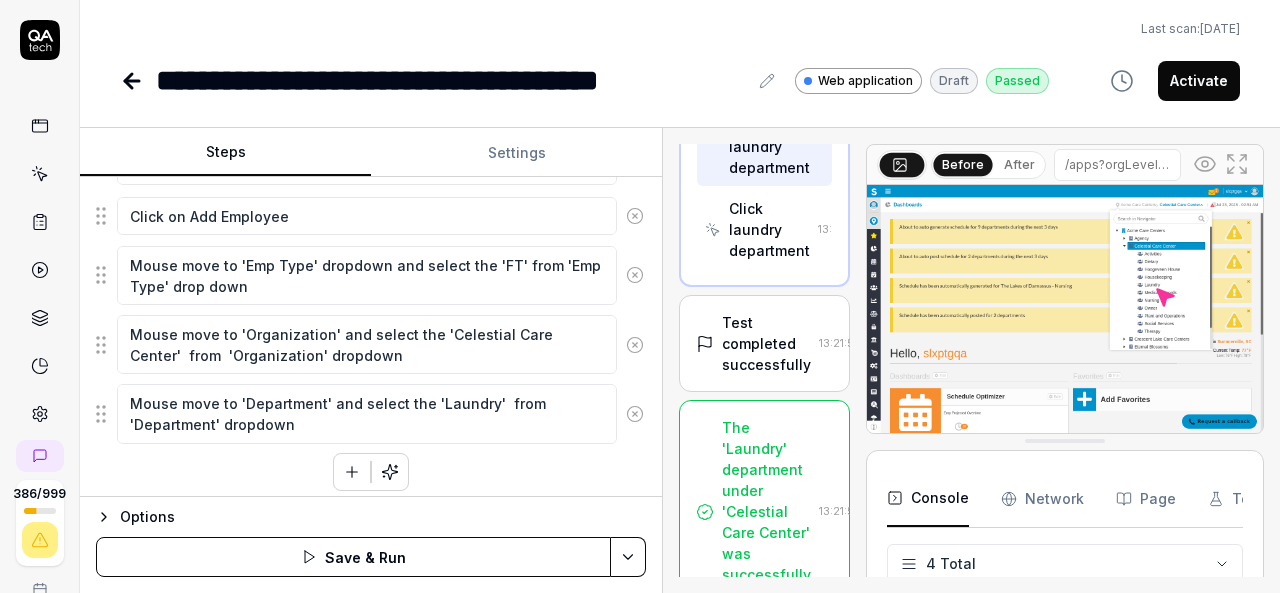 click 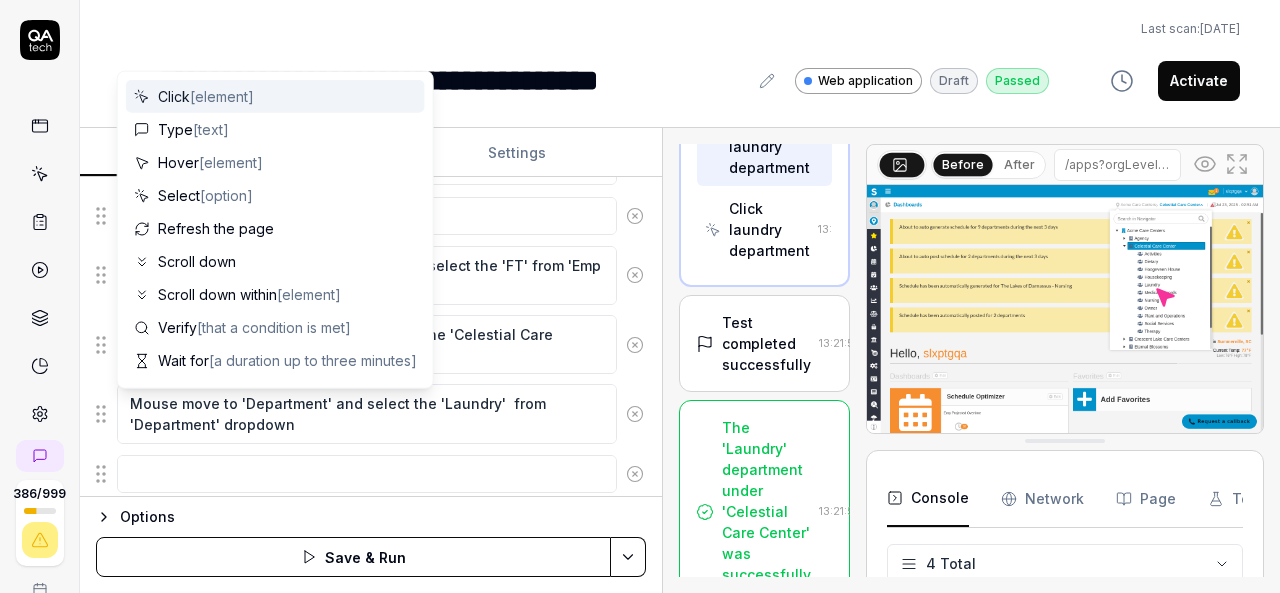 scroll, scrollTop: 781, scrollLeft: 0, axis: vertical 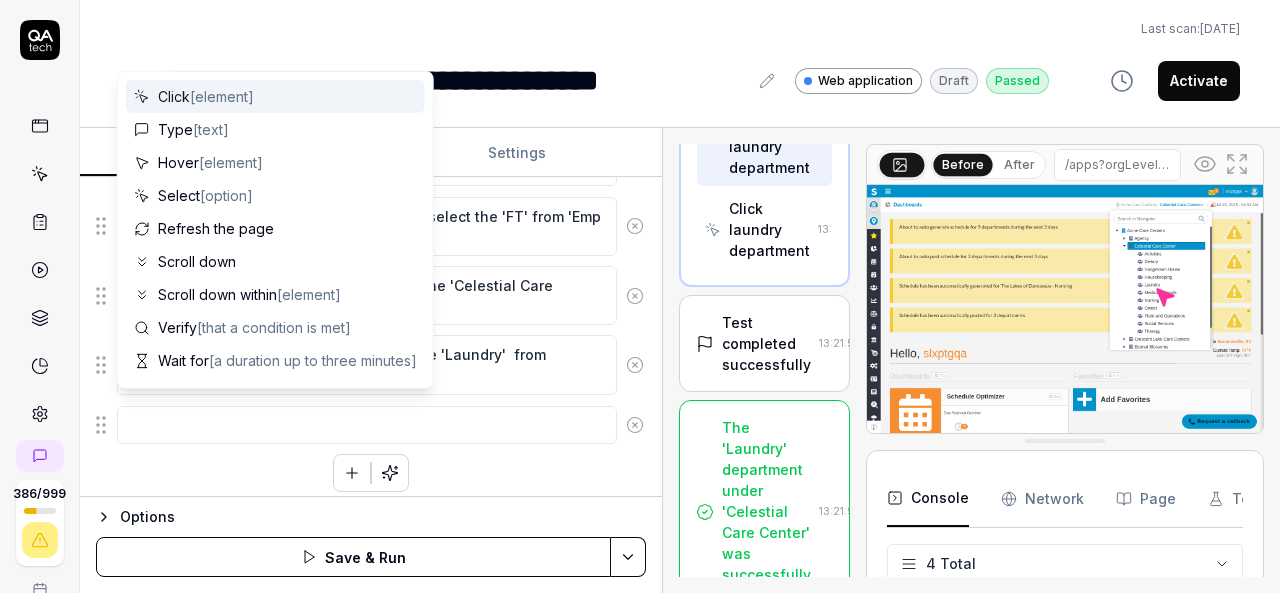 click at bounding box center (367, 425) 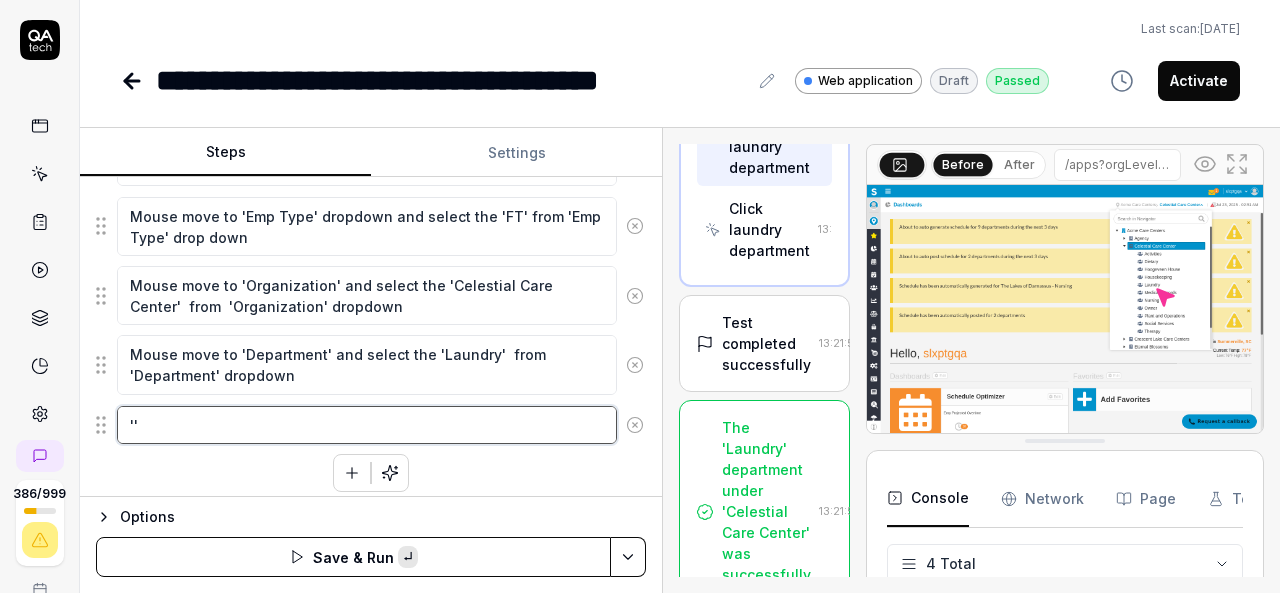 paste on "L-QA-Tech_Position" 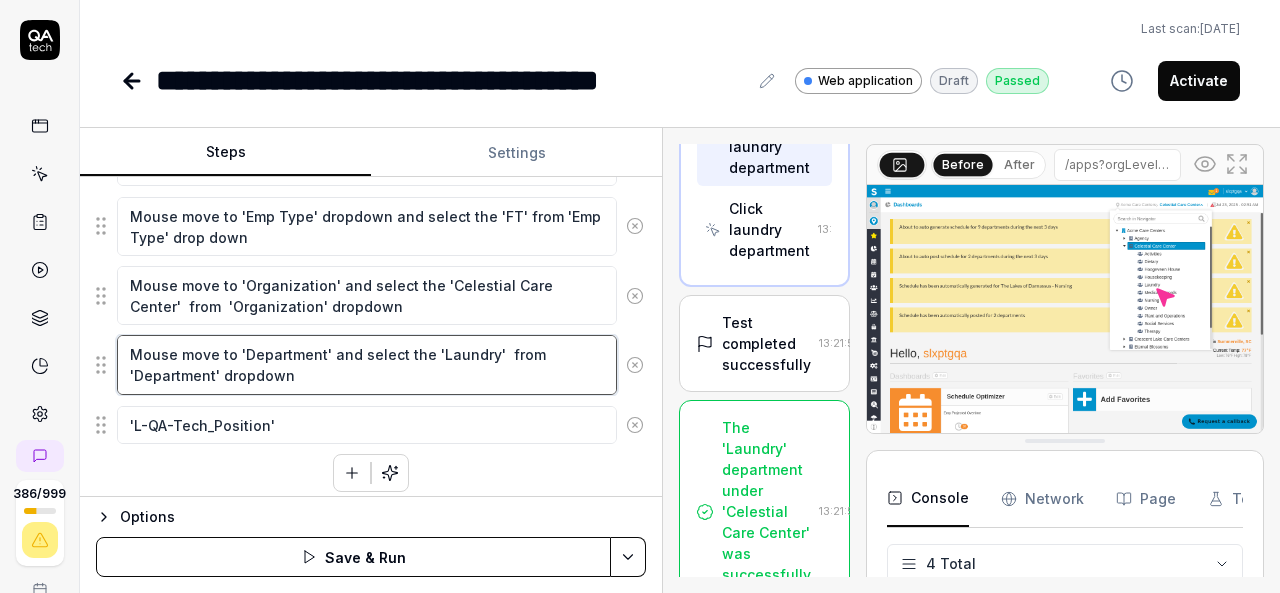 click on "Mouse move to 'Department' and select the 'Laundry'  from  'Department' dropdown" at bounding box center [367, 364] 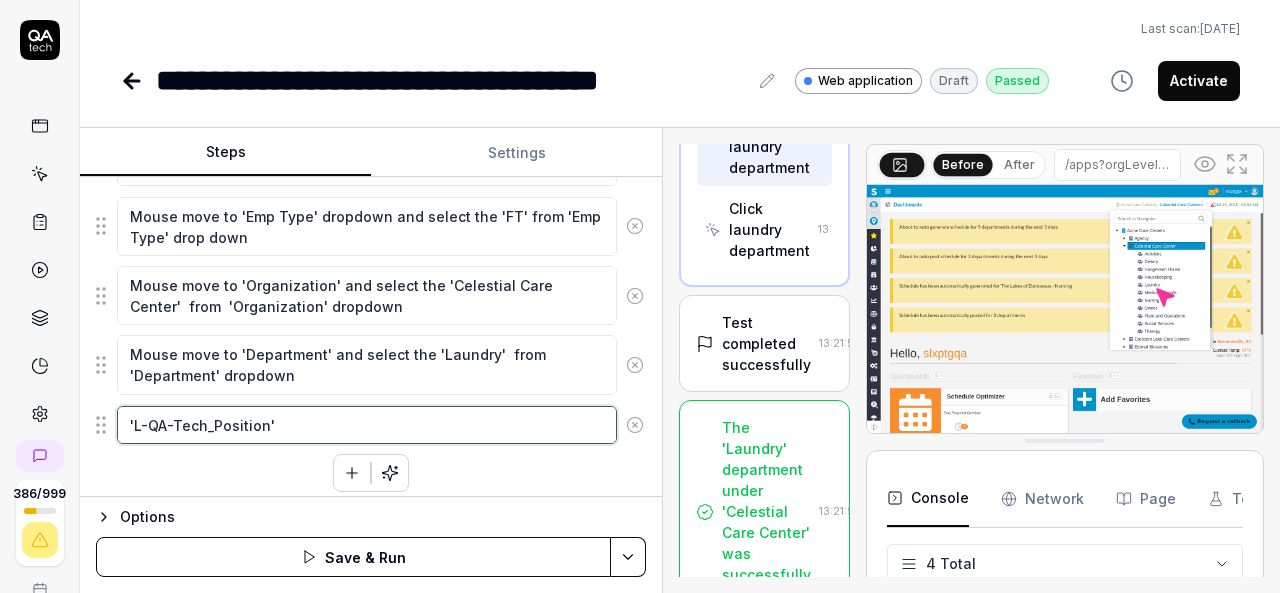 click on "'L-QA-Tech_Position'" at bounding box center [367, 425] 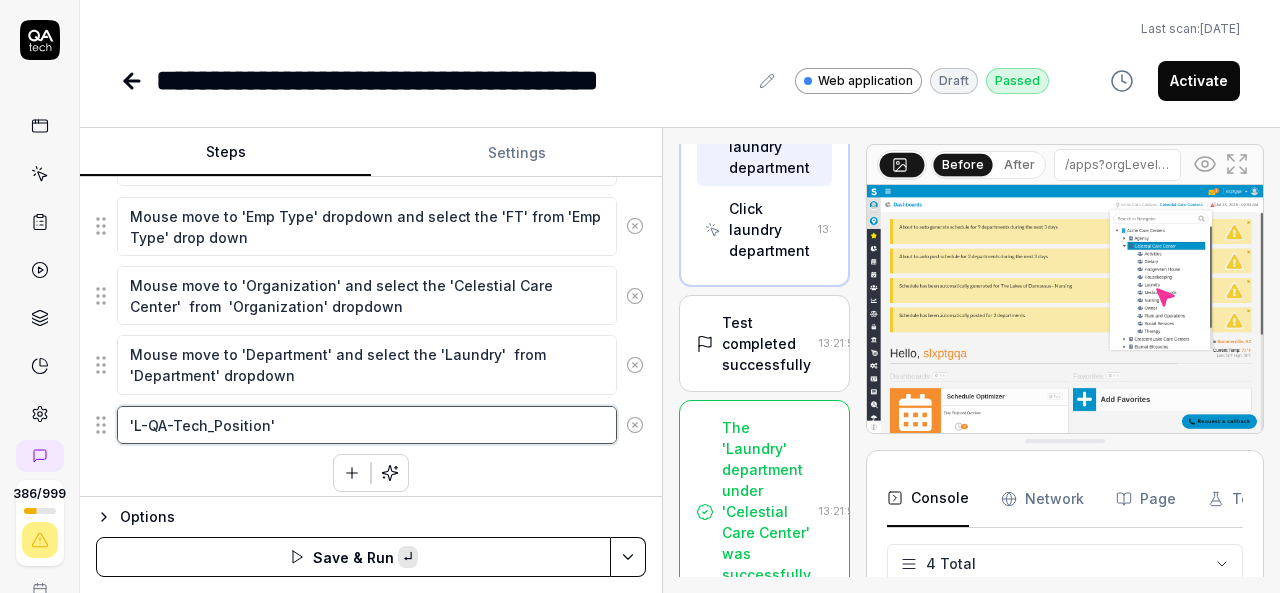 paste on "Mouse move to 'Department' and select the 'Laundry'  from  'Department' dropdown" 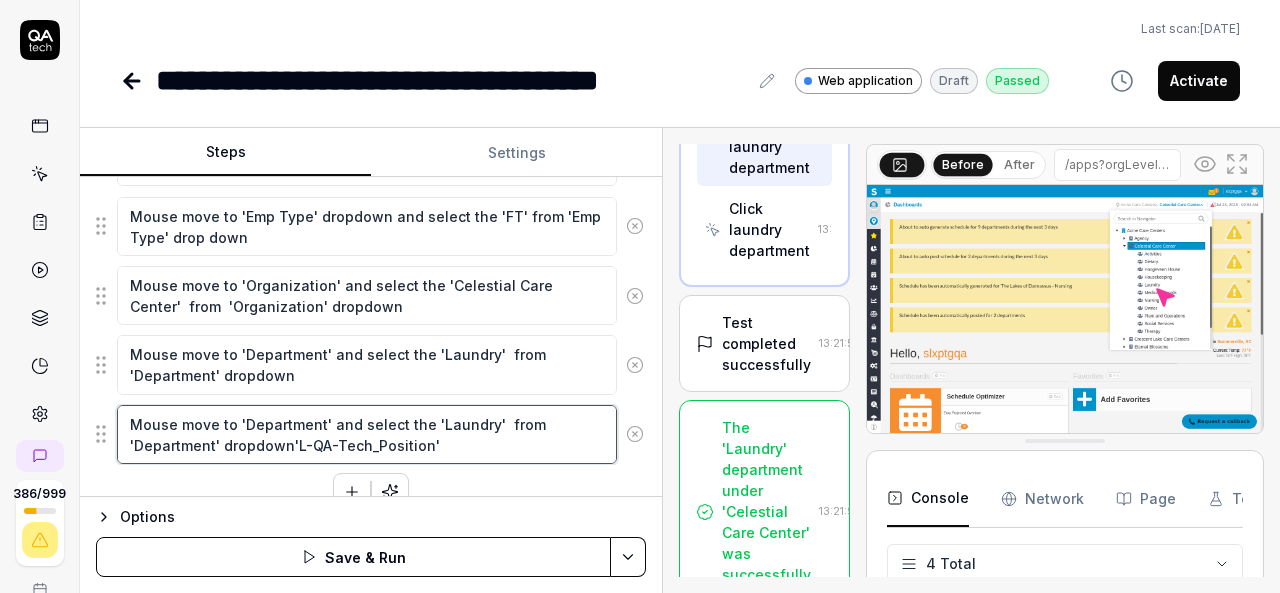 click on "Mouse move to 'Department' and select the 'Laundry'  from  'Department' dropdown'L-QA-Tech_Position'" at bounding box center [367, 434] 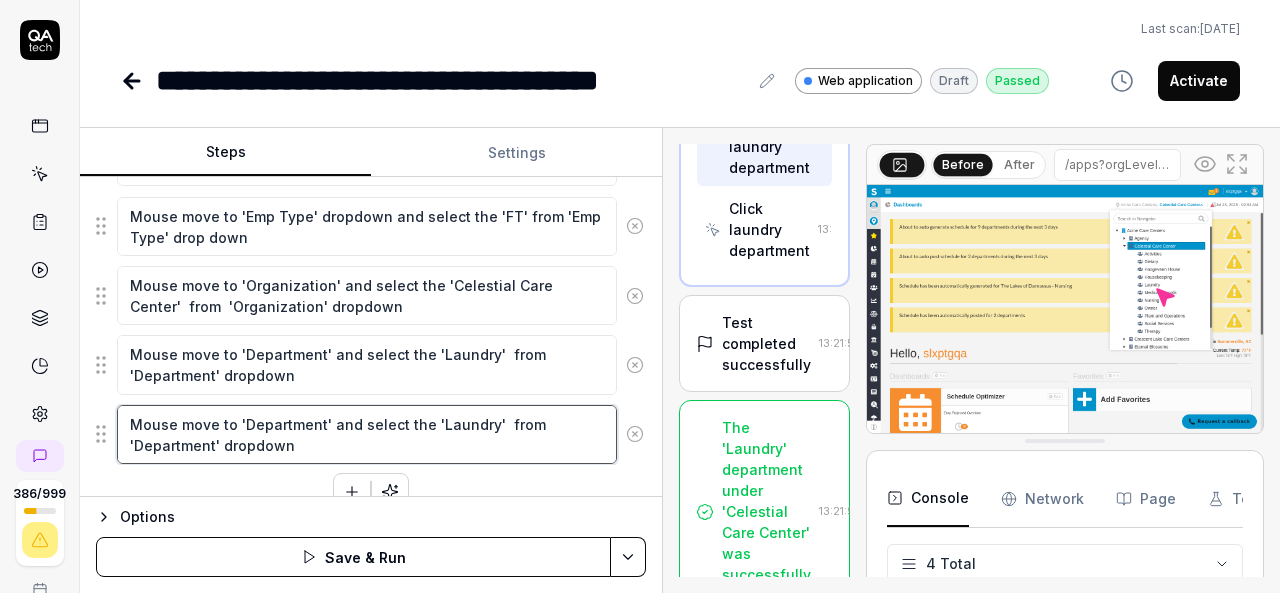 click on "Mouse move to 'Department' and select the 'Laundry'  from  'Department' dropdown" at bounding box center (367, 434) 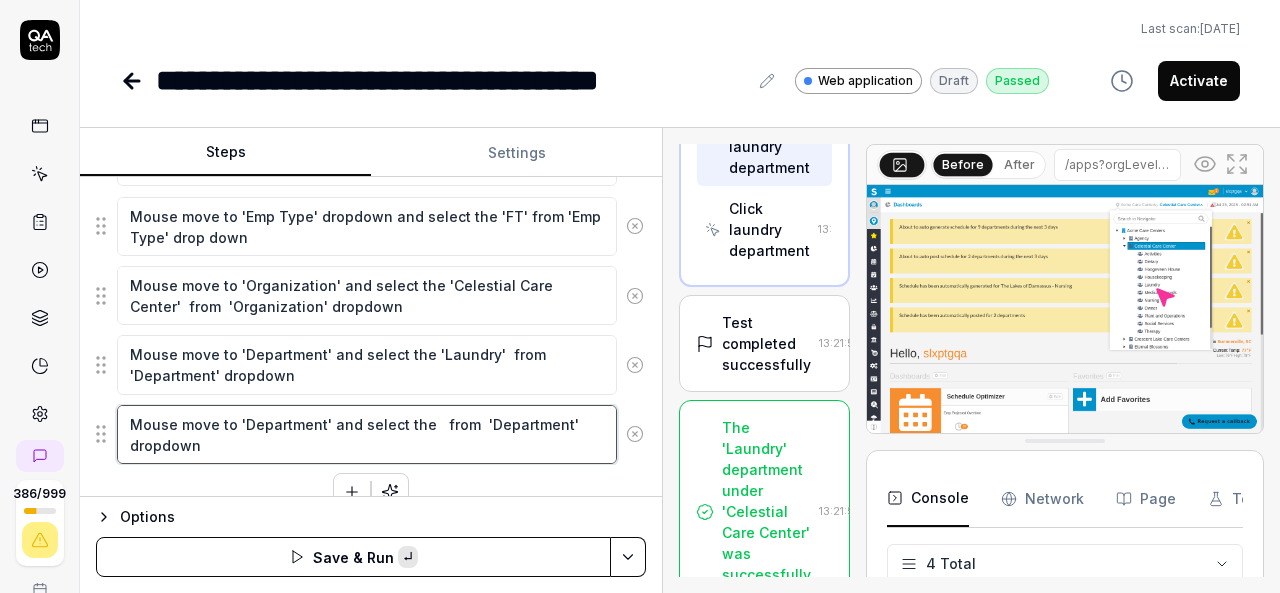 paste on "'L-QA-Tech_Position'" 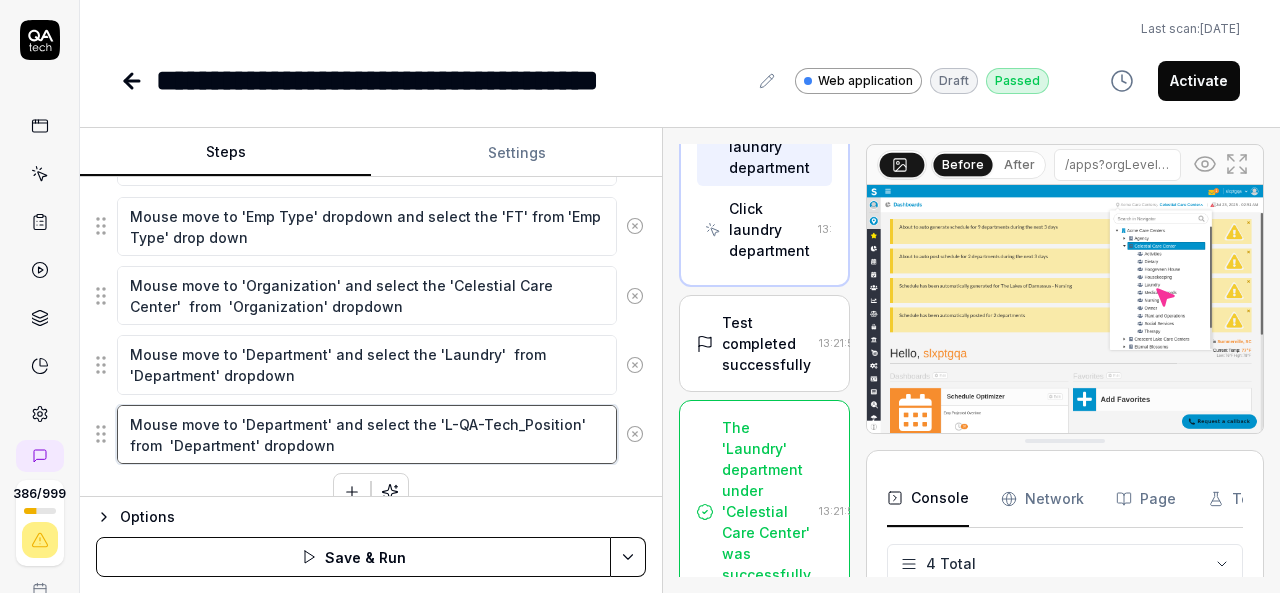 click on "Mouse move to 'Department' and select the 'L-QA-Tech_Position'  from  'Department' dropdown" at bounding box center [367, 434] 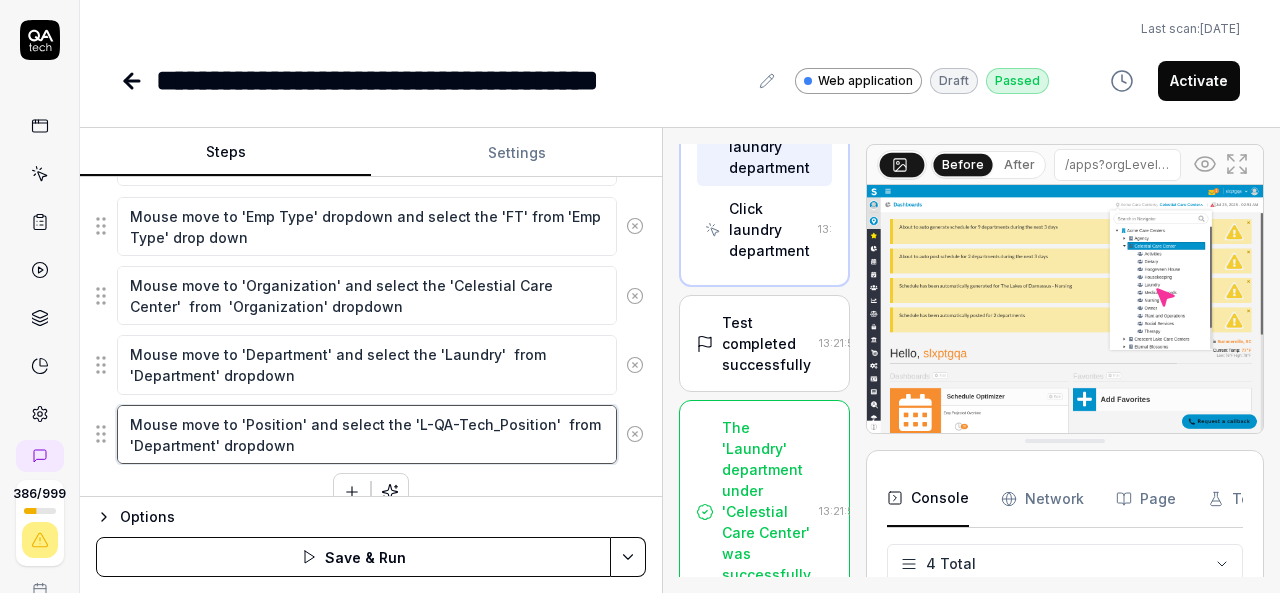 click on "Mouse move to 'Position' and select the 'L-QA-Tech_Position'  from  'Department' dropdown" at bounding box center [367, 434] 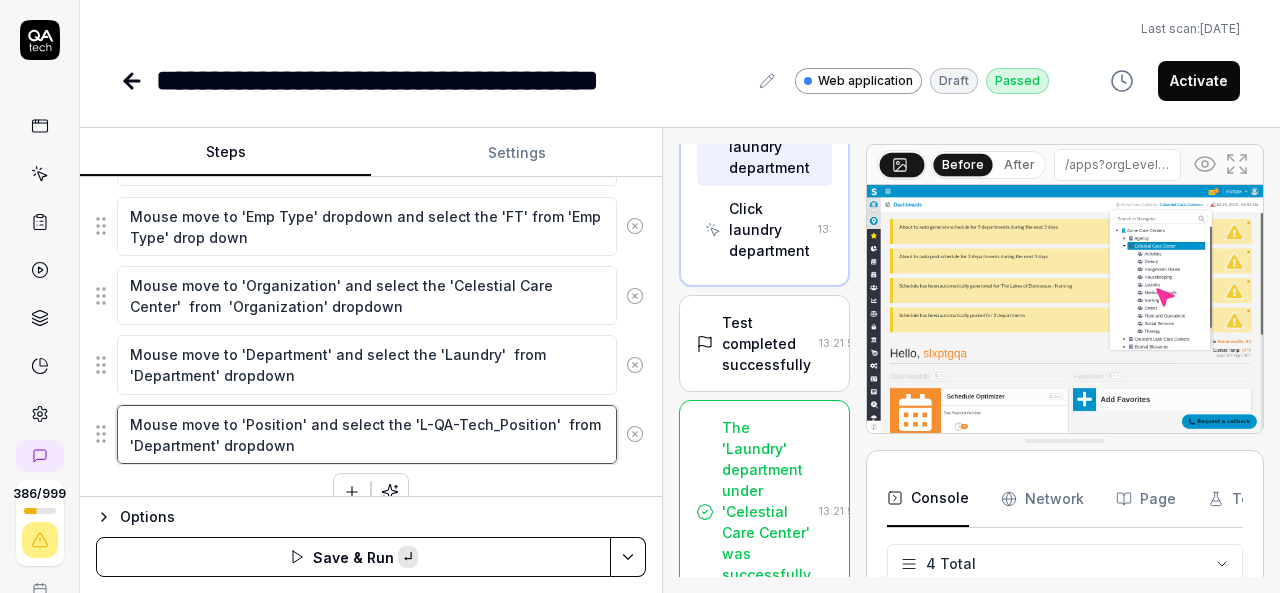 paste on "Position" 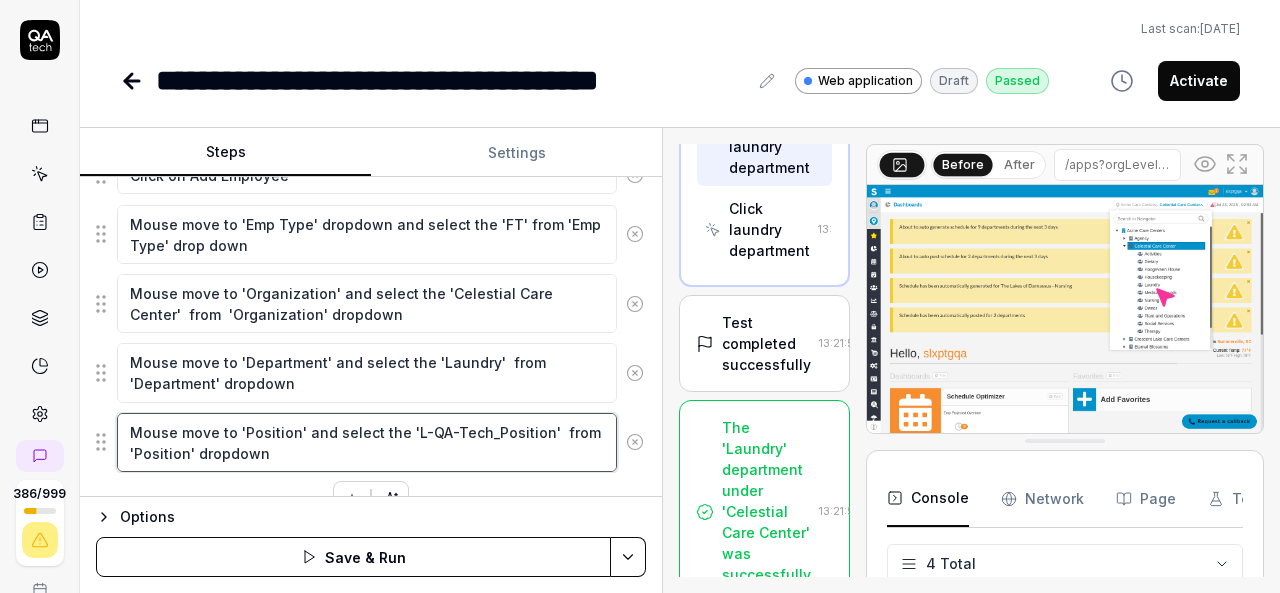 scroll, scrollTop: 800, scrollLeft: 0, axis: vertical 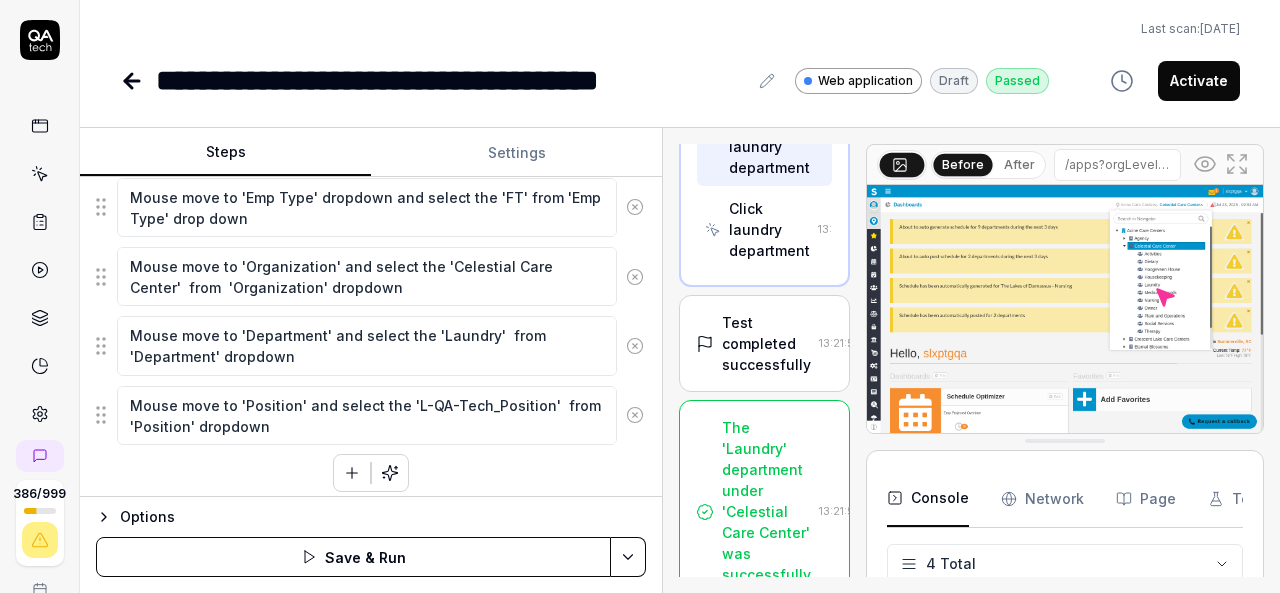 click at bounding box center (352, 473) 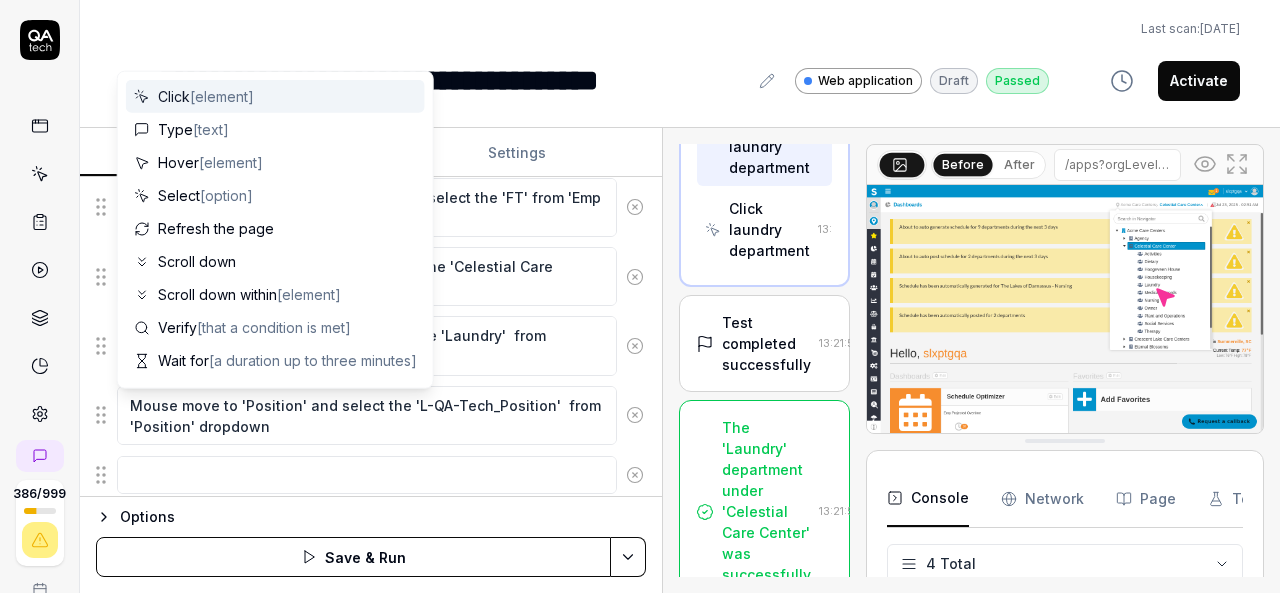 scroll, scrollTop: 850, scrollLeft: 0, axis: vertical 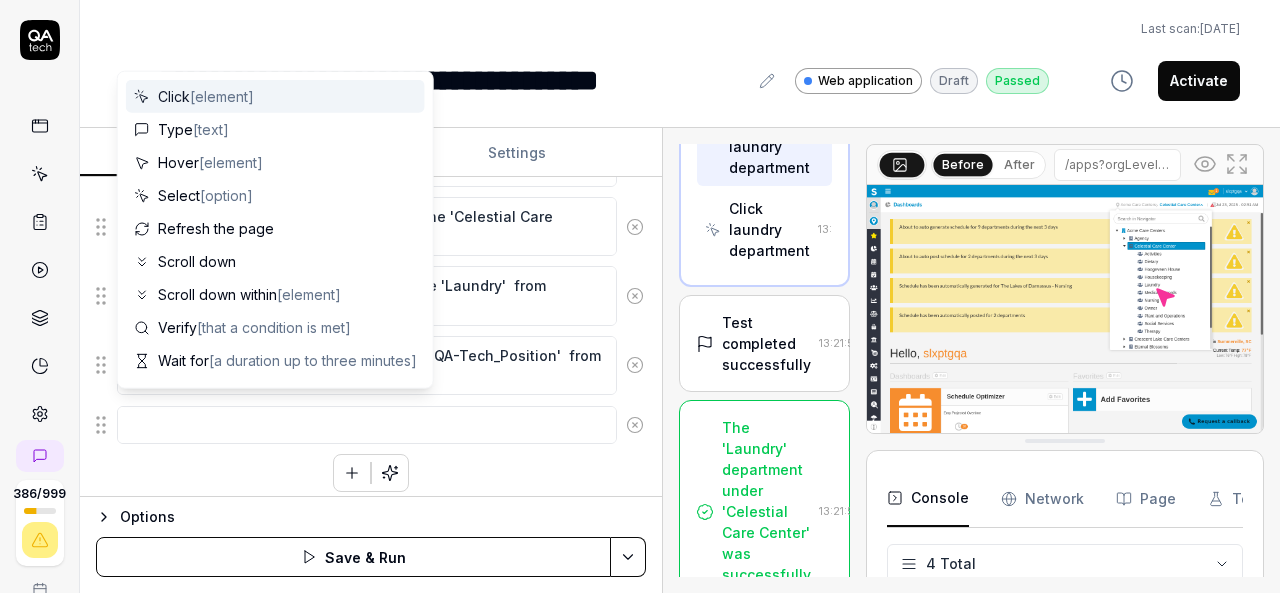 click at bounding box center (367, 425) 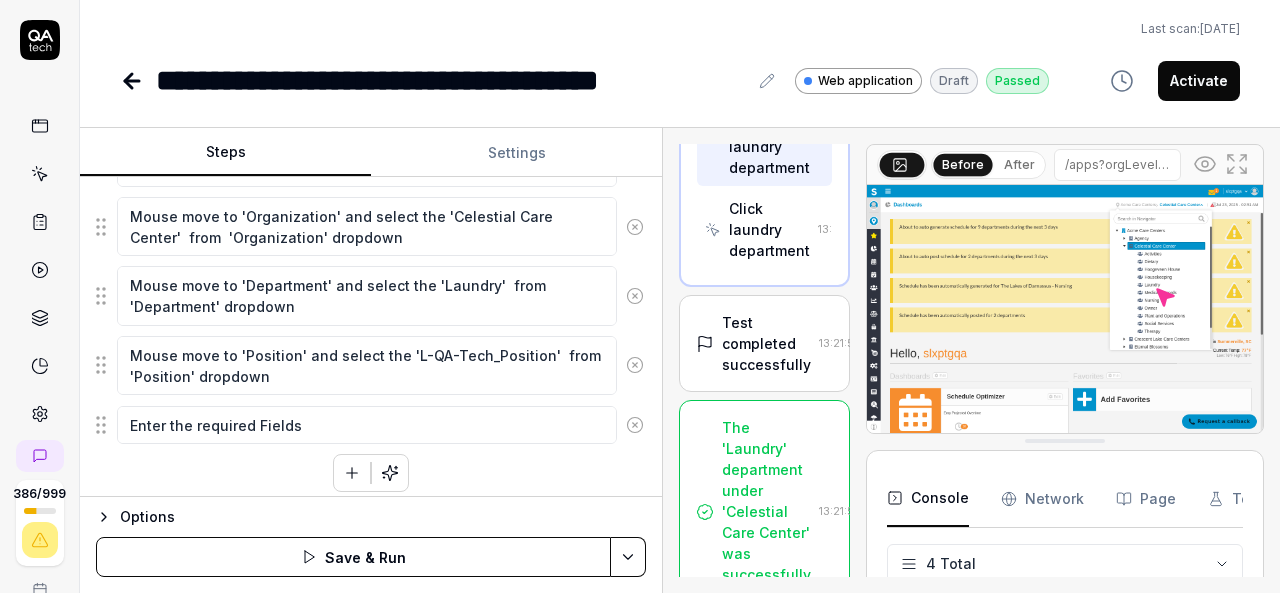 click on "Enter the required Fields" at bounding box center (367, 425) 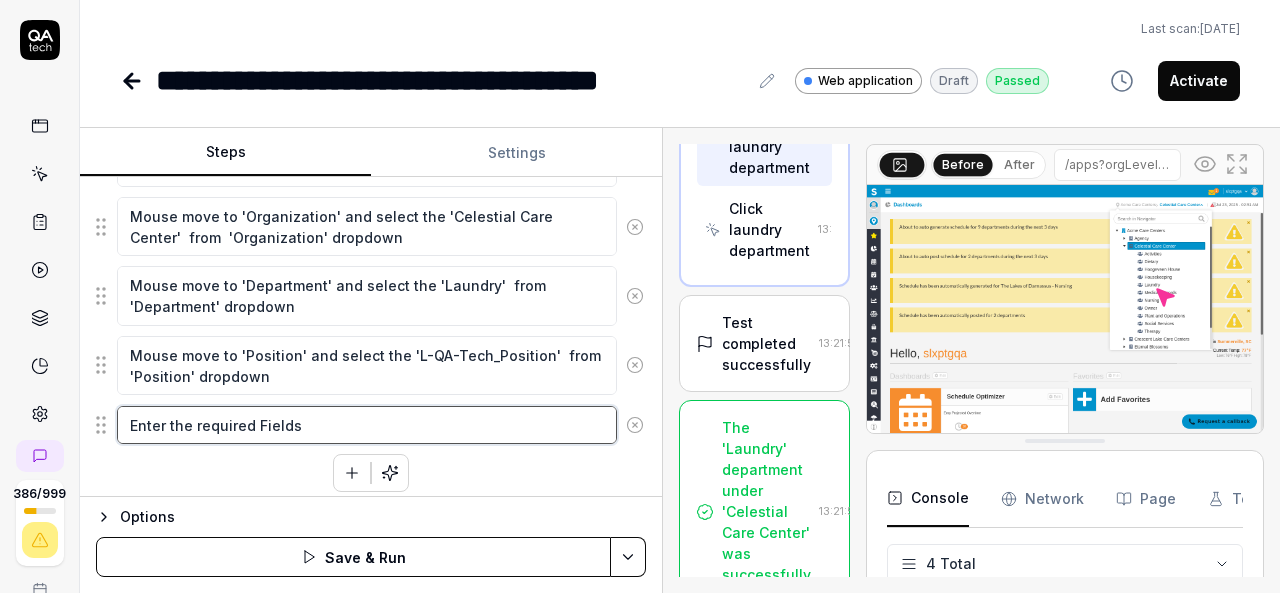click on "Enter the required Fields" at bounding box center [367, 425] 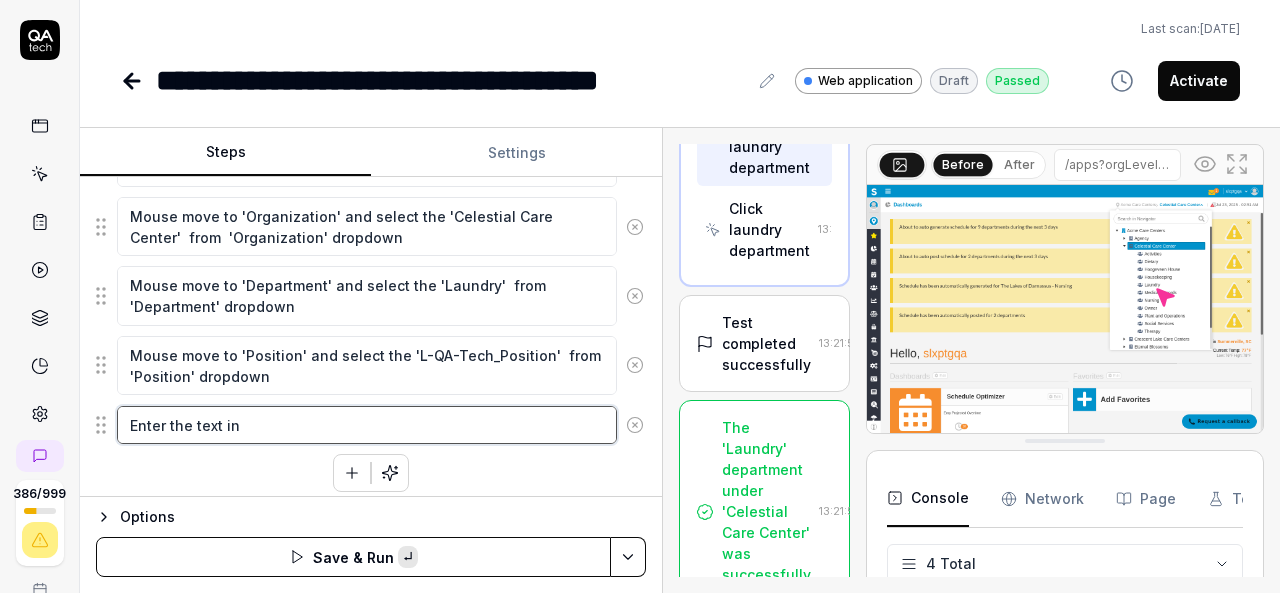 paste on "Last Name" 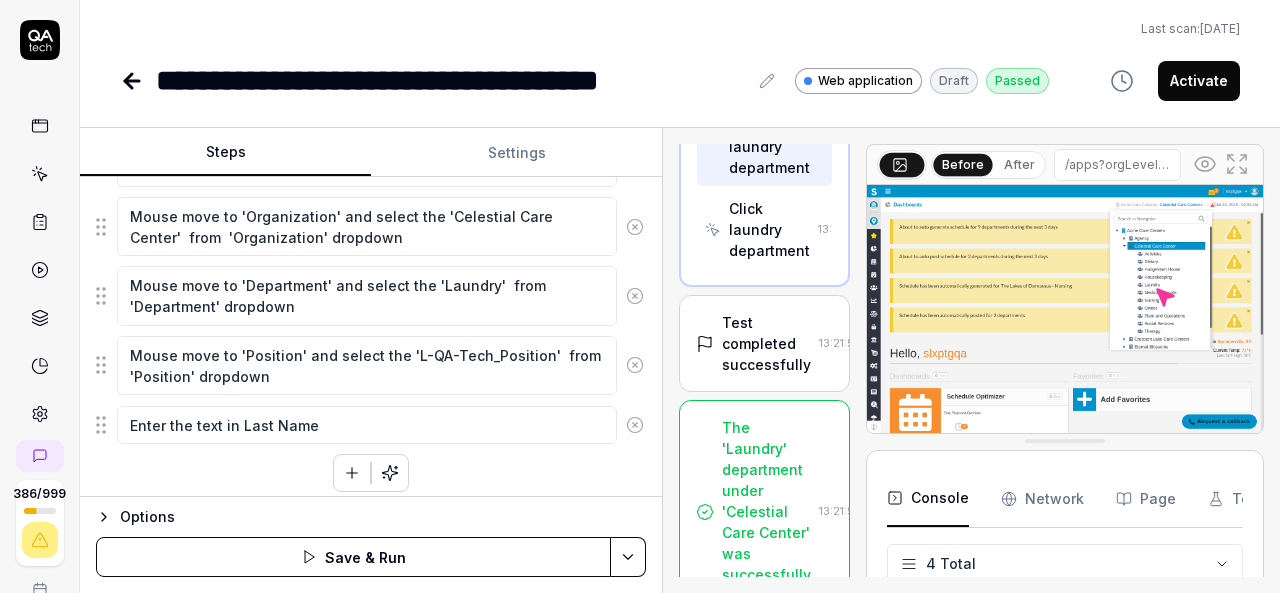 click on "Mouse move to Organization bread crumb Click on Organization bread crumb Select the 'Celestial Care Center' Organization  from organization breadcrumb Select the 'Laundry' department under the 'Celestial Care Center' Organization  from organization breadcrumb Mouse Move to hamburger Click on hamburger if left side menu navigation is not open Mouse move to Employees Click on Employees left side menu Mouse move to Add Employee Click on Add Employee Mouse move to 'Emp Type' dropdown and select the 'FT' from 'Emp Type' drop down Mouse move to 'Organization' and select the 'Celestial Care Center'  from  'Organization' dropdown Mouse move to 'Department' and select the 'Laundry'  from  'Department' dropdown Mouse move to 'Position' and select the 'L-QA-Tech_Position'  from  'Position' dropdown Enter the text in Last Name" at bounding box center [371, 40] 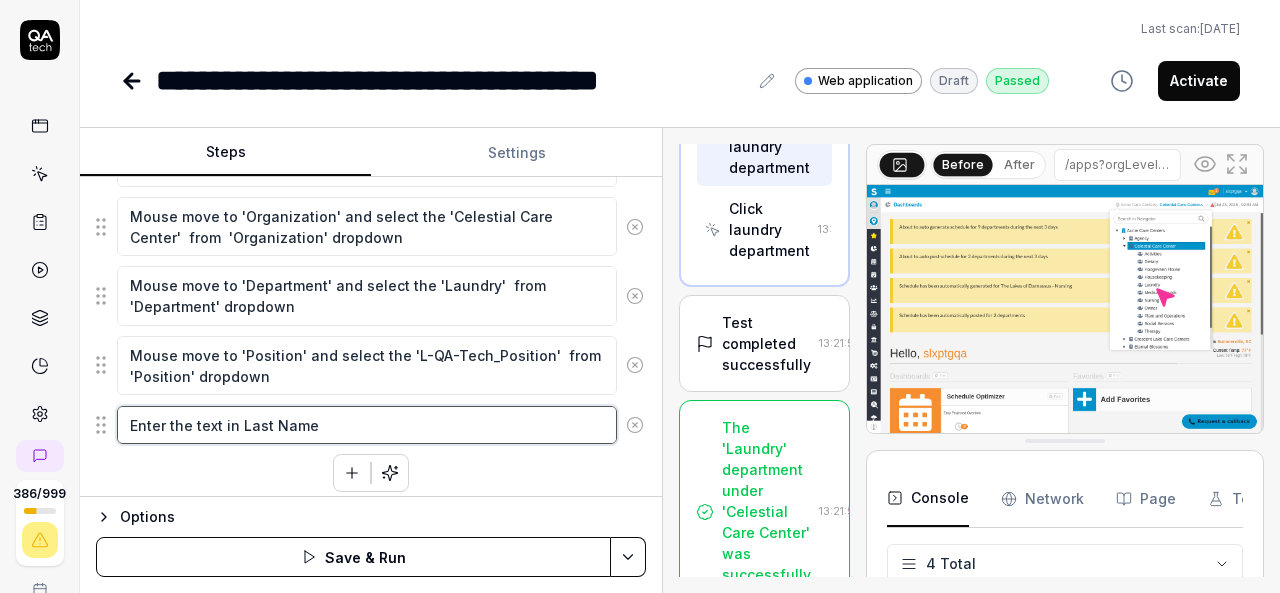 drag, startPoint x: 329, startPoint y: 413, endPoint x: 117, endPoint y: 429, distance: 212.60292 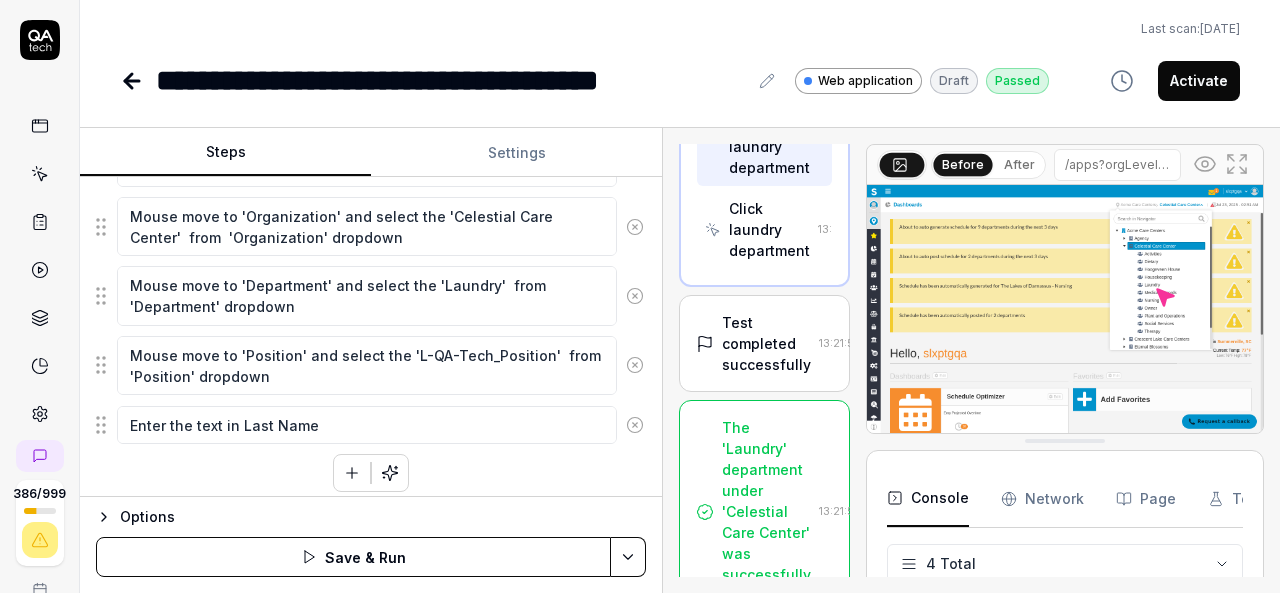 click at bounding box center [352, 473] 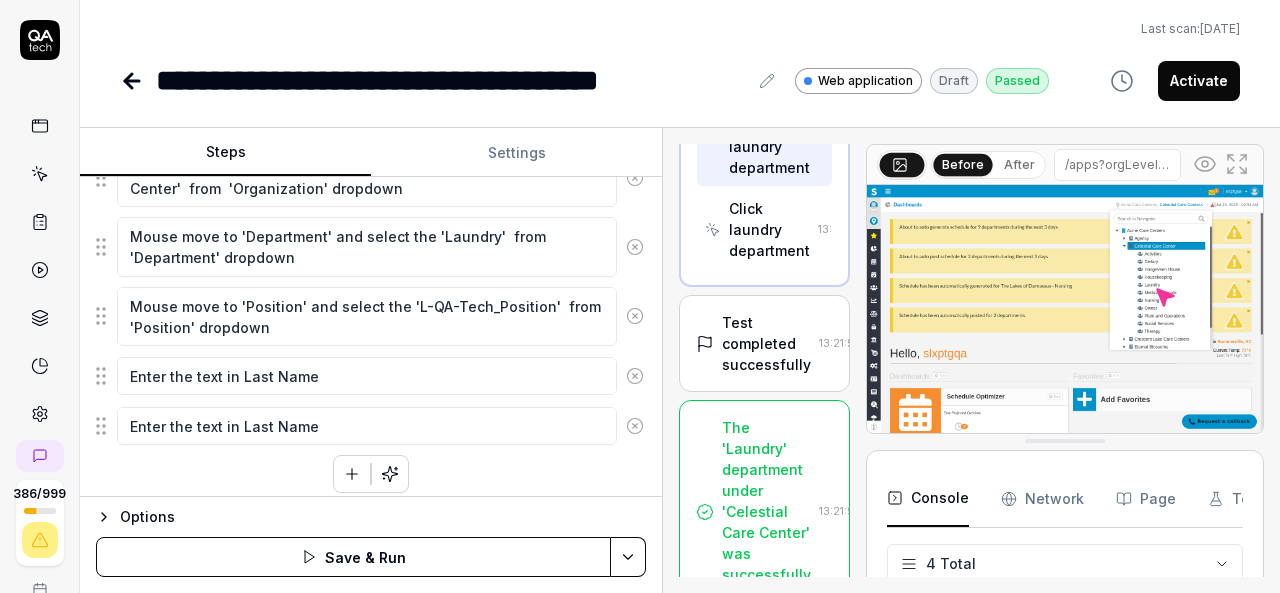click on "Enter the text in Last Name" at bounding box center [367, 426] 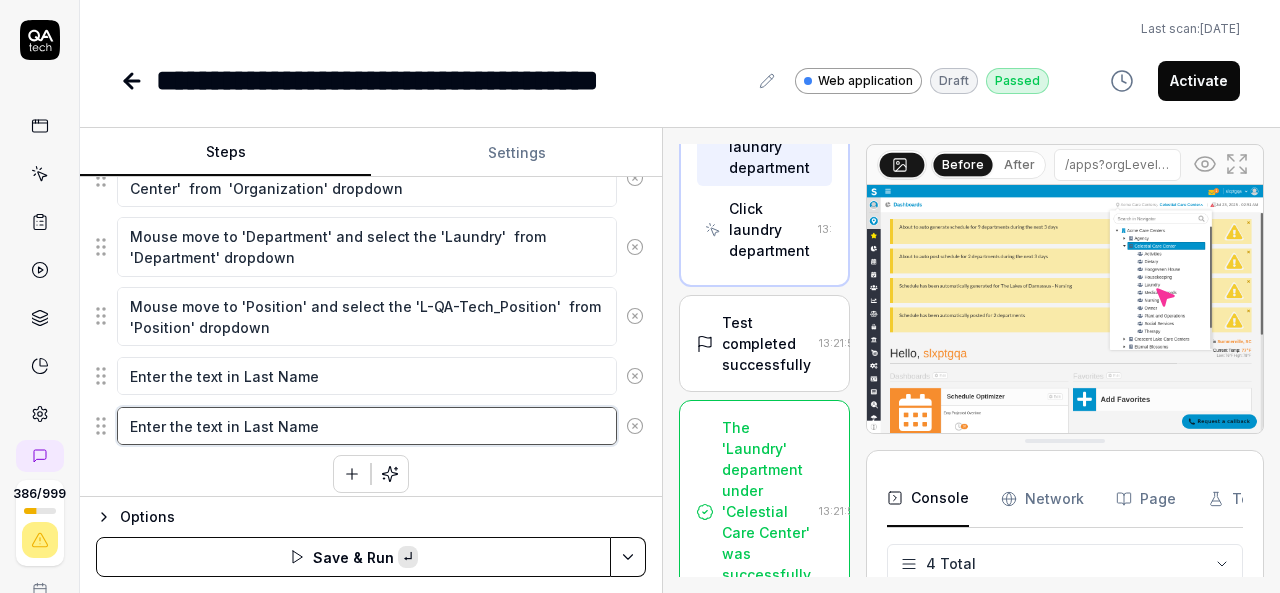 paste on "Fir" 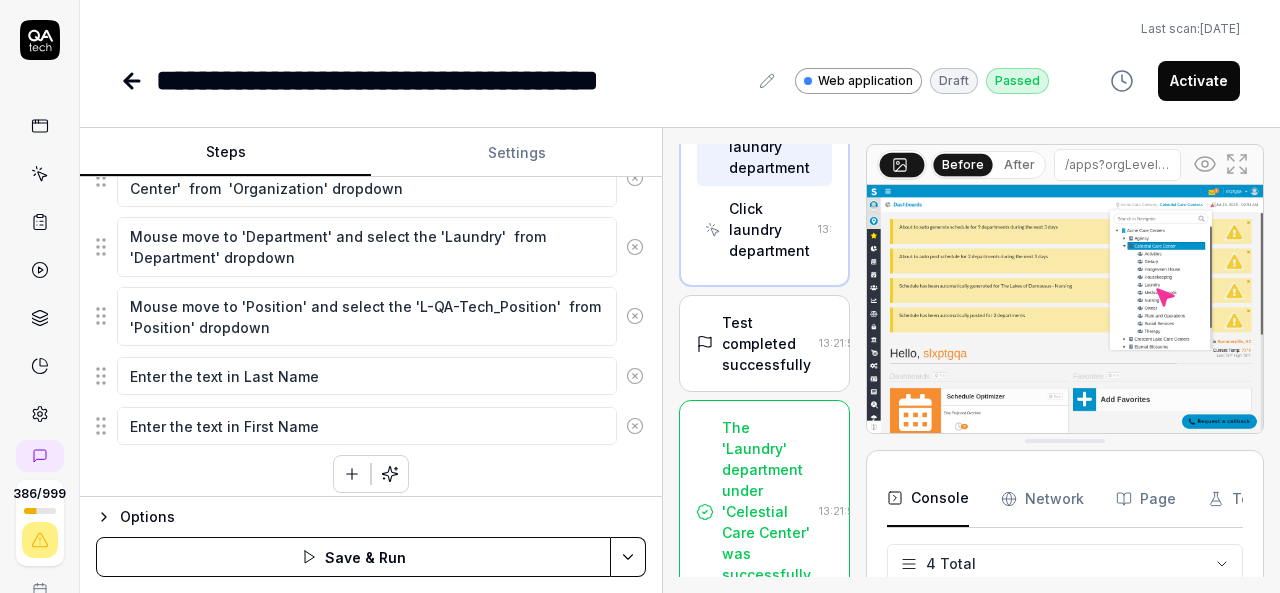 click on "Mouse move to Organization bread crumb Click on Organization bread crumb Select the 'Celestial Care Center' Organization  from organization breadcrumb Select the 'Laundry' department under the 'Celestial Care Center' Organization  from organization breadcrumb Mouse Move to hamburger Click on hamburger if left side menu navigation is not open Mouse move to Employees Click on Employees left side menu Mouse move to Add Employee Click on Add Employee Mouse move to 'Emp Type' dropdown and select the 'FT' from 'Emp Type' drop down Mouse move to 'Organization' and select the 'Celestial Care Center'  from  'Organization' dropdown Mouse move to 'Department' and select the 'Laundry'  from  'Department' dropdown Mouse move to 'Position' and select the 'L-QA-Tech_Position'  from  'Position' dropdown Enter the text in Last Name Enter the text in First Name" at bounding box center (371, 16) 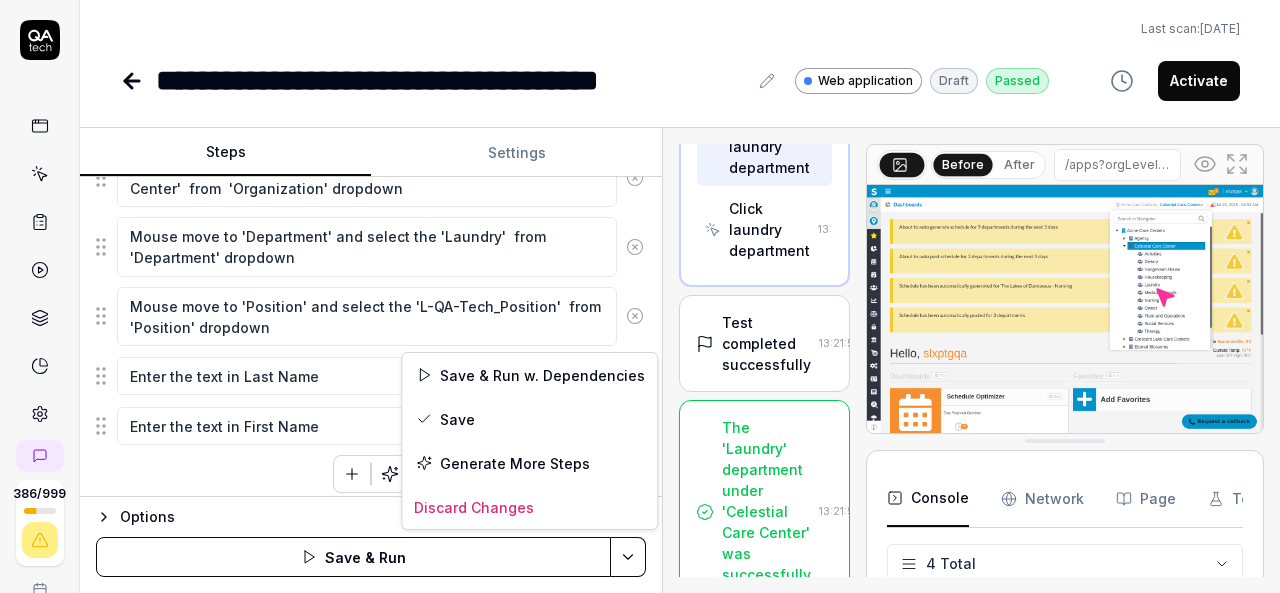 click on "**********" at bounding box center [640, 296] 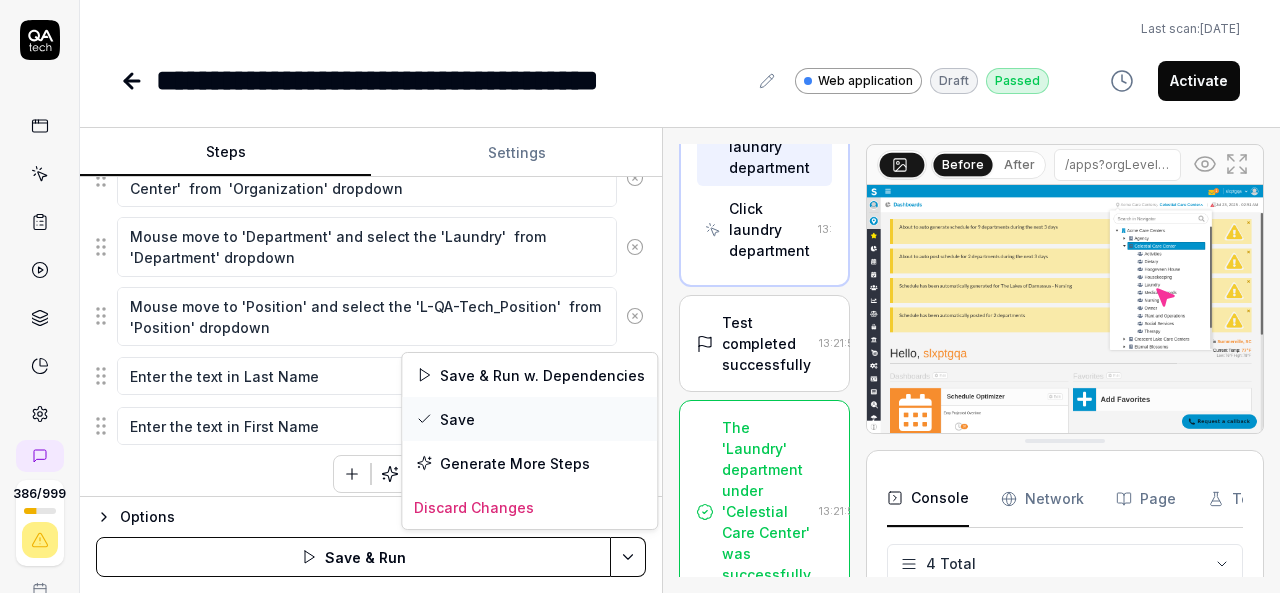 click on "Save" at bounding box center [529, 419] 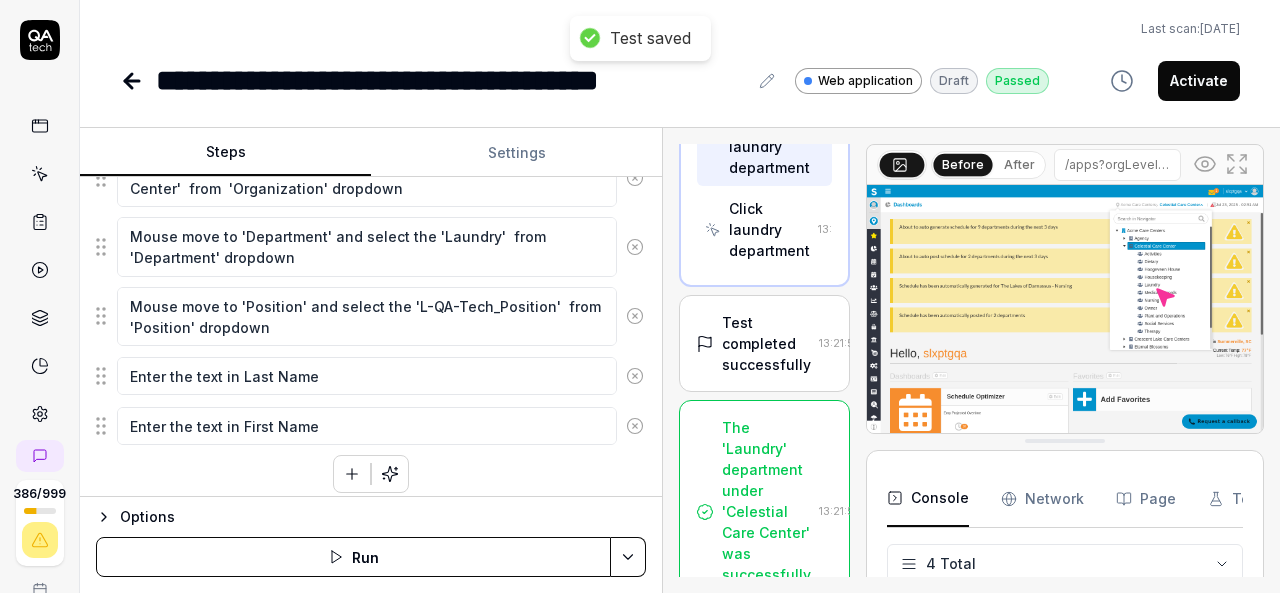 click on "**********" at bounding box center (640, 296) 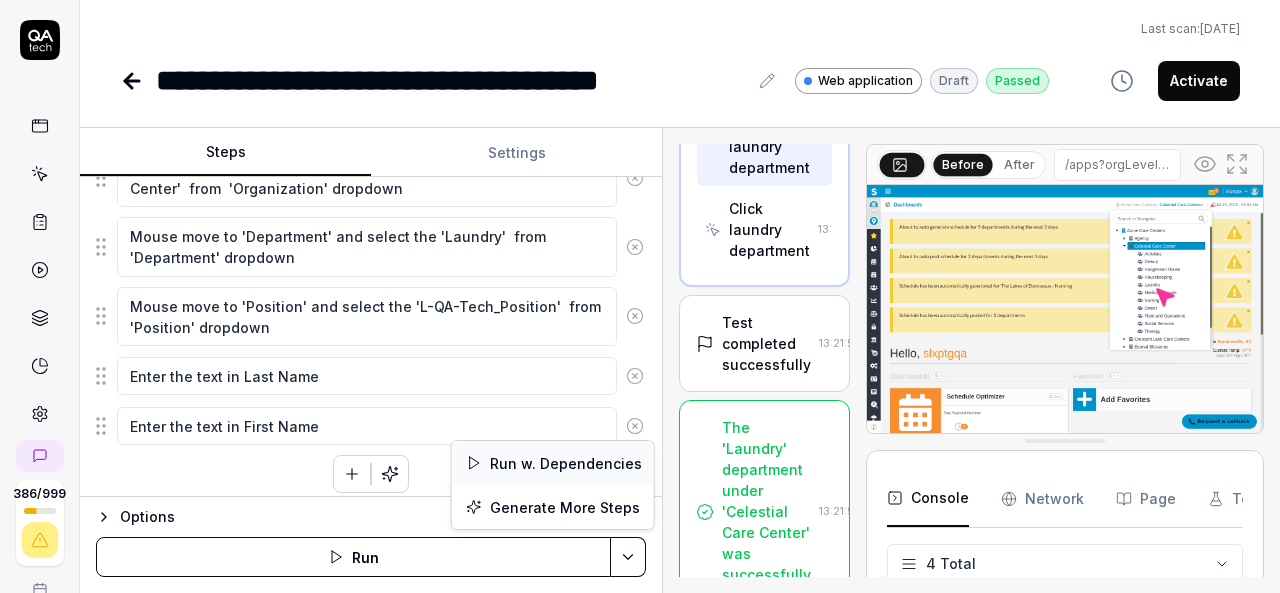 click on "Run w. Dependencies" at bounding box center (553, 463) 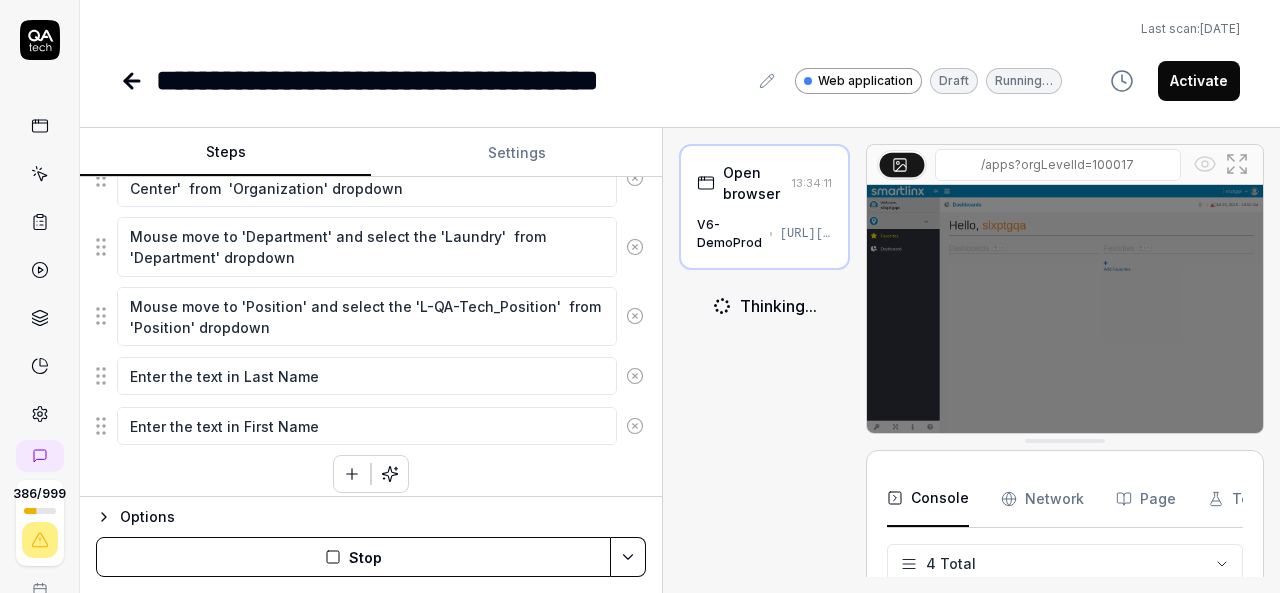 scroll, scrollTop: 64, scrollLeft: 0, axis: vertical 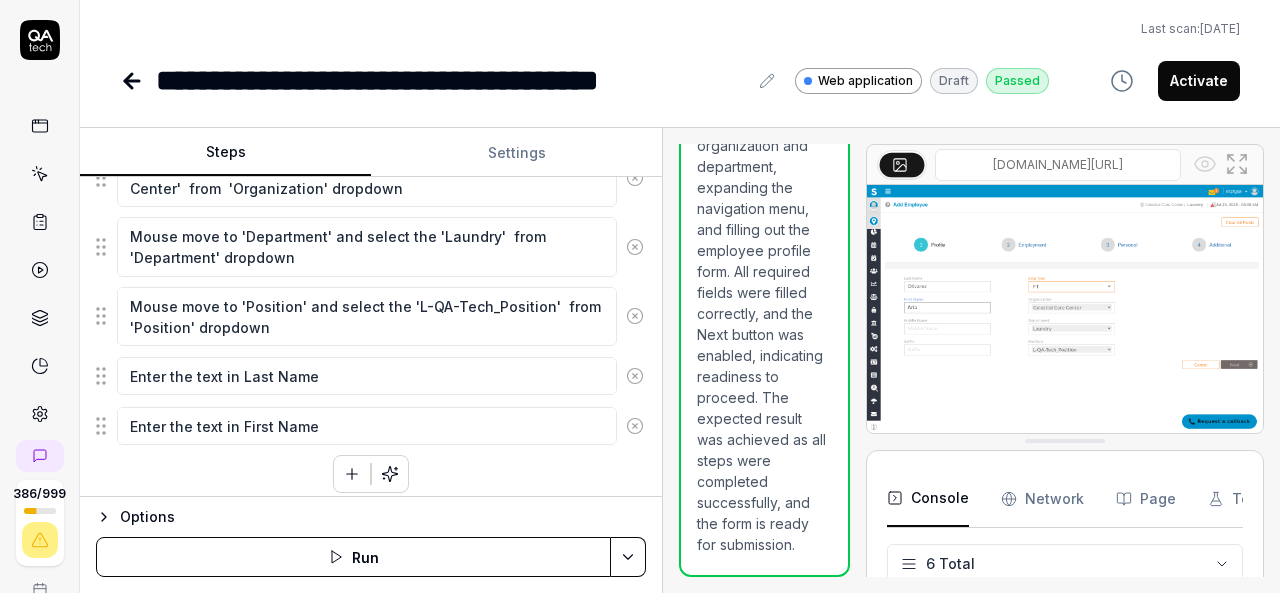 click 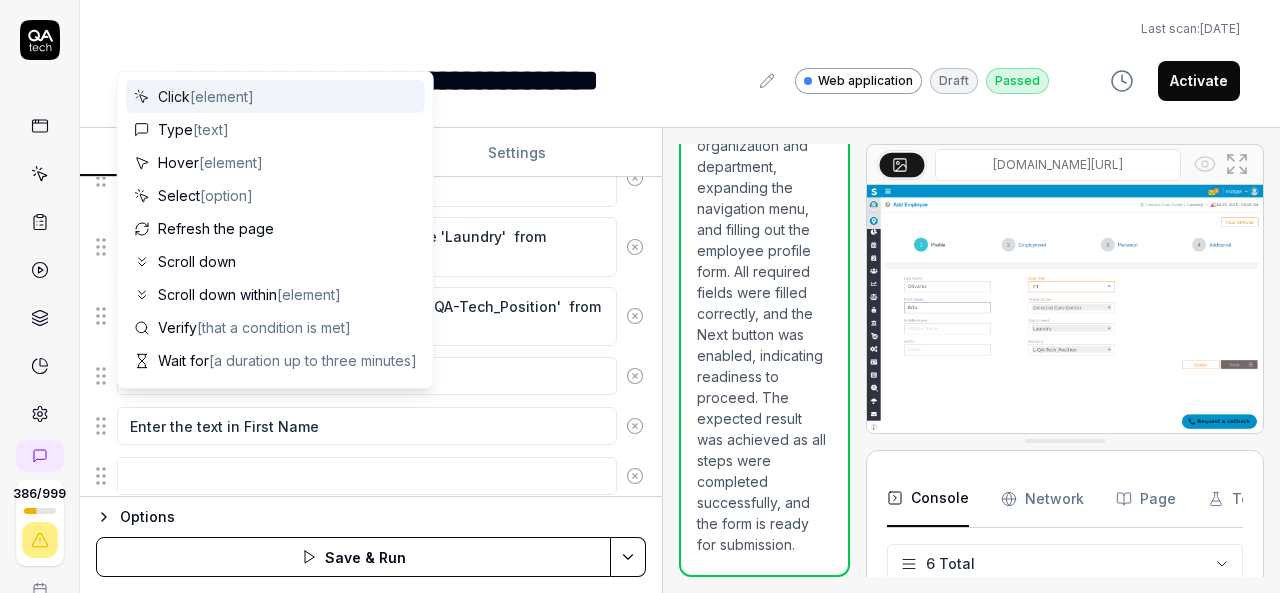 scroll, scrollTop: 948, scrollLeft: 0, axis: vertical 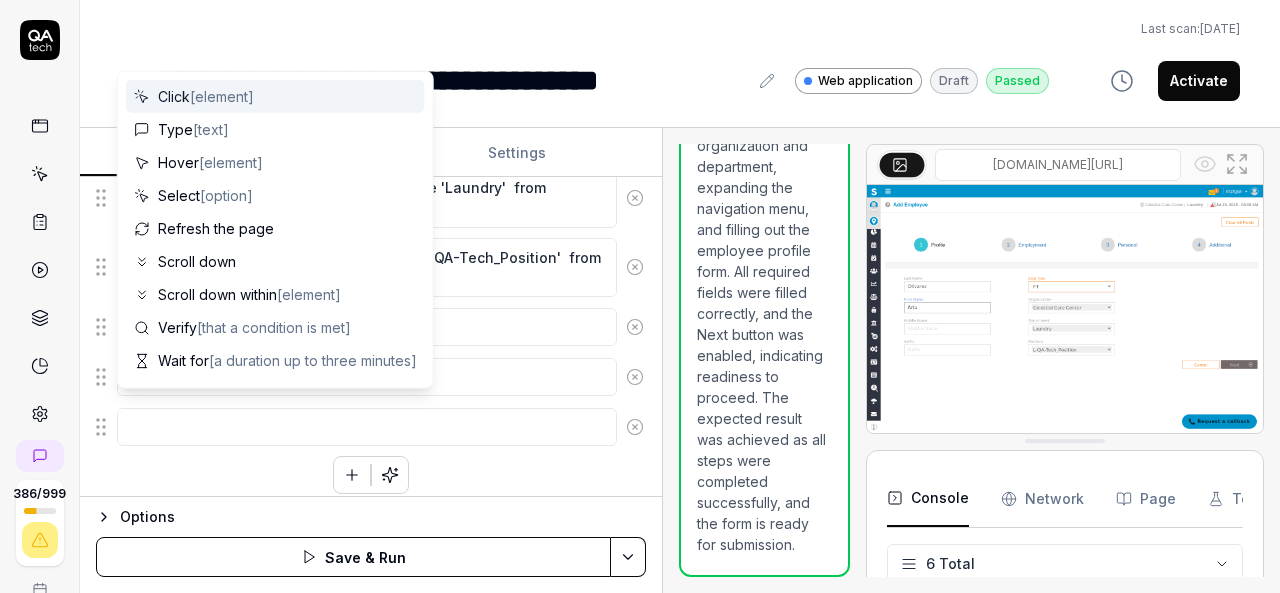 click at bounding box center [367, 427] 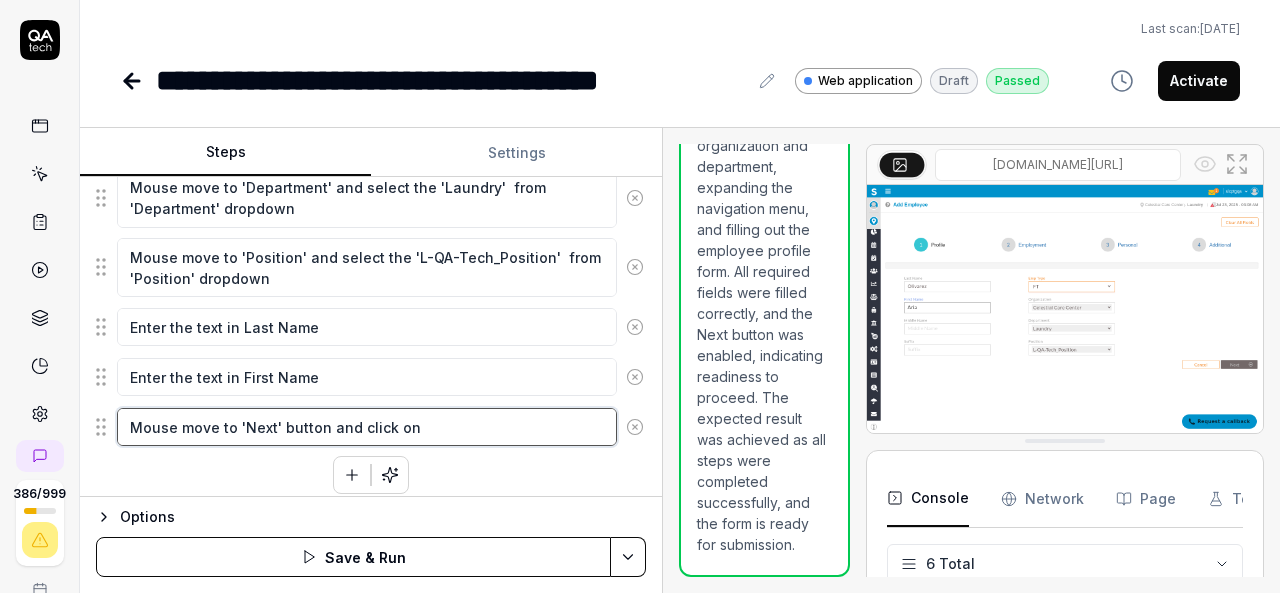 click on "Mouse move to 'Next' button and click on" at bounding box center (367, 427) 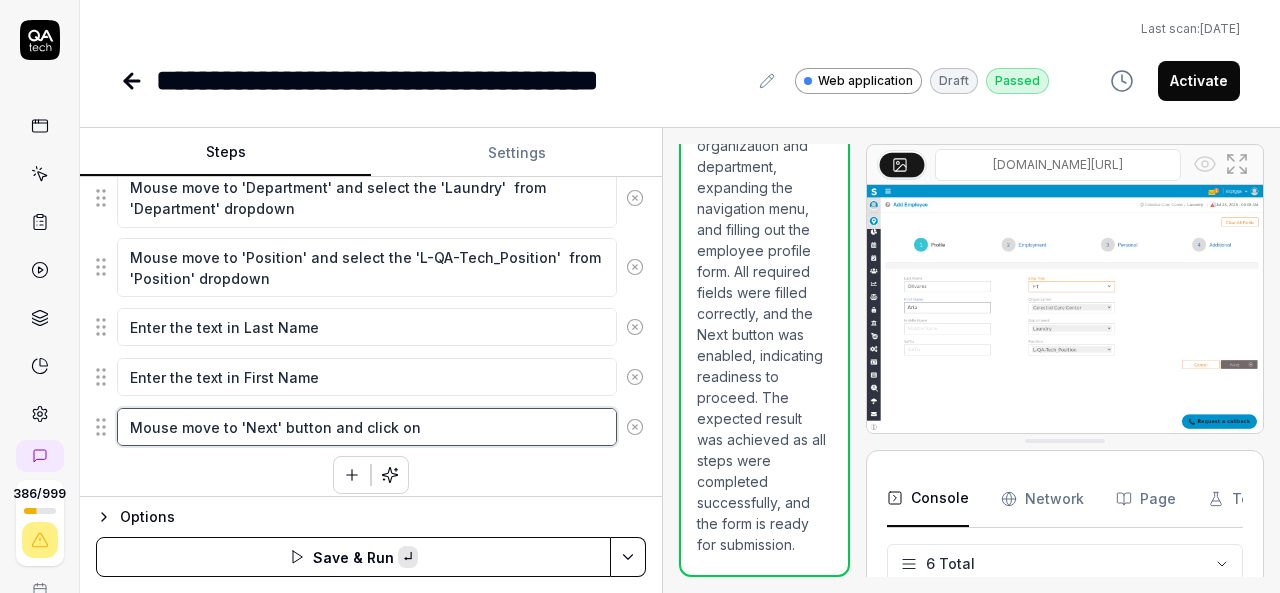 paste on "'Next'" 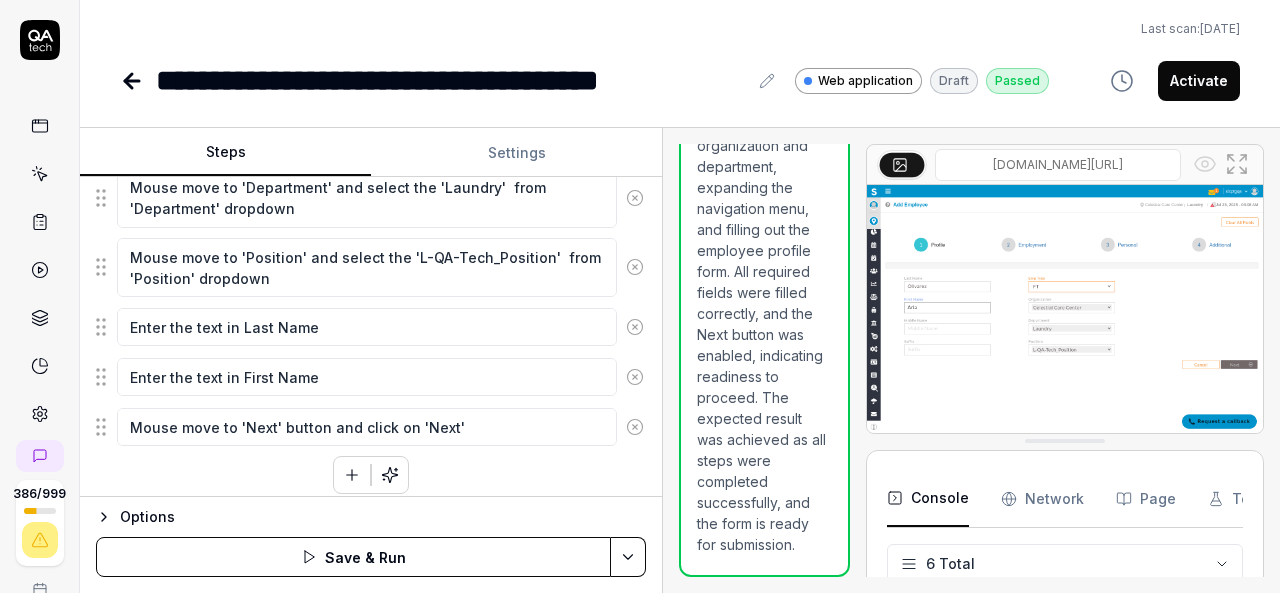 click on "**********" at bounding box center (640, 296) 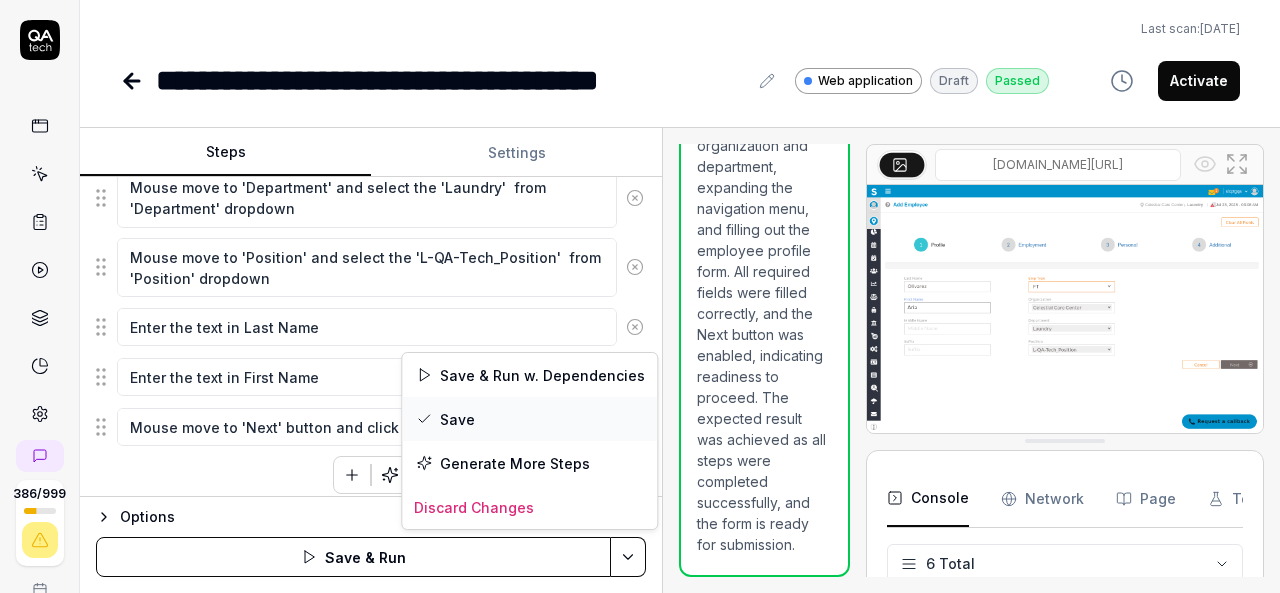 click on "Save" at bounding box center (529, 419) 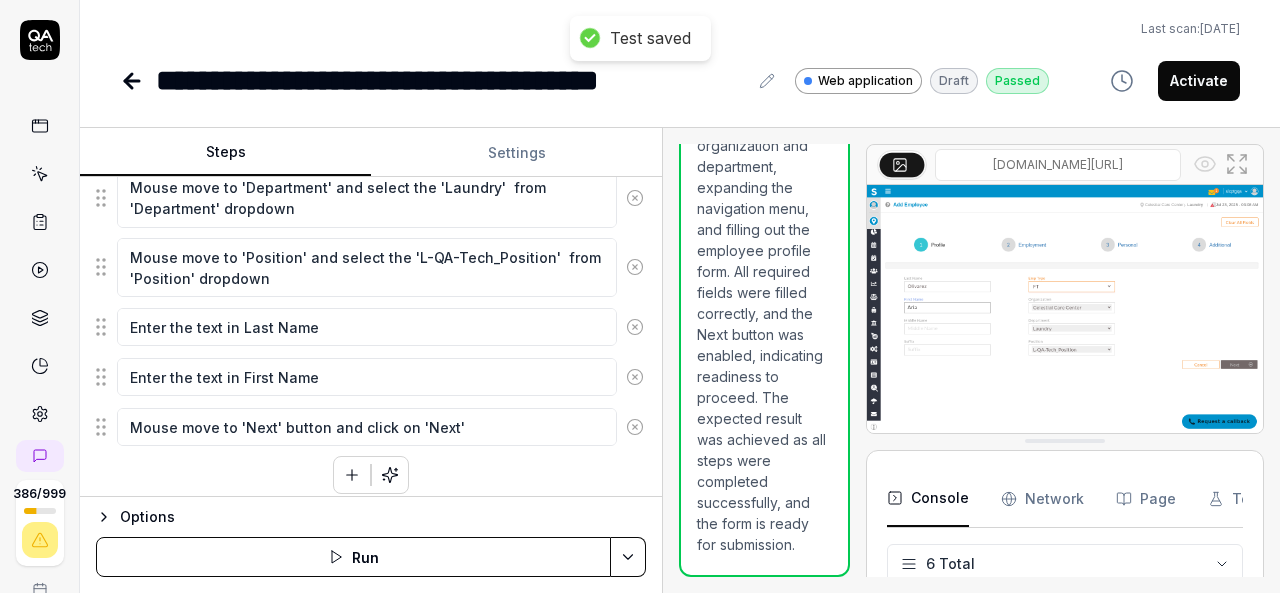 click on "Goal Expected result Steps Mouse move to Organization bread crumb Click on Organization bread crumb Select the 'Celestial Care Center' Organization  from organization breadcrumb Select the 'Laundry' department under the 'Celestial Care Center' Organization  from organization breadcrumb Mouse Move to hamburger Click on hamburger if left side menu navigation is not open Mouse move to Employees Click on Employees left side menu Mouse move to Add Employee Click on Add Employee Mouse move to 'Emp Type' dropdown and select the 'FT' from 'Emp Type' drop down Mouse move to 'Organization' and select the 'Celestial Care Center'  from  'Organization' dropdown Mouse move to 'Department' and select the 'Laundry'  from  'Department' dropdown Mouse move to 'Position' and select the 'L-QA-Tech_Position'  from  'Position' dropdown Enter the text in Last Name Enter the text in First Name Mouse move to 'Next' button and click on 'Next'" at bounding box center (371, 337) 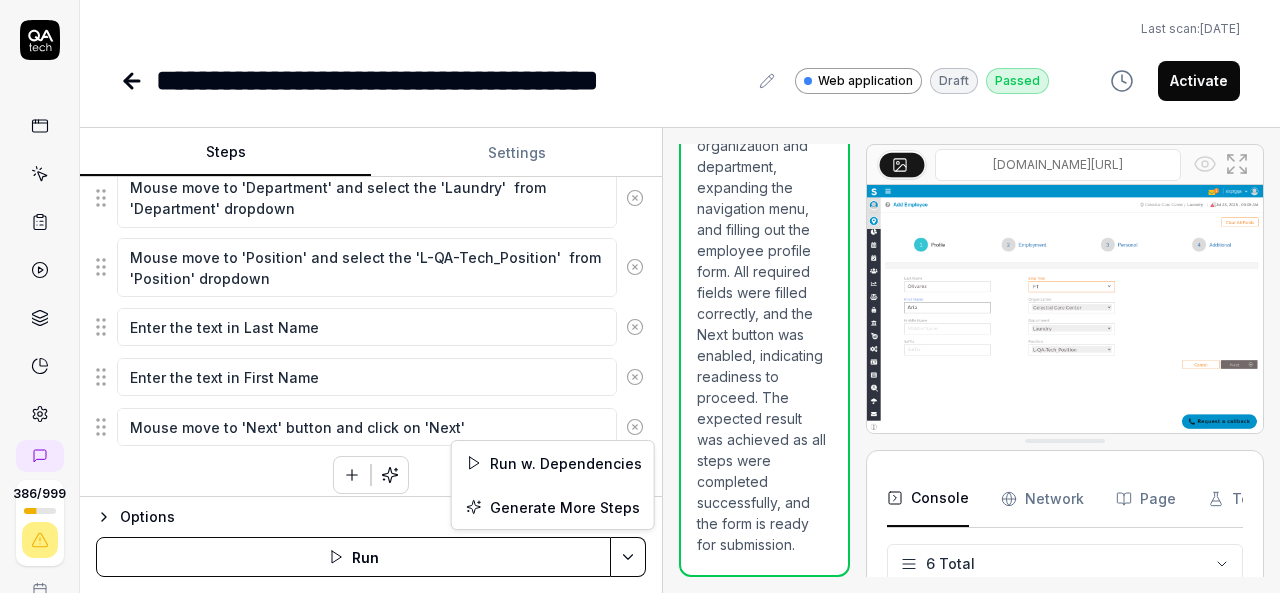 click on "**********" at bounding box center (640, 296) 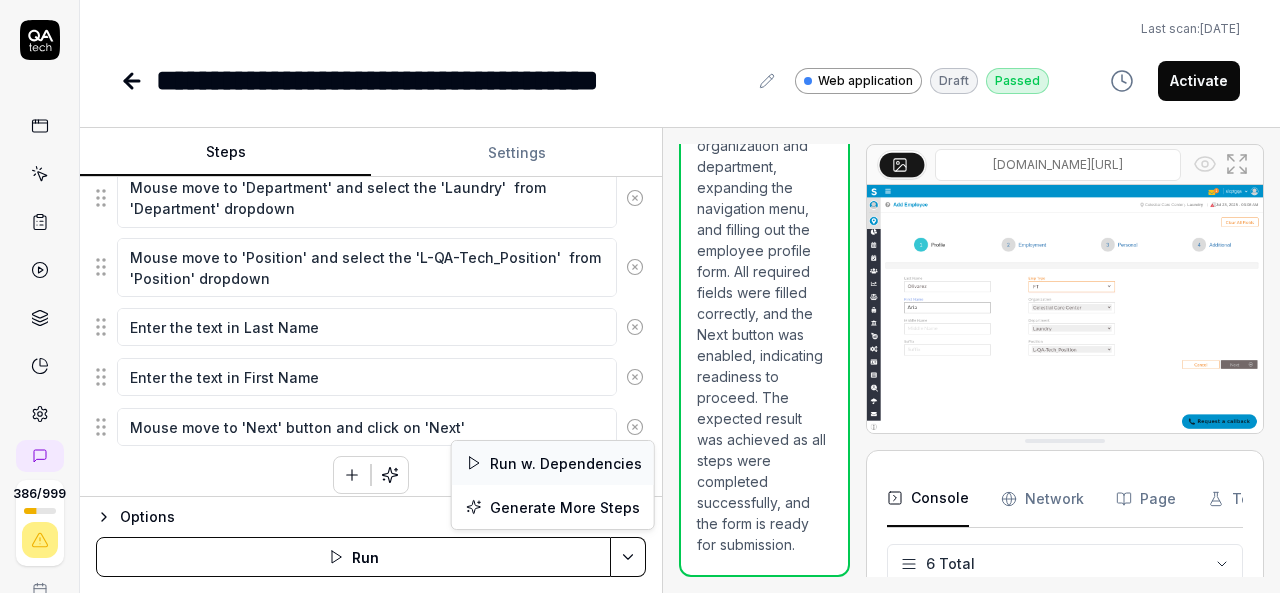 click on "Run w. Dependencies" at bounding box center [553, 463] 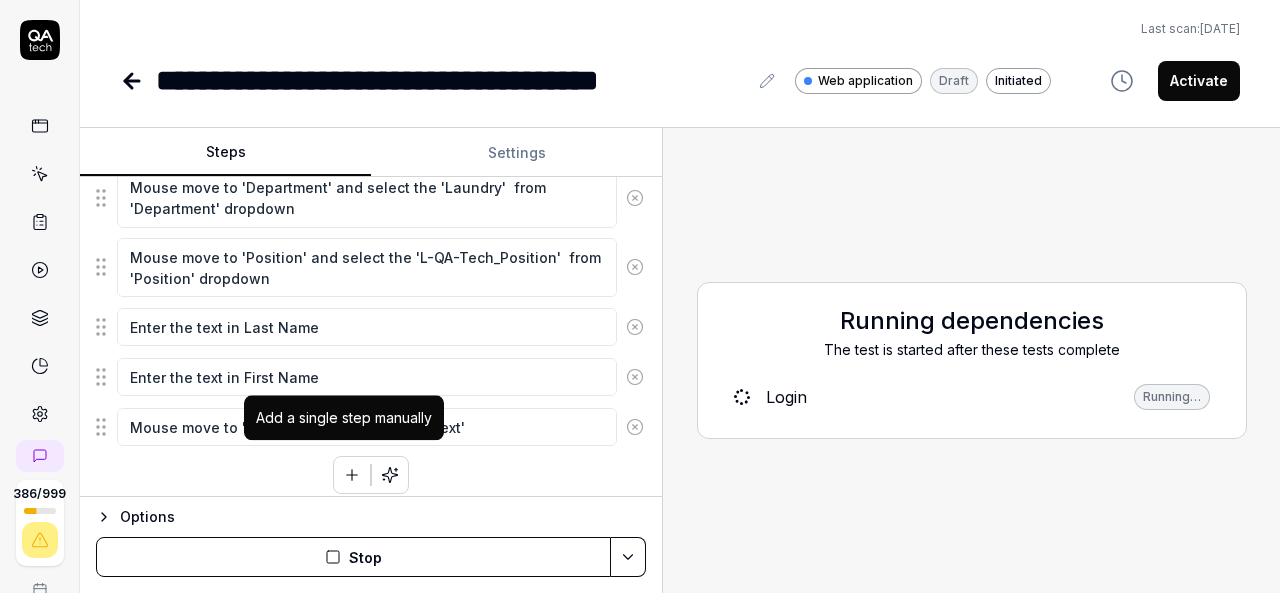 click 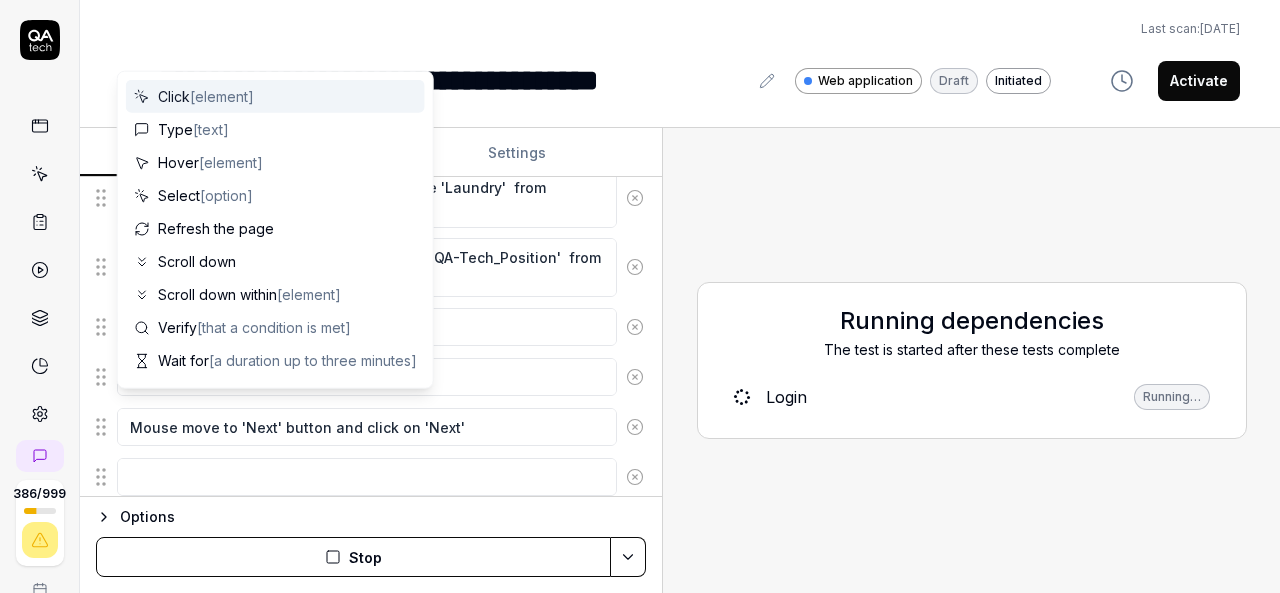 scroll, scrollTop: 998, scrollLeft: 0, axis: vertical 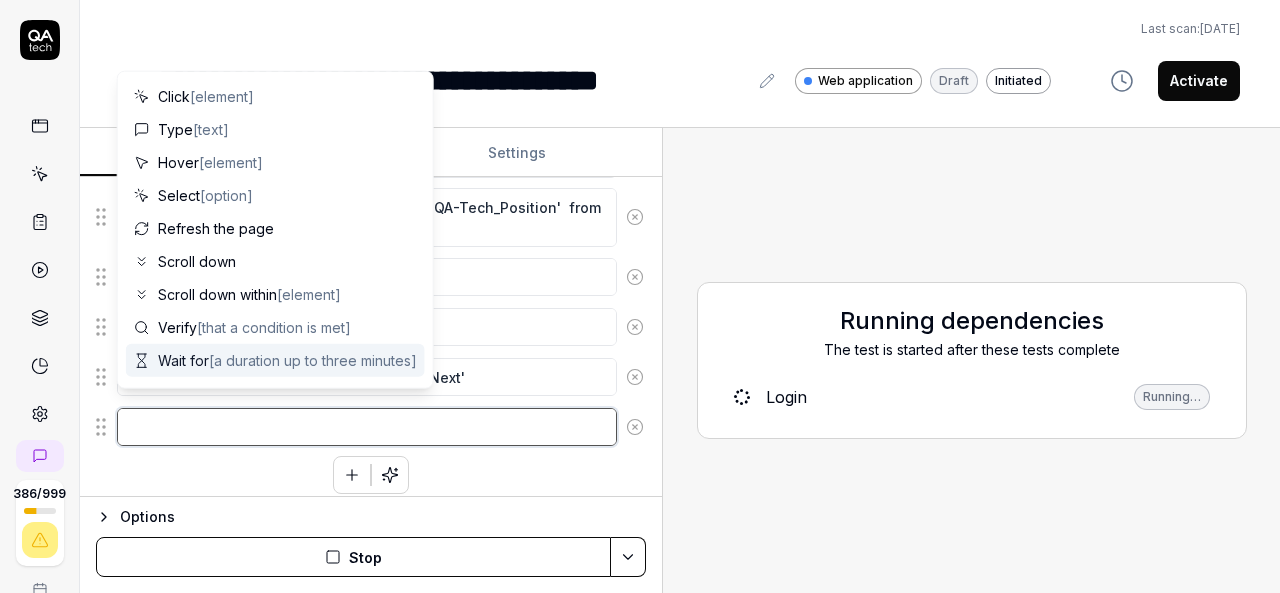 click at bounding box center (367, 427) 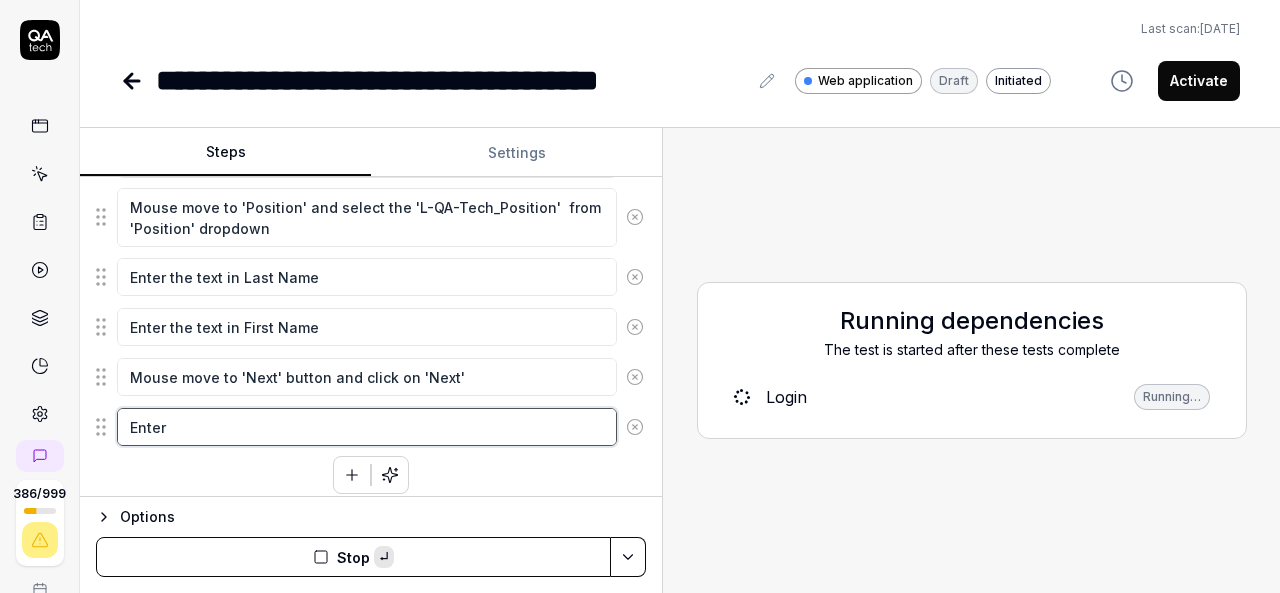 paste on "Payroll Number" 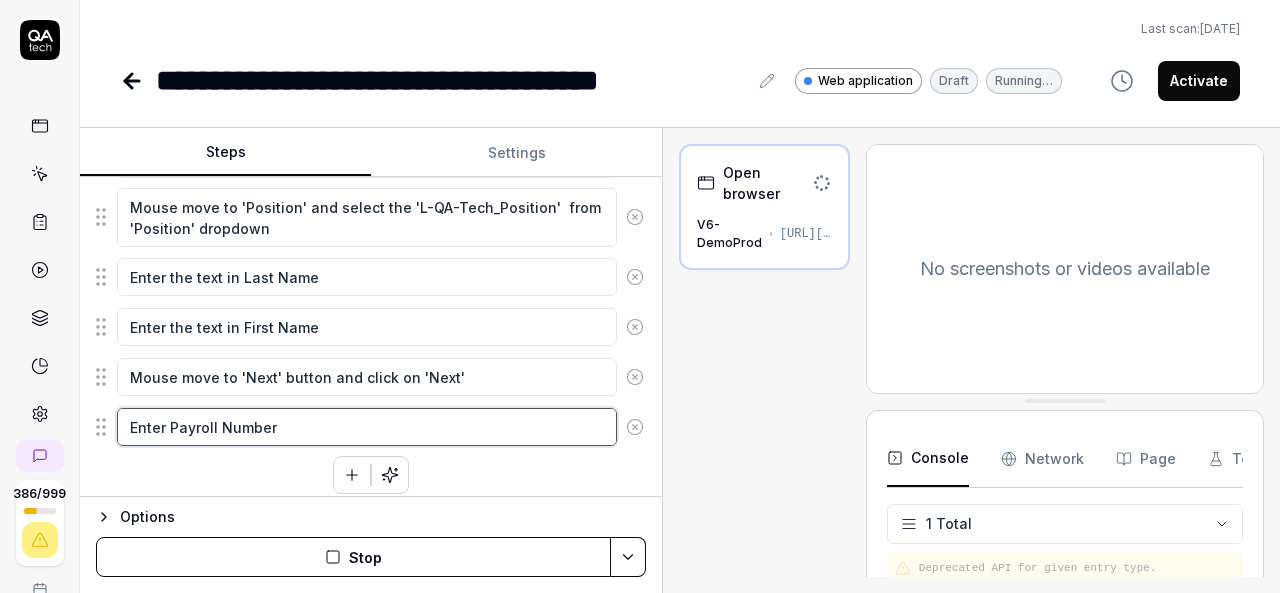 click on "Enter Payroll Number" at bounding box center (367, 427) 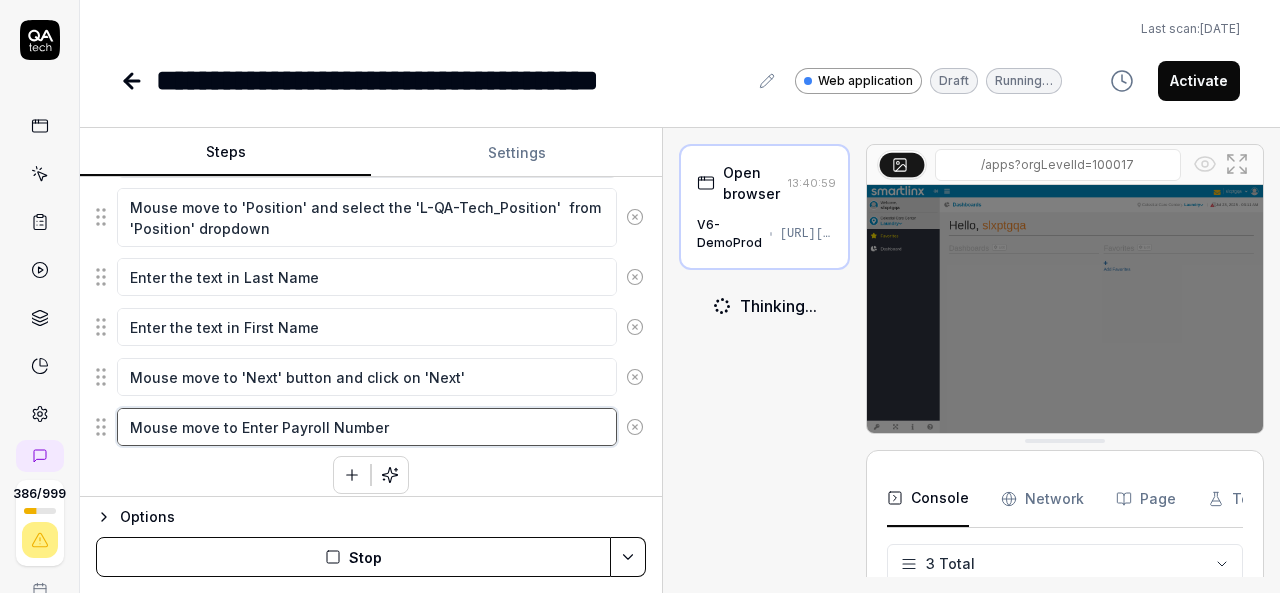 scroll, scrollTop: 23, scrollLeft: 0, axis: vertical 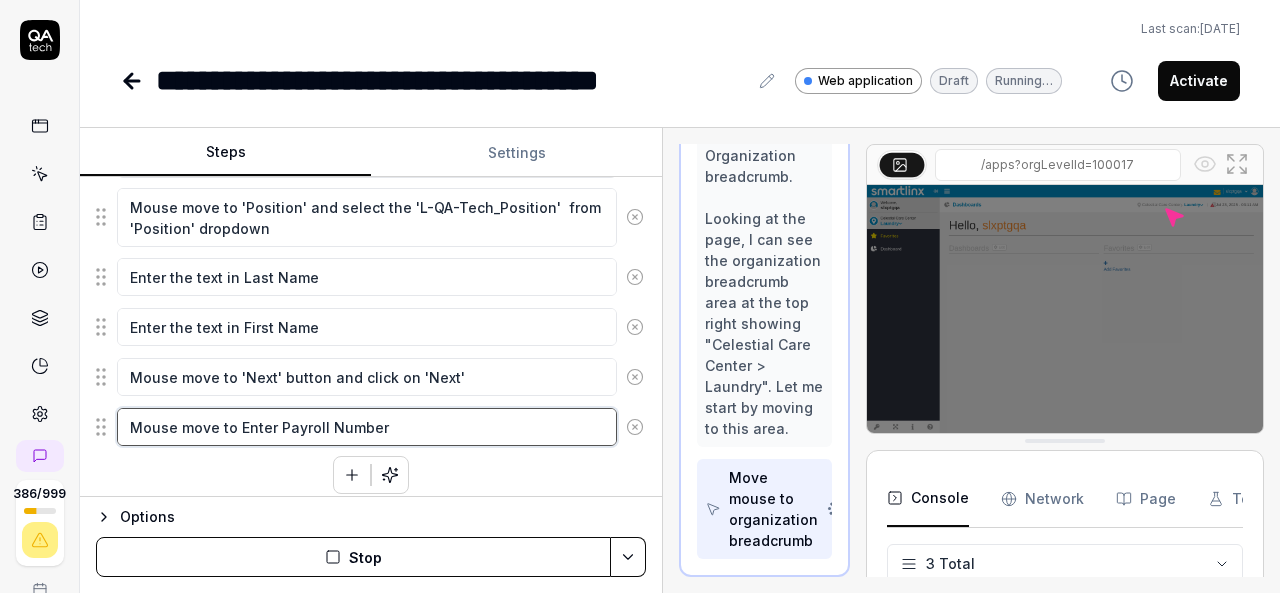 click on "Mouse move to Enter Payroll Number" at bounding box center [367, 427] 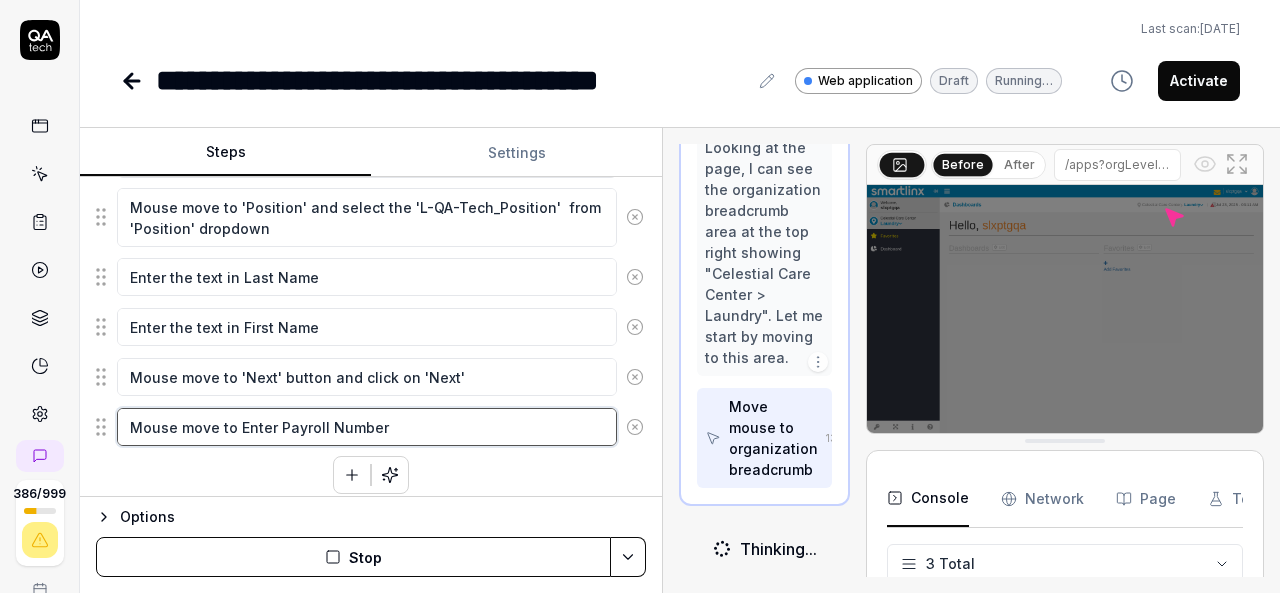 scroll, scrollTop: 814, scrollLeft: 0, axis: vertical 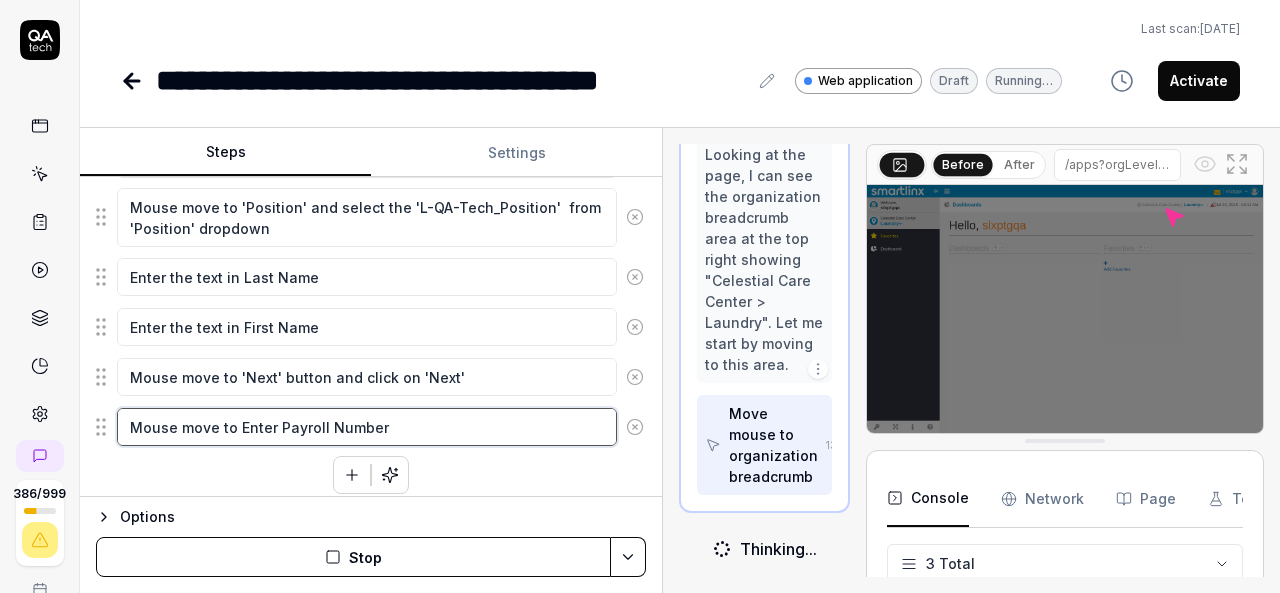 click on "Mouse move to Enter Payroll Number" at bounding box center (367, 427) 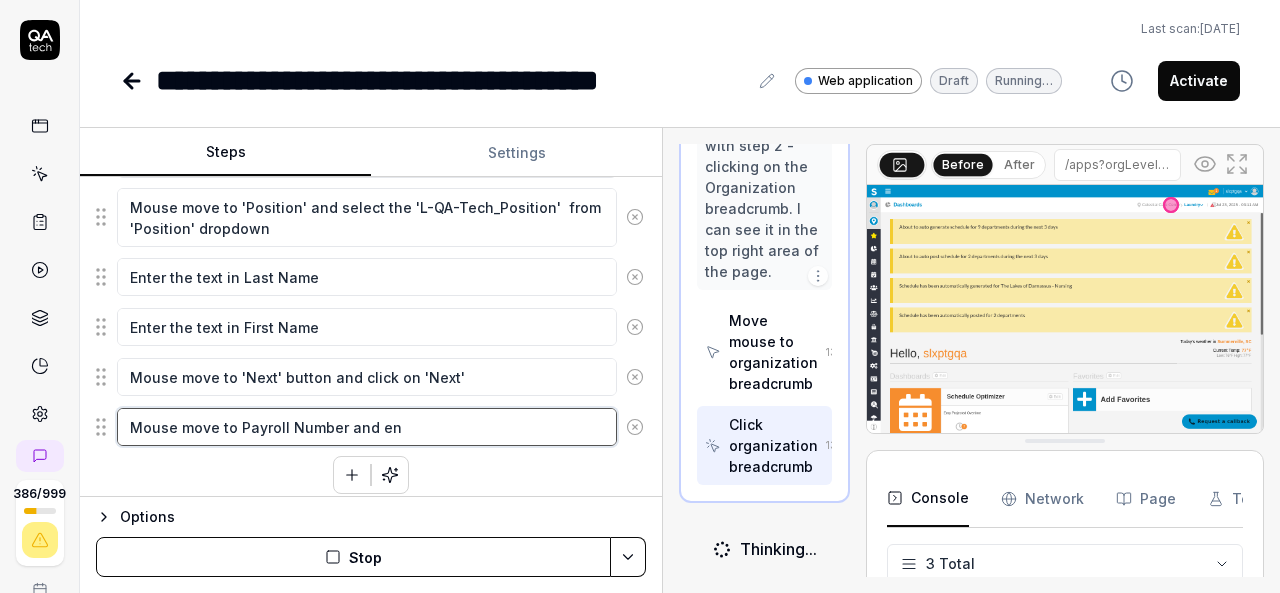 scroll, scrollTop: 749, scrollLeft: 0, axis: vertical 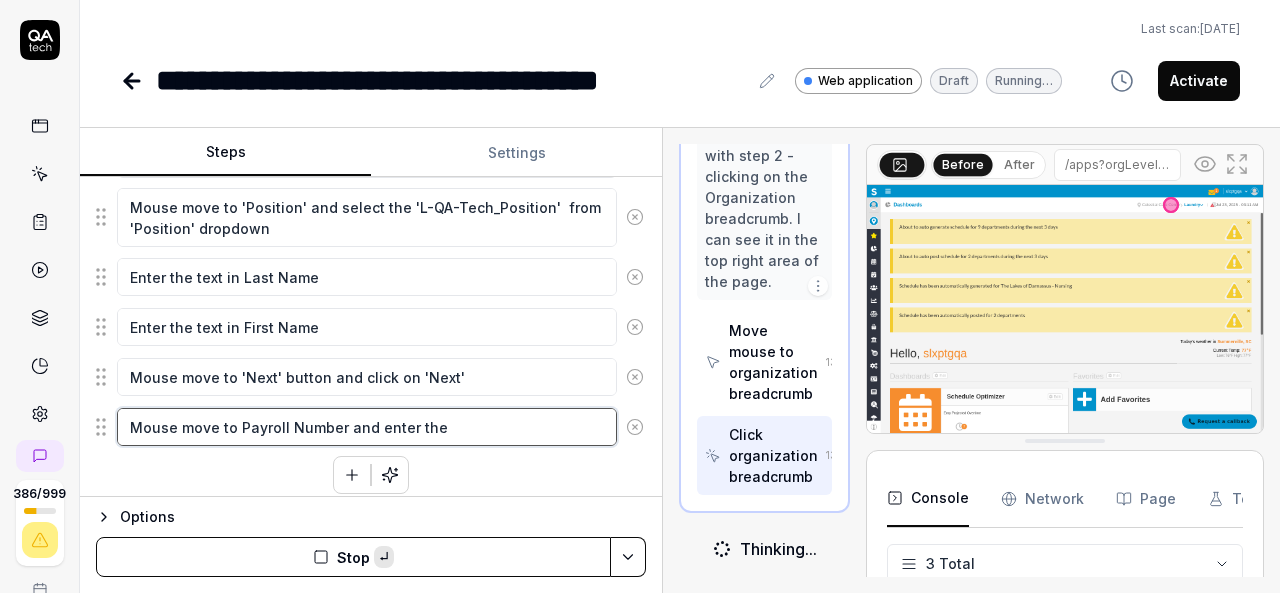 paste on "Payroll Number" 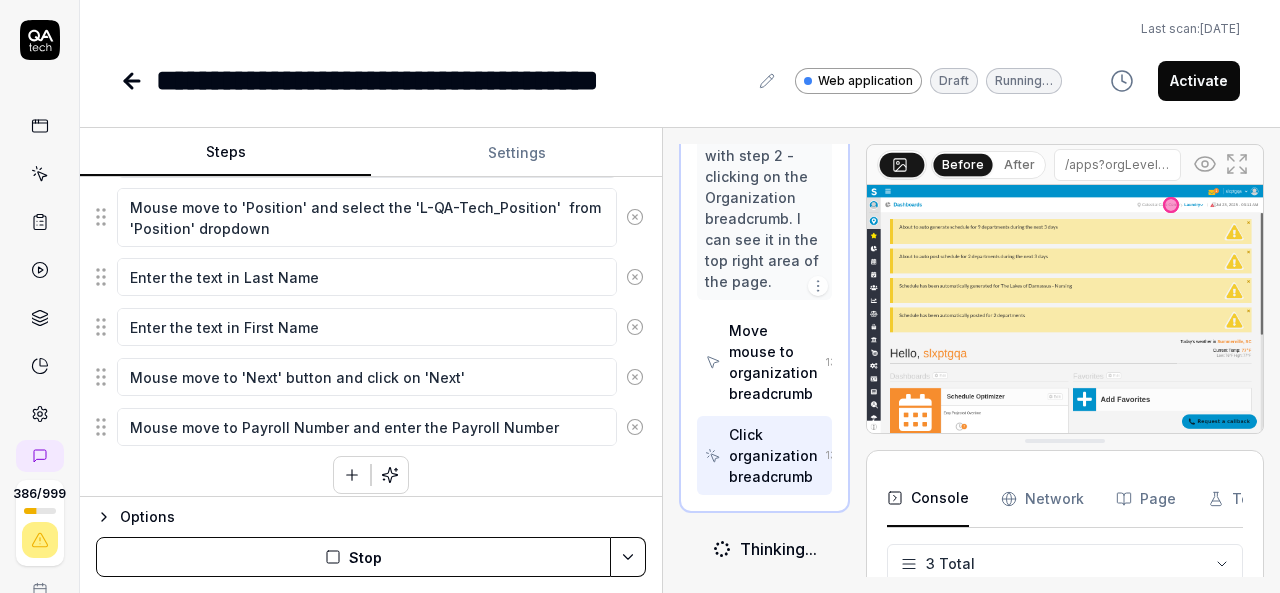 click at bounding box center (352, 475) 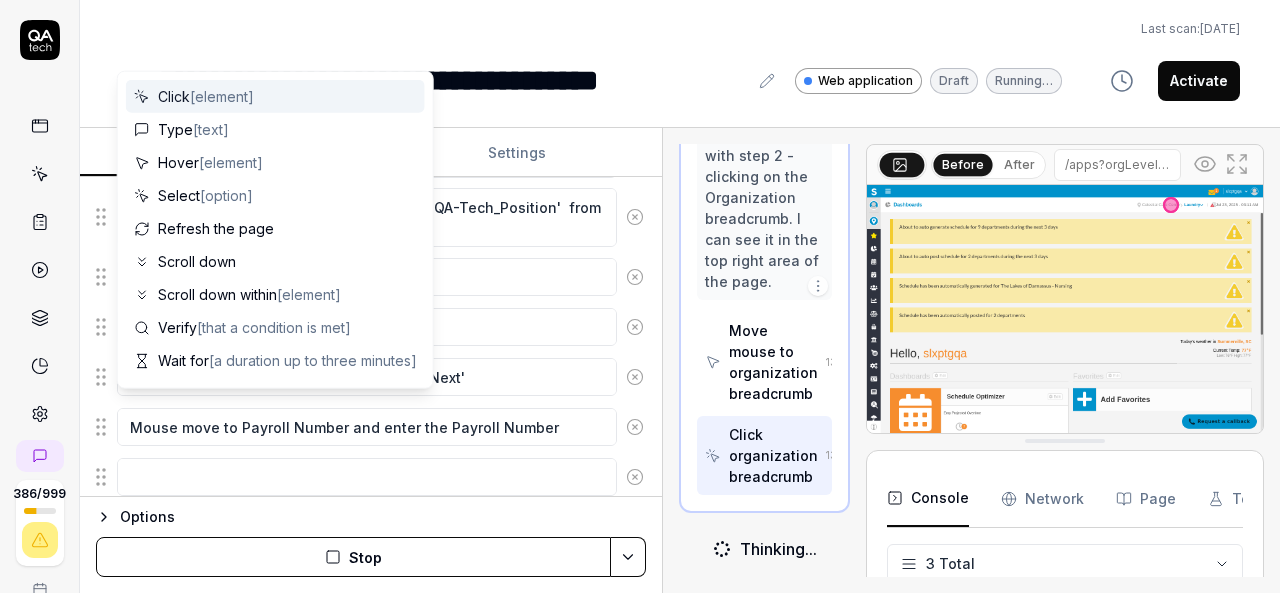 scroll, scrollTop: 1047, scrollLeft: 0, axis: vertical 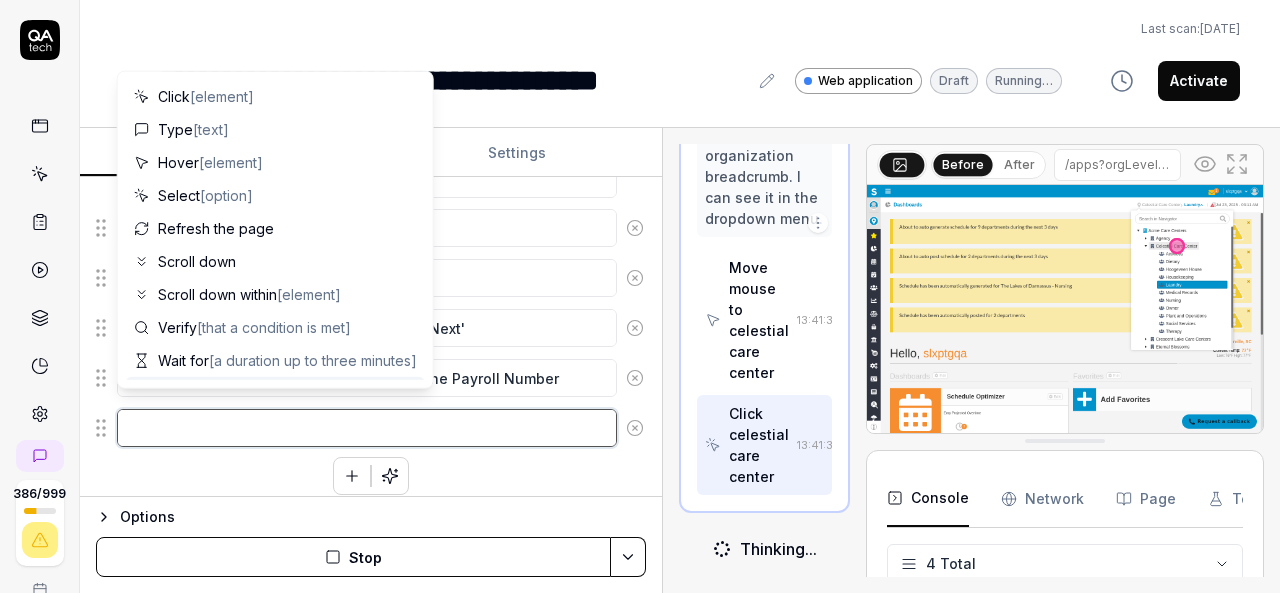 click at bounding box center [367, 428] 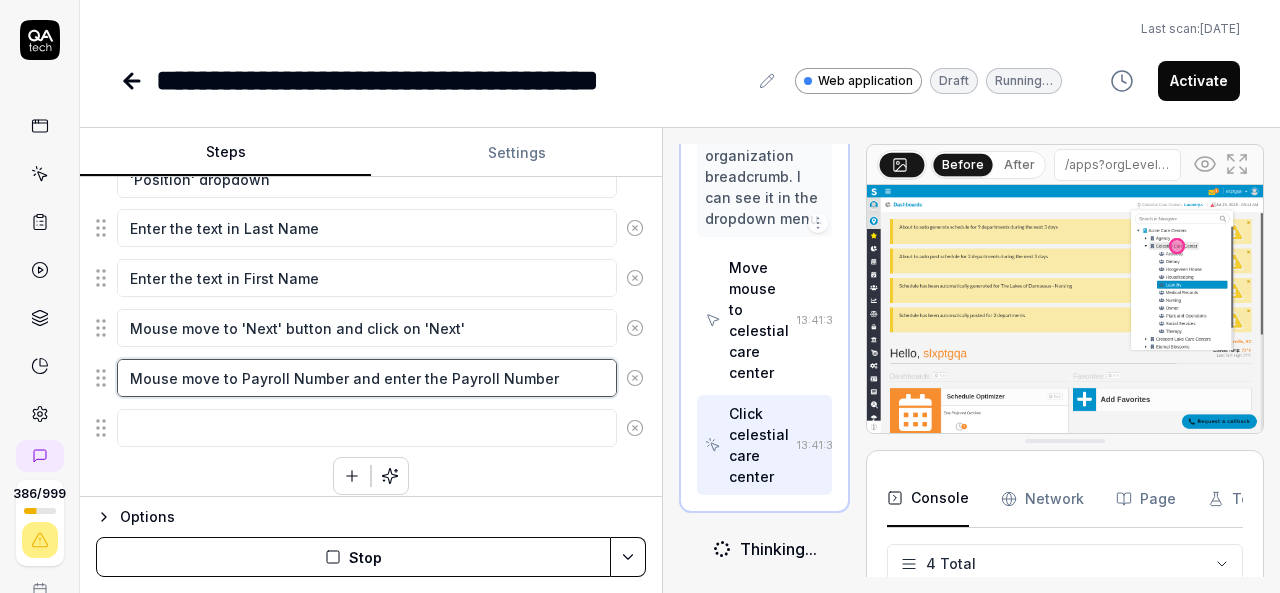 click on "Mouse move to Payroll Number and enter the Payroll Number" at bounding box center [367, 378] 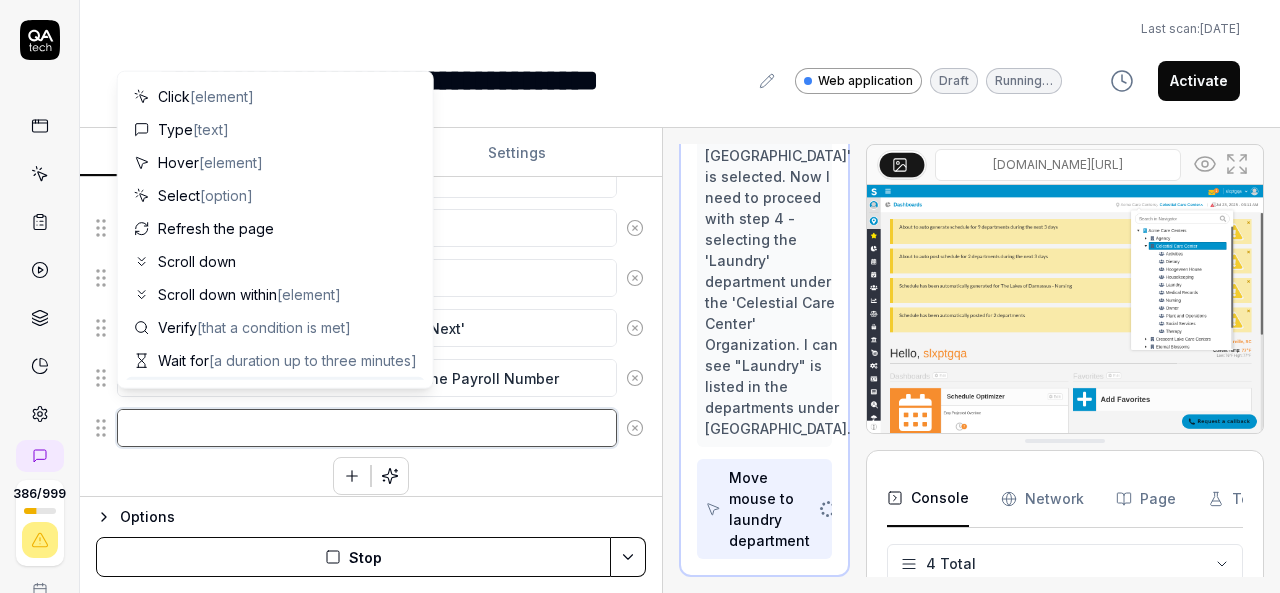 click at bounding box center [367, 428] 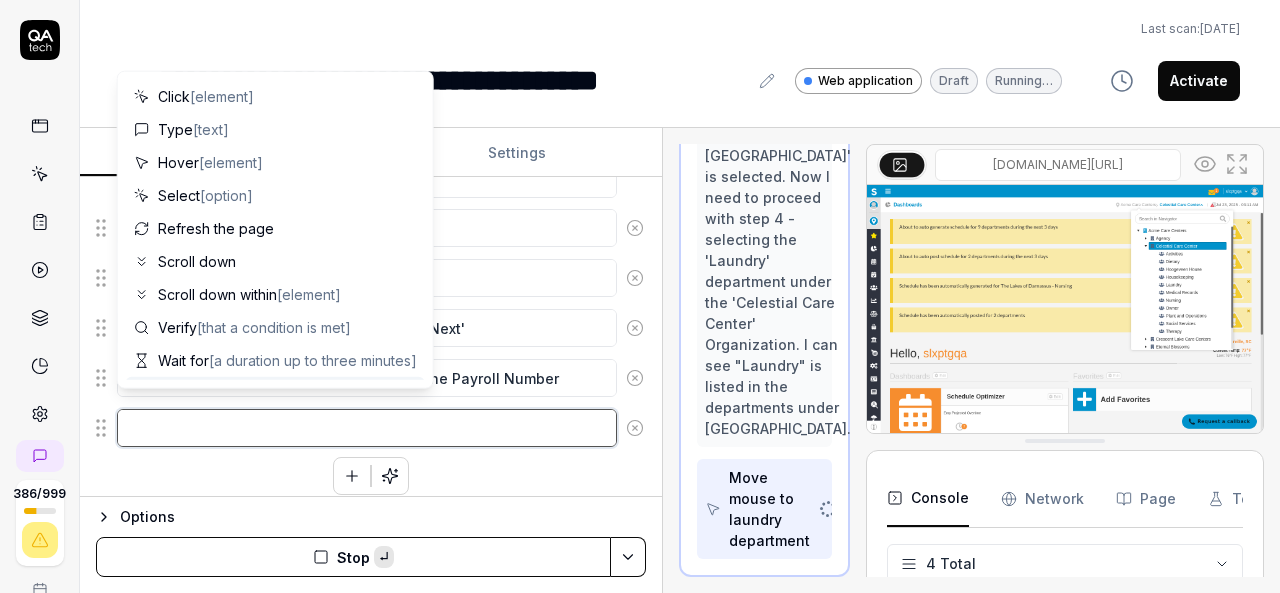 paste on "Mouse move to Payroll Number and enter the Payroll Number" 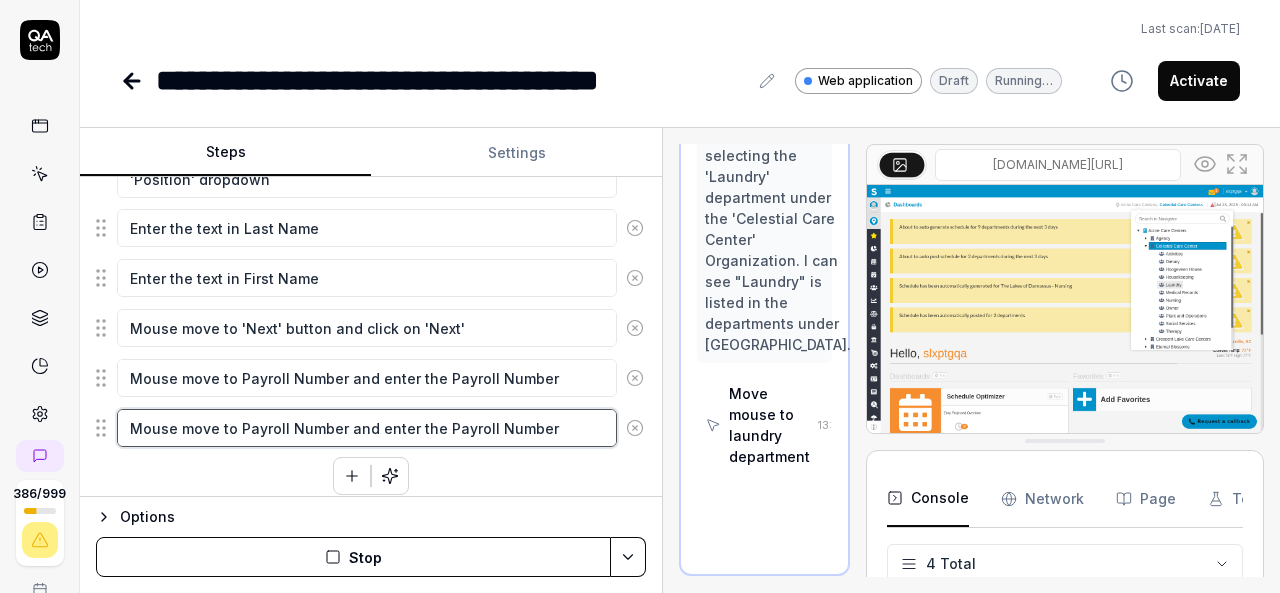 scroll, scrollTop: 1278, scrollLeft: 0, axis: vertical 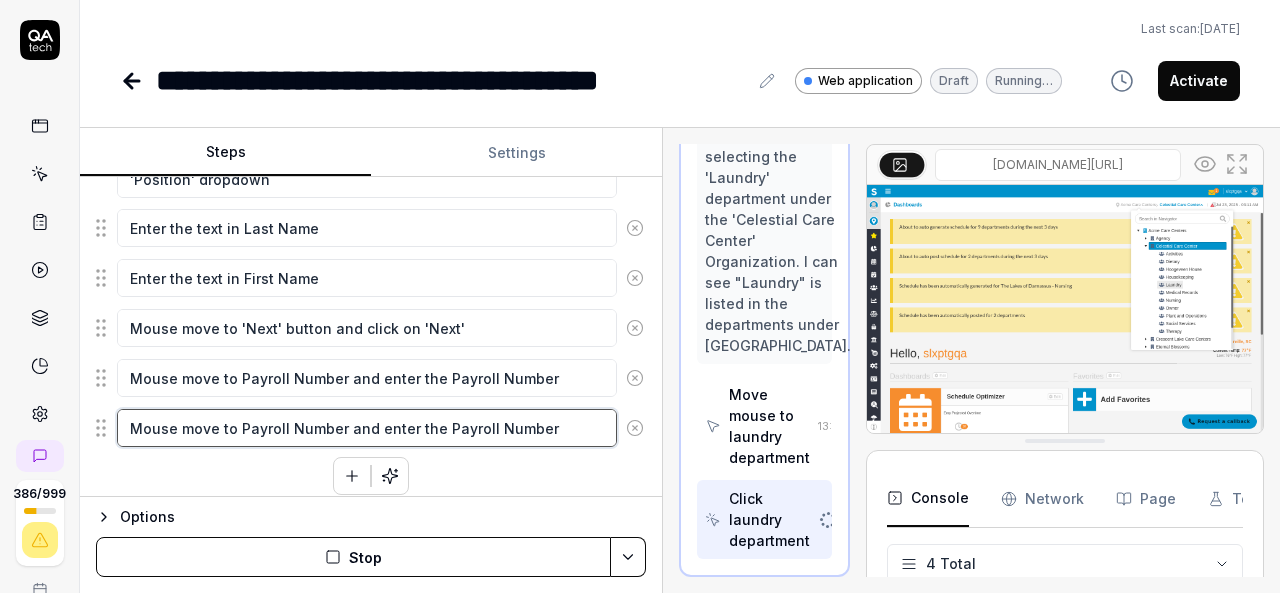 click on "Mouse move to Payroll Number and enter the Payroll Number" at bounding box center (367, 428) 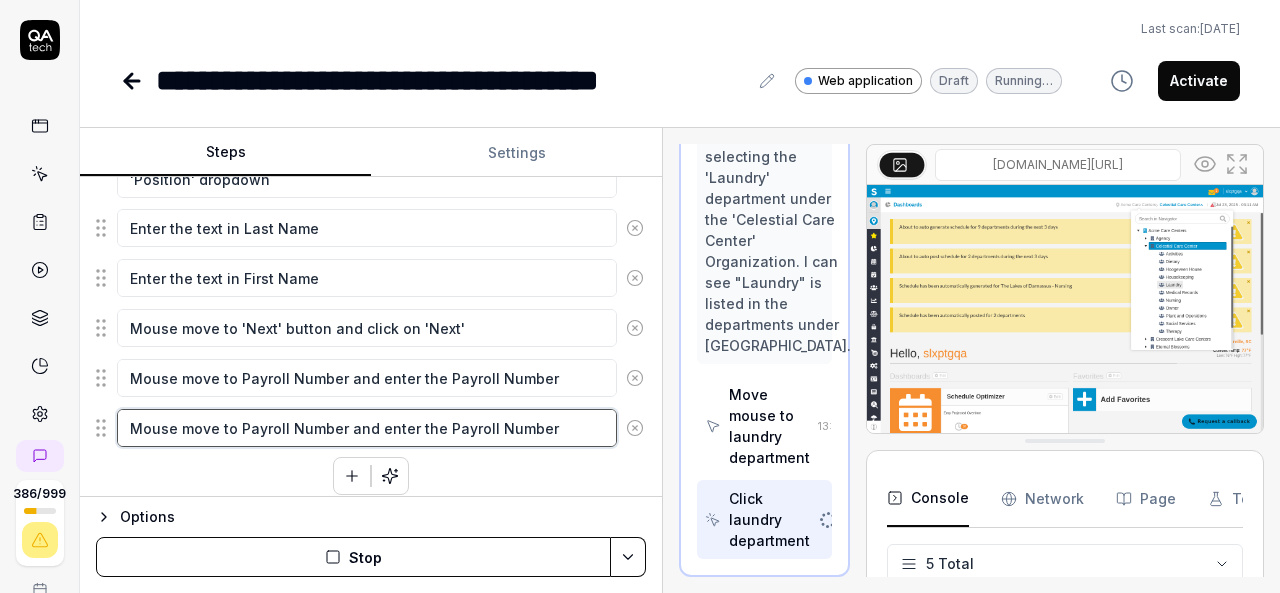 click on "Mouse move to Payroll Number and enter the Payroll Number" at bounding box center (367, 428) 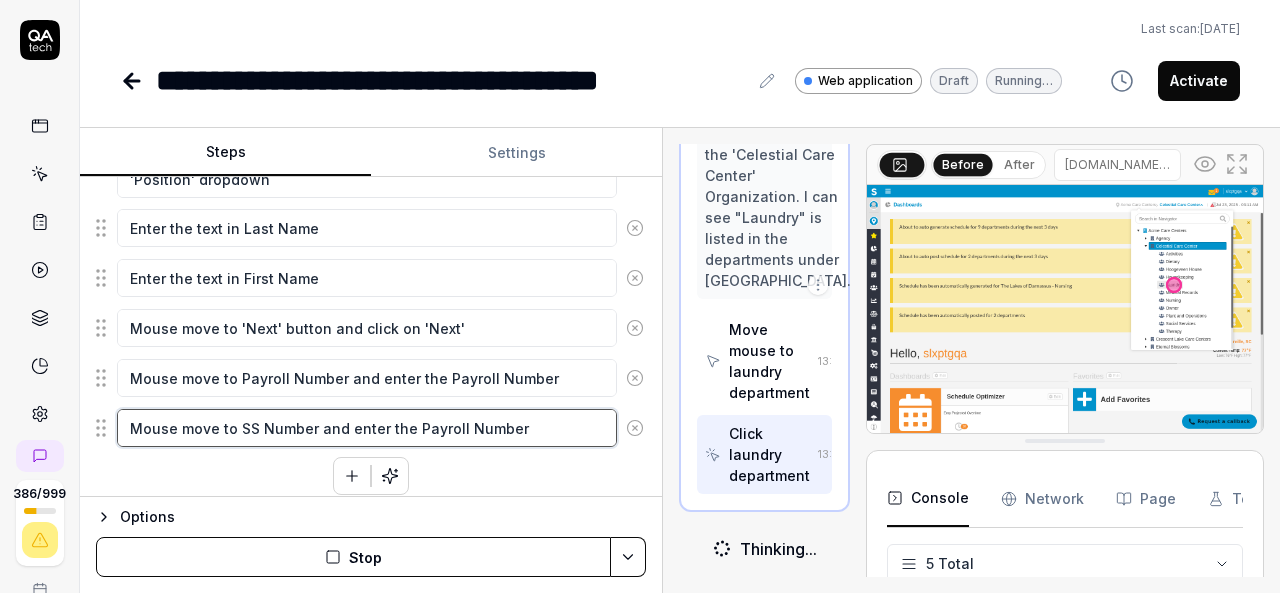 scroll, scrollTop: 1356, scrollLeft: 0, axis: vertical 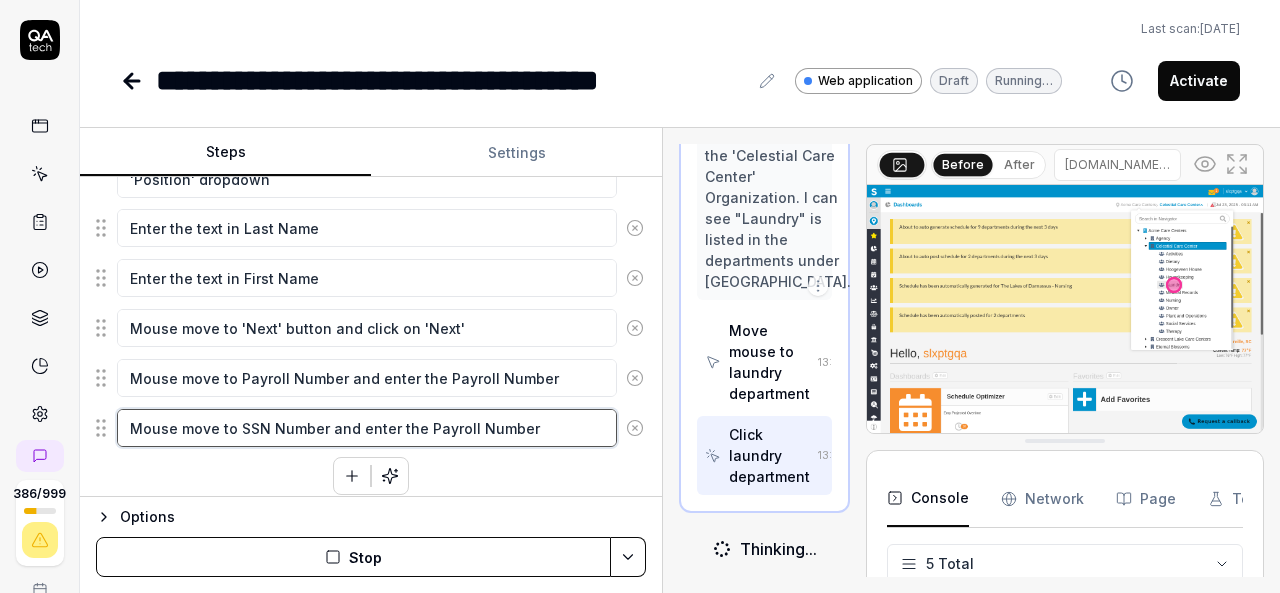 click on "Mouse move to SSN Number and enter the Payroll Number" at bounding box center (367, 428) 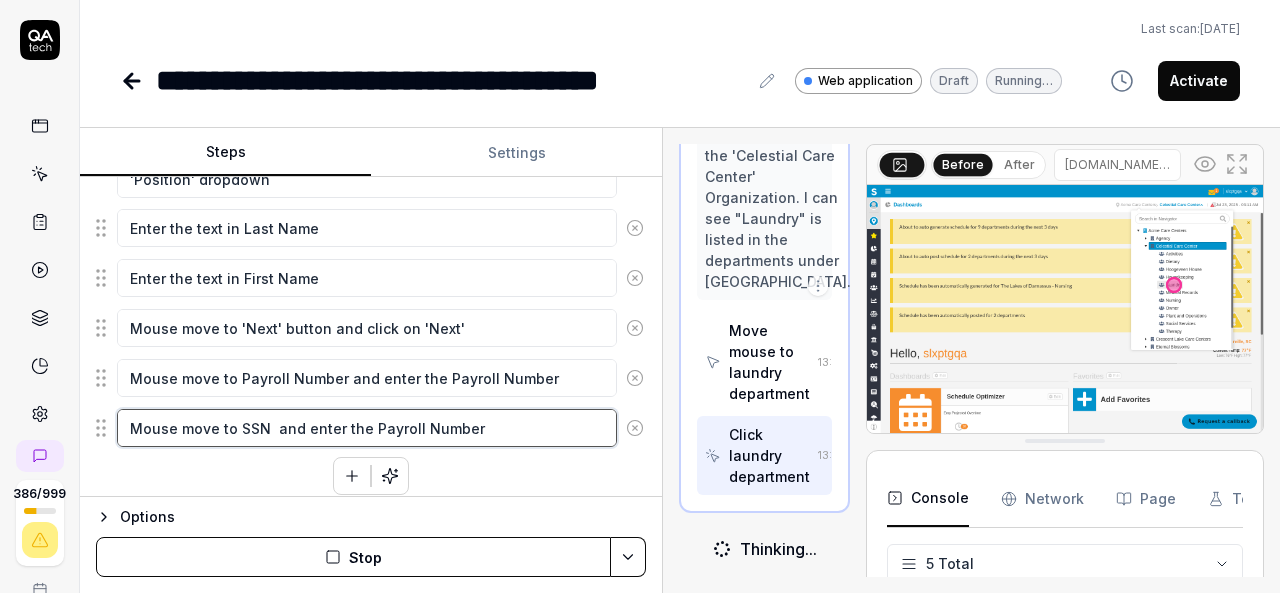click on "Mouse move to SSN  and enter the Payroll Number" at bounding box center (367, 428) 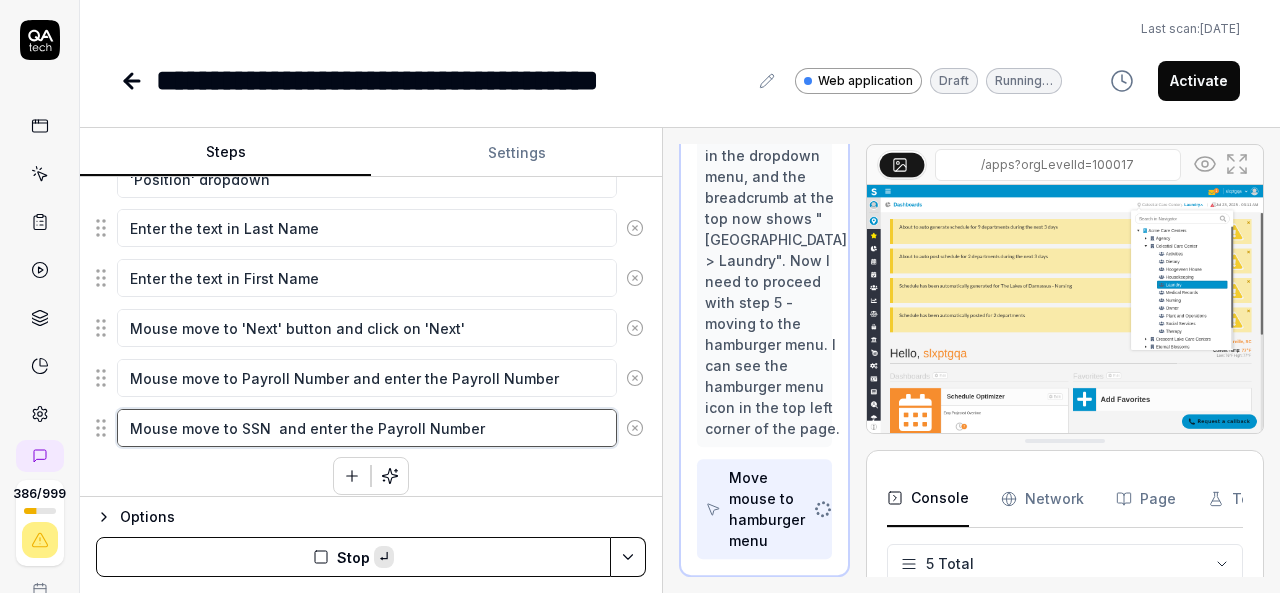paste on "SSN" 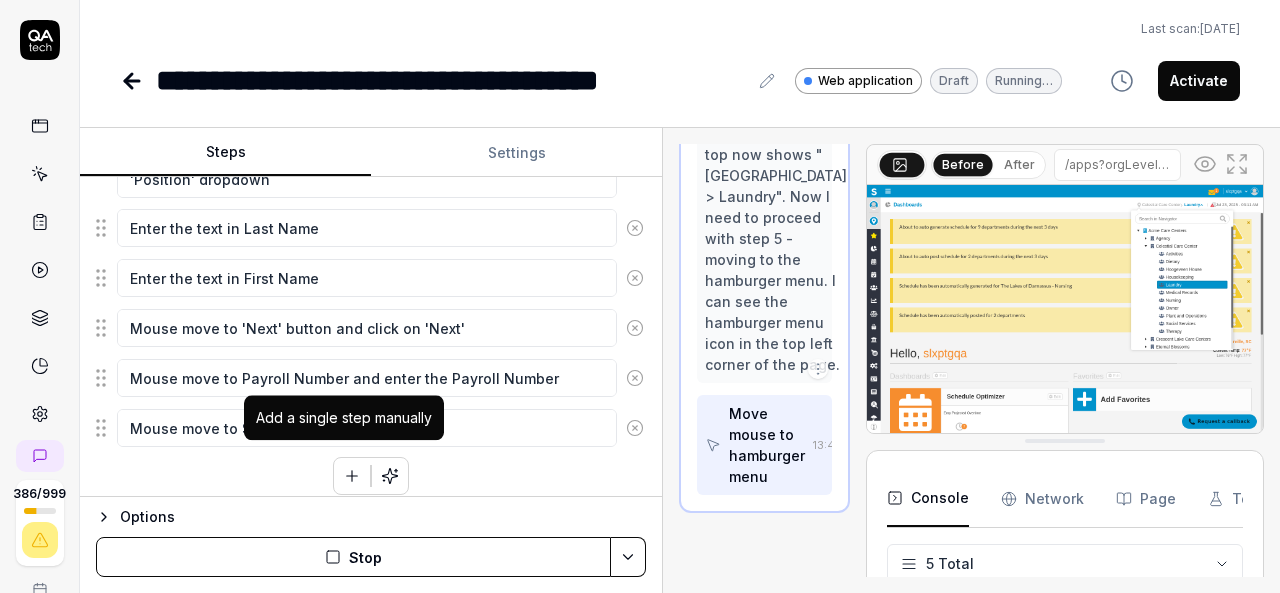 scroll, scrollTop: 1294, scrollLeft: 0, axis: vertical 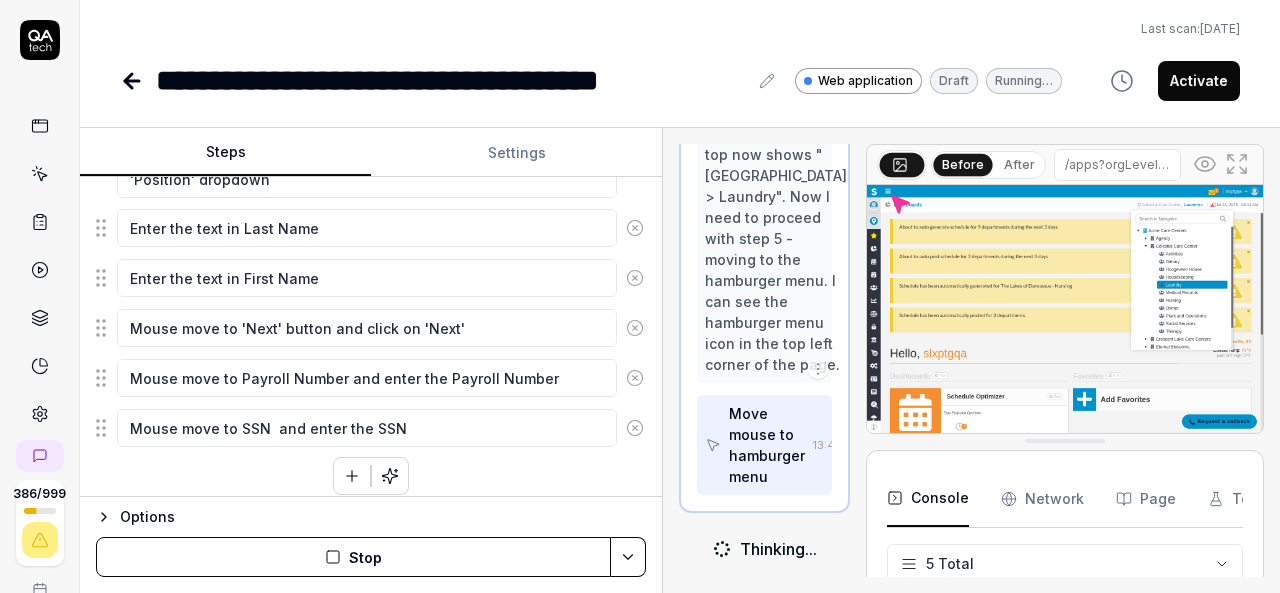 click 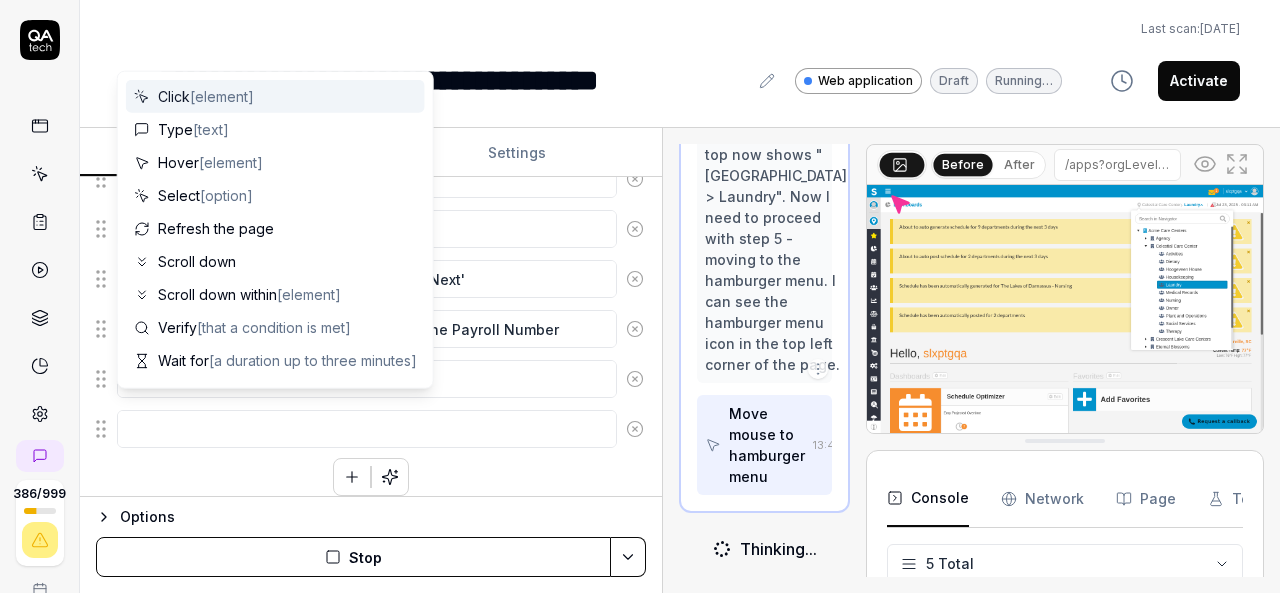 click at bounding box center [367, 429] 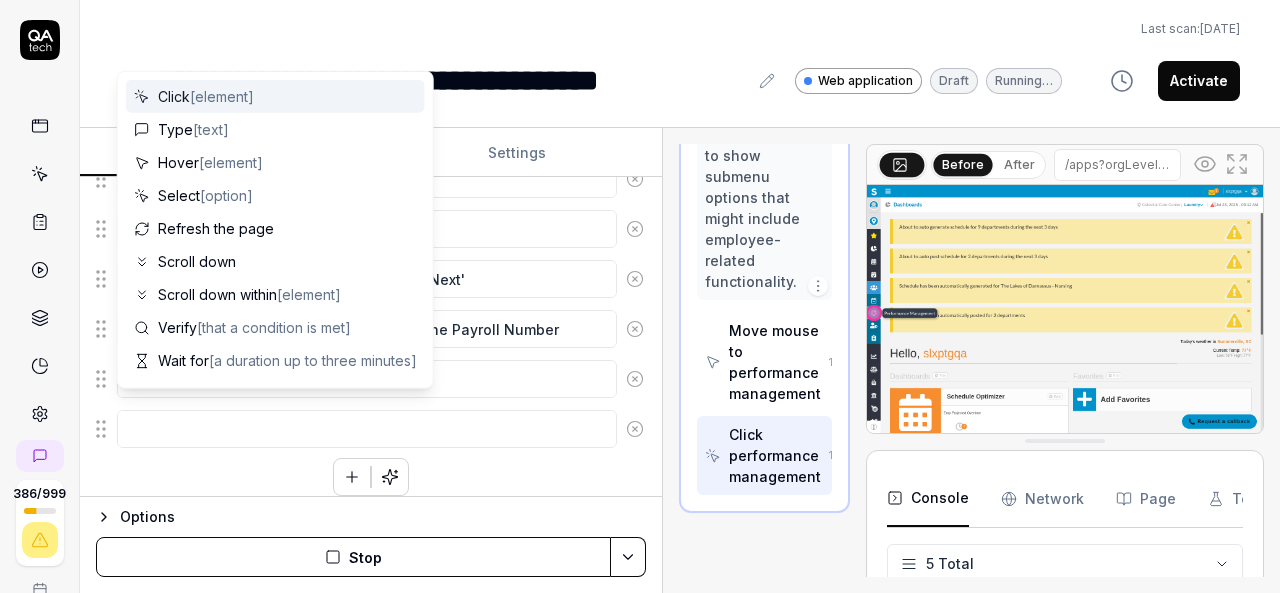 scroll, scrollTop: 2067, scrollLeft: 0, axis: vertical 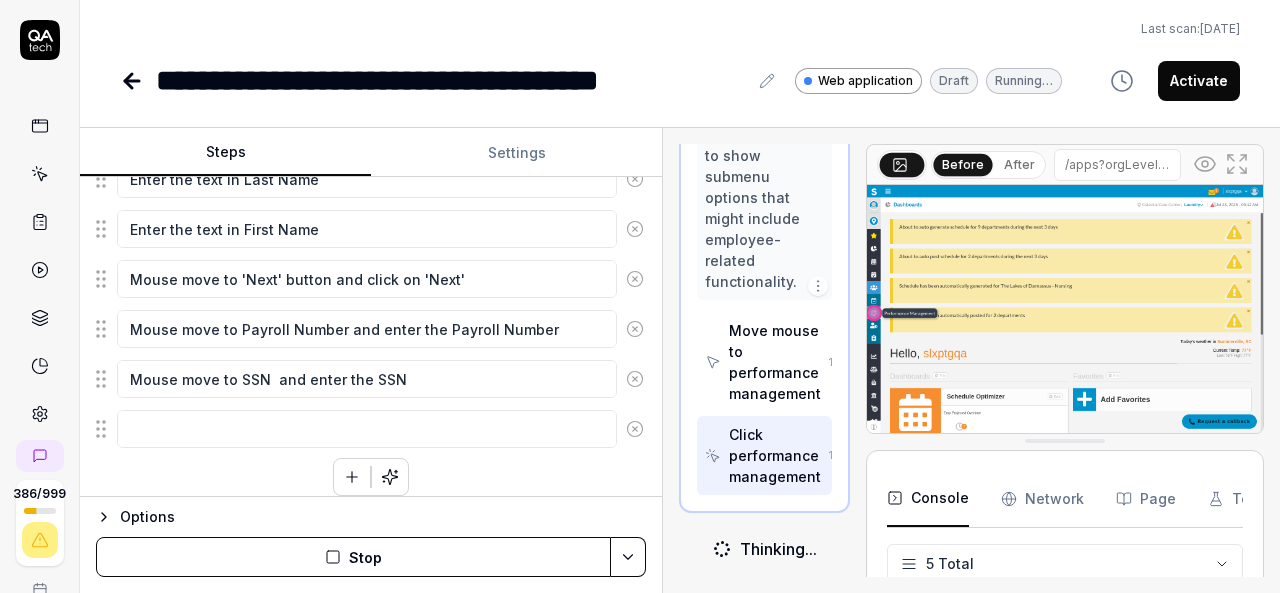 click on "Move mouse to performance management" at bounding box center (775, 362) 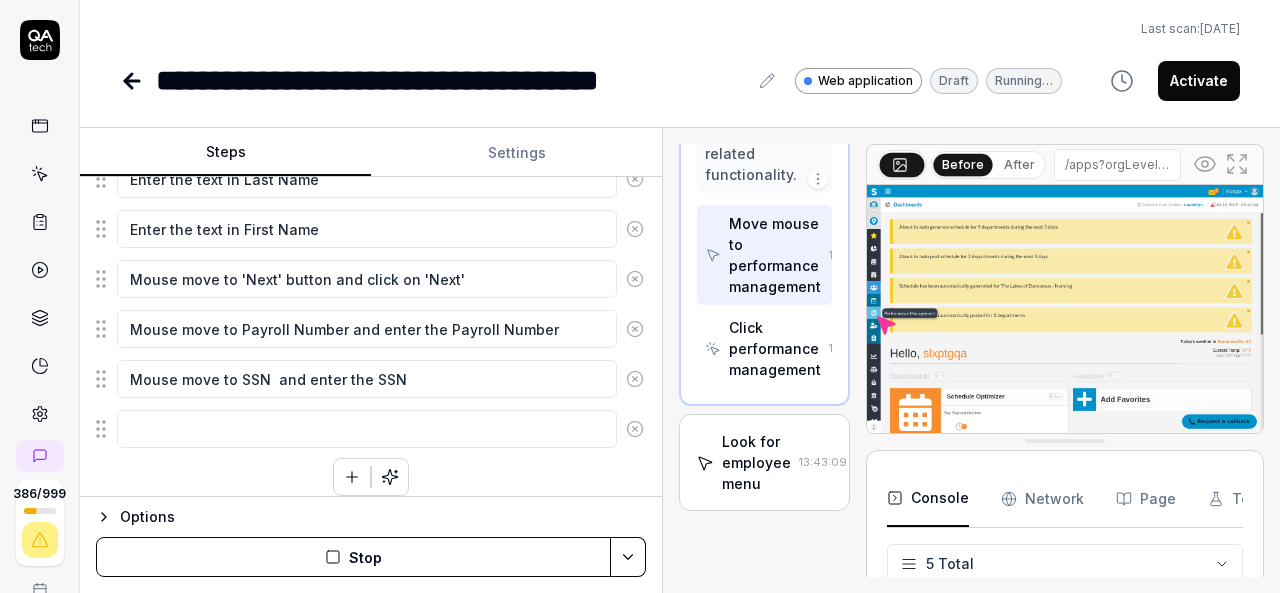 scroll, scrollTop: 2214, scrollLeft: 0, axis: vertical 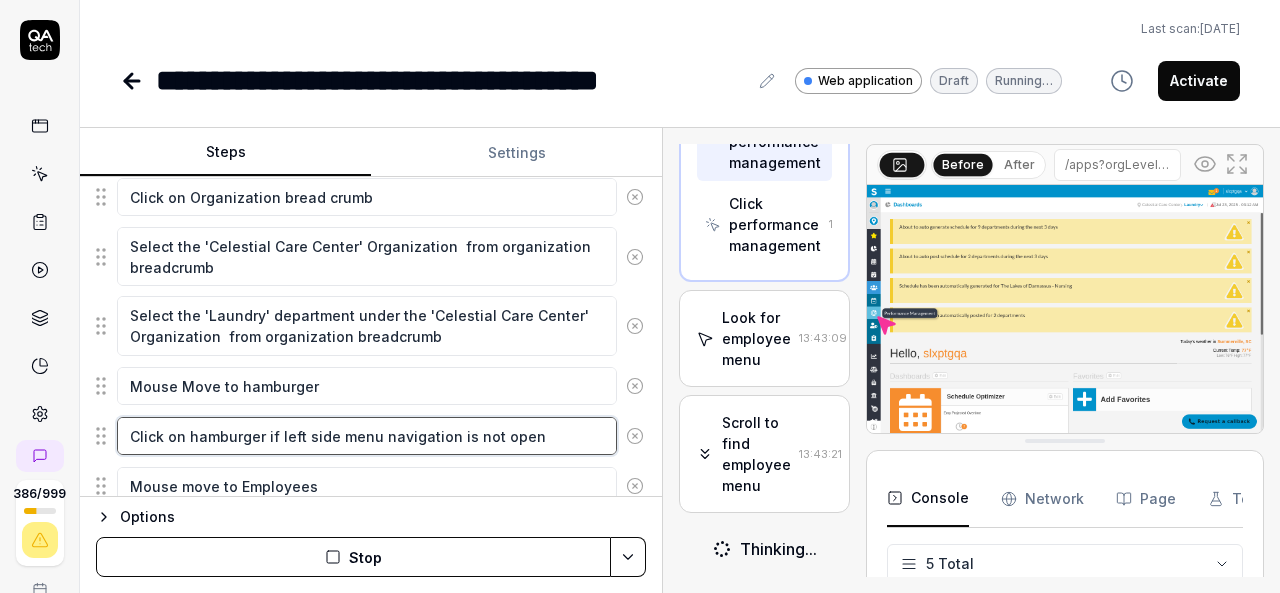 click on "Click on hamburger if left side menu navigation is not open" at bounding box center [367, 436] 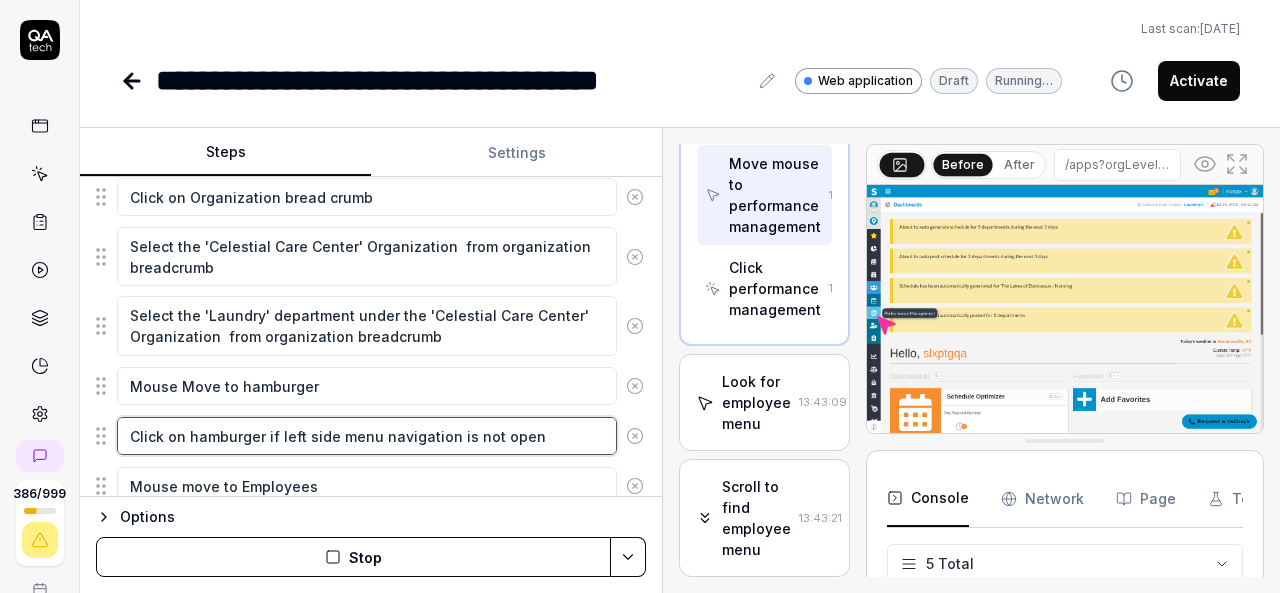 click on "Click on hamburger if left side menu navigation is not open" at bounding box center (367, 436) 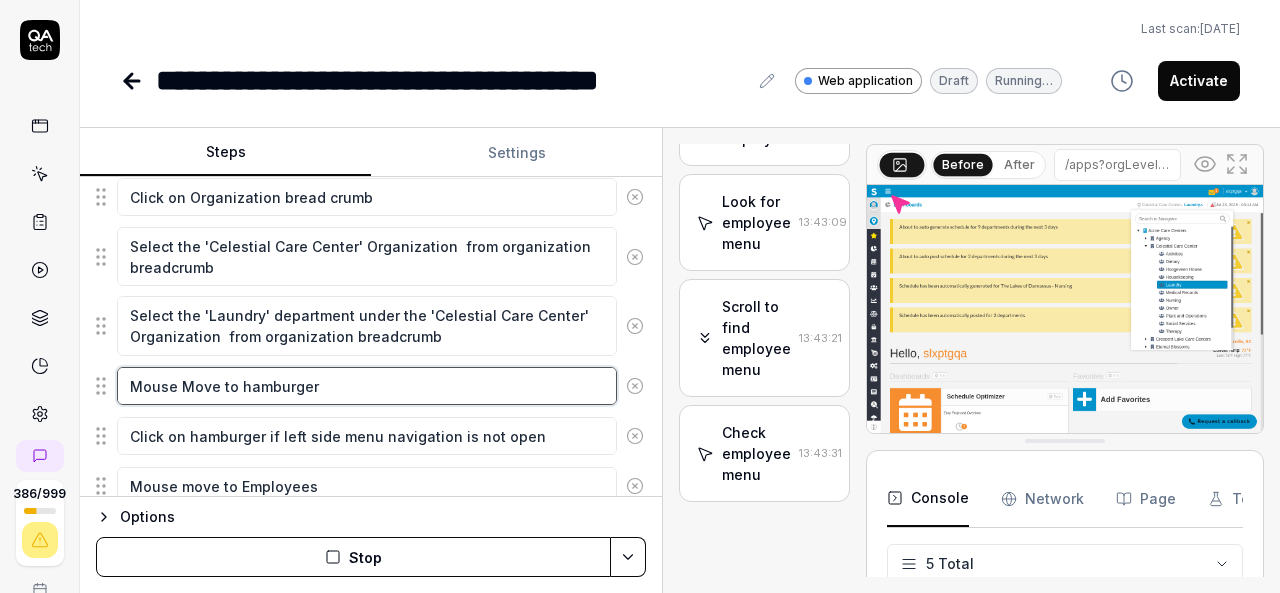 click on "Mouse Move to hamburger" at bounding box center [367, 386] 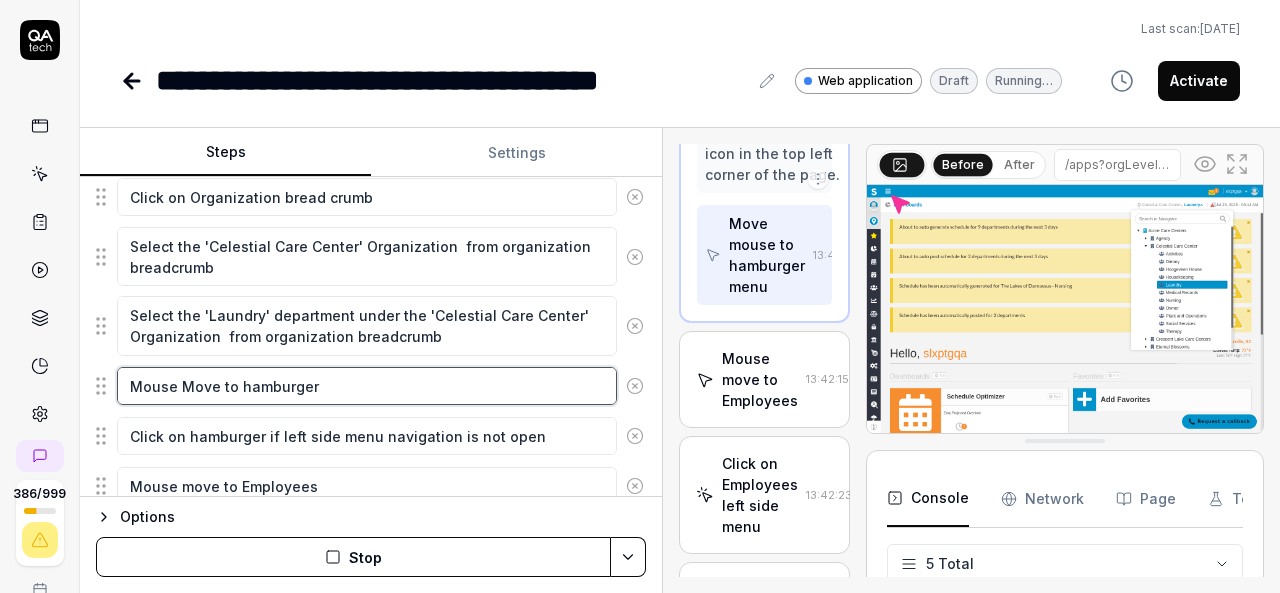 scroll, scrollTop: 1215, scrollLeft: 0, axis: vertical 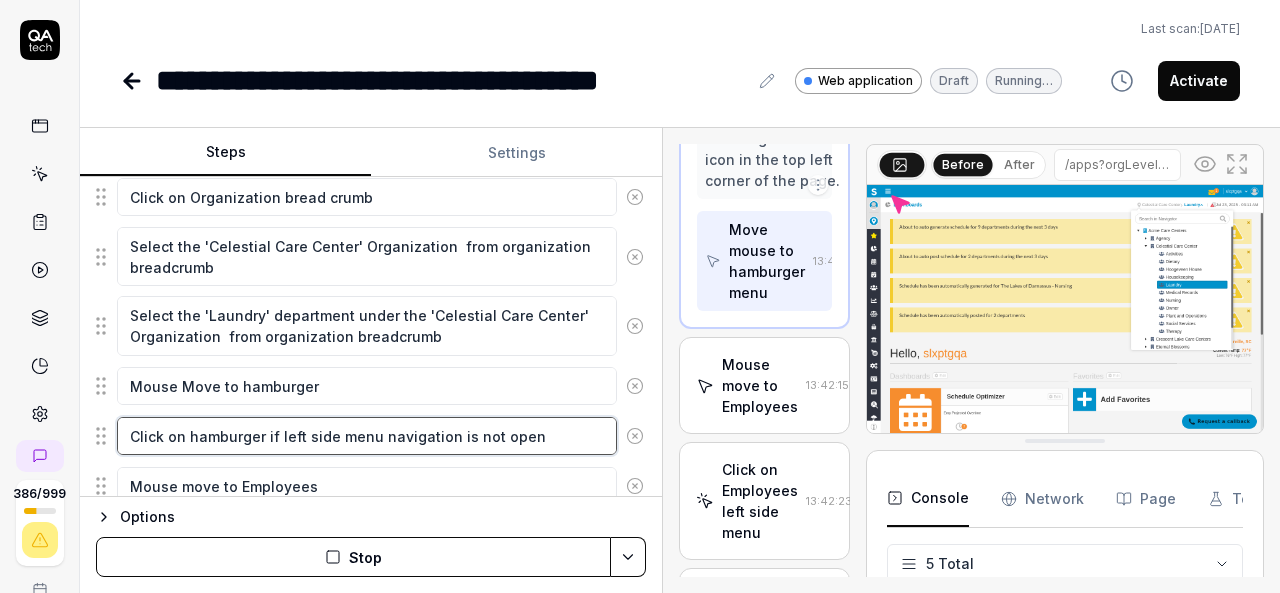 click on "Click on hamburger if left side menu navigation is not open" at bounding box center (367, 436) 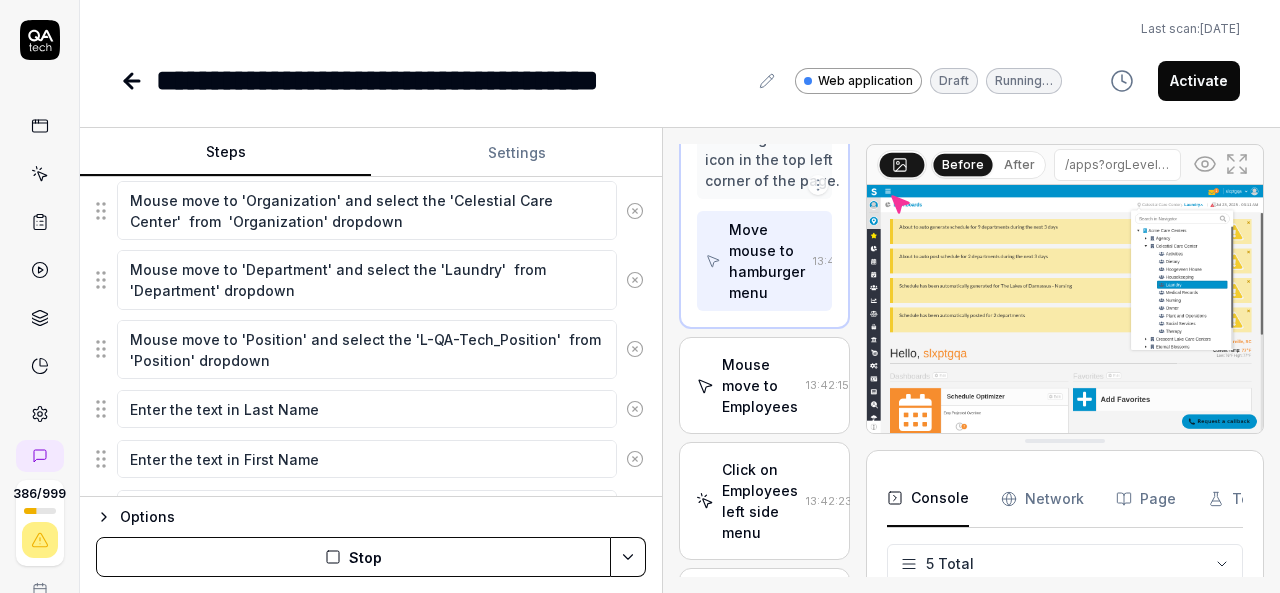 scroll, scrollTop: 1096, scrollLeft: 0, axis: vertical 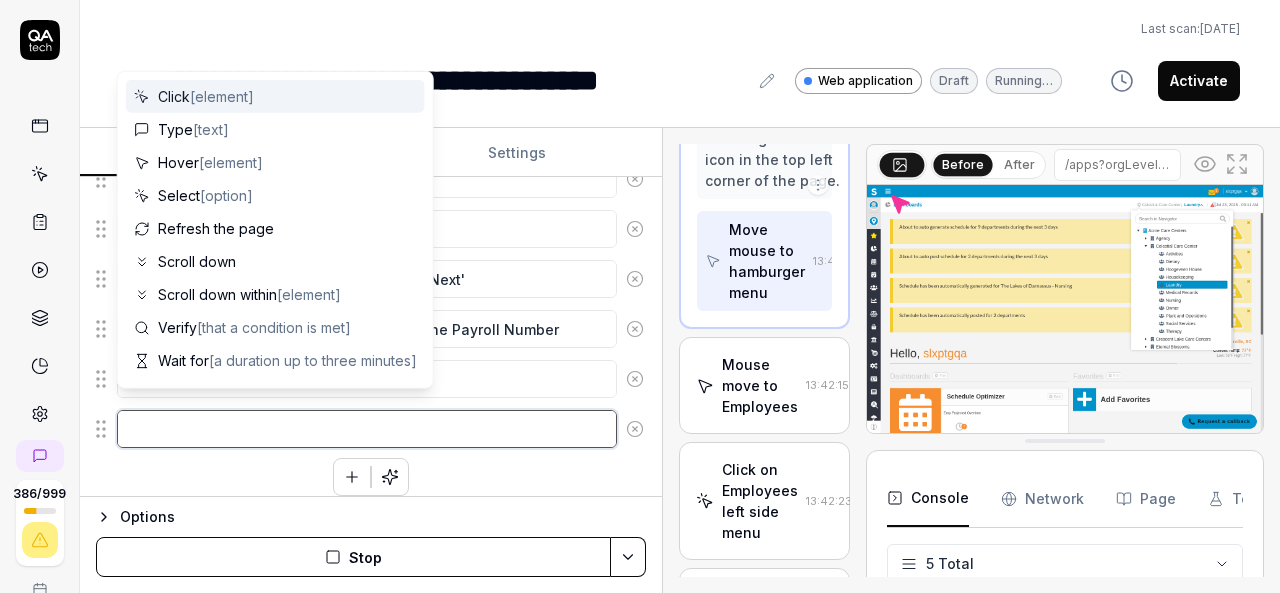 click at bounding box center [367, 429] 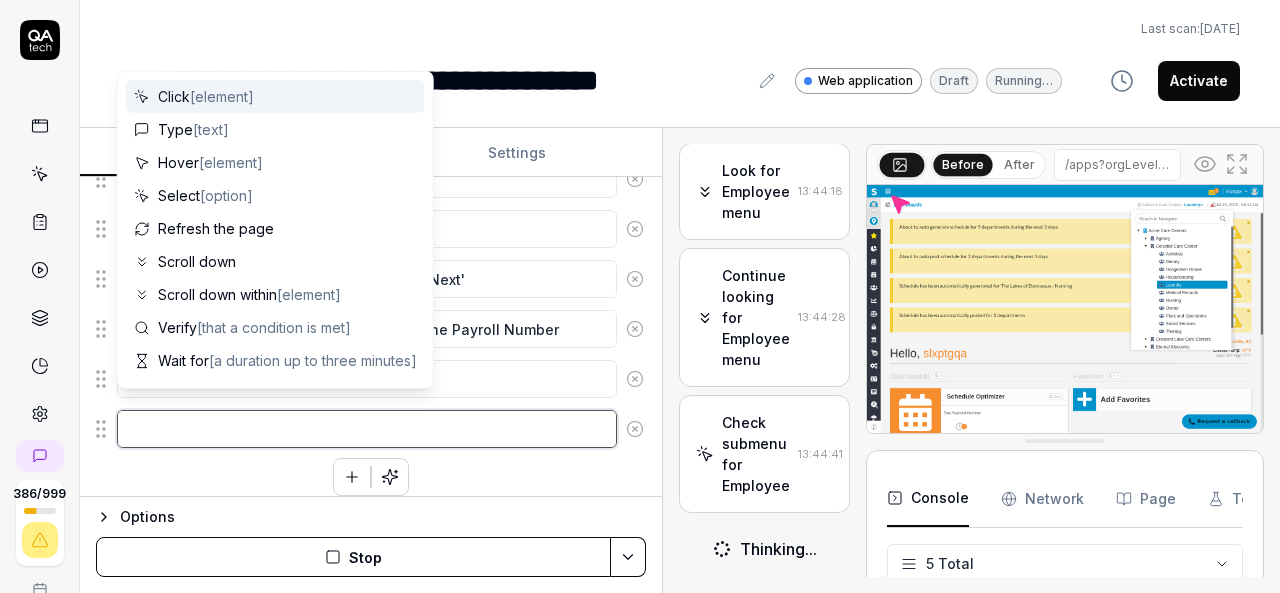 scroll, scrollTop: 2902, scrollLeft: 0, axis: vertical 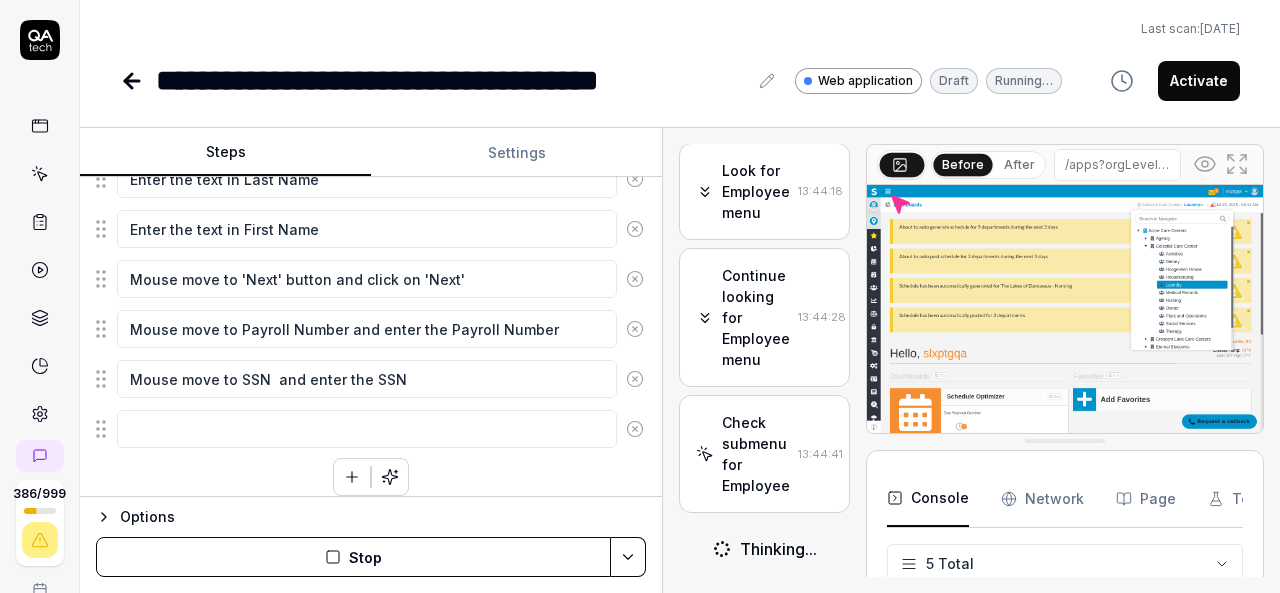 click on "Check submenu for Employee" at bounding box center (756, 454) 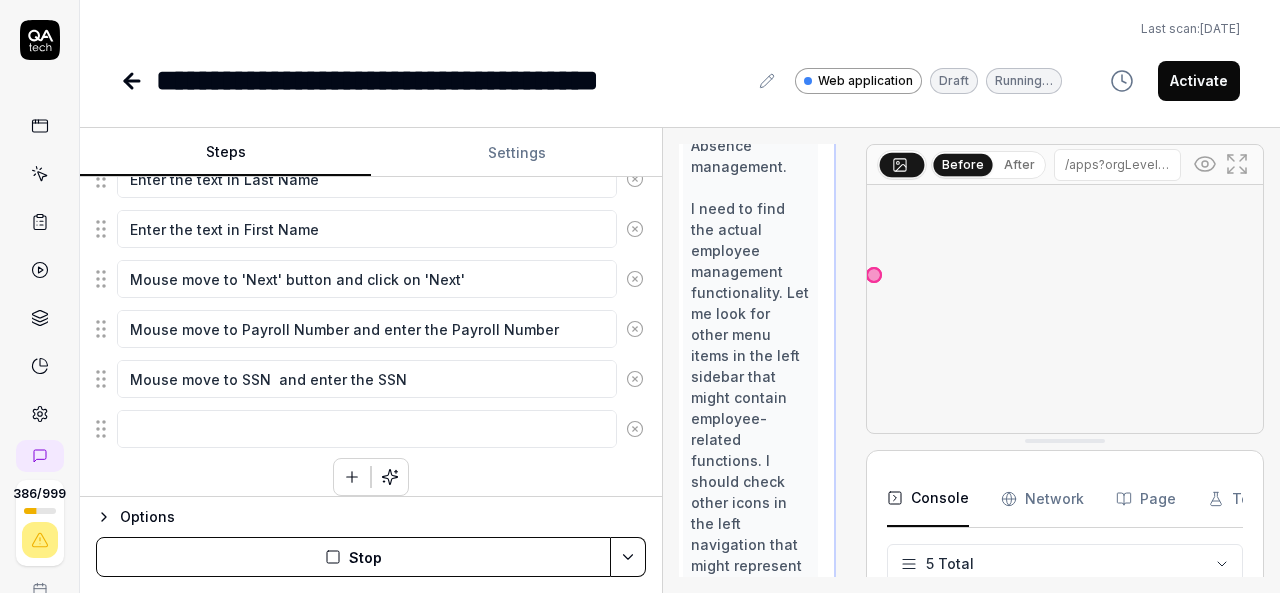 scroll, scrollTop: 2987, scrollLeft: 14, axis: both 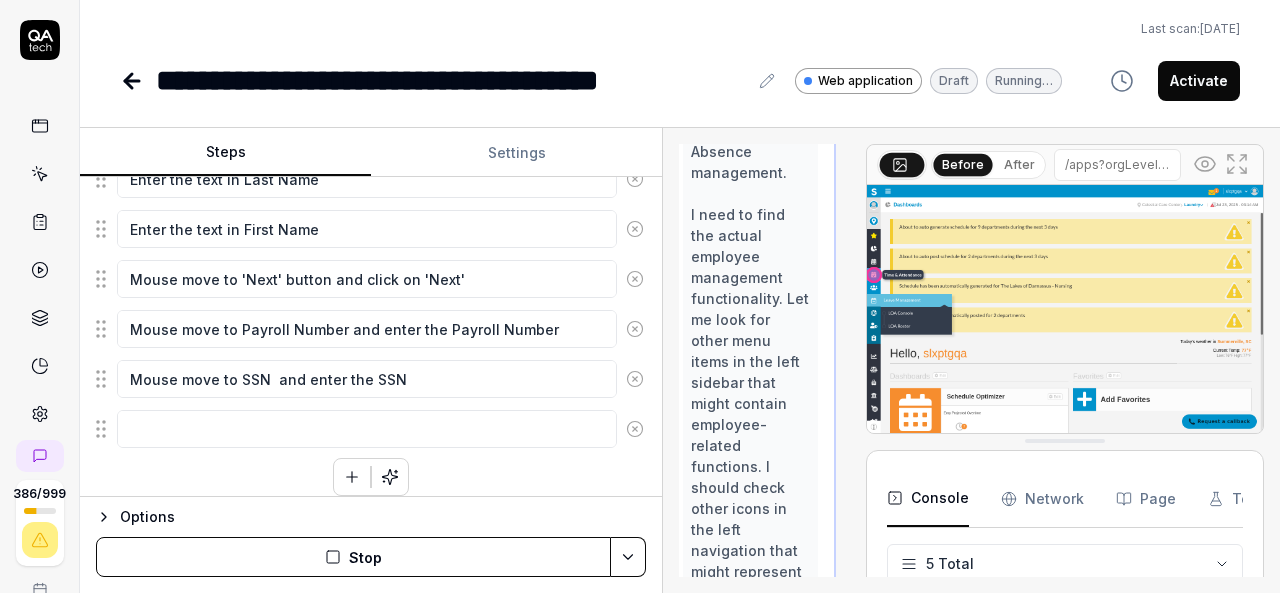 click on "I can see that clicking on "Leave Management" has expanded that submenu, and now I can see "LOA Console" and "LOA Roster" options. However, this is still not the employee management section I need for adding employees. This is focused on Leave of Absence management.
I need to find the actual employee management functionality. Let me look for other menu items in the left sidebar that might contain employee-related functions. I should check other icons in the left navigation that might represent employee or people management." at bounding box center [750, 183] 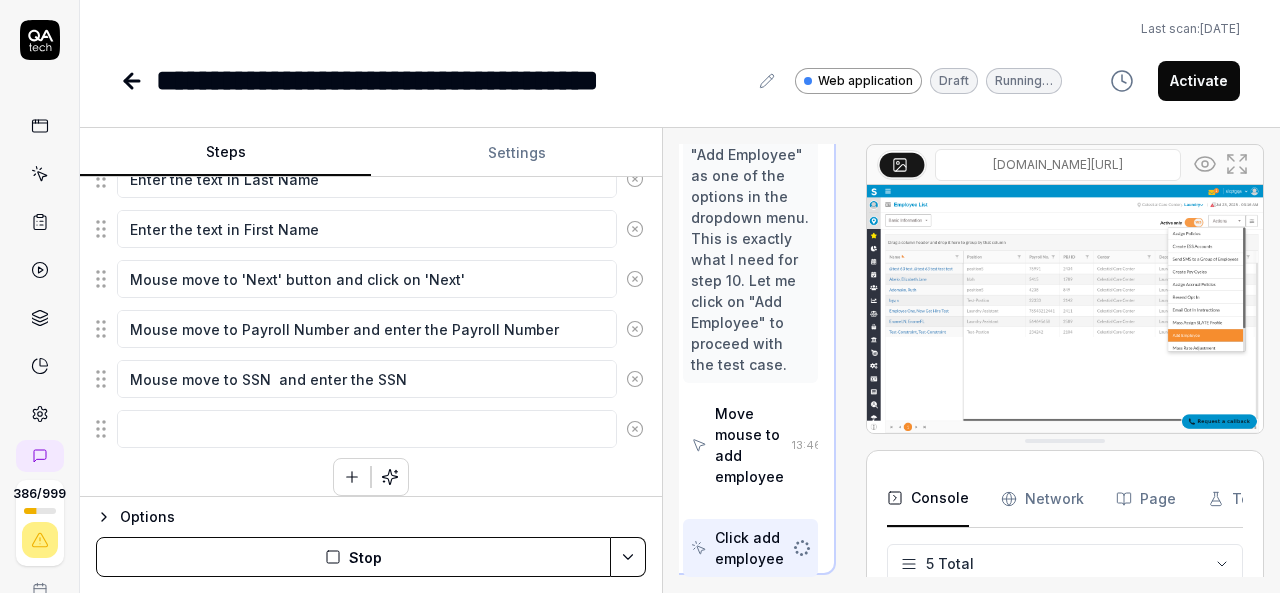 scroll, scrollTop: 3568, scrollLeft: 14, axis: both 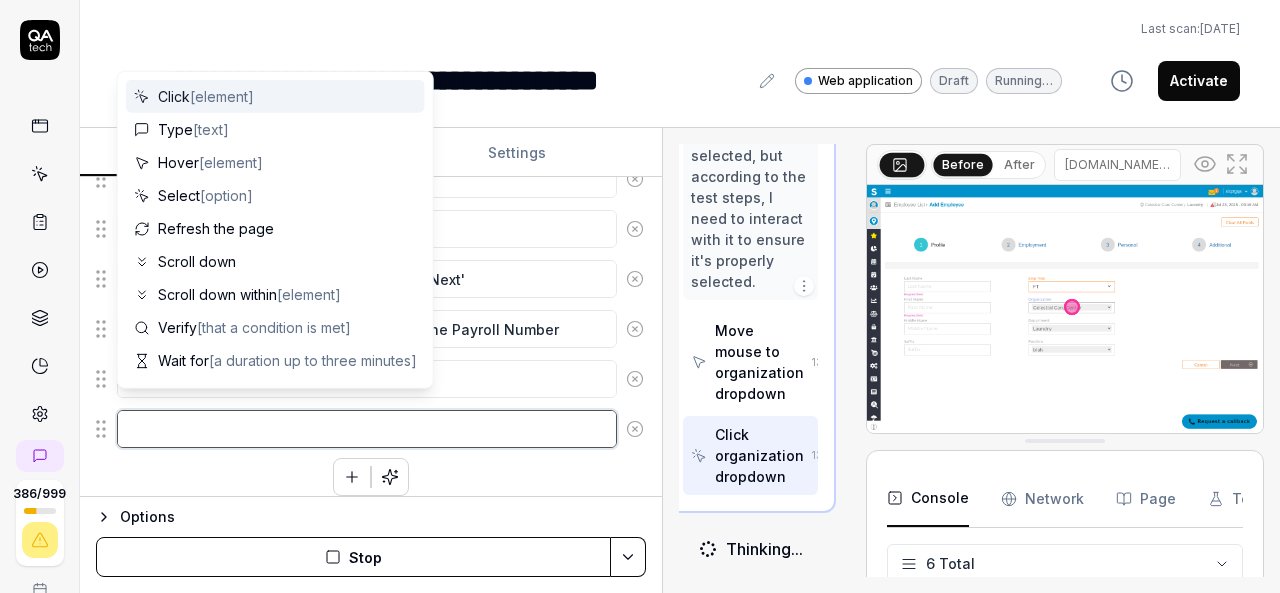 click at bounding box center [367, 429] 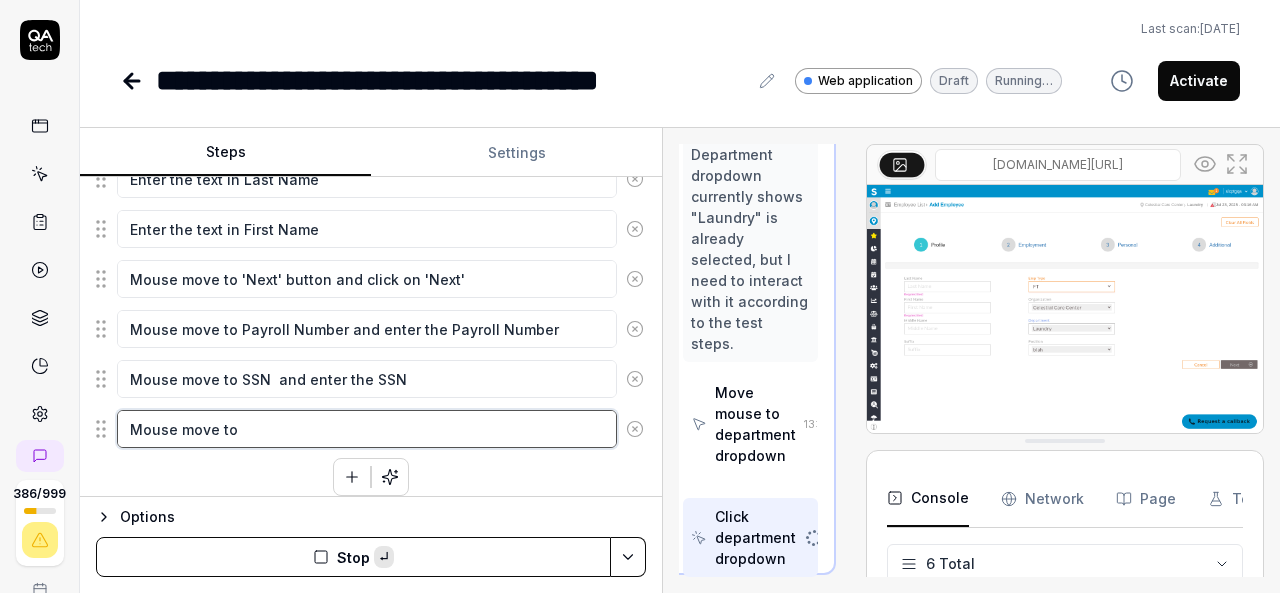 scroll, scrollTop: 4728, scrollLeft: 14, axis: both 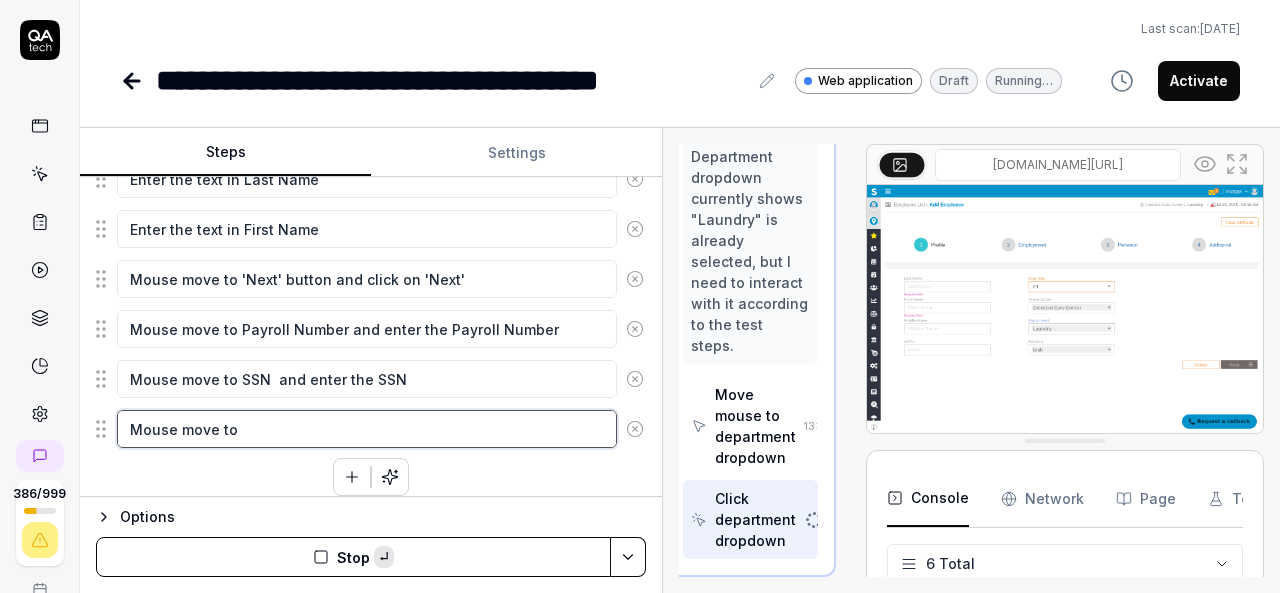paste on "Hire Date" 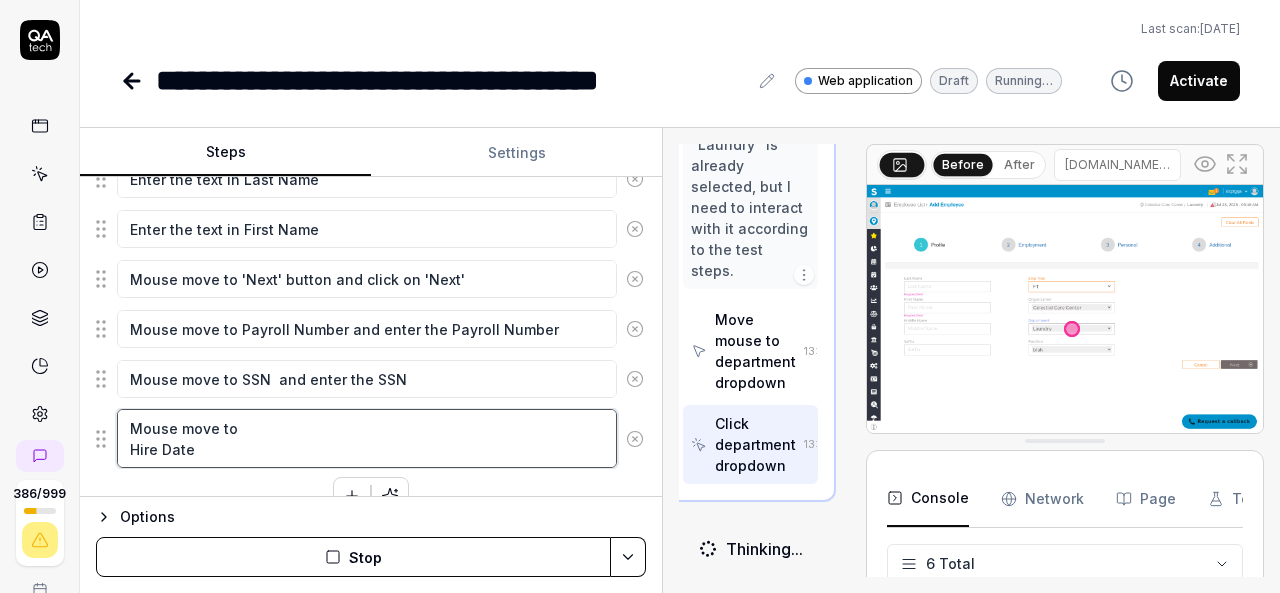scroll, scrollTop: 4806, scrollLeft: 14, axis: both 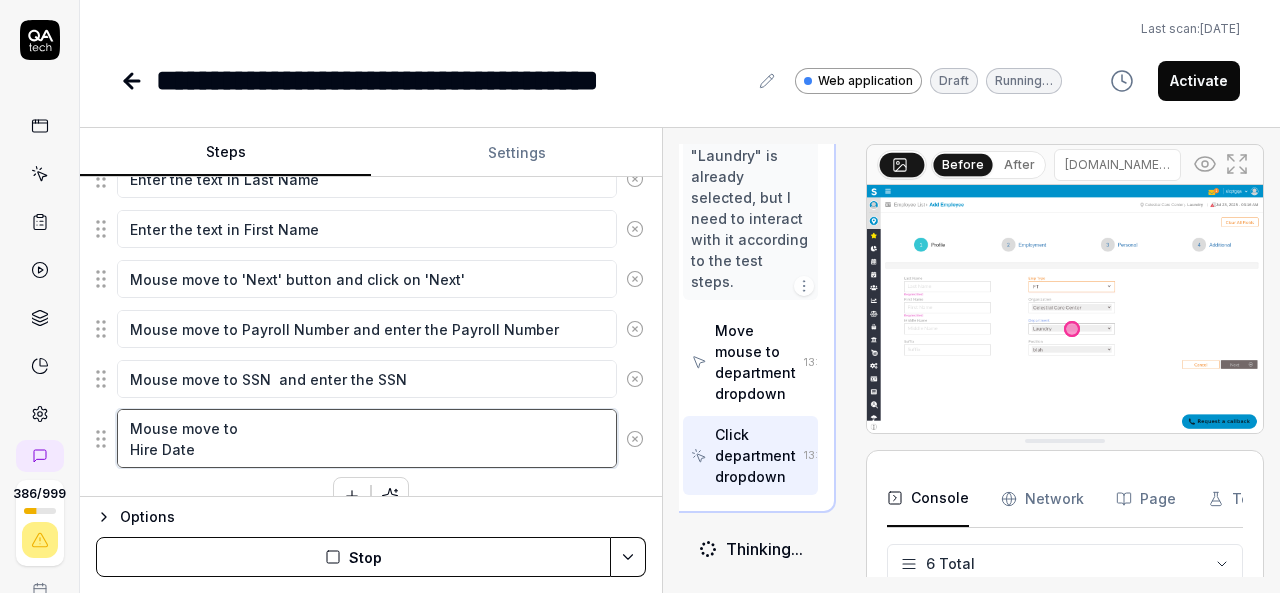 click on "Mouse move to
Hire Date" at bounding box center (367, 438) 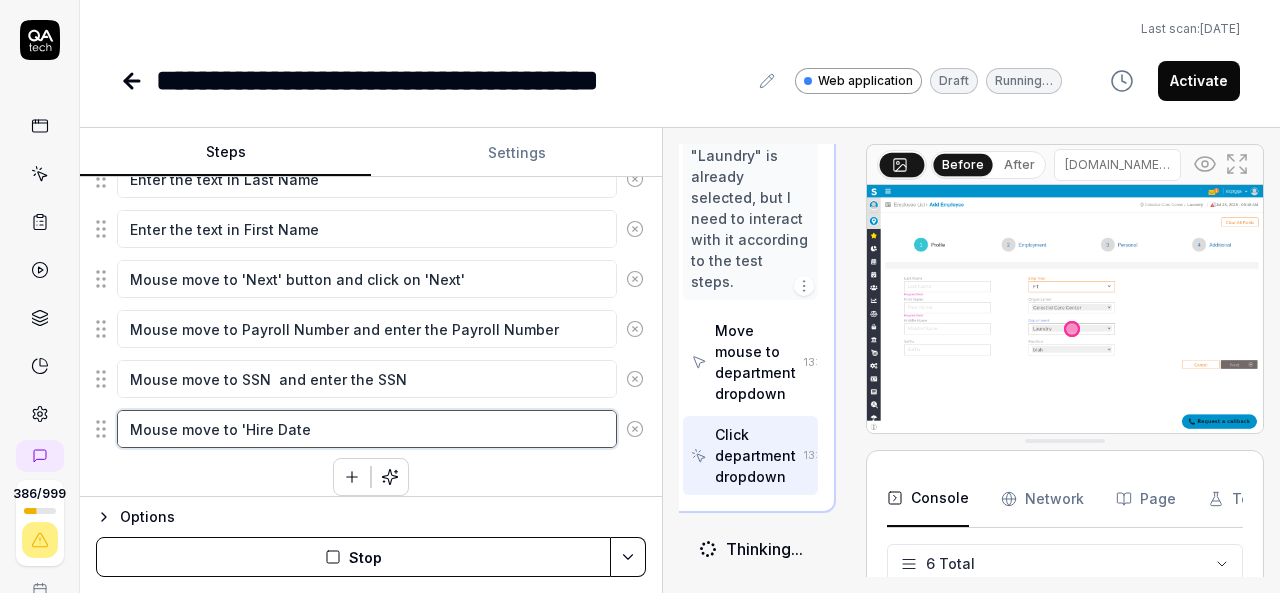 click on "Mouse move to 'Hire Date" at bounding box center (367, 429) 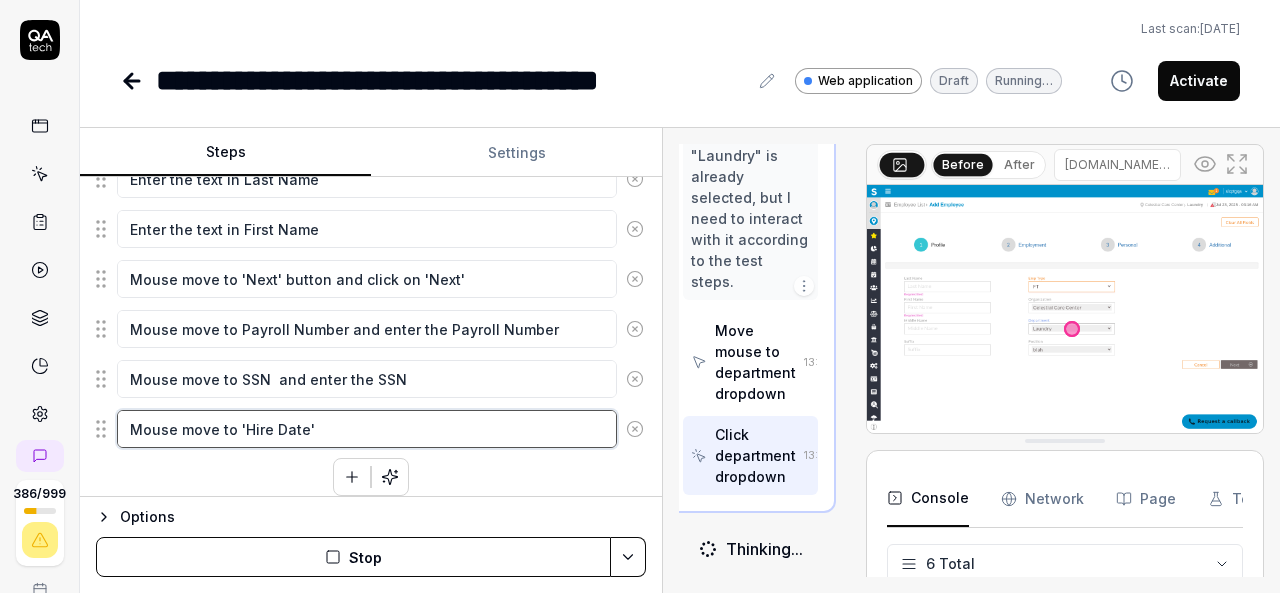 click on "Mouse move to 'Hire Date'" at bounding box center (367, 429) 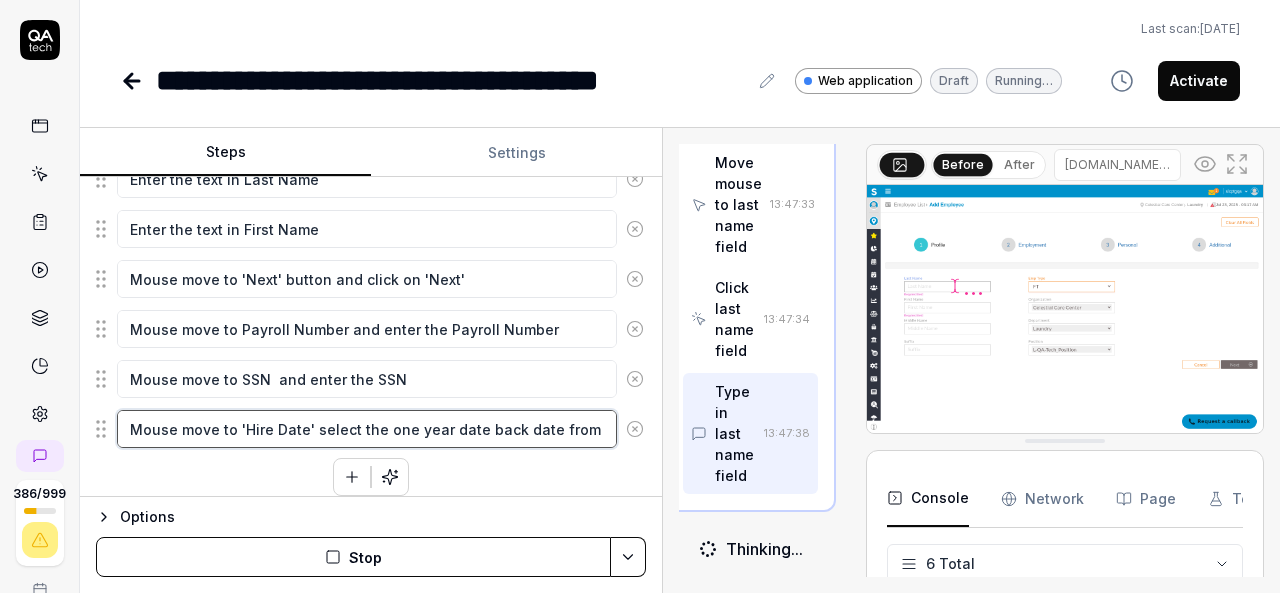 scroll, scrollTop: 5077, scrollLeft: 14, axis: both 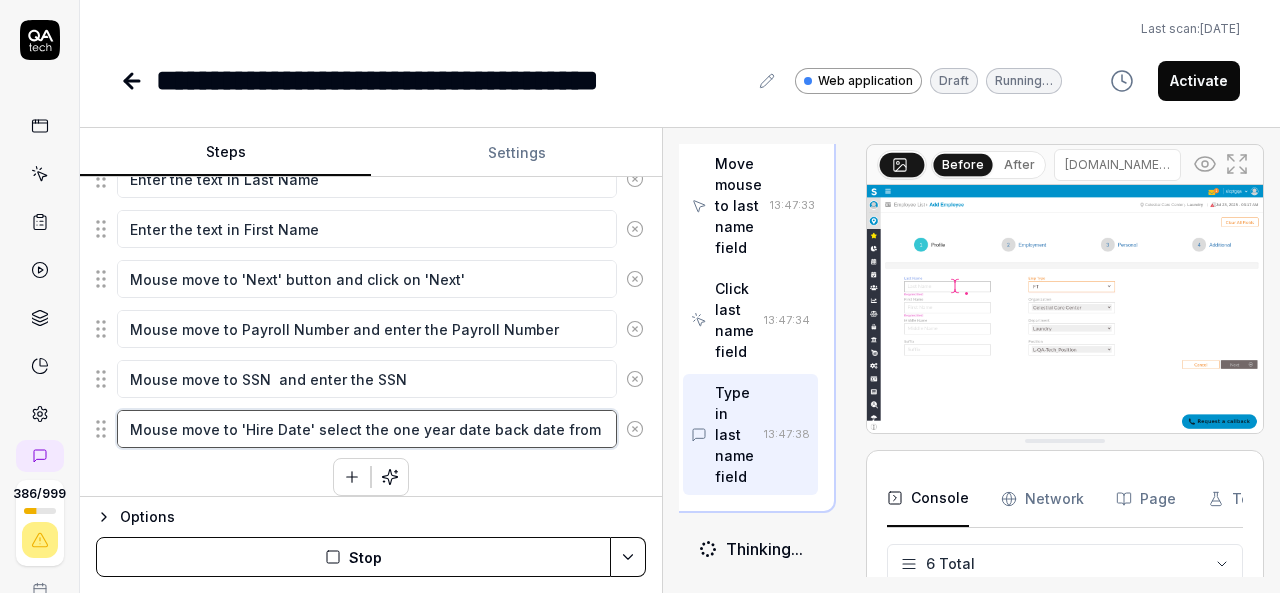 click on "Mouse move to 'Hire Date' select the one year date back date from" at bounding box center (367, 429) 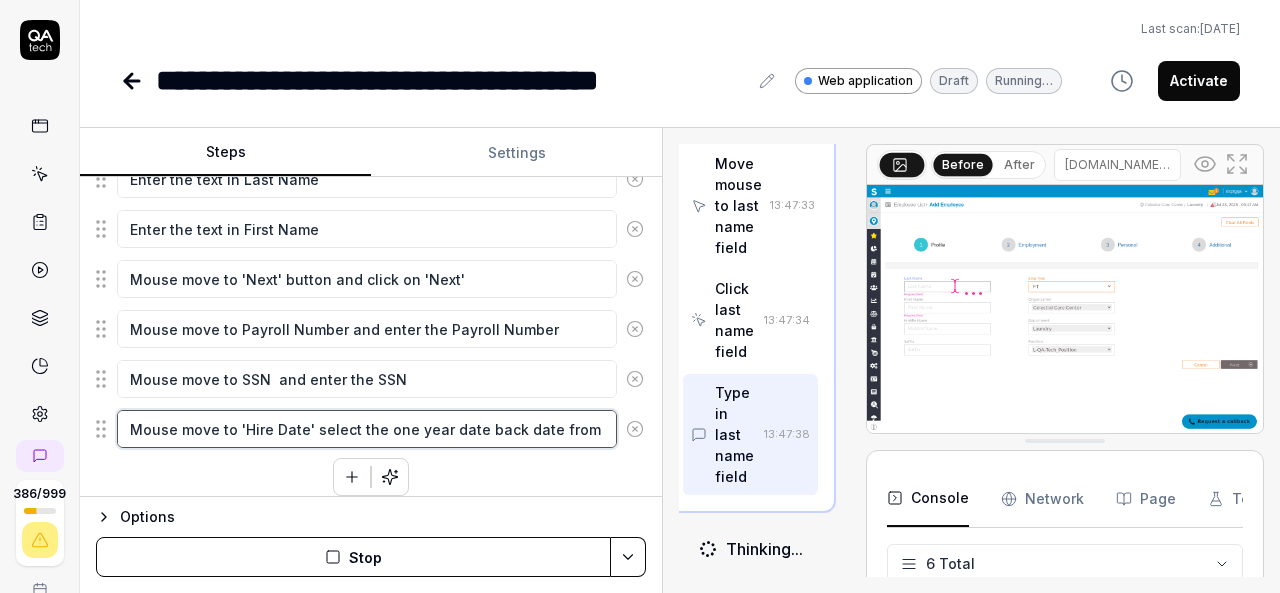 click on "Mouse move to 'Hire Date' select the one year date back date from" at bounding box center (367, 429) 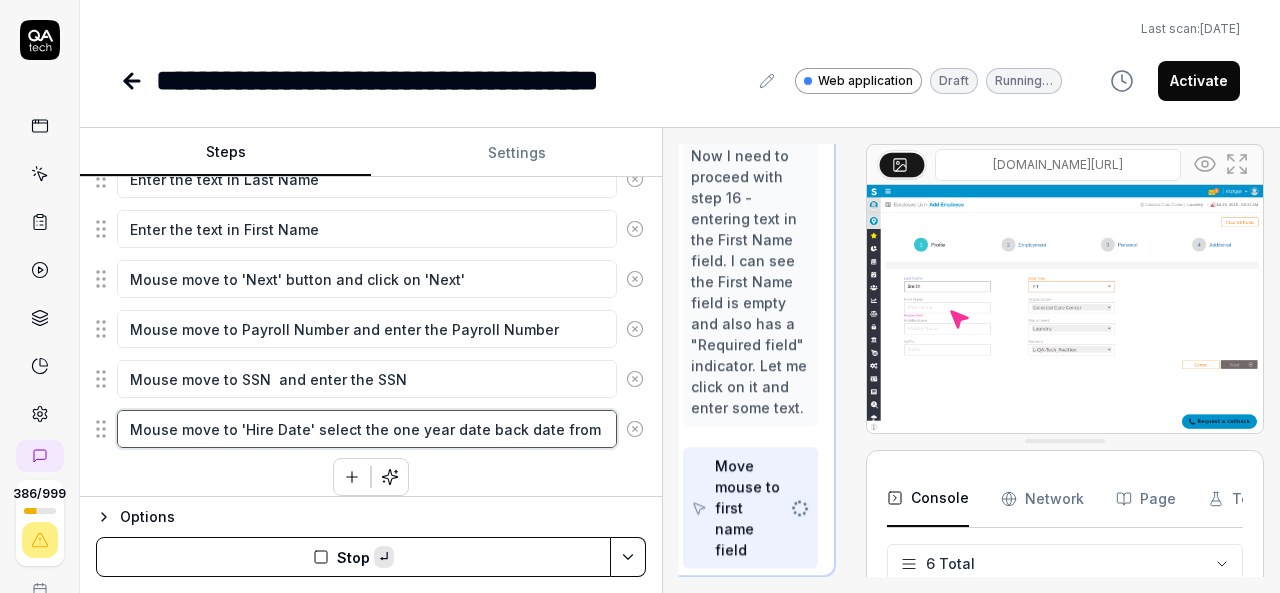 paste on "'Hire Date'" 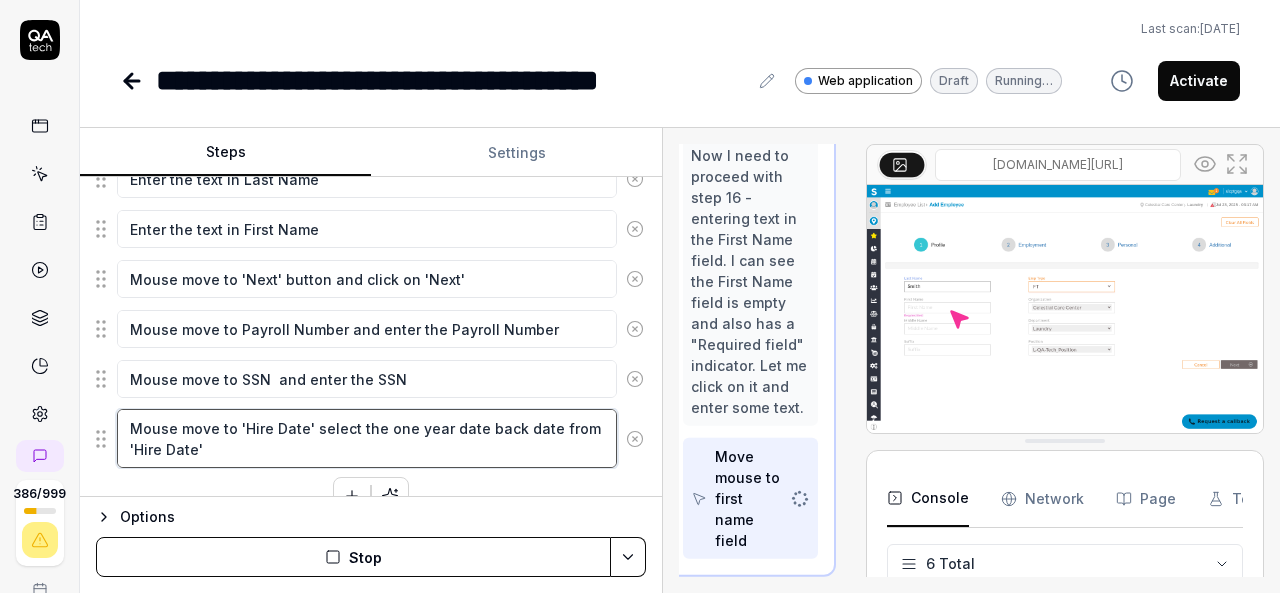 scroll, scrollTop: 4930, scrollLeft: 14, axis: both 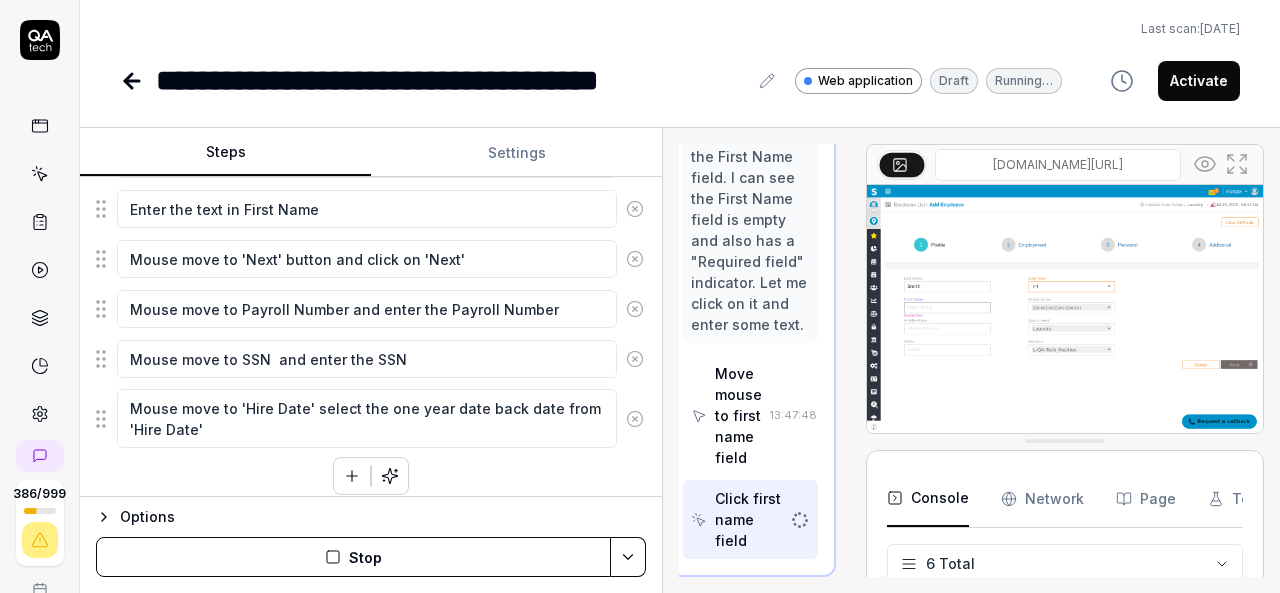 click 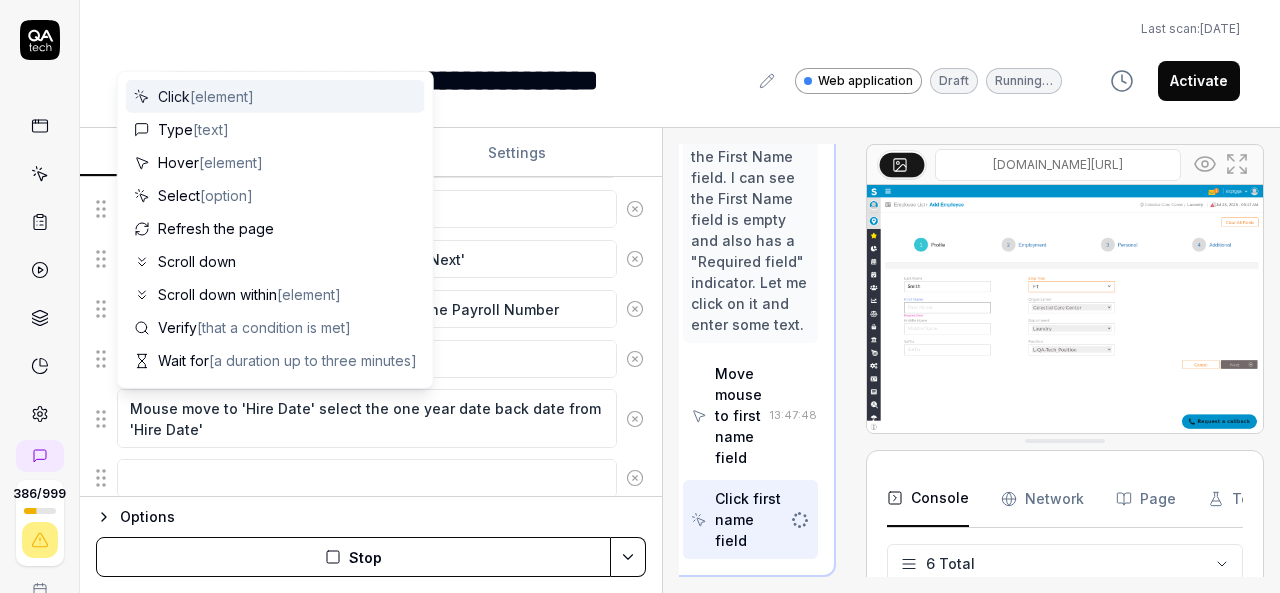 scroll, scrollTop: 1165, scrollLeft: 0, axis: vertical 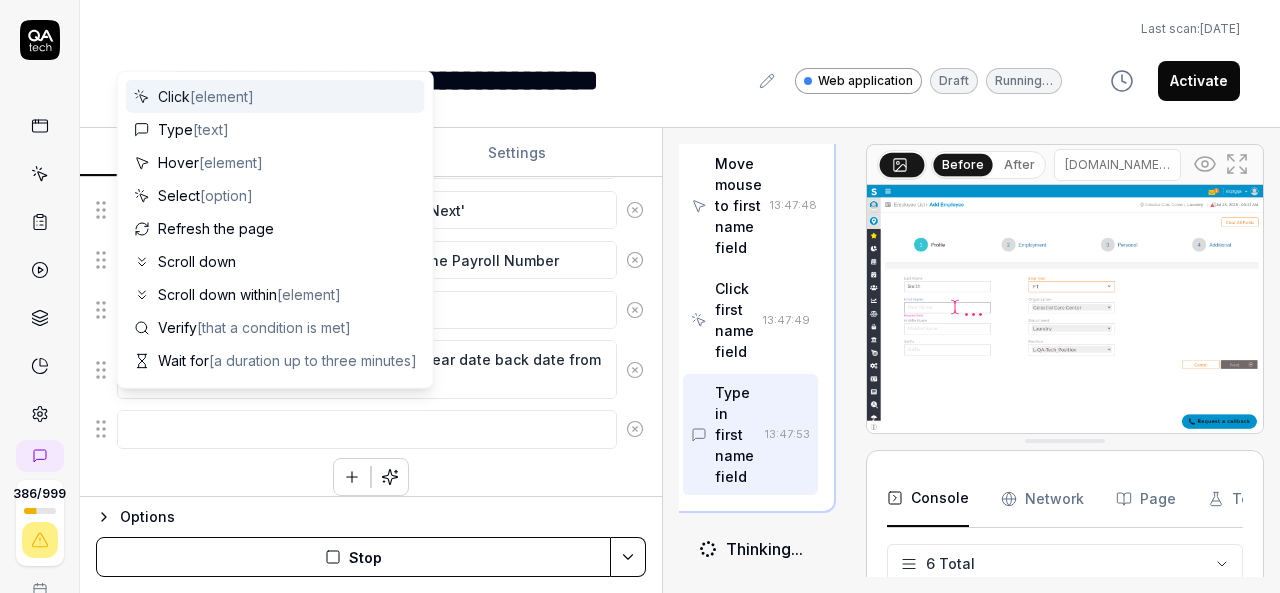 click at bounding box center [367, 429] 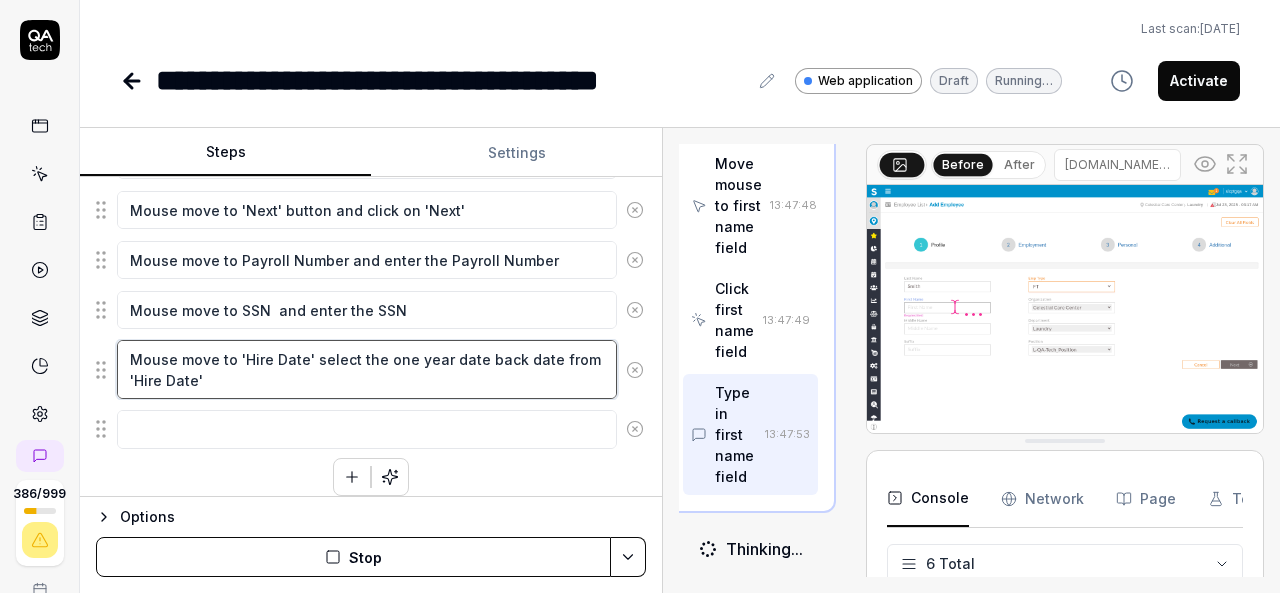 click on "Mouse move to 'Hire Date' select the one year date back date from 'Hire Date'" at bounding box center [367, 369] 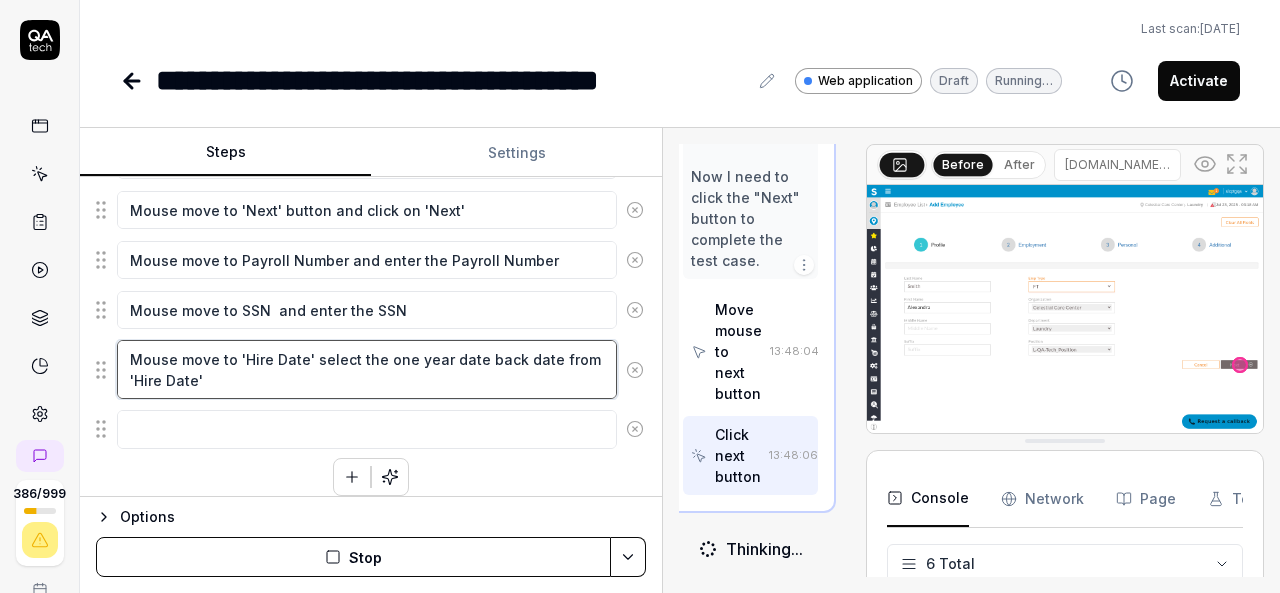 scroll, scrollTop: 5874, scrollLeft: 14, axis: both 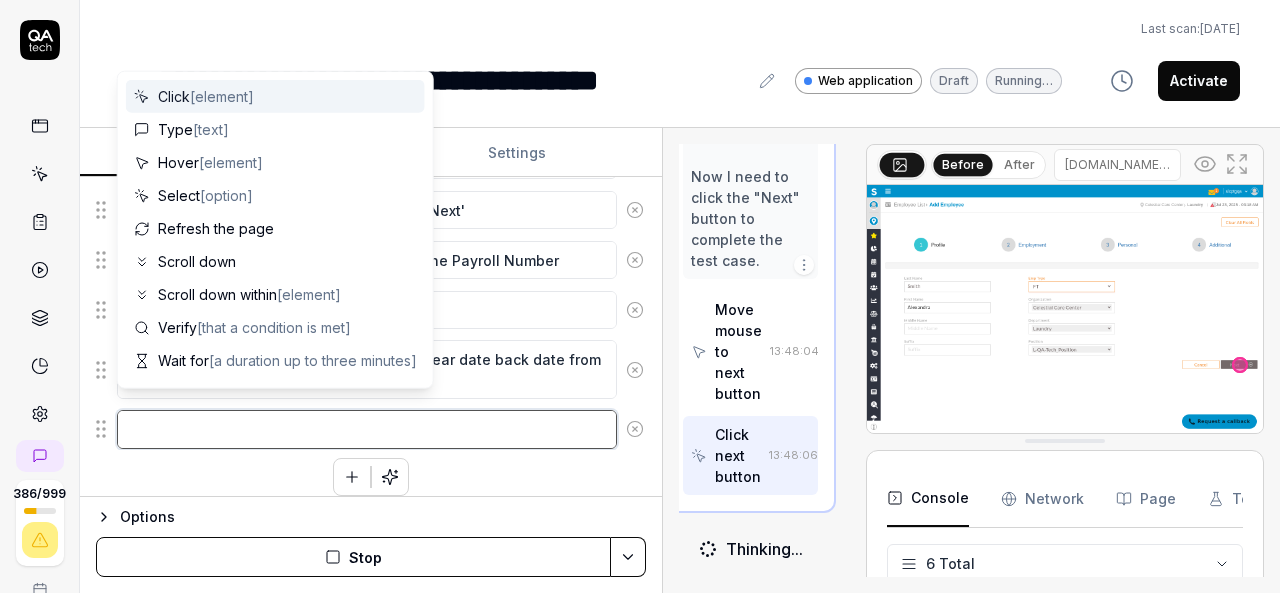 click at bounding box center [367, 429] 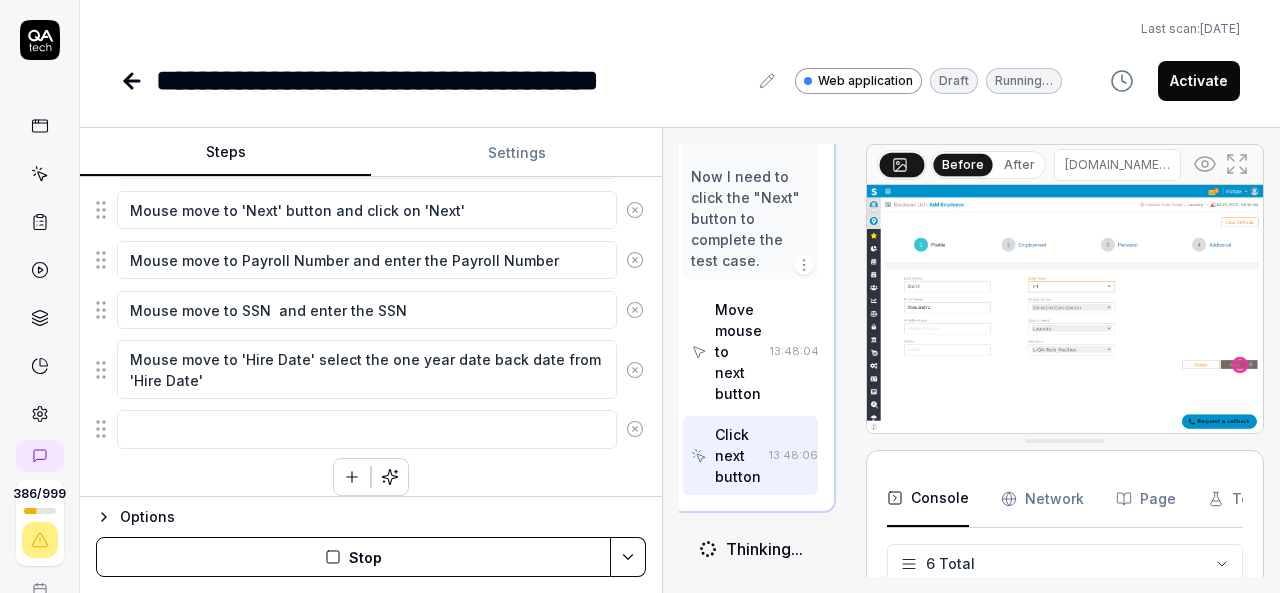 click on "Mouse move to Organization bread crumb Click on Organization bread crumb Select the 'Celestial Care Center' Organization  from organization breadcrumb Select the 'Laundry' department under the 'Celestial Care Center' Organization  from organization breadcrumb Mouse Move to hamburger Click on hamburger if left side menu navigation is not open Mouse move to Employees Click on Employees left side menu Mouse move to Add Employee Click on Add Employee Mouse move to 'Emp Type' dropdown and select the 'FT' from 'Emp Type' drop down Mouse move to 'Organization' and select the 'Celestial Care Center'  from  'Organization' dropdown Mouse move to 'Department' and select the 'Laundry'  from  'Department' dropdown Mouse move to 'Position' and select the 'L-QA-Tech_Position'  from  'Position' dropdown Enter the text in Last Name Enter the text in First Name Mouse move to 'Next' button and click on 'Next' Mouse move to Payroll Number and enter the Payroll Number Mouse move to SSN  and enter the SSN" at bounding box center (371, -116) 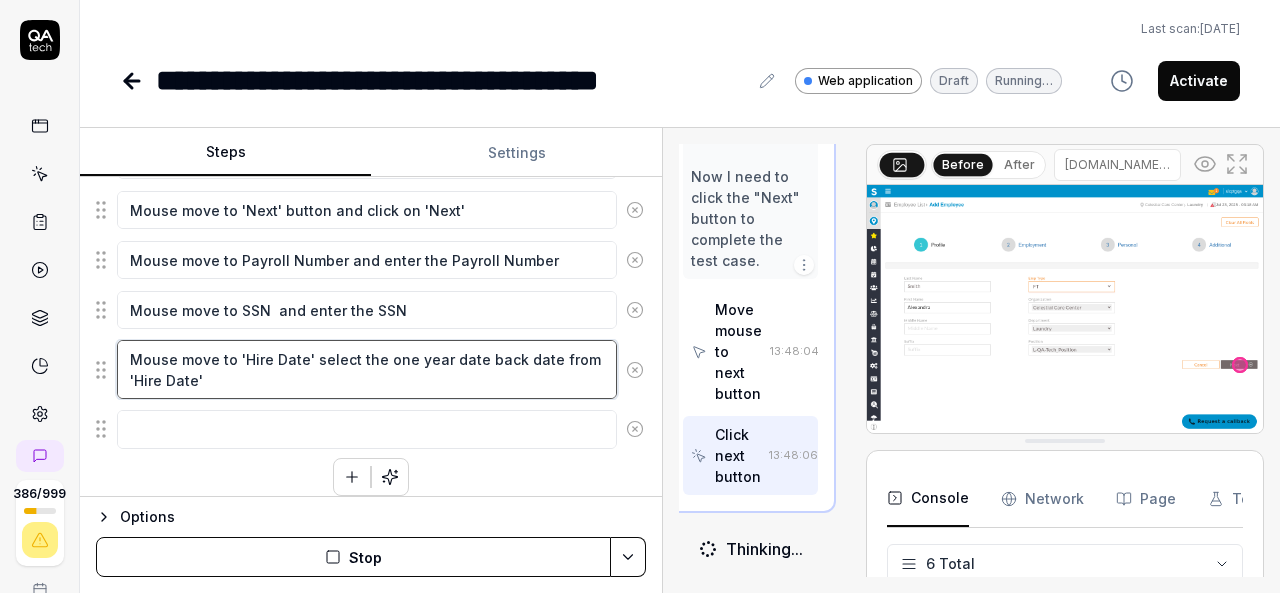 click on "Mouse move to 'Hire Date' select the one year date back date from 'Hire Date'" at bounding box center [367, 369] 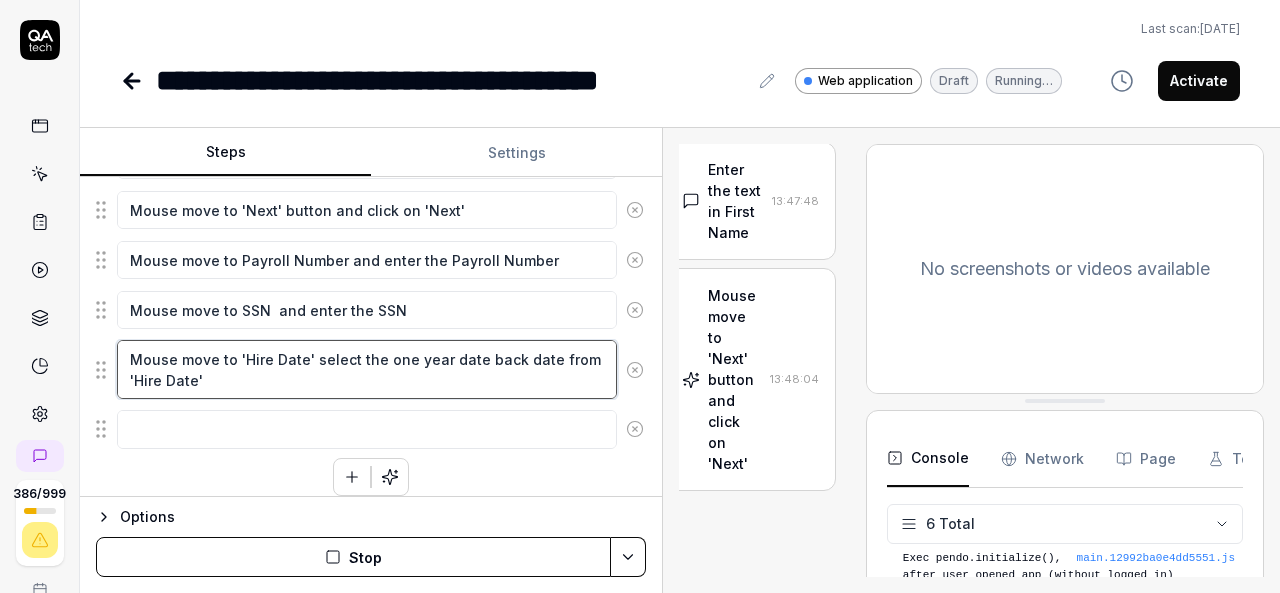scroll, scrollTop: 4600, scrollLeft: 14, axis: both 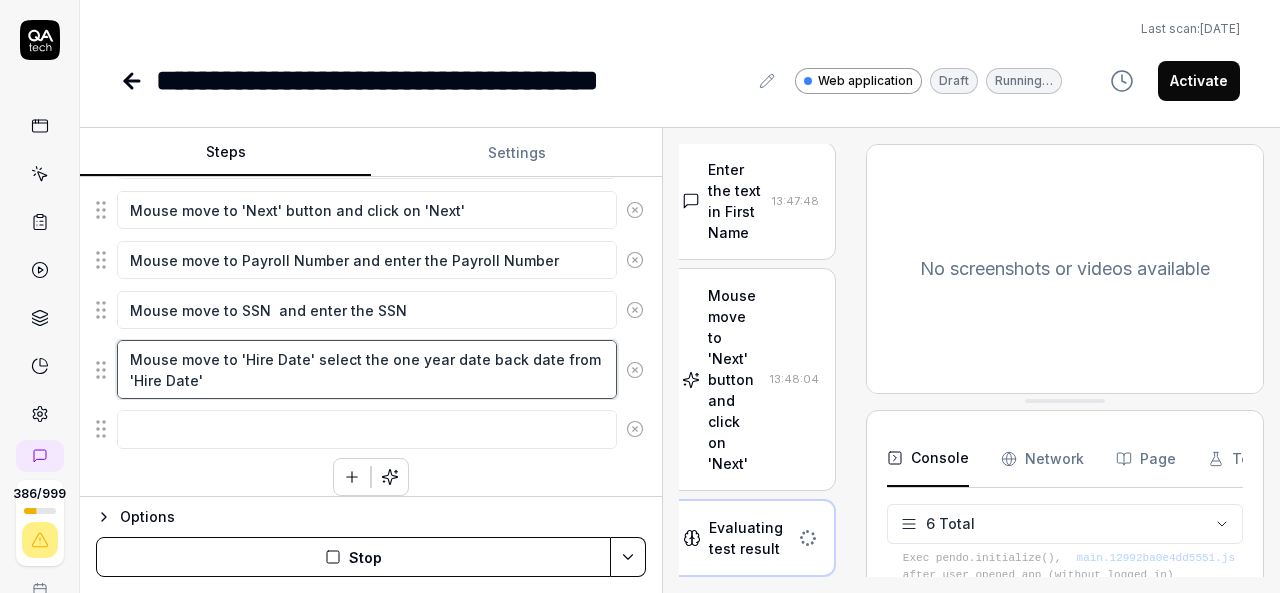 drag, startPoint x: 220, startPoint y: 369, endPoint x: 129, endPoint y: 326, distance: 100.6479 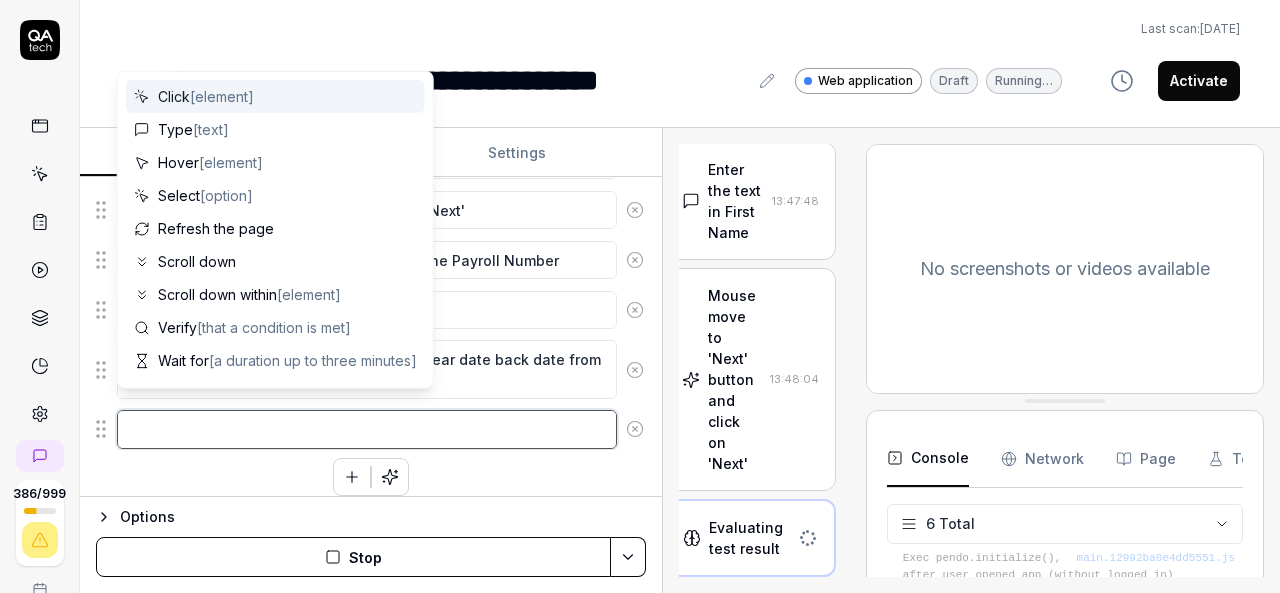 click at bounding box center (367, 429) 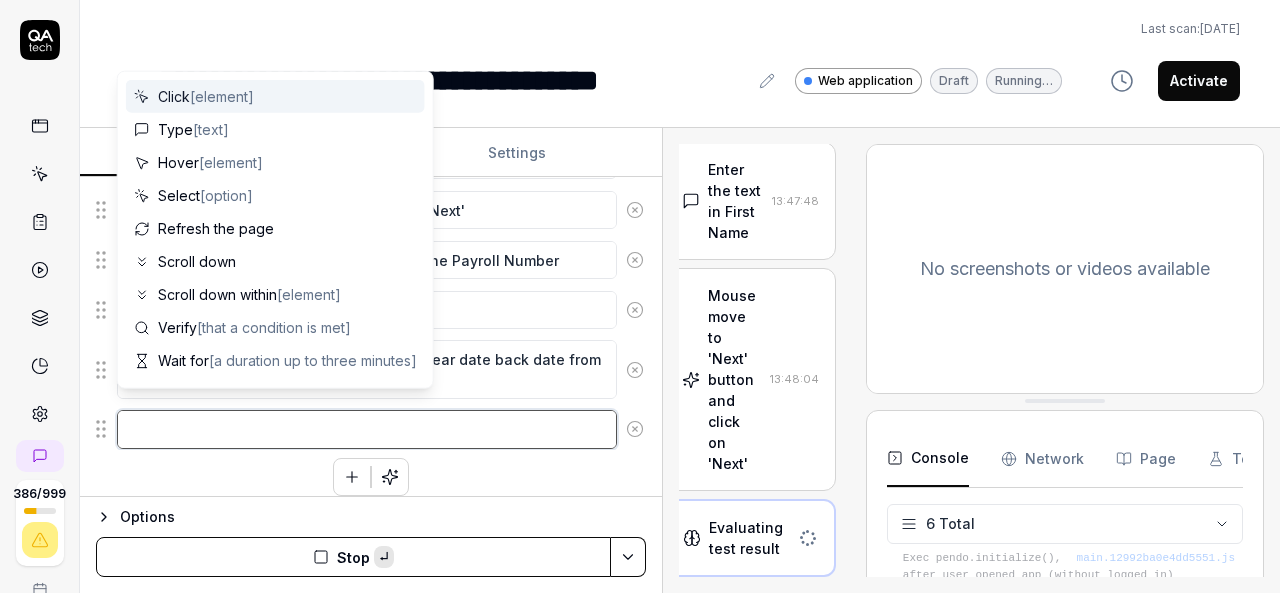 paste on "Mouse move to 'Hire Date' select the one year date back date from 'Hire Date'" 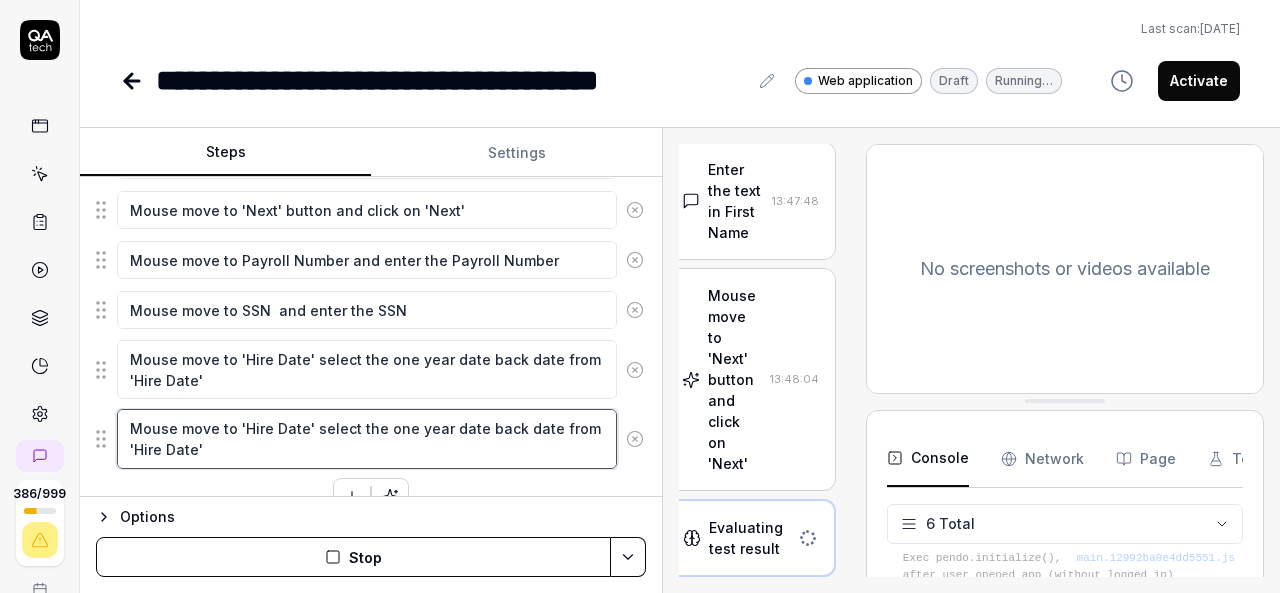 click on "Mouse move to 'Hire Date' select the one year date back date from 'Hire Date'" at bounding box center (367, 438) 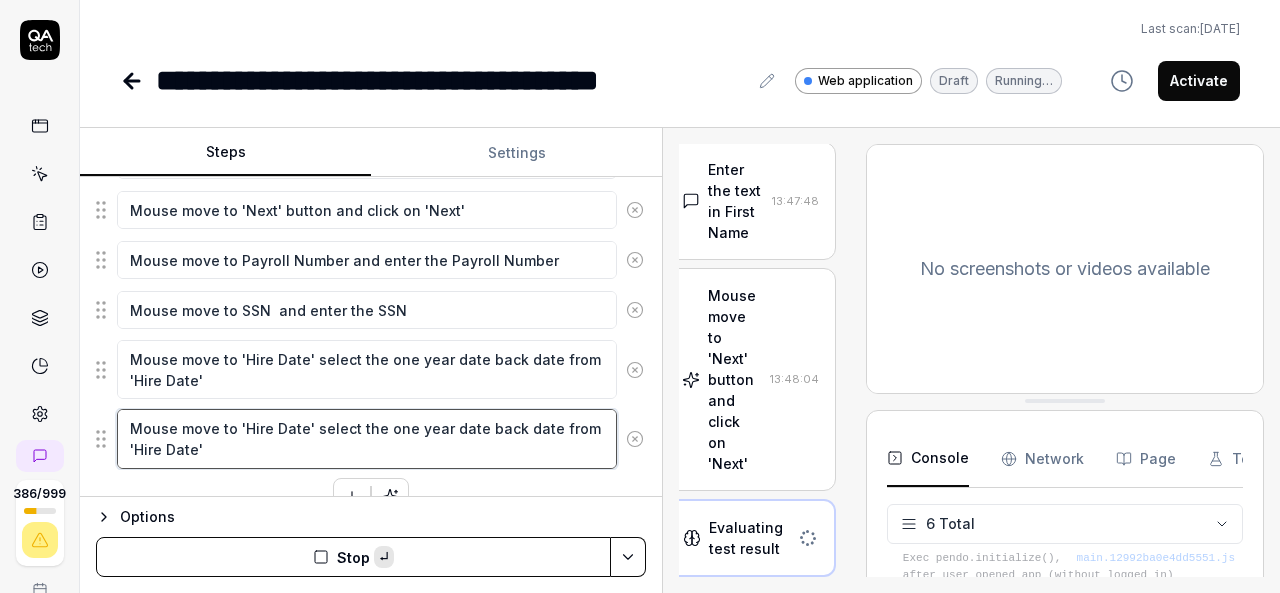 paste on "Date of Birth" 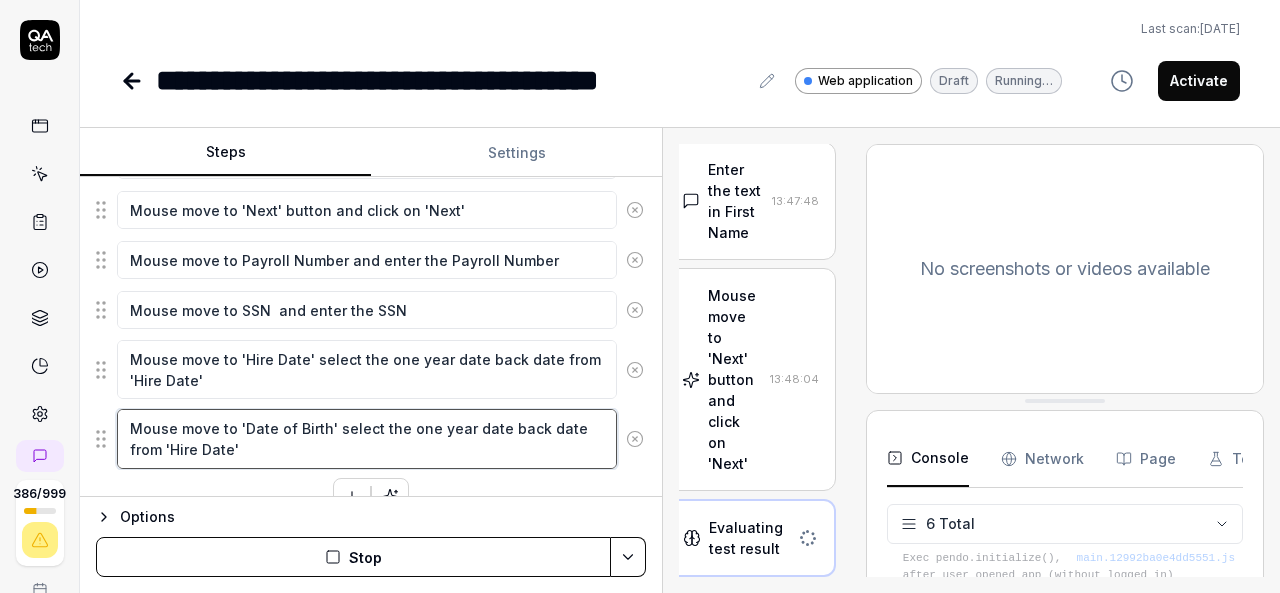 click on "Mouse move to 'Date of Birth' select the one year date back date from 'Hire Date'" at bounding box center [367, 438] 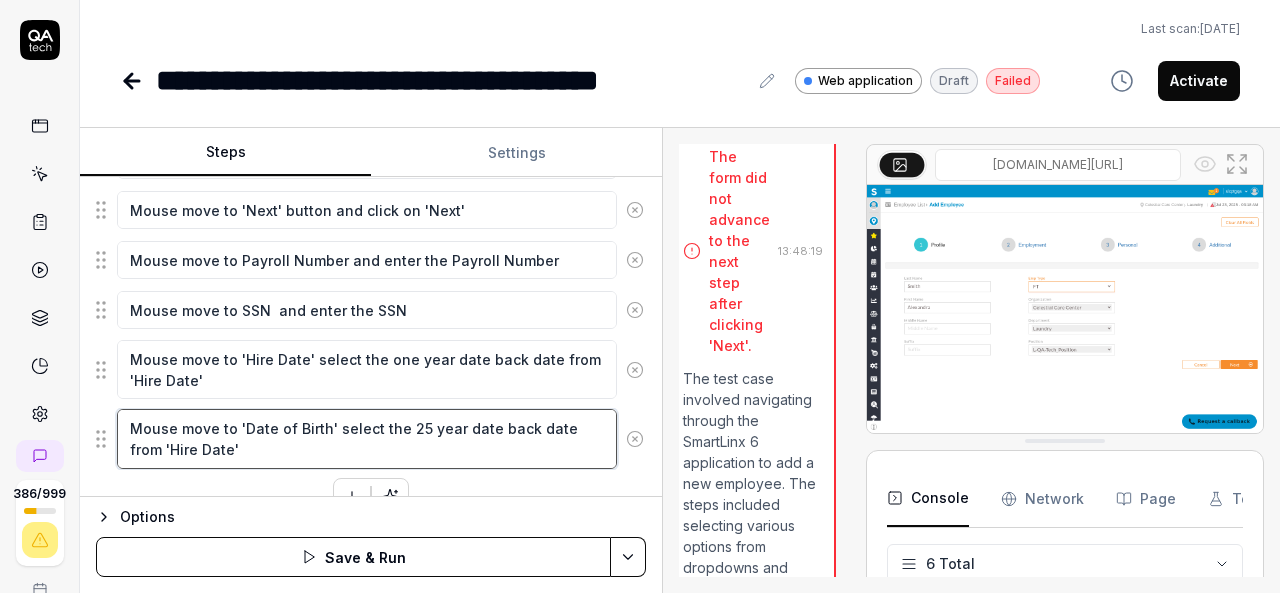 click on "Mouse move to 'Date of Birth' select the 25 year date back date from 'Hire Date'" at bounding box center [367, 438] 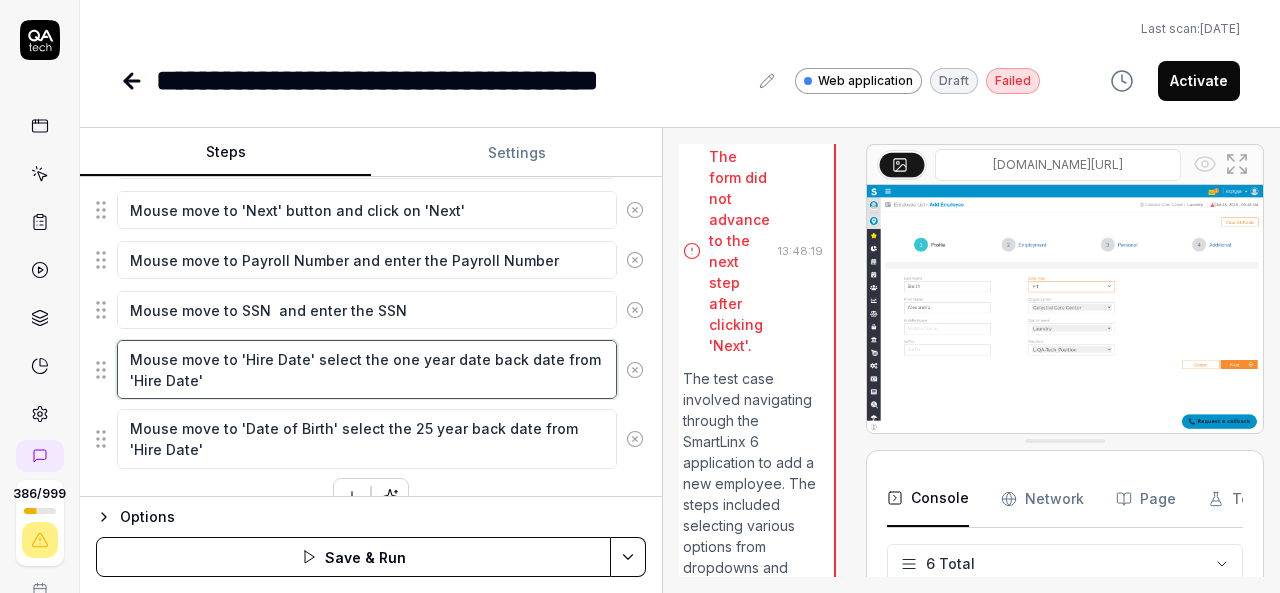 click on "Mouse move to 'Hire Date' select the one year date back date from 'Hire Date'" at bounding box center (367, 369) 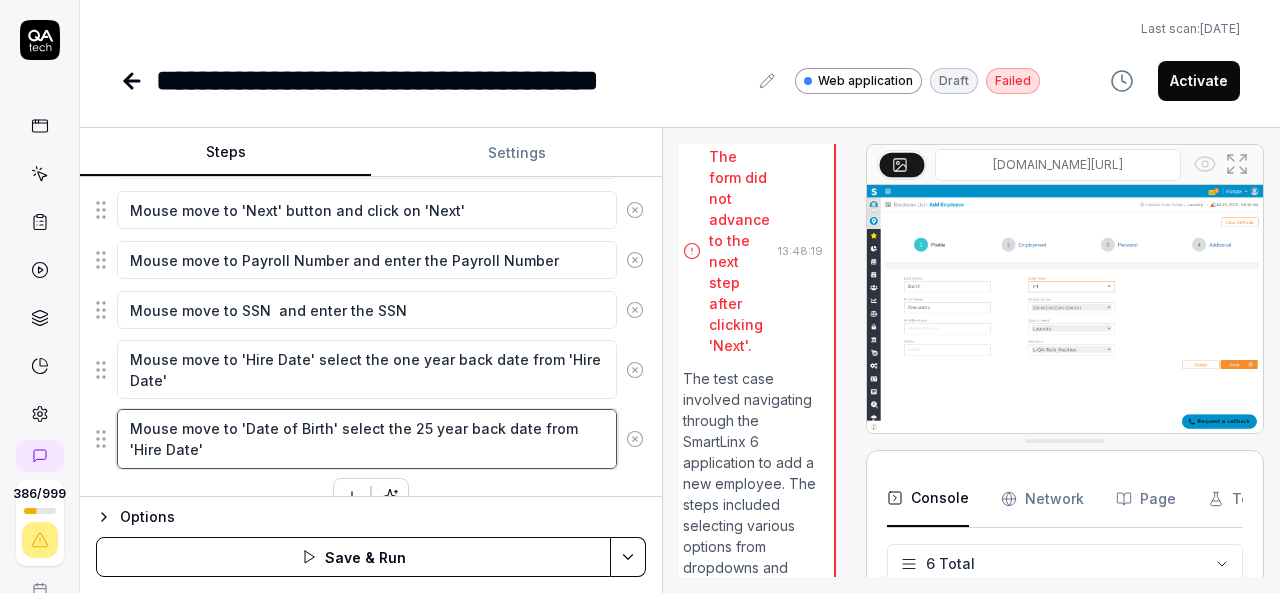 click on "Mouse move to 'Date of Birth' select the 25 year back date from 'Hire Date'" at bounding box center (367, 438) 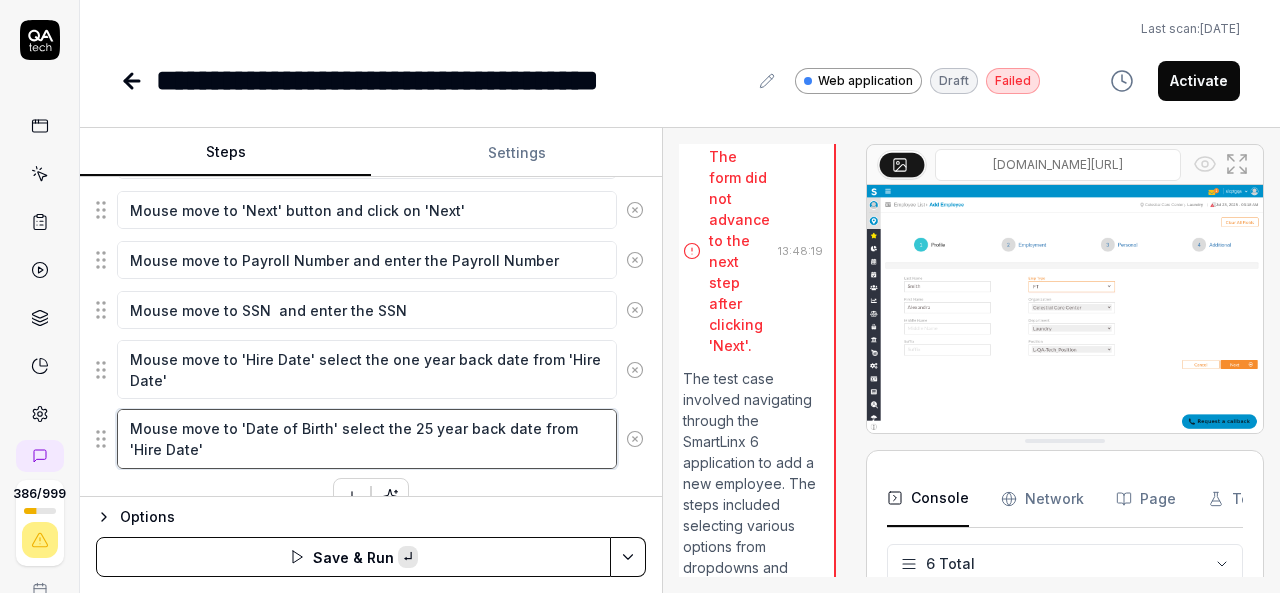 paste on "Date of Birth" 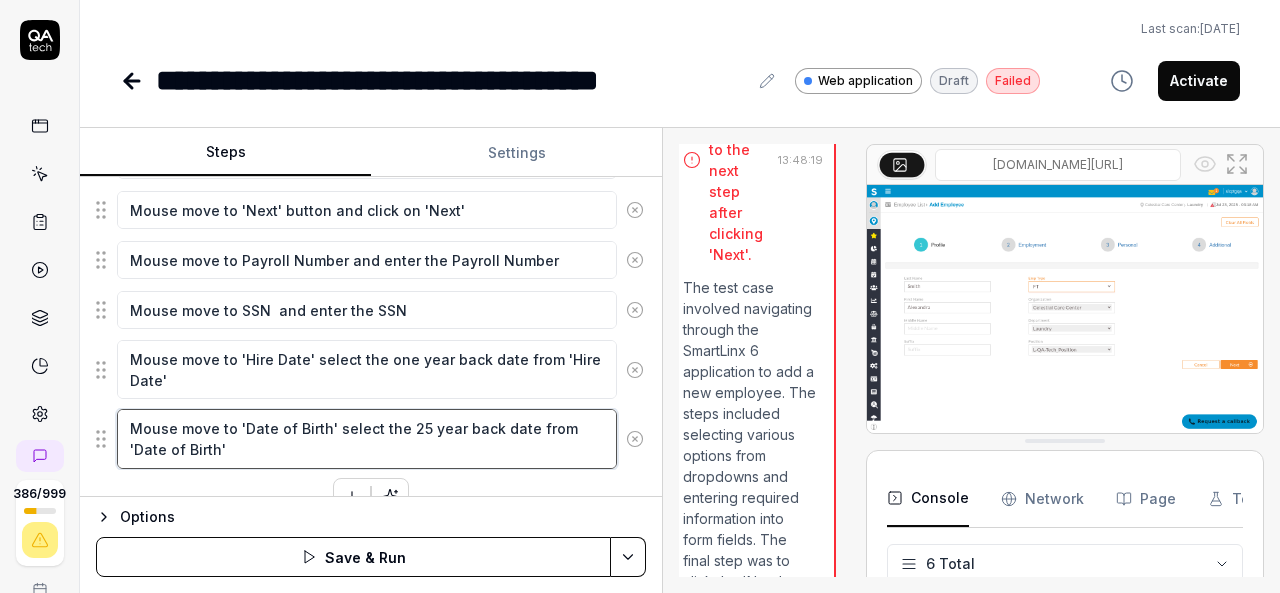 scroll, scrollTop: 4692, scrollLeft: 14, axis: both 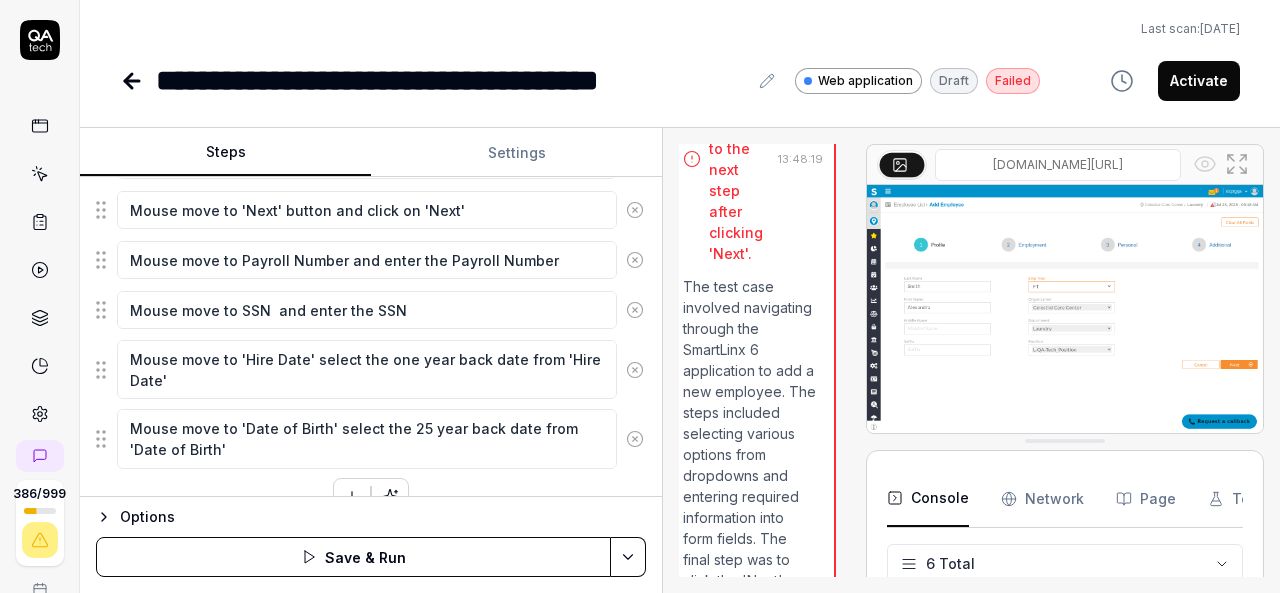 click on "The form did not advance to the next step after clicking 'Next'." at bounding box center [739, 159] 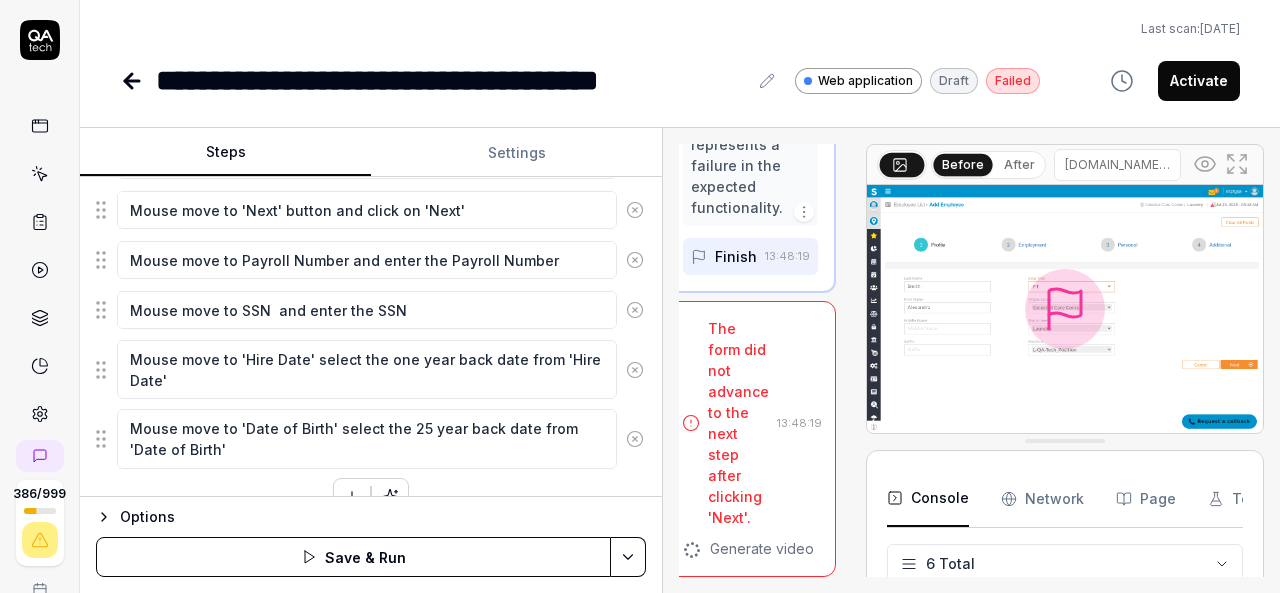 scroll, scrollTop: 7406, scrollLeft: 14, axis: both 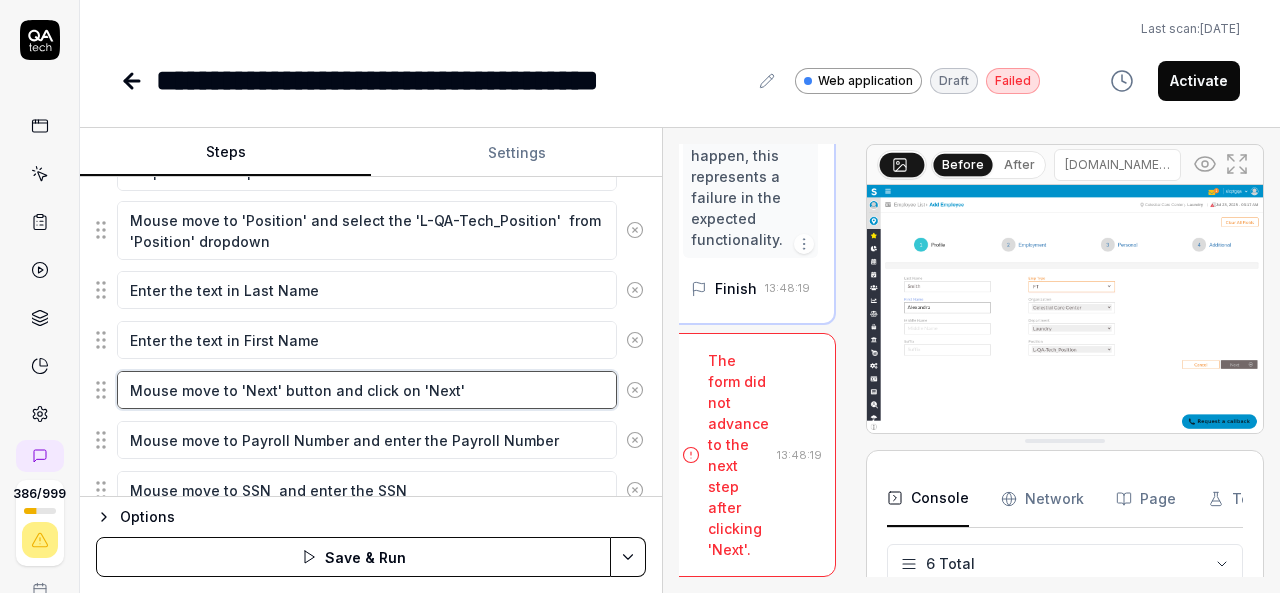 click on "Mouse move to 'Next' button and click on 'Next'" at bounding box center [367, 390] 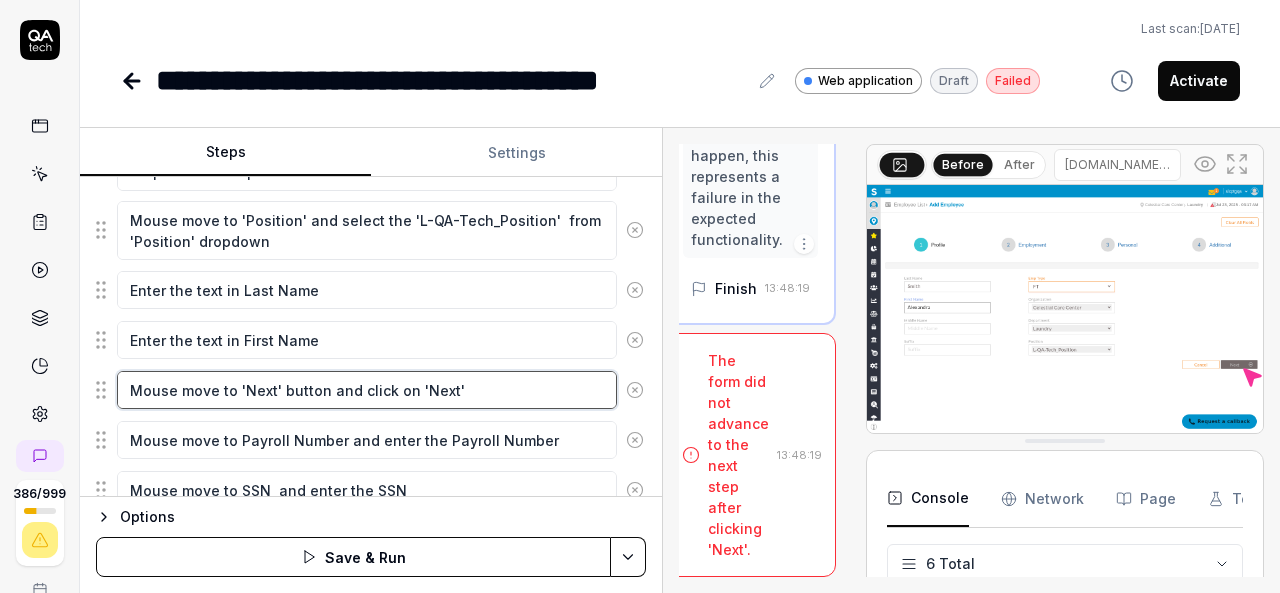 click on "Mouse move to 'Next' button and click on 'Next'" at bounding box center [367, 390] 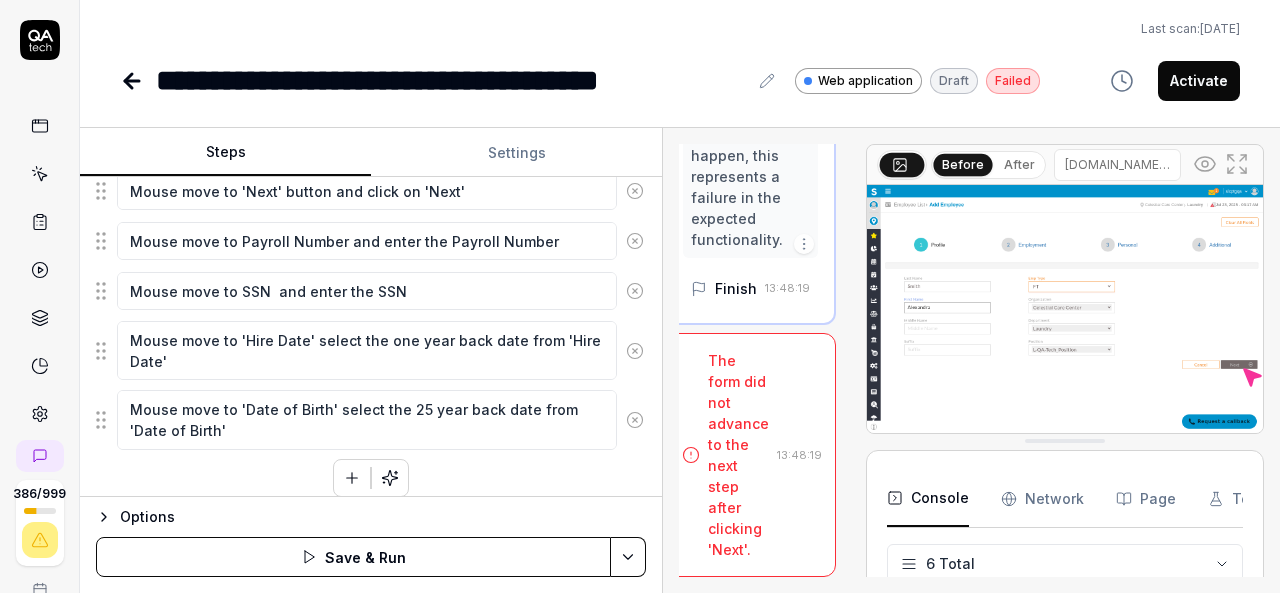 click 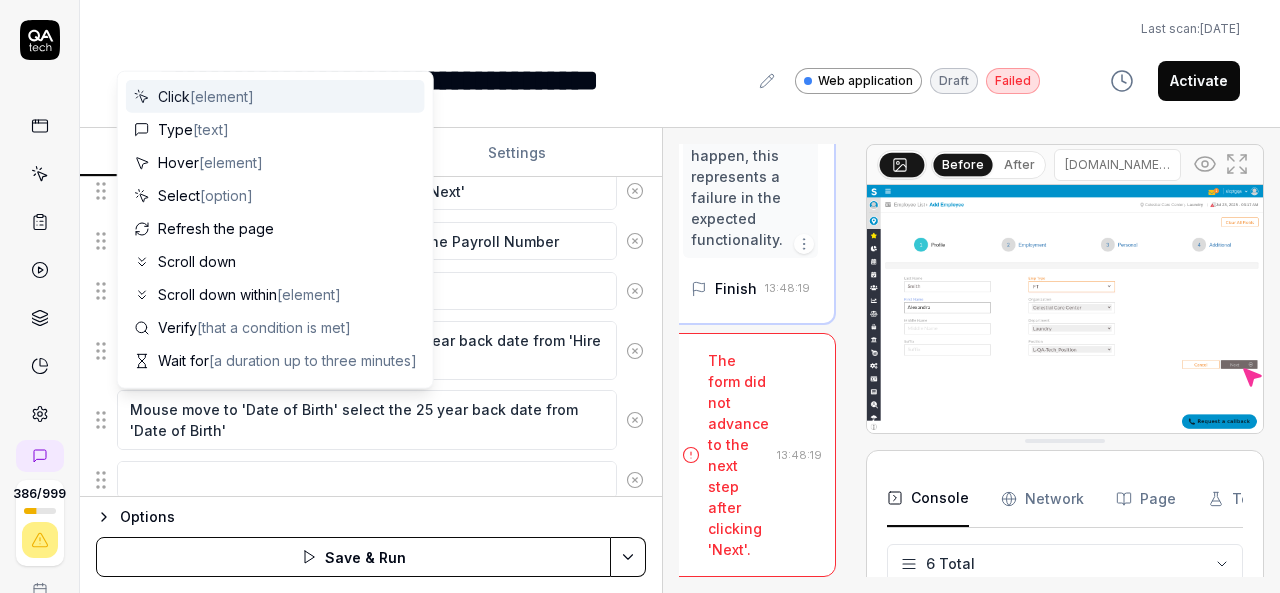 scroll, scrollTop: 1234, scrollLeft: 0, axis: vertical 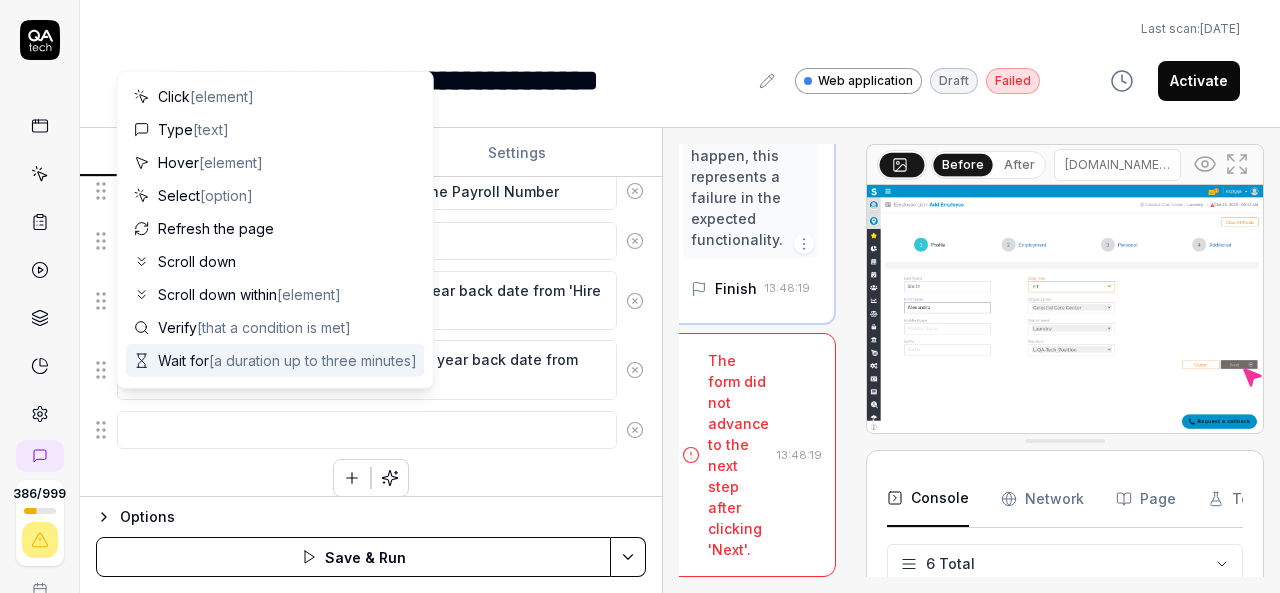 click on "Wait for  [a duration up to three minutes]" at bounding box center (275, 360) 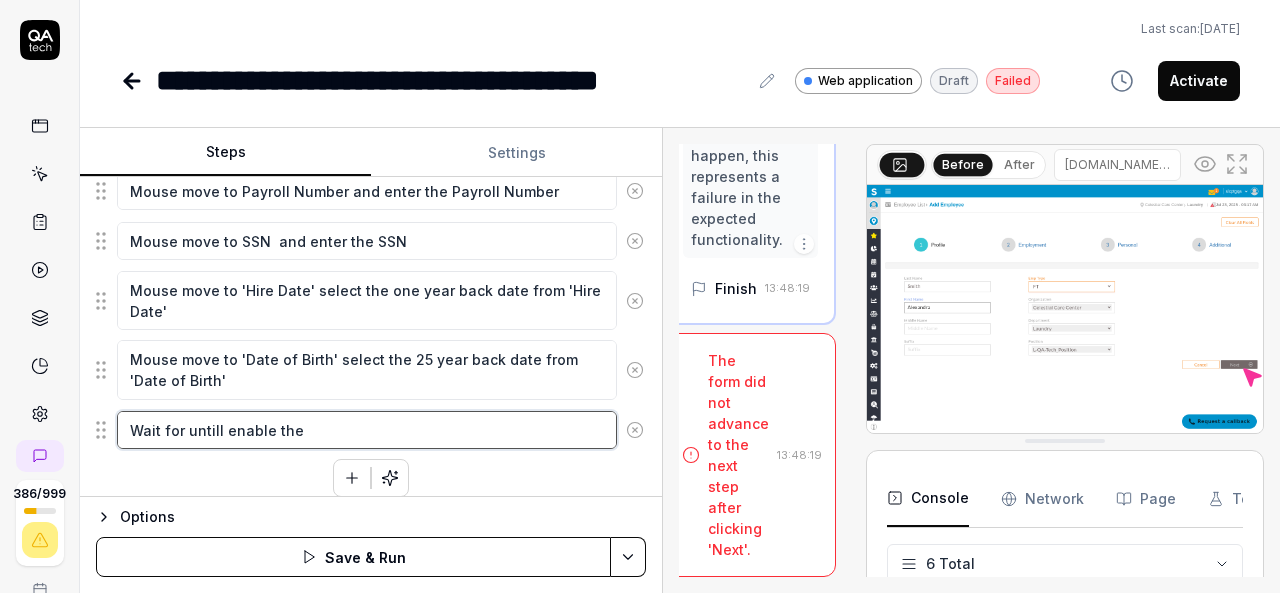 click on "Wait for untill enable the" at bounding box center [367, 430] 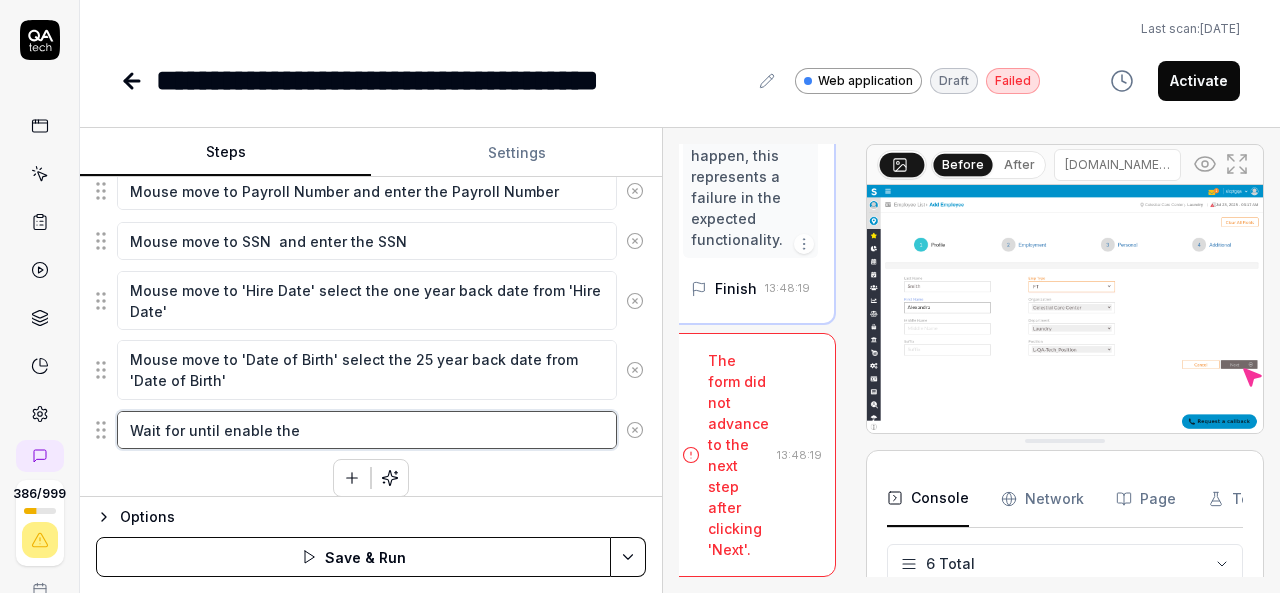 click on "Wait for until enable the" at bounding box center (367, 430) 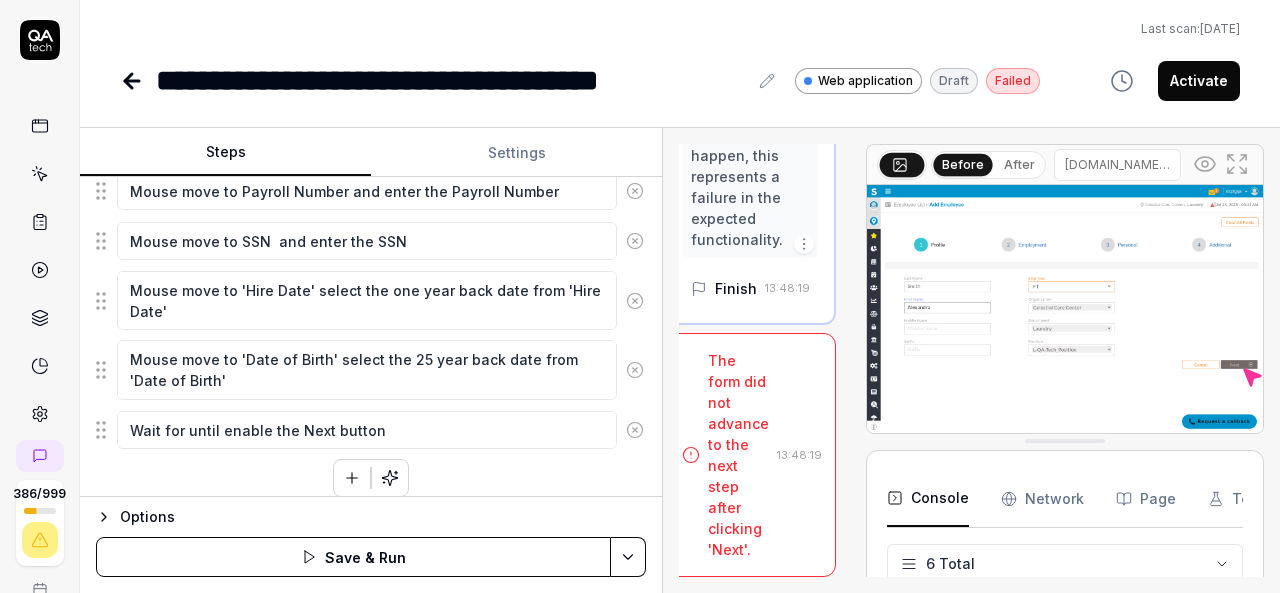 click on "Mouse move to Organization bread crumb Click on Organization bread crumb Select the 'Celestial Care Center' Organization  from organization breadcrumb Select the 'Laundry' department under the 'Celestial Care Center' Organization  from organization breadcrumb Mouse Move to hamburger Click on hamburger if left side menu navigation is not open Mouse move to Employees Click on Employees left side menu Mouse move to Add Employee Click on Add Employee Mouse move to 'Emp Type' dropdown and select the 'FT' from 'Emp Type' drop down Mouse move to 'Organization' and select the 'Celestial Care Center'  from  'Organization' dropdown Mouse move to 'Department' and select the 'Laundry'  from  'Department' dropdown Mouse move to 'Position' and select the 'L-QA-Tech_Position'  from  'Position' dropdown Enter the text in Last Name Enter the text in First Name Mouse move to 'Next' button and click on 'Next' Mouse move to Payroll Number and enter the Payroll Number Mouse move to SSN  and enter the SSN" at bounding box center [371, -150] 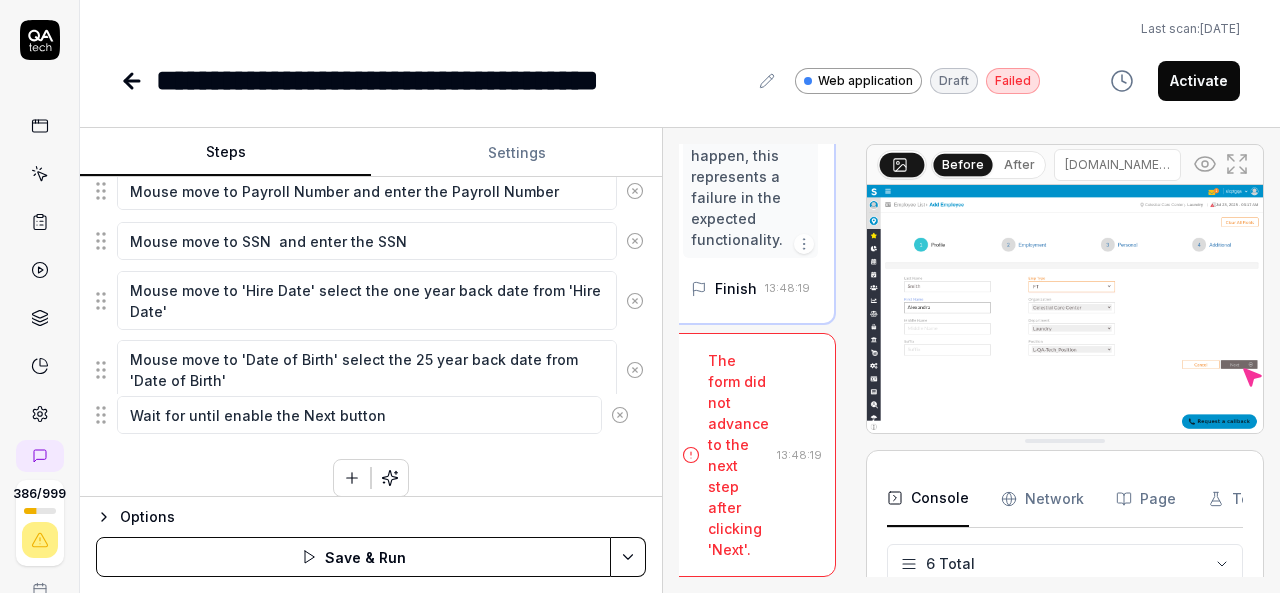 click on "Mouse move to Organization bread crumb Click on Organization bread crumb Select the 'Celestial Care Center' Organization  from organization breadcrumb Select the 'Laundry' department under the 'Celestial Care Center' Organization  from organization breadcrumb Mouse Move to hamburger Click on hamburger if left side menu navigation is not open Mouse move to Employees Click on Employees left side menu Mouse move to Add Employee Click on Add Employee Mouse move to 'Emp Type' dropdown and select the 'FT' from 'Emp Type' drop down Mouse move to 'Organization' and select the 'Celestial Care Center'  from  'Organization' dropdown Mouse move to 'Department' and select the 'Laundry'  from  'Department' dropdown Mouse move to 'Position' and select the 'L-QA-Tech_Position'  from  'Position' dropdown Enter the text in Last Name Enter the text in First Name Mouse move to 'Next' button and click on 'Next' Mouse move to Payroll Number and enter the Payroll Number Mouse move to SSN  and enter the SSN" at bounding box center [371, -173] 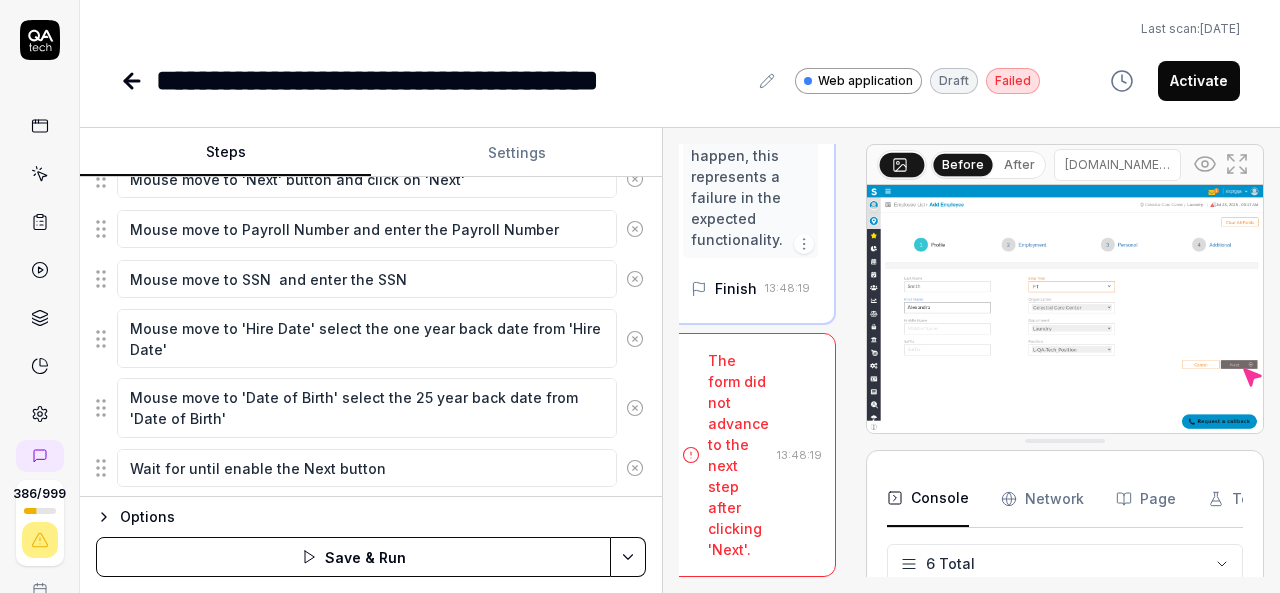 scroll, scrollTop: 1194, scrollLeft: 0, axis: vertical 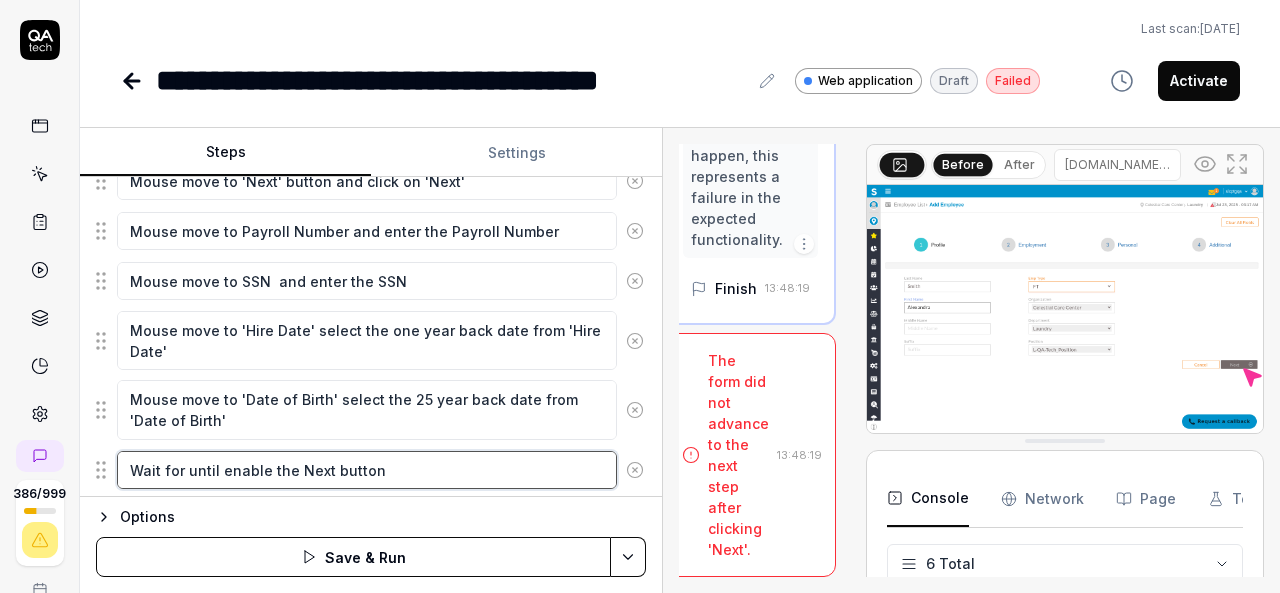 click on "Wait for until enable the Next button" at bounding box center (367, 470) 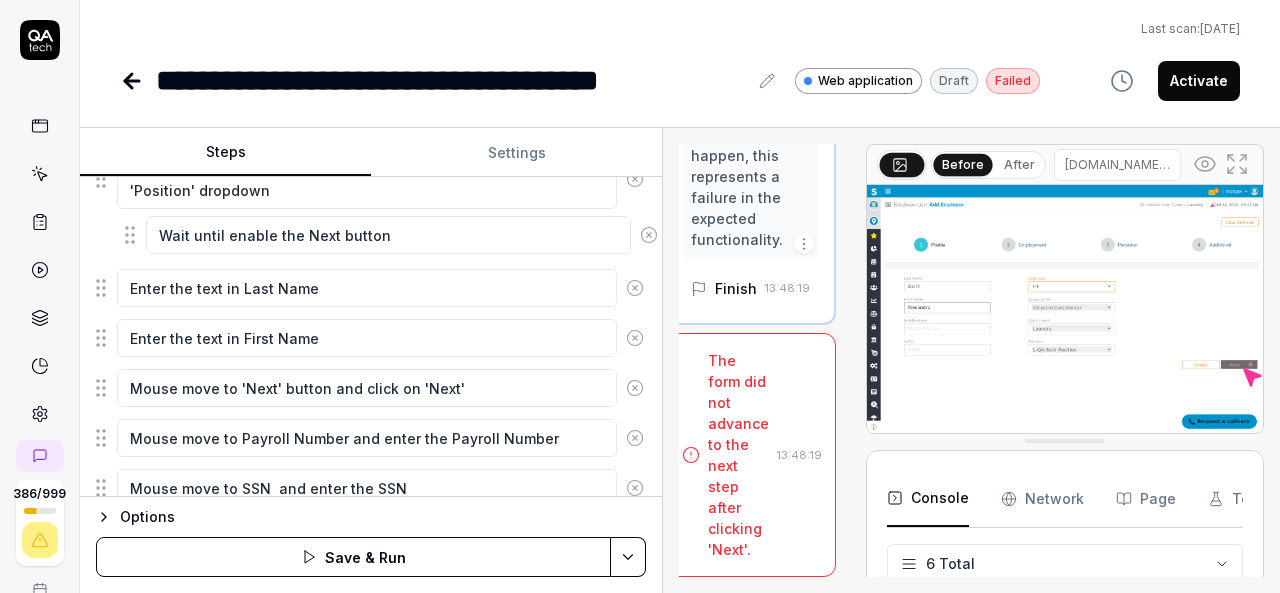 scroll, scrollTop: 1004, scrollLeft: 0, axis: vertical 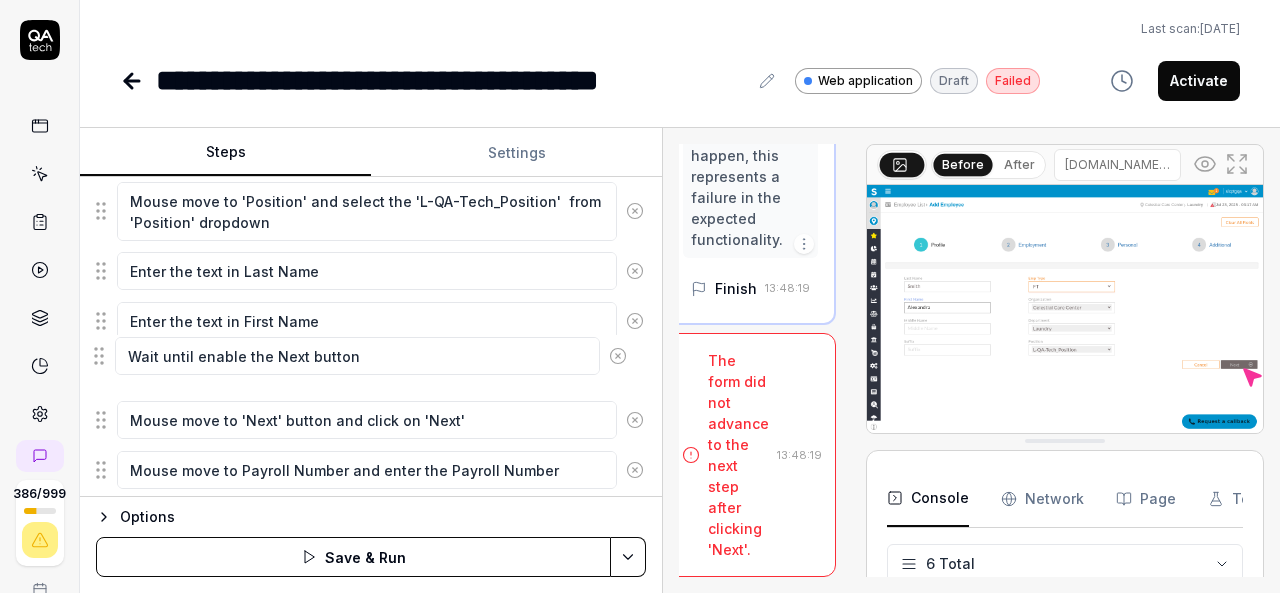 drag, startPoint x: 97, startPoint y: 451, endPoint x: 95, endPoint y: 352, distance: 99.0202 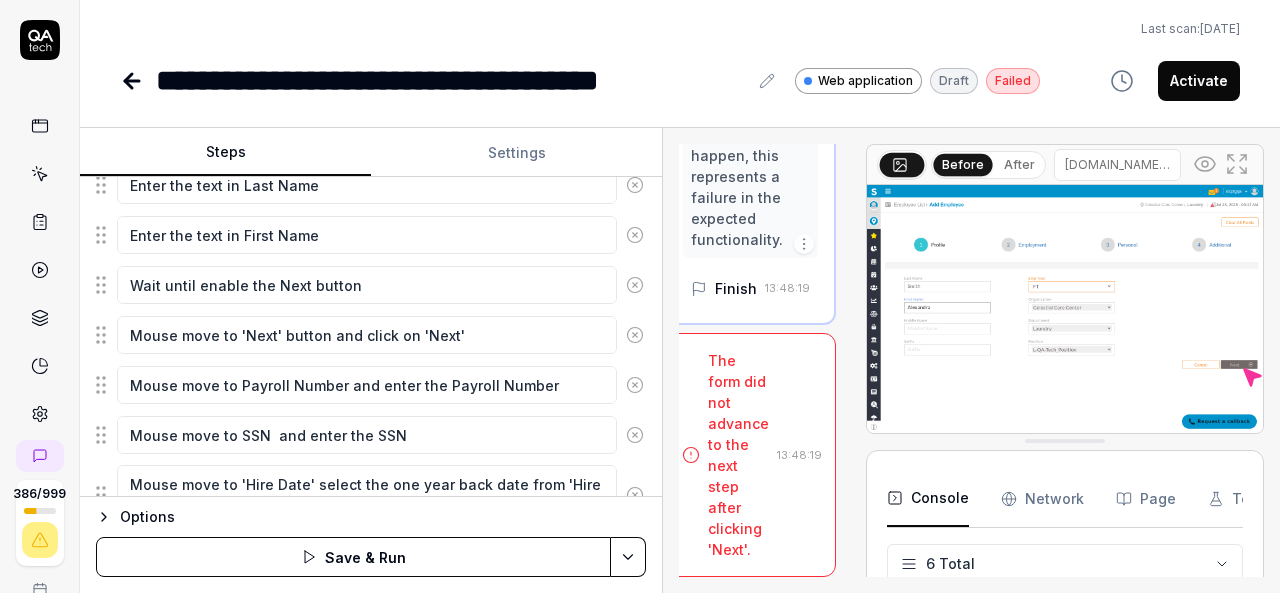 scroll, scrollTop: 1098, scrollLeft: 0, axis: vertical 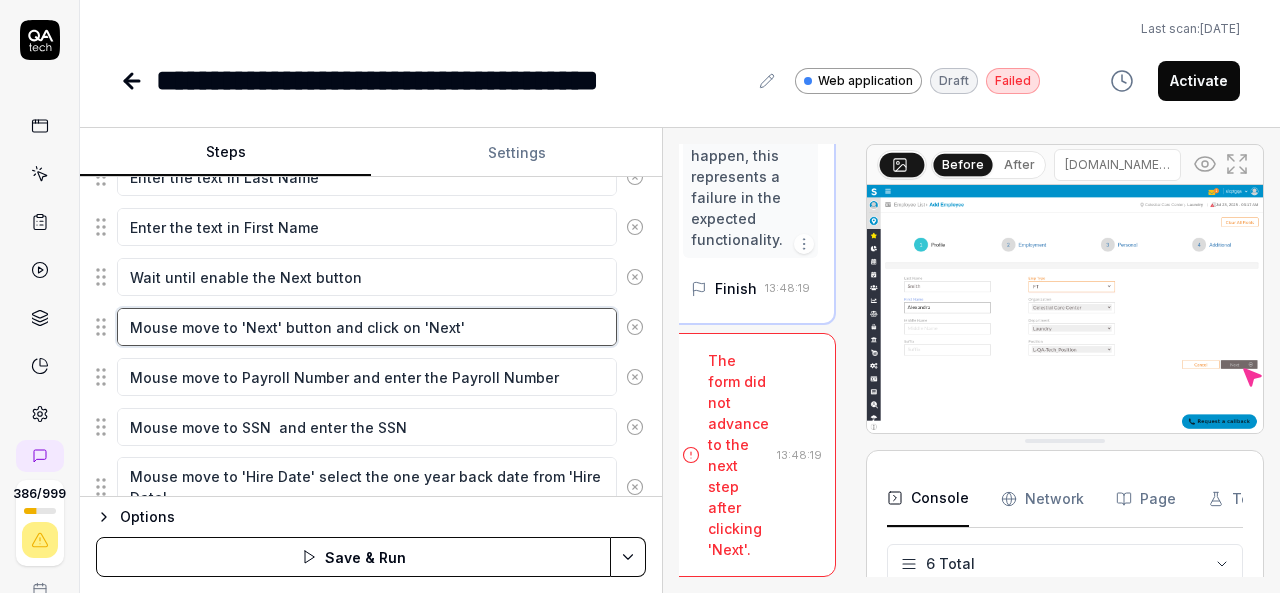 click on "Mouse move to 'Next' button and click on 'Next'" at bounding box center [367, 327] 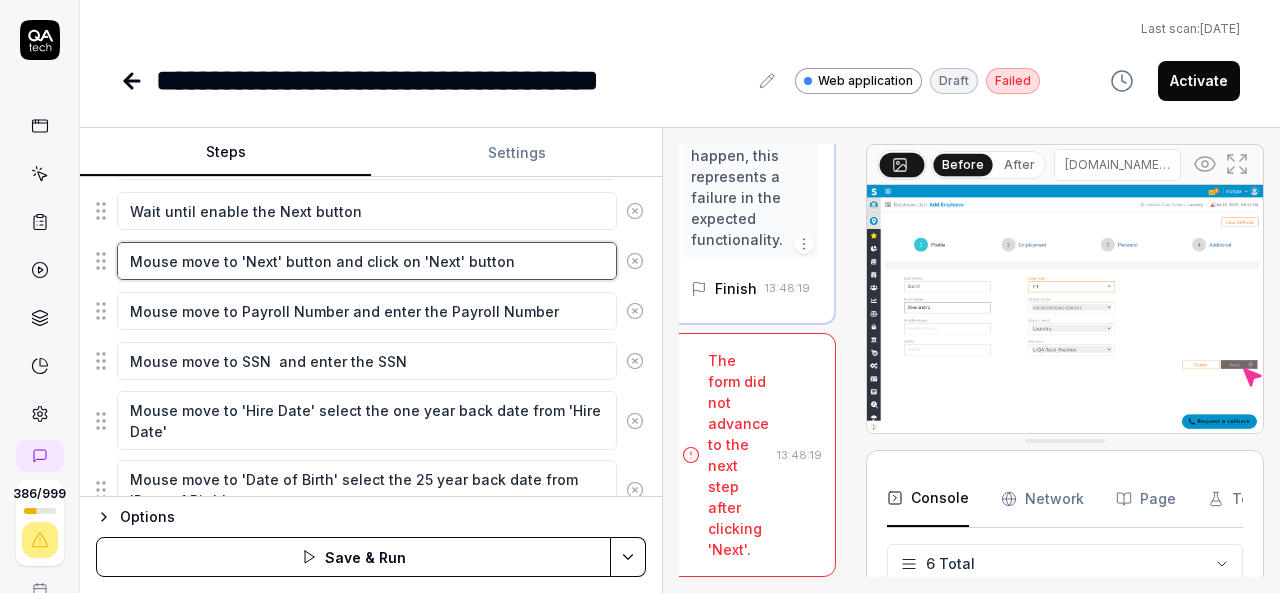 scroll, scrollTop: 1234, scrollLeft: 0, axis: vertical 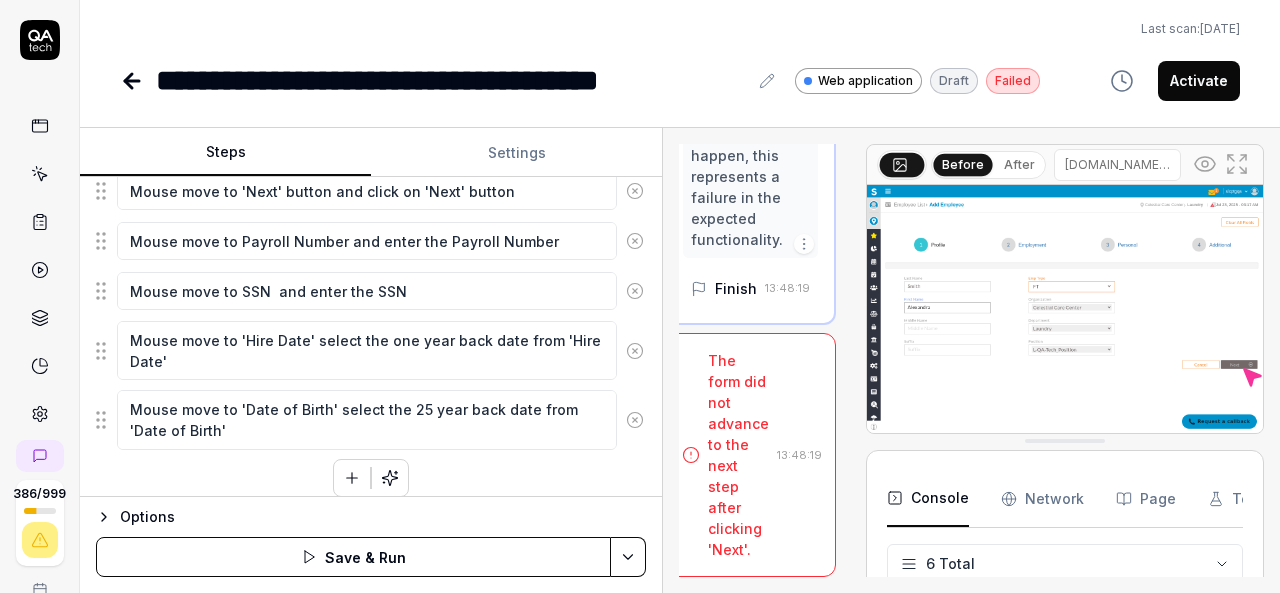 click 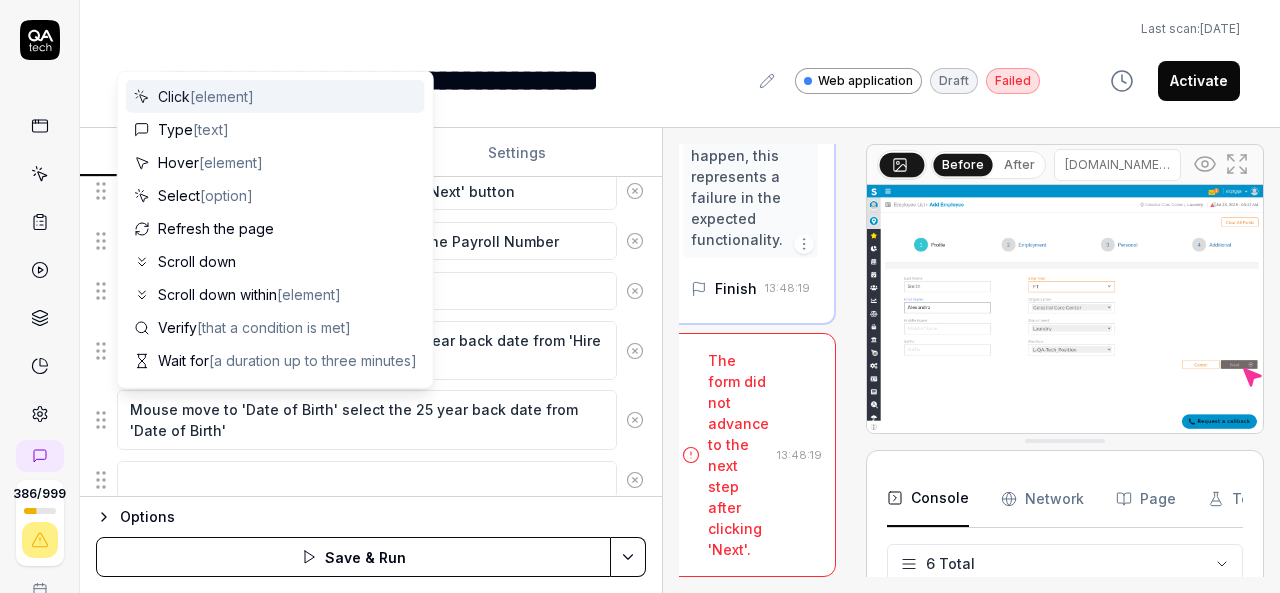 scroll, scrollTop: 1283, scrollLeft: 0, axis: vertical 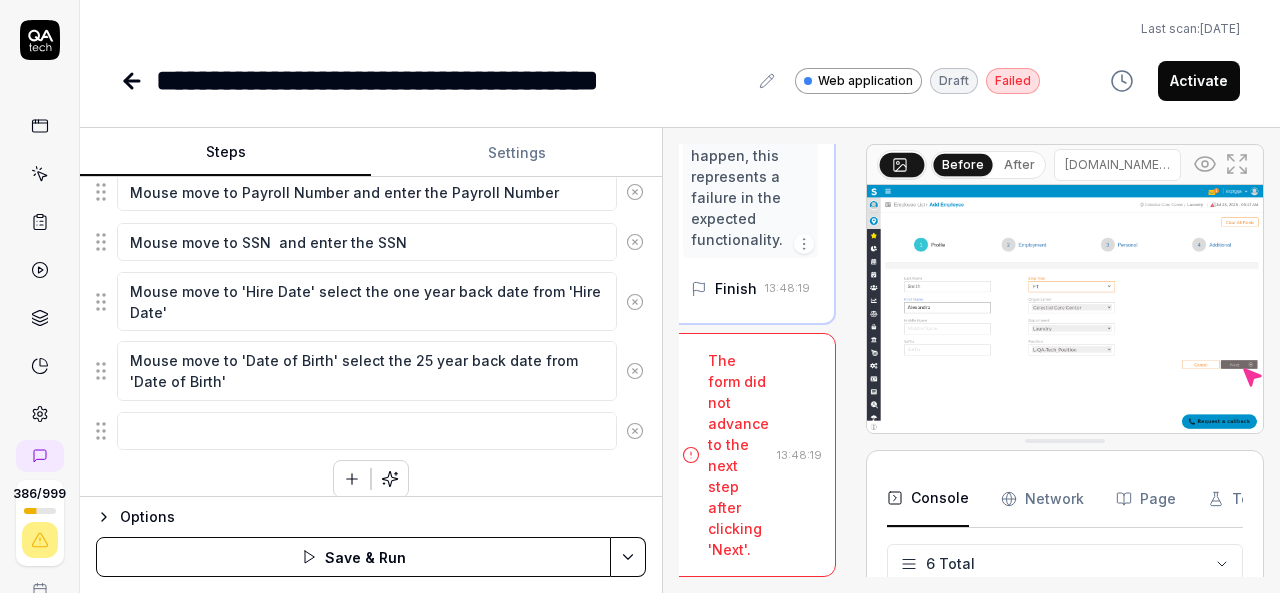 click on "Mouse move to Organization bread crumb Click on Organization bread crumb Select the 'Celestial Care Center' Organization  from organization breadcrumb Select the 'Laundry' department under the 'Celestial Care Center' Organization  from organization breadcrumb Mouse Move to hamburger Click on hamburger if left side menu navigation is not open Mouse move to Employees Click on Employees left side menu Mouse move to Add Employee Click on Add Employee Mouse move to 'Emp Type' dropdown and select the 'FT' from 'Emp Type' drop down Mouse move to 'Organization' and select the 'Celestial Care Center'  from  'Organization' dropdown Mouse move to 'Department' and select the 'Laundry'  from  'Department' dropdown Mouse move to 'Position' and select the 'L-QA-Tech_Position'  from  'Position' dropdown Enter the text in Last Name Enter the text in First Name Wait until enable the Next button Mouse move to 'Next' button and click on 'Next' button Mouse move to Payroll Number and enter the Payroll Number" at bounding box center (371, -174) 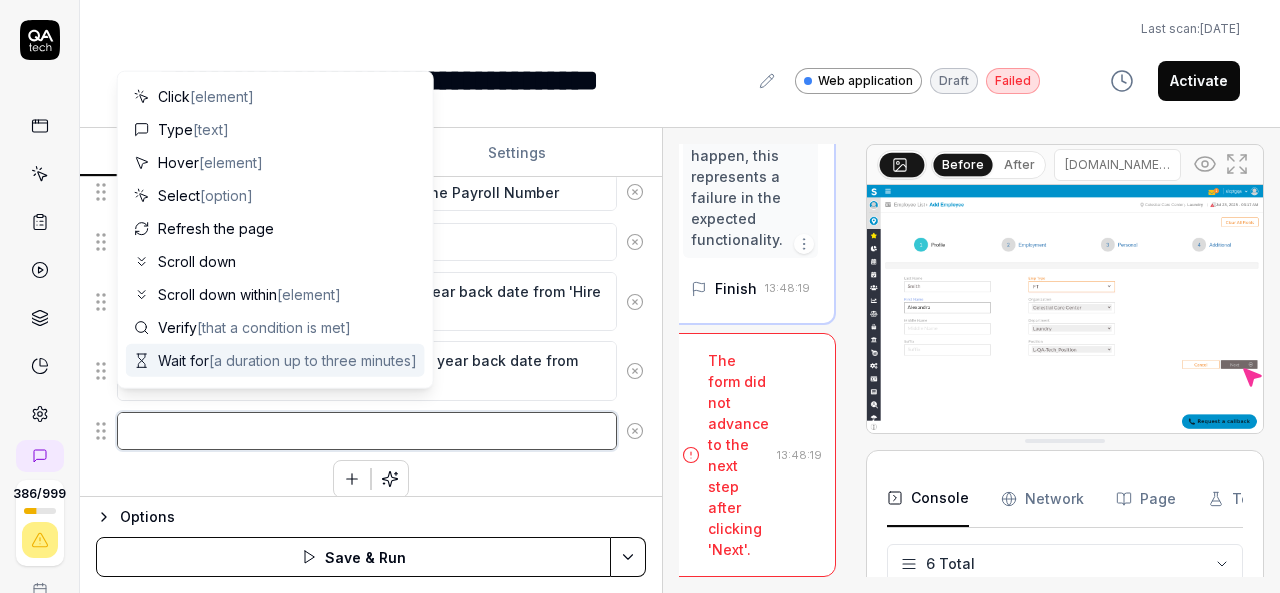 click at bounding box center (367, 431) 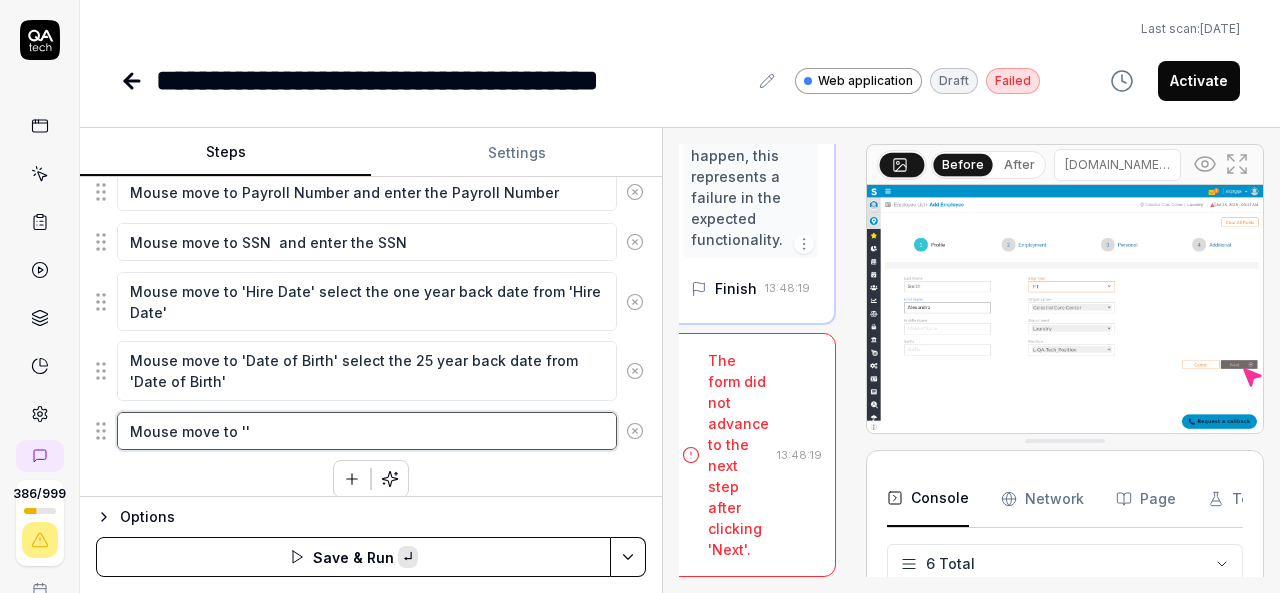 paste on "Benefit Class" 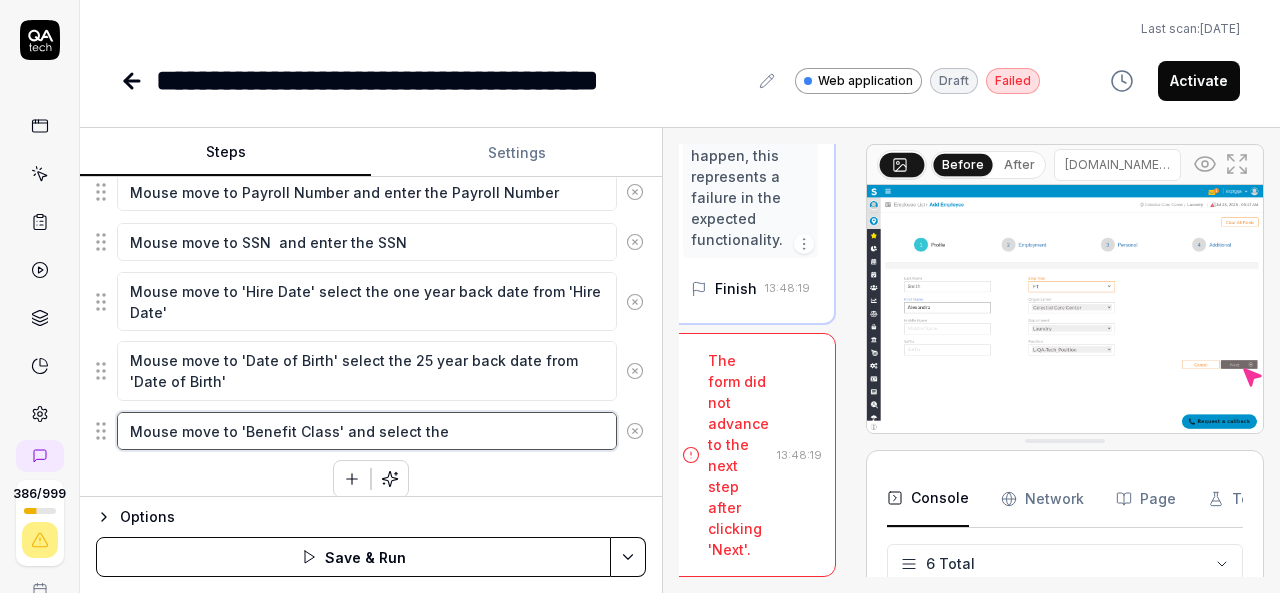 click on "Mouse move to 'Benefit Class' and select the" at bounding box center (367, 431) 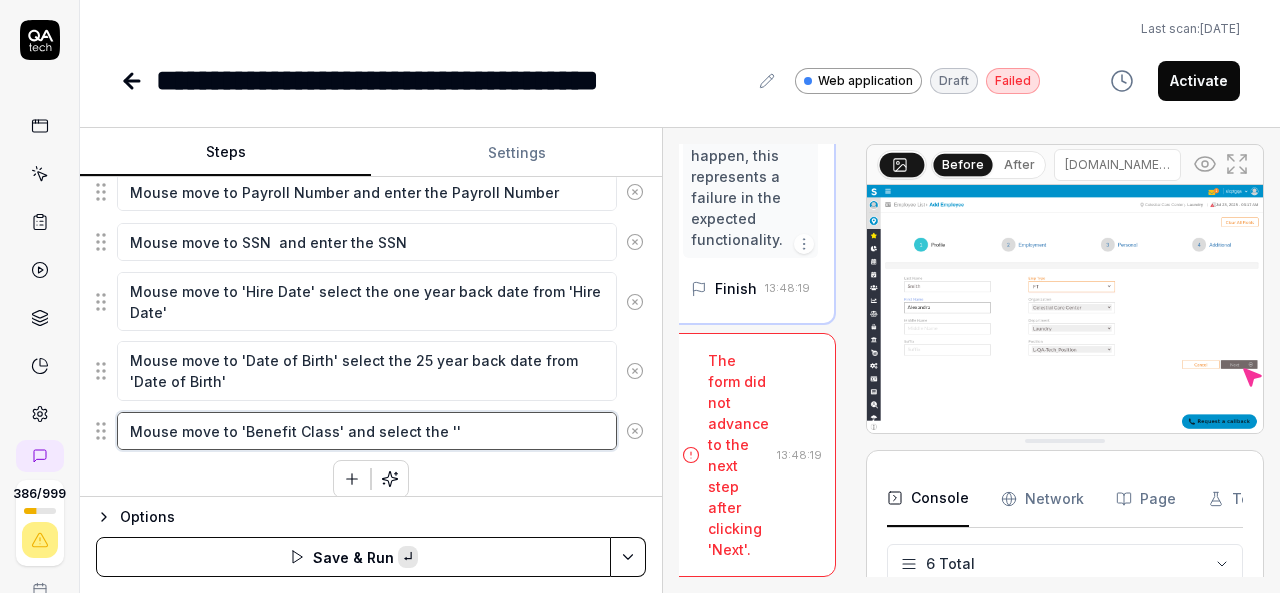 paste on "Benefit Class" 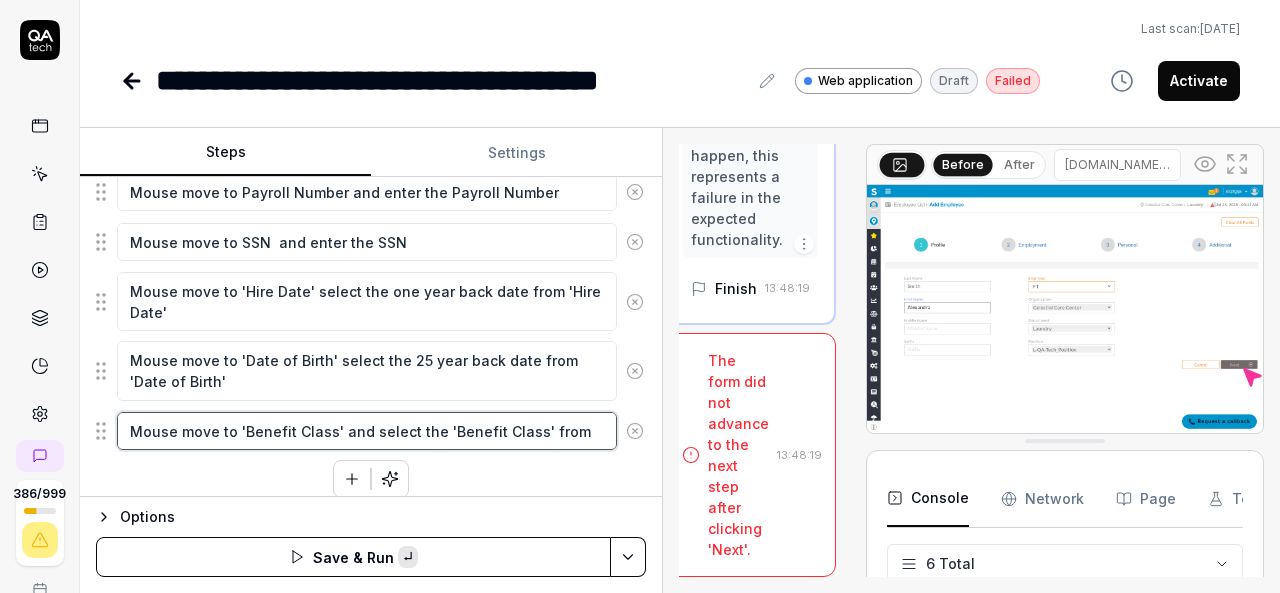 paste on "Benefit Class" 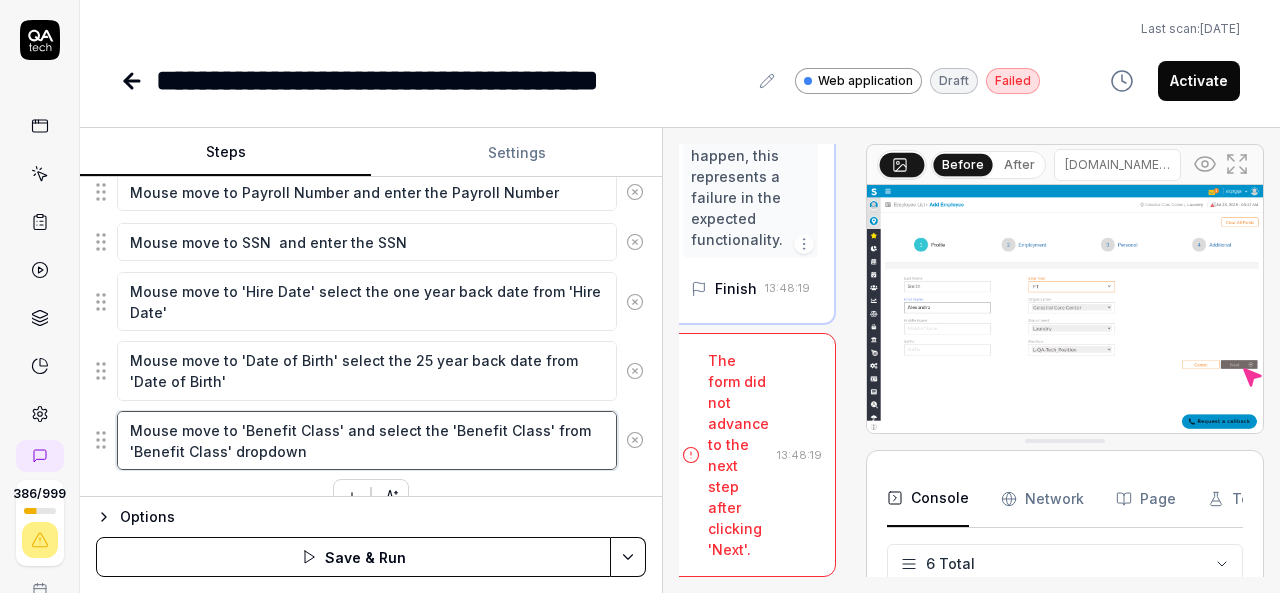 scroll, scrollTop: 1302, scrollLeft: 0, axis: vertical 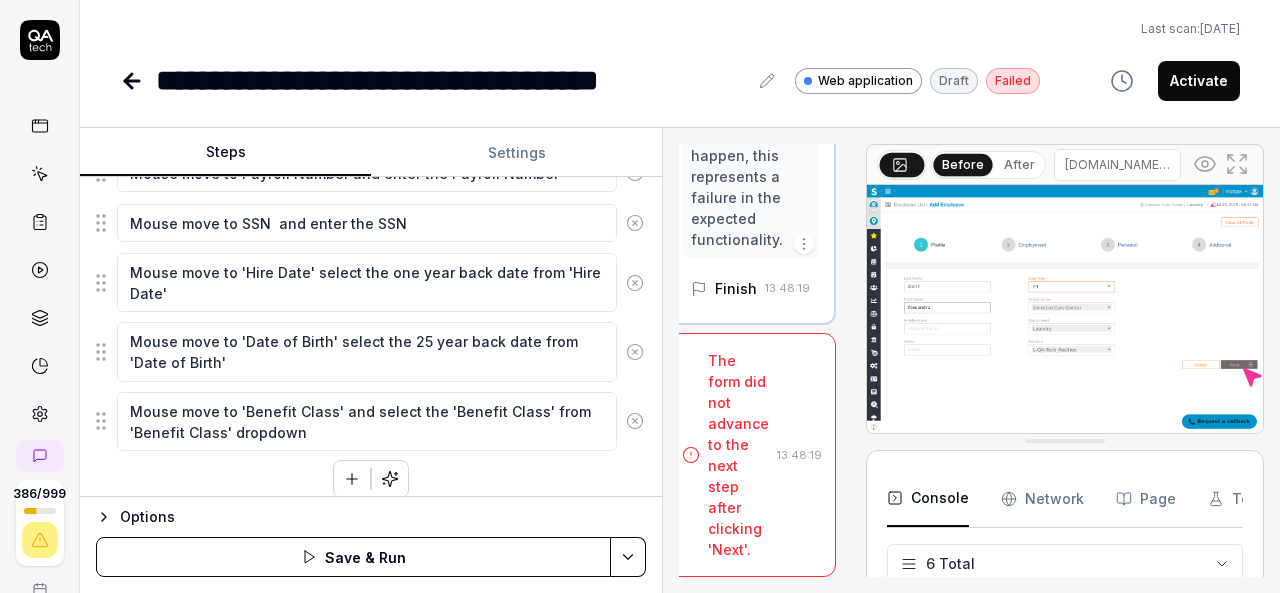 click 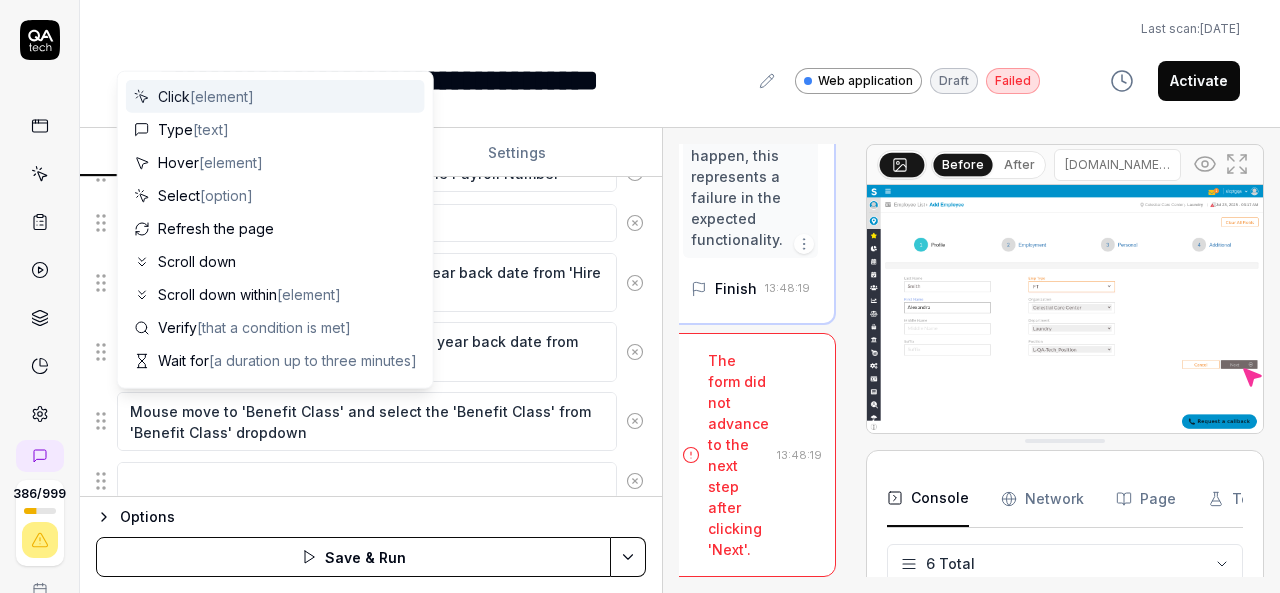 scroll, scrollTop: 1352, scrollLeft: 0, axis: vertical 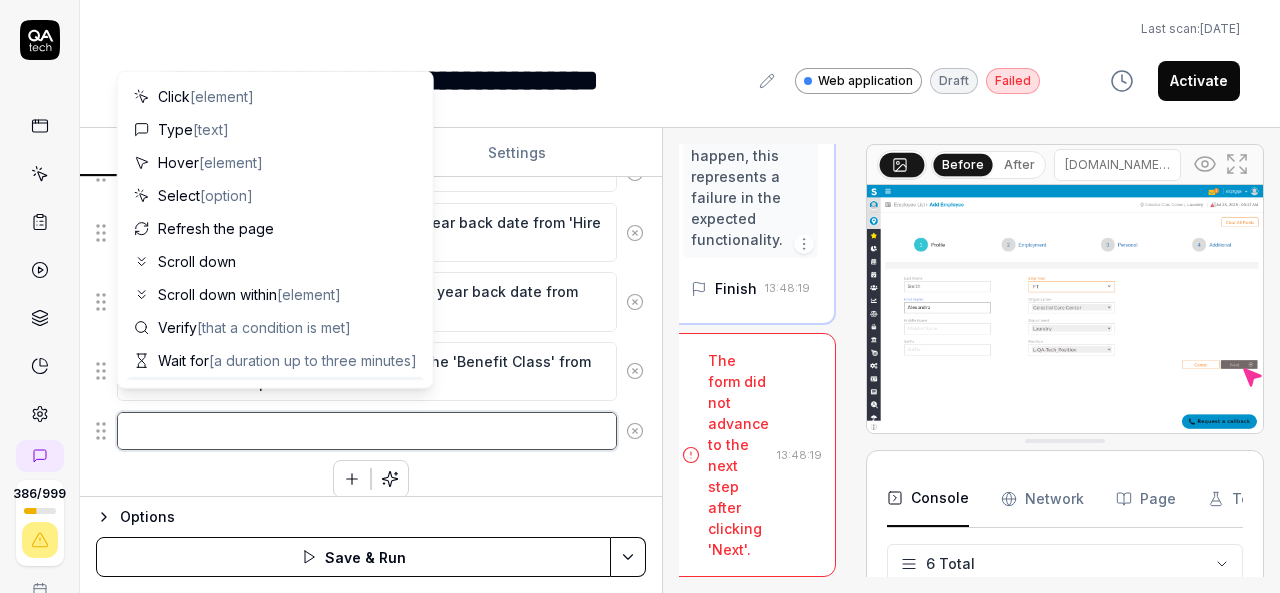 click at bounding box center (367, 431) 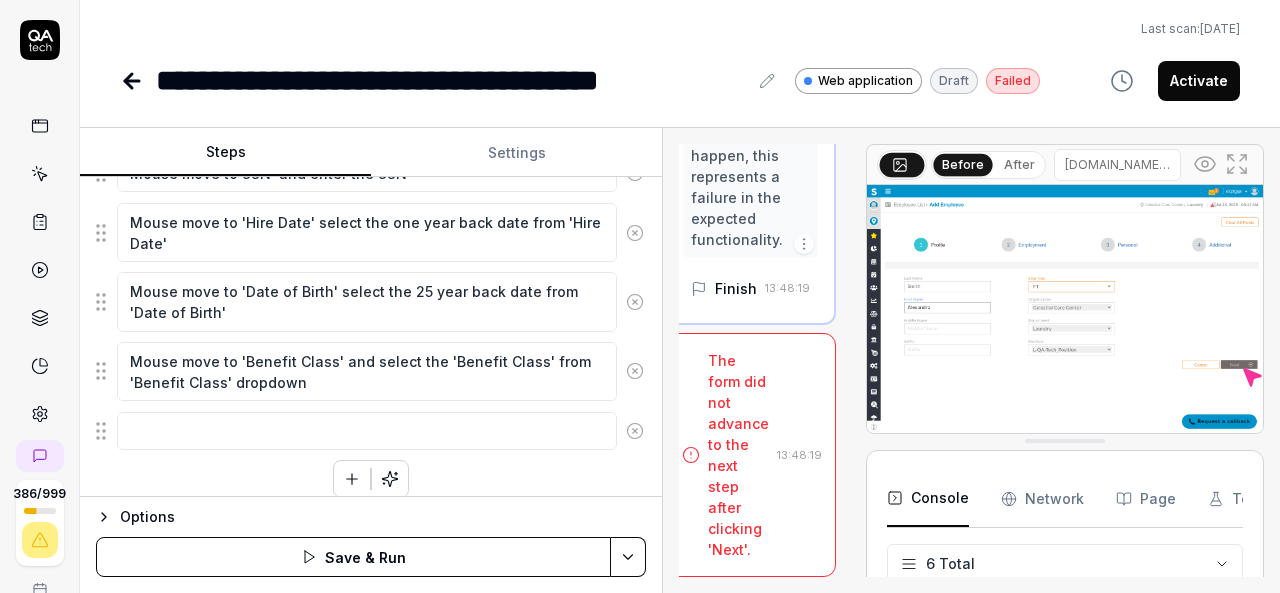 click on "**********" at bounding box center (680, 51) 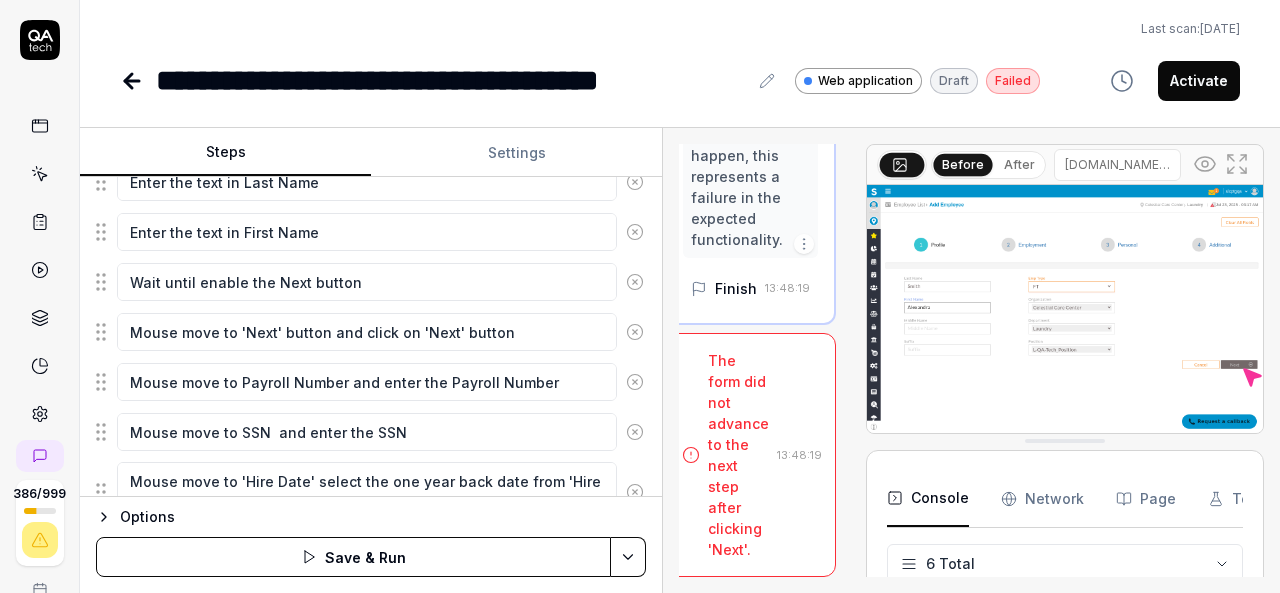 scroll, scrollTop: 1085, scrollLeft: 0, axis: vertical 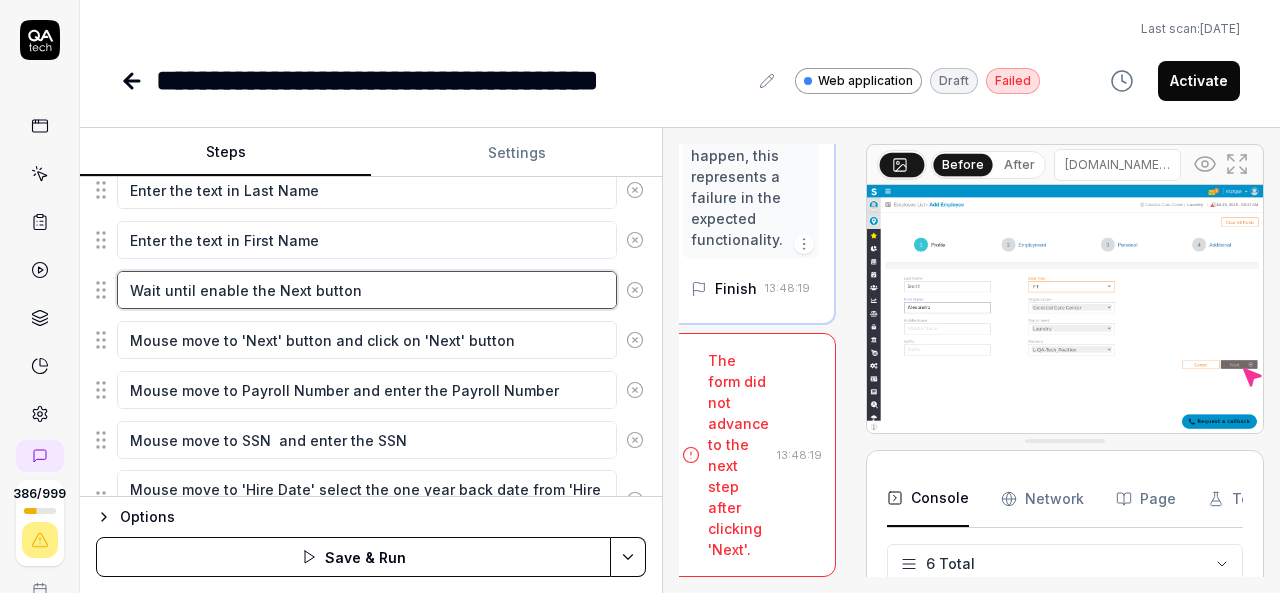 drag, startPoint x: 360, startPoint y: 279, endPoint x: 106, endPoint y: 285, distance: 254.07086 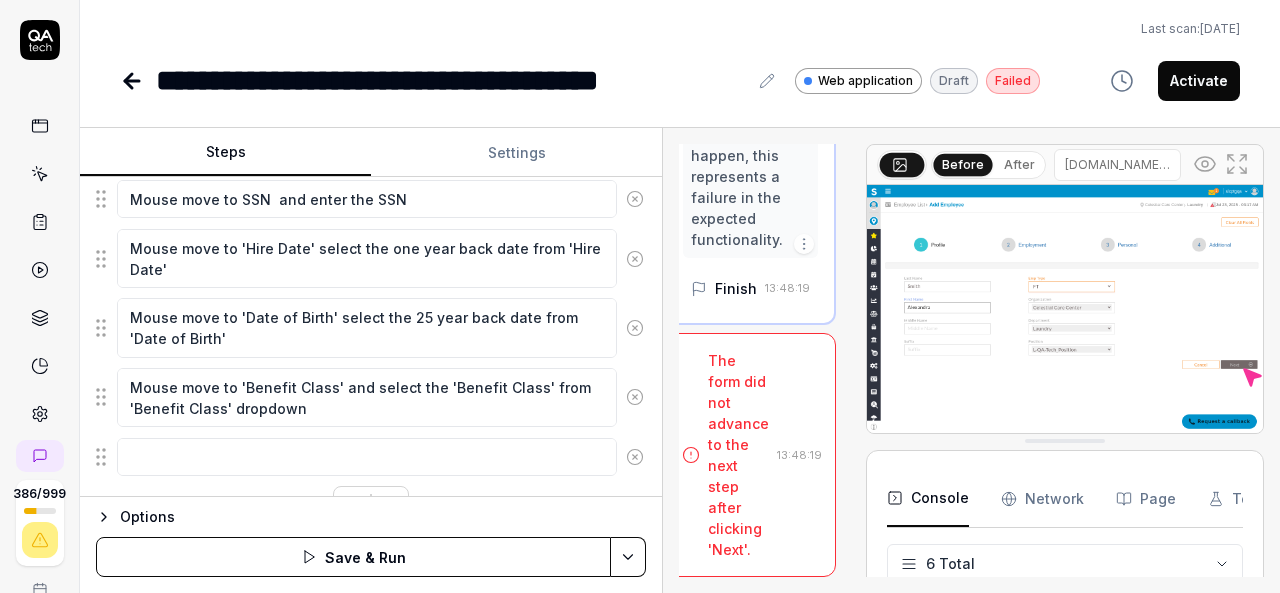 scroll, scrollTop: 1327, scrollLeft: 0, axis: vertical 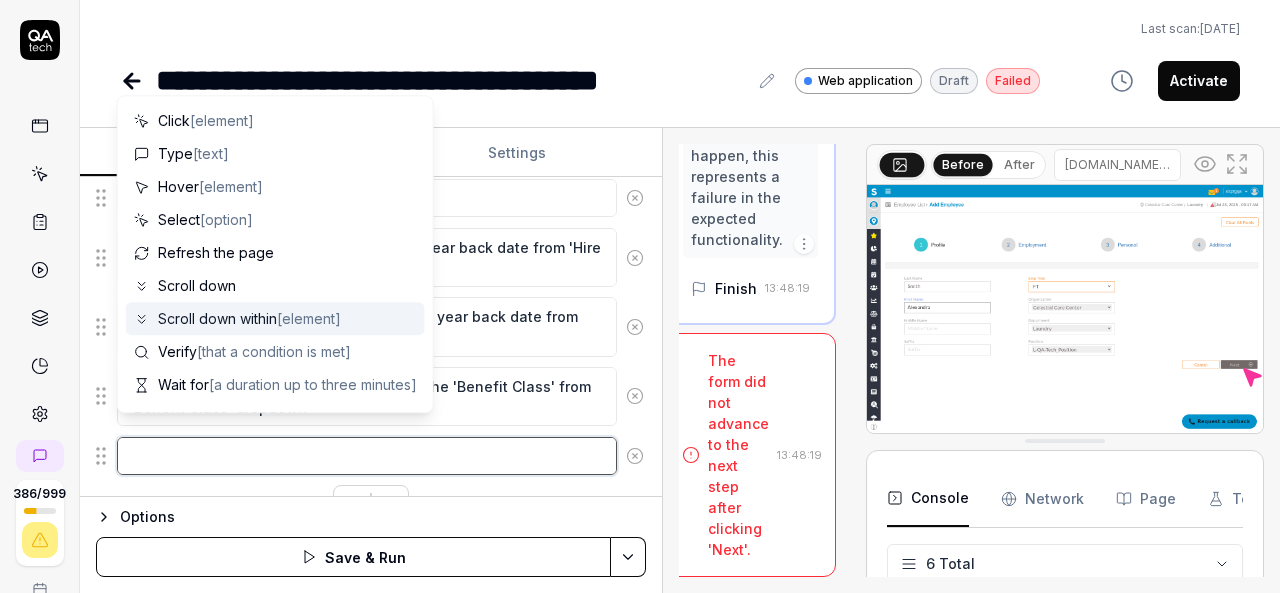 click at bounding box center [367, 456] 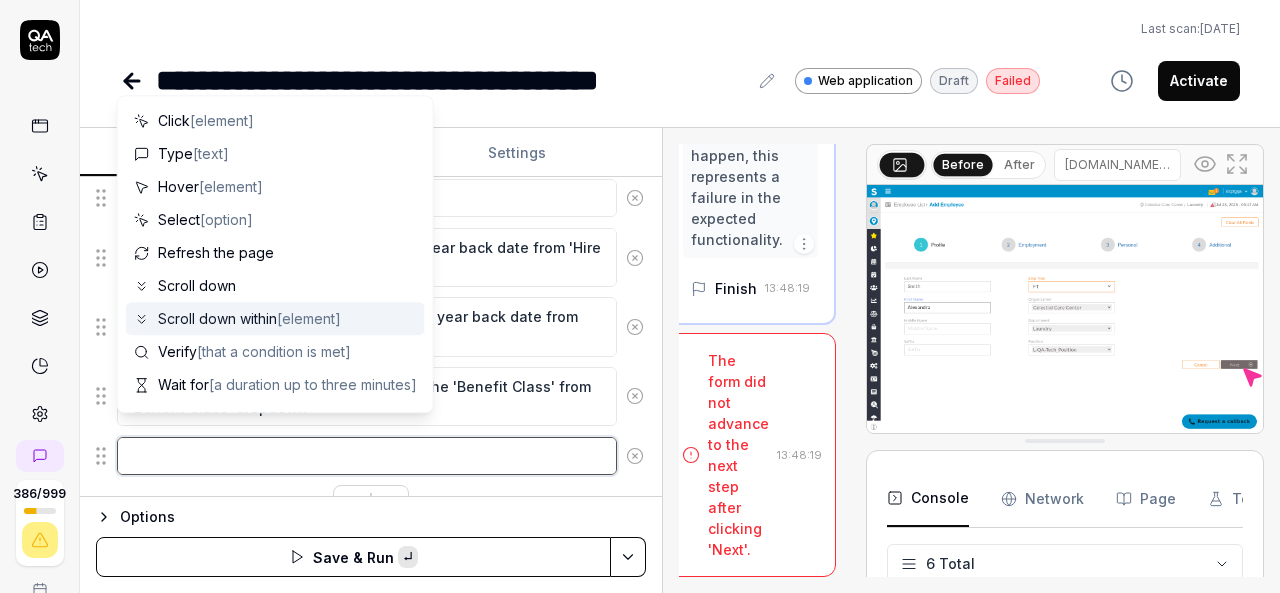 paste on "Wait until enable the Next button" 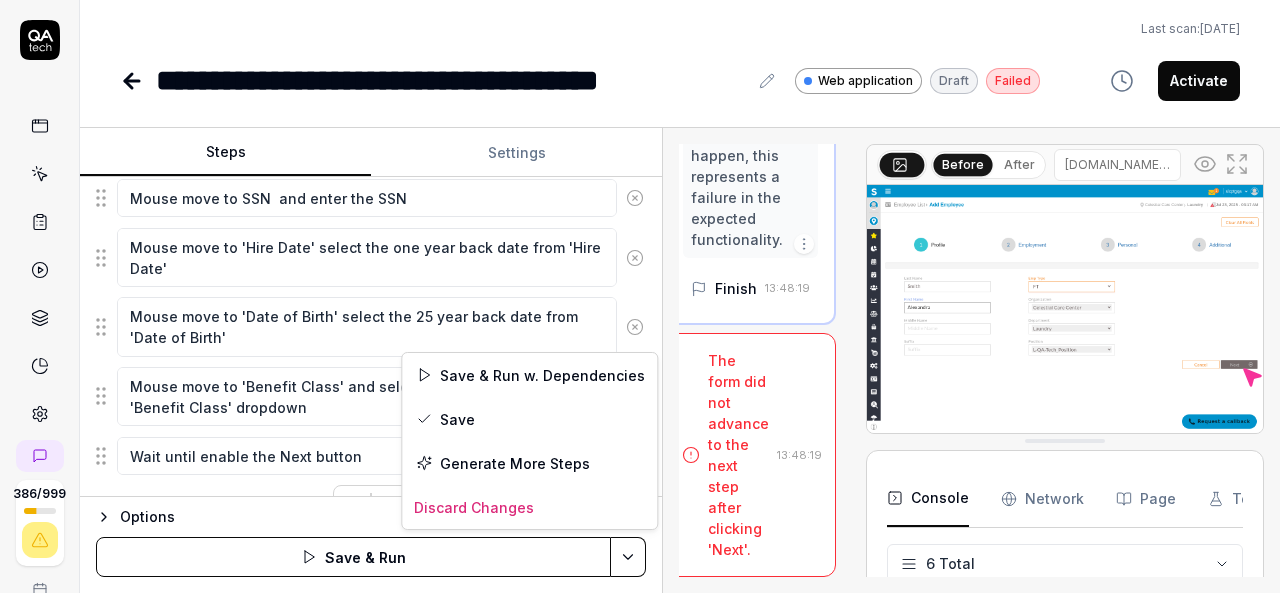 click on "**********" at bounding box center (640, 296) 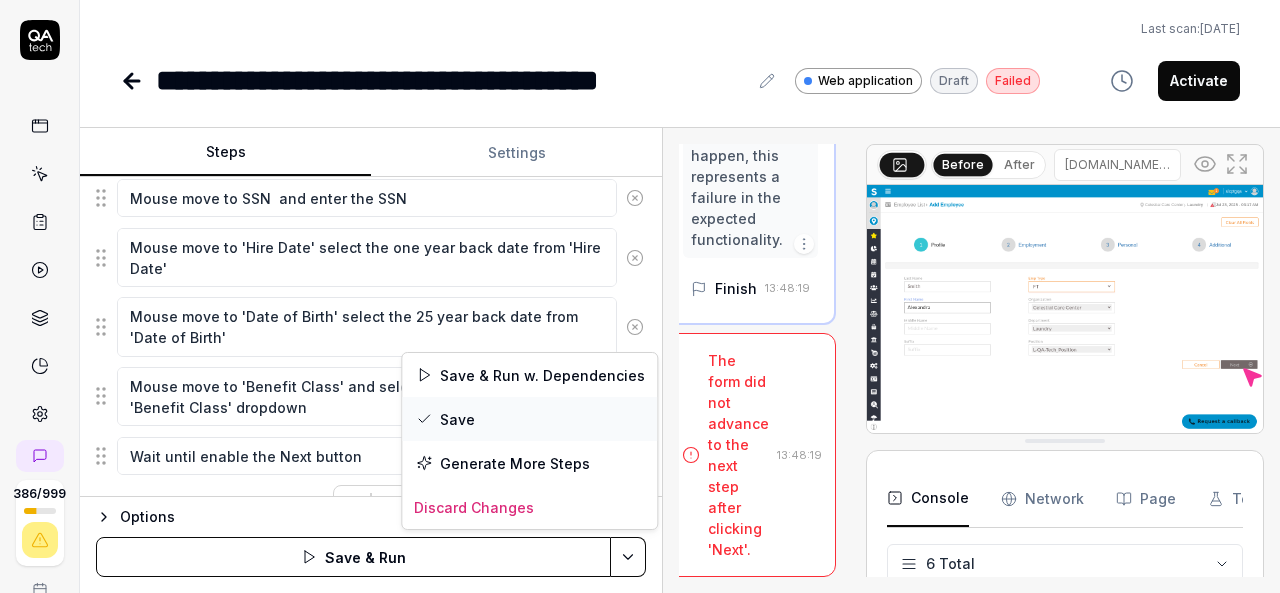 click on "Save" at bounding box center [529, 419] 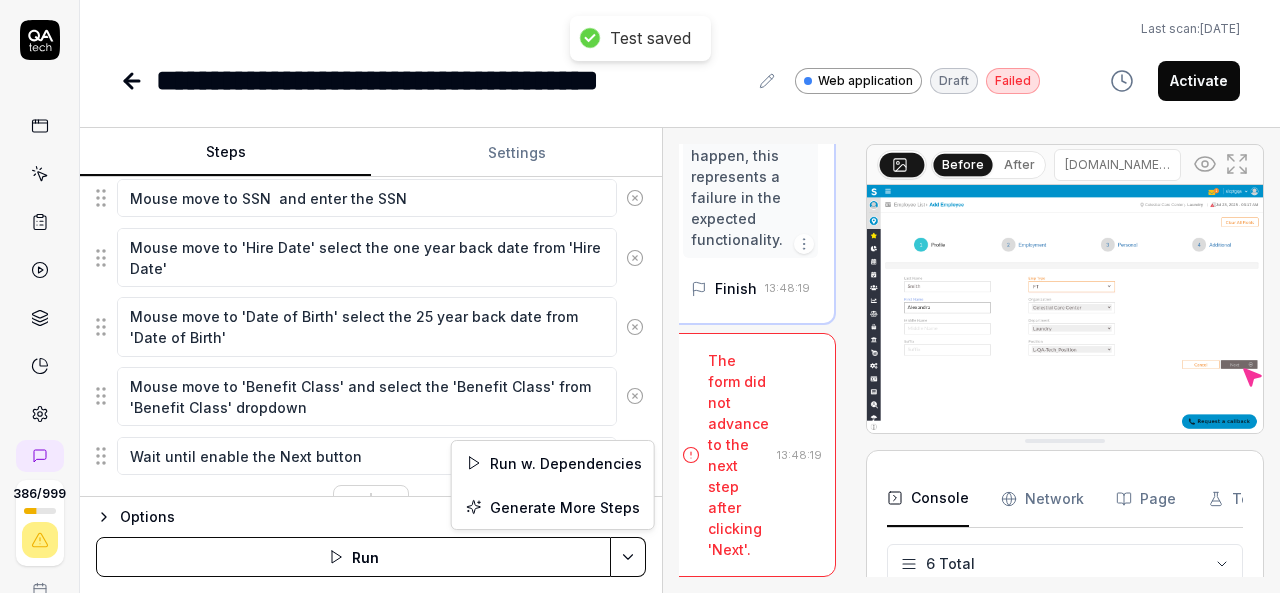 click on "**********" at bounding box center (640, 296) 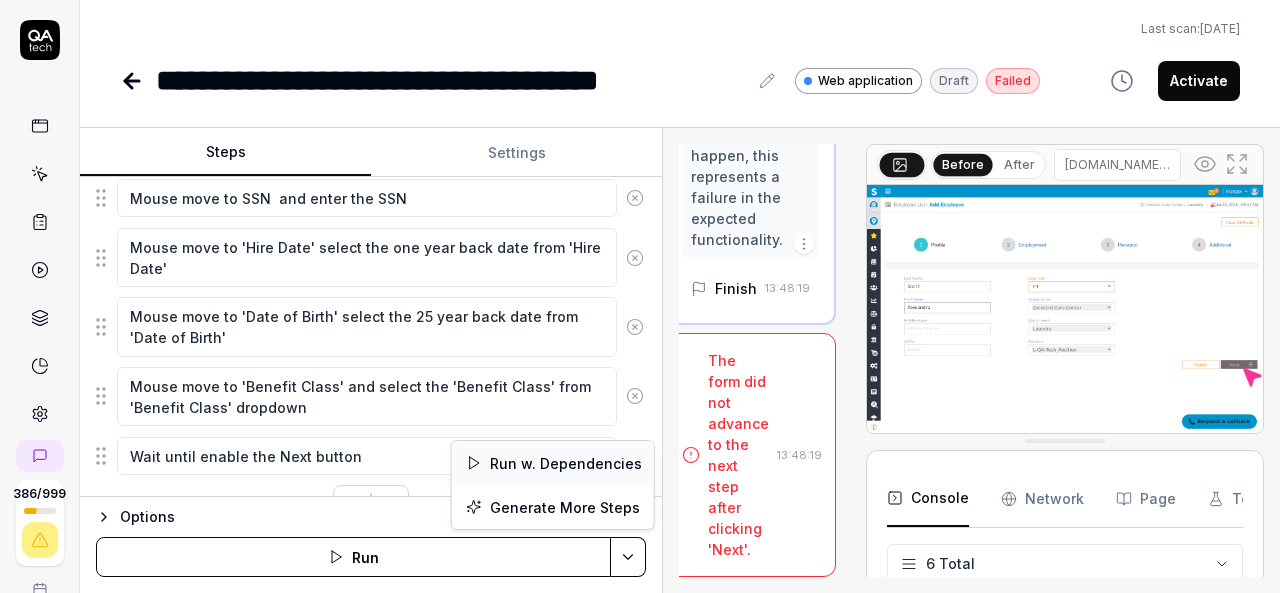 click on "Run w. Dependencies" at bounding box center (553, 463) 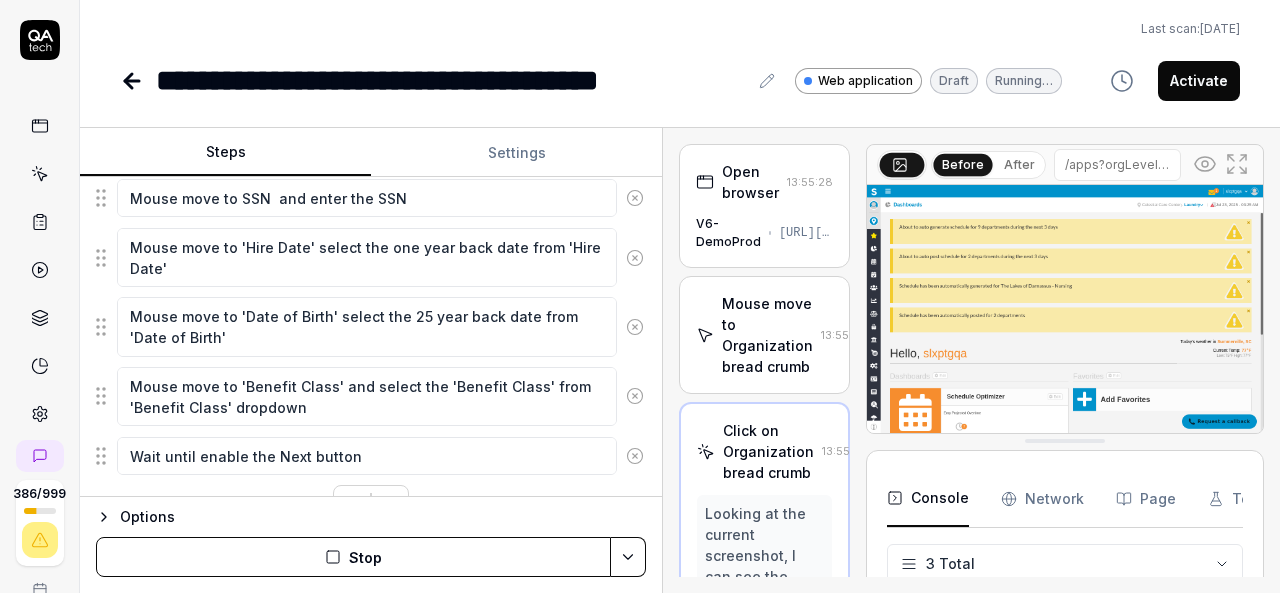 scroll, scrollTop: 268, scrollLeft: 0, axis: vertical 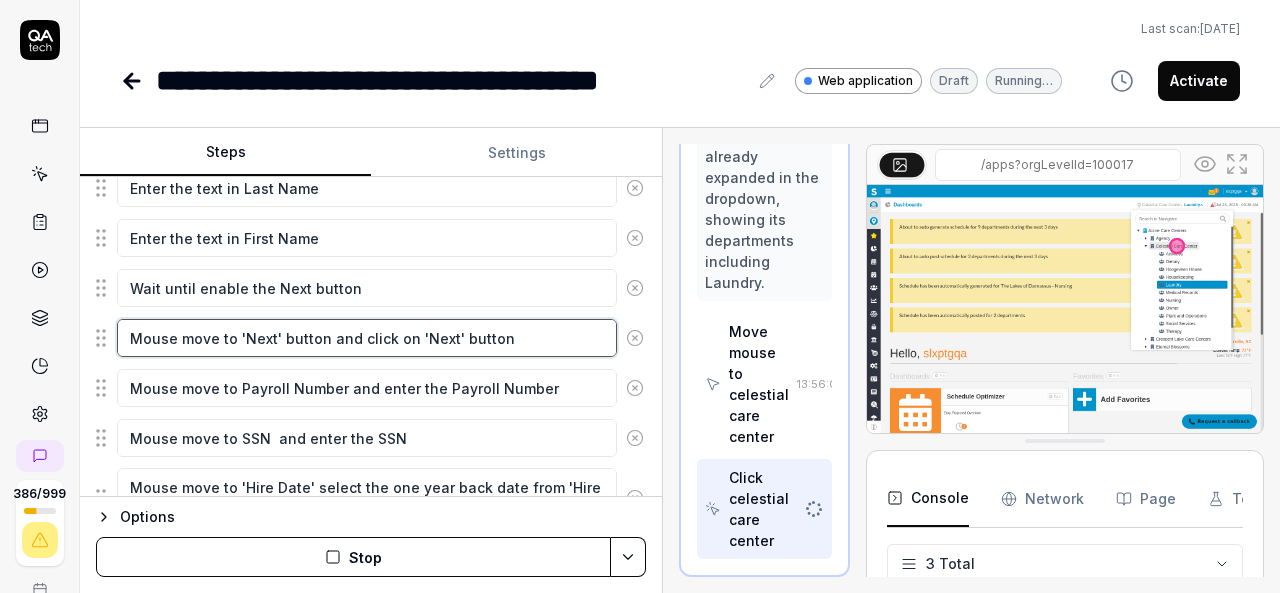drag, startPoint x: 532, startPoint y: 324, endPoint x: 110, endPoint y: 307, distance: 422.3423 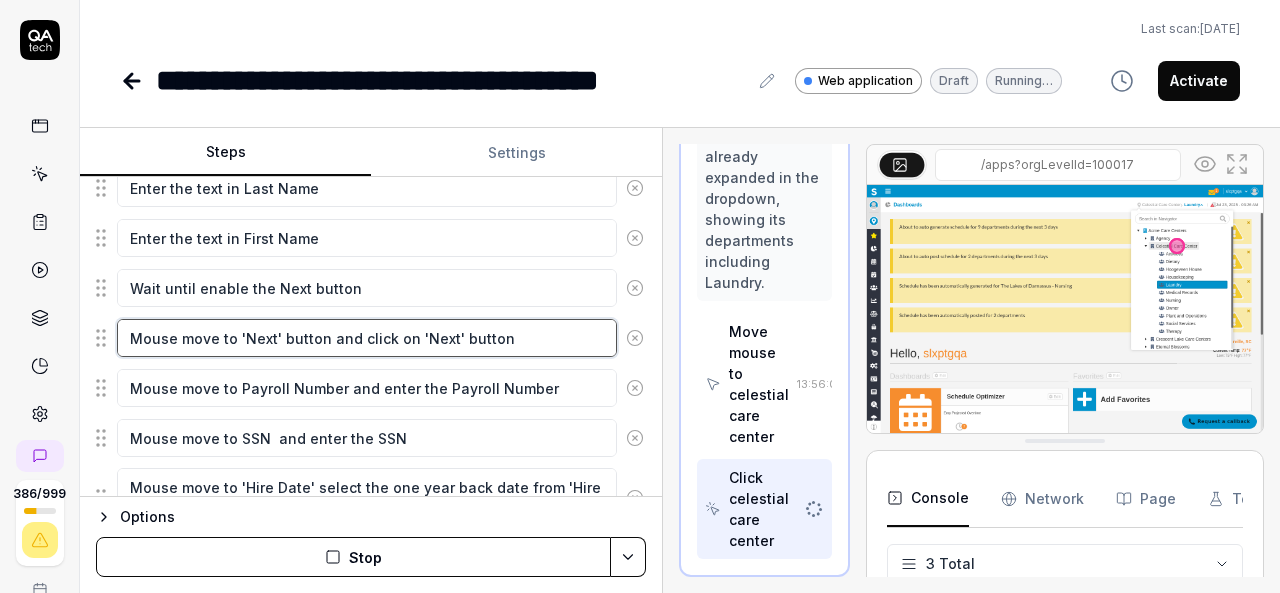 click on "Mouse move to 'Next' button and click on 'Next' button" at bounding box center [371, 338] 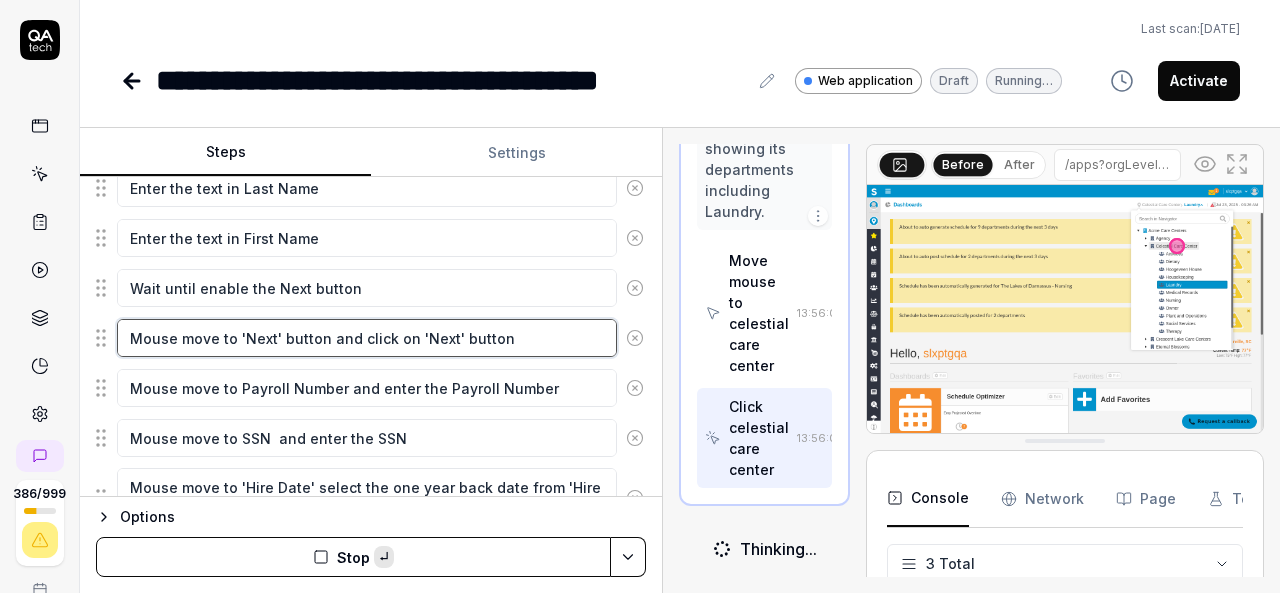 scroll, scrollTop: 1042, scrollLeft: 0, axis: vertical 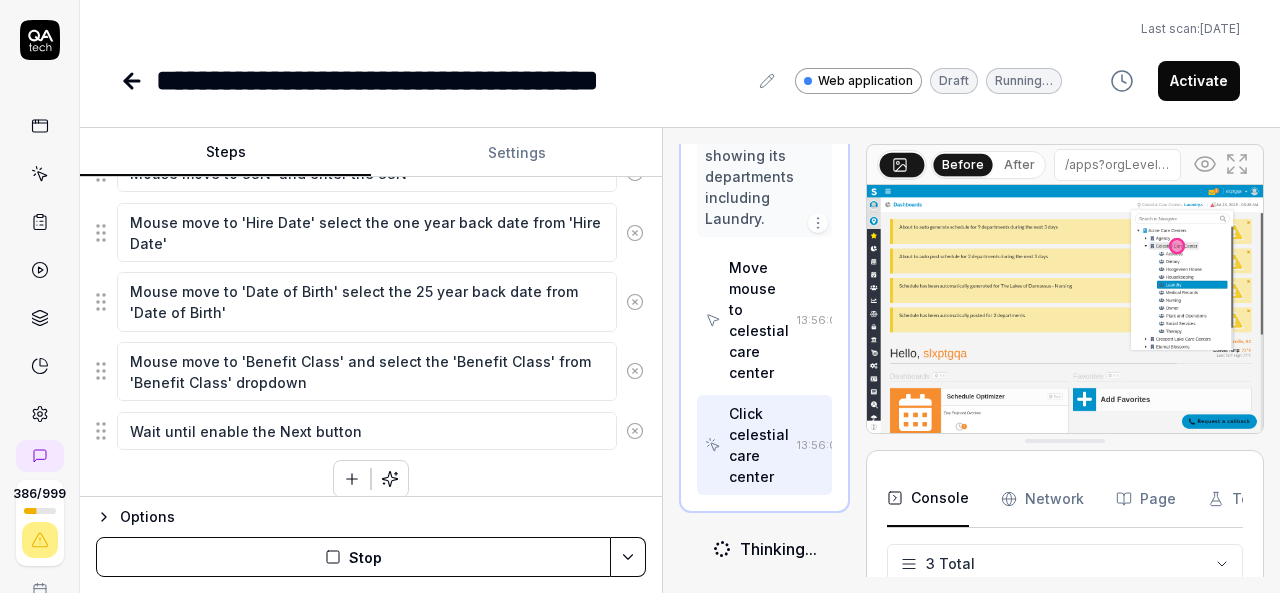 click 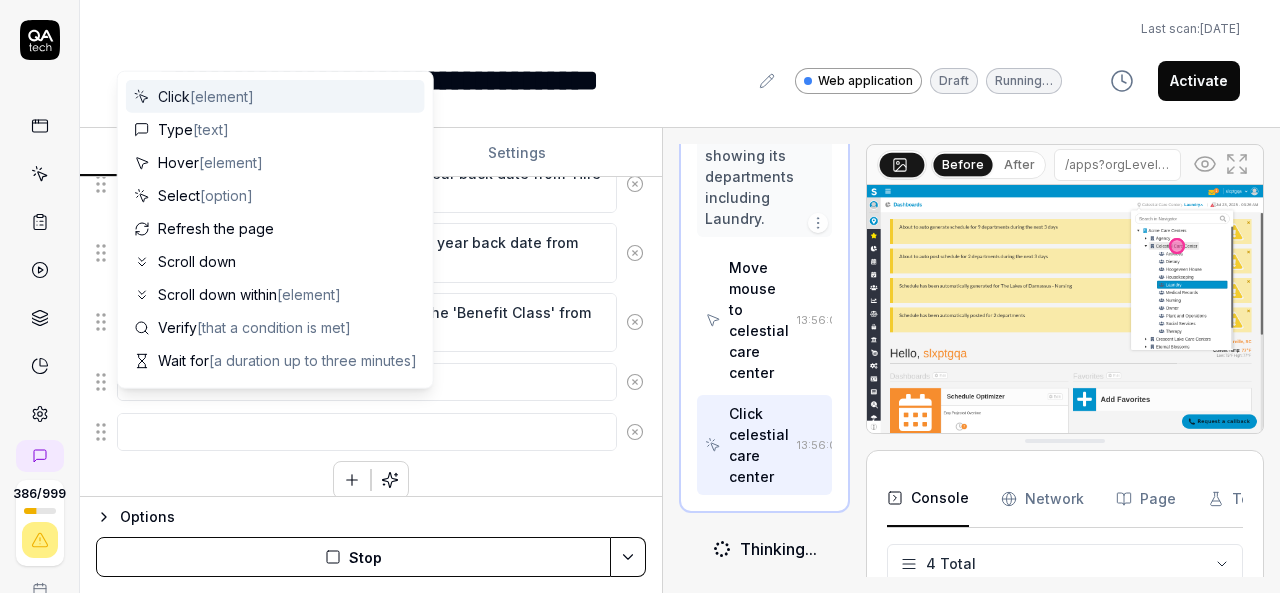scroll, scrollTop: 80, scrollLeft: 0, axis: vertical 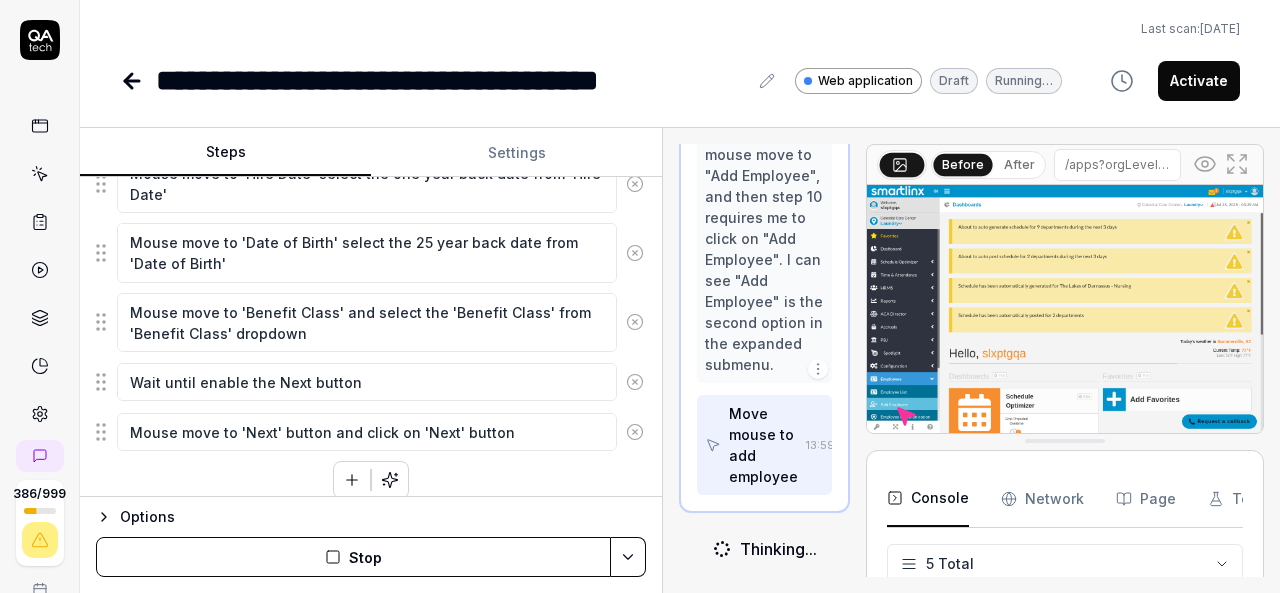 click on "Mouse move to Organization bread crumb Click on Organization bread crumb Select the 'Celestial Care Center' Organization  from organization breadcrumb Select the 'Laundry' department under the 'Celestial Care Center' Organization  from organization breadcrumb Mouse Move to hamburger Click on hamburger if left side menu navigation is not open Mouse move to Employees Click on Employees left side menu Mouse move to Add Employee Click on Add Employee Mouse move to 'Emp Type' dropdown and select the 'FT' from 'Emp Type' drop down Mouse move to 'Organization' and select the 'Celestial Care Center'  from  'Organization' dropdown Mouse move to 'Department' and select the 'Laundry'  from  'Department' dropdown Mouse move to 'Position' and select the 'L-QA-Tech_Position'  from  'Position' dropdown Enter the text in Last Name Enter the text in First Name Wait until enable the Next button Mouse move to 'Next' button and click on 'Next' button Mouse move to Payroll Number and enter the Payroll Number" at bounding box center [371, -232] 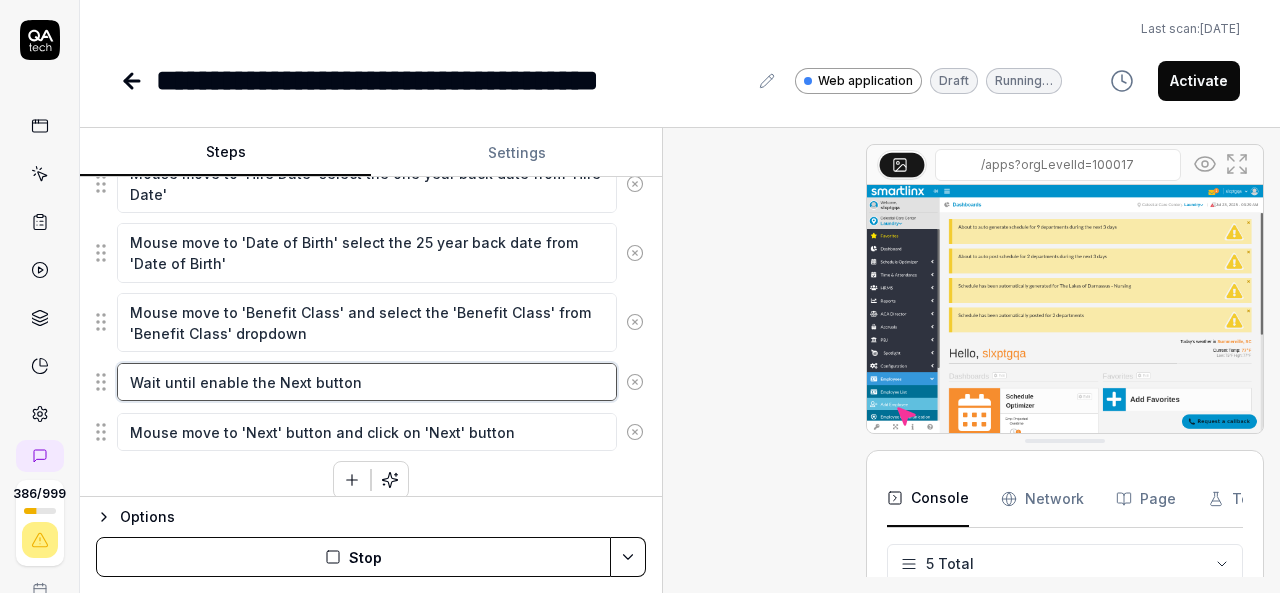 drag, startPoint x: 368, startPoint y: 367, endPoint x: 133, endPoint y: 368, distance: 235.00212 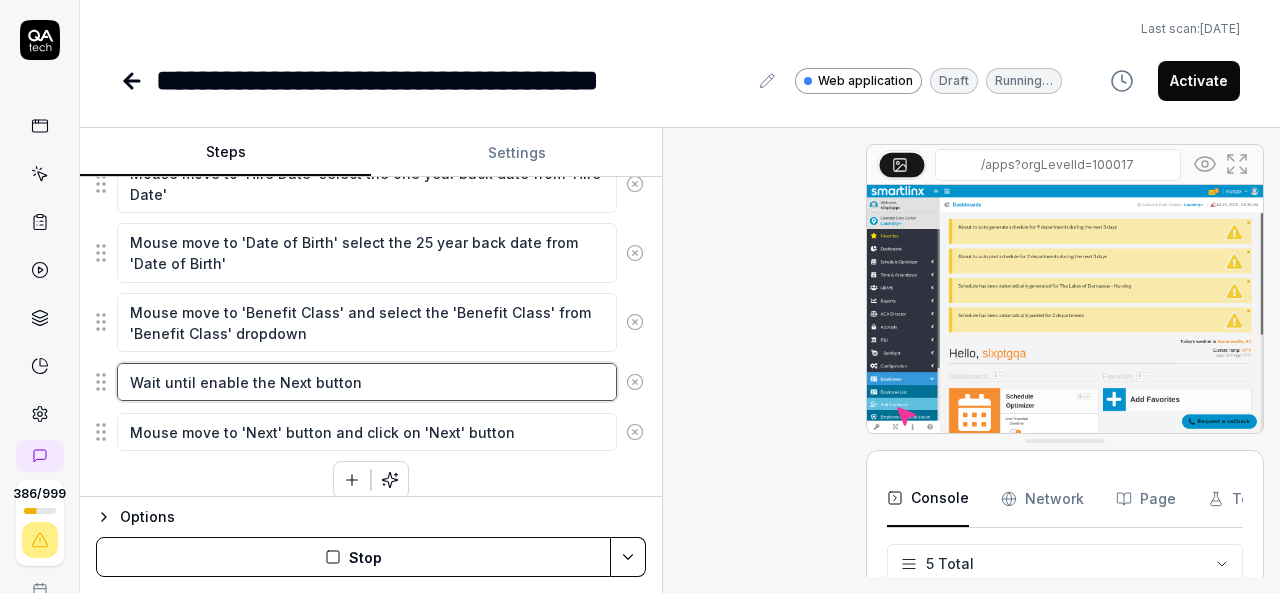click on "Wait until enable the Next button" at bounding box center (367, 382) 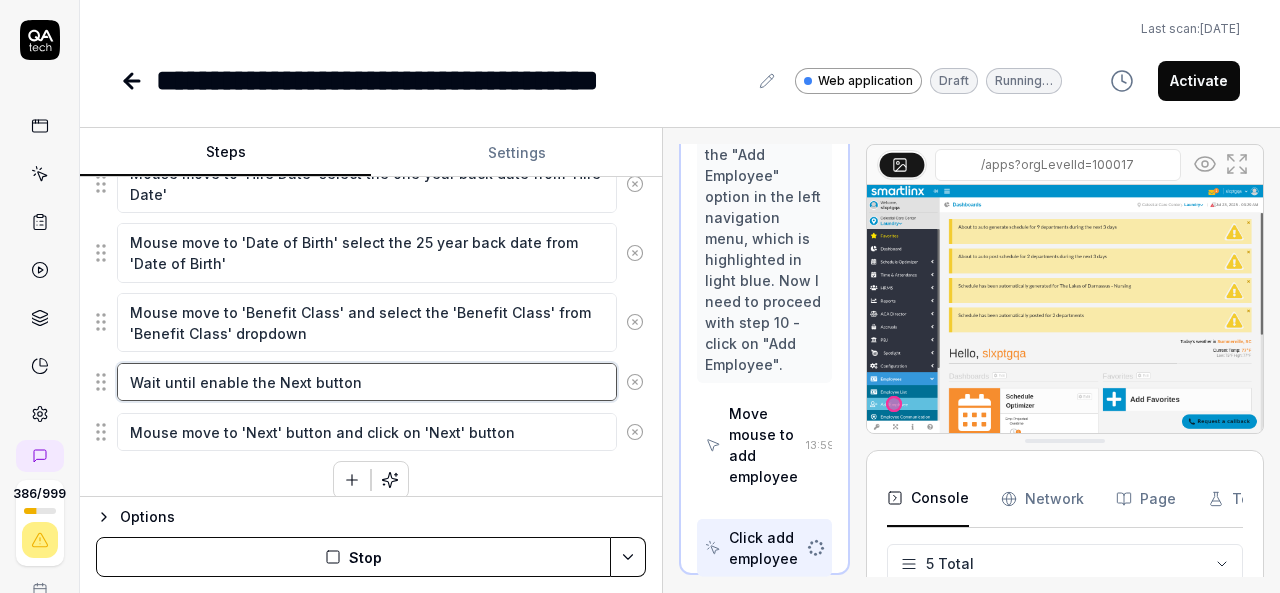 scroll, scrollTop: 2753, scrollLeft: 0, axis: vertical 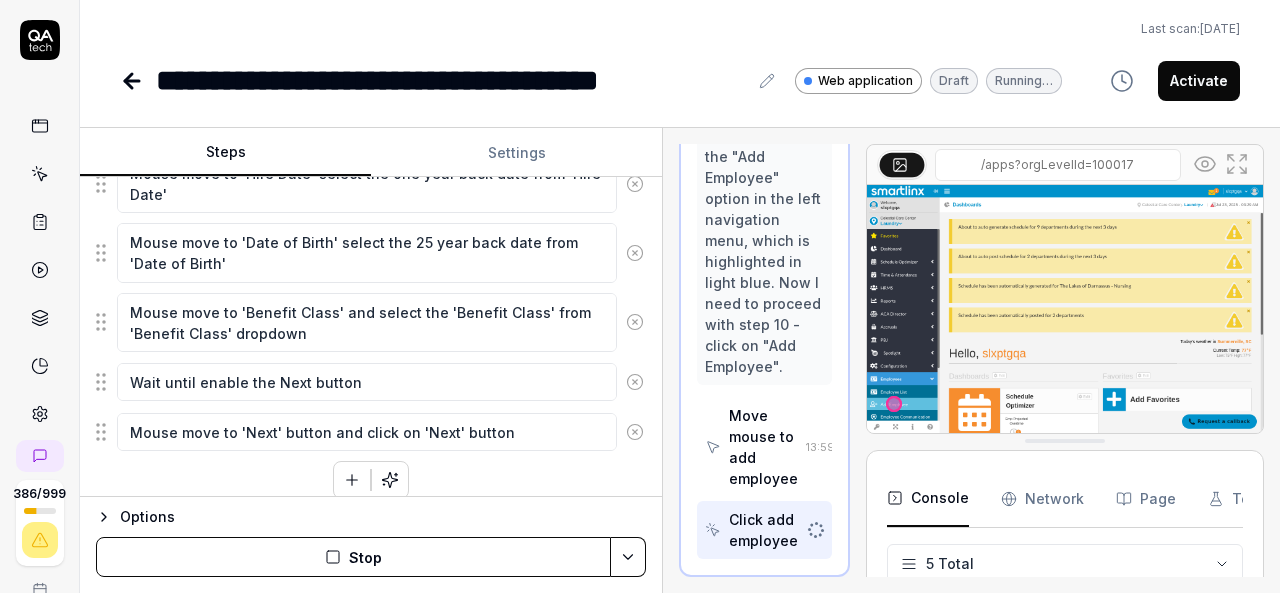 click 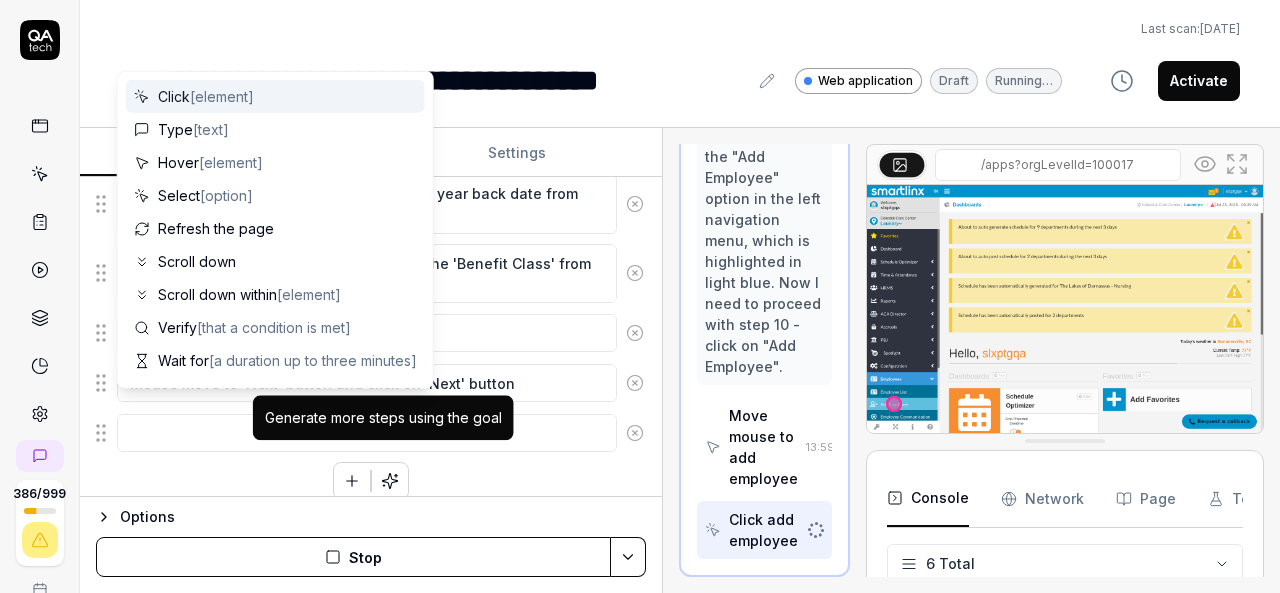 scroll, scrollTop: 178, scrollLeft: 0, axis: vertical 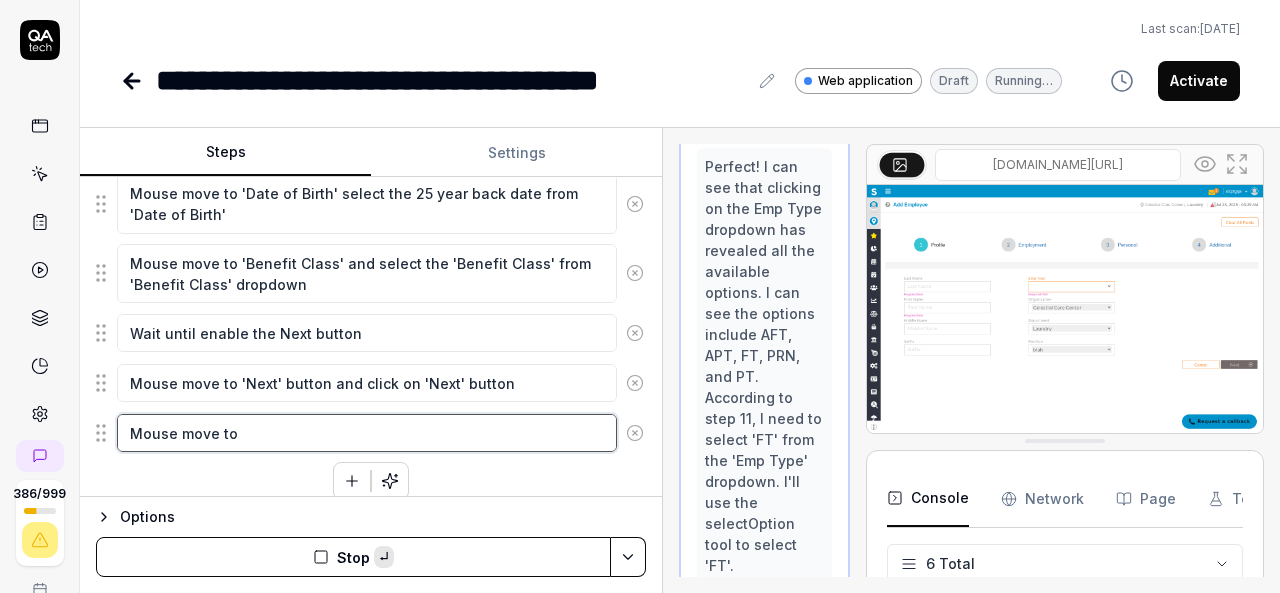 paste on "Wait until enable the Next button" 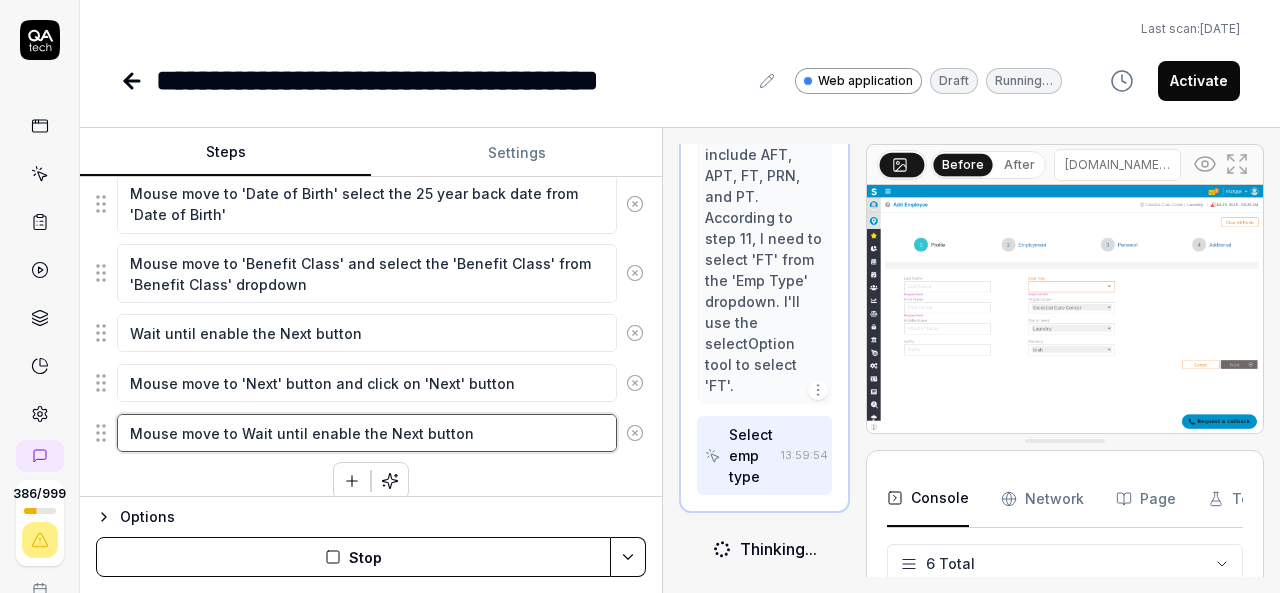 scroll, scrollTop: 4762, scrollLeft: 0, axis: vertical 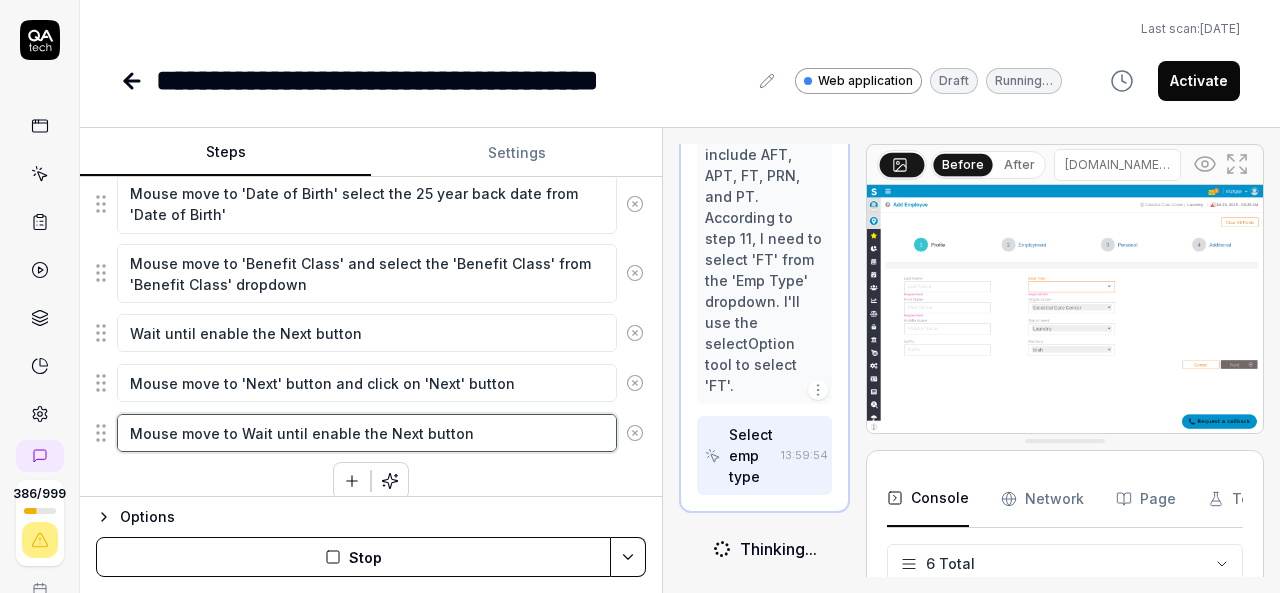 click on "Mouse move to Wait until enable the Next button" at bounding box center [367, 433] 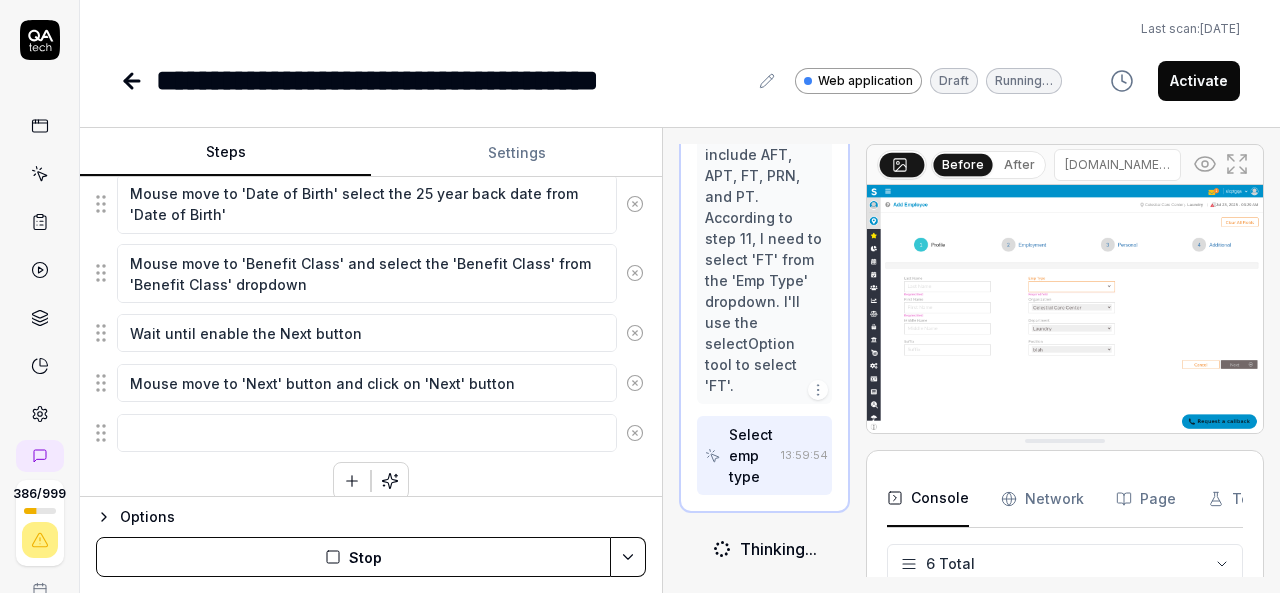 click on "Mouse move to Organization bread crumb Click on Organization bread crumb Select the 'Celestial Care Center' Organization  from organization breadcrumb Select the 'Laundry' department under the 'Celestial Care Center' Organization  from organization breadcrumb Mouse Move to hamburger Click on hamburger if left side menu navigation is not open Mouse move to Employees Click on Employees left side menu Mouse move to Add Employee Click on Add Employee Mouse move to 'Emp Type' dropdown and select the 'FT' from 'Emp Type' drop down Mouse move to 'Organization' and select the 'Celestial Care Center'  from  'Organization' dropdown Mouse move to 'Department' and select the 'Laundry'  from  'Department' dropdown Mouse move to 'Position' and select the 'L-QA-Tech_Position'  from  'Position' dropdown Enter the text in Last Name Enter the text in First Name Wait until enable the Next button Mouse move to 'Next' button and click on 'Next' button Mouse move to Payroll Number and enter the Payroll Number" at bounding box center [371, -256] 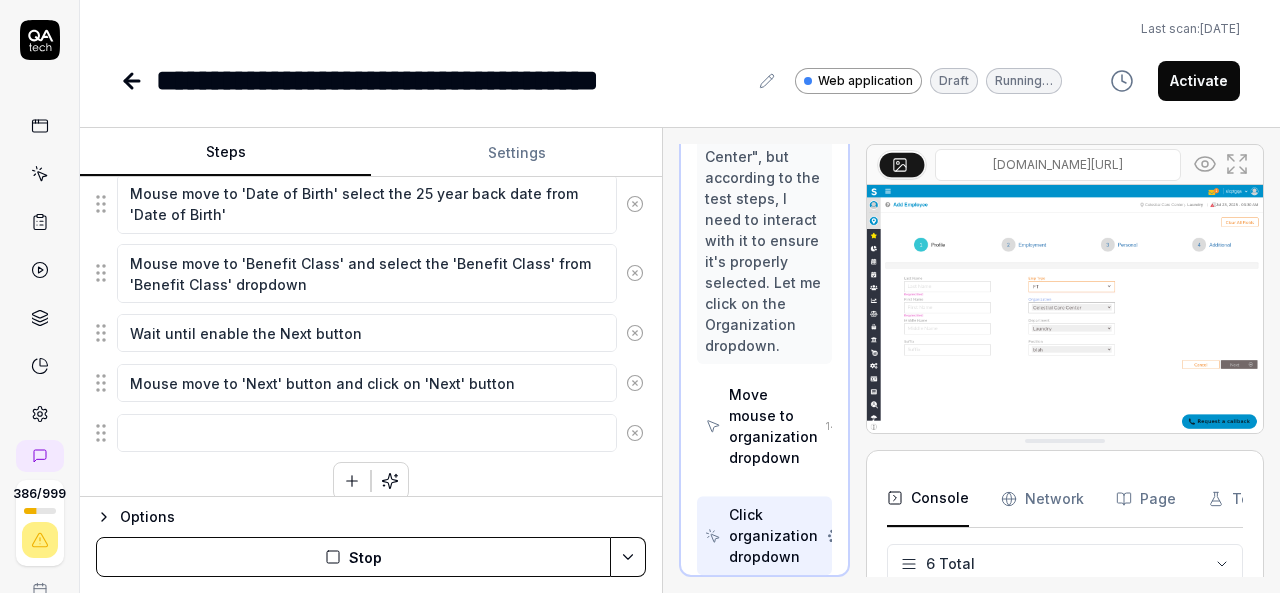 scroll, scrollTop: 3851, scrollLeft: 0, axis: vertical 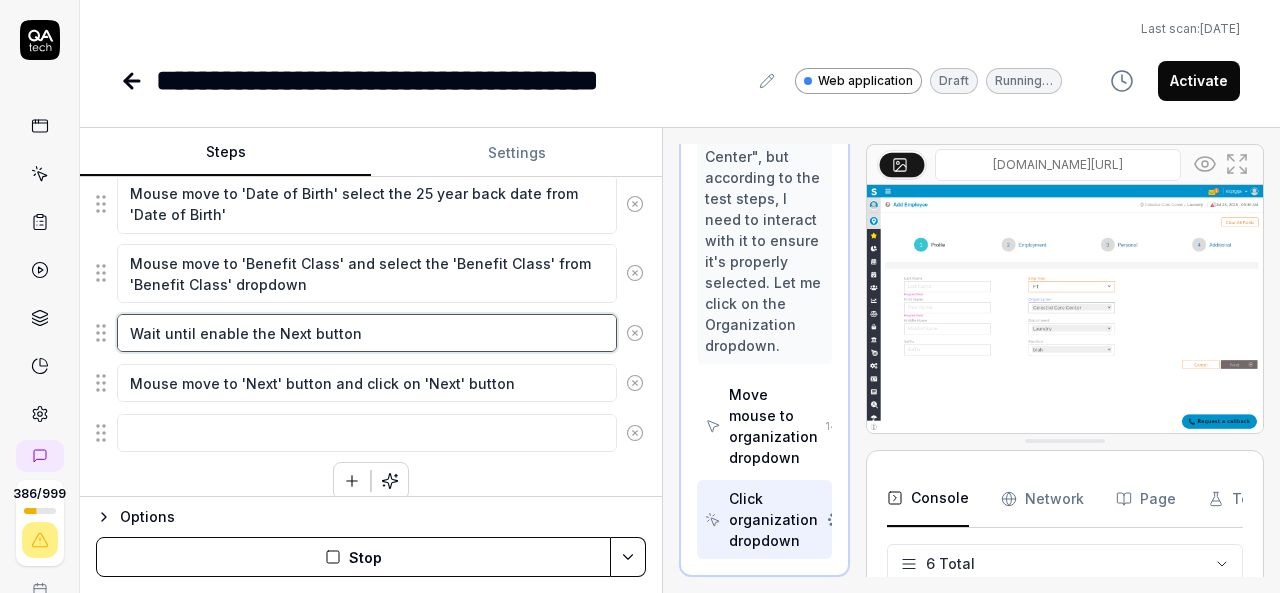 click on "Wait until enable the Next button" at bounding box center [367, 333] 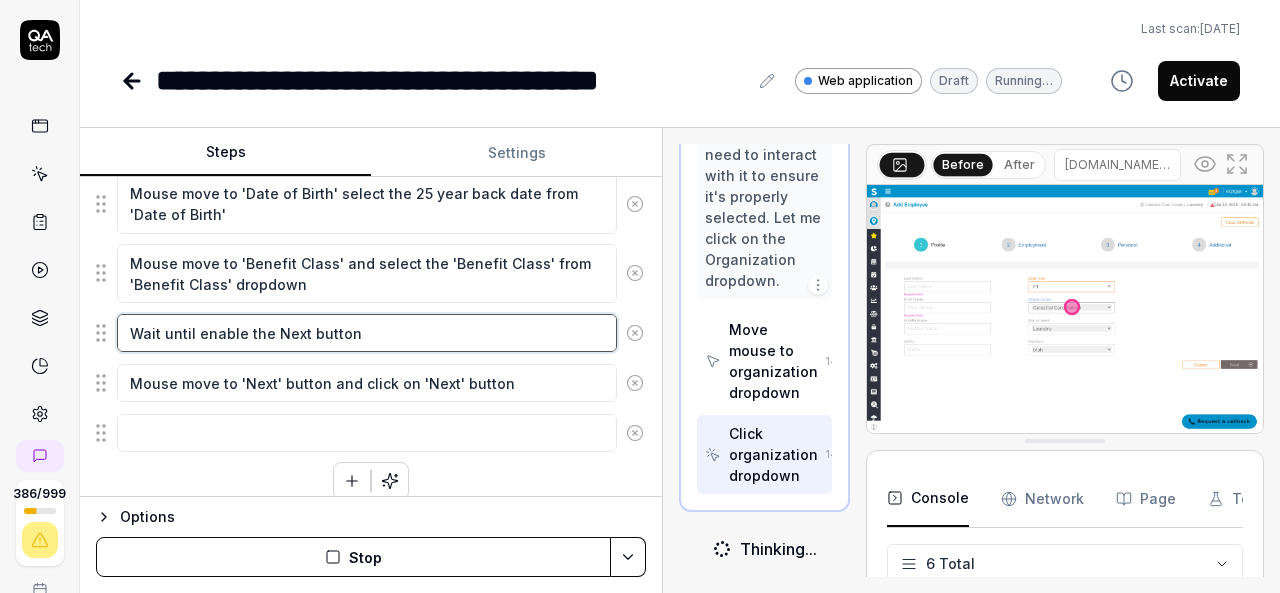 scroll, scrollTop: 3929, scrollLeft: 0, axis: vertical 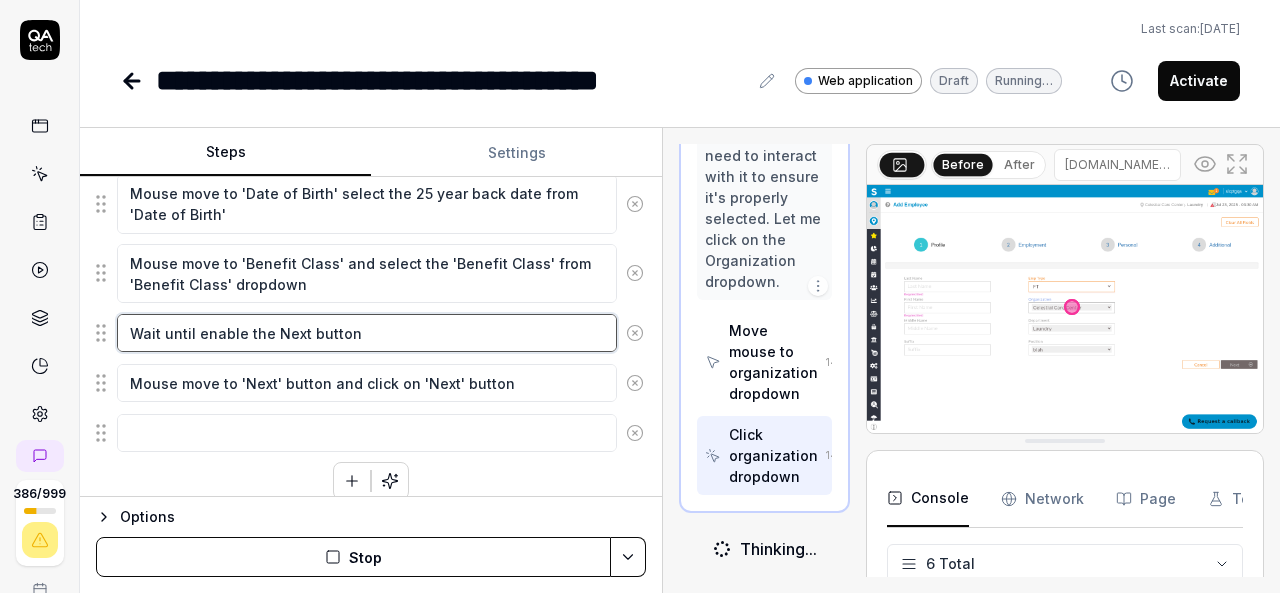 drag, startPoint x: 386, startPoint y: 307, endPoint x: 128, endPoint y: 306, distance: 258.00195 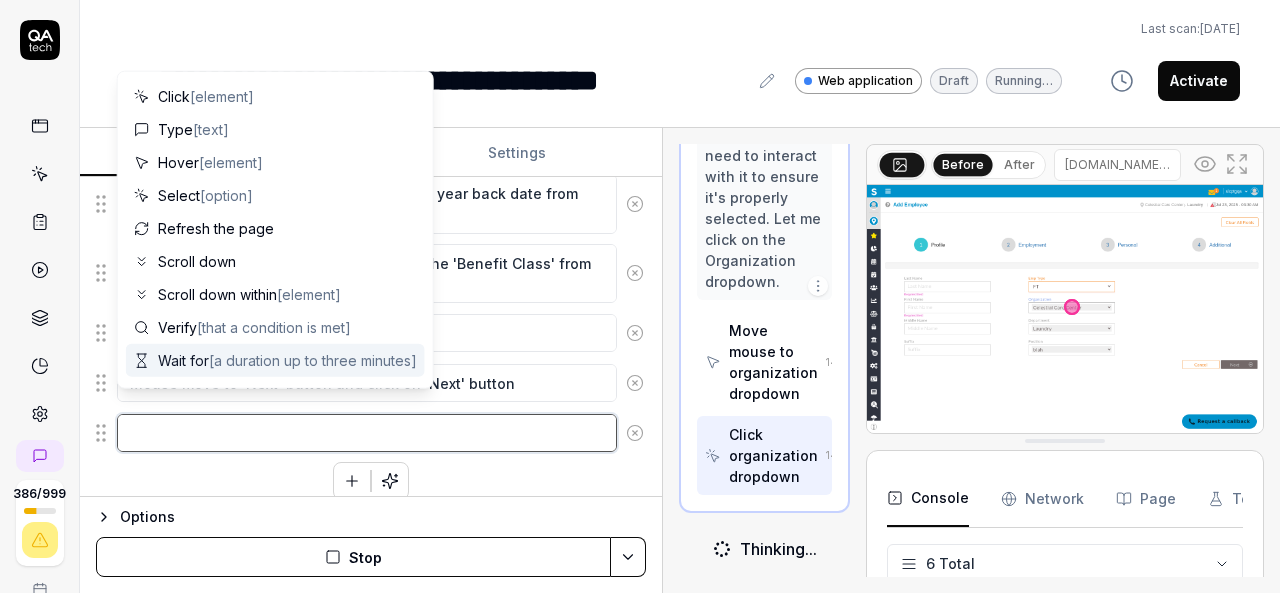 click at bounding box center (367, 433) 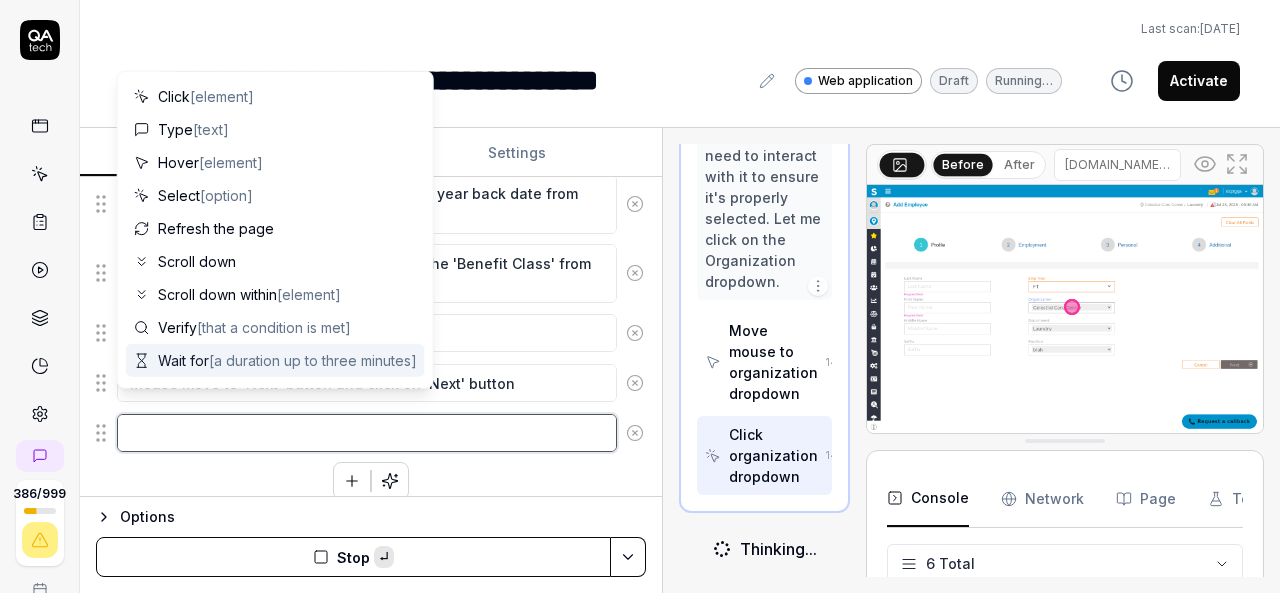 paste on "Wait until enable the Next button" 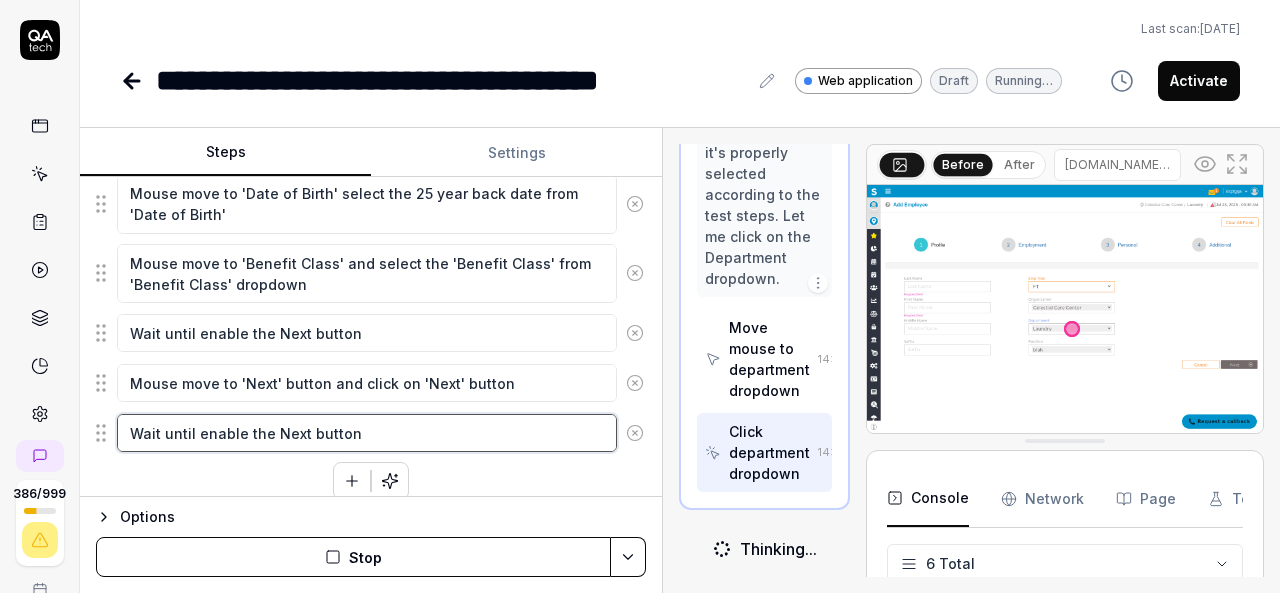 scroll, scrollTop: 4369, scrollLeft: 0, axis: vertical 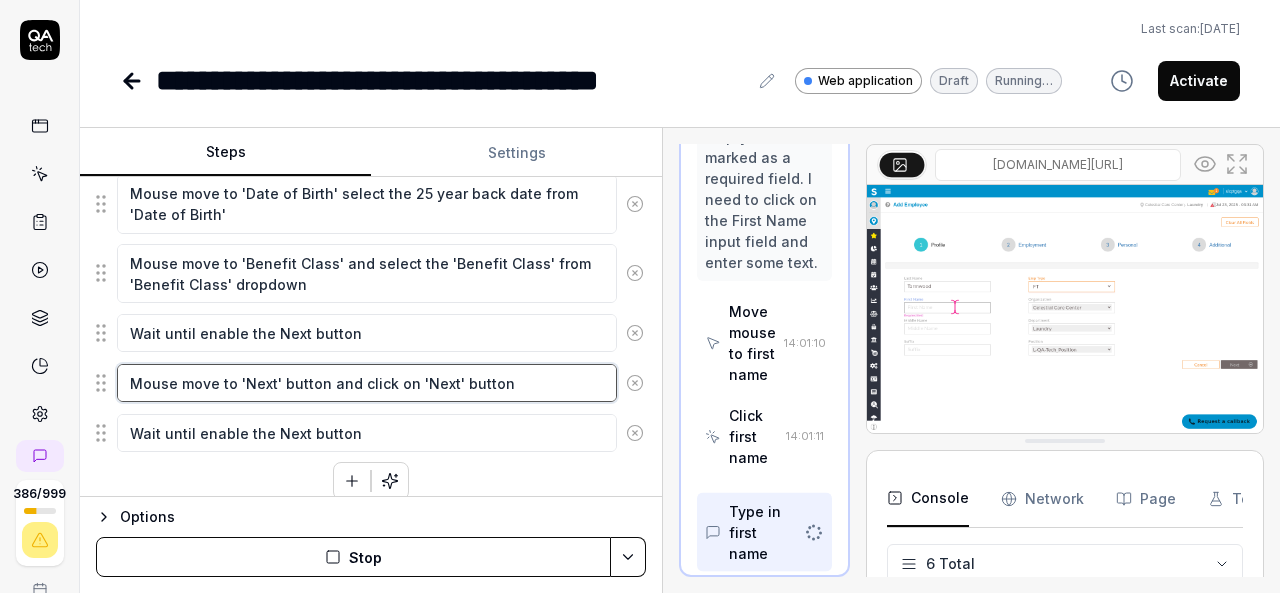 click on "Mouse move to 'Next' button and click on 'Next' button" at bounding box center [367, 383] 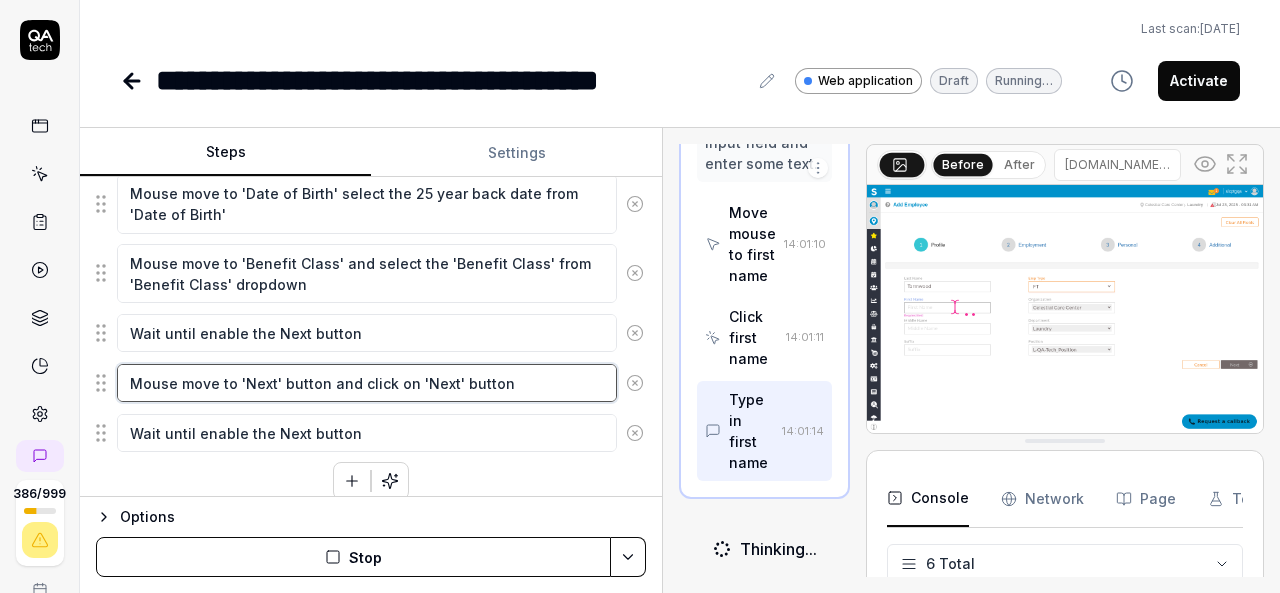 scroll, scrollTop: 4408, scrollLeft: 0, axis: vertical 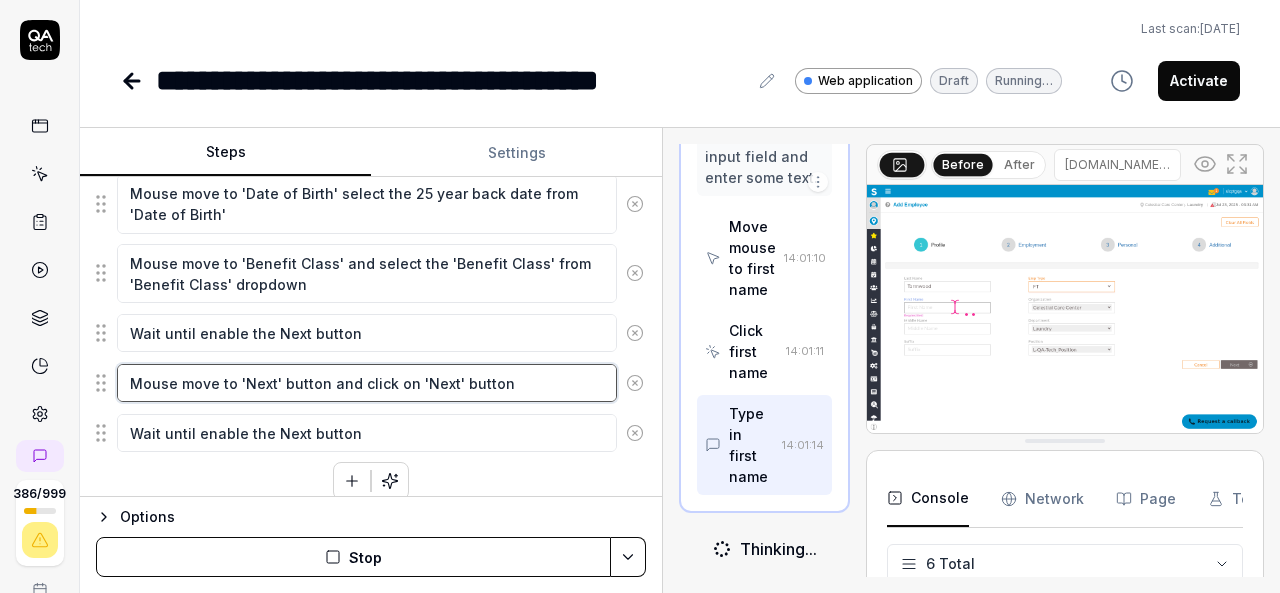 drag, startPoint x: 529, startPoint y: 366, endPoint x: 147, endPoint y: 361, distance: 382.0327 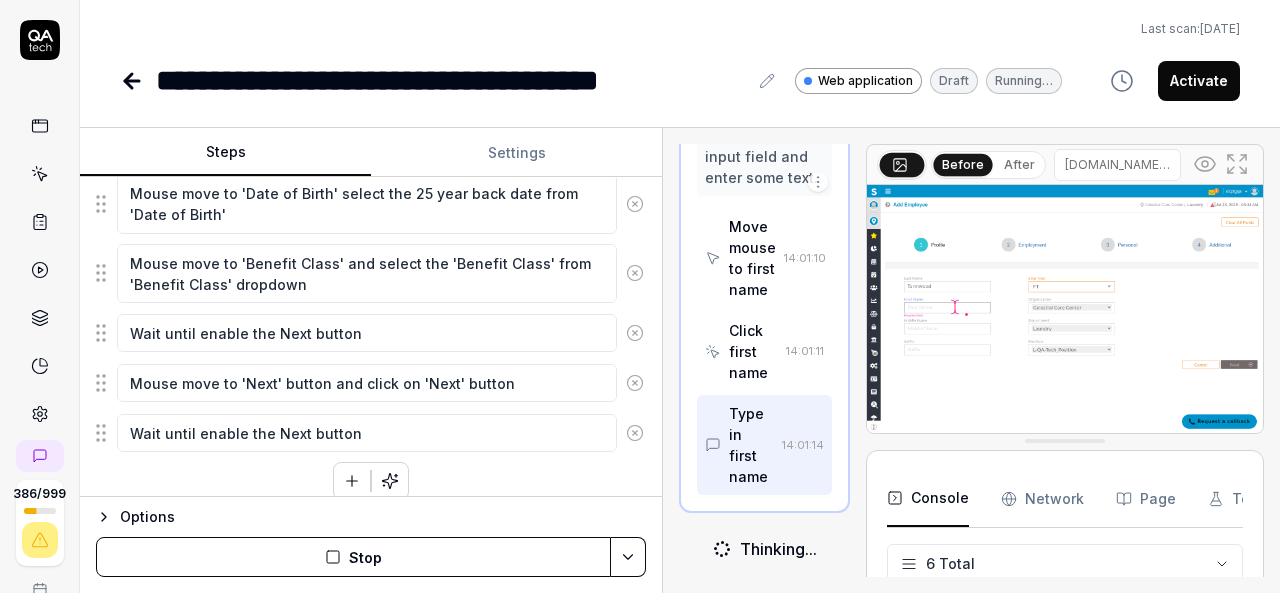 click at bounding box center [352, 481] 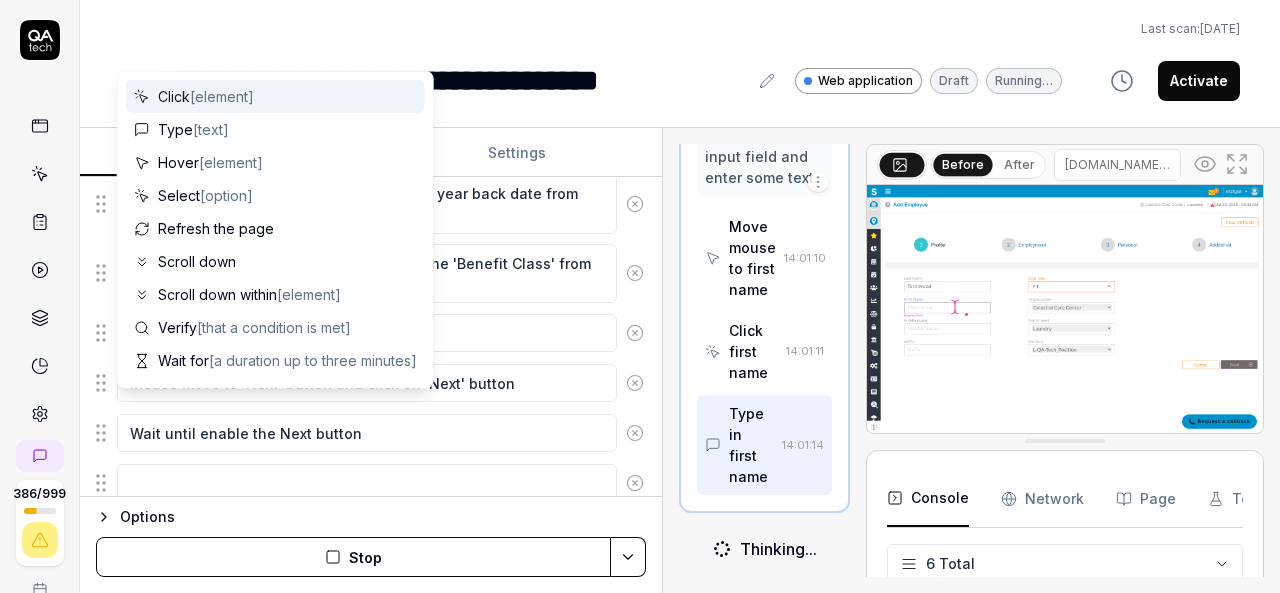 scroll, scrollTop: 1500, scrollLeft: 0, axis: vertical 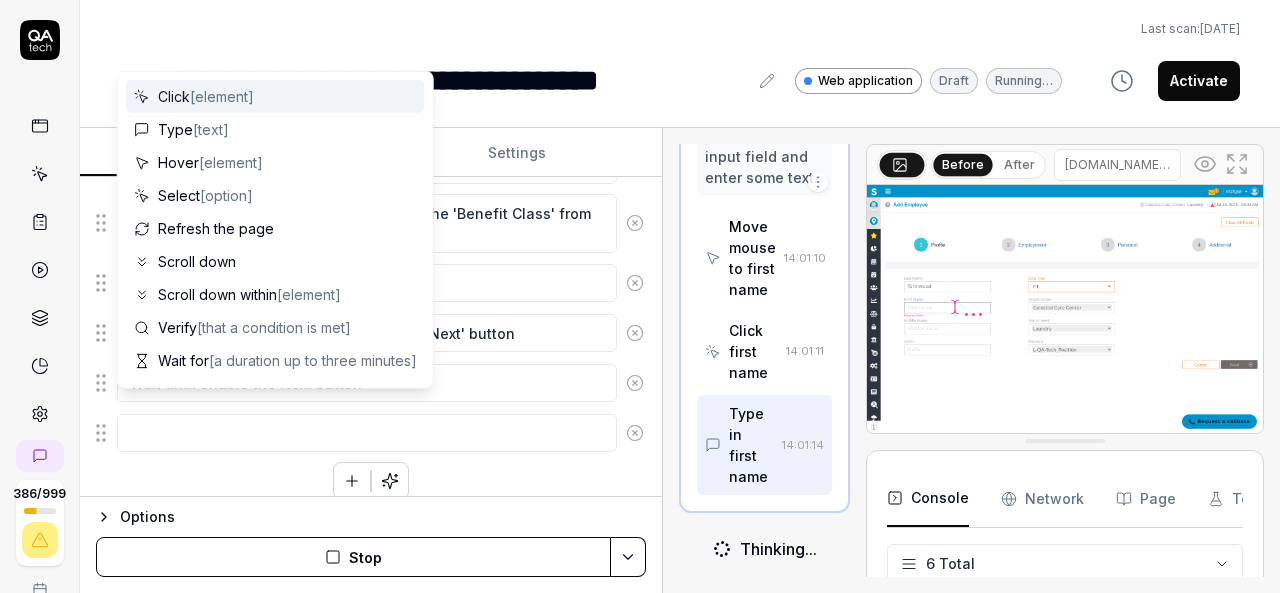 click at bounding box center (367, 433) 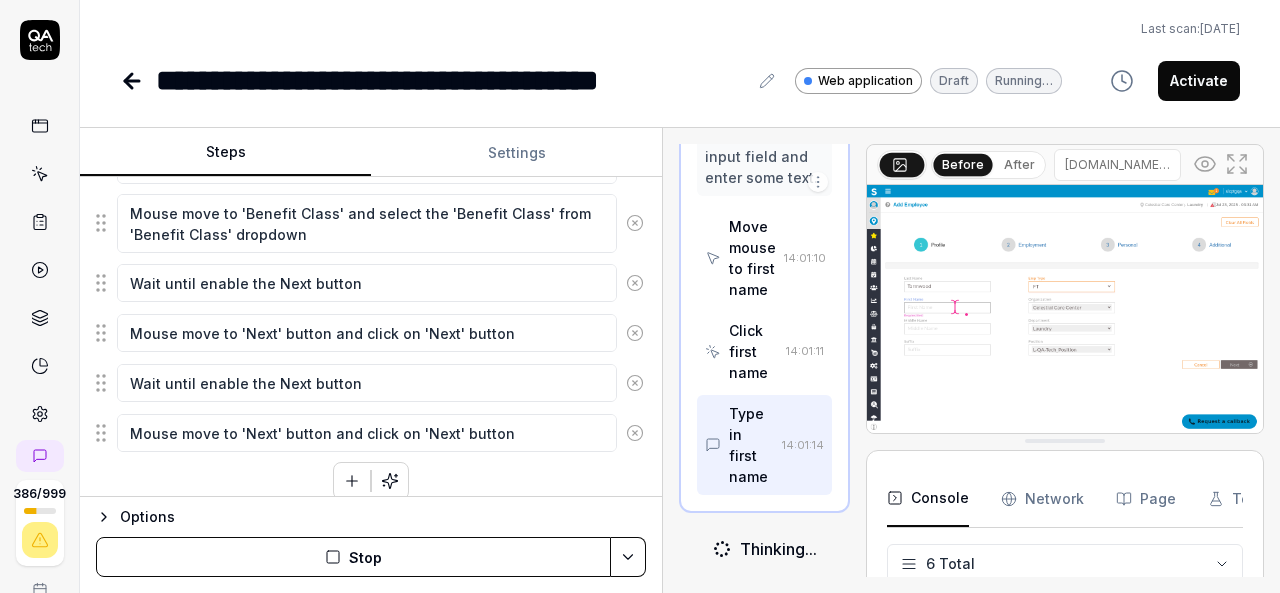 click on "Mouse move to Organization bread crumb Click on Organization bread crumb Select the 'Celestial Care Center' Organization  from organization breadcrumb Select the 'Laundry' department under the 'Celestial Care Center' Organization  from organization breadcrumb Mouse Move to hamburger Click on hamburger if left side menu navigation is not open Mouse move to Employees Click on Employees left side menu Mouse move to Add Employee Click on Add Employee Mouse move to 'Emp Type' dropdown and select the 'FT' from 'Emp Type' drop down Mouse move to 'Organization' and select the 'Celestial Care Center'  from  'Organization' dropdown Mouse move to 'Department' and select the 'Laundry'  from  'Department' dropdown Mouse move to 'Position' and select the 'L-QA-Tech_Position'  from  'Position' dropdown Enter the text in Last Name Enter the text in First Name Wait until enable the Next button Mouse move to 'Next' button and click on 'Next' button Mouse move to Payroll Number and enter the Payroll Number" at bounding box center [371, -281] 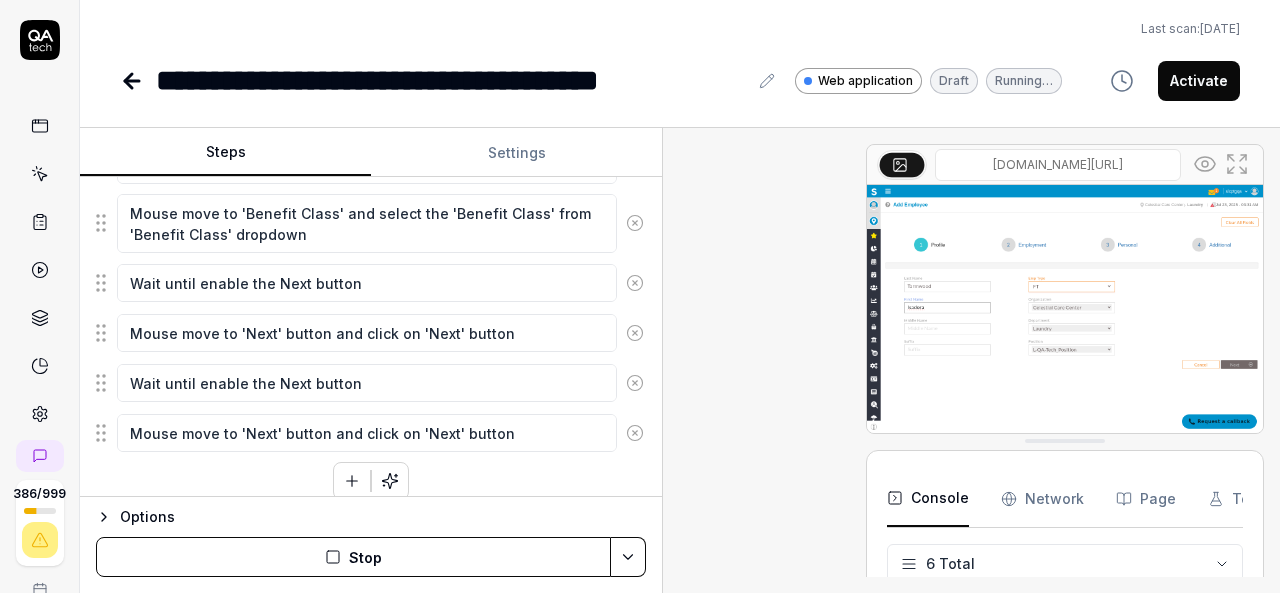 scroll, scrollTop: 4472, scrollLeft: 0, axis: vertical 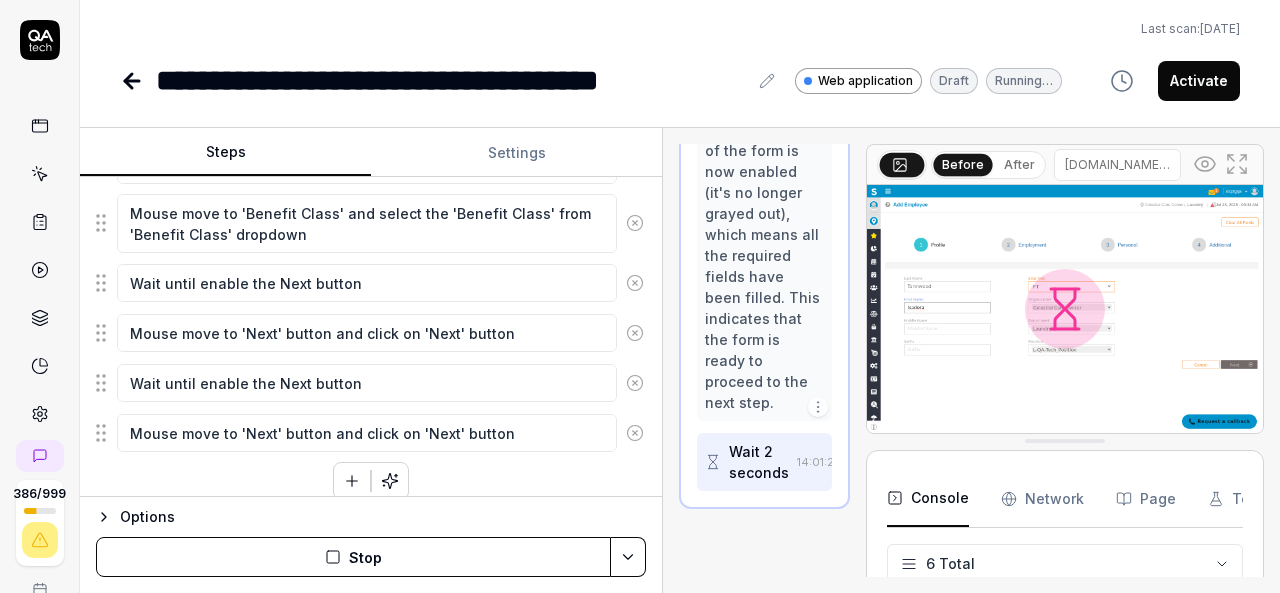 click 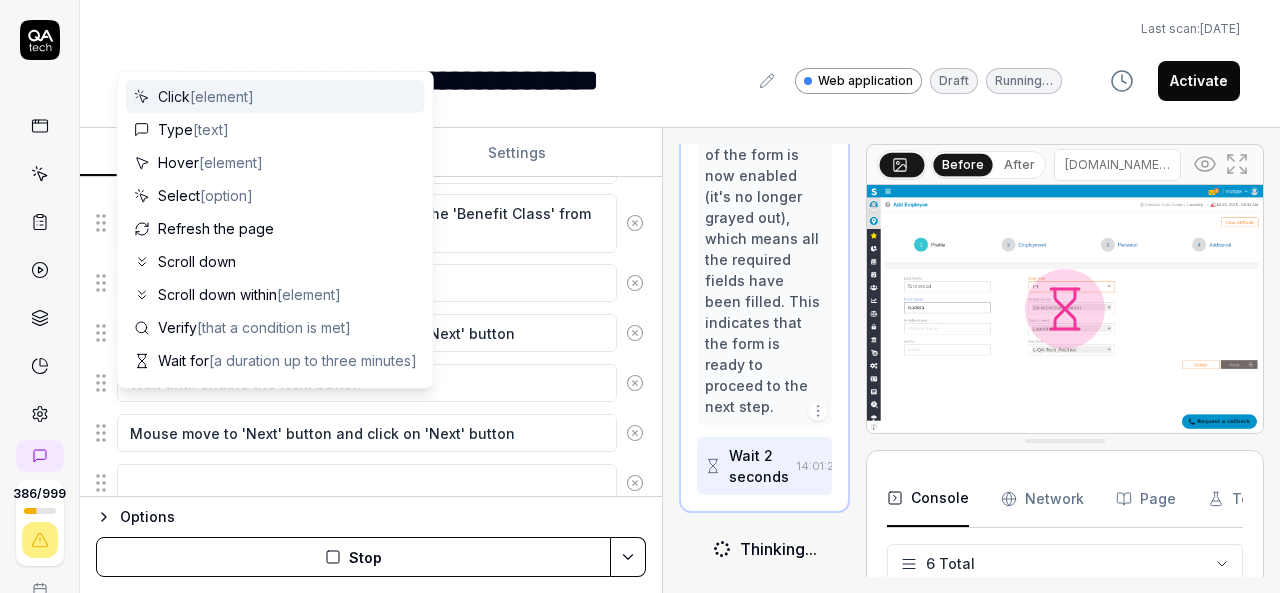 scroll, scrollTop: 1549, scrollLeft: 0, axis: vertical 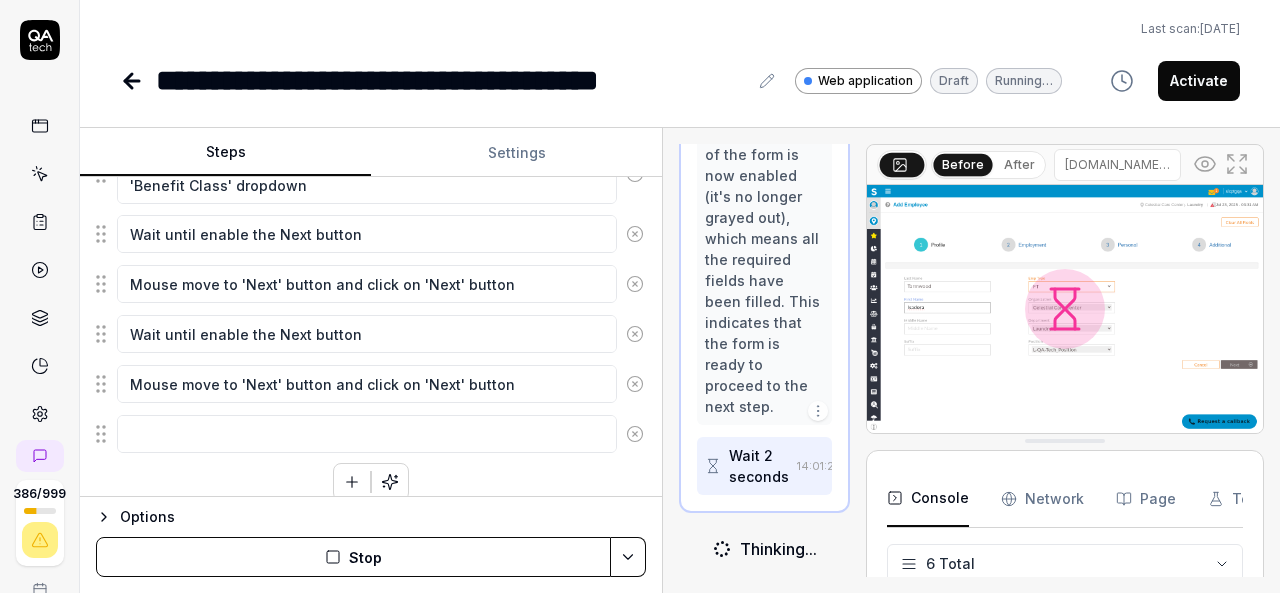 click on "Mouse move to Organization bread crumb Click on Organization bread crumb Select the 'Celestial Care Center' Organization  from organization breadcrumb Select the 'Laundry' department under the 'Celestial Care Center' Organization  from organization breadcrumb Mouse Move to hamburger Click on hamburger if left side menu navigation is not open Mouse move to Employees Click on Employees left side menu Mouse move to Add Employee Click on Add Employee Mouse move to 'Emp Type' dropdown and select the 'FT' from 'Emp Type' drop down Mouse move to 'Organization' and select the 'Celestial Care Center'  from  'Organization' dropdown Mouse move to 'Department' and select the 'Laundry'  from  'Department' dropdown Mouse move to 'Position' and select the 'L-QA-Tech_Position'  from  'Position' dropdown Enter the text in Last Name Enter the text in First Name Wait until enable the Next button Mouse move to 'Next' button and click on 'Next' button Mouse move to Payroll Number and enter the Payroll Number" at bounding box center [371, -305] 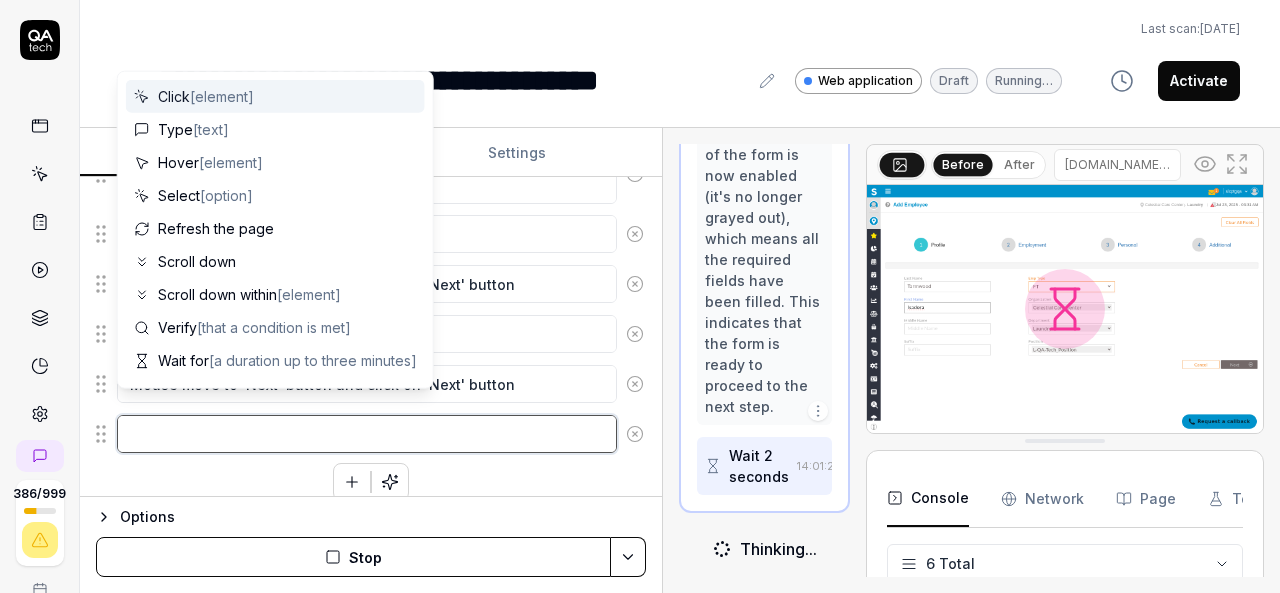click at bounding box center [367, 434] 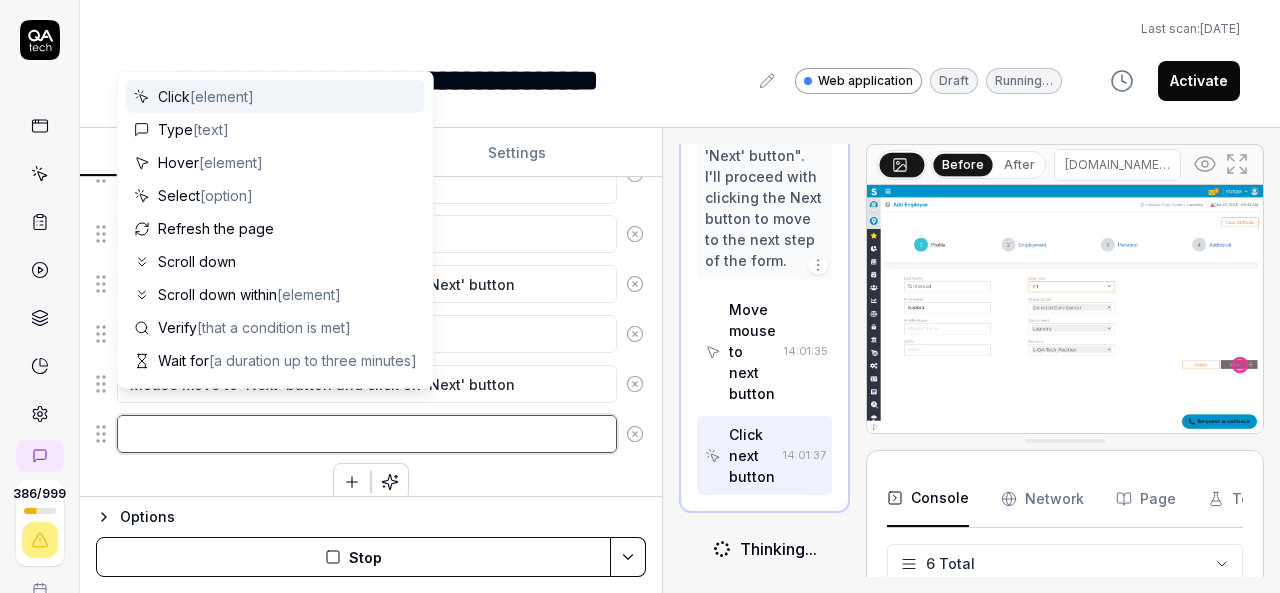 scroll, scrollTop: 4681, scrollLeft: 0, axis: vertical 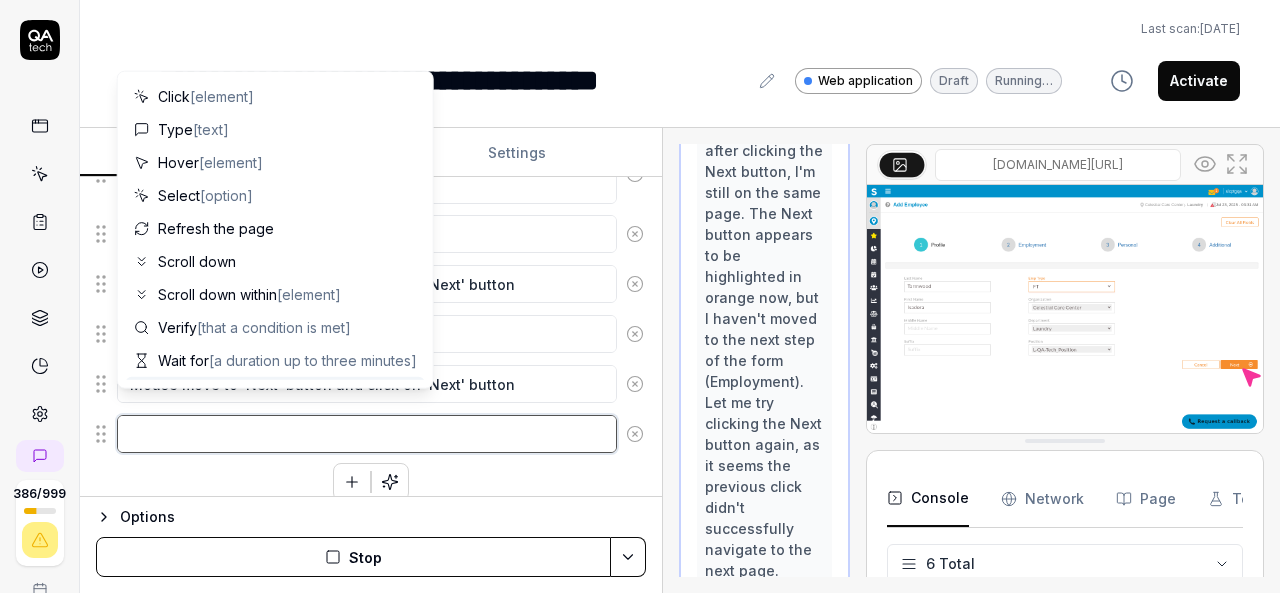 click at bounding box center [367, 434] 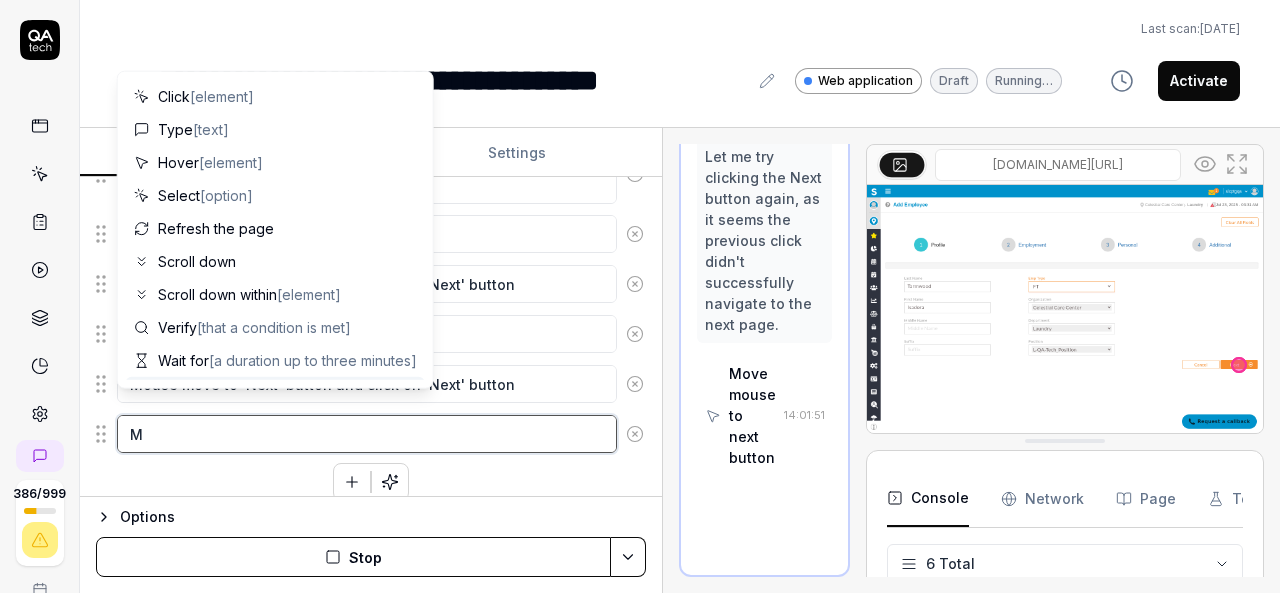 scroll, scrollTop: 5372, scrollLeft: 0, axis: vertical 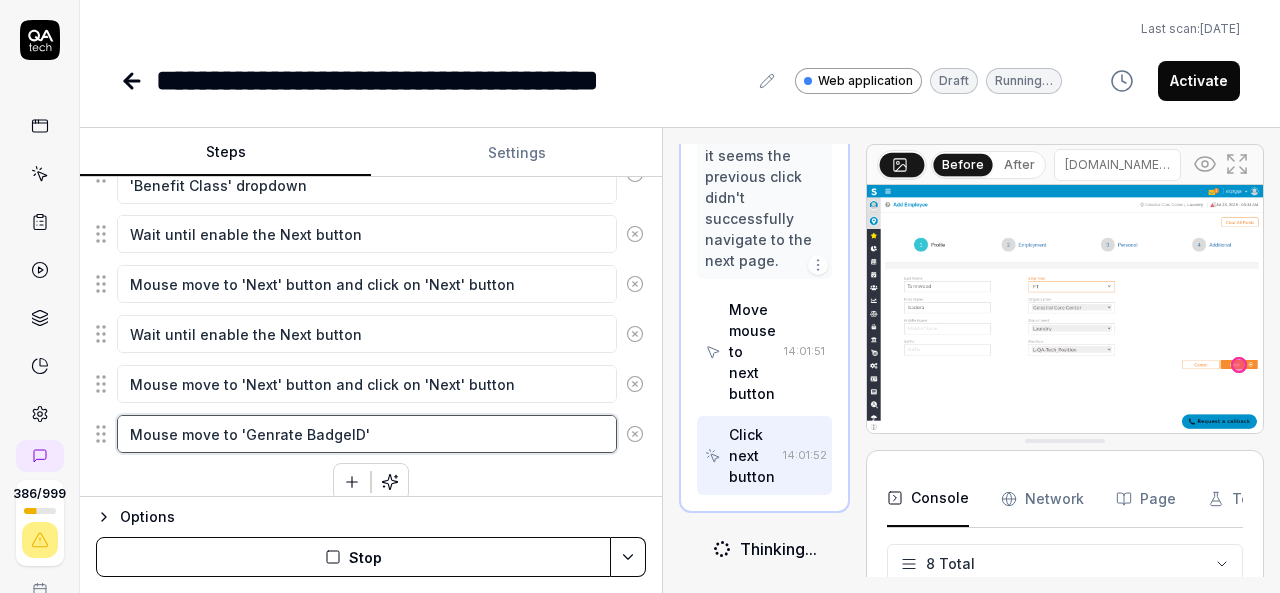 click on "Mouse move to 'Genrate BadgeID'" at bounding box center (367, 434) 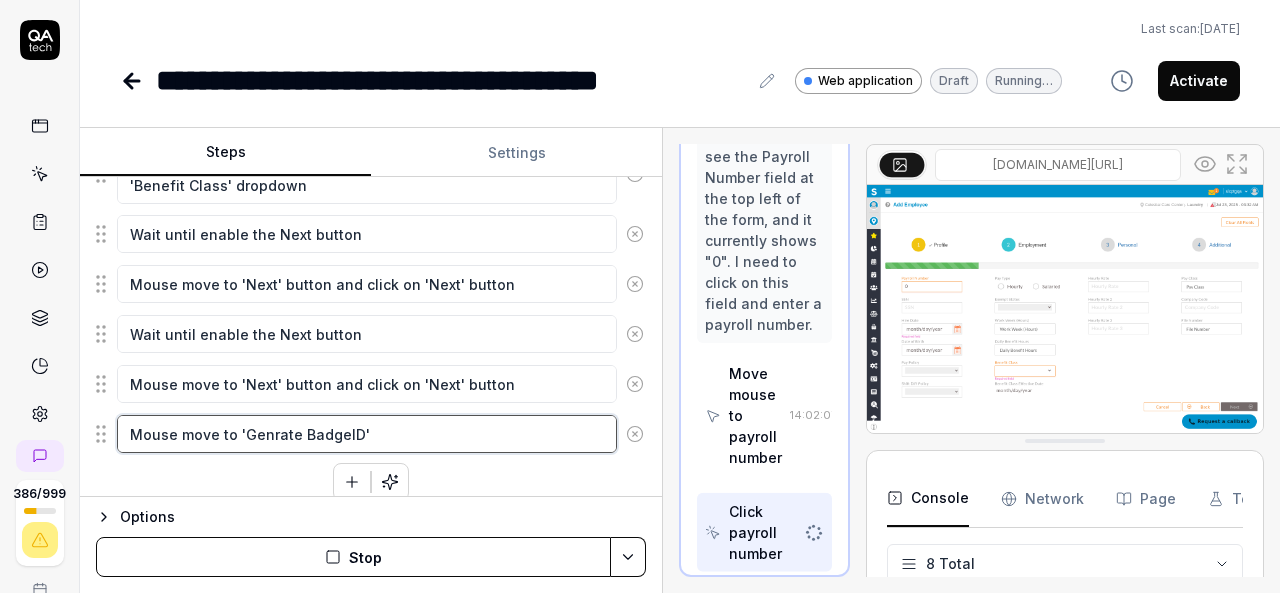 scroll, scrollTop: 5253, scrollLeft: 0, axis: vertical 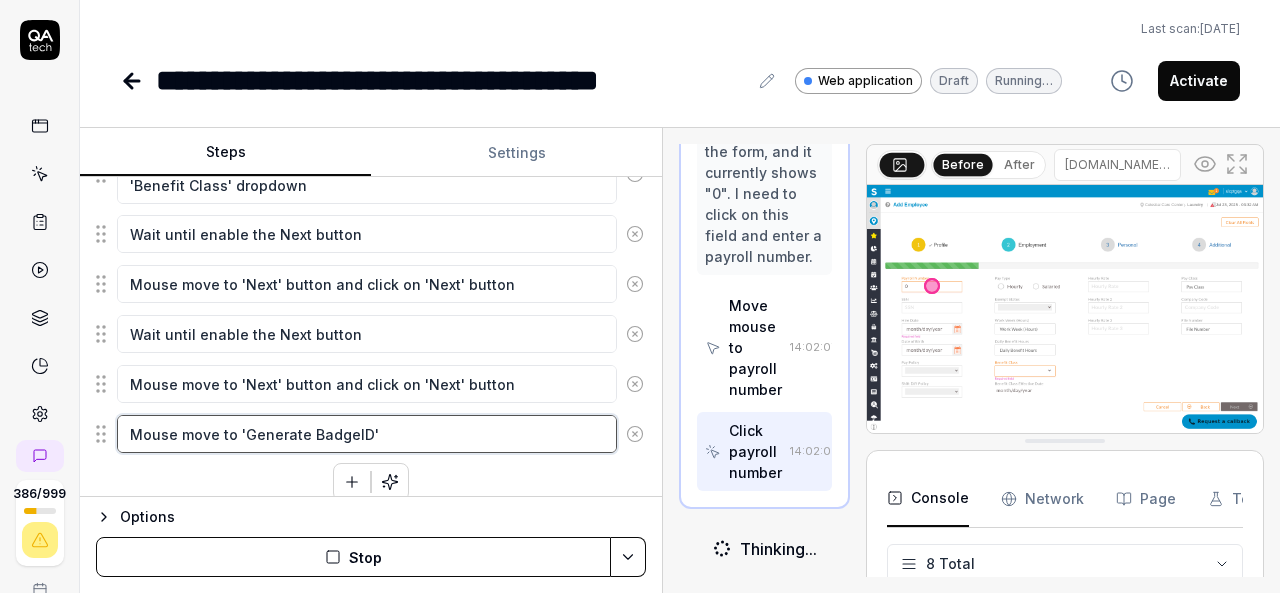click on "Mouse move to 'Generate BadgeID'" at bounding box center [367, 434] 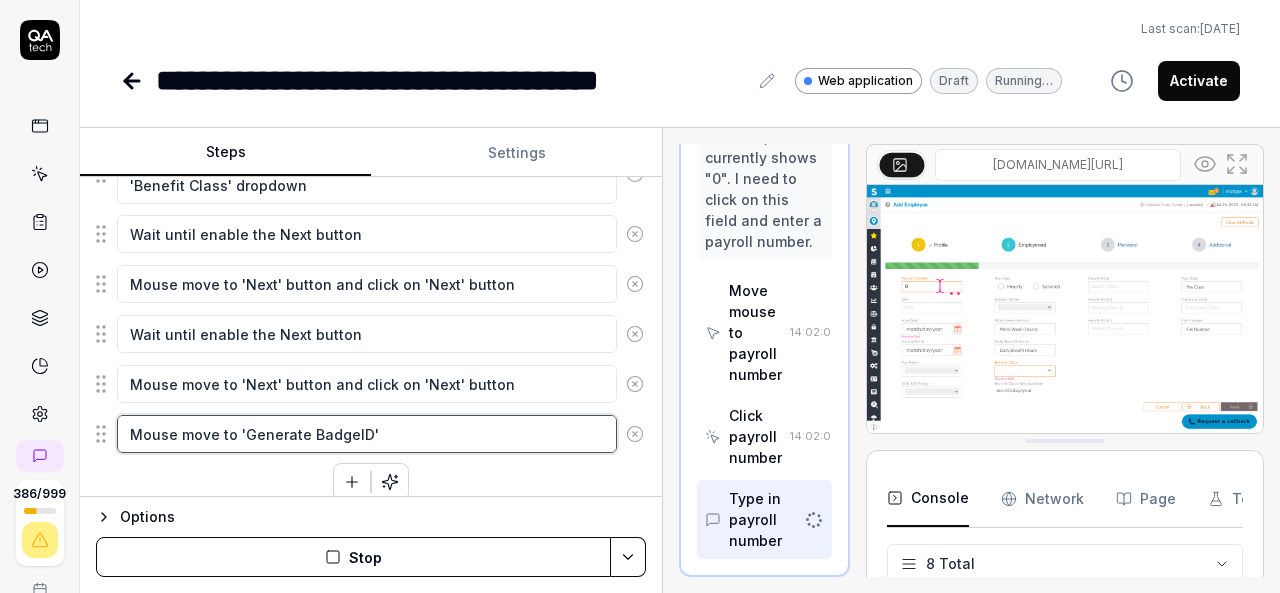 drag, startPoint x: 320, startPoint y: 417, endPoint x: 434, endPoint y: 431, distance: 114.85643 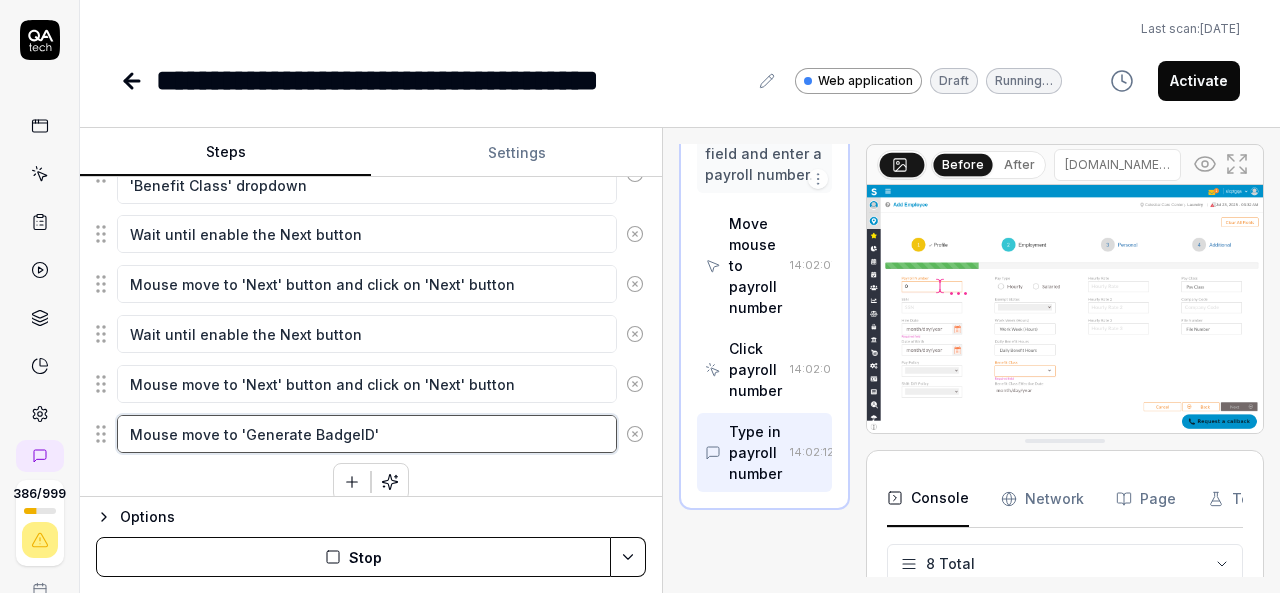 scroll, scrollTop: 5414, scrollLeft: 0, axis: vertical 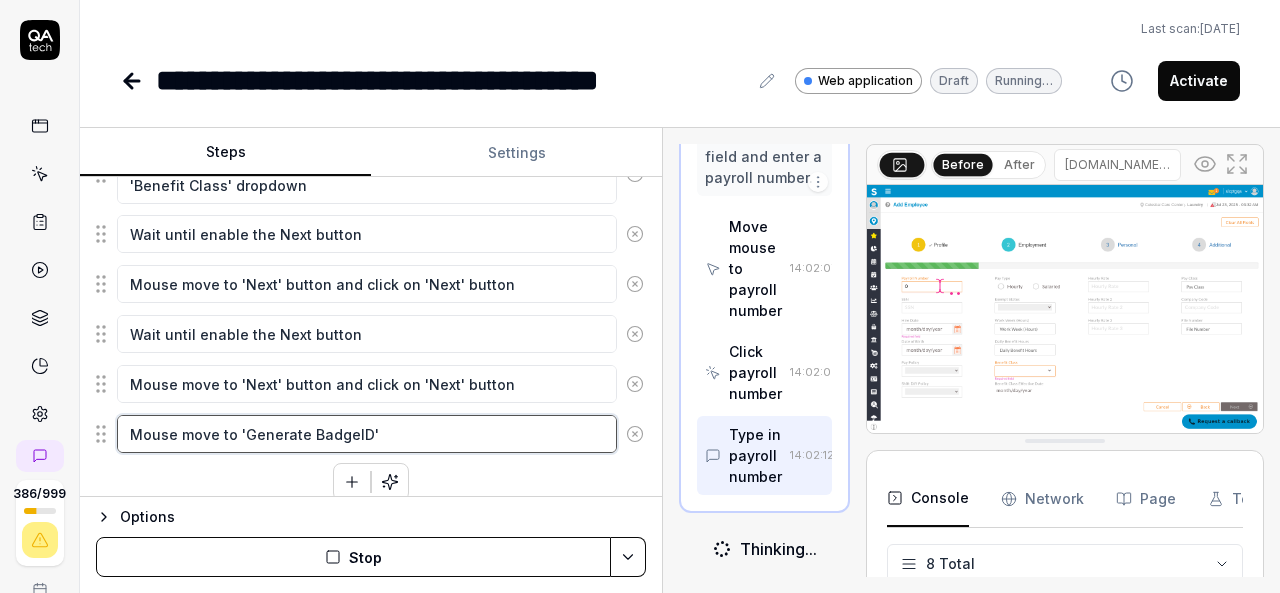 click on "Mouse move to 'Generate BadgeID'" at bounding box center (367, 434) 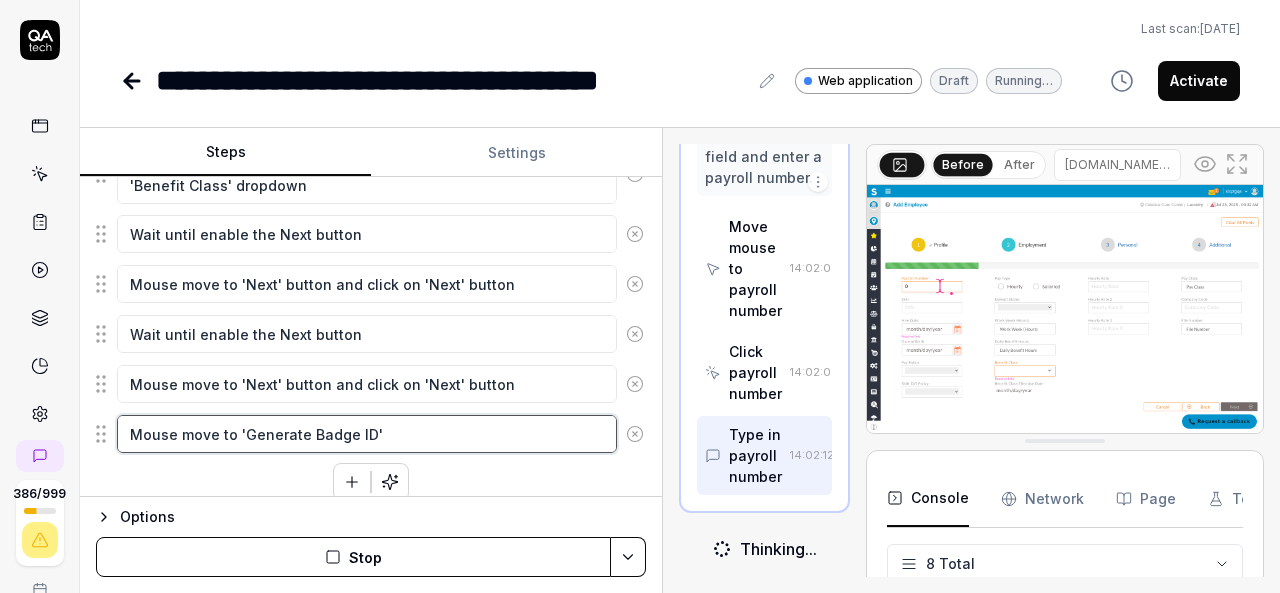 click on "Mouse move to 'Generate Badge ID'" at bounding box center (367, 434) 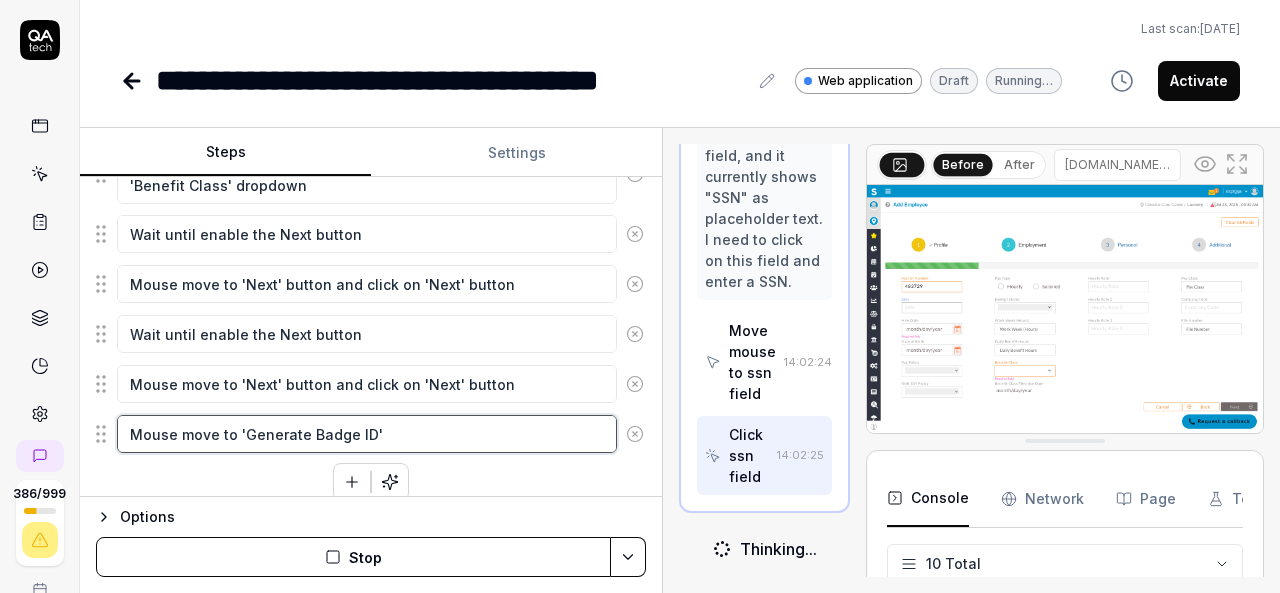 scroll, scrollTop: 5204, scrollLeft: 0, axis: vertical 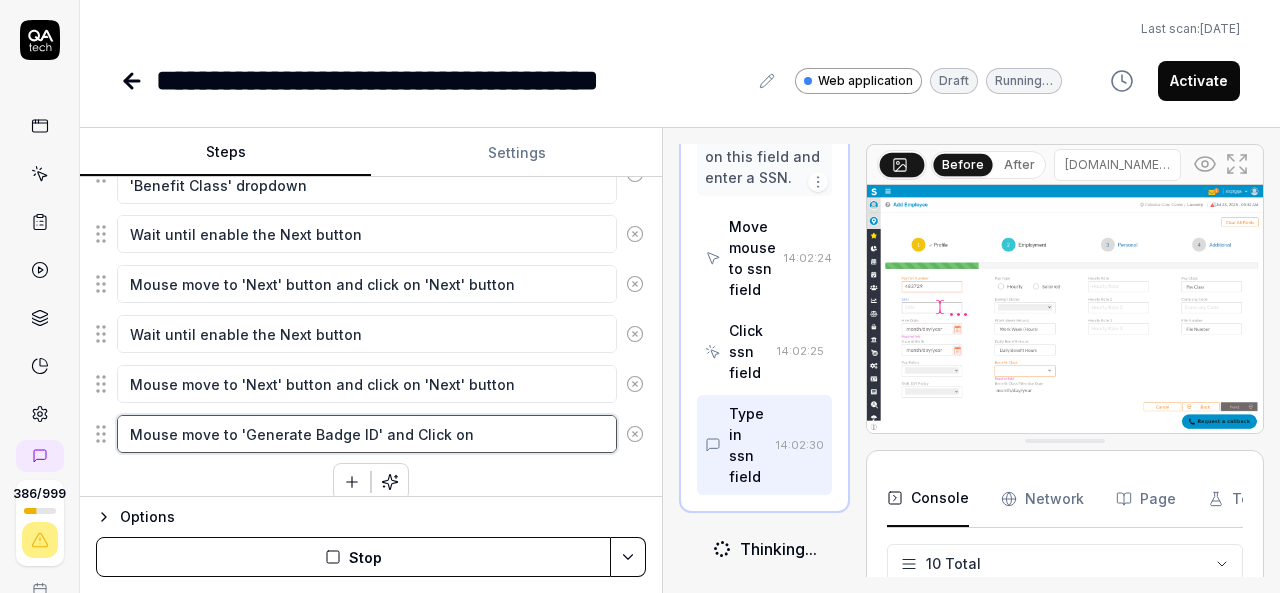 click on "Mouse move to 'Generate Badge ID' and Click on" at bounding box center (367, 434) 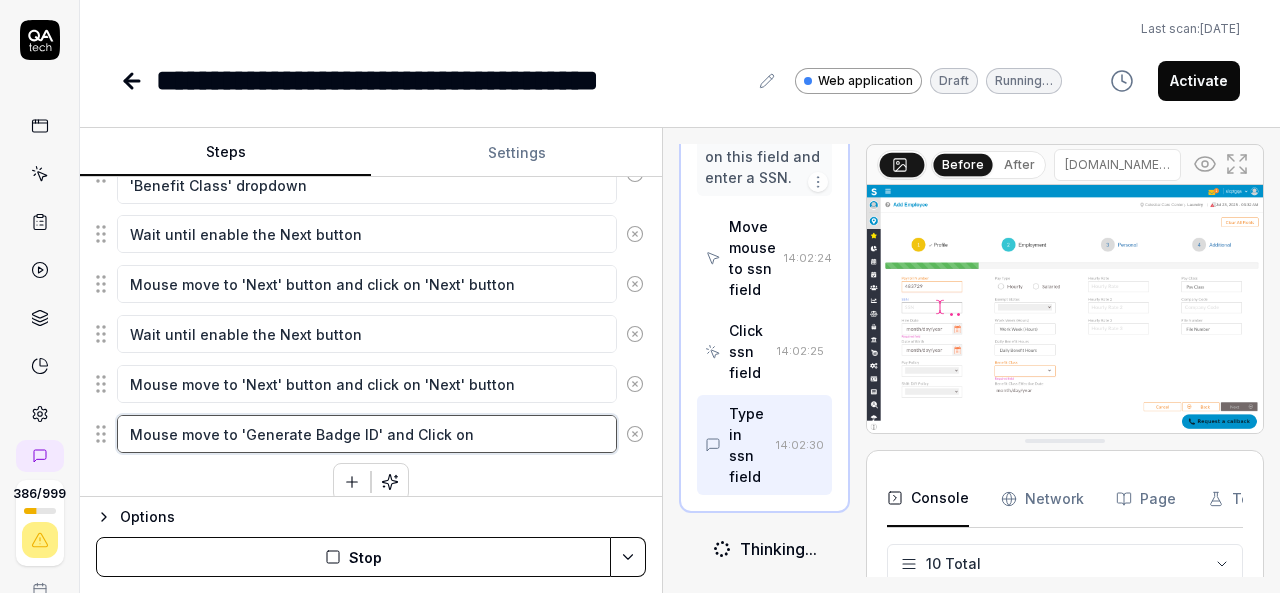 click on "Mouse move to 'Generate Badge ID' and Click on" at bounding box center (367, 434) 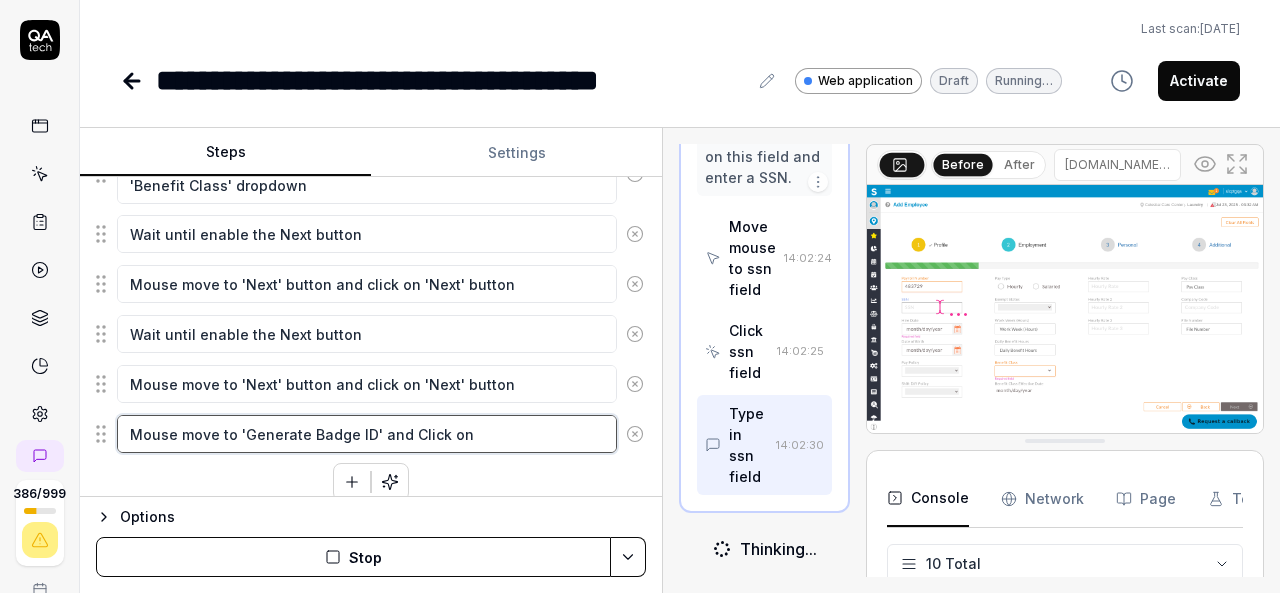 click on "Mouse move to 'Generate Badge ID' and Click on" at bounding box center [367, 434] 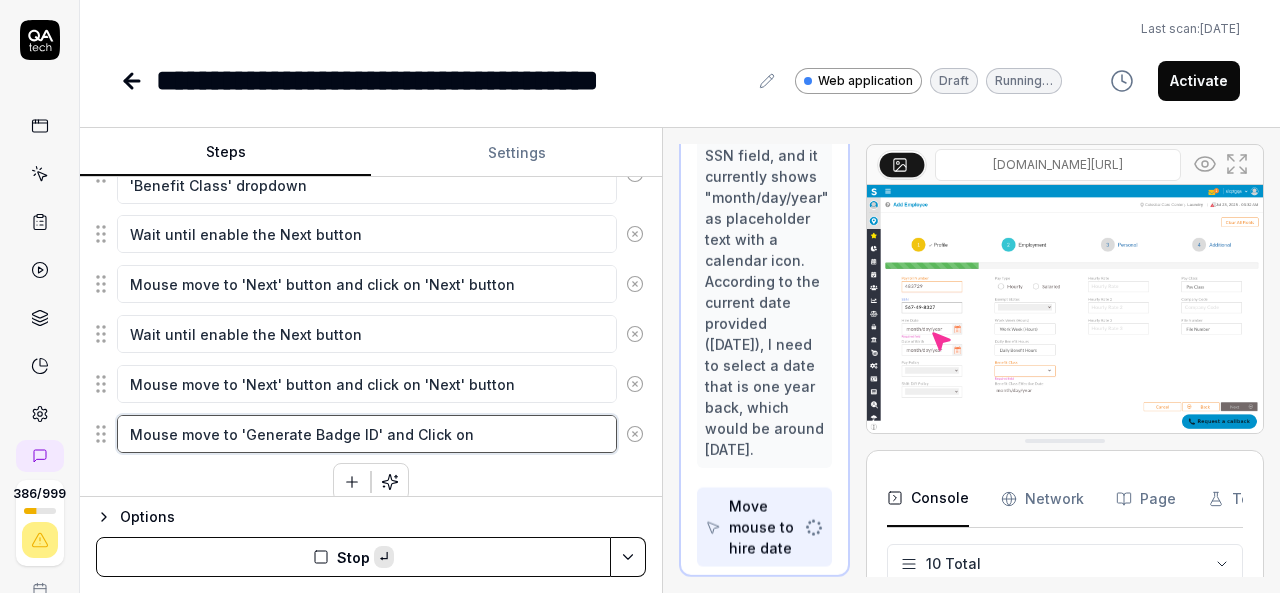 paste on "'Generate Badge ID'" 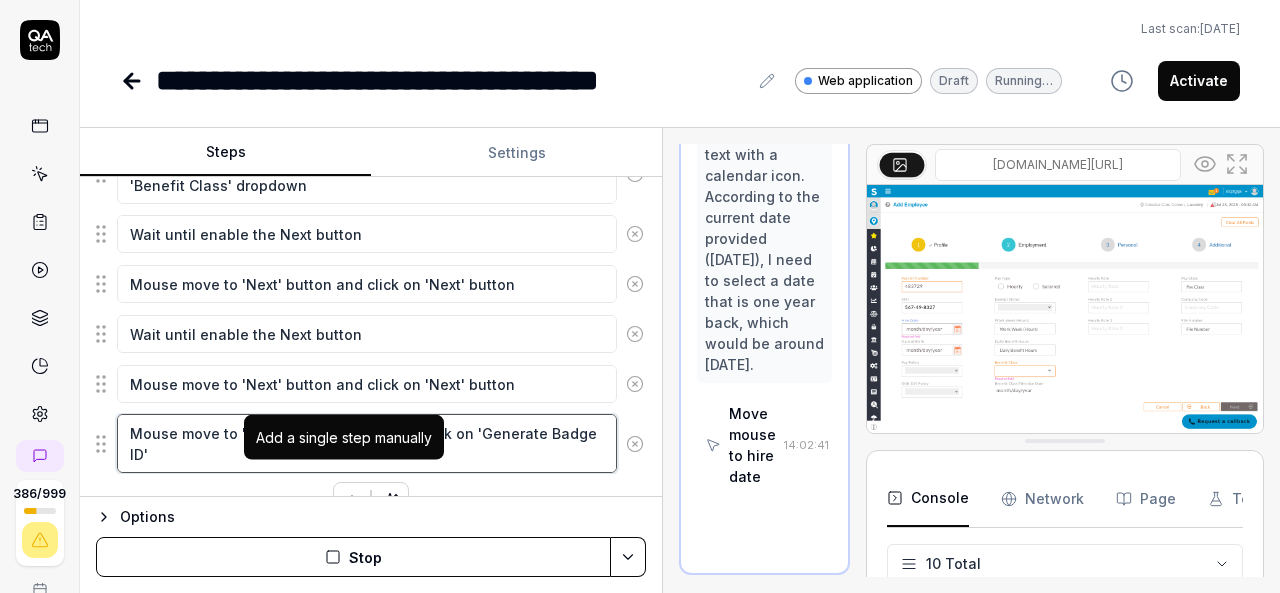 scroll, scrollTop: 5546, scrollLeft: 0, axis: vertical 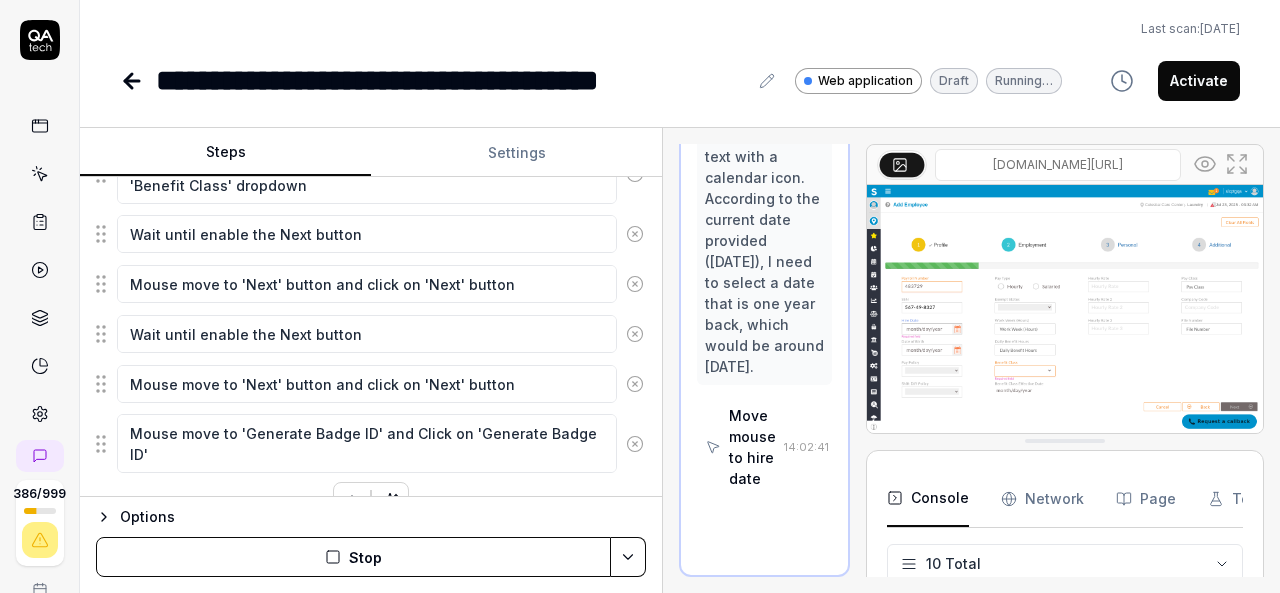 click 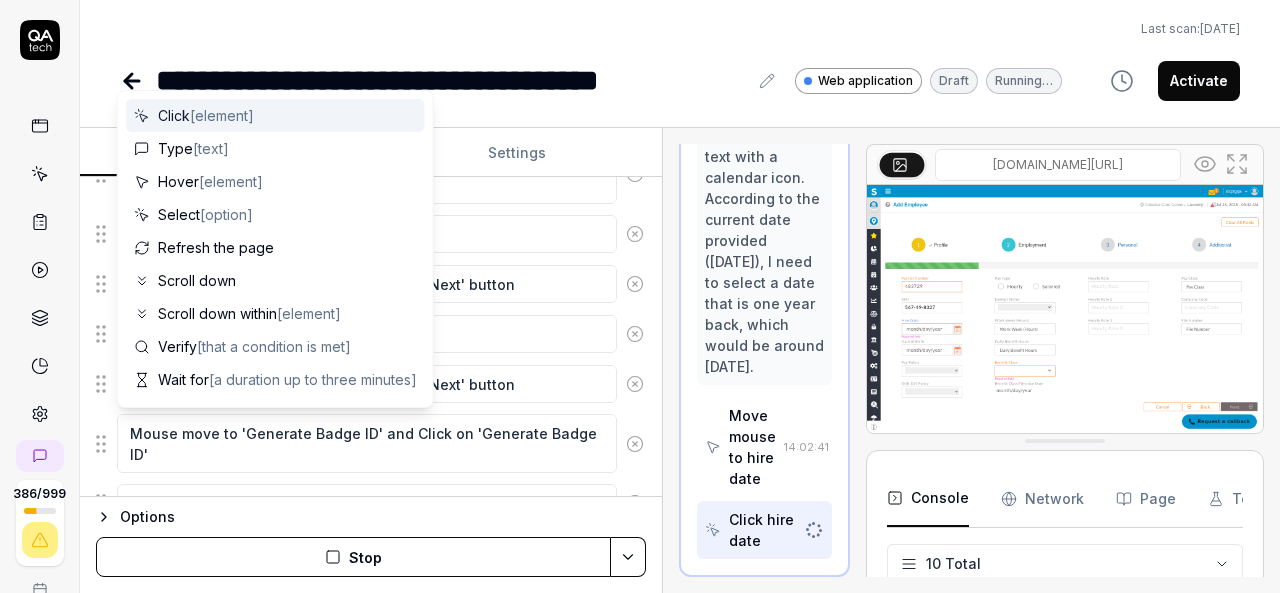 scroll, scrollTop: 1598, scrollLeft: 0, axis: vertical 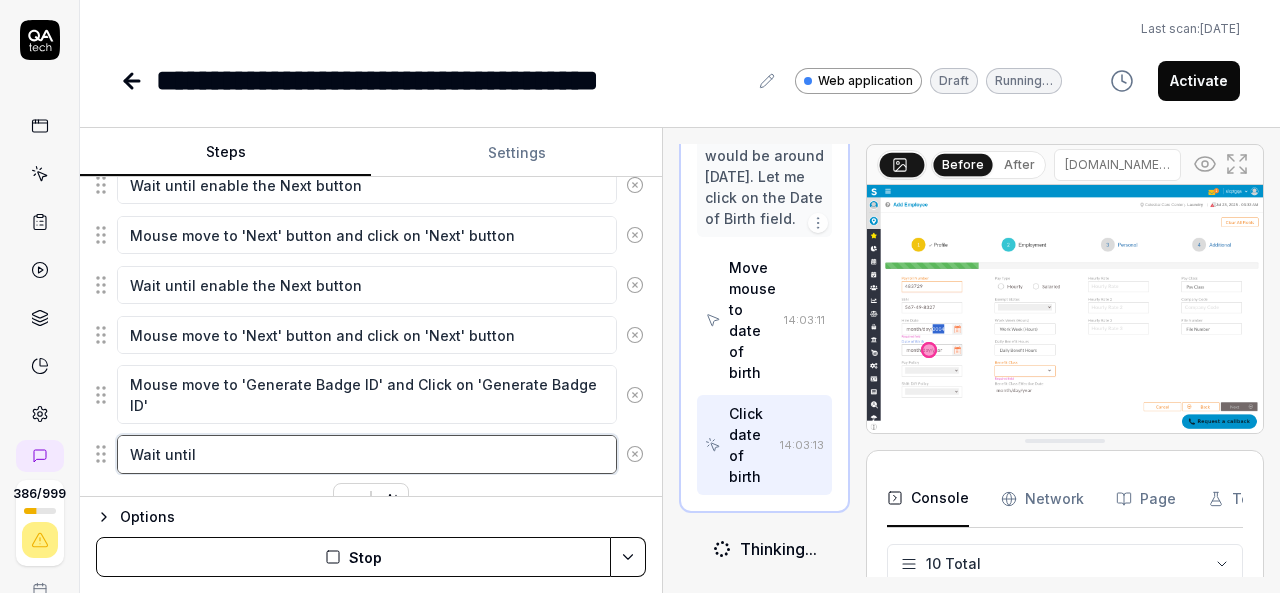 click on "Wait until" at bounding box center (367, 454) 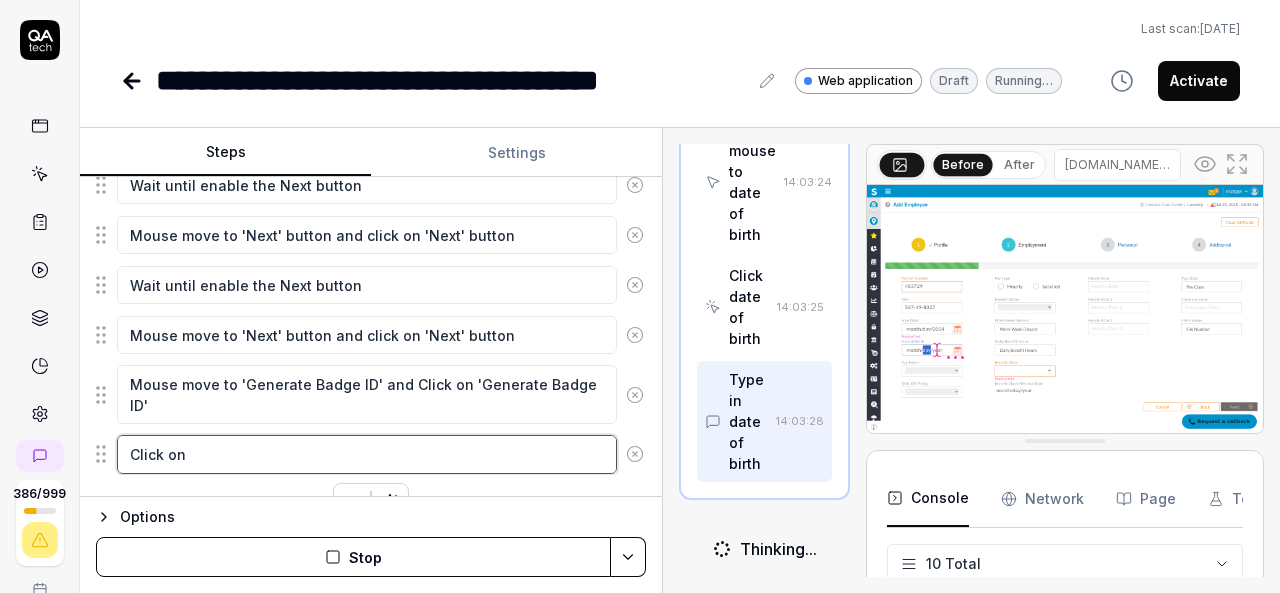 scroll, scrollTop: 7042, scrollLeft: 0, axis: vertical 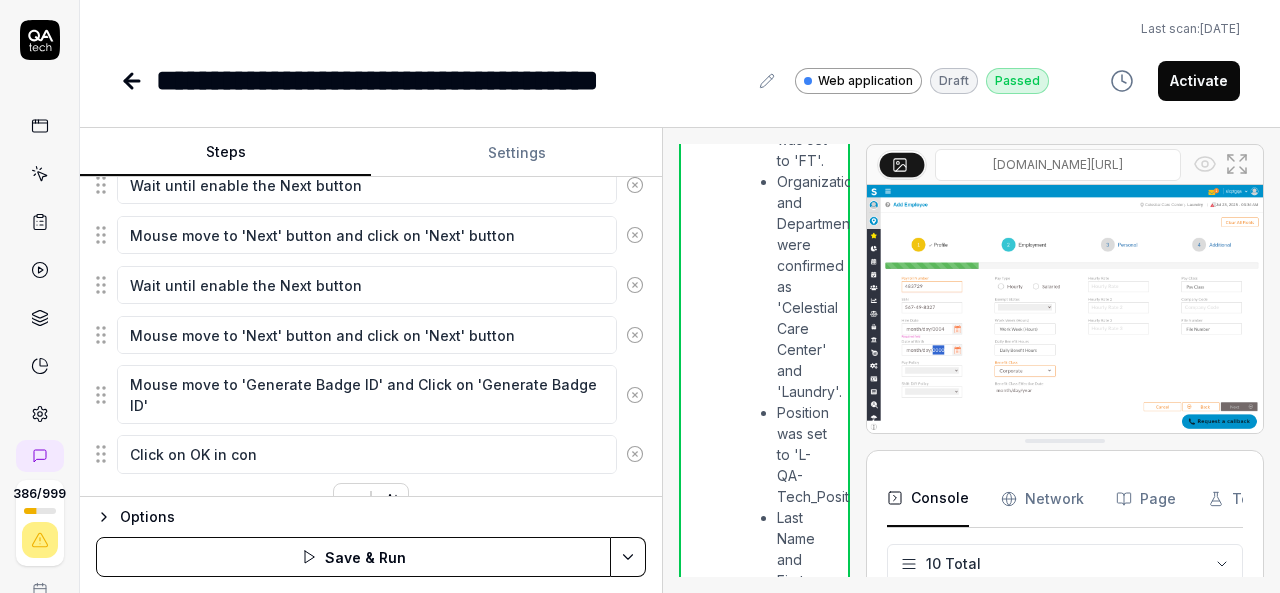 click at bounding box center (1065, 309) 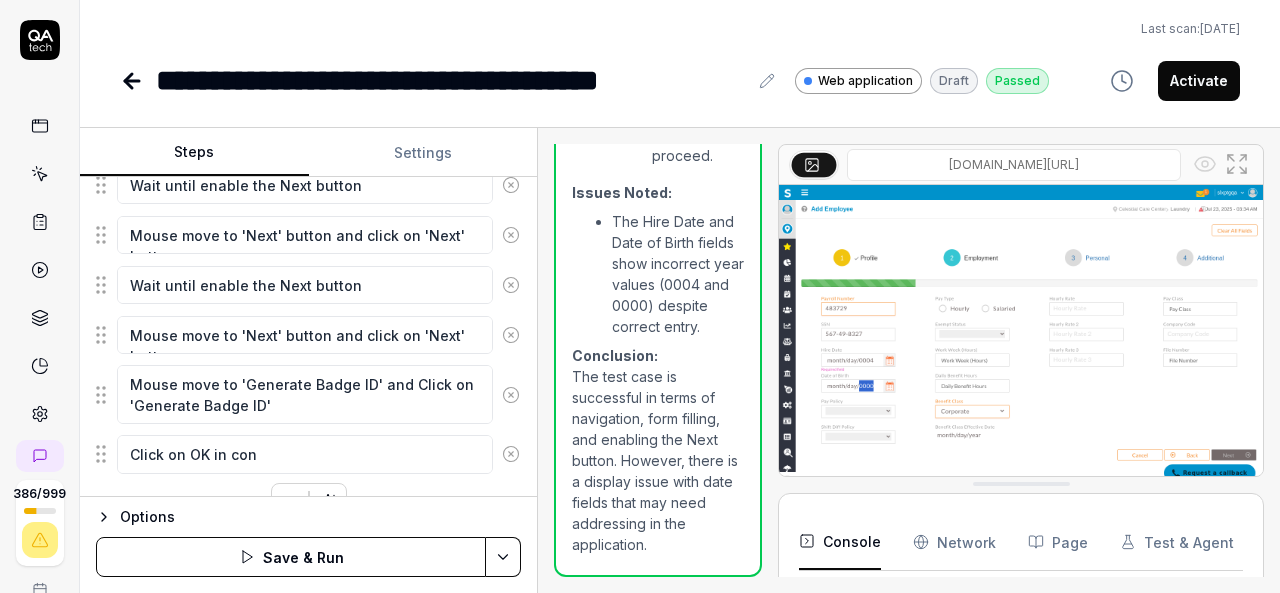 scroll, scrollTop: 7492, scrollLeft: 0, axis: vertical 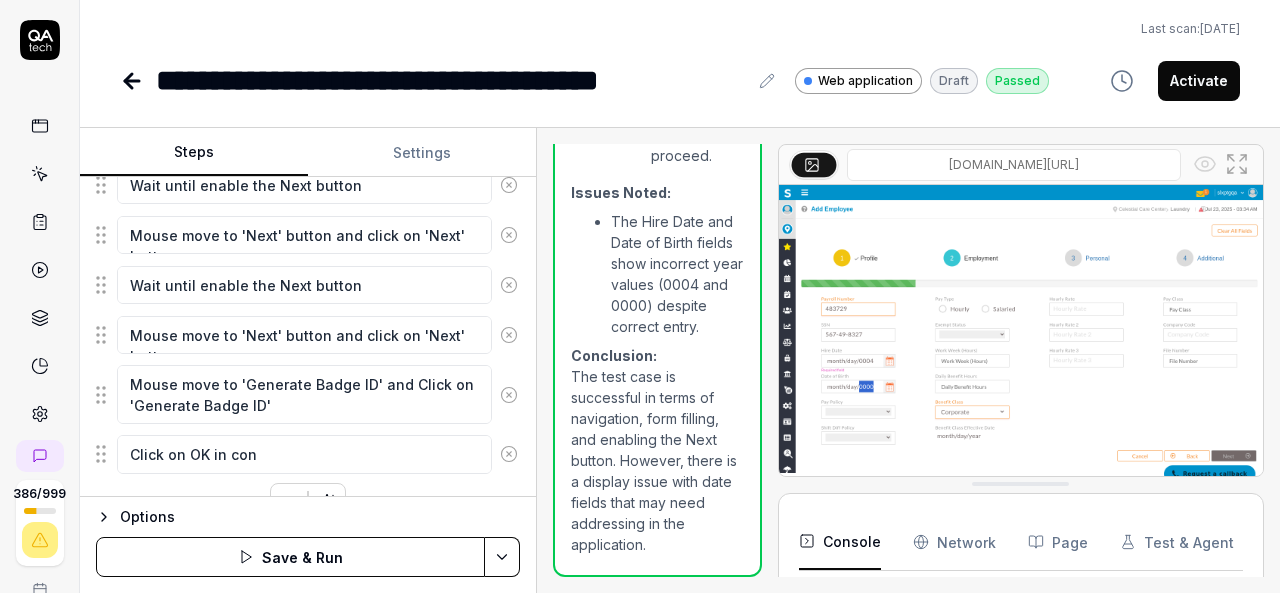 click on "Steps Settings Goal Expected result Steps Mouse move to Organization bread crumb Click on Organization bread crumb Select the 'Celestial Care Center' Organization  from organization breadcrumb Select the 'Laundry' department under the 'Celestial Care Center' Organization  from organization breadcrumb Mouse Move to hamburger Click on hamburger if left side menu navigation is not open Mouse move to Employees Click on Employees left side menu Mouse move to Add Employee Click on Add Employee Mouse move to 'Emp Type' dropdown and select the 'FT' from 'Emp Type' drop down Mouse move to 'Organization' and select the 'Celestial Care Center'  from  'Organization' dropdown Mouse move to 'Department' and select the 'Laundry'  from  'Department' dropdown Mouse move to 'Position' and select the 'L-QA-Tech_Position'  from  'Position' dropdown Enter the text in Last Name Enter the text in First Name Wait until enable the Next button Mouse move to 'Next' button and click on 'Next' button Mouse move to SSN  and enter the SSN" at bounding box center [680, 360] 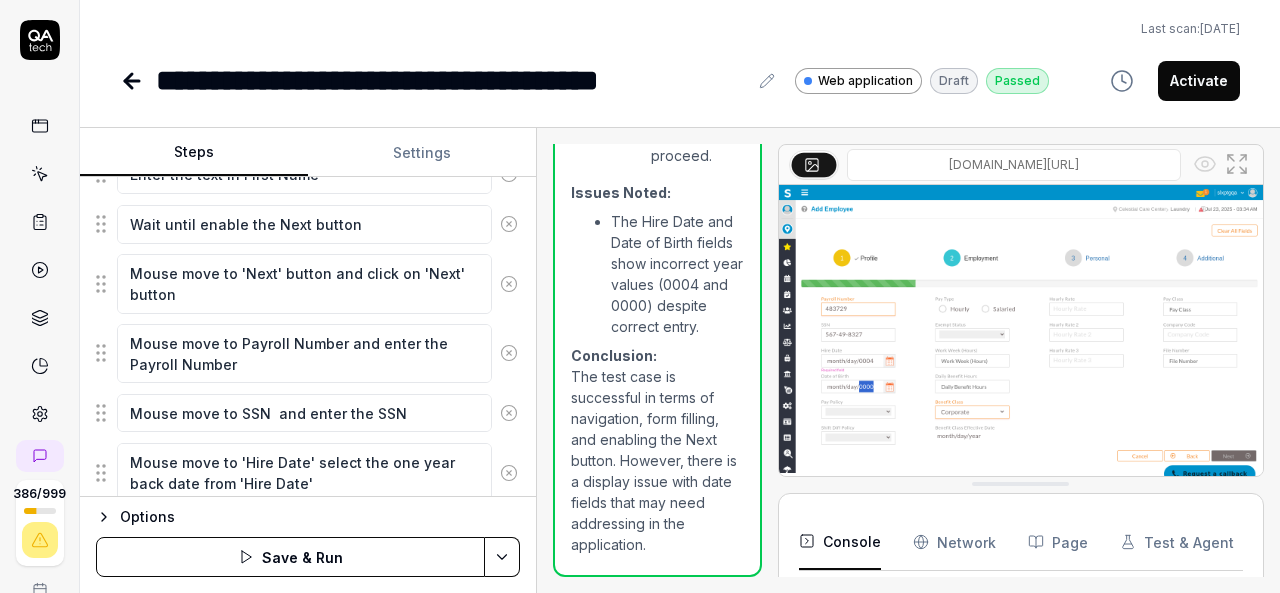 scroll, scrollTop: 1273, scrollLeft: 0, axis: vertical 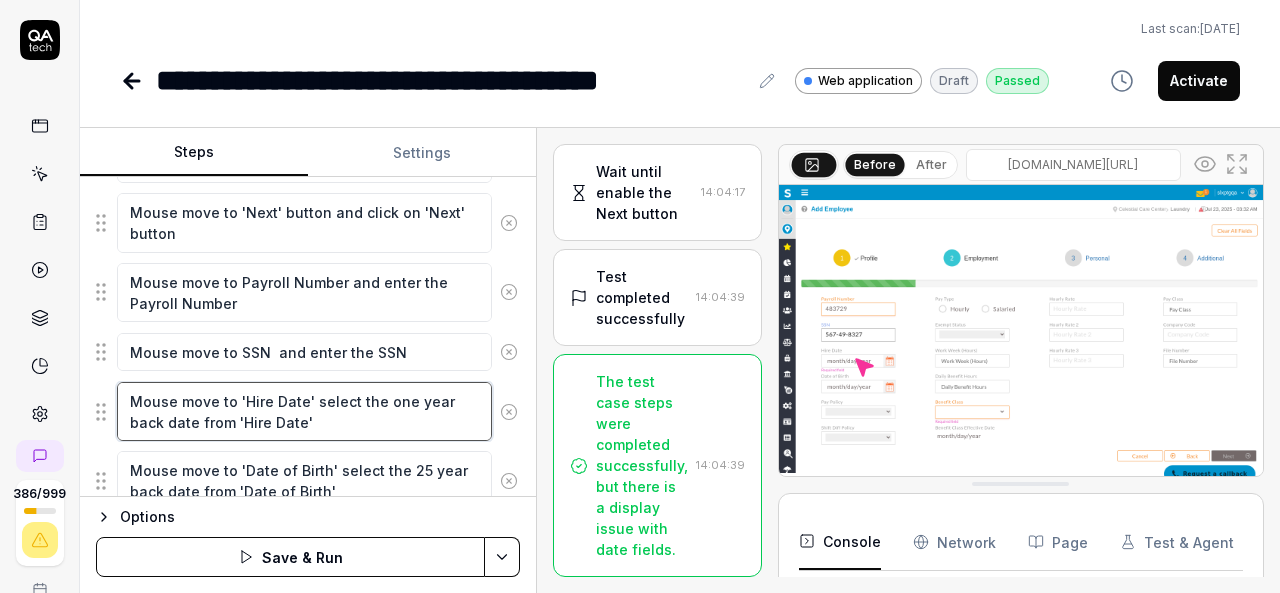 click on "Mouse move to 'Hire Date' select the one year back date from 'Hire Date'" at bounding box center (304, 411) 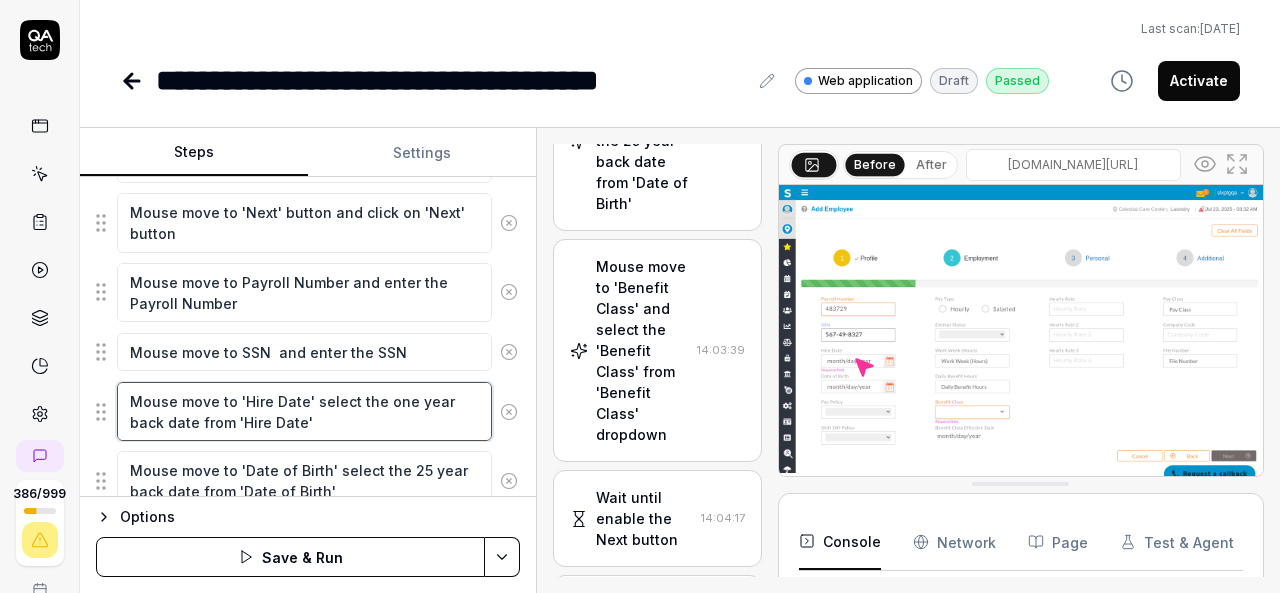 scroll, scrollTop: 5305, scrollLeft: 0, axis: vertical 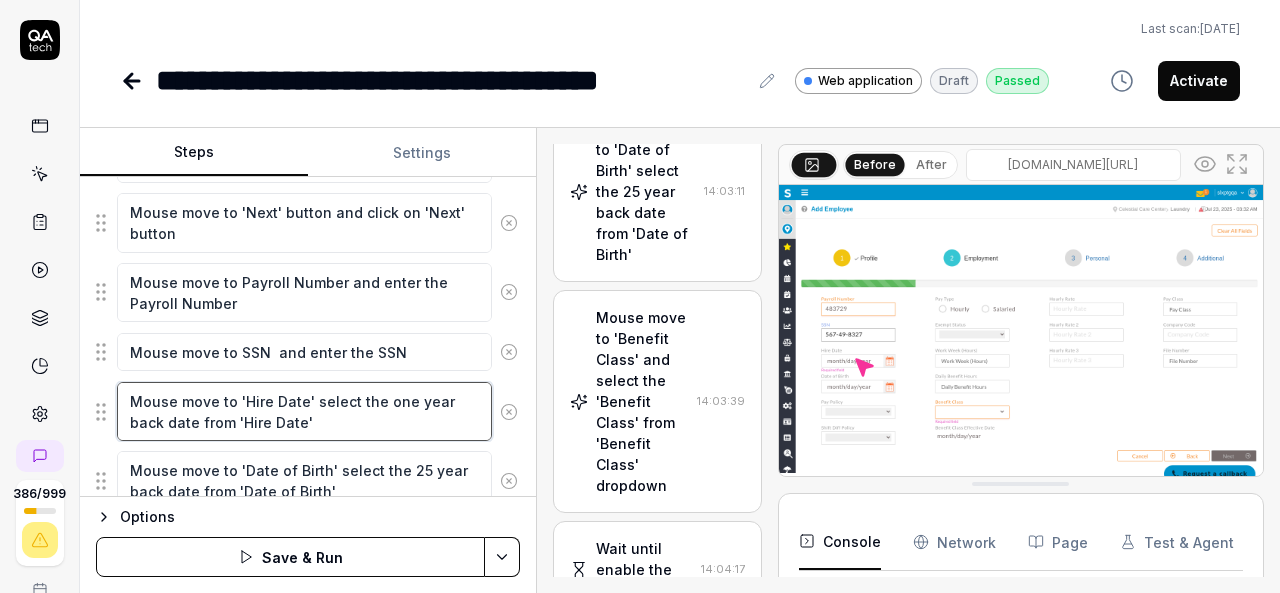 click on "Mouse move to 'Hire Date' select the one year back date from 'Hire Date'" at bounding box center [304, 411] 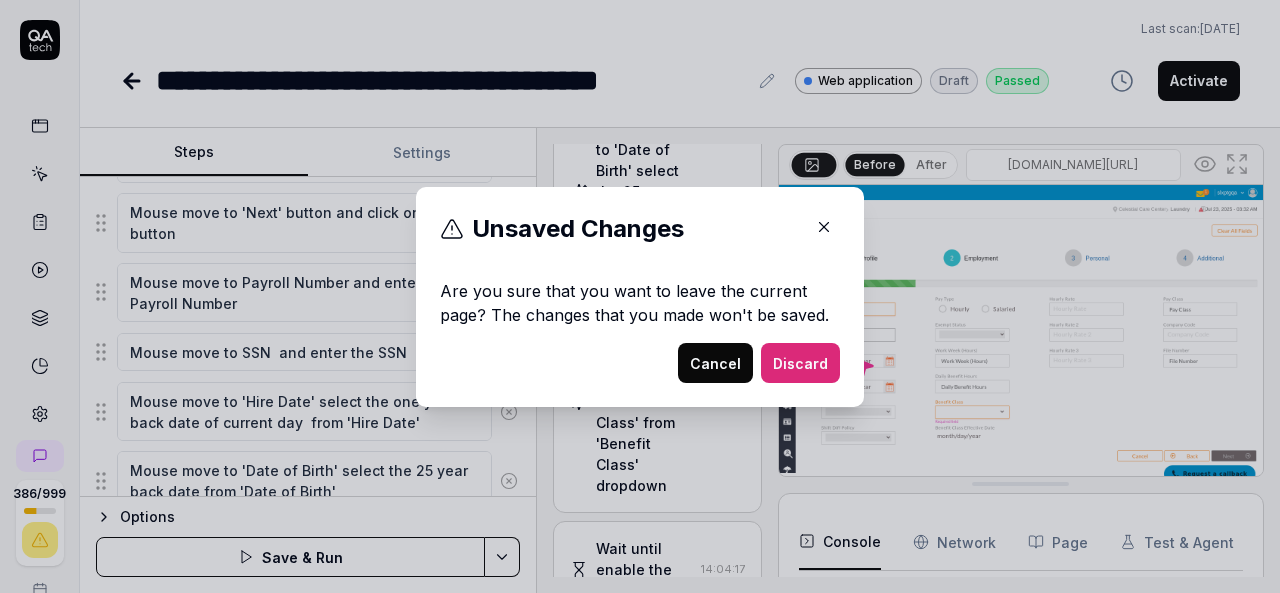 click 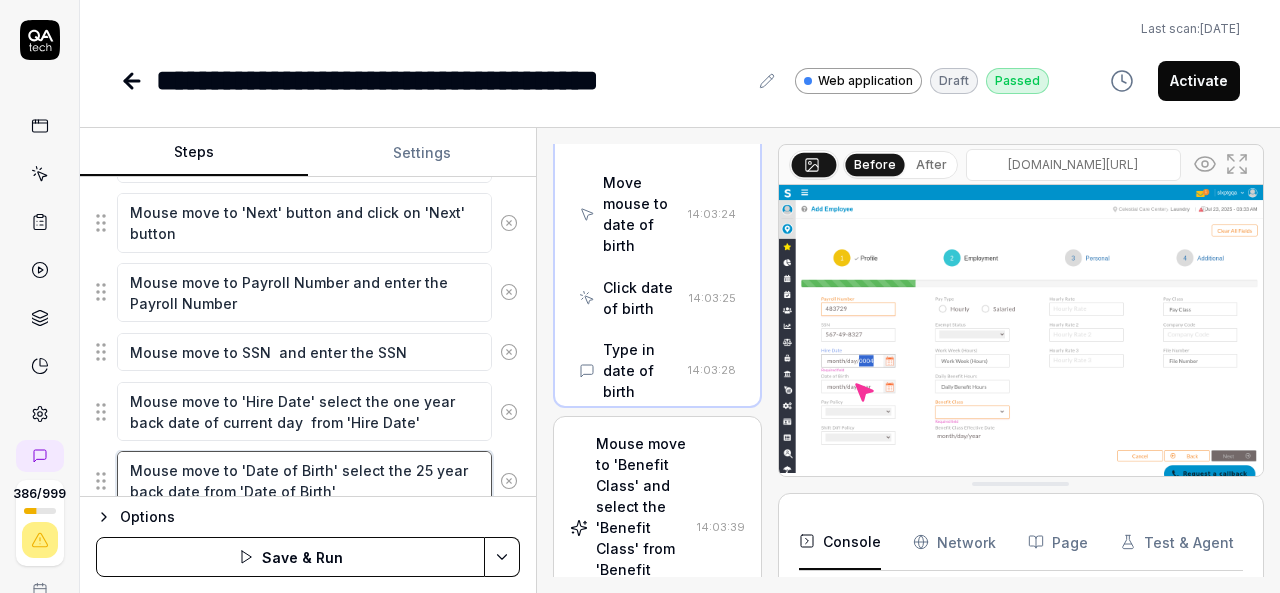 click on "Mouse move to 'Date of Birth' select the 25 year back date from 'Date of Birth'" at bounding box center [304, 480] 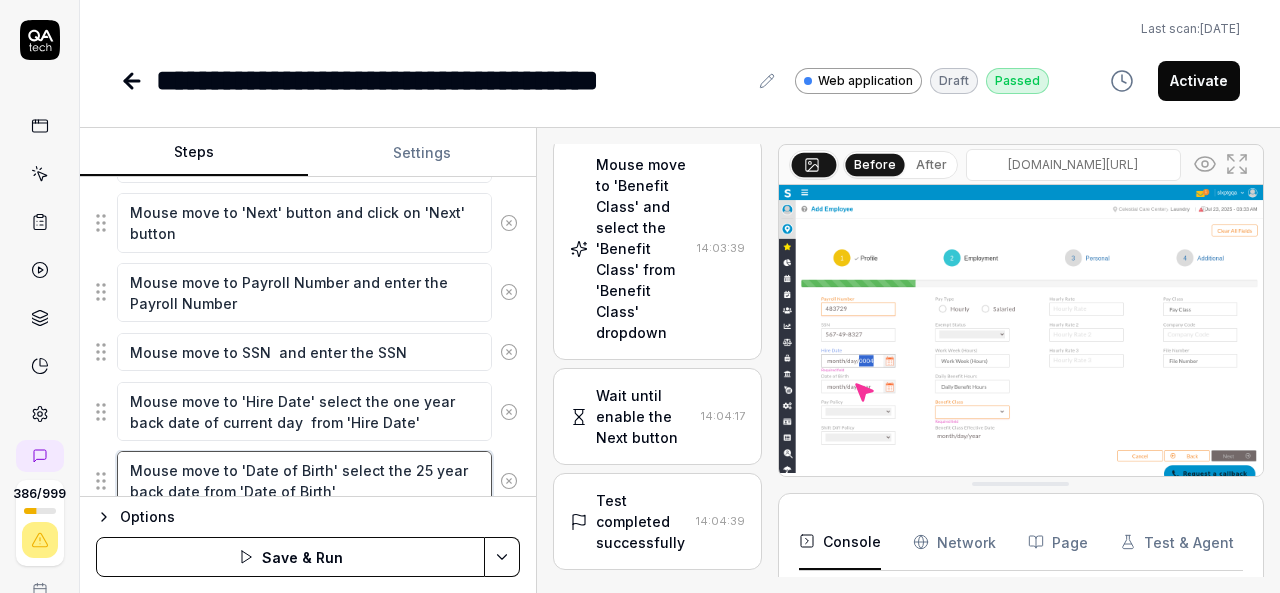 scroll, scrollTop: 5724, scrollLeft: 0, axis: vertical 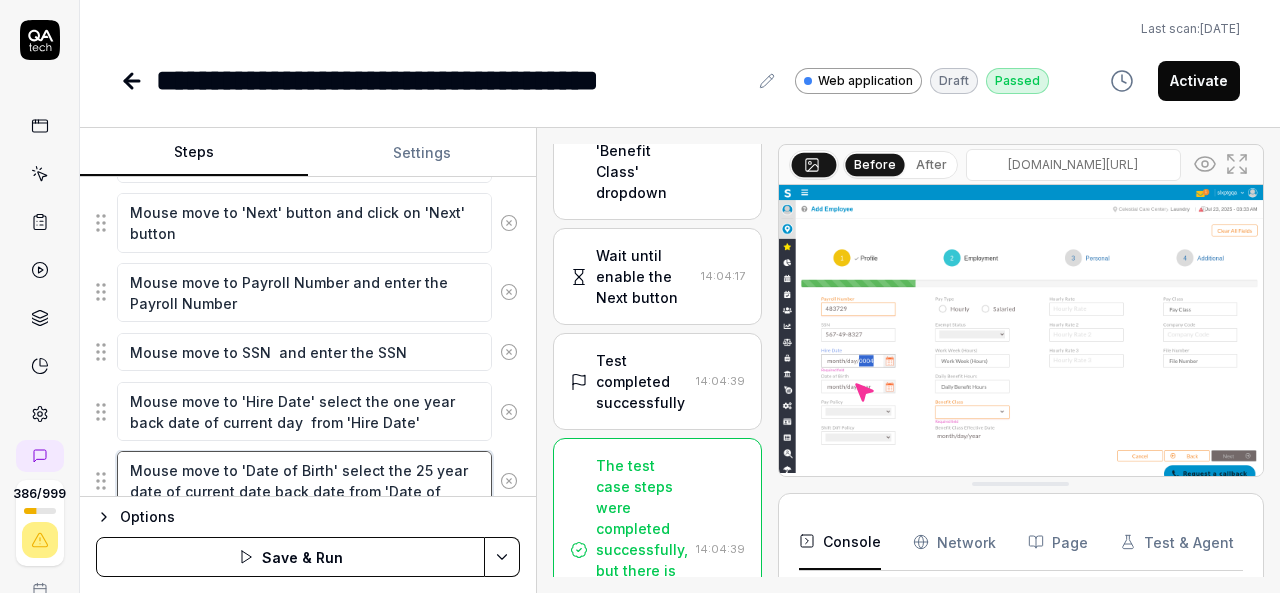 click on "Mouse move to 'Date of Birth' select the 25 year date of current date back date from 'Date of Birth'" at bounding box center [304, 480] 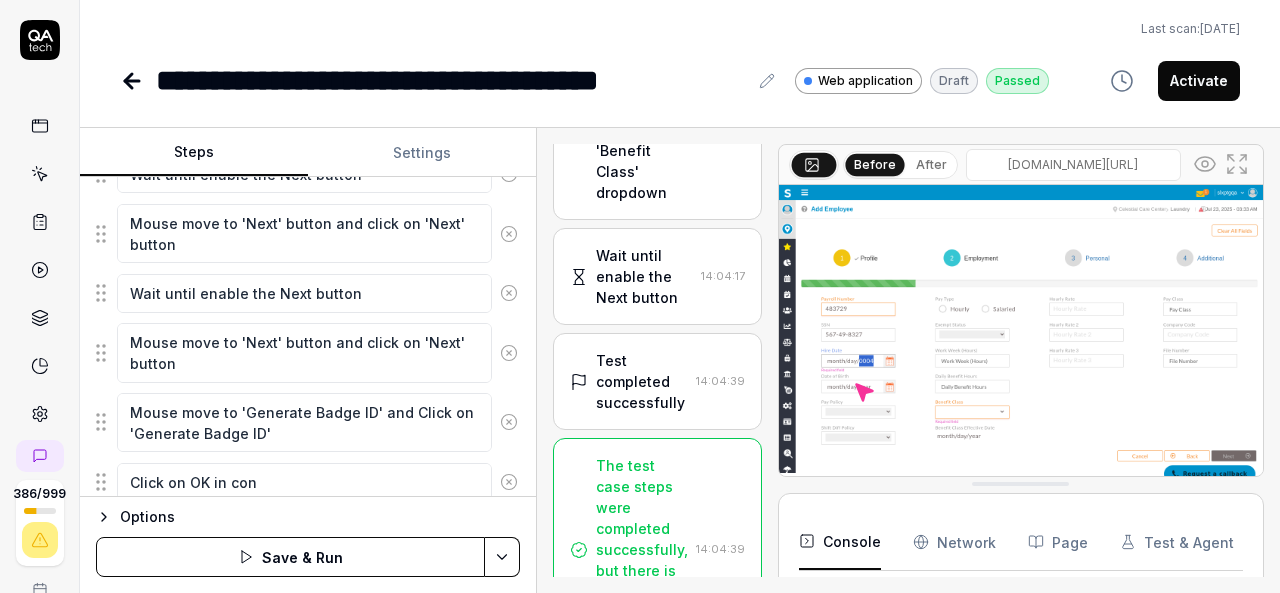 scroll, scrollTop: 1756, scrollLeft: 0, axis: vertical 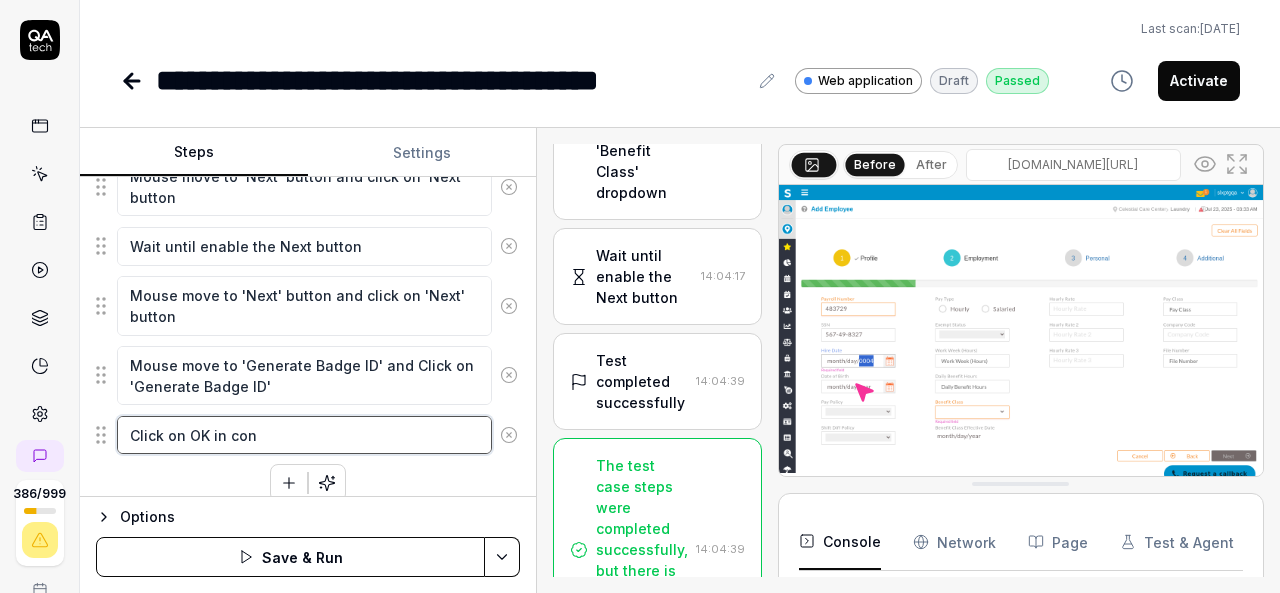 click on "Click on OK in con" at bounding box center (304, 435) 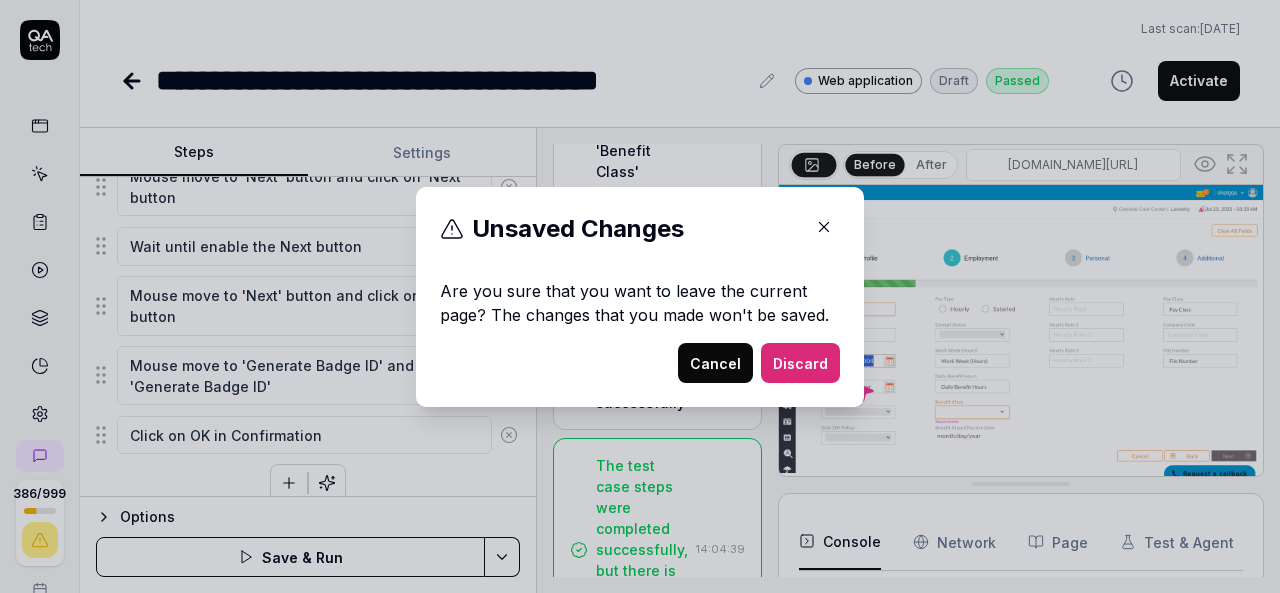 click 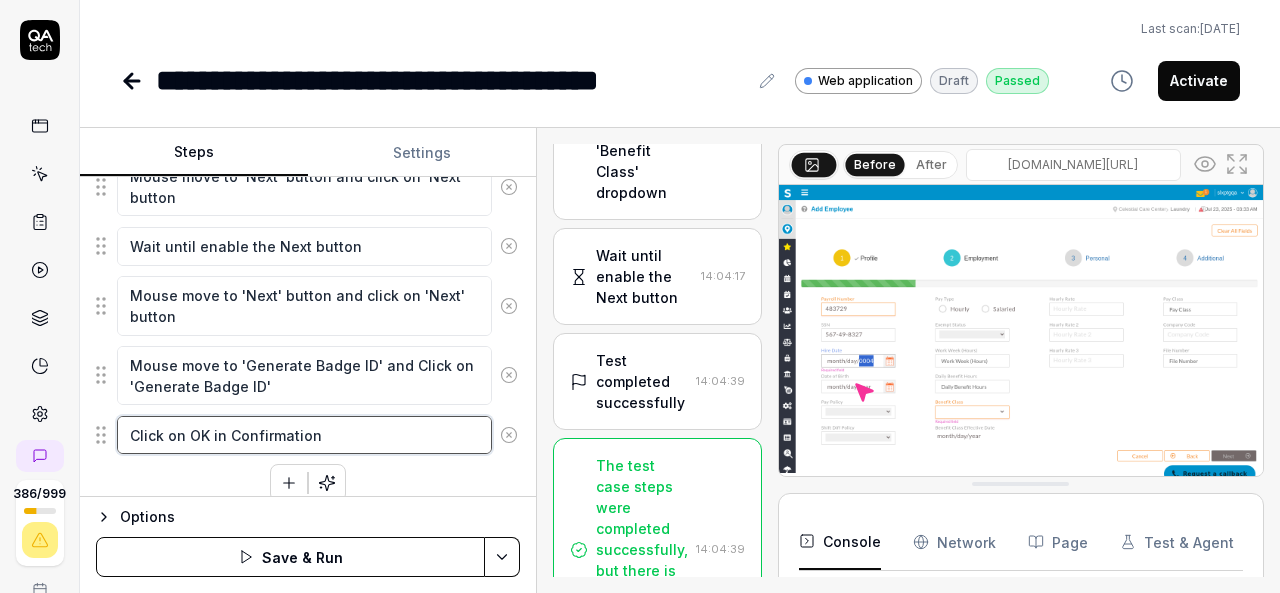 click on "Click on OK in Confirmation" at bounding box center (304, 435) 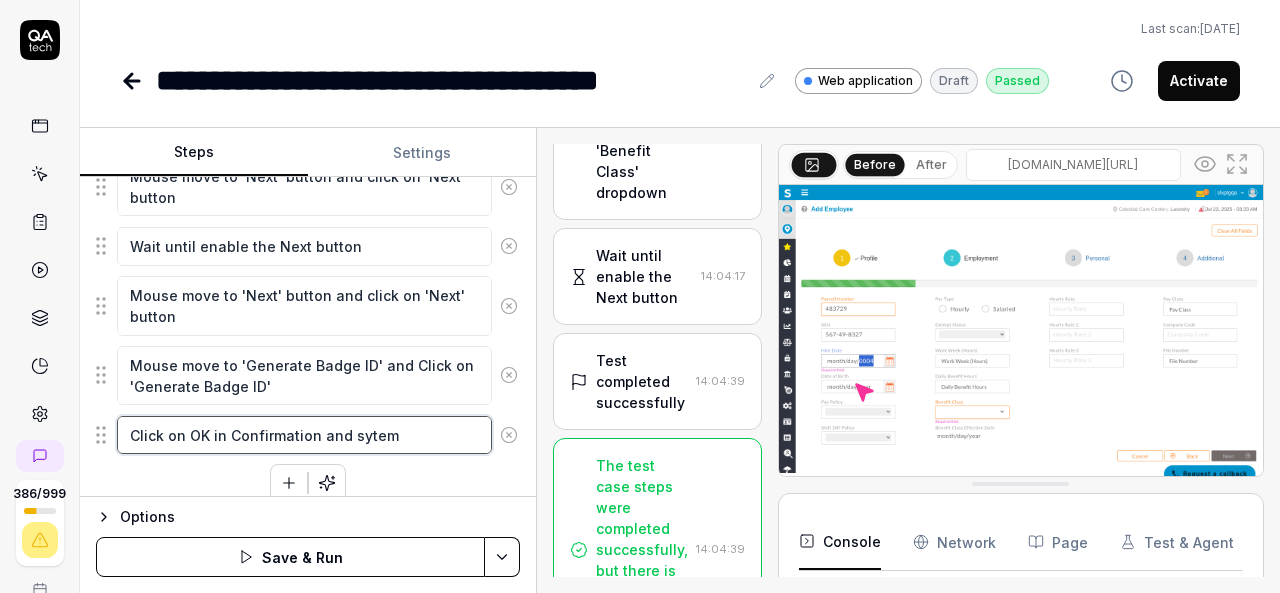 click on "Click on OK in Confirmation and sytem" at bounding box center (304, 435) 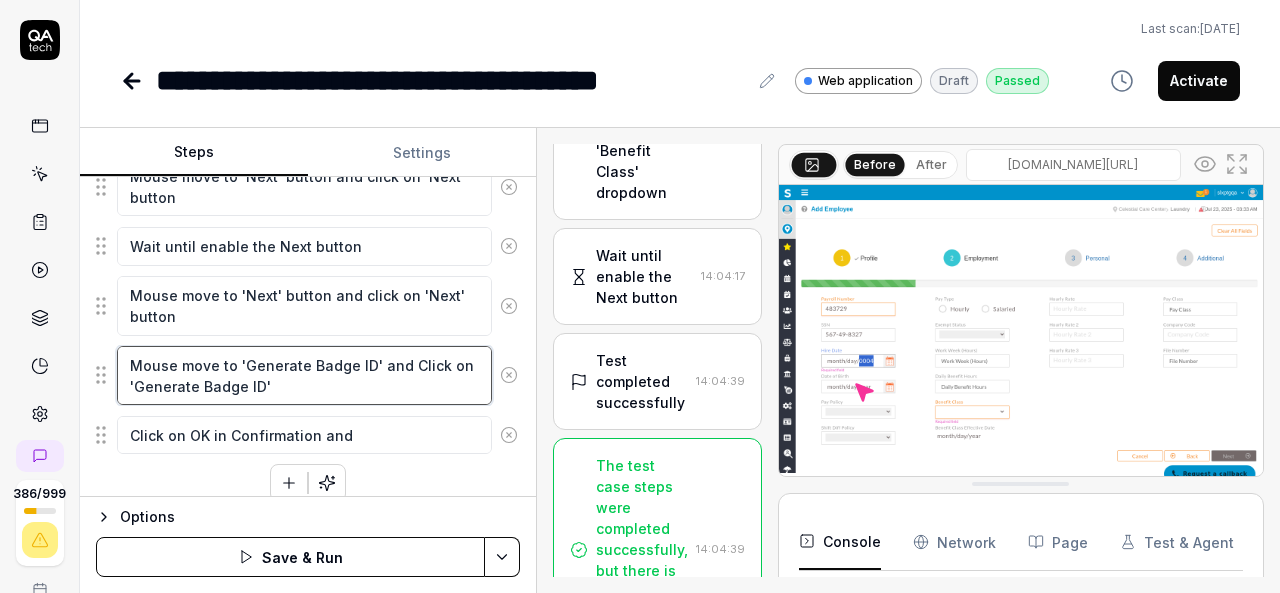click on "Mouse move to 'Generate Badge ID' and Click on 'Generate Badge ID'" at bounding box center [304, 375] 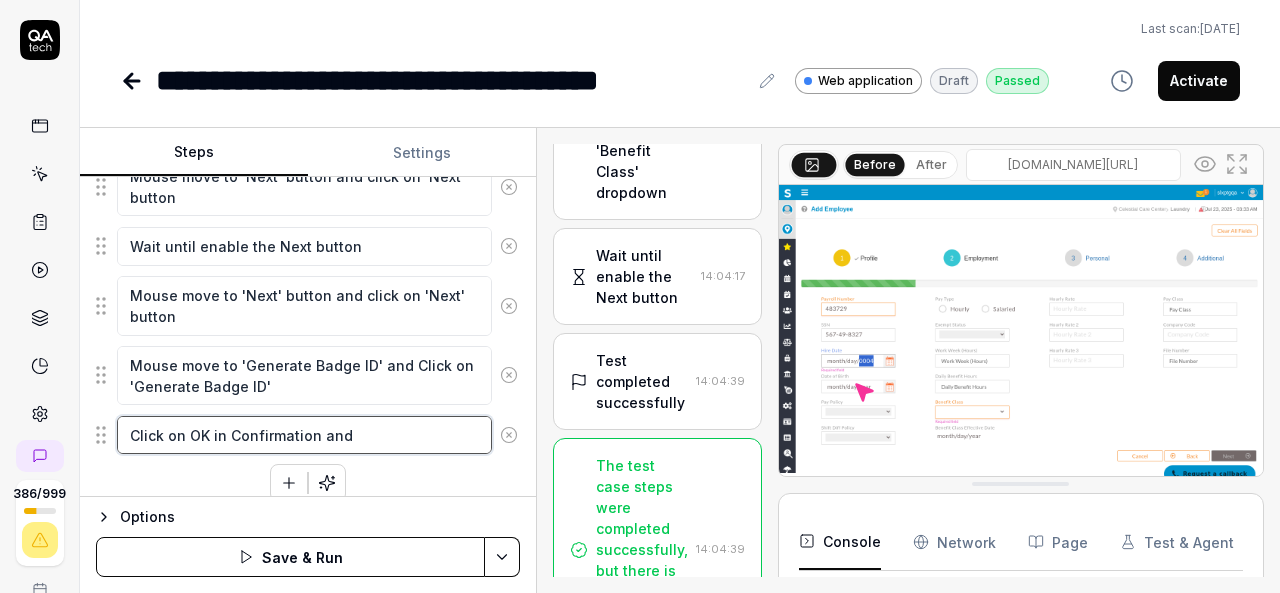 click on "Click on OK in Confirmation and" at bounding box center [304, 435] 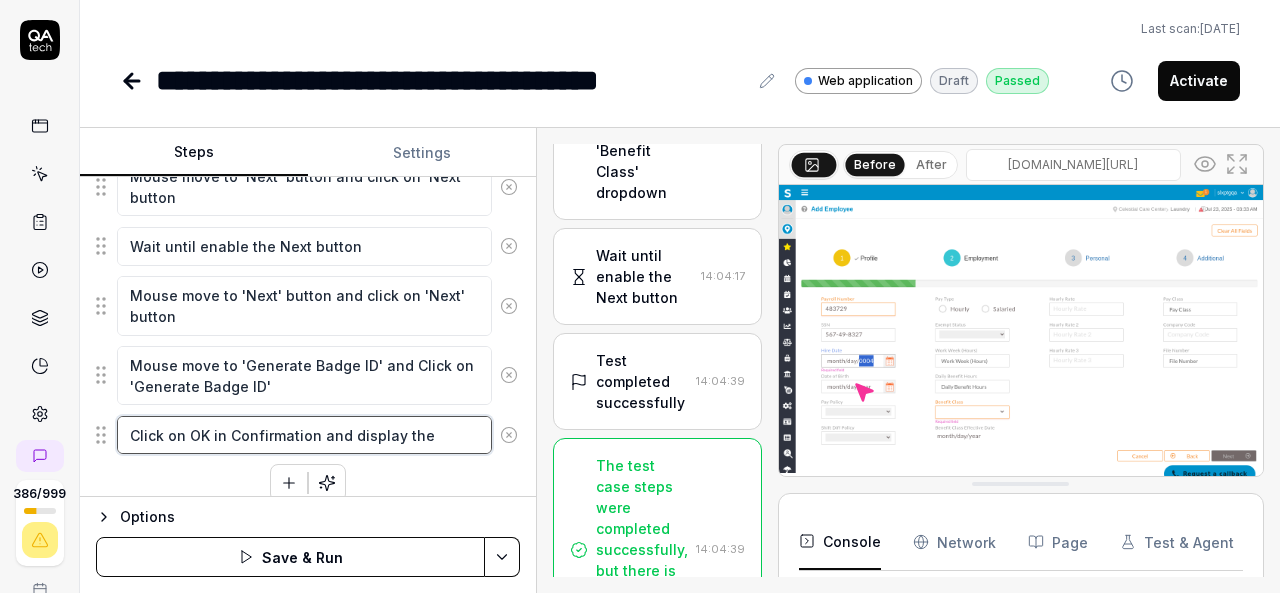 click on "Click on OK in Confirmation and display the" at bounding box center [304, 435] 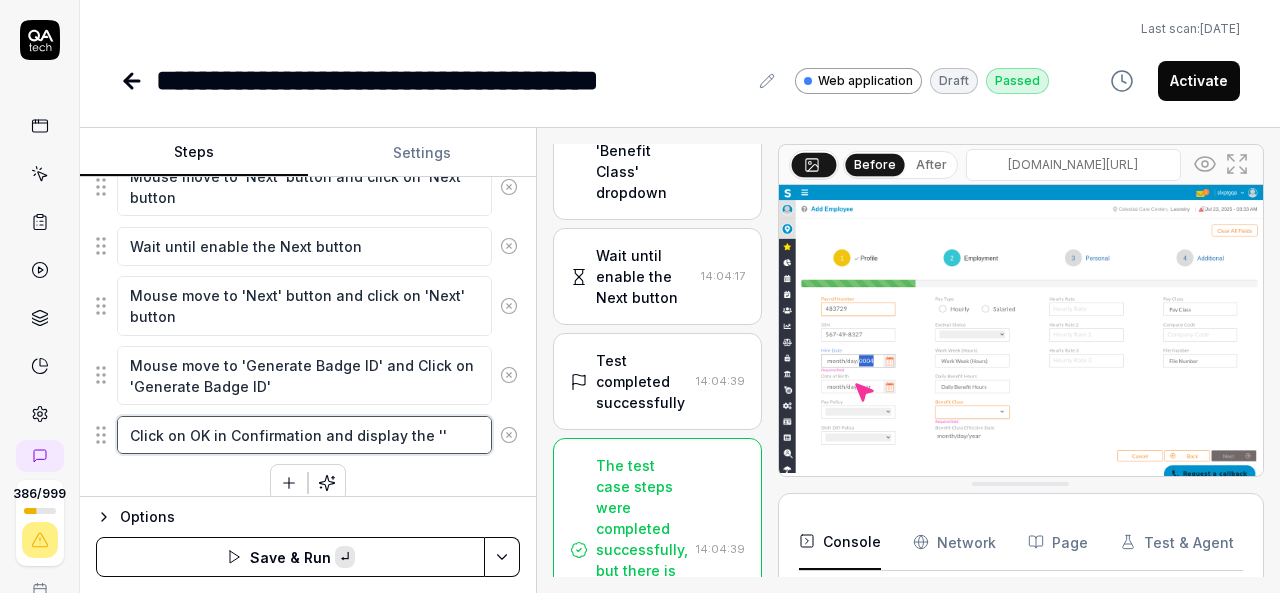 paste on "Badge ID" 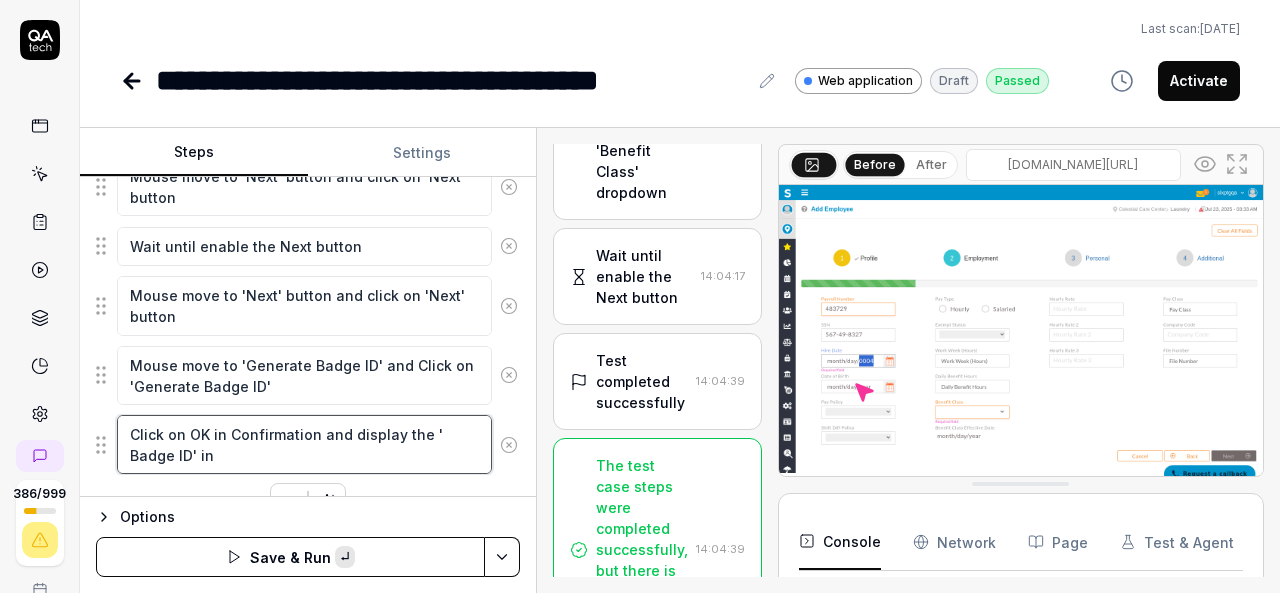paste on "Badge ID" 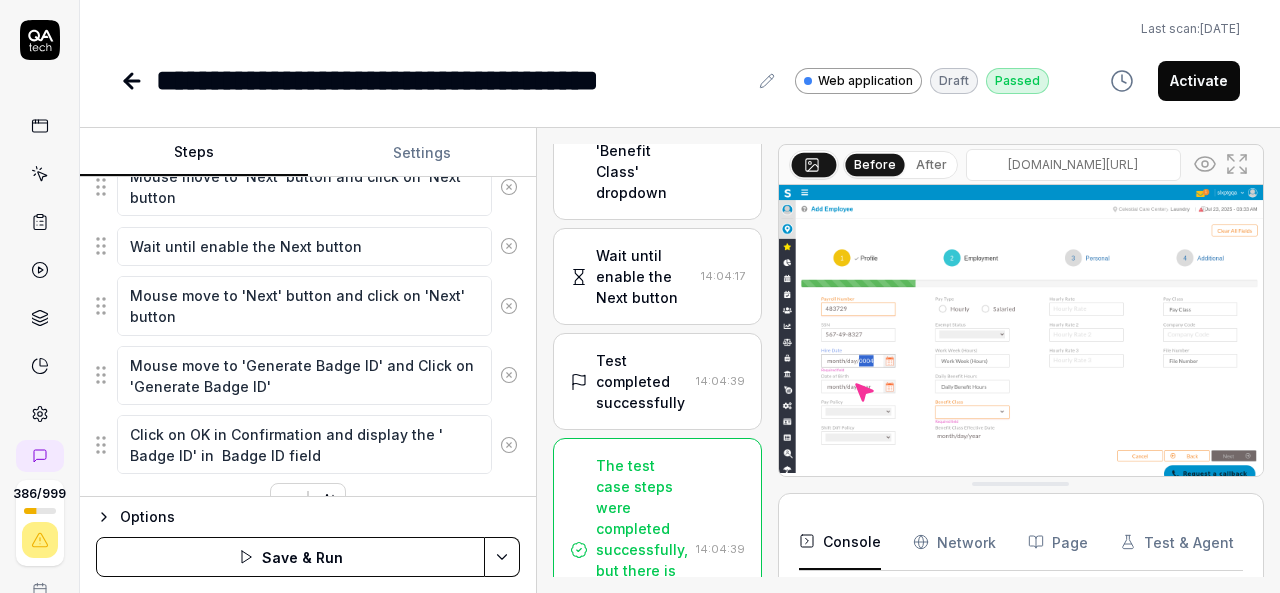 click on "Mouse move to Organization bread crumb Click on Organization bread crumb Select the 'Celestial Care Center' Organization  from organization breadcrumb Select the 'Laundry' department under the 'Celestial Care Center' Organization  from organization breadcrumb Mouse Move to hamburger Click on hamburger if left side menu navigation is not open Mouse move to Employees Click on Employees left side menu Mouse move to Add Employee Click on Add Employee Mouse move to 'Emp Type' dropdown and select the 'FT' from 'Emp Type' drop down Mouse move to 'Organization' and select the 'Celestial Care Center'  from  'Organization' dropdown Mouse move to 'Department' and select the 'Laundry'  from  'Department' dropdown Mouse move to 'Position' and select the 'L-QA-Tech_Position'  from  'Position' dropdown Enter the text in Last Name Enter the text in First Name Wait until enable the Next button Mouse move to 'Next' button and click on 'Next' button Mouse move to Payroll Number and enter the Payroll Number" at bounding box center [308, -399] 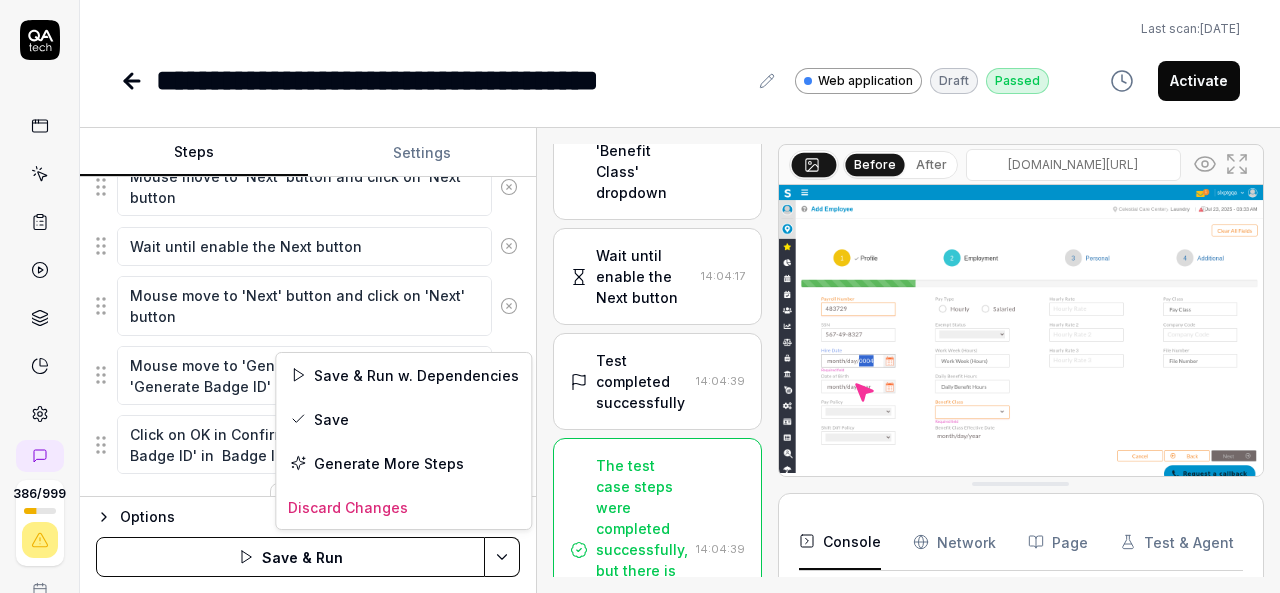 click on "**********" at bounding box center [640, 296] 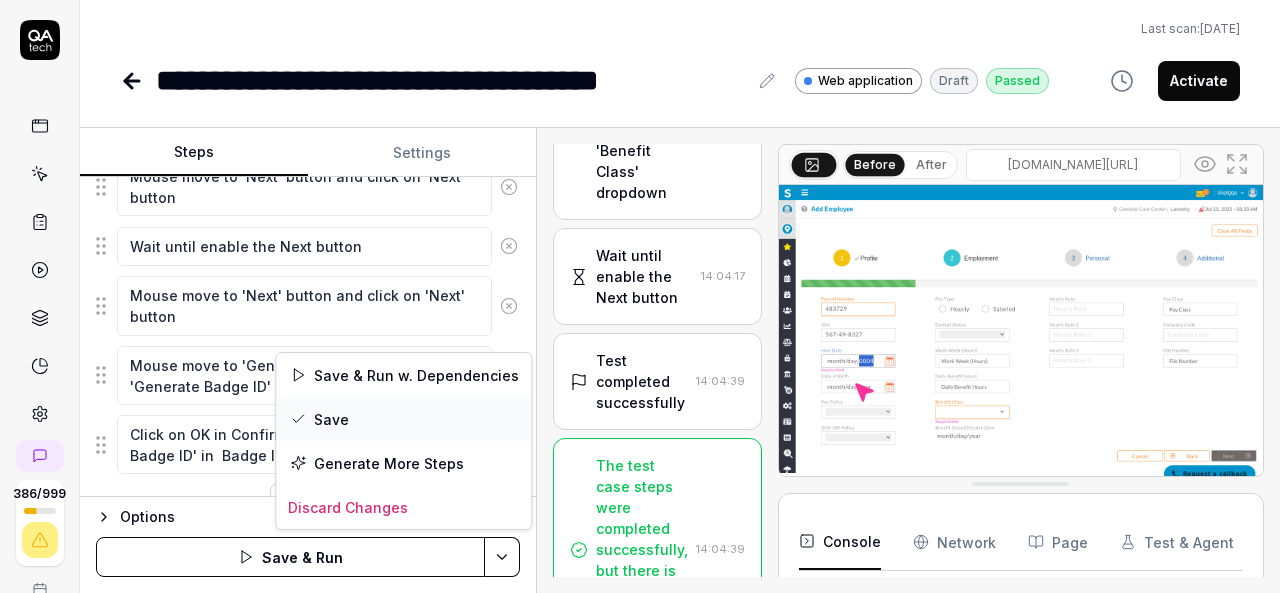 click on "Save" at bounding box center [403, 419] 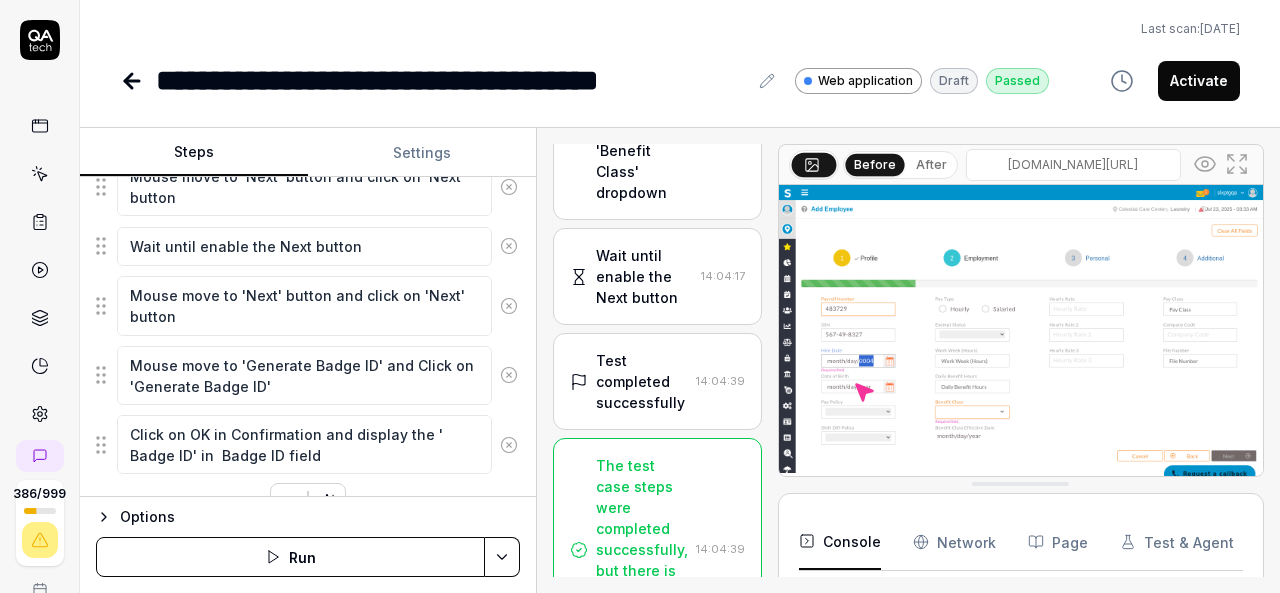 click 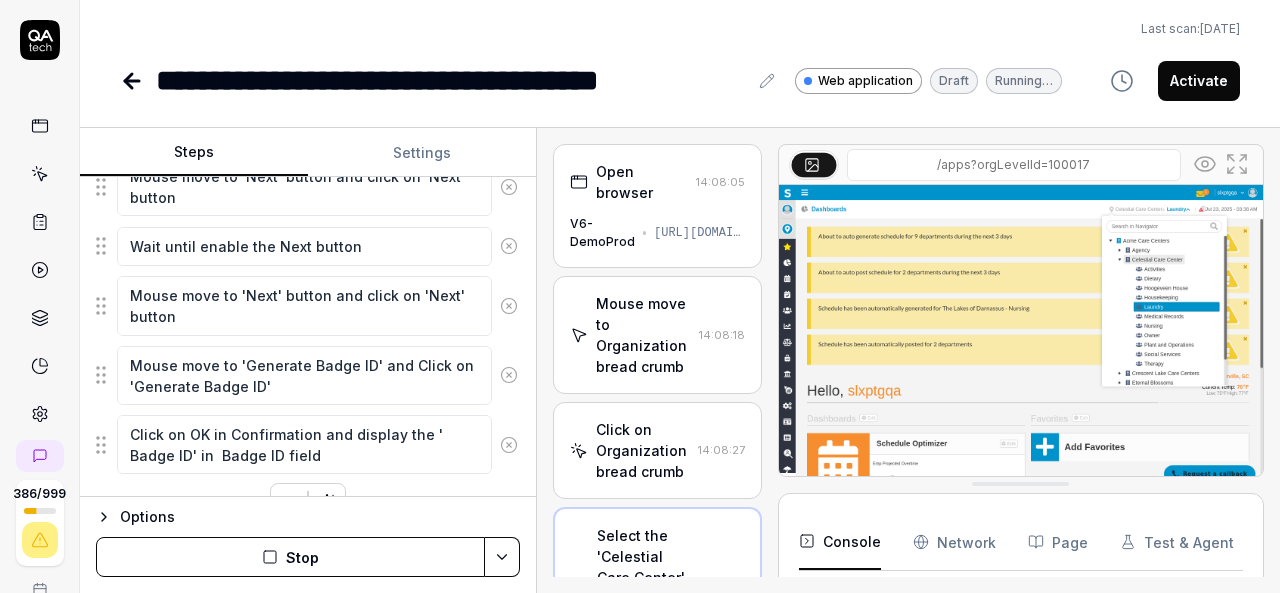 scroll, scrollTop: 87, scrollLeft: 0, axis: vertical 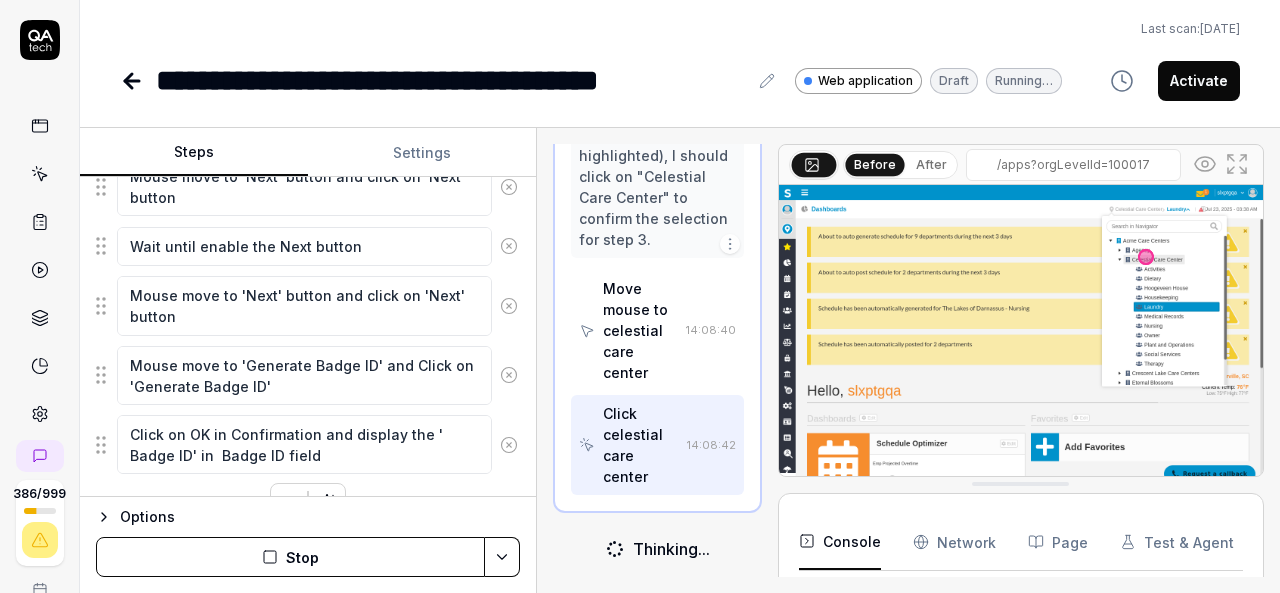 click 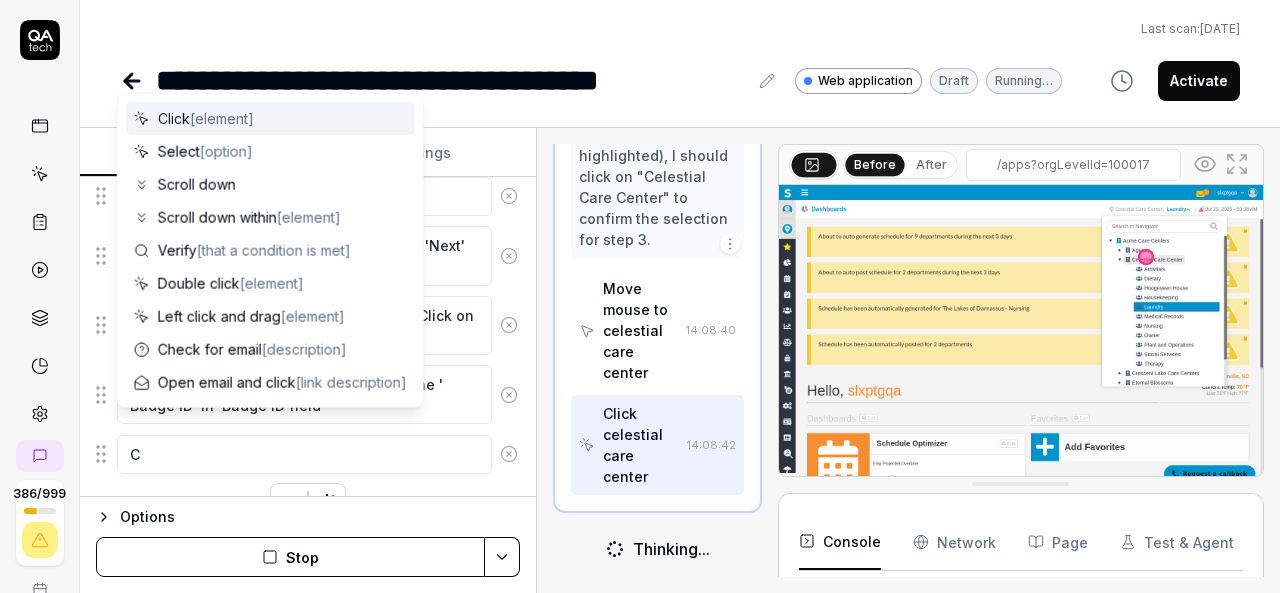 scroll, scrollTop: 80, scrollLeft: 0, axis: vertical 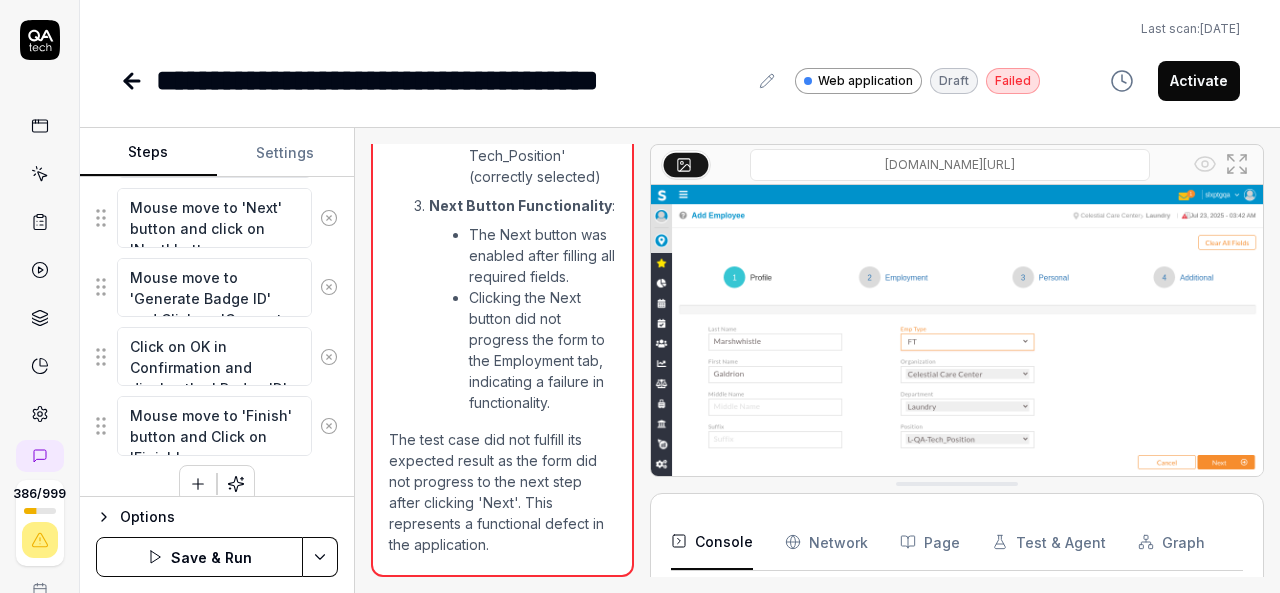 click on "Steps Settings Goal Expected result Steps Mouse move to Organization bread crumb Click on Organization bread crumb Select the 'Celestial Care Center' Organization  from organization breadcrumb Select the 'Laundry' department under the 'Celestial Care Center' Organization  from organization breadcrumb Mouse Move to hamburger Click on hamburger if left side menu navigation is not open Mouse move to Employees Click on Employees left side menu Mouse move to Add Employee Click on Add Employee Mouse move to 'Emp Type' dropdown and select the 'FT' from 'Emp Type' drop down Mouse move to 'Organization' and select the 'Celestial Care Center'  from  'Organization' dropdown Mouse move to 'Department' and select the 'Laundry'  from  'Department' dropdown Mouse move to 'Position' and select the 'L-QA-Tech_Position'  from  'Position' dropdown Enter the text in Last Name Enter the text in First Name Wait until enable the Next button Mouse move to 'Next' button and click on 'Next' button Mouse move to SSN  and enter the SSN" at bounding box center [680, 360] 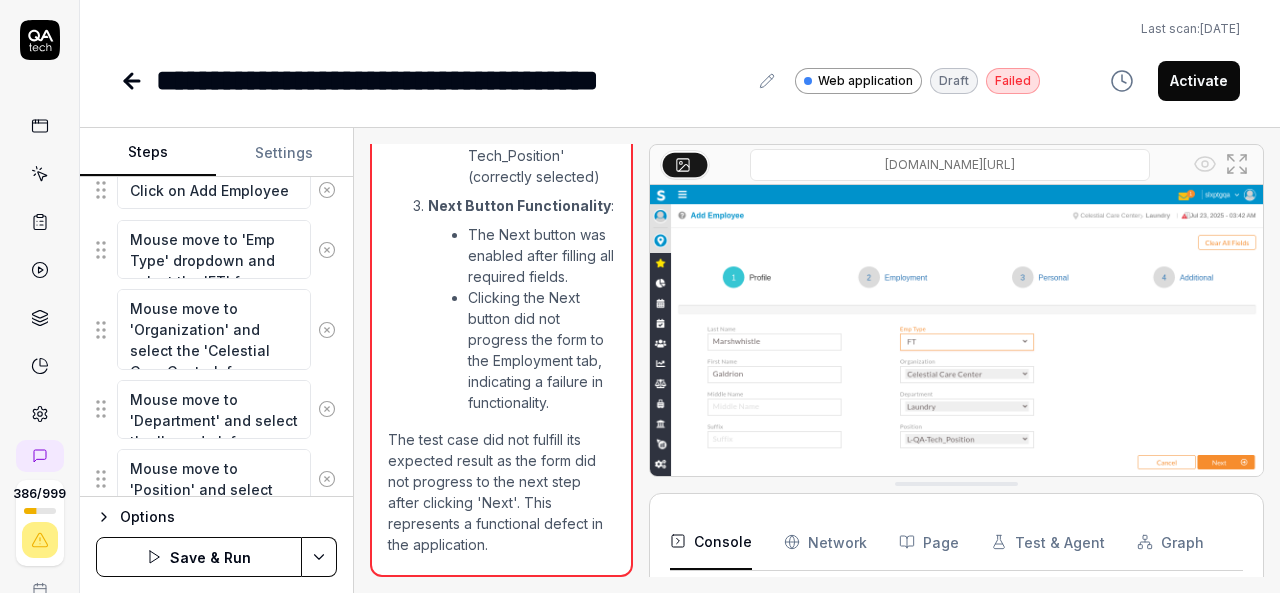 scroll, scrollTop: 796, scrollLeft: 0, axis: vertical 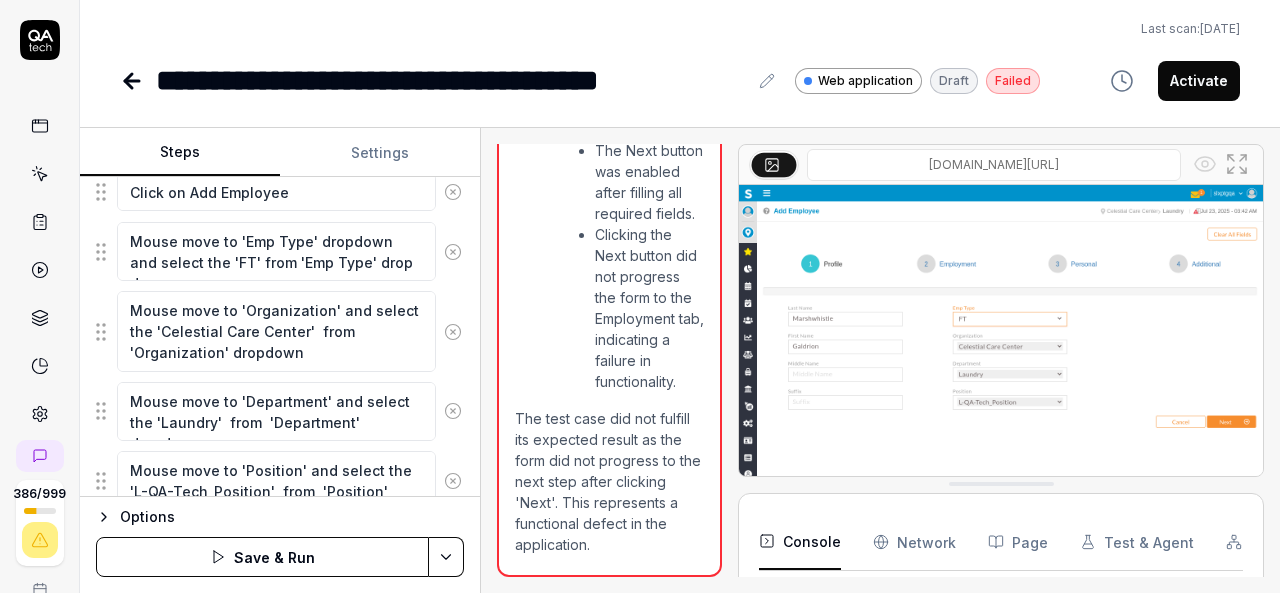 click on "Steps Settings Goal Expected result Steps Mouse move to Organization bread crumb Click on Organization bread crumb Select the 'Celestial Care Center' Organization  from organization breadcrumb Select the 'Laundry' department under the 'Celestial Care Center' Organization  from organization breadcrumb Mouse Move to hamburger Click on hamburger if left side menu navigation is not open Mouse move to Employees Click on Employees left side menu Mouse move to Add Employee Click on Add Employee Mouse move to 'Emp Type' dropdown and select the 'FT' from 'Emp Type' drop down Mouse move to 'Organization' and select the 'Celestial Care Center'  from  'Organization' dropdown Mouse move to 'Department' and select the 'Laundry'  from  'Department' dropdown Mouse move to 'Position' and select the 'L-QA-Tech_Position'  from  'Position' dropdown Enter the text in Last Name Enter the text in First Name Wait until enable the Next button Mouse move to 'Next' button and click on 'Next' button Mouse move to SSN  and enter the SSN" at bounding box center [680, 360] 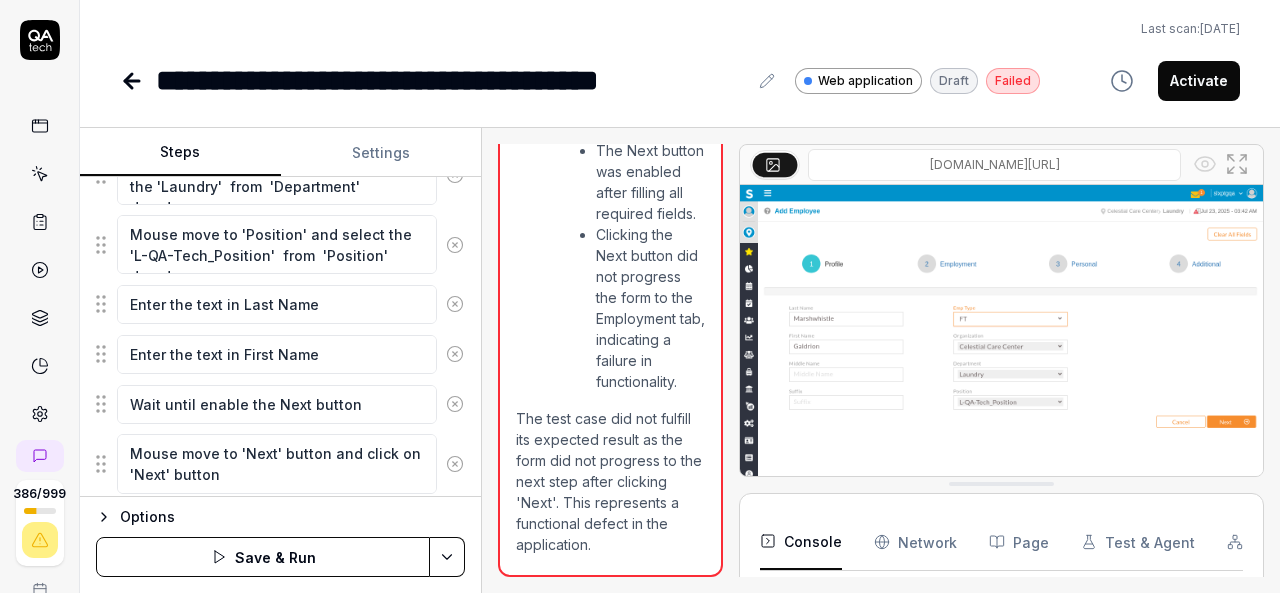 scroll, scrollTop: 1034, scrollLeft: 0, axis: vertical 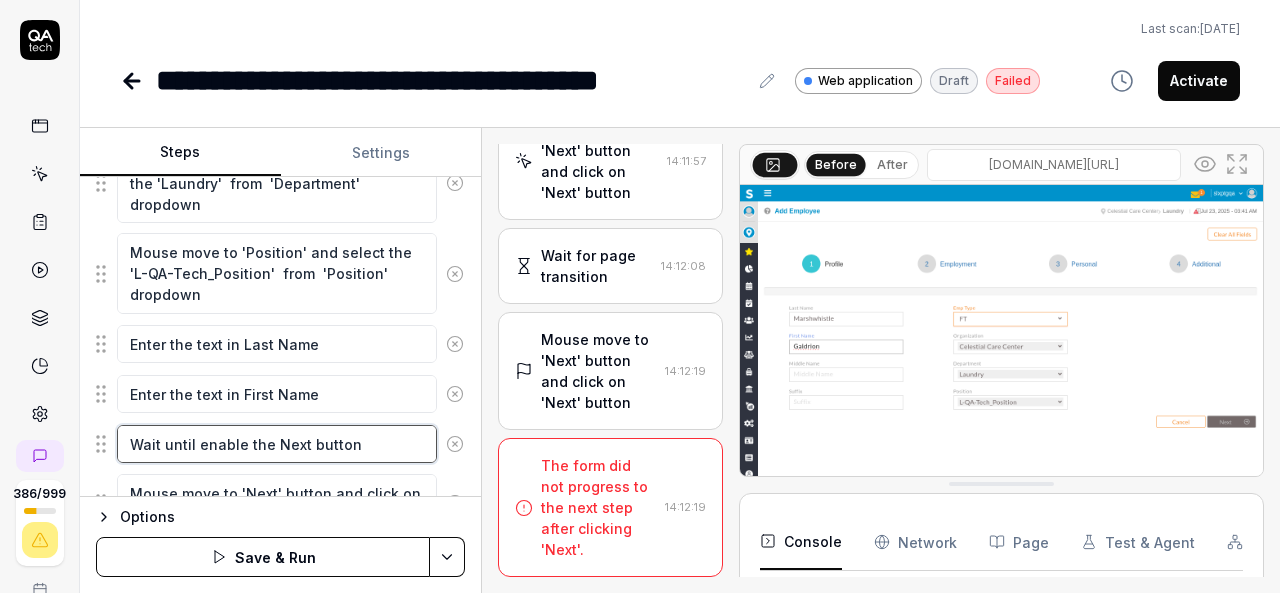 click on "Mouse move to Organization bread crumb Click on Organization bread crumb Select the 'Celestial Care Center' Organization  from organization breadcrumb Select the 'Laundry' department under the 'Celestial Care Center' Organization  from organization breadcrumb Mouse Move to hamburger Click on hamburger if left side menu navigation is not open Mouse move to Employees Click on Employees left side menu Mouse move to Add Employee Click on Add Employee Mouse move to 'Emp Type' dropdown and select the 'FT' from 'Emp Type' drop down Mouse move to 'Organization' and select the 'Celestial Care Center'  from  'Organization' dropdown Mouse move to 'Department' and select the 'Laundry'  from  'Department' dropdown Mouse move to 'Position' and select the 'L-QA-Tech_Position'  from  'Position' dropdown Enter the text in Last Name Enter the text in First Name Wait until enable the Next button Mouse move to 'Next' button and click on 'Next' button Mouse move to Payroll Number and enter the Payroll Number" at bounding box center (280, 356) 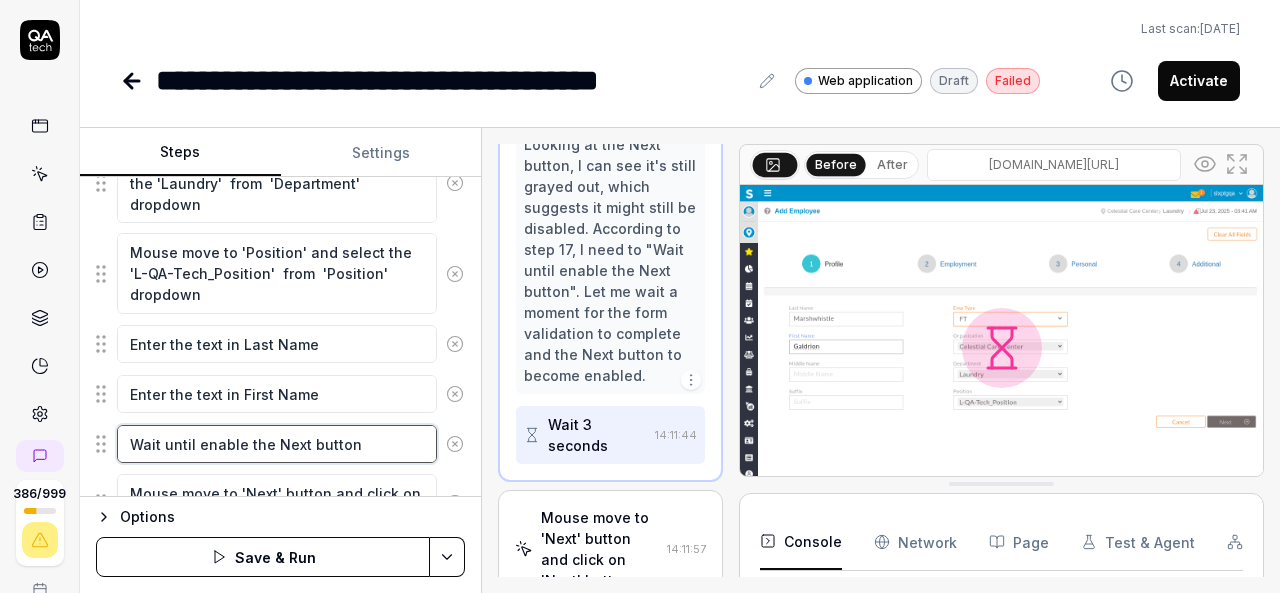 scroll, scrollTop: 2740, scrollLeft: 0, axis: vertical 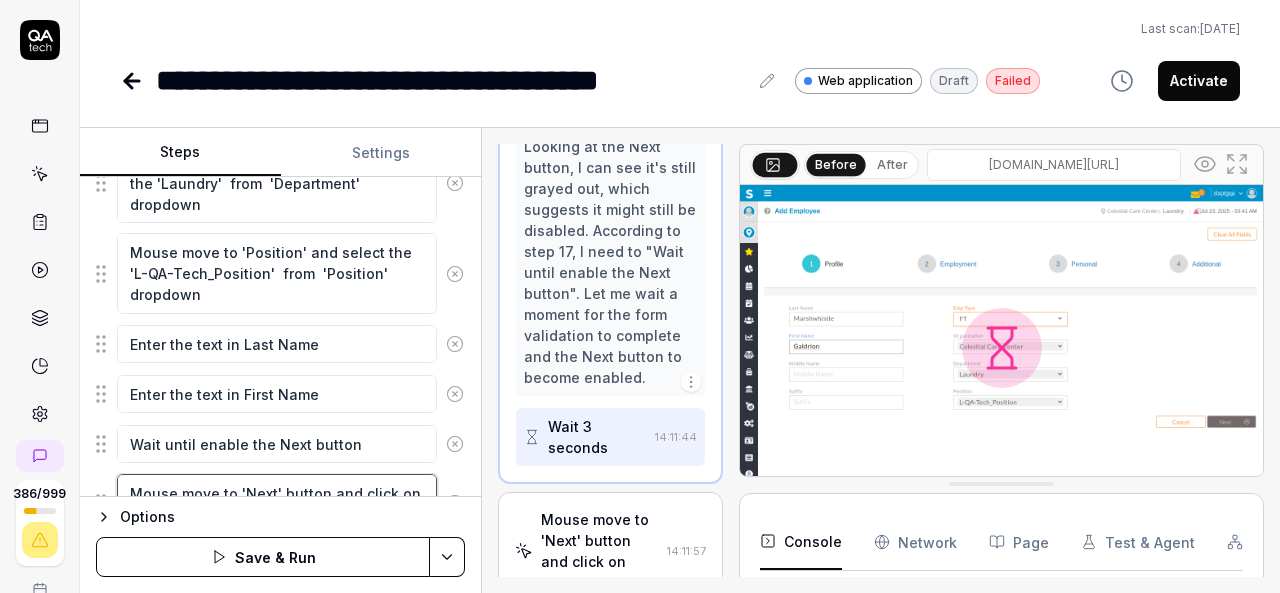 click on "Mouse move to 'Next' button and click on 'Next' button" at bounding box center [277, 503] 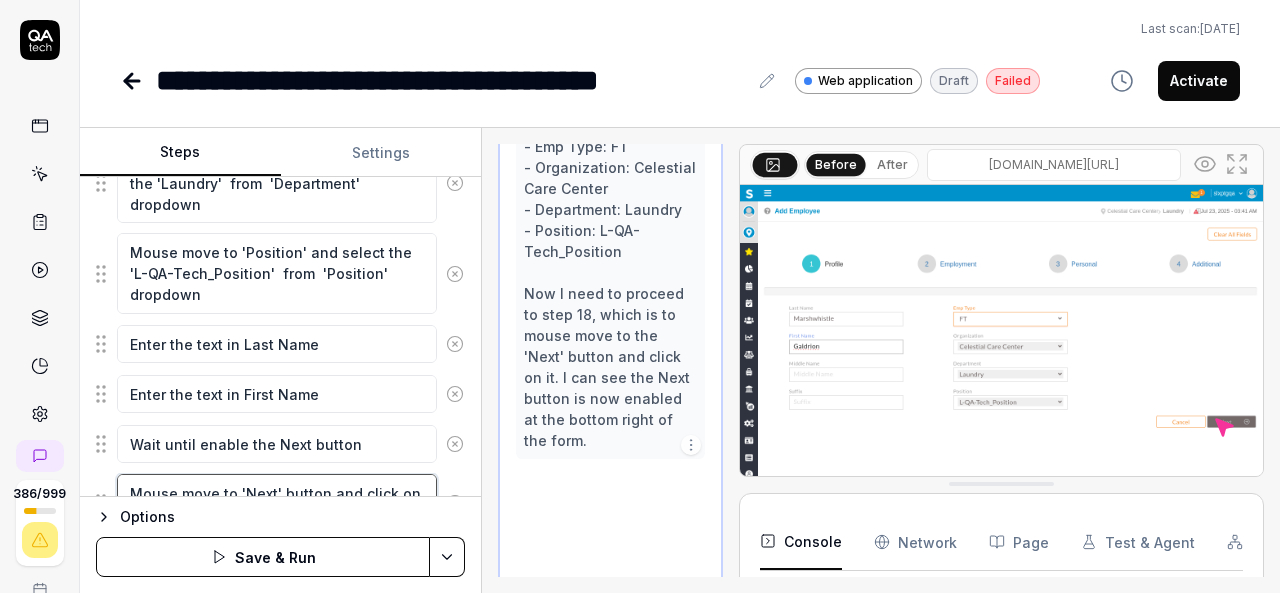 scroll, scrollTop: 2885, scrollLeft: 0, axis: vertical 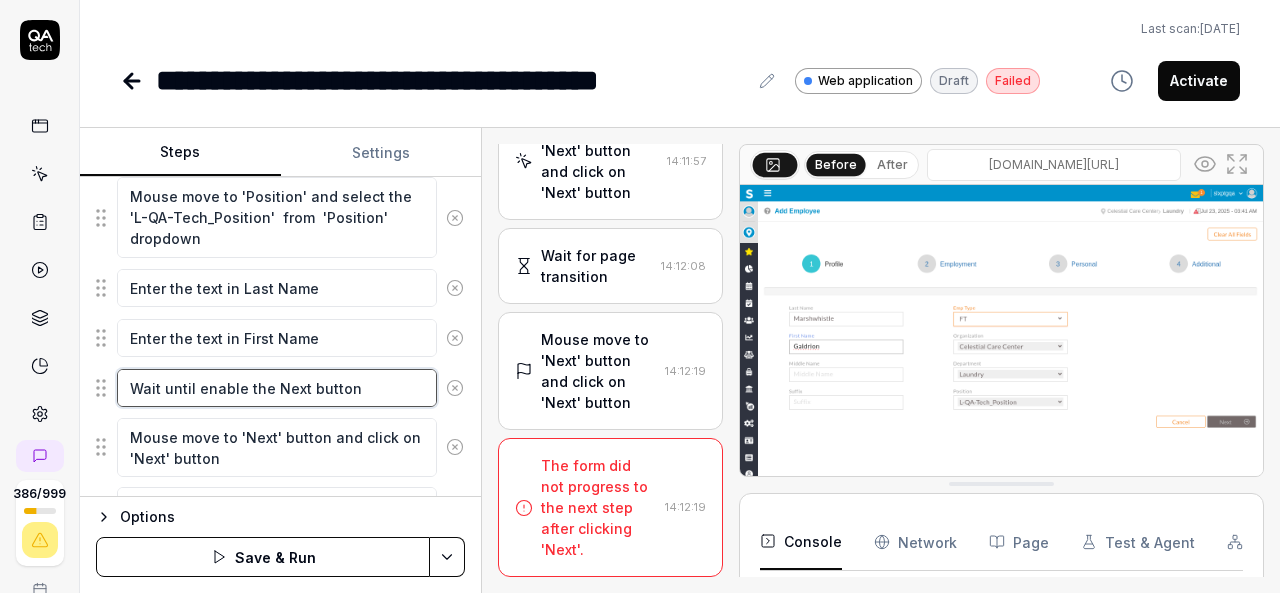 click on "Wait until enable the Next button" at bounding box center (277, 388) 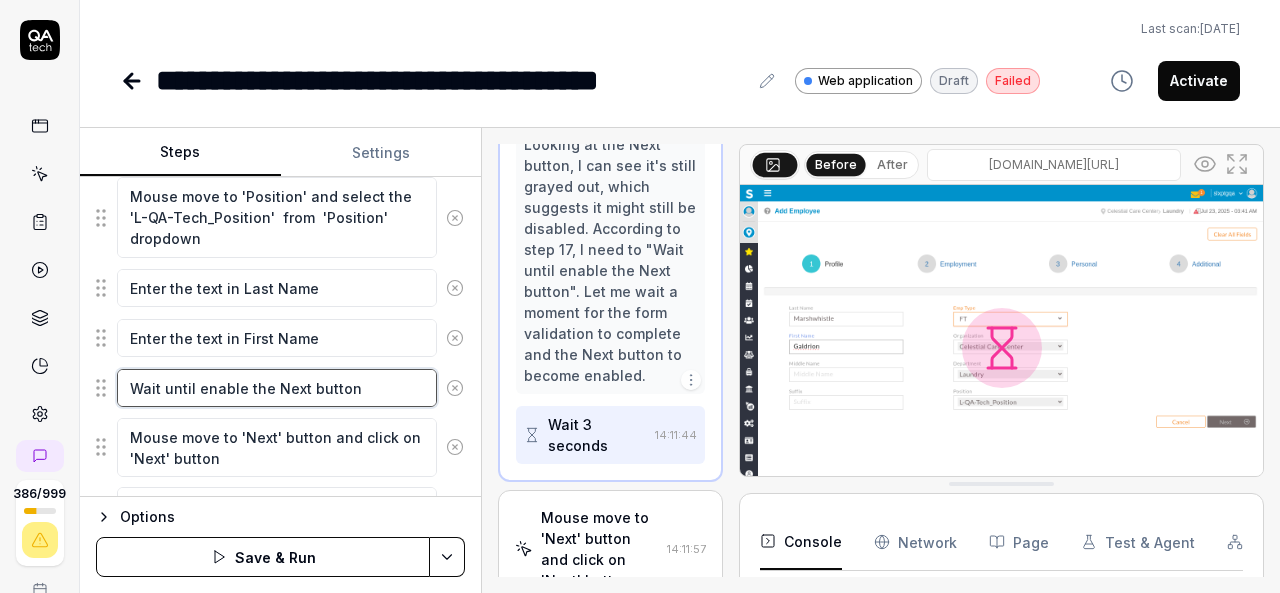 scroll, scrollTop: 2740, scrollLeft: 0, axis: vertical 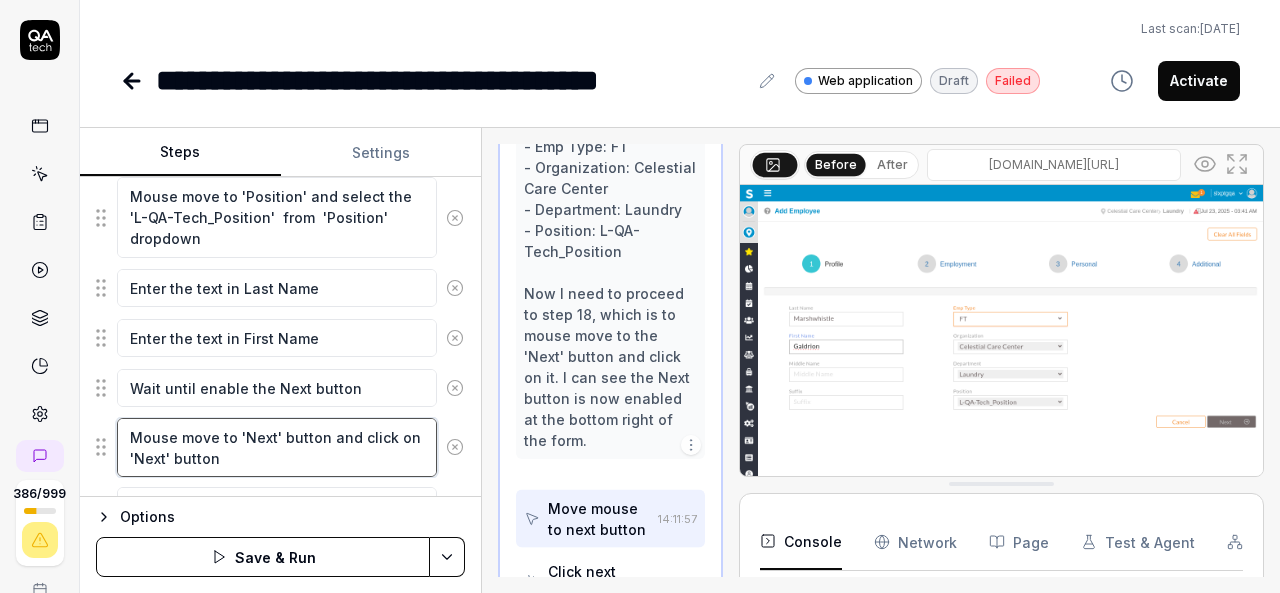 click on "Mouse move to 'Next' button and click on 'Next' button" at bounding box center [277, 447] 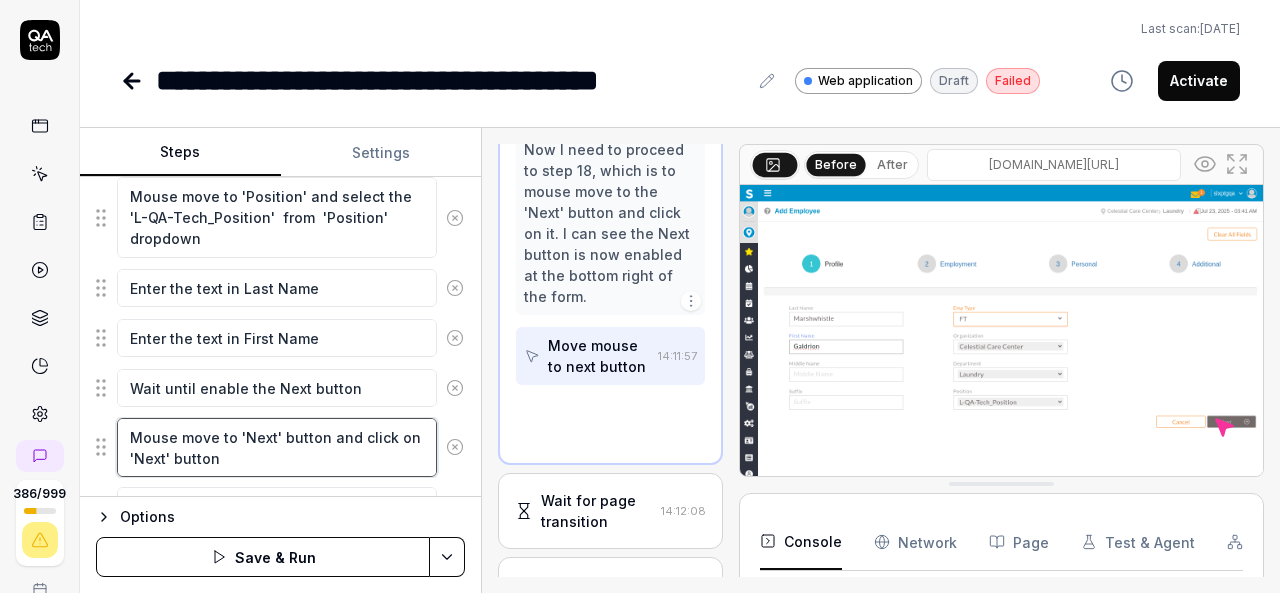 scroll, scrollTop: 2885, scrollLeft: 0, axis: vertical 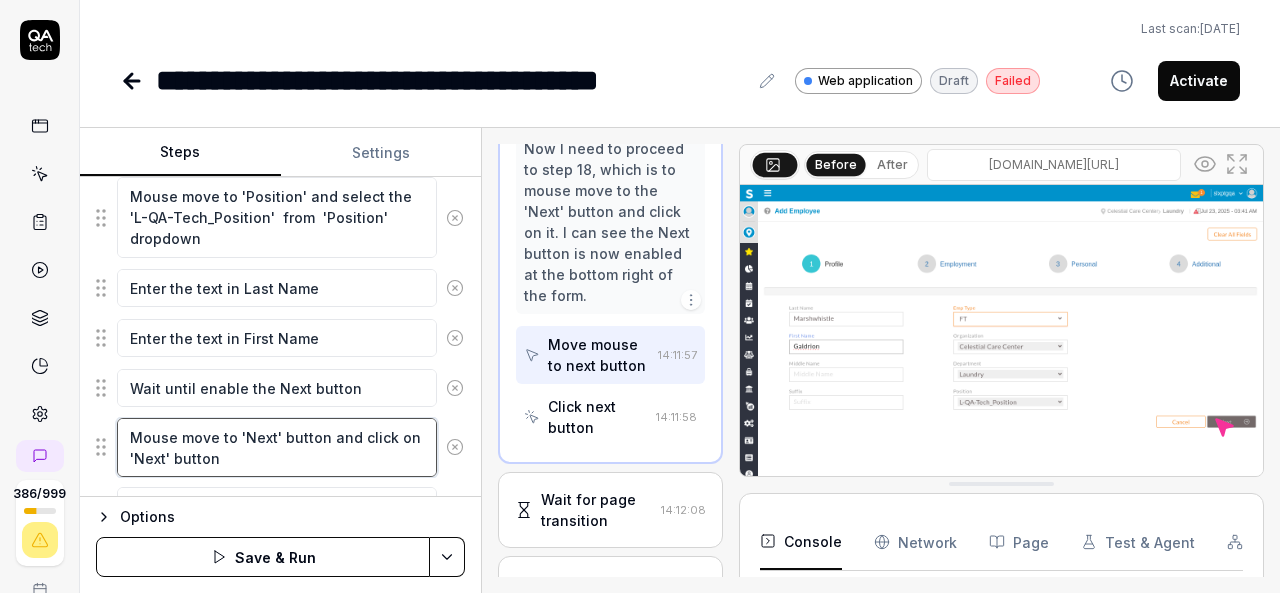 click on "Mouse move to 'Next' button and click on 'Next' button" at bounding box center (277, 447) 